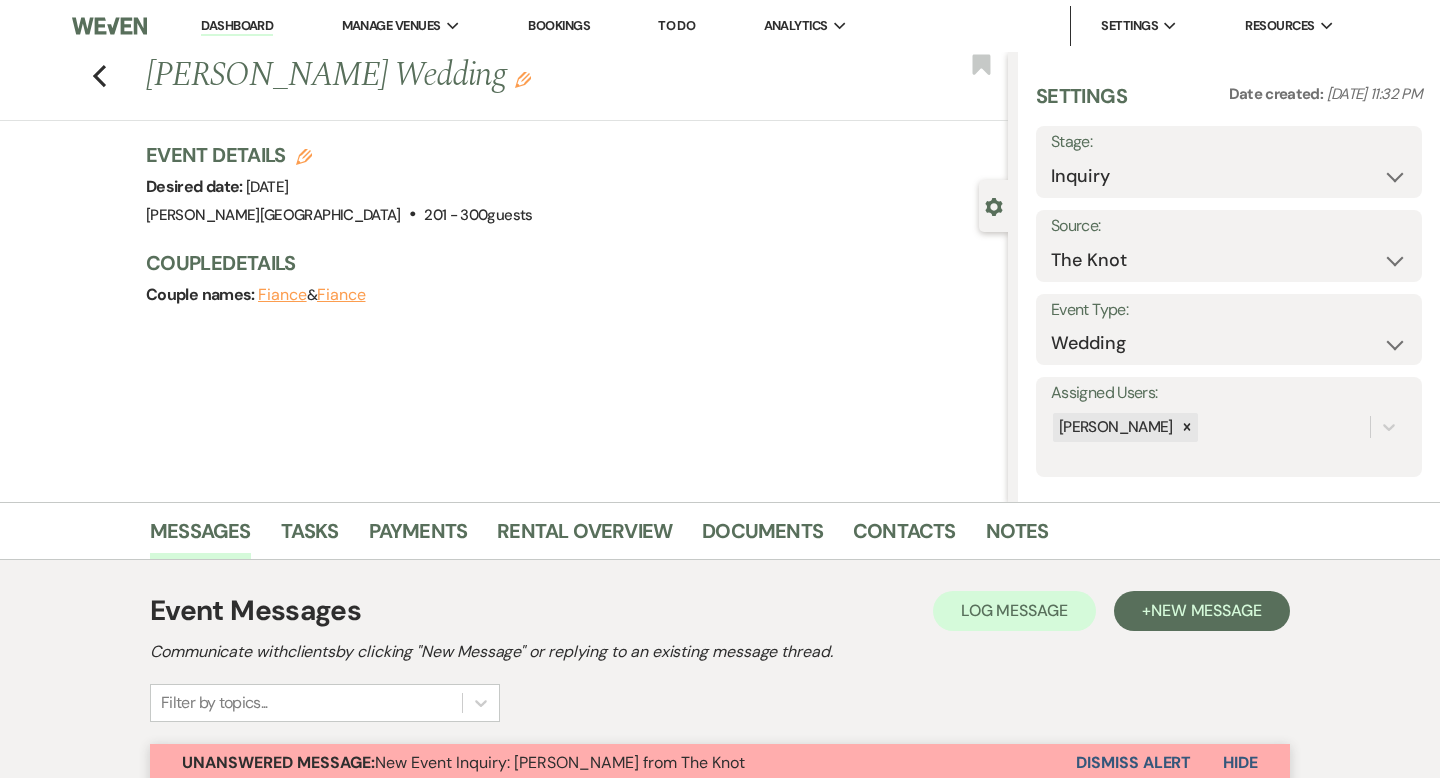 select on "2" 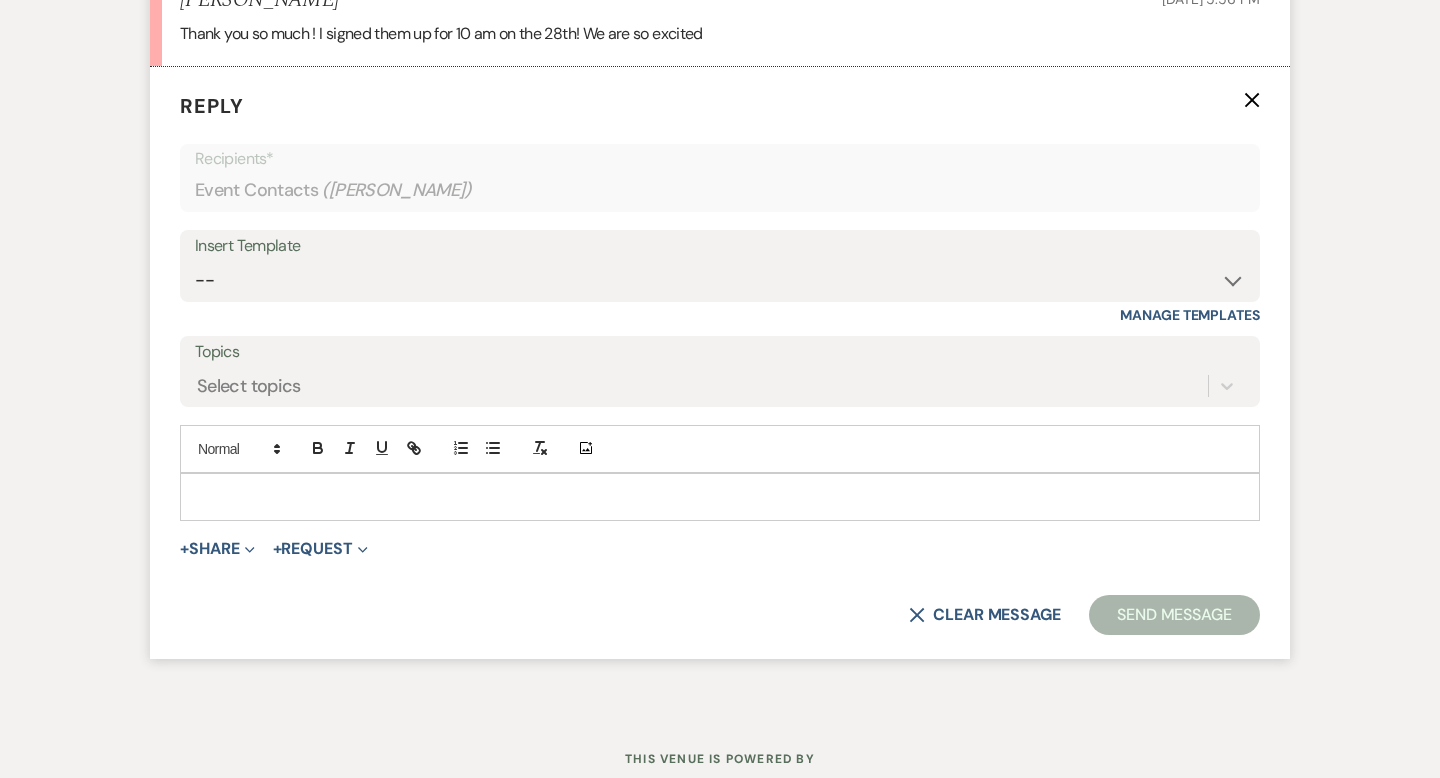 scroll, scrollTop: 0, scrollLeft: 0, axis: both 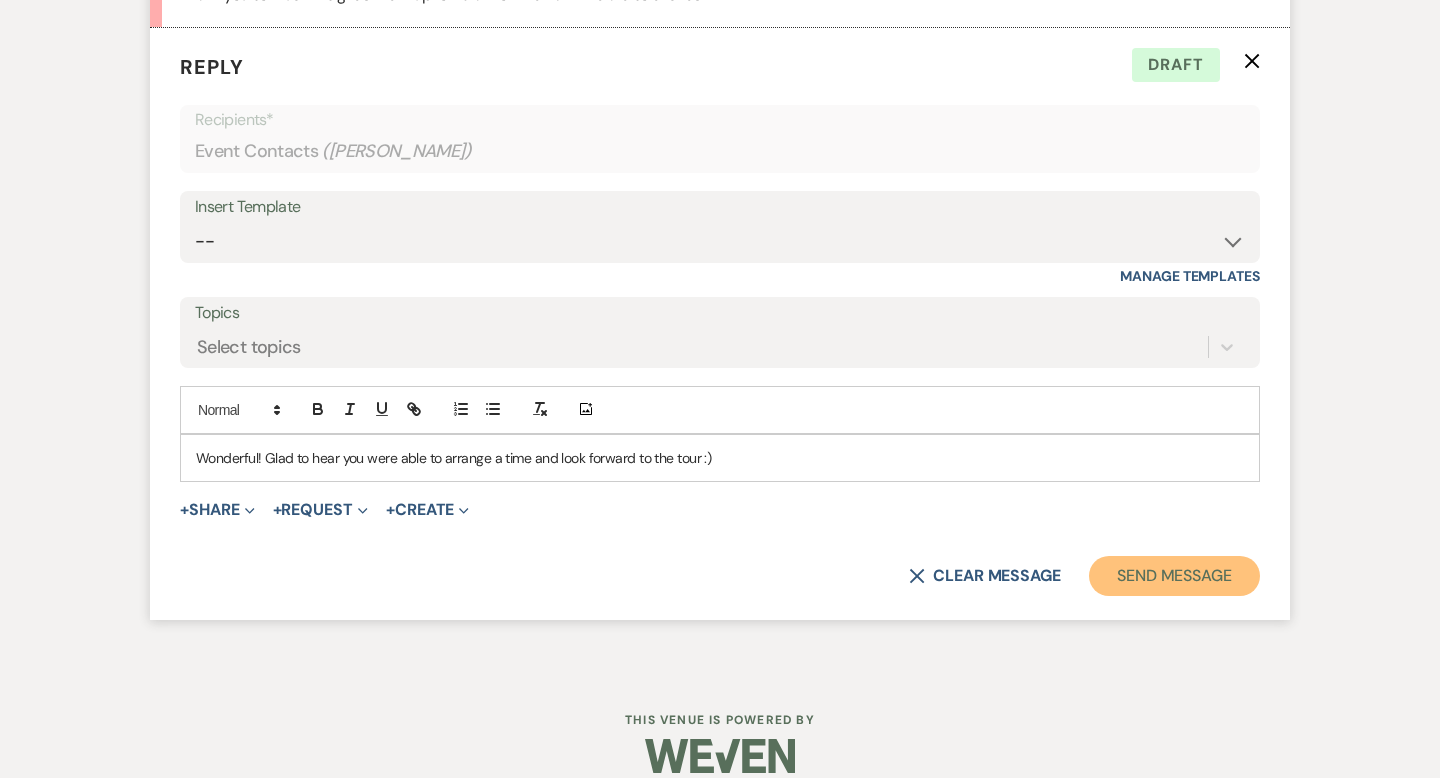 click on "Send Message" at bounding box center (1174, 576) 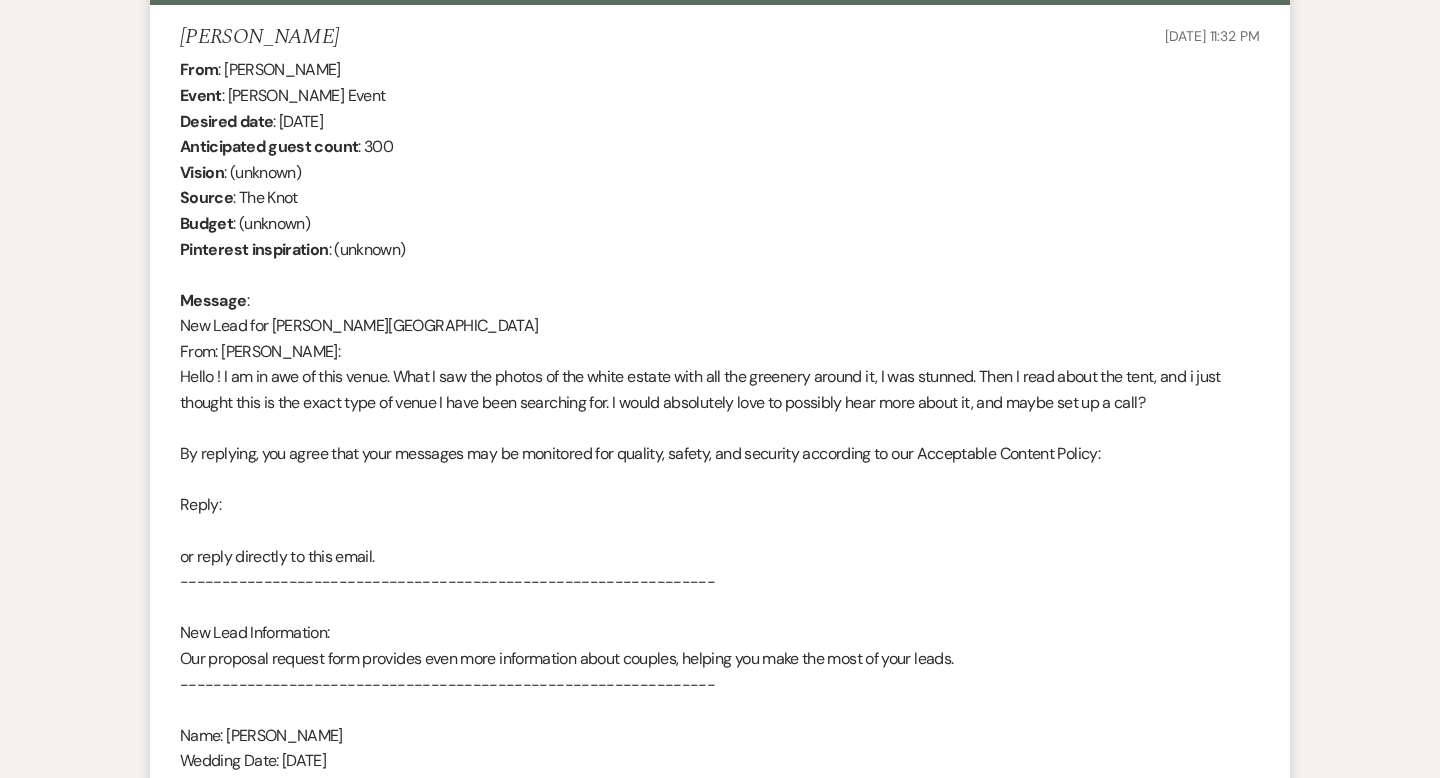 scroll, scrollTop: 0, scrollLeft: 0, axis: both 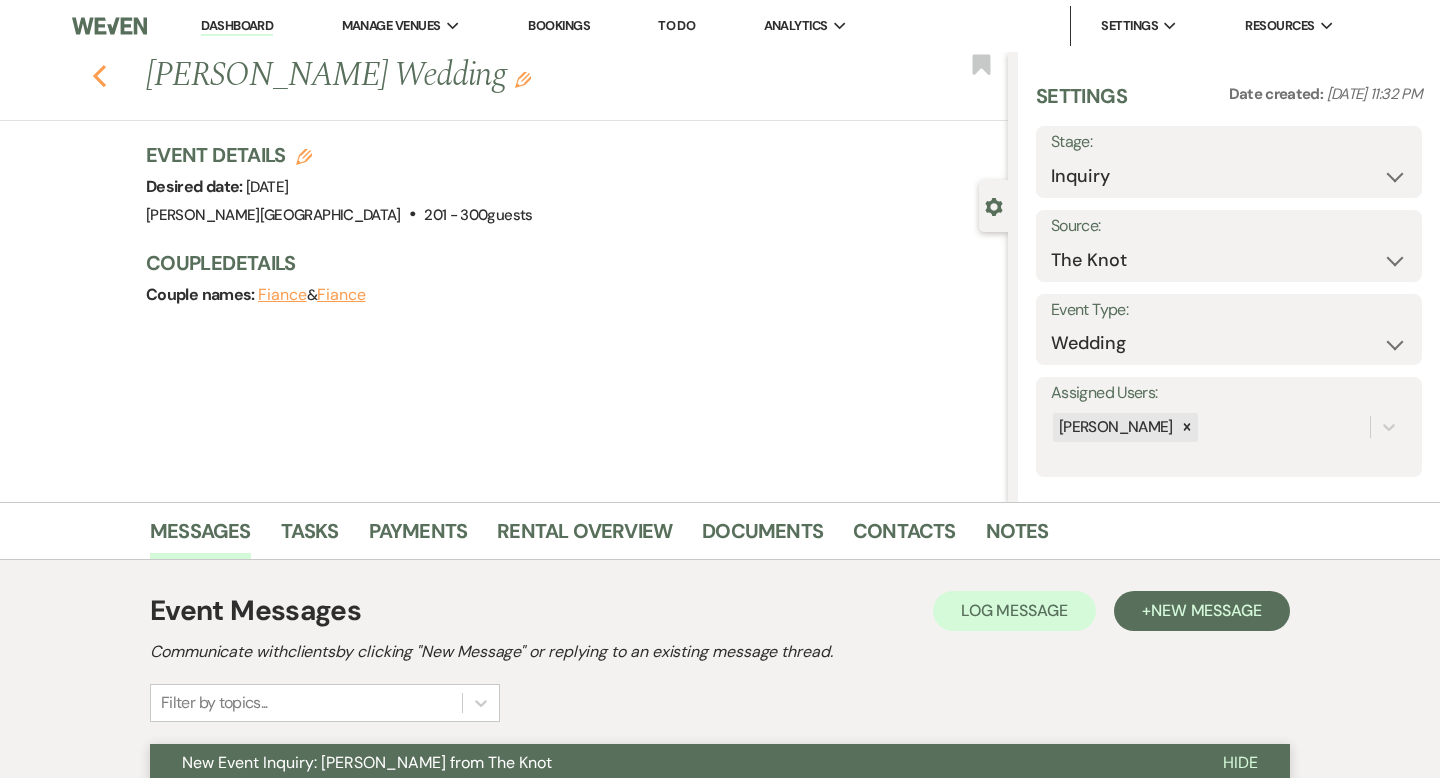 click on "Previous" 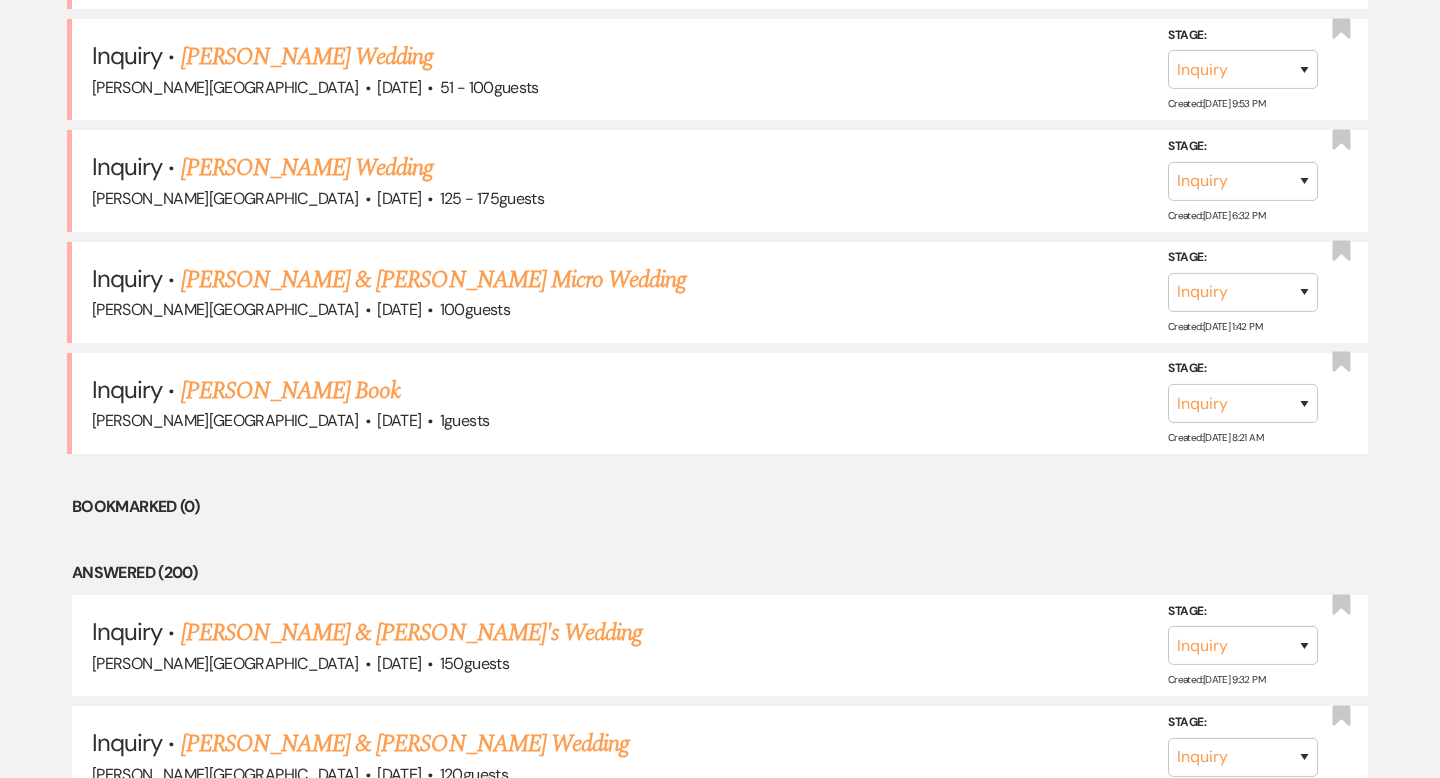 scroll, scrollTop: 3971, scrollLeft: 0, axis: vertical 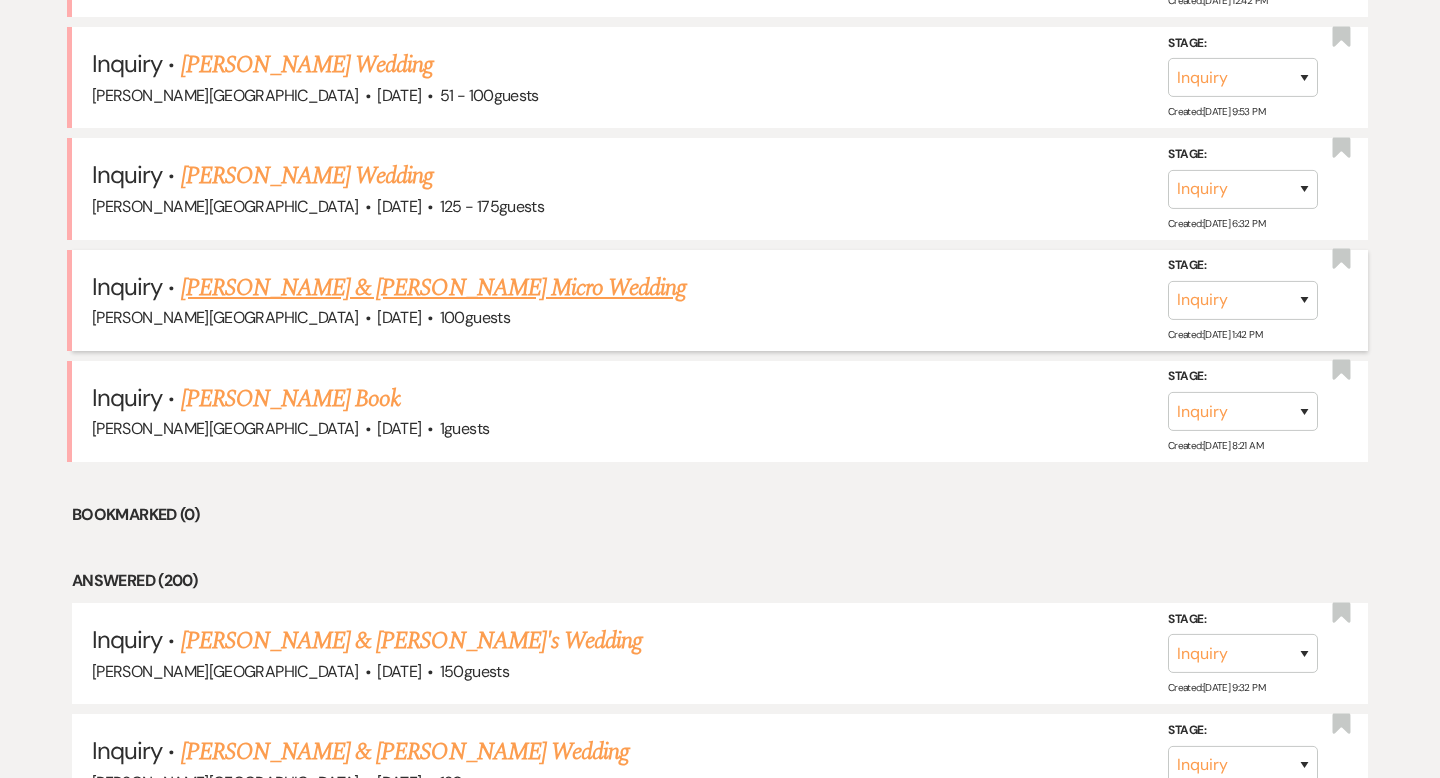 click on "[PERSON_NAME] & [PERSON_NAME] Micro Wedding" at bounding box center [434, 288] 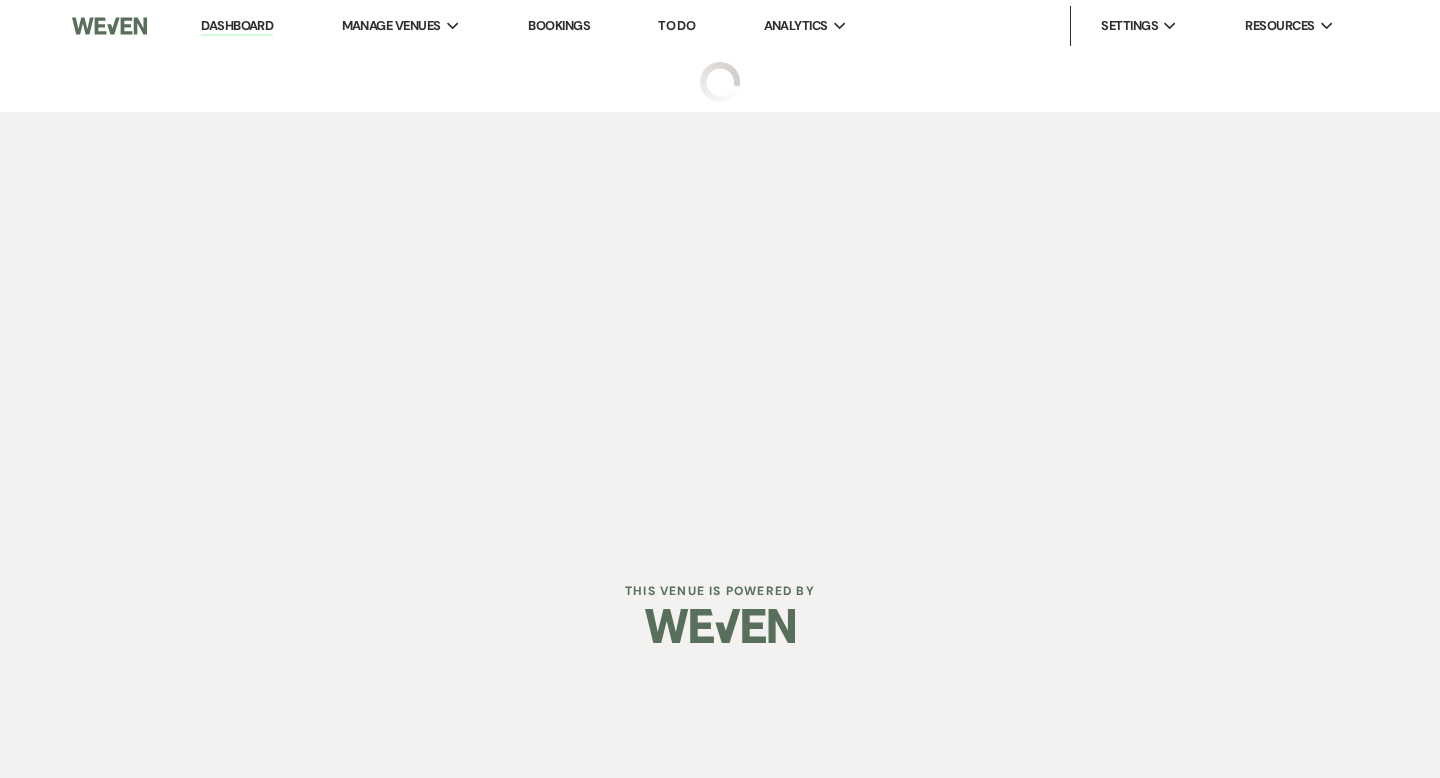 select on "5" 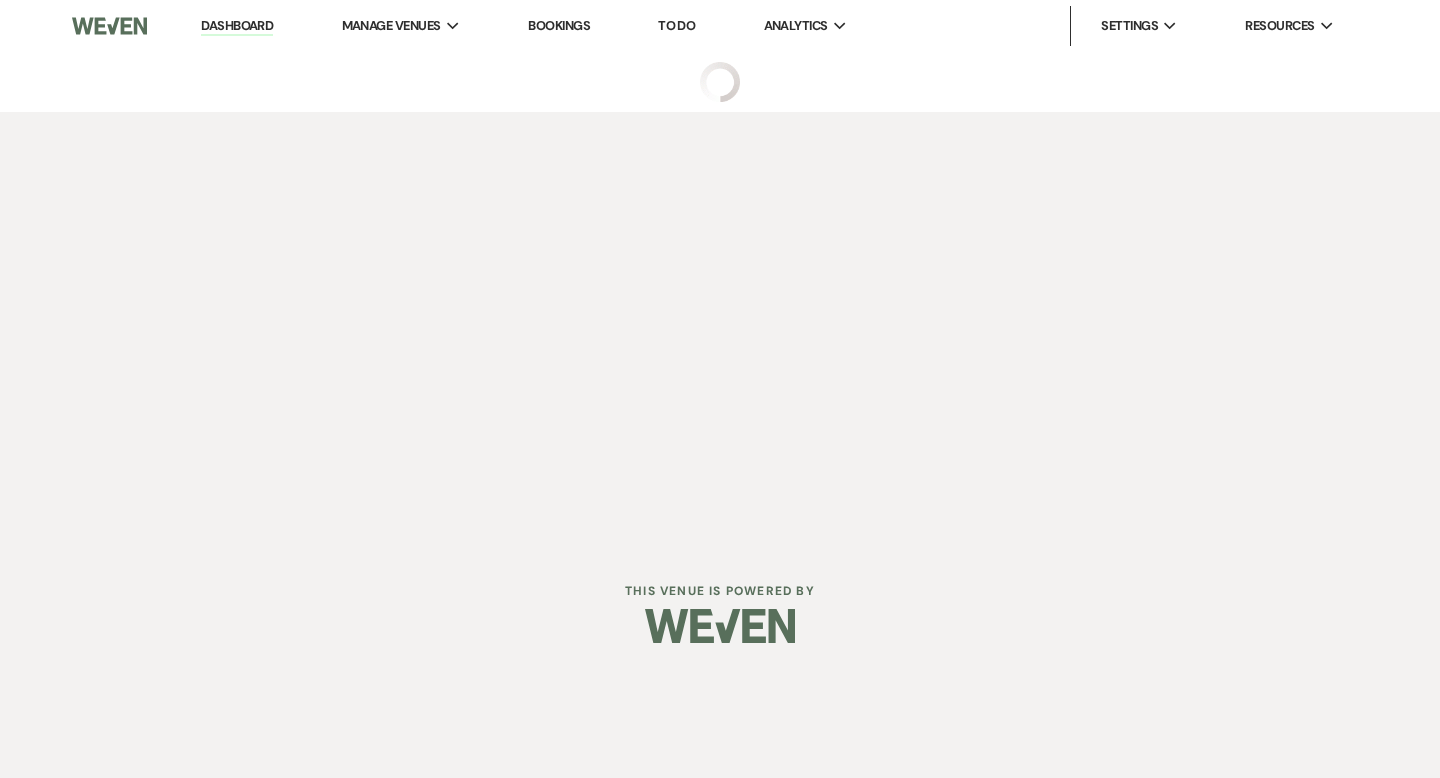 select on "16" 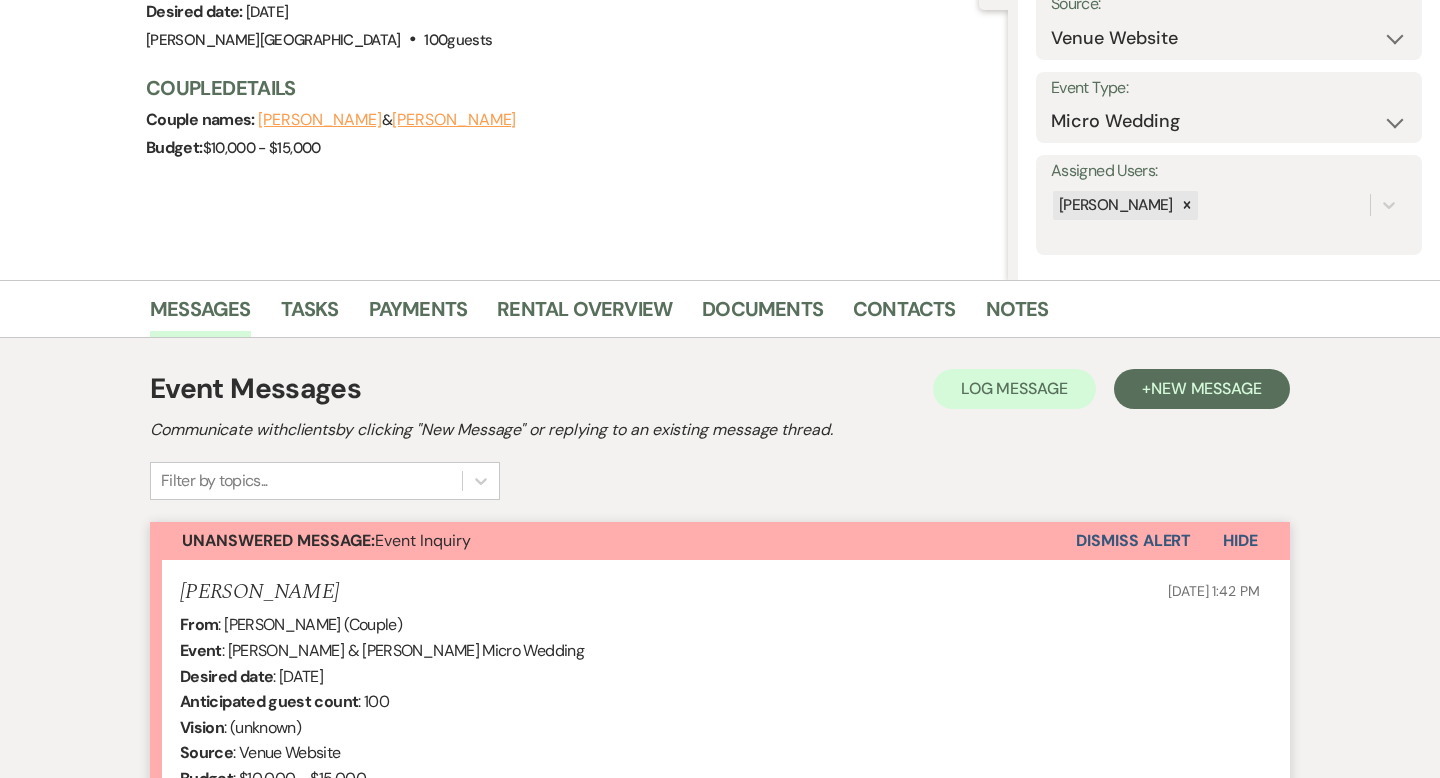 scroll, scrollTop: 0, scrollLeft: 0, axis: both 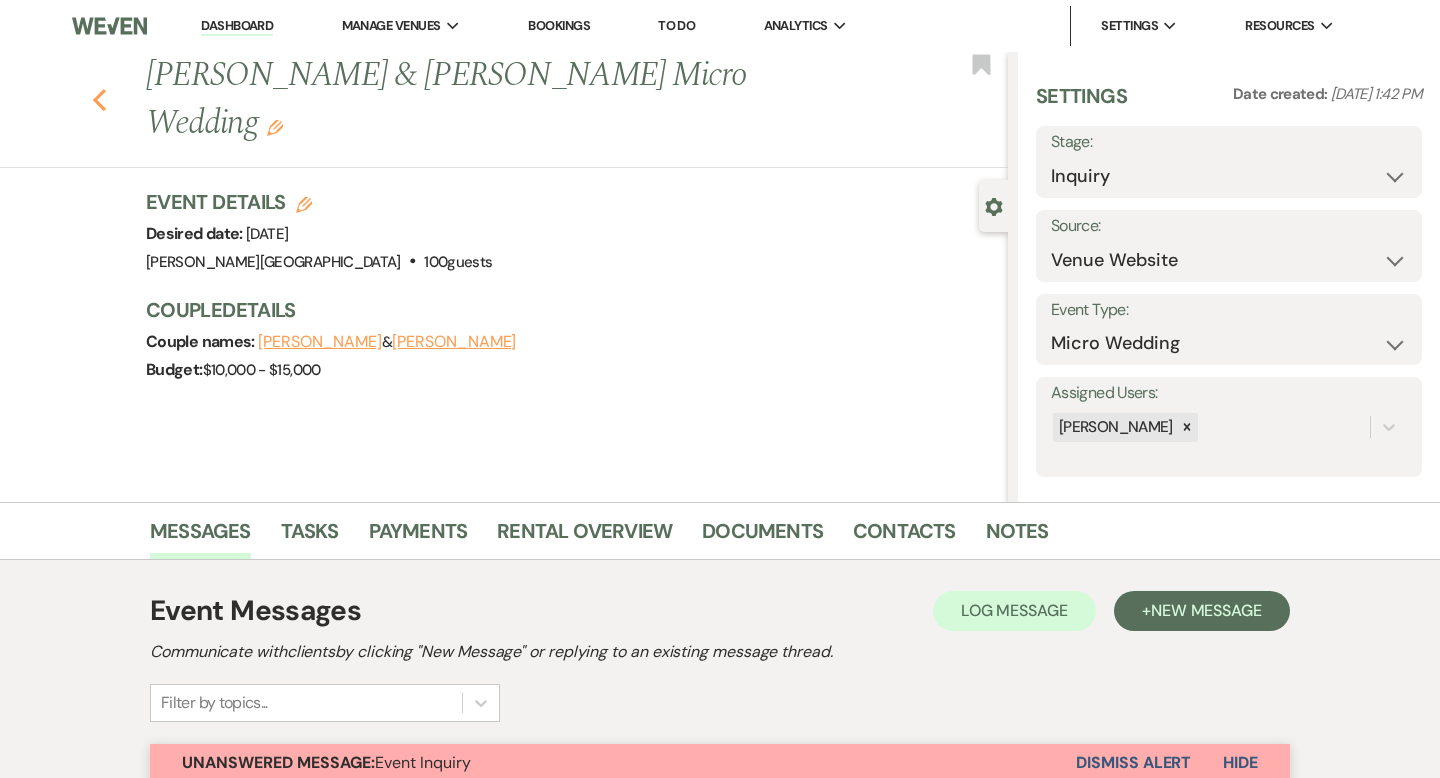 click 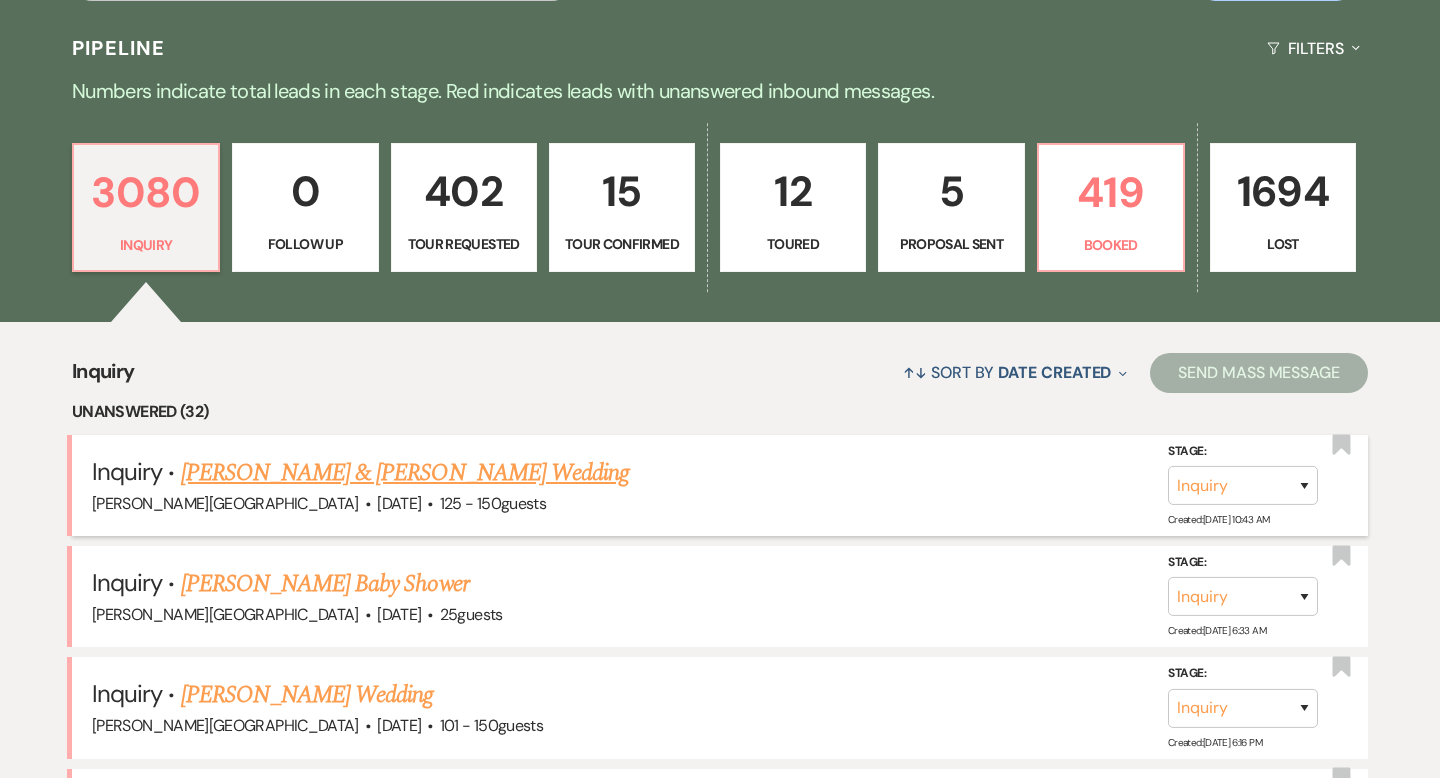 scroll, scrollTop: 490, scrollLeft: 0, axis: vertical 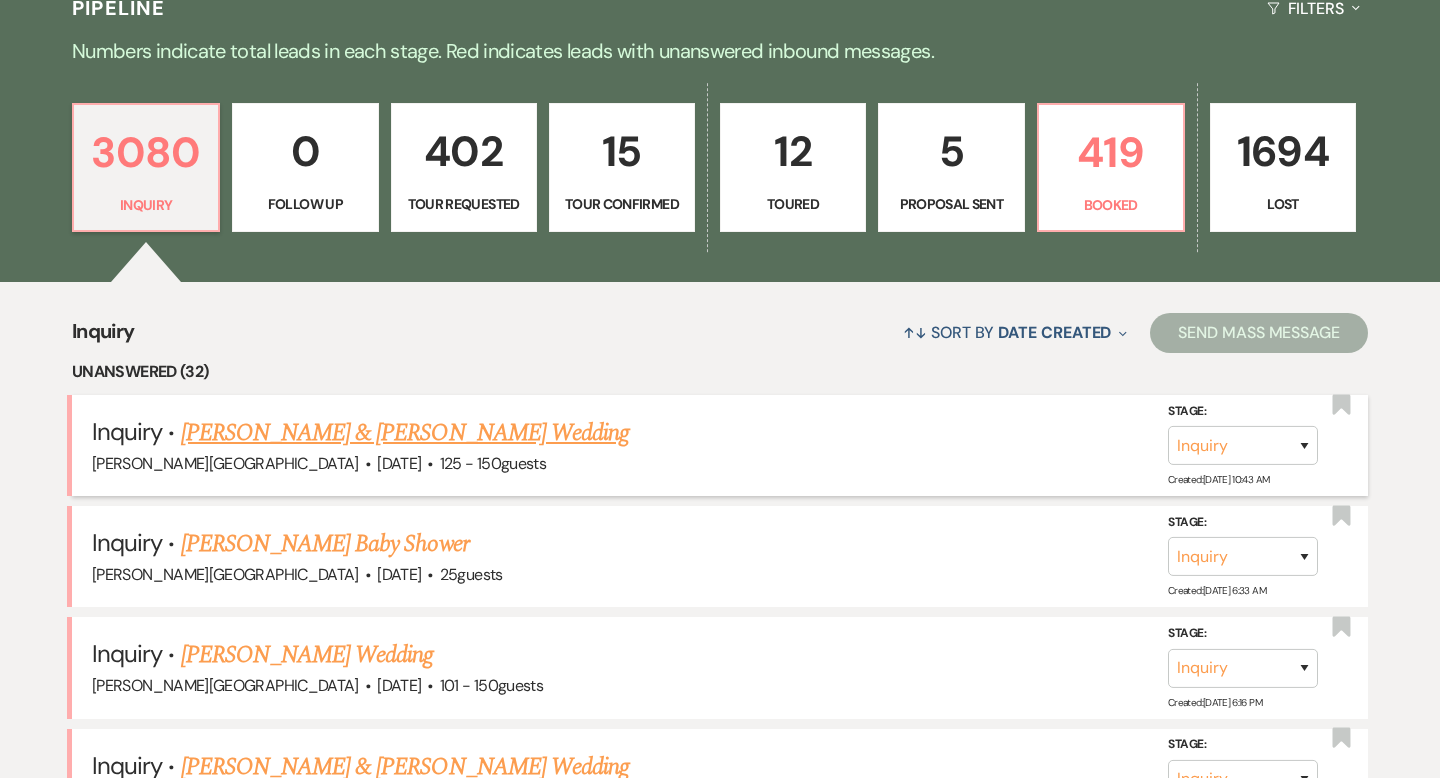 click on "[PERSON_NAME] & [PERSON_NAME] Wedding" at bounding box center (405, 433) 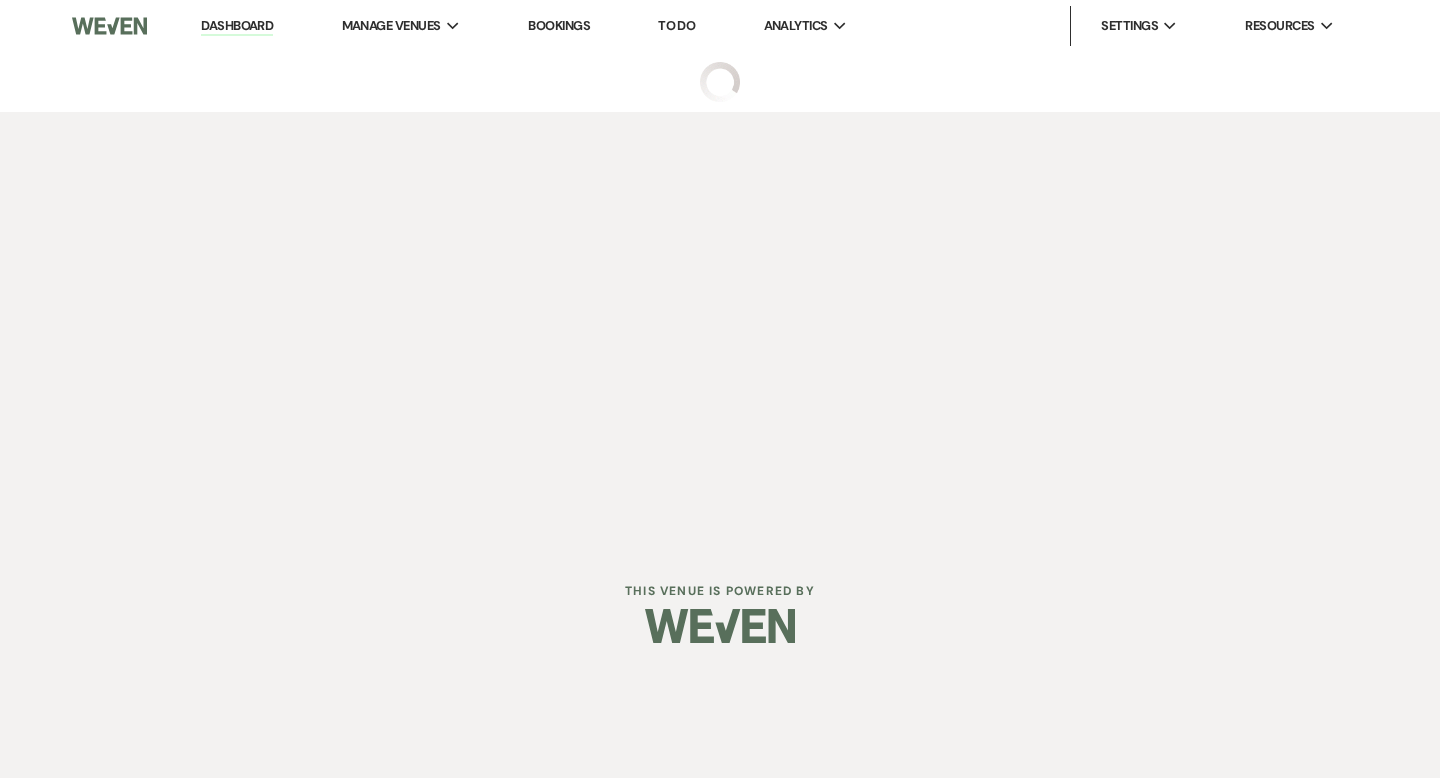scroll, scrollTop: 0, scrollLeft: 0, axis: both 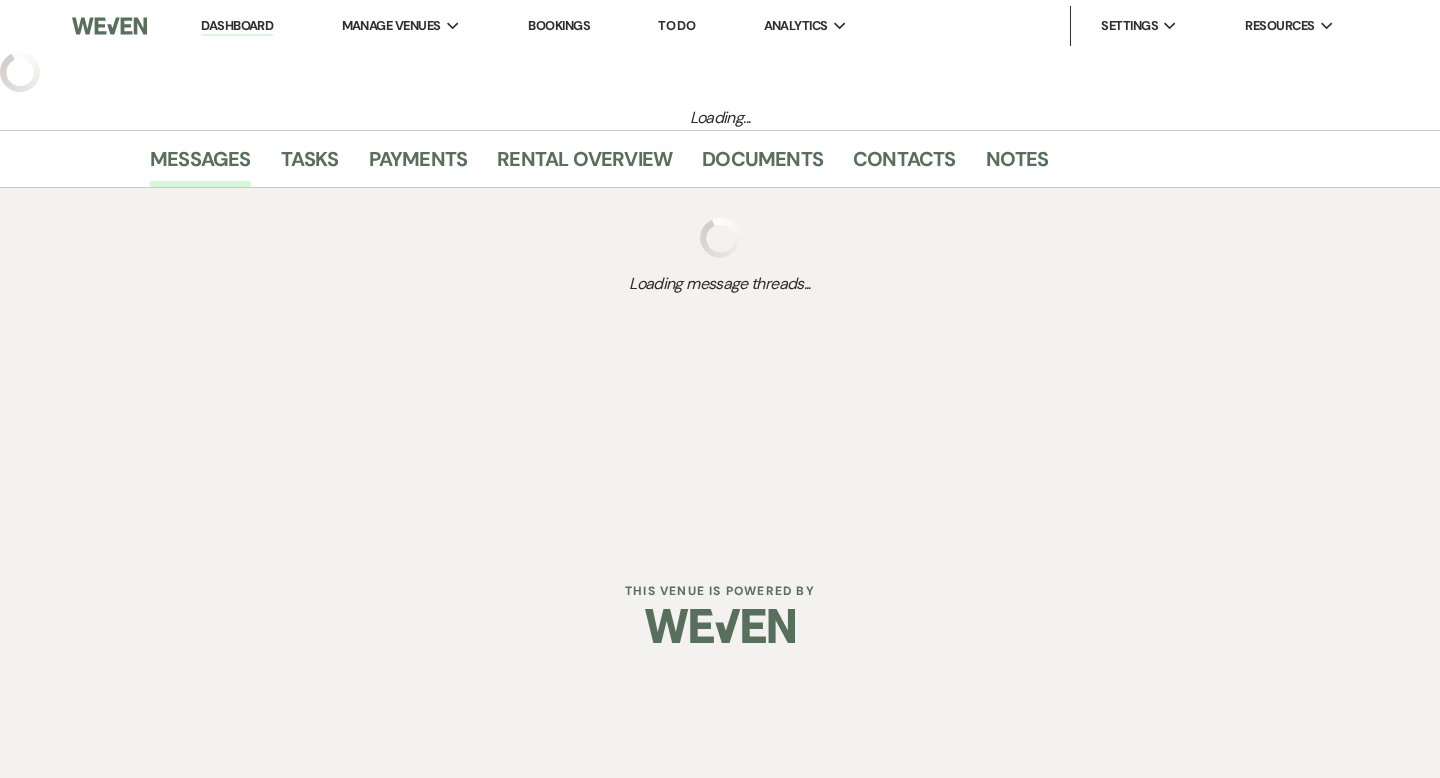 select on "5" 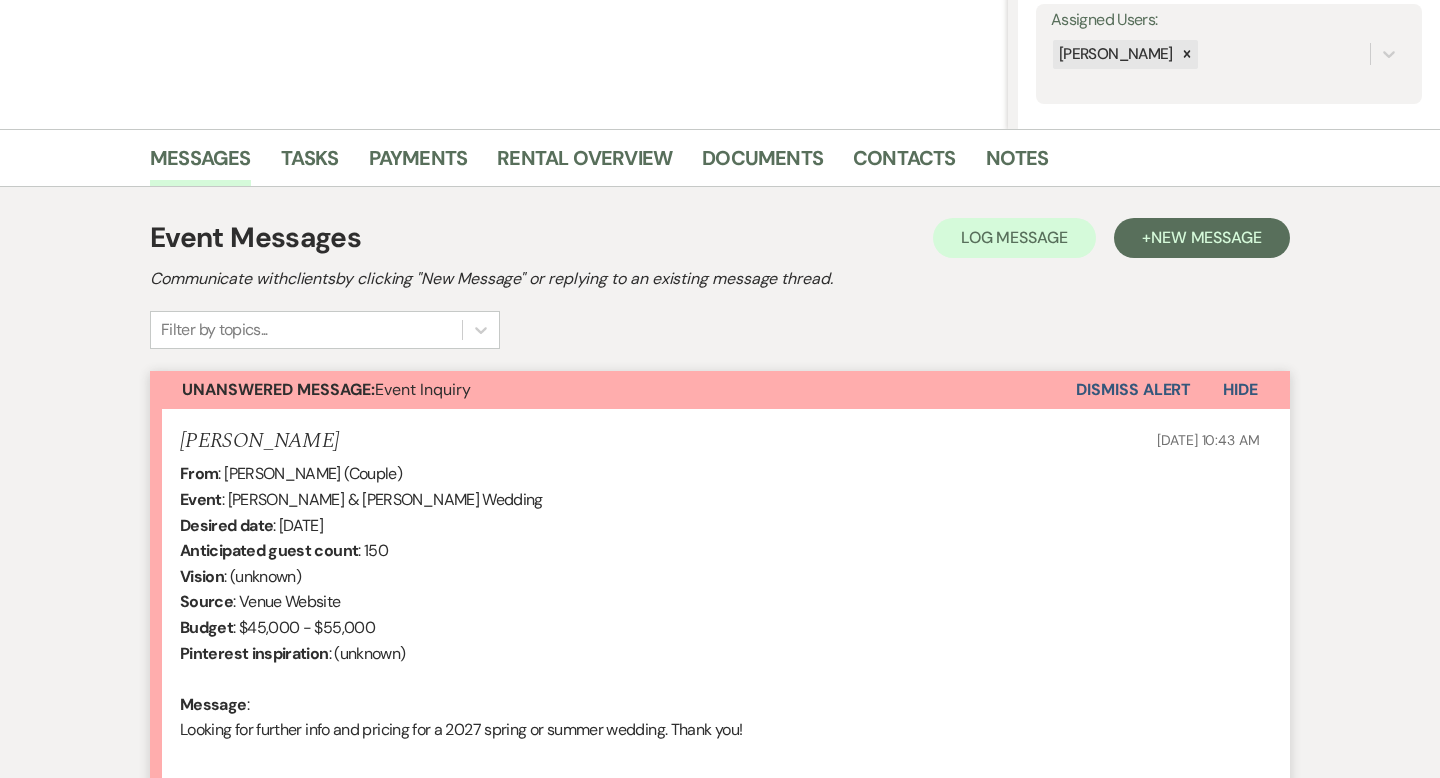 scroll, scrollTop: 599, scrollLeft: 0, axis: vertical 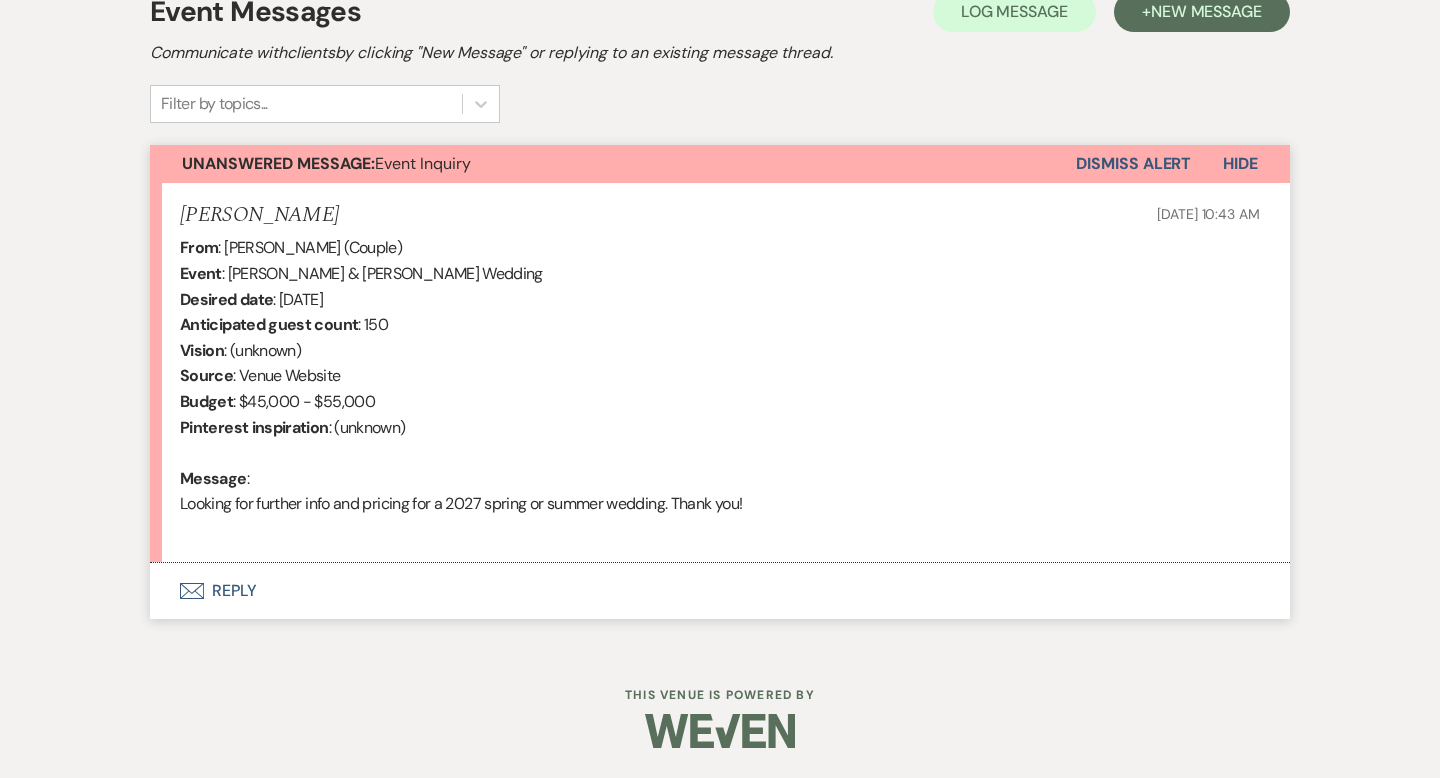 click on "Envelope Reply" at bounding box center [720, 591] 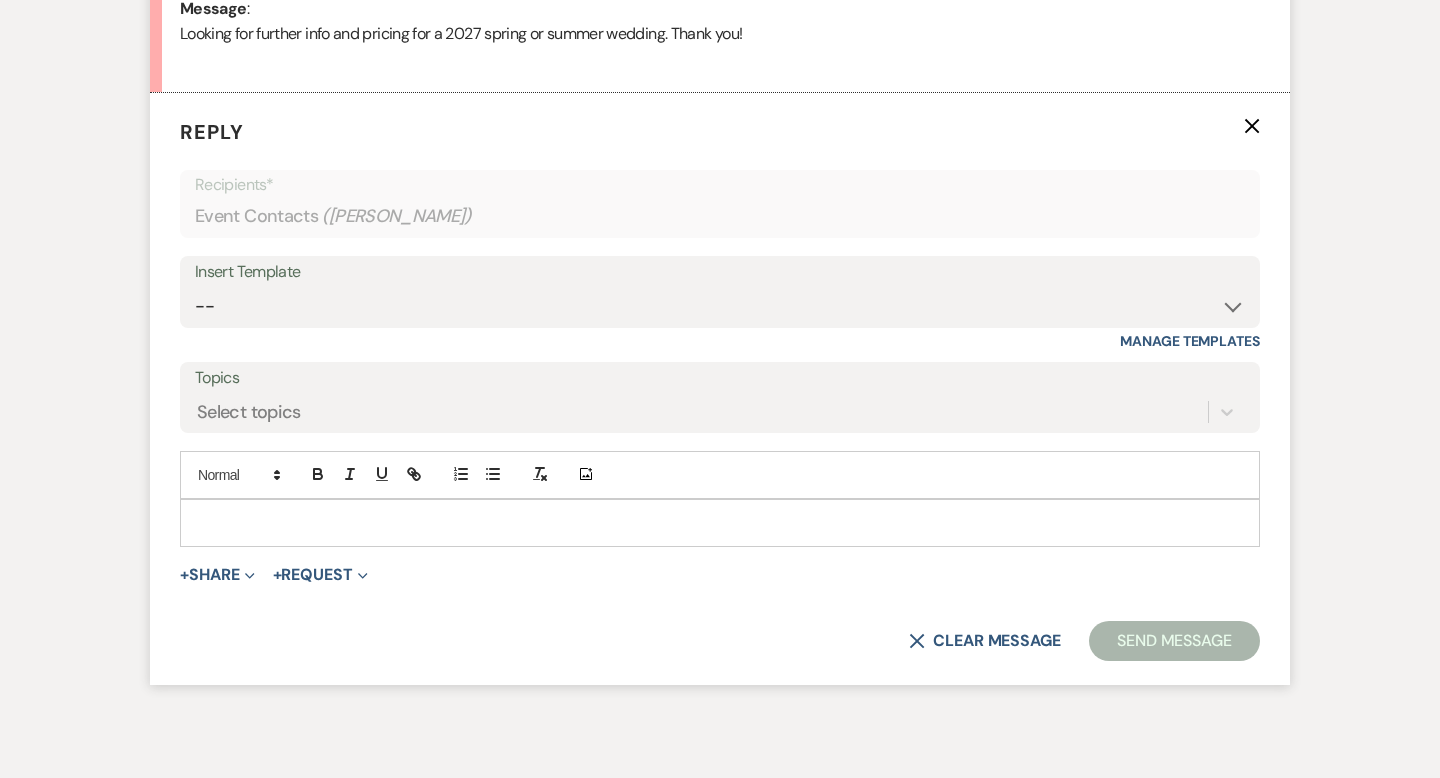 scroll, scrollTop: 1069, scrollLeft: 0, axis: vertical 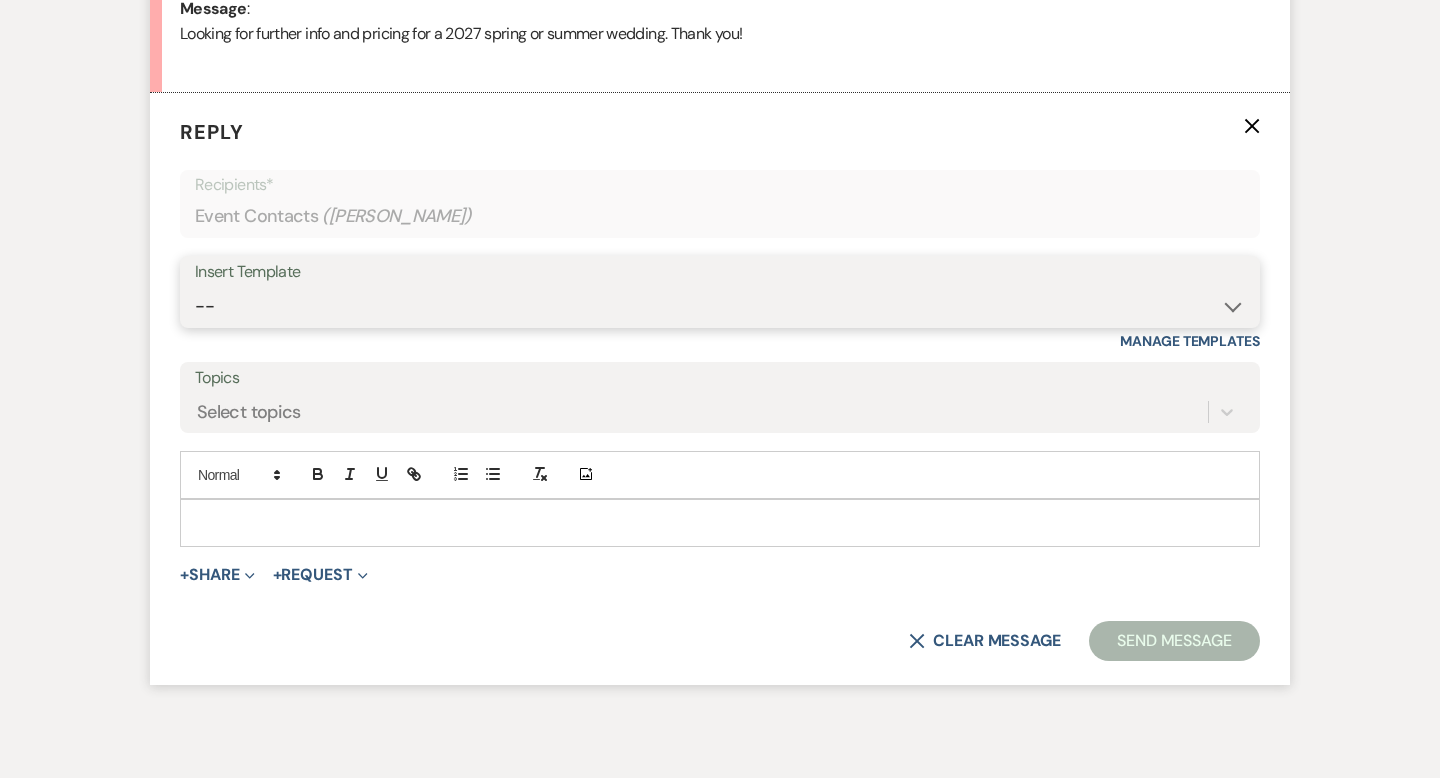 click on "-- Weven Planning Portal Introduction (Booked Events) Wedding Packages Booking Email Tour Request Shower Email Bridge Follow Up One month prior Insurance Reminder Rain Plan Check In Instructions Available Dates SFG Transparent Logos Upcoming Payment Reminder Late Payment Notice 1 Late Payment Notice 2 Cottage Email Copy of Weven Planning Portal Introduction (Booked Events) Deposit Return Via Check Mailed Deposit Return Via CC Refund Contract Questions Flower Announcement tour of grounds Knot Packages All-Inclusive Packages Rental Brochure Rental Updates All Inclusive Booking Email Flower Booking Email All-Inclusive Booking Intro Email Booking Intro Email" at bounding box center (720, 306) 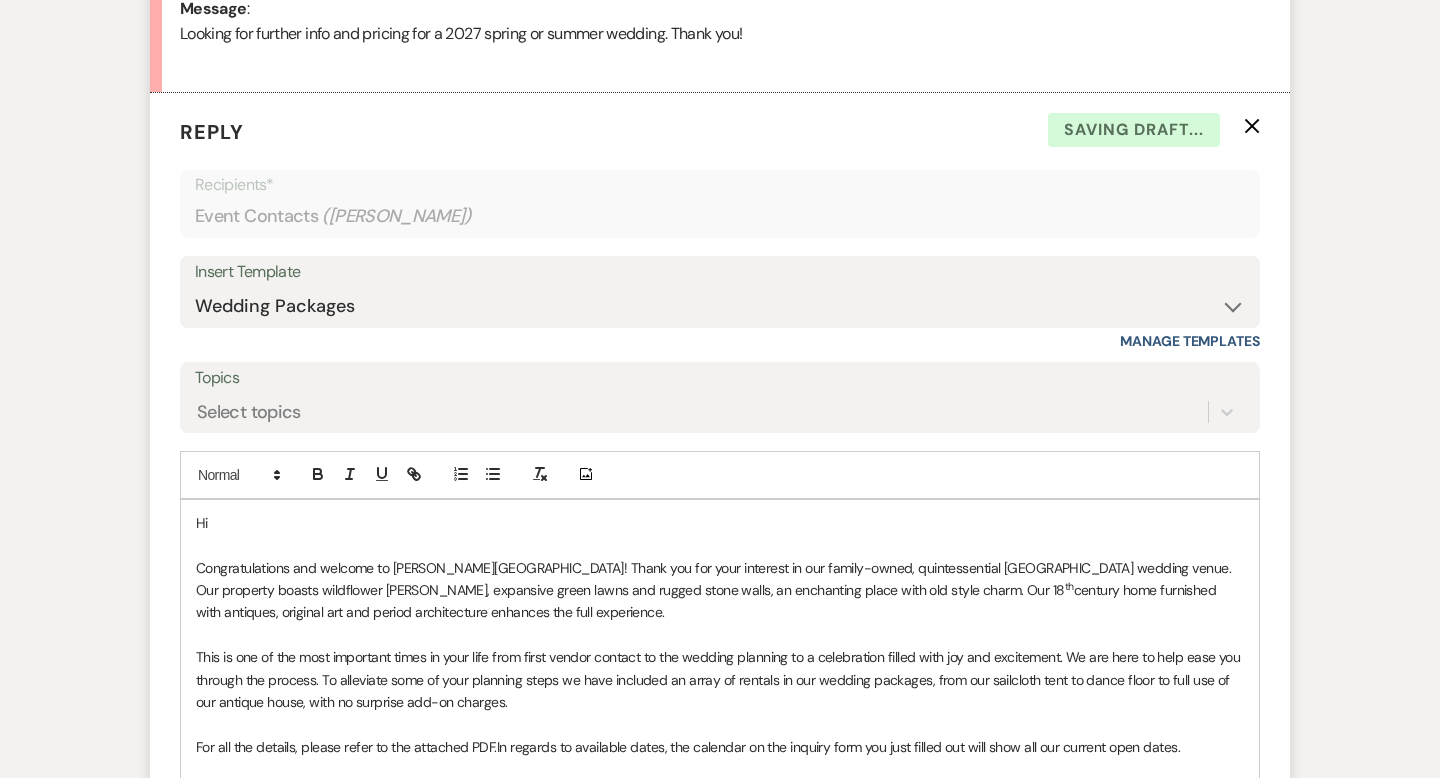 click on "Hi" at bounding box center (720, 523) 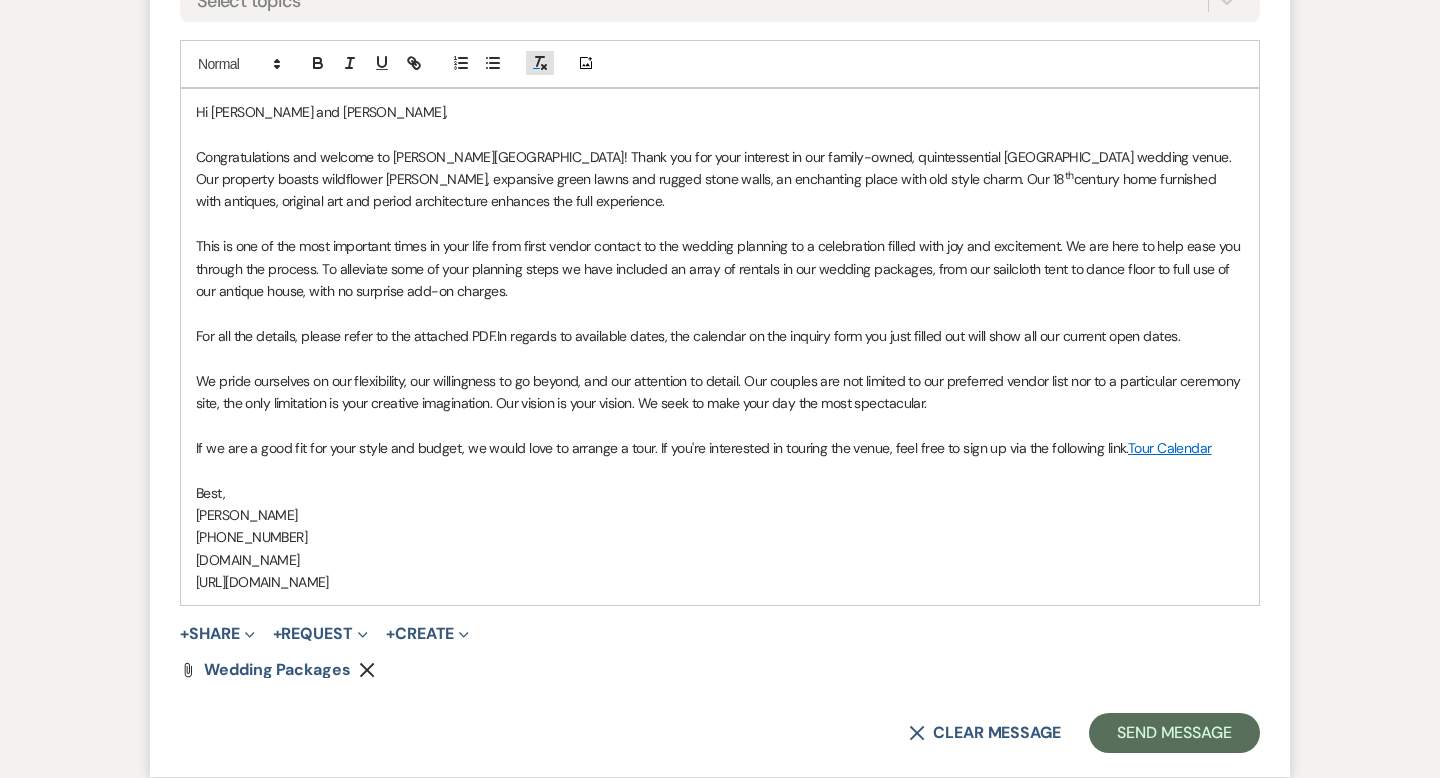 scroll, scrollTop: 1661, scrollLeft: 0, axis: vertical 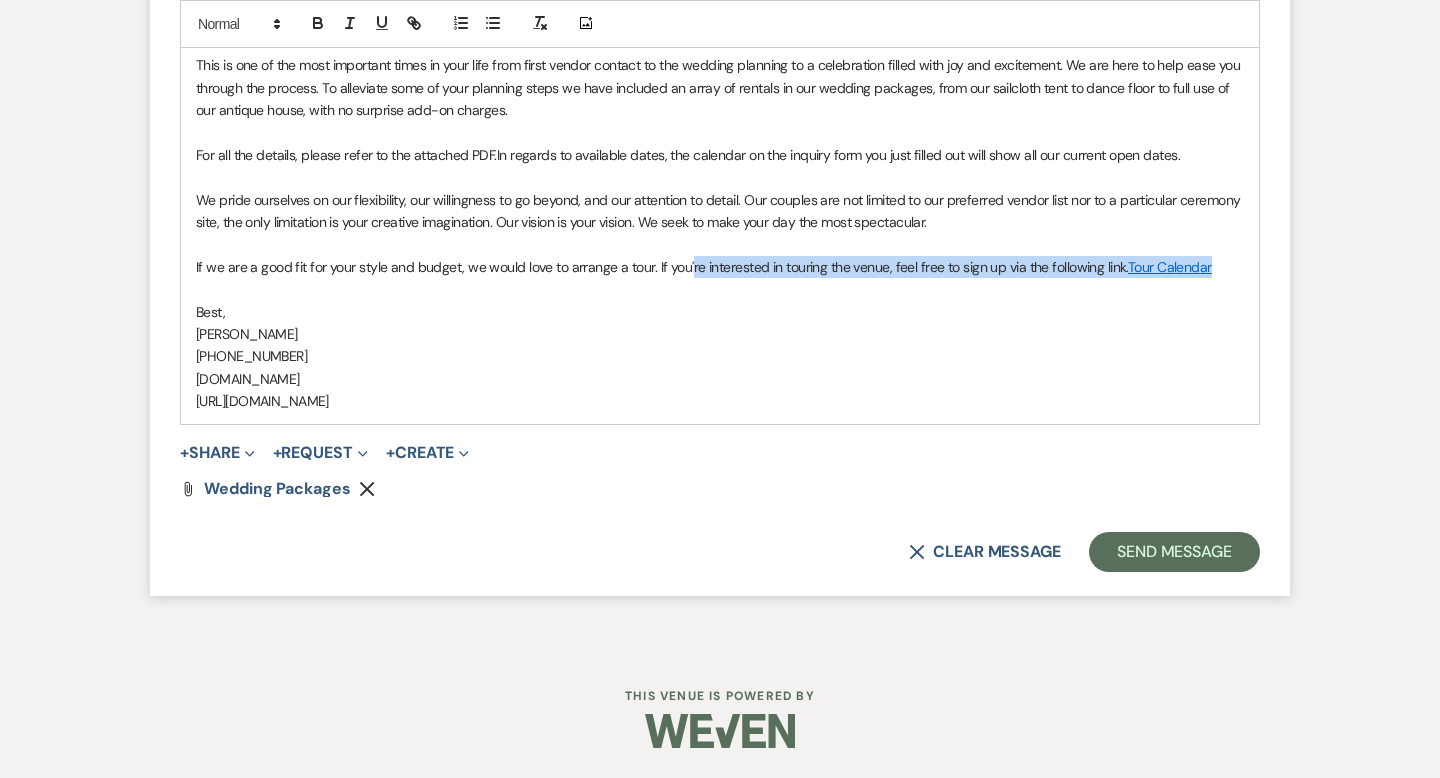 drag, startPoint x: 1225, startPoint y: 270, endPoint x: 687, endPoint y: 260, distance: 538.09296 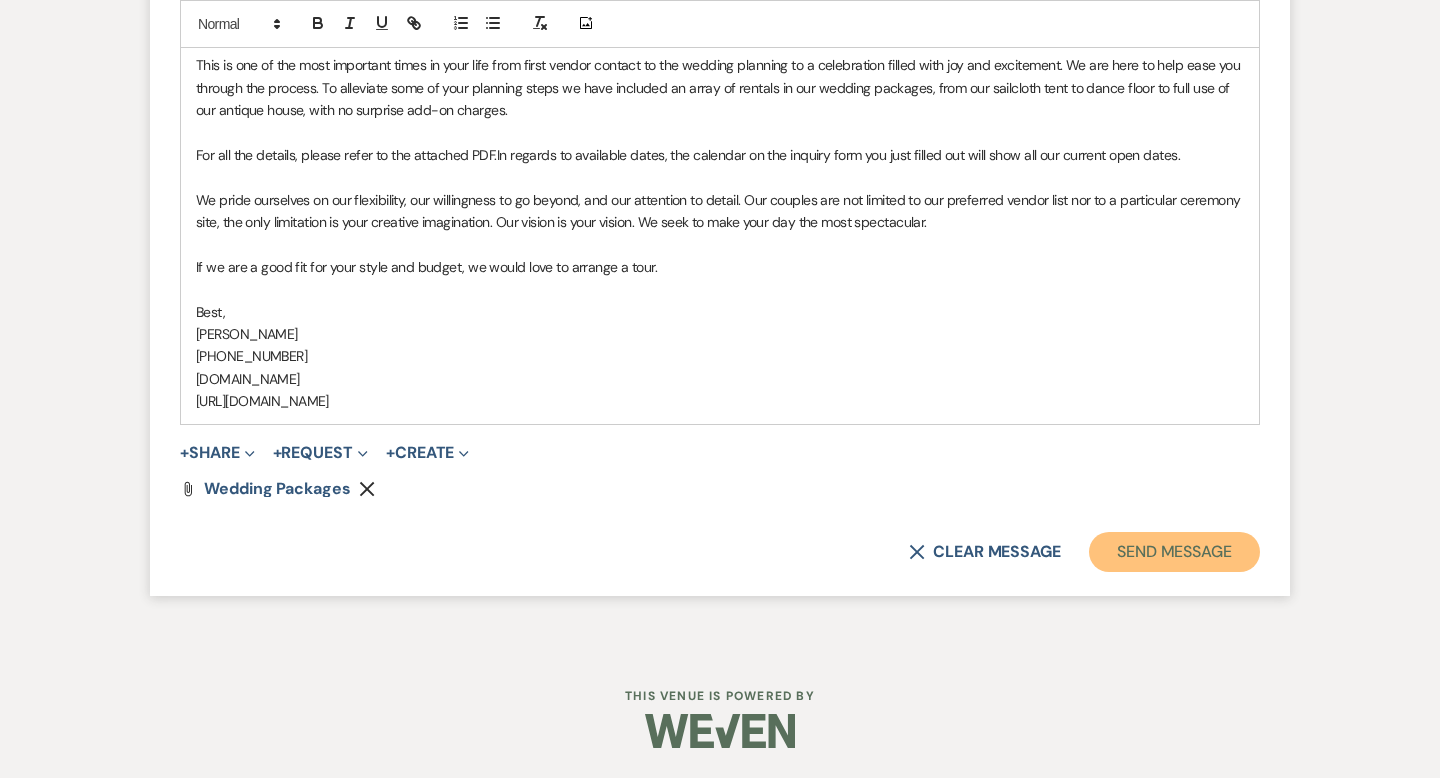 click on "Send Message" at bounding box center (1174, 552) 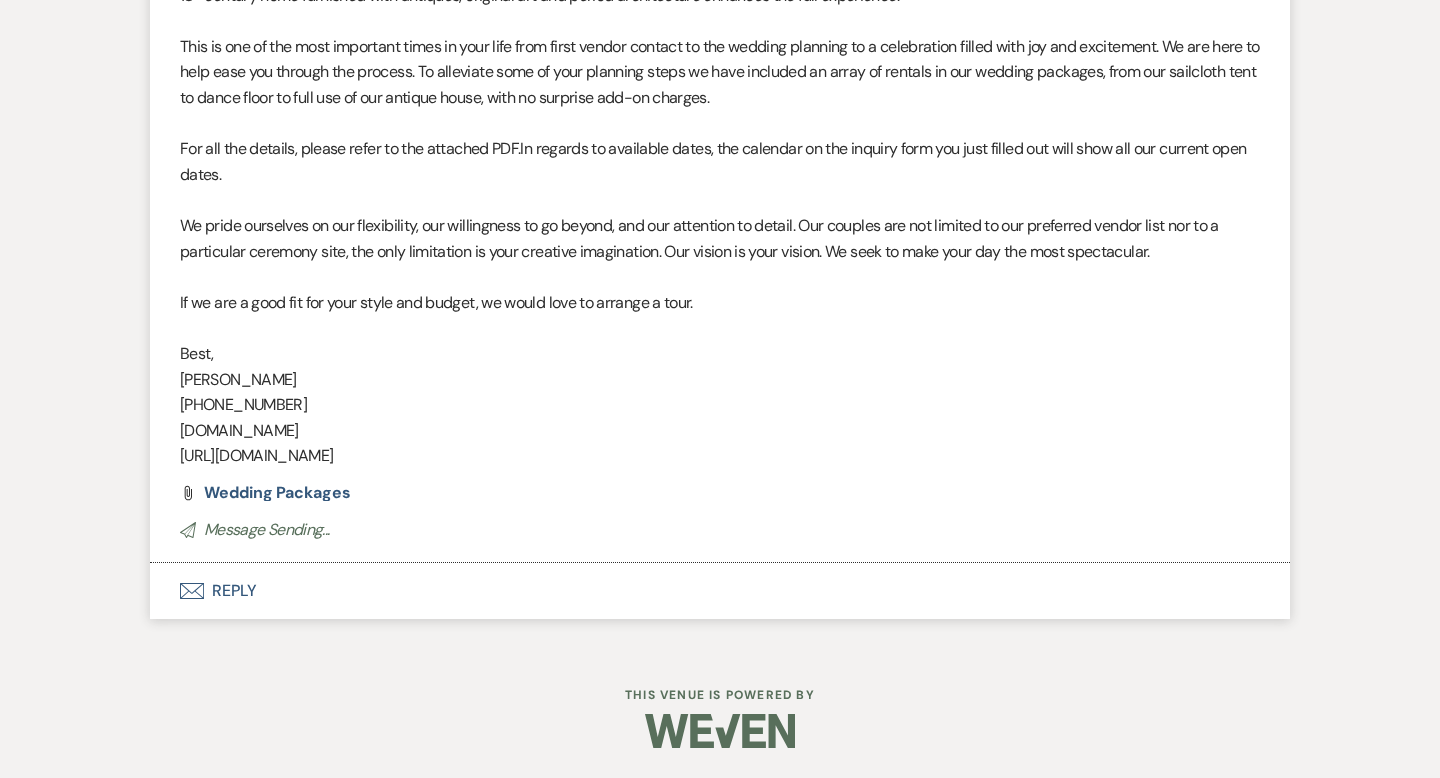 scroll, scrollTop: 0, scrollLeft: 0, axis: both 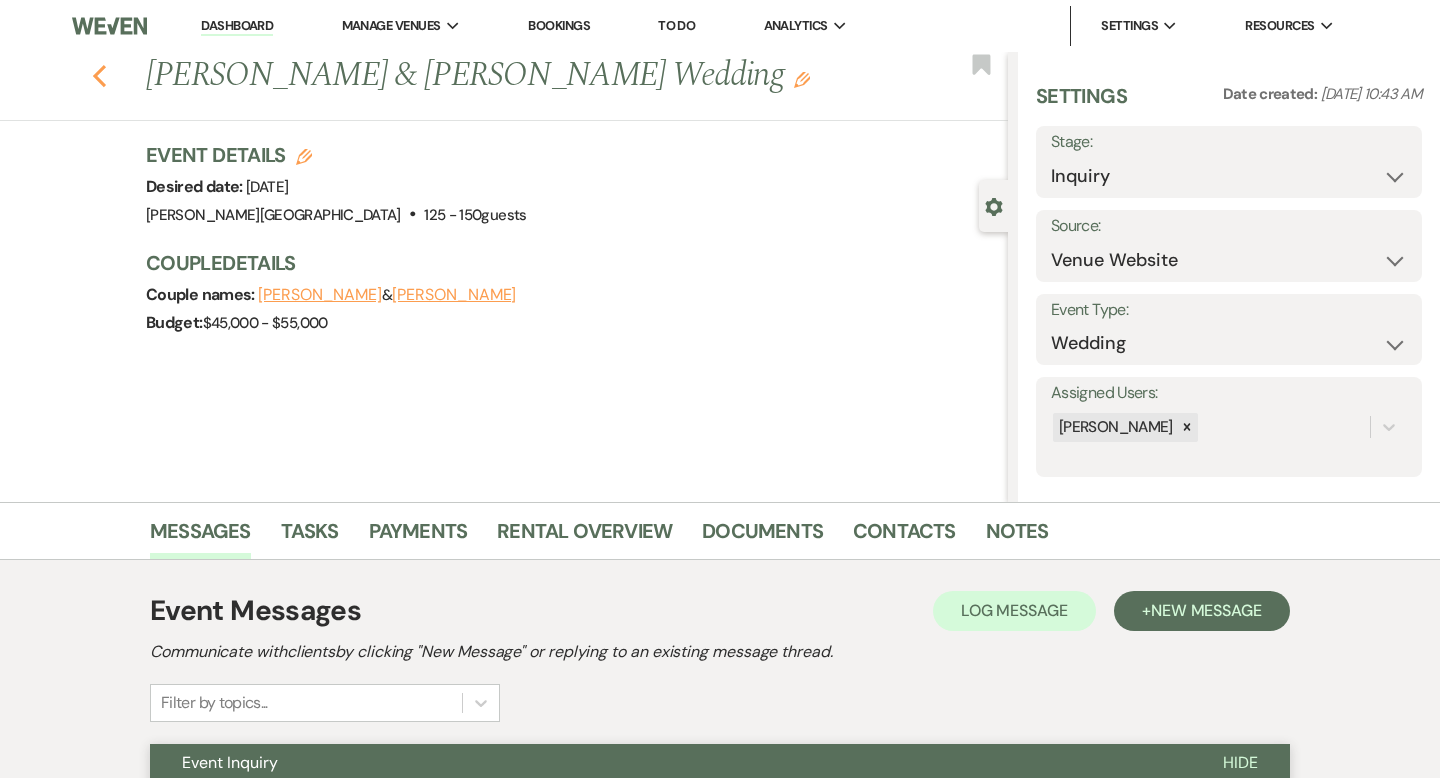 click on "Previous" 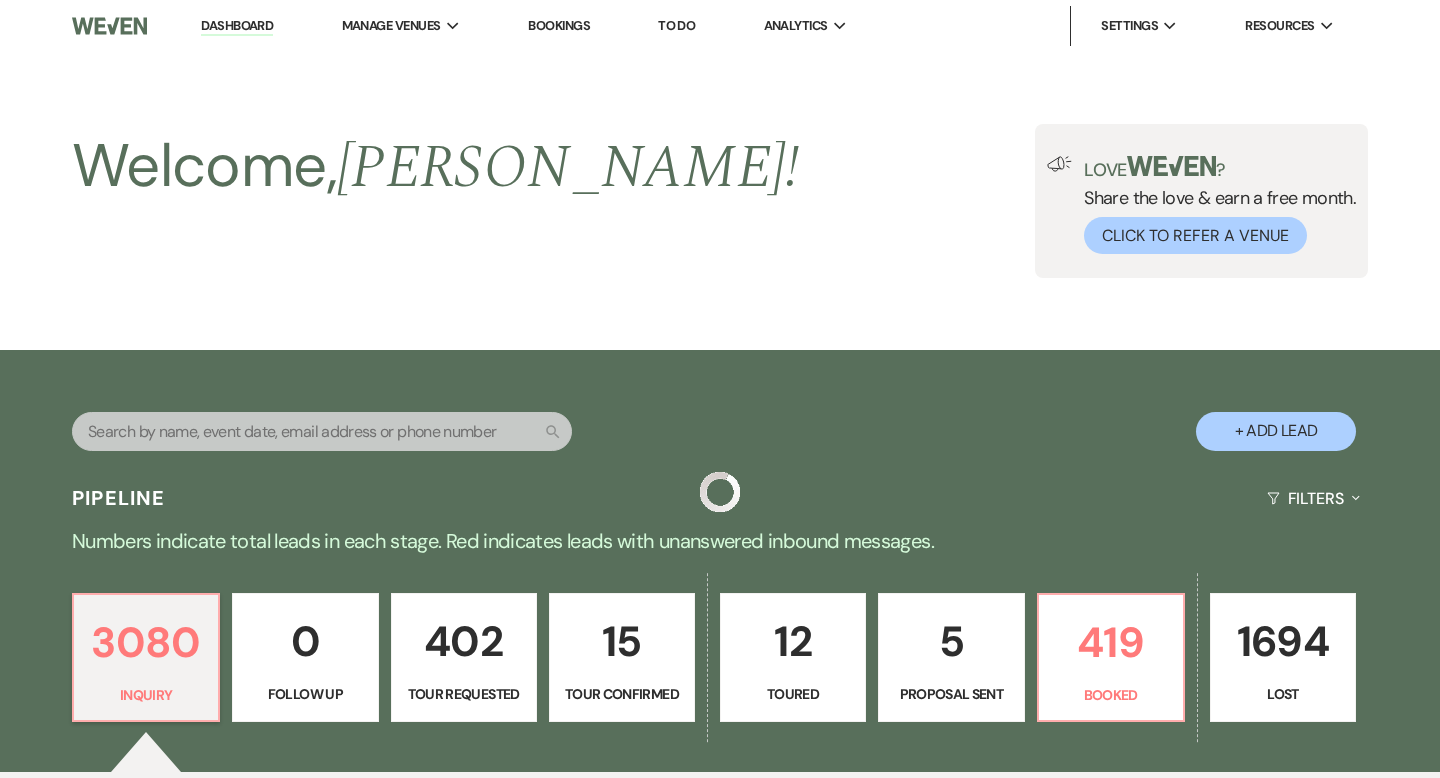 scroll, scrollTop: 490, scrollLeft: 0, axis: vertical 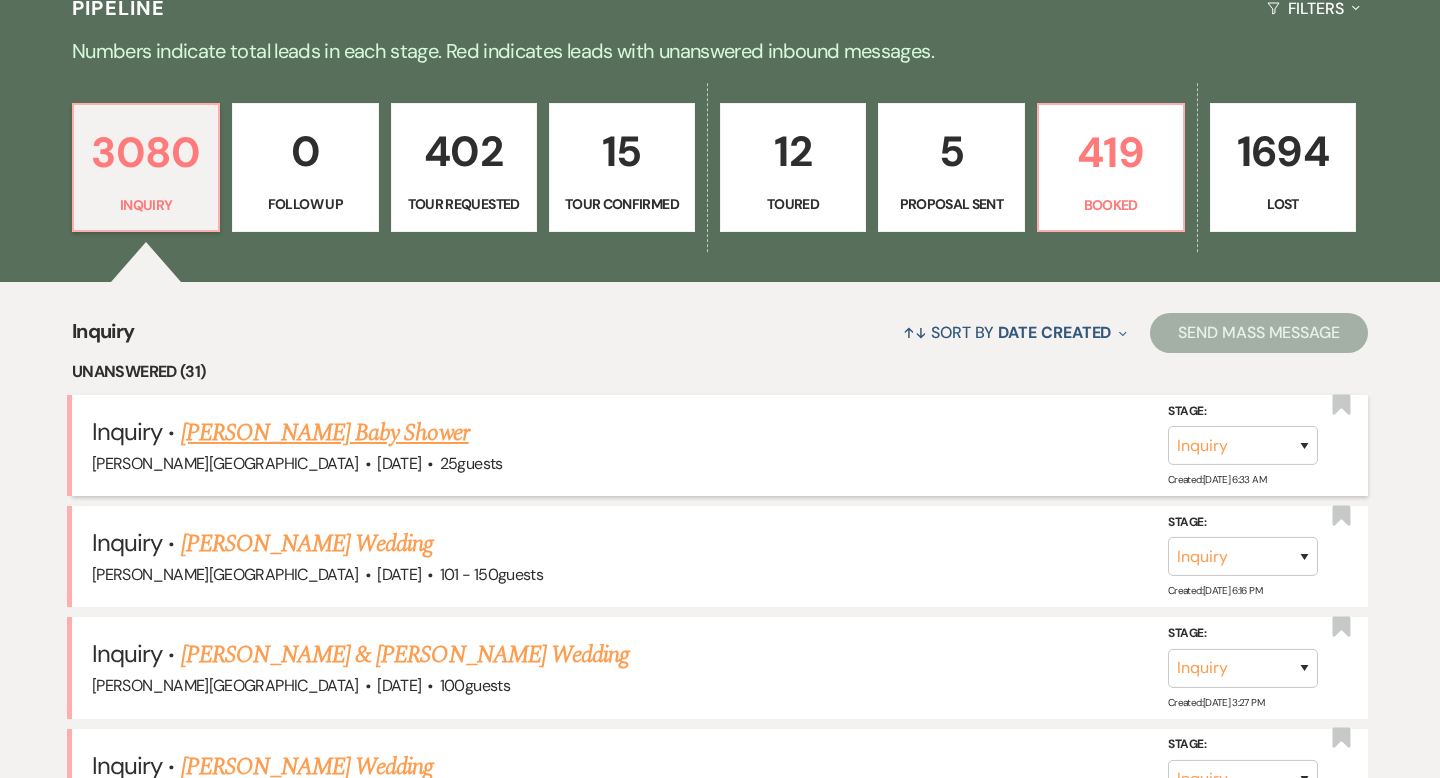 click on "[PERSON_NAME] Baby Shower" at bounding box center (325, 433) 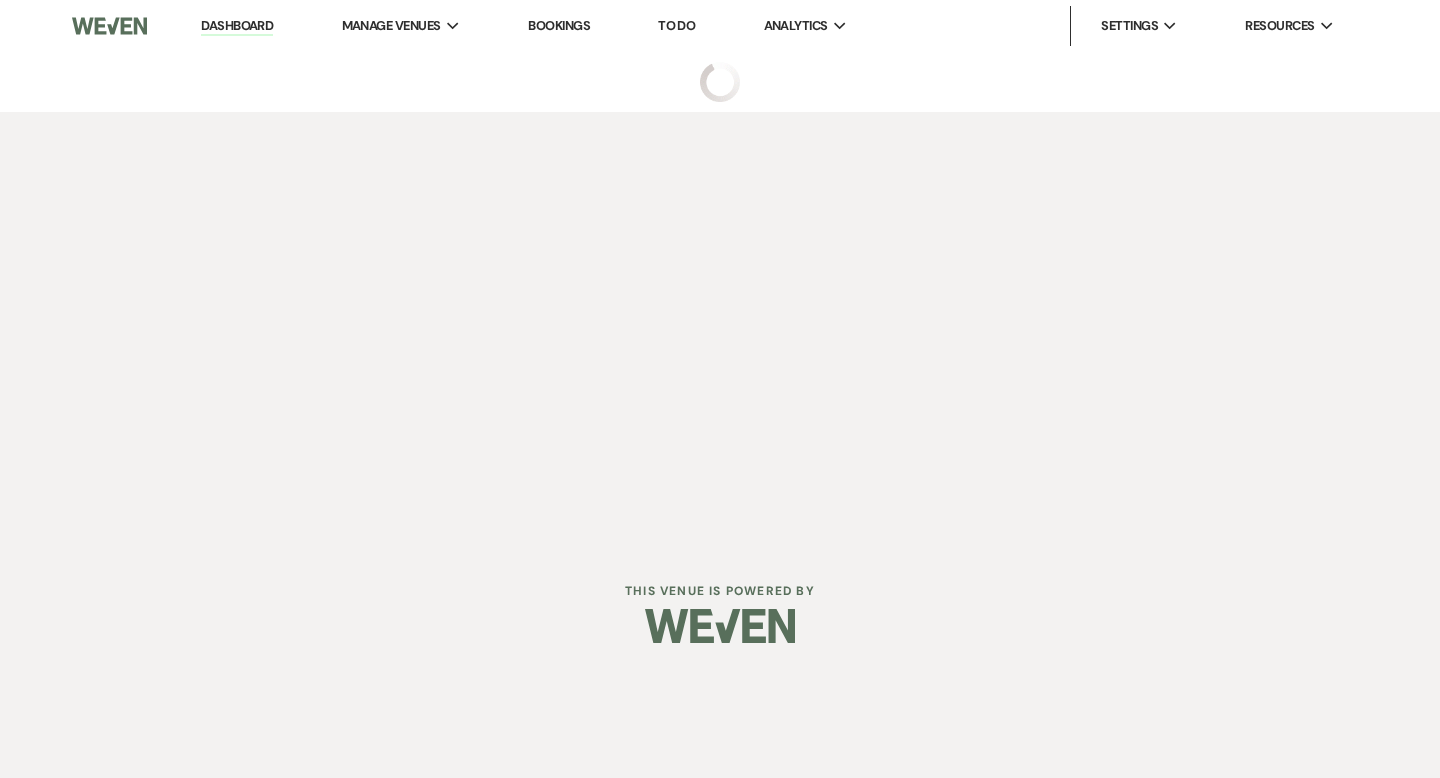 scroll, scrollTop: 0, scrollLeft: 0, axis: both 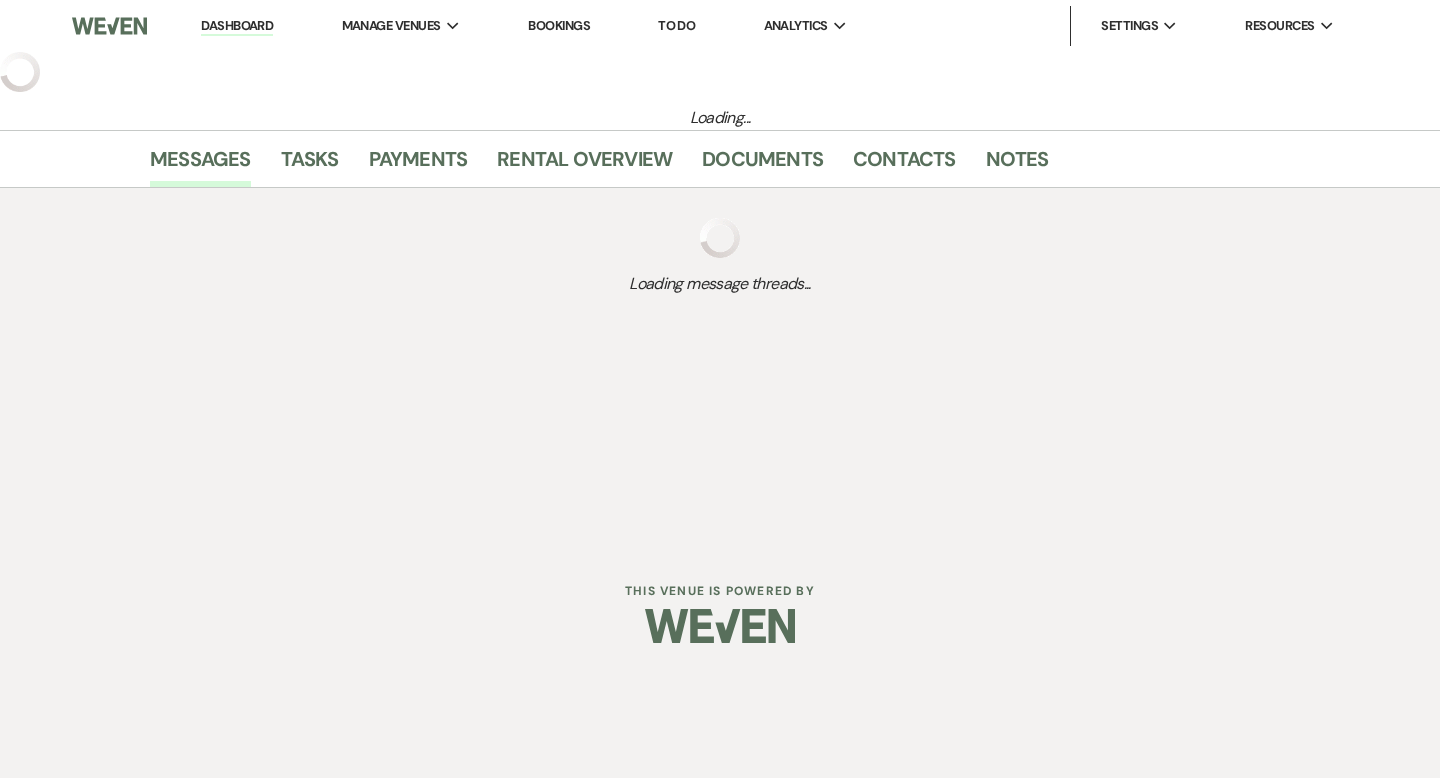 select on "5" 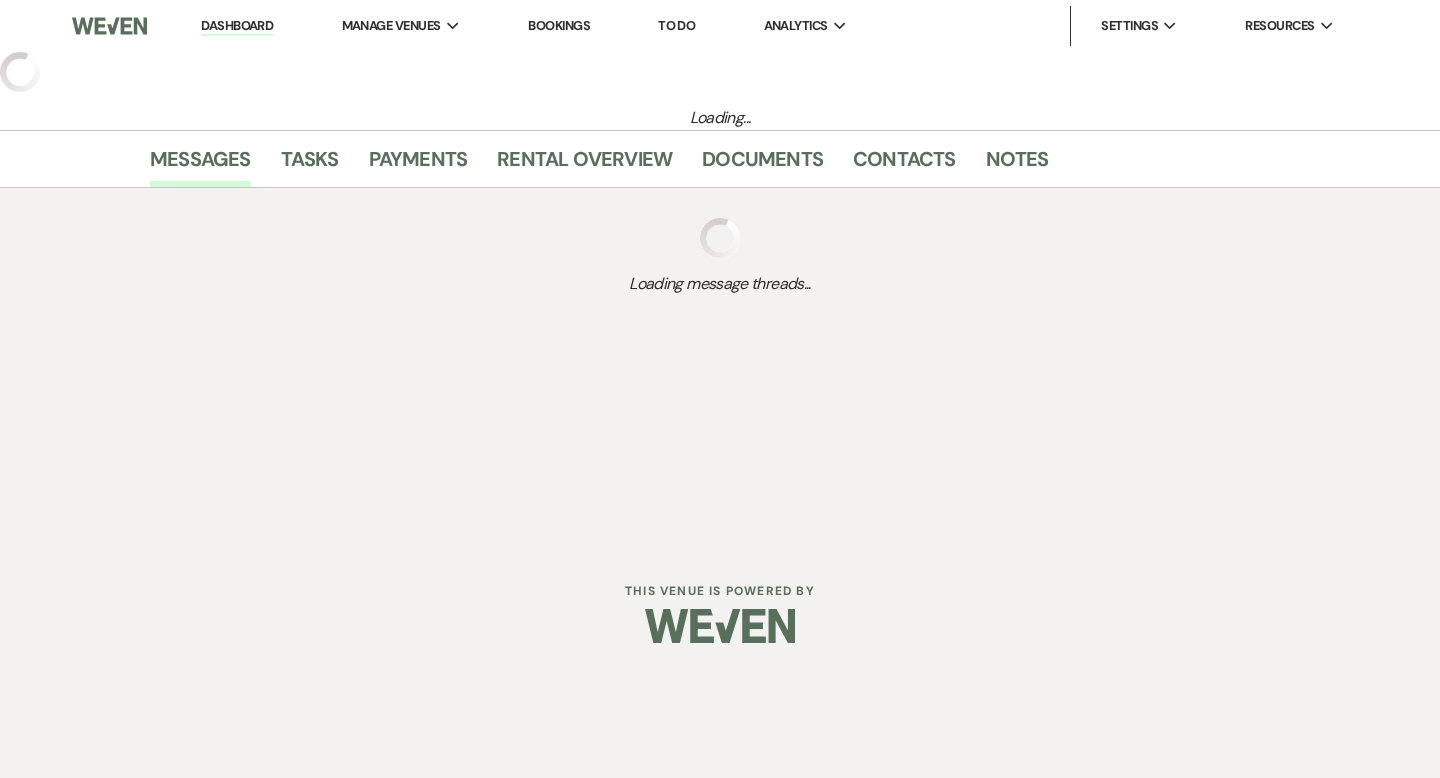 select on "3" 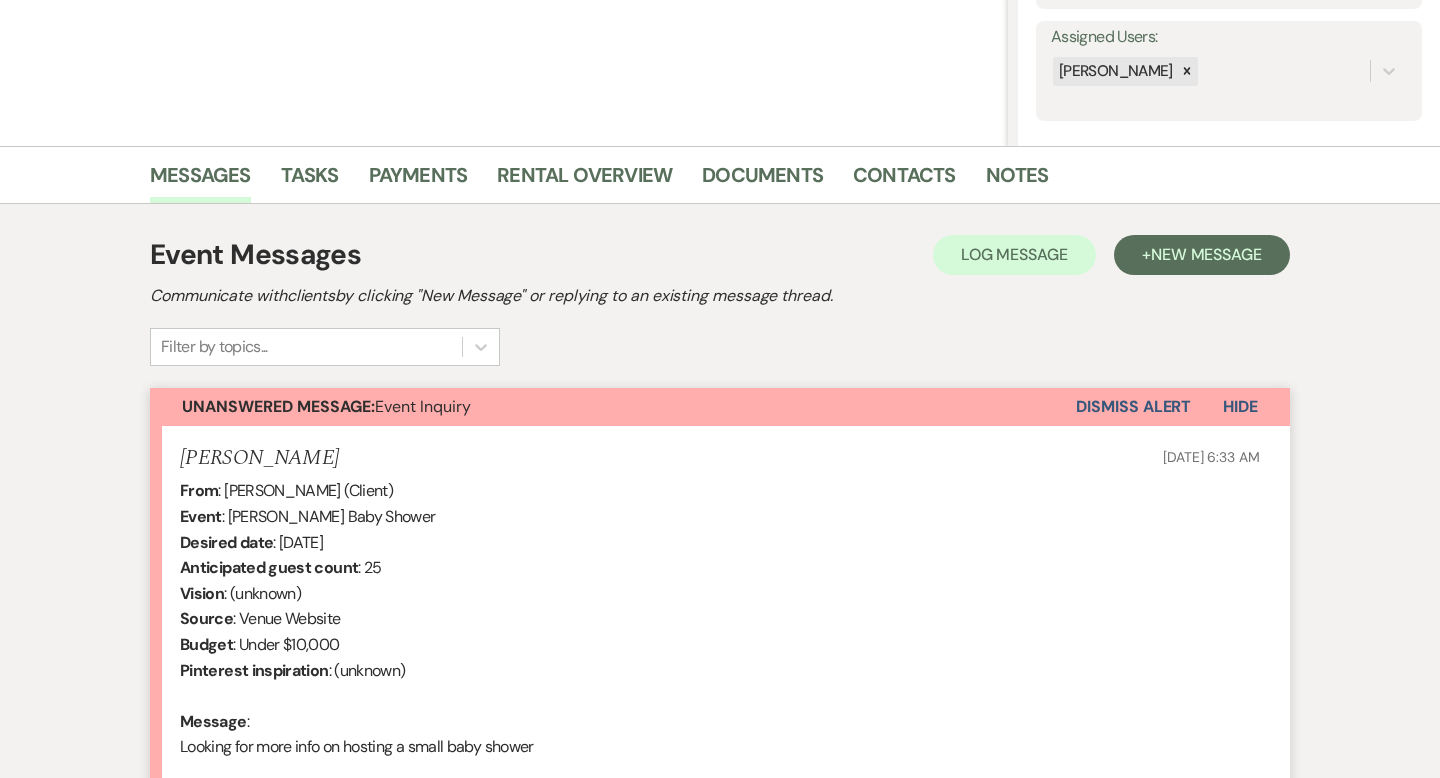 scroll, scrollTop: 596, scrollLeft: 0, axis: vertical 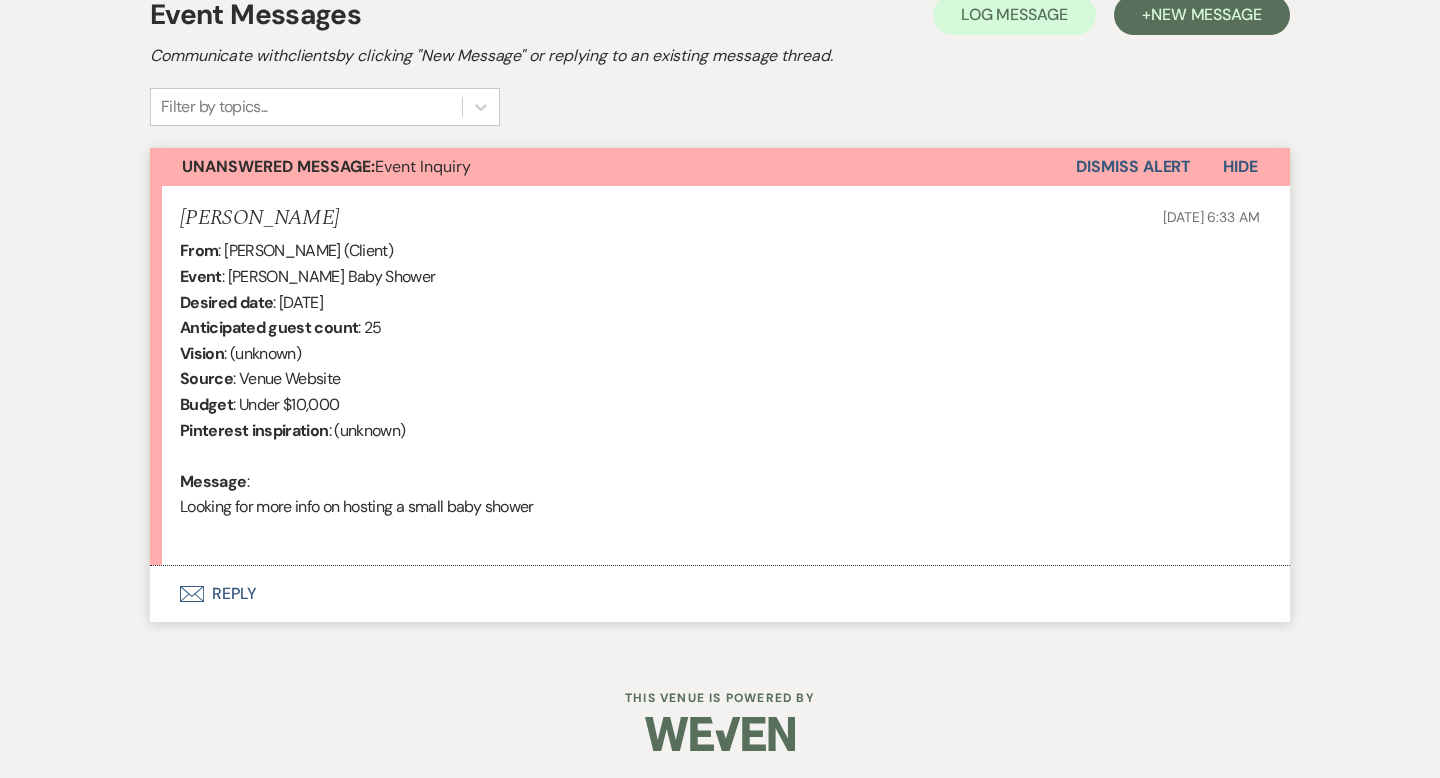 click on "Envelope Reply" at bounding box center [720, 594] 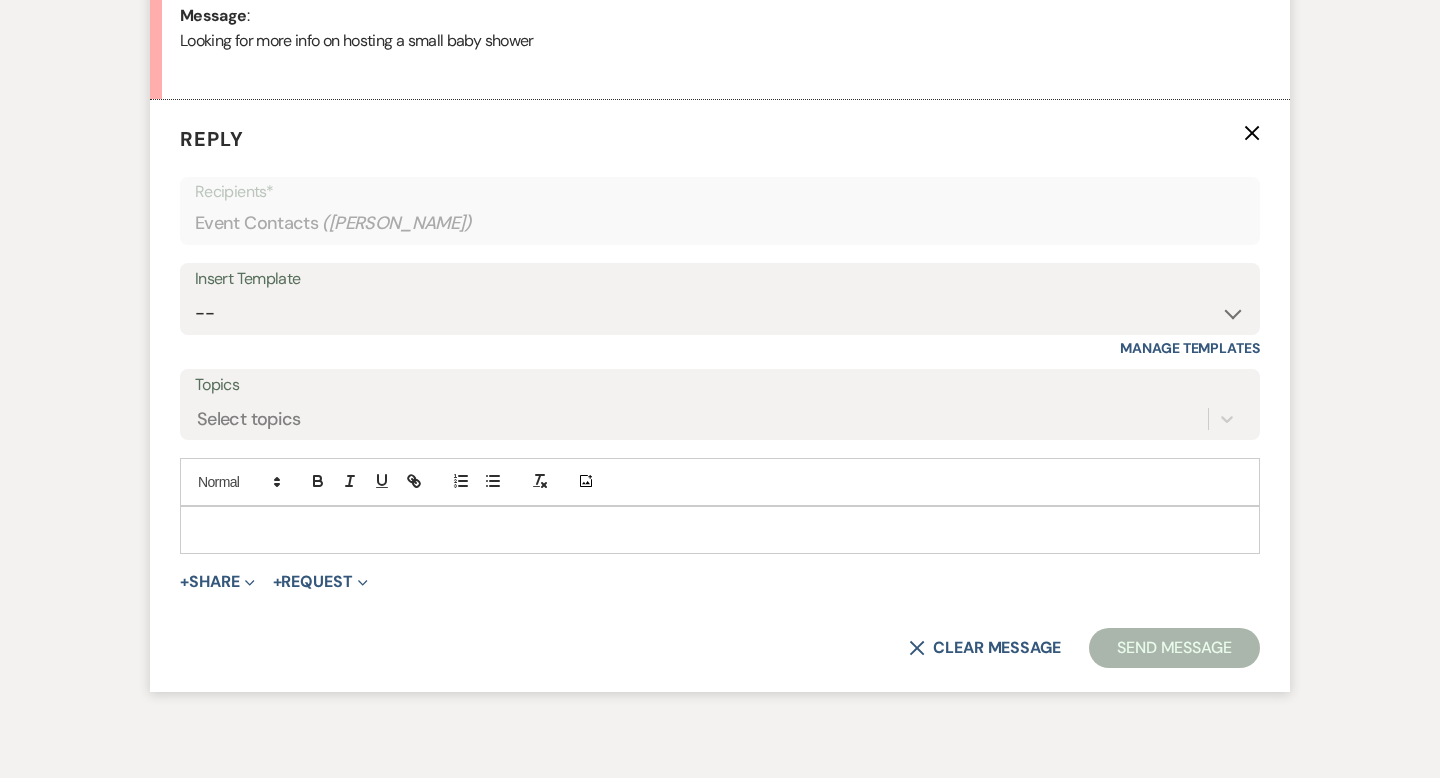 scroll, scrollTop: 1069, scrollLeft: 0, axis: vertical 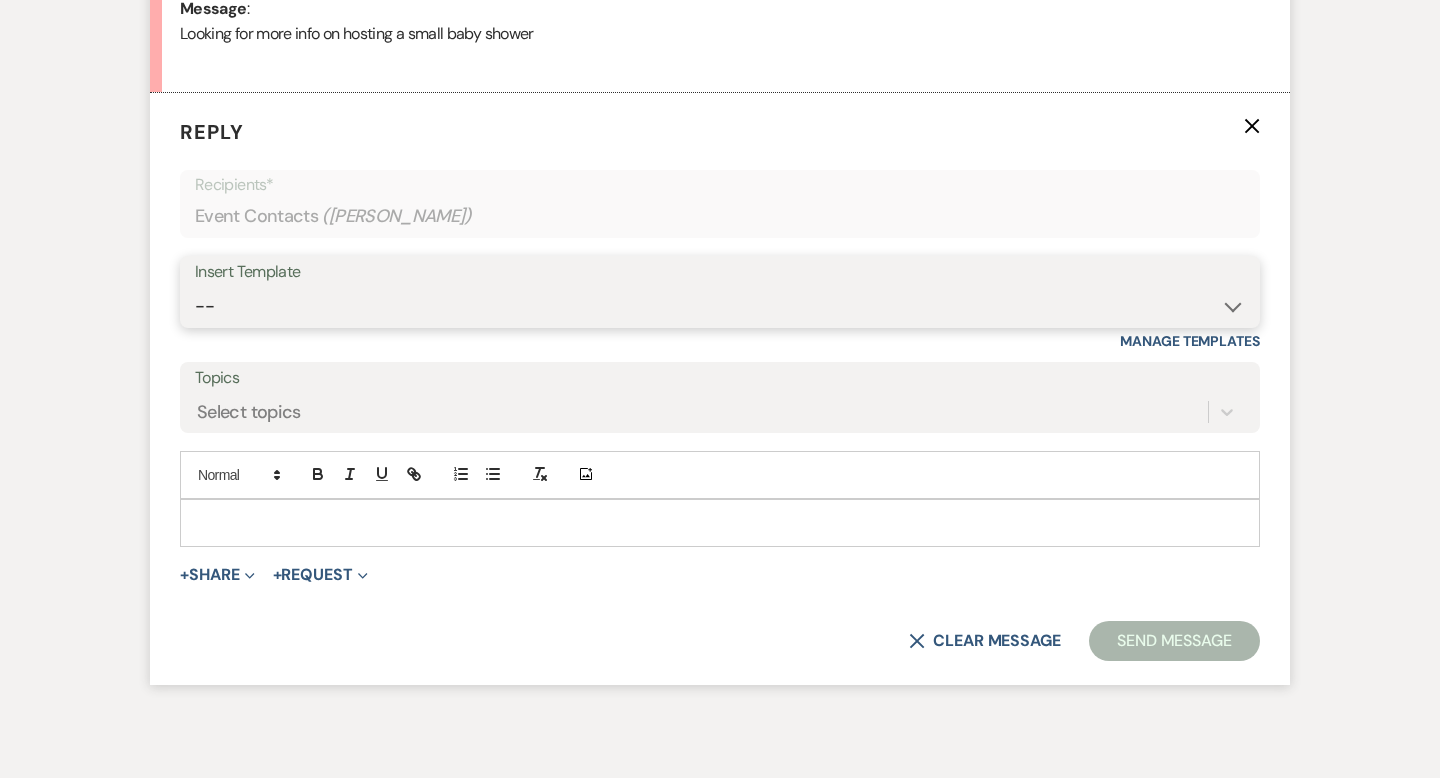 click on "-- Weven Planning Portal Introduction (Booked Events) Wedding Packages Booking Email Tour Request Shower Email Bridge Follow Up One month prior Insurance Reminder Rain Plan Check In Instructions Available Dates SFG Transparent Logos Upcoming Payment Reminder Late Payment Notice 1 Late Payment Notice 2 Cottage Email Copy of Weven Planning Portal Introduction (Booked Events) Deposit Return Via Check Mailed Deposit Return Via CC Refund Contract Questions Flower Announcement tour of grounds Knot Packages All-Inclusive Packages Rental Brochure Rental Updates All Inclusive Booking Email Flower Booking Email All-Inclusive Booking Intro Email Booking Intro Email" at bounding box center (720, 306) 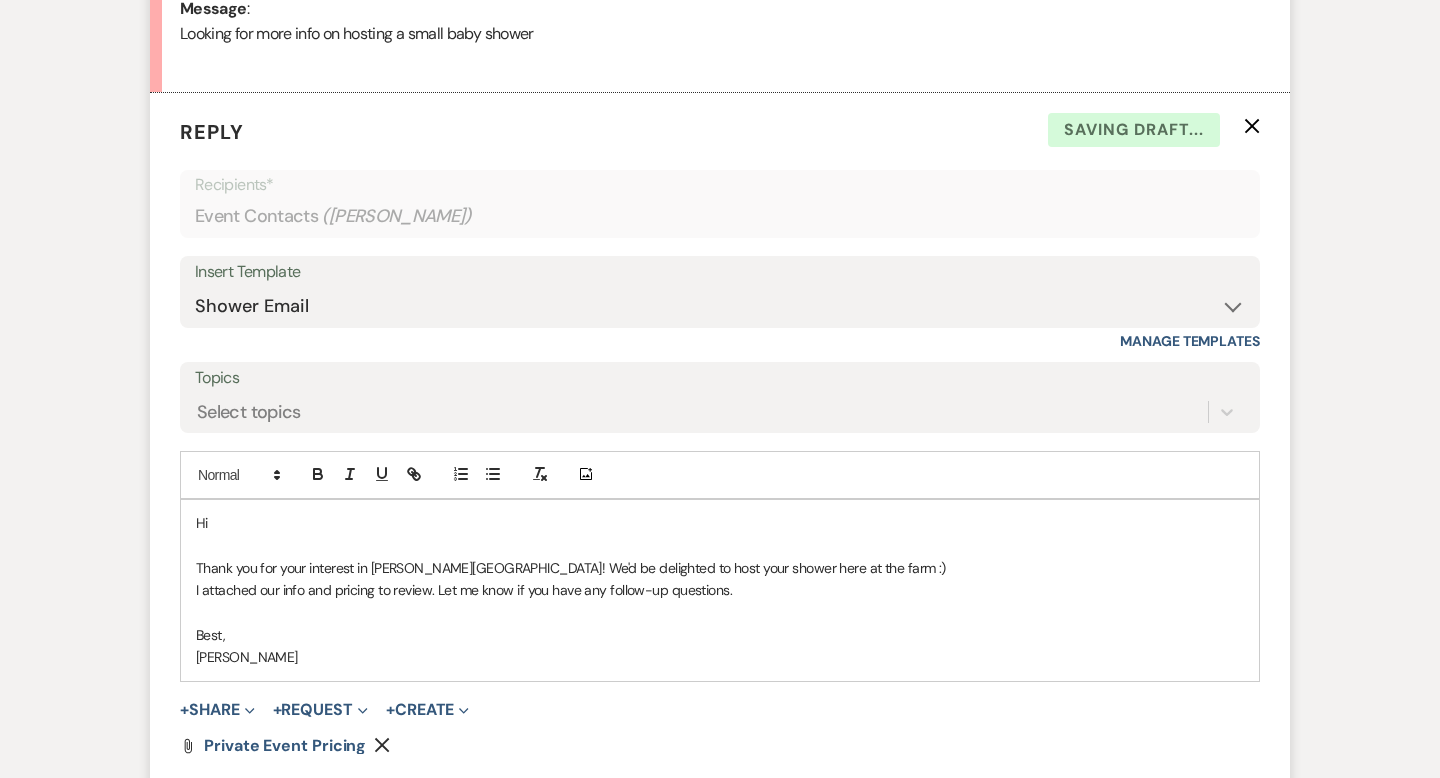 click on "Hi" at bounding box center [720, 523] 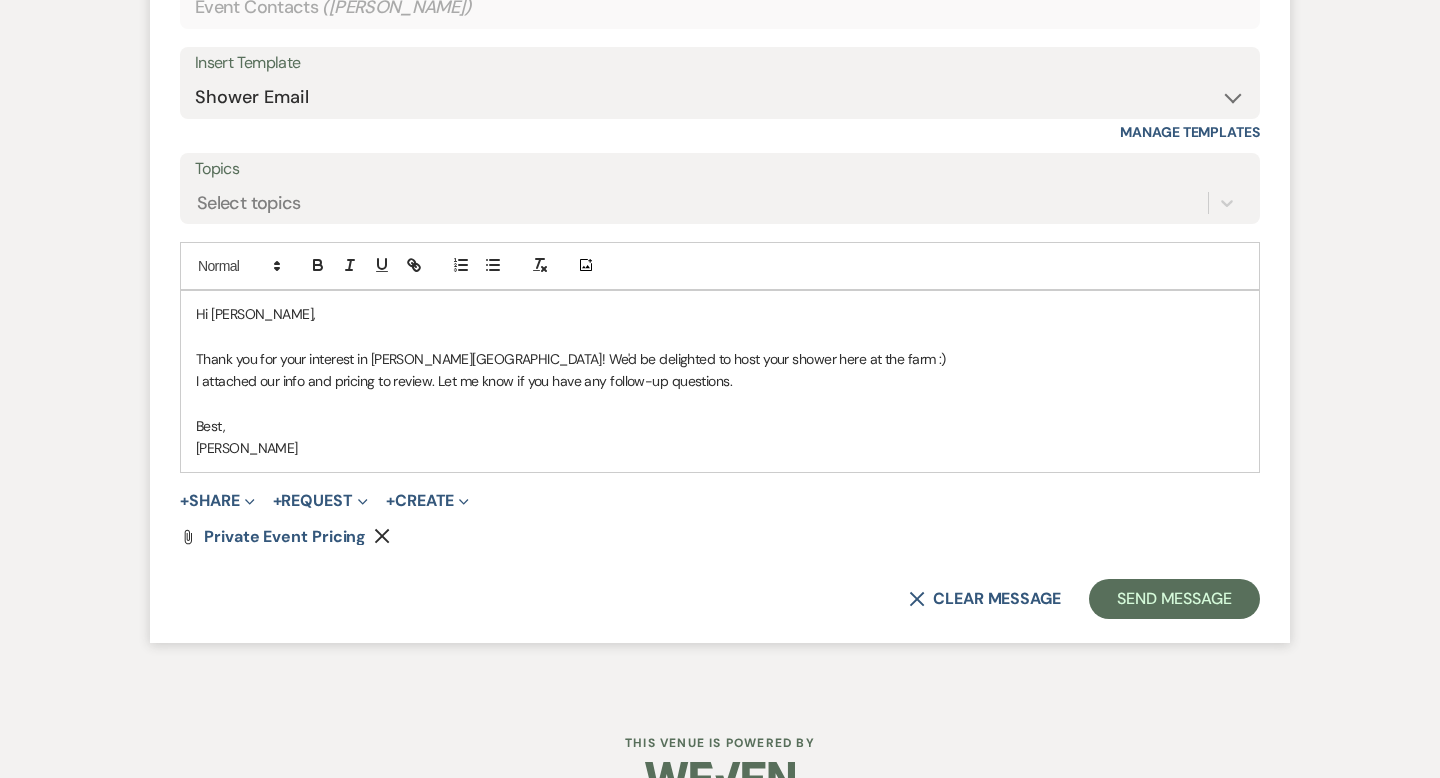 scroll, scrollTop: 1286, scrollLeft: 0, axis: vertical 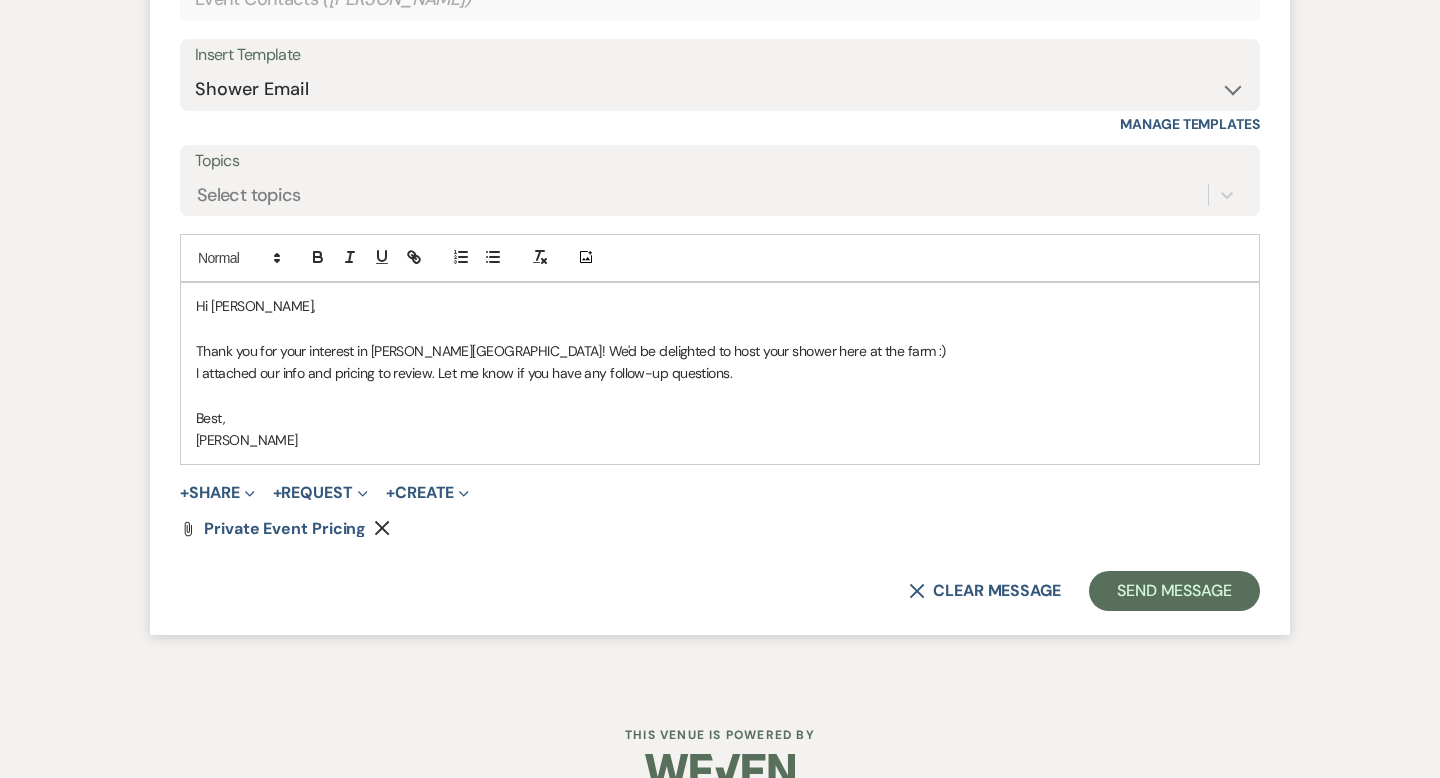 click on "Reply   X Saving draft... Recipients* Event Contacts   ( [PERSON_NAME] )   Insert Template   -- Weven Planning Portal Introduction (Booked Events) Wedding Packages Booking Email Tour Request Shower Email Bridge Follow Up One month prior Insurance Reminder Rain Plan Check In Instructions Available Dates SFG Transparent Logos Upcoming Payment Reminder Late Payment Notice 1 Late Payment Notice 2 Cottage Email Copy of Weven Planning Portal Introduction (Booked Events) Deposit Return Via Check Mailed Deposit Return Via CC Refund Contract Questions Flower Announcement tour of grounds Knot Packages All-Inclusive Packages Rental Brochure Rental Updates All Inclusive Booking Email Flower Booking Email All-Inclusive Booking Intro Email Booking Intro Email Manage Templates Topics Select topics                                                                             Add Photo   Hi [PERSON_NAME], Thank you for your interest in [PERSON_NAME][GEOGRAPHIC_DATA]! We'd be delighted to host your shower here at the farm :) [PERSON_NAME] +  Share +" at bounding box center [720, 255] 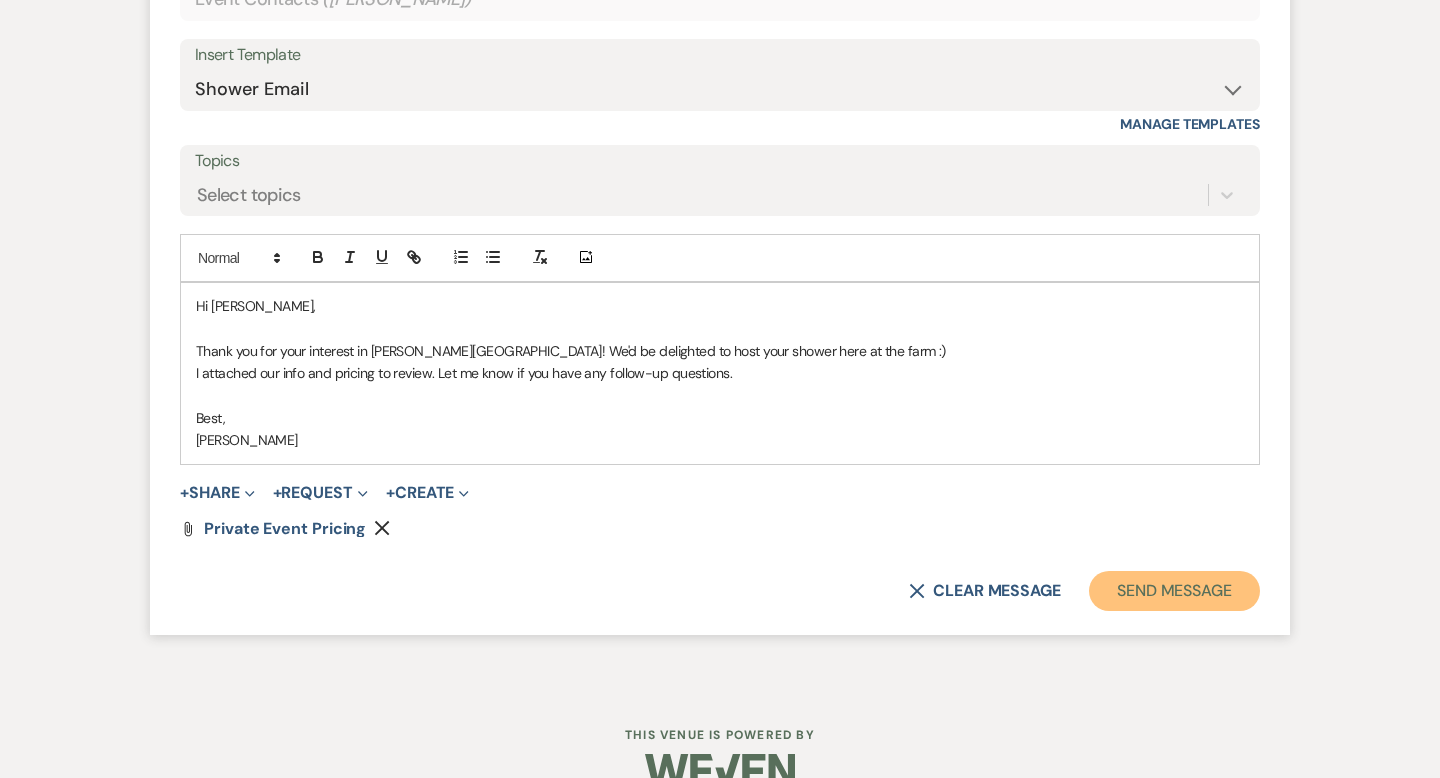 click on "Send Message" at bounding box center [1174, 591] 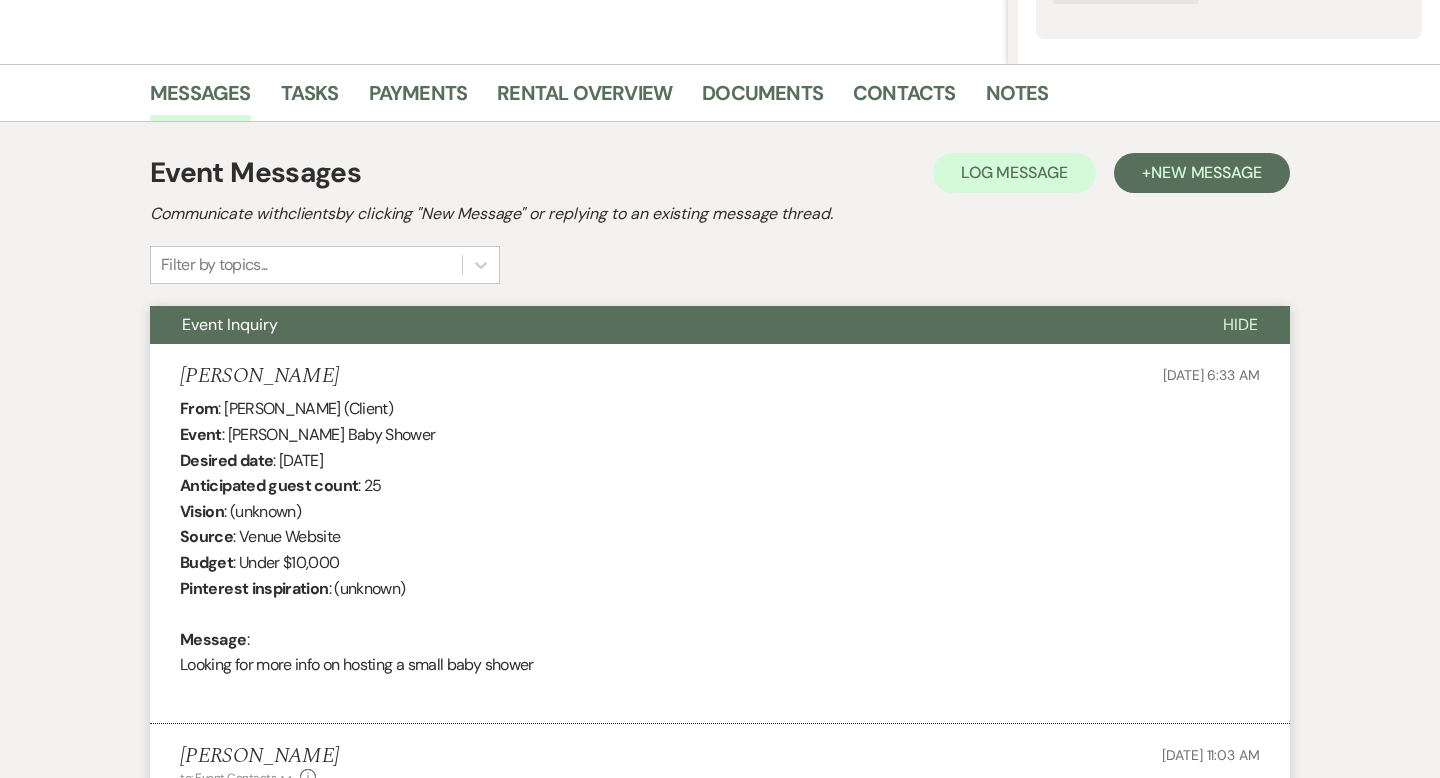 scroll, scrollTop: 0, scrollLeft: 0, axis: both 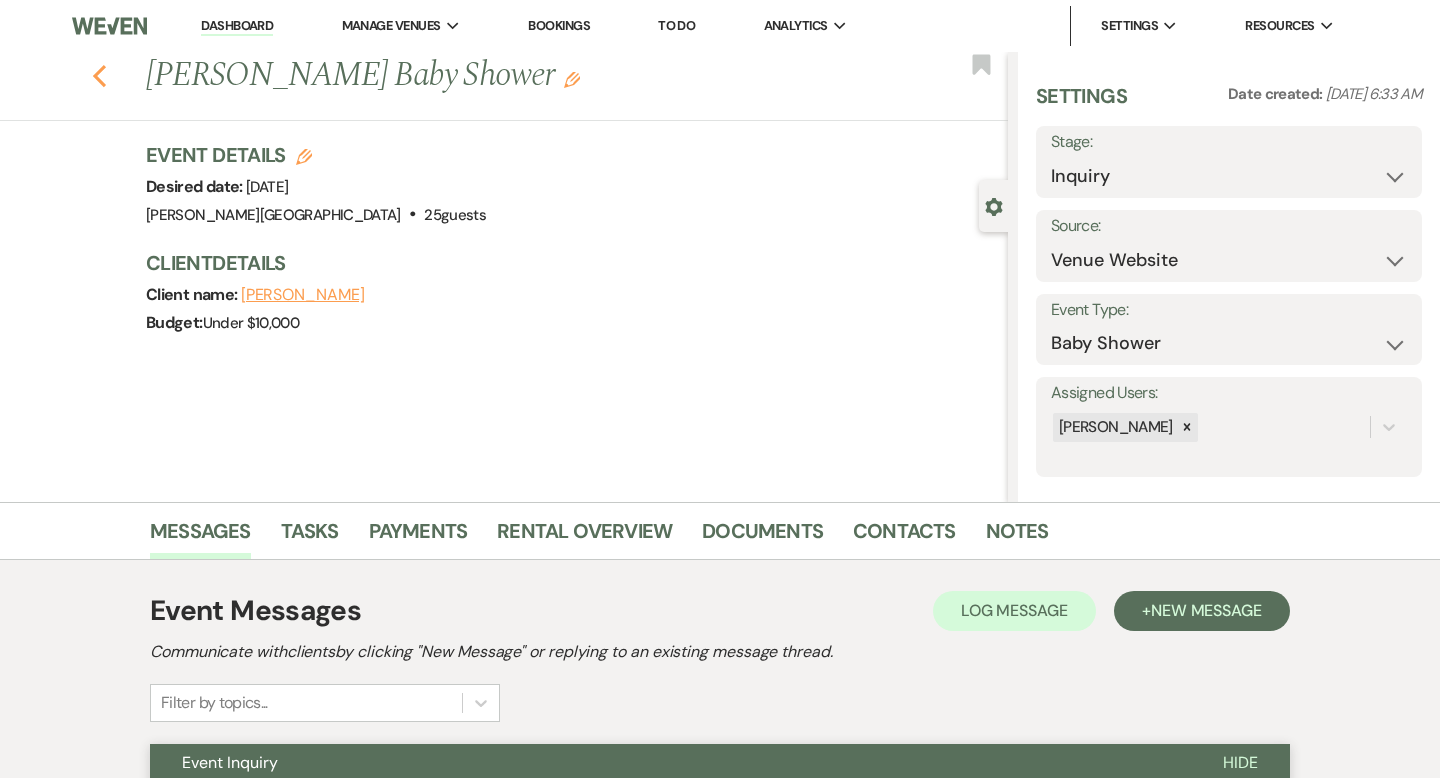 click 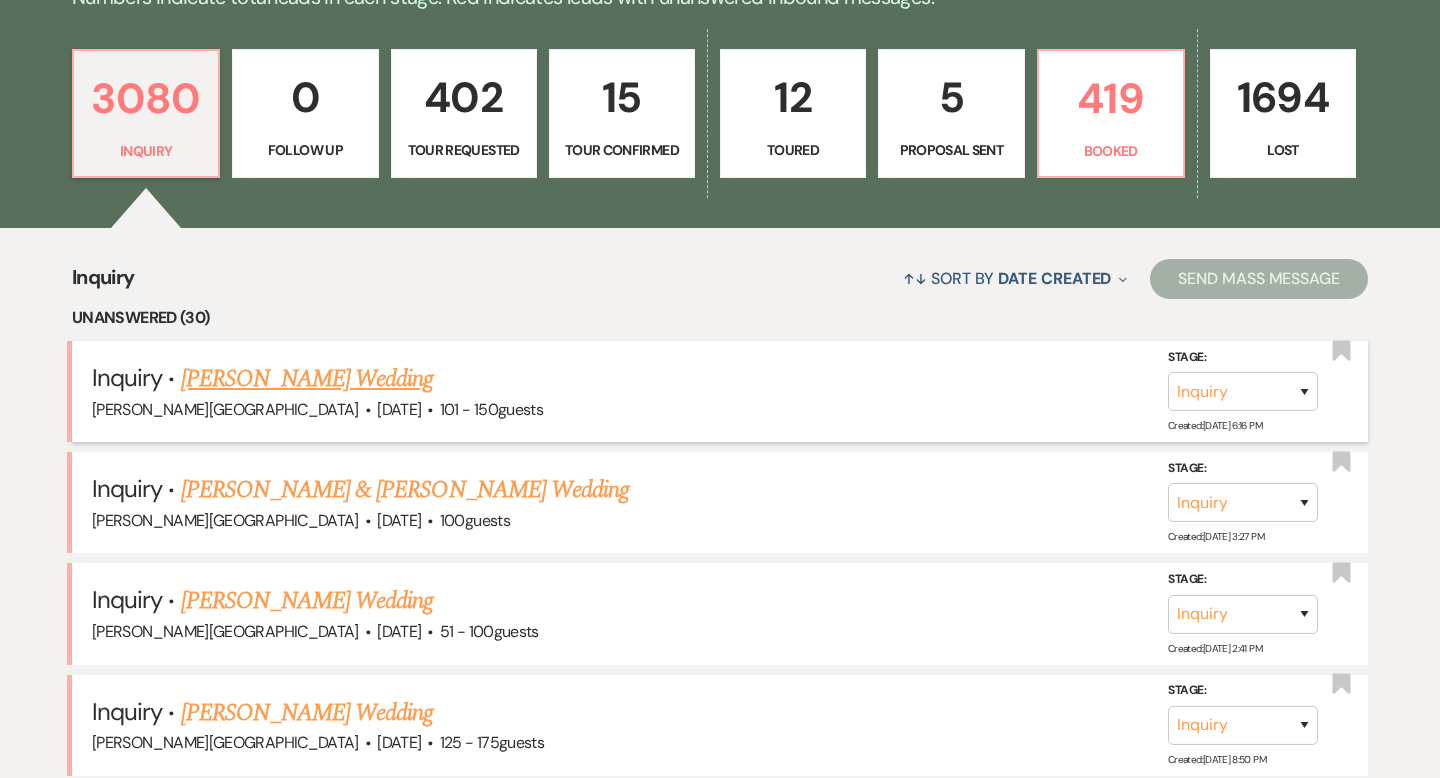 scroll, scrollTop: 567, scrollLeft: 0, axis: vertical 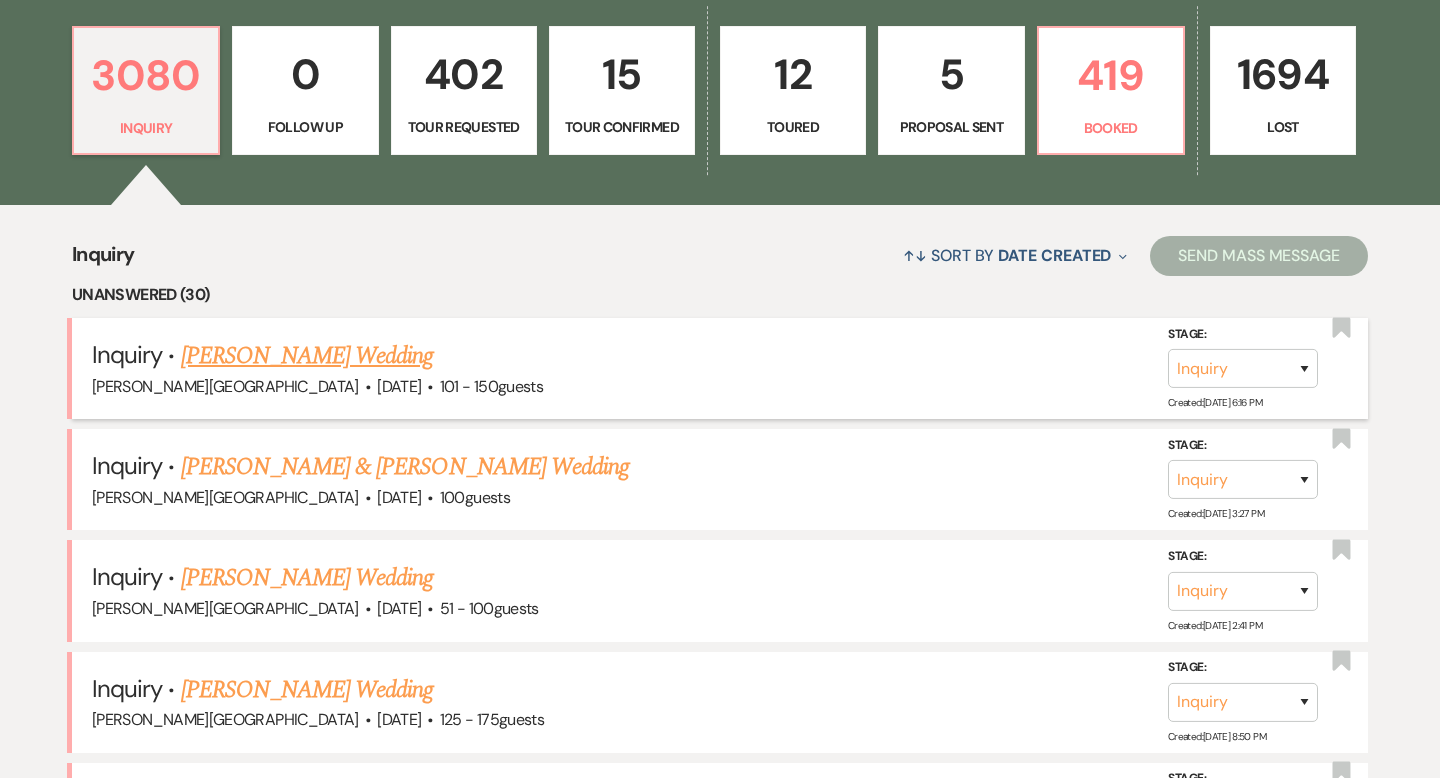 click on "[PERSON_NAME] Wedding" at bounding box center (307, 356) 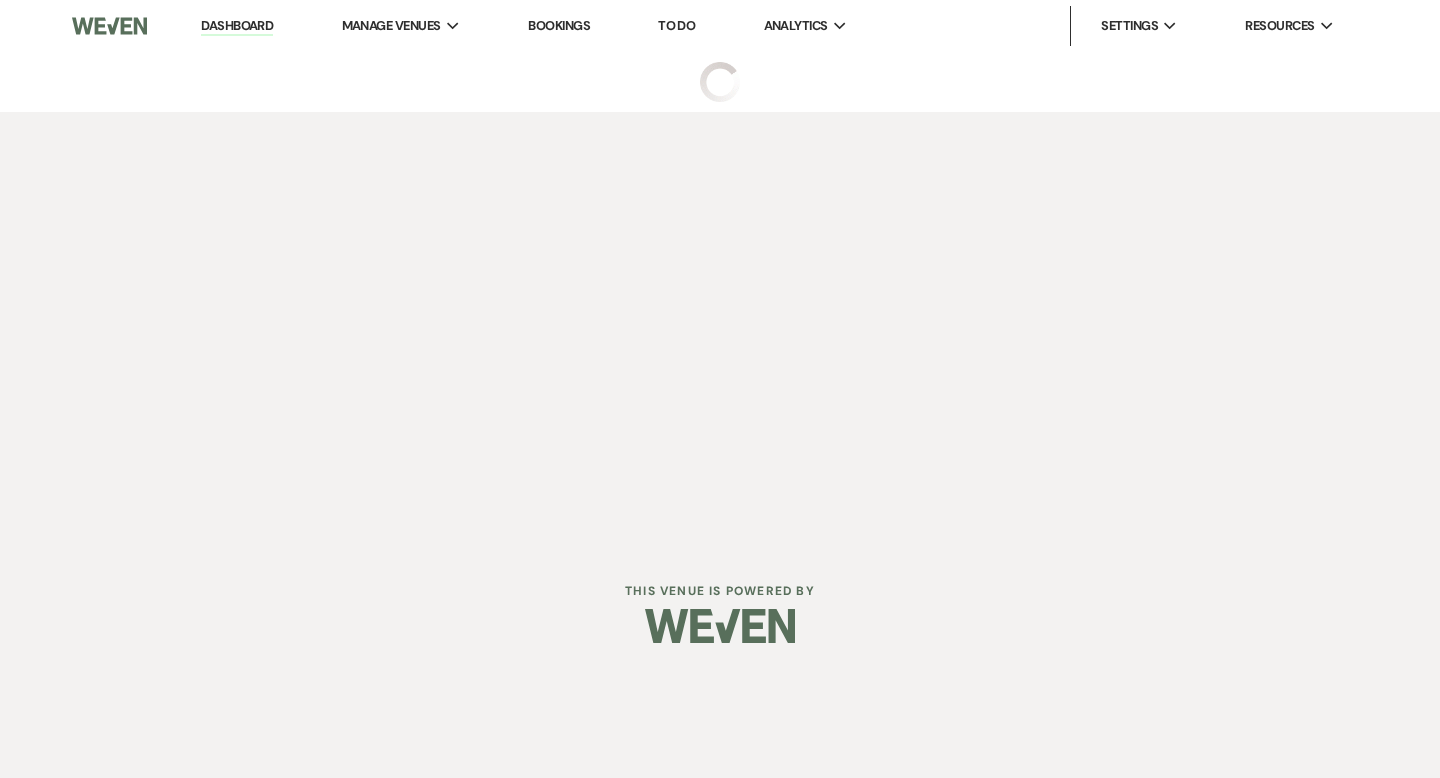 scroll, scrollTop: 0, scrollLeft: 0, axis: both 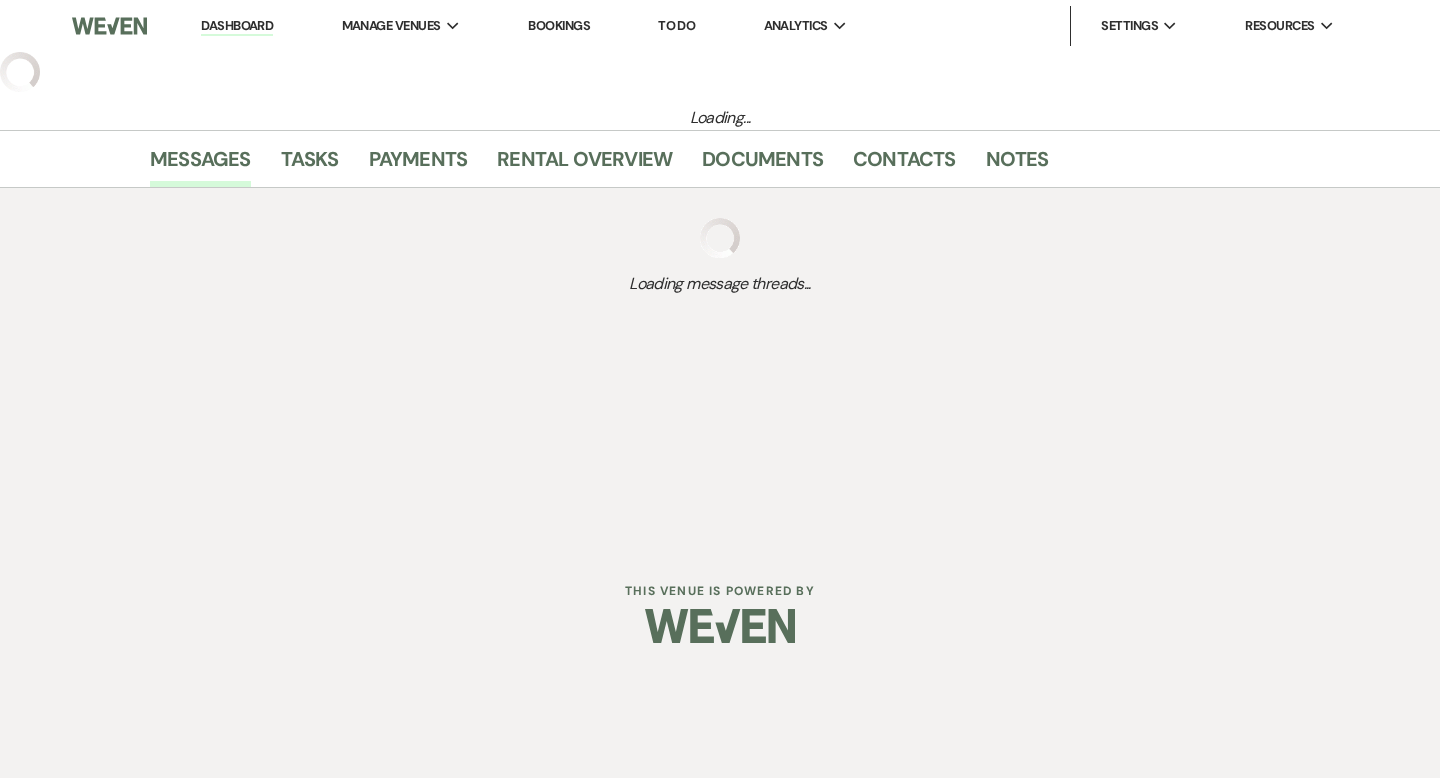 select on "2" 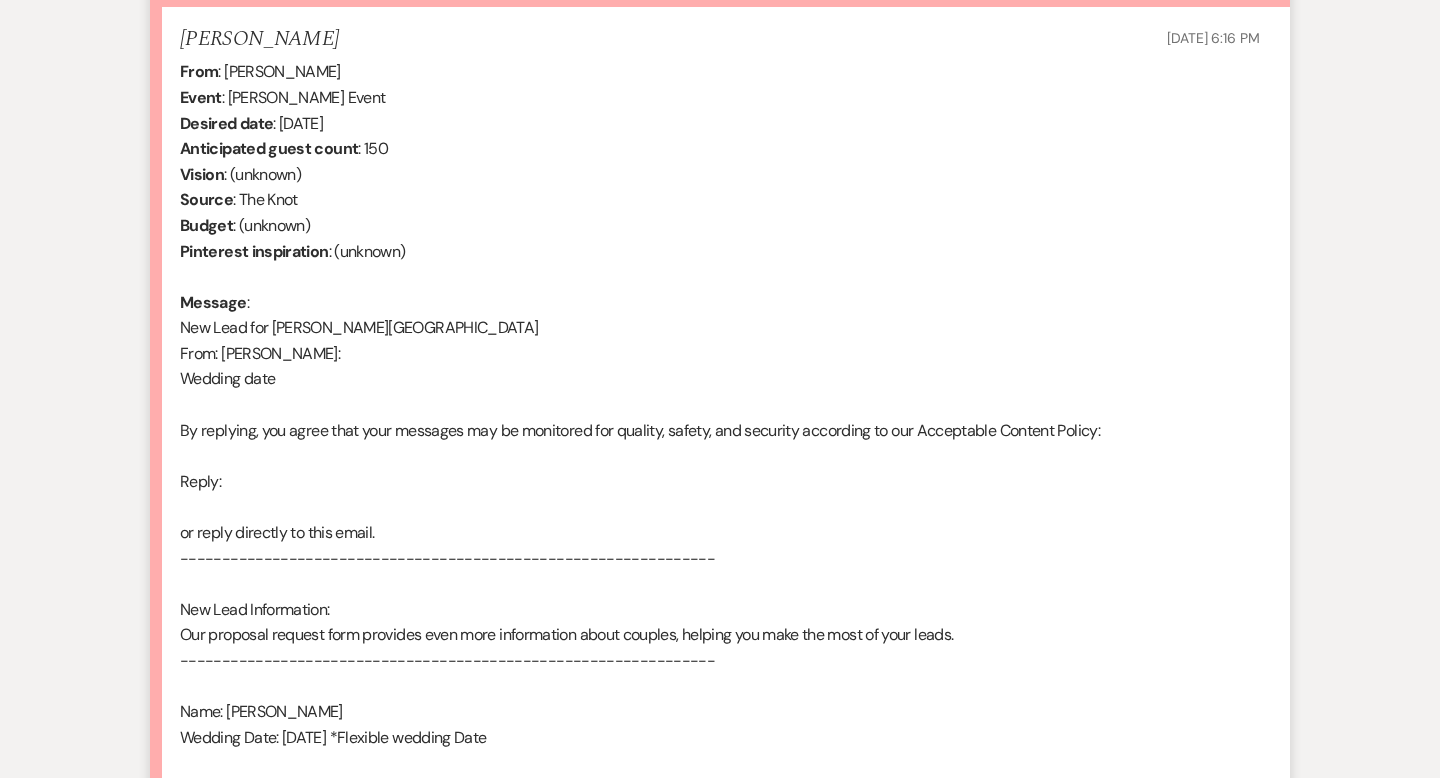 scroll, scrollTop: 1162, scrollLeft: 0, axis: vertical 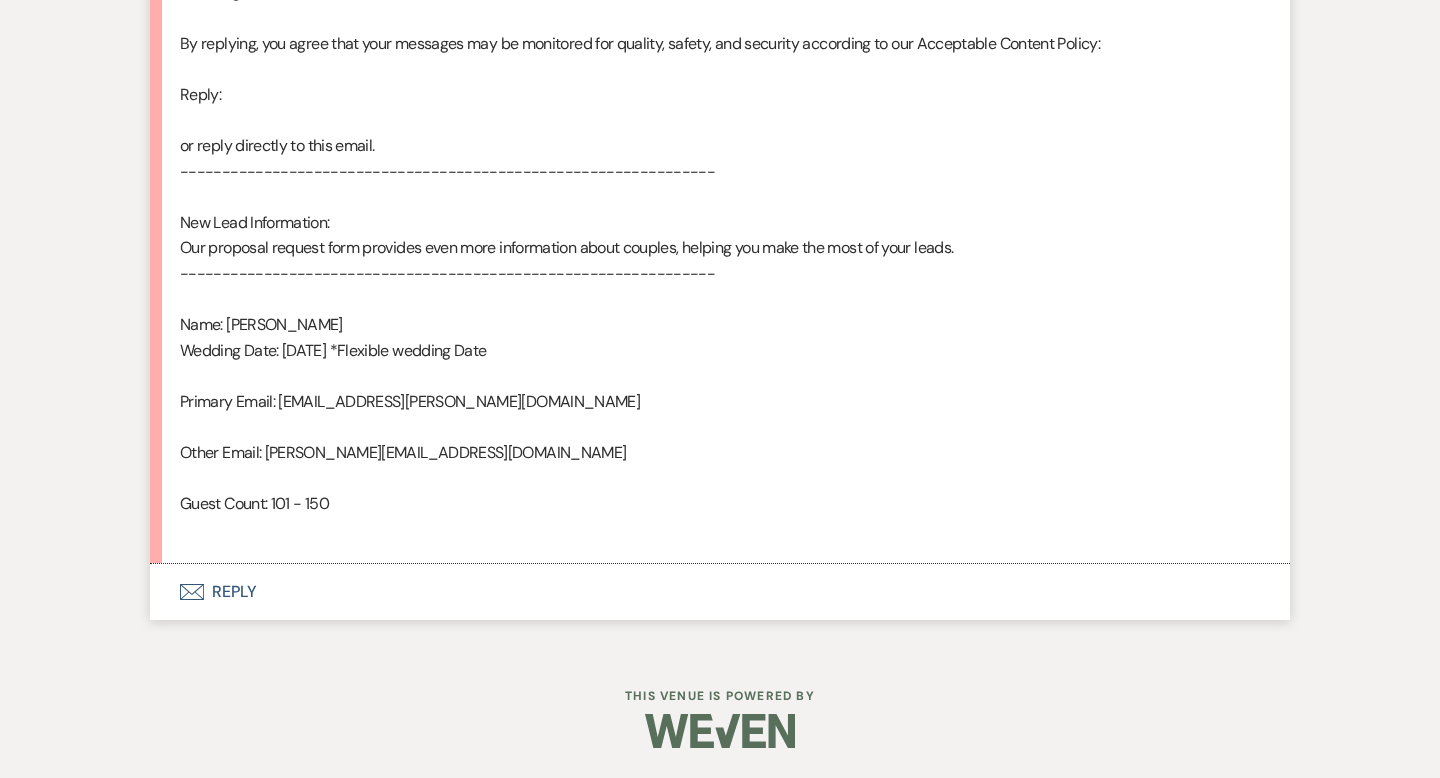 click on "Envelope Reply" at bounding box center [720, 592] 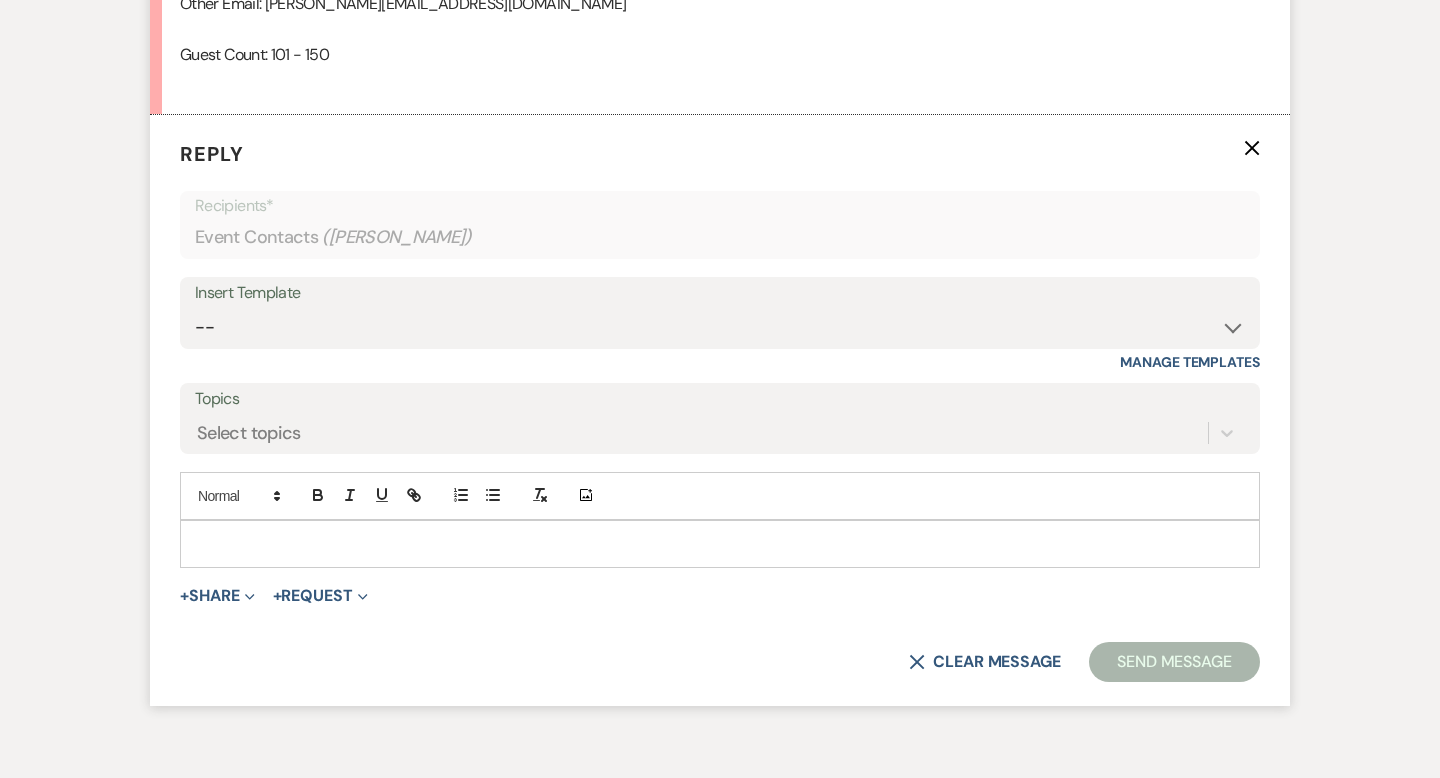 scroll, scrollTop: 1632, scrollLeft: 0, axis: vertical 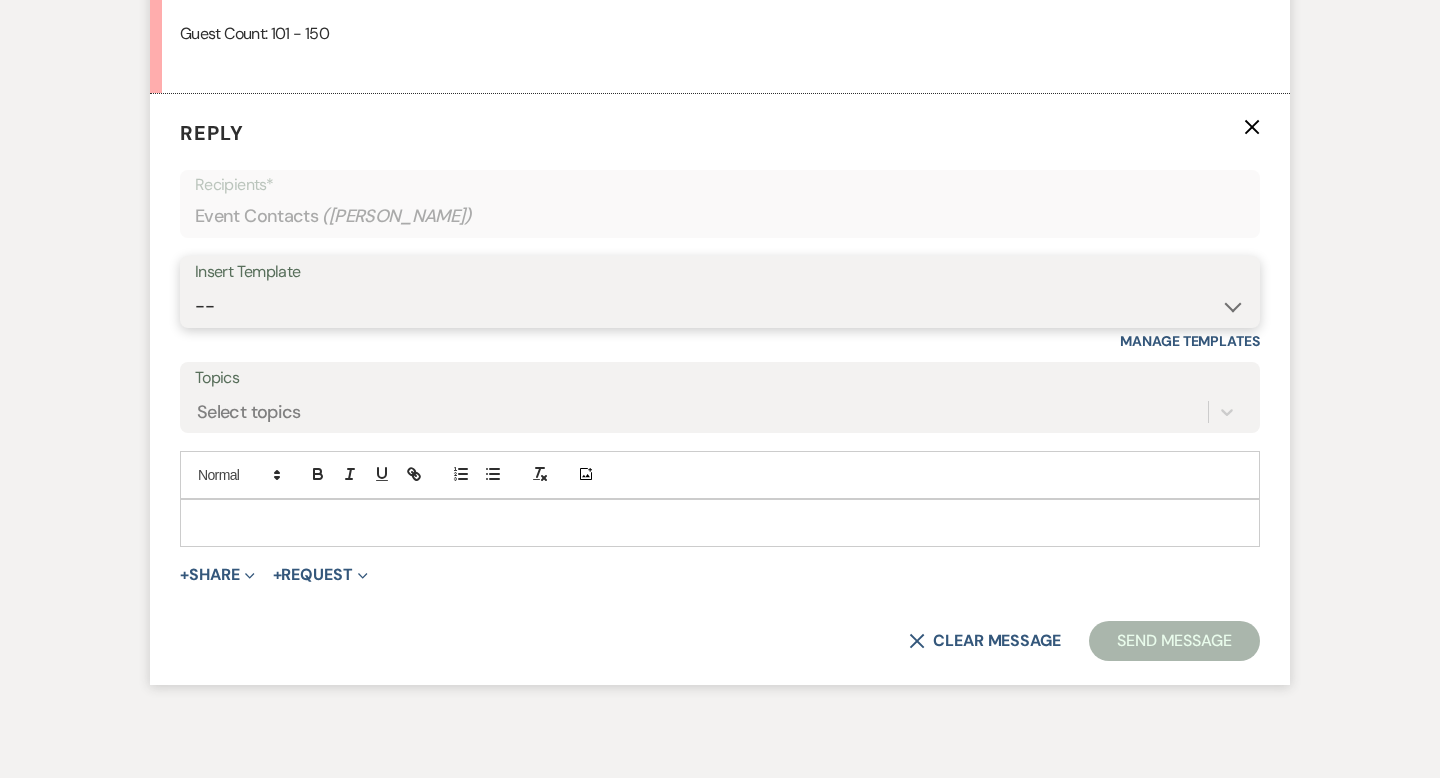 click on "-- Weven Planning Portal Introduction (Booked Events) Wedding Packages Booking Email Tour Request Shower Email Bridge Follow Up One month prior Insurance Reminder Rain Plan Check In Instructions Available Dates SFG Transparent Logos Upcoming Payment Reminder Late Payment Notice 1 Late Payment Notice 2 Cottage Email Copy of Weven Planning Portal Introduction (Booked Events) Deposit Return Via Check Mailed Deposit Return Via CC Refund Contract Questions Flower Announcement tour of grounds Knot Packages All-Inclusive Packages Rental Brochure Rental Updates All Inclusive Booking Email Flower Booking Email All-Inclusive Booking Intro Email Booking Intro Email" at bounding box center (720, 306) 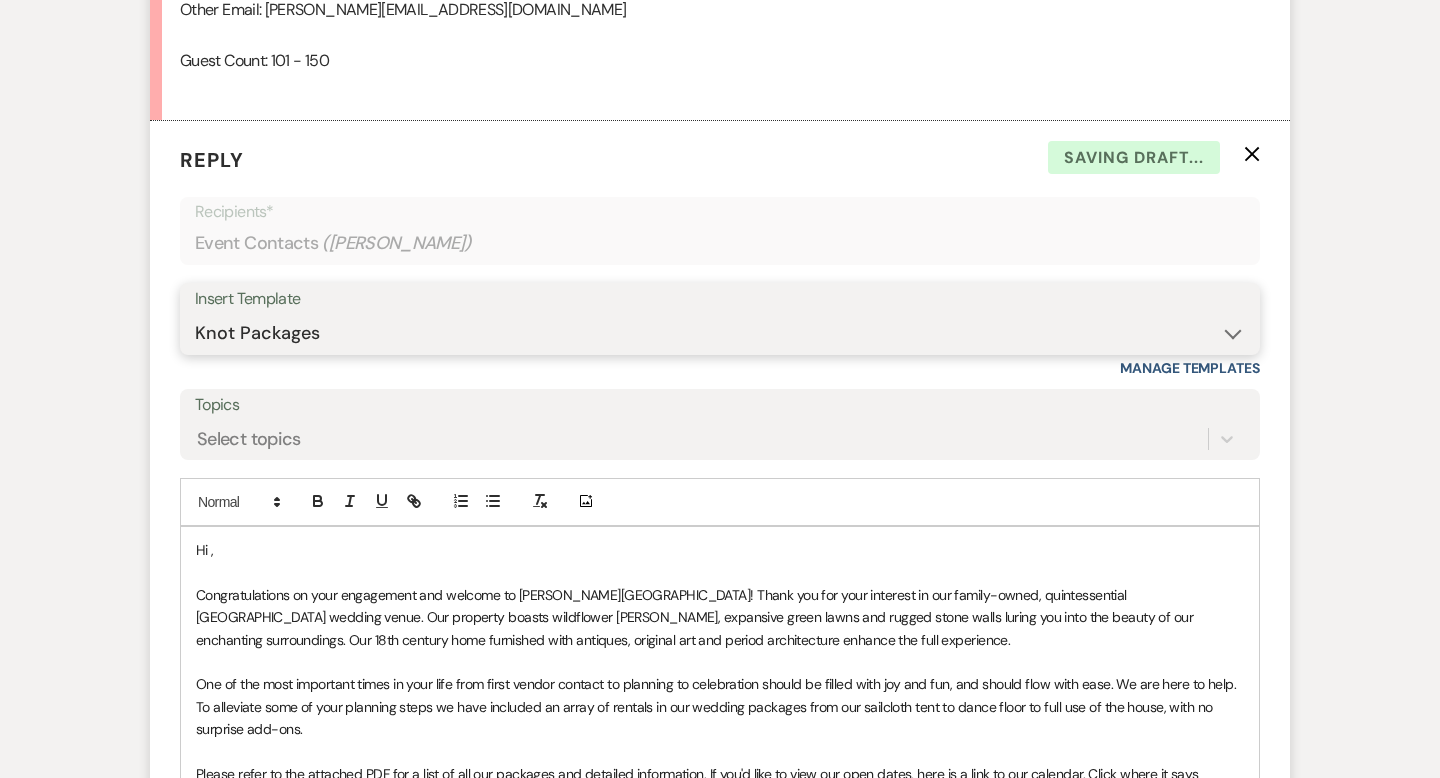 scroll, scrollTop: 1608, scrollLeft: 0, axis: vertical 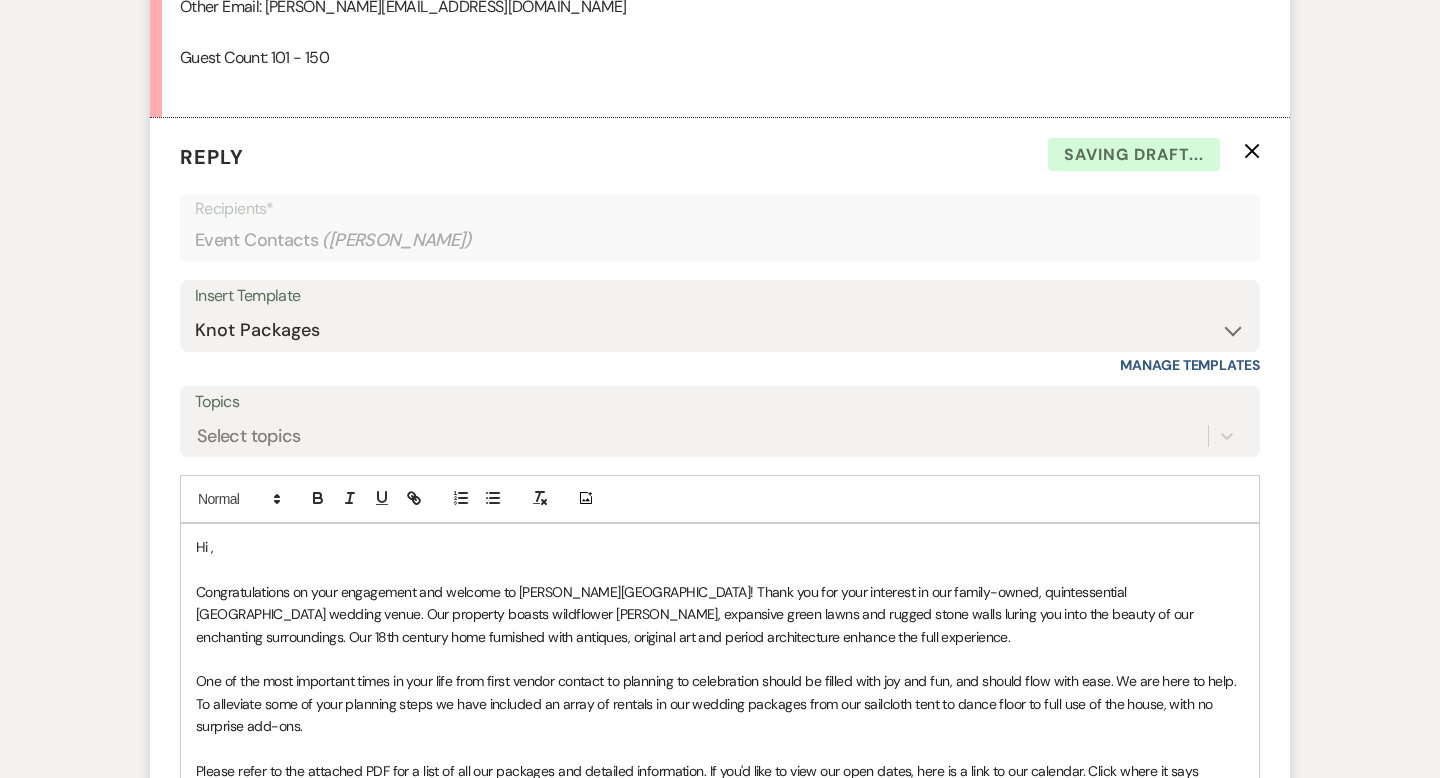 click on "Hi ," at bounding box center [720, 547] 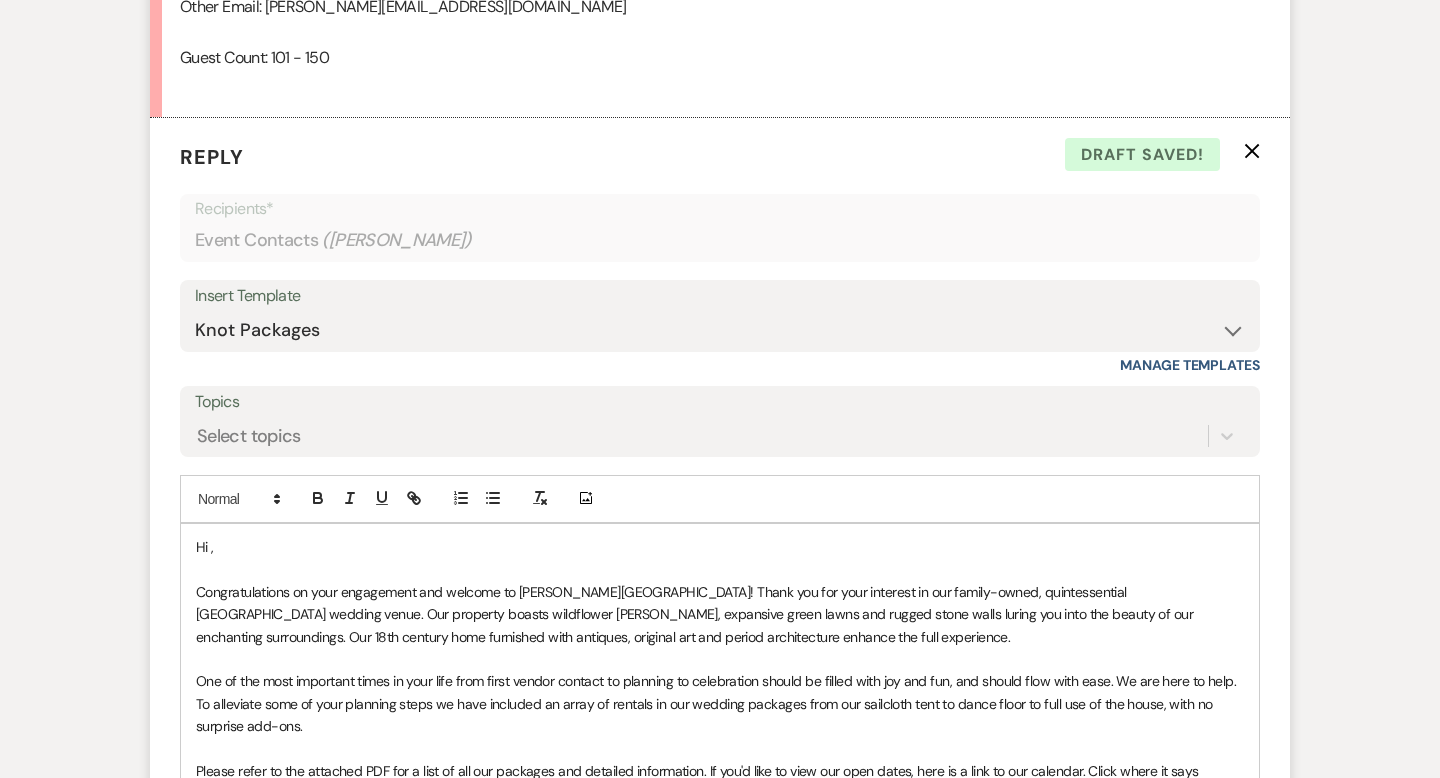 type 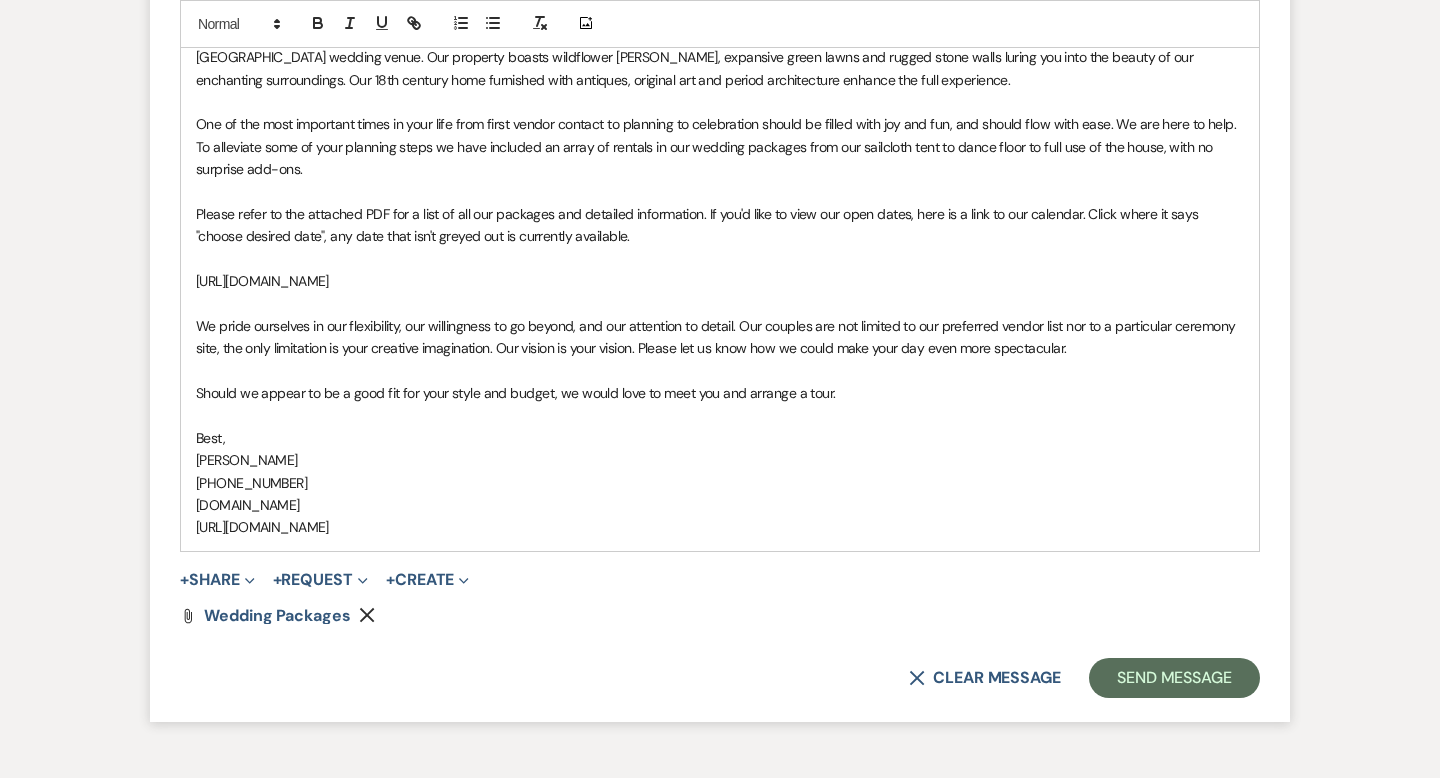 scroll, scrollTop: 2193, scrollLeft: 0, axis: vertical 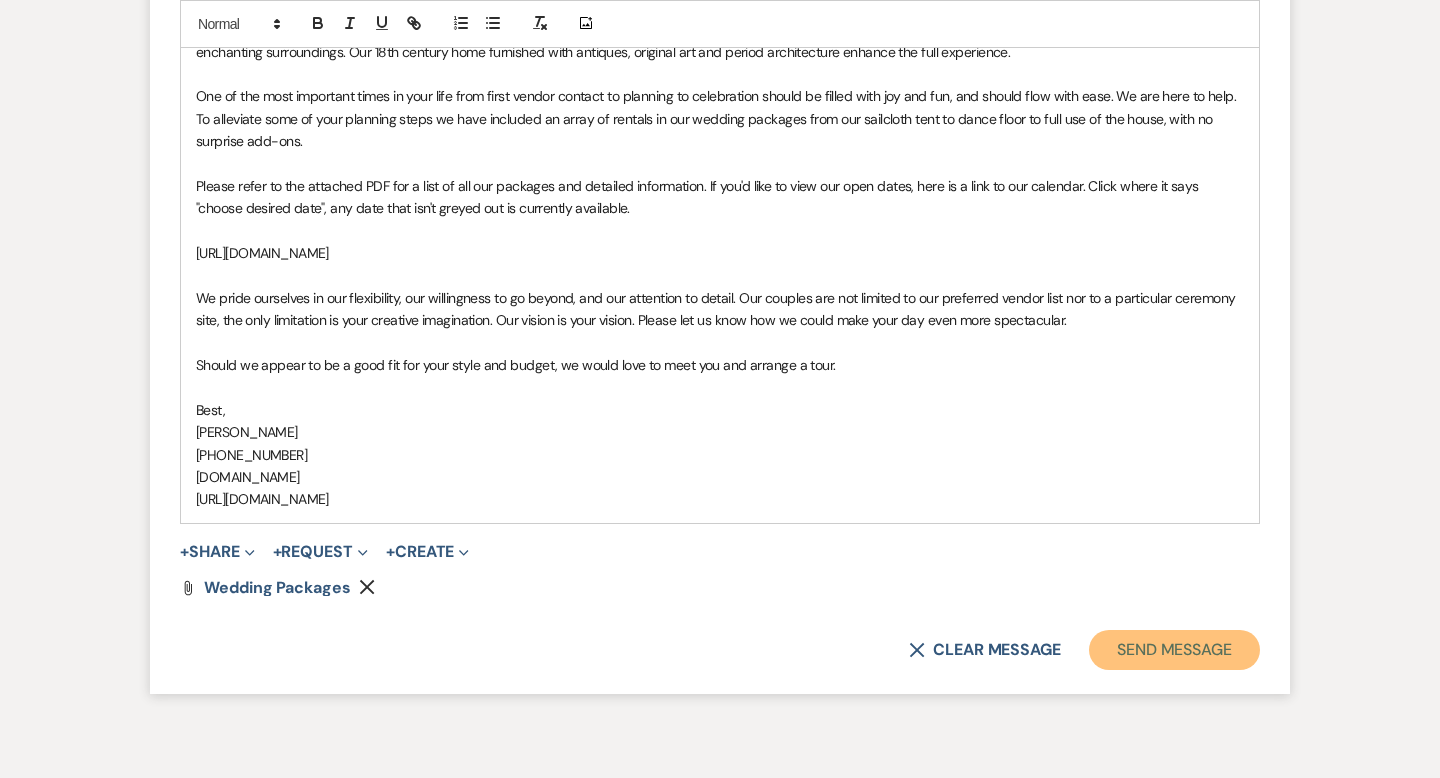 click on "Send Message" at bounding box center [1174, 650] 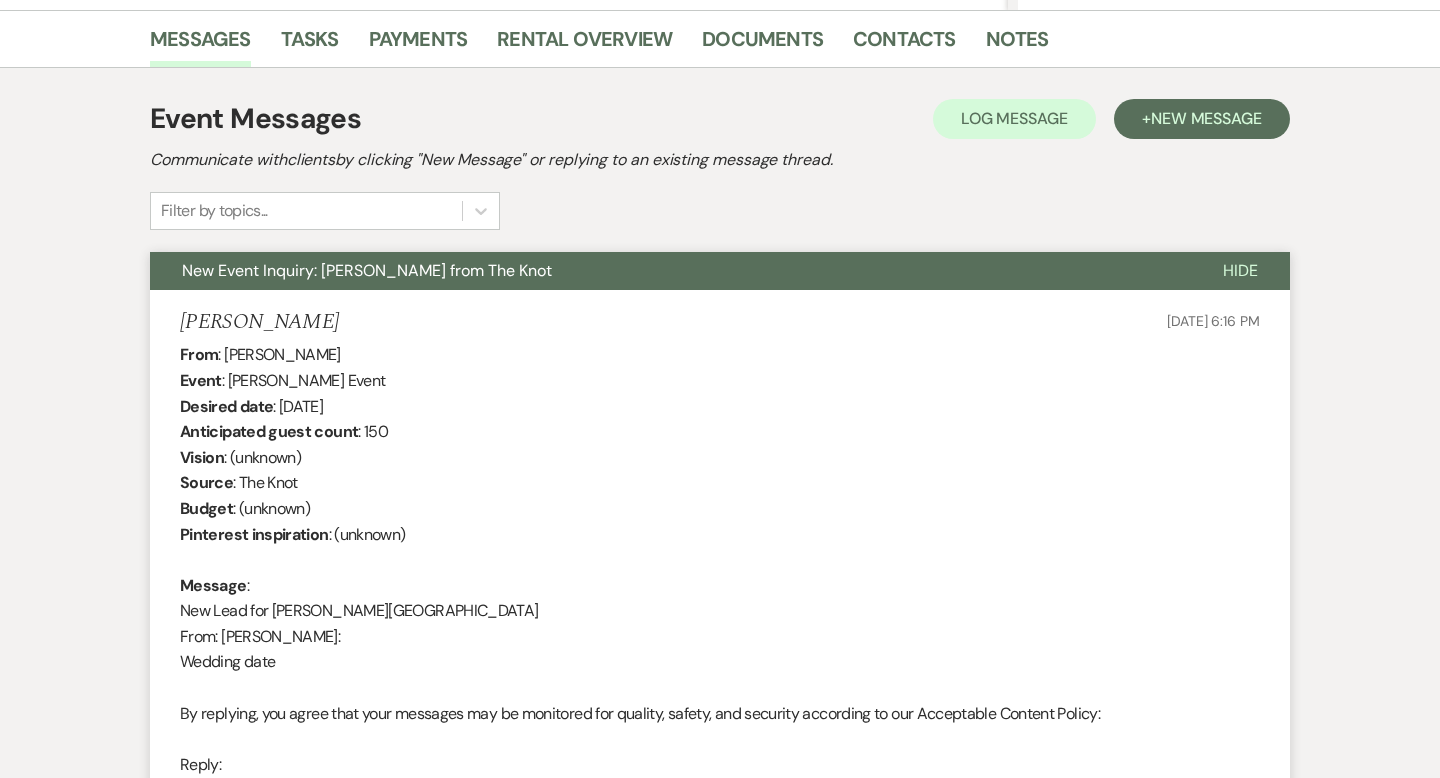 scroll, scrollTop: 0, scrollLeft: 0, axis: both 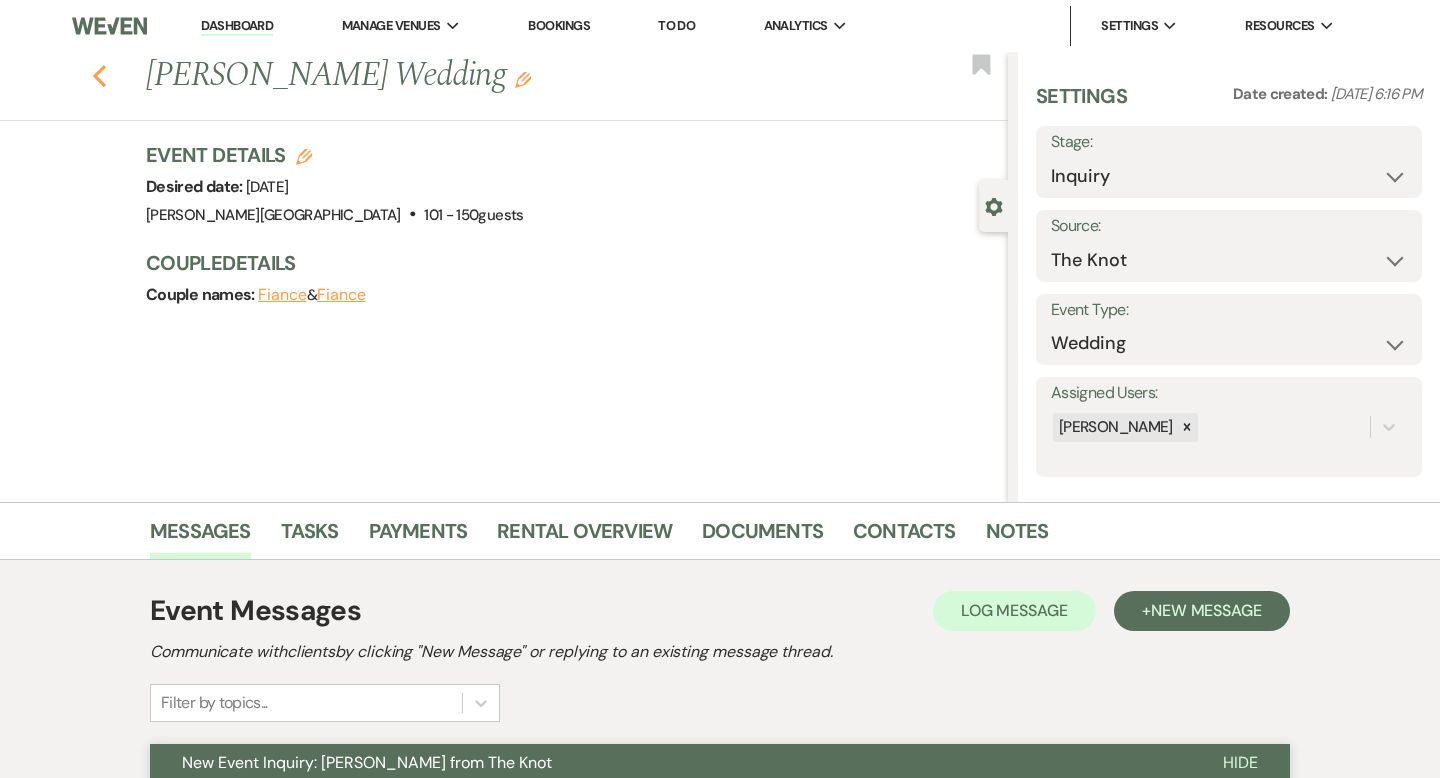 click on "Previous" 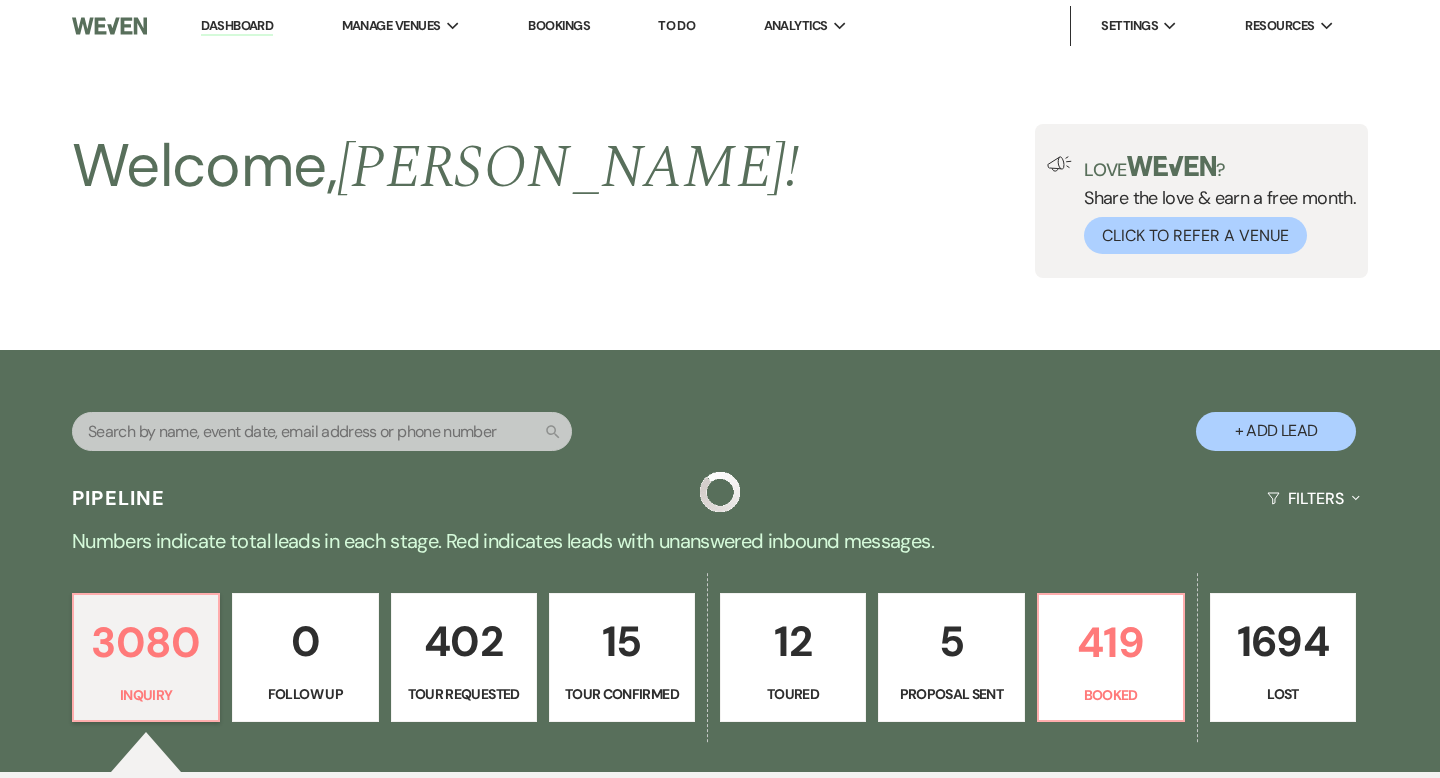scroll, scrollTop: 567, scrollLeft: 0, axis: vertical 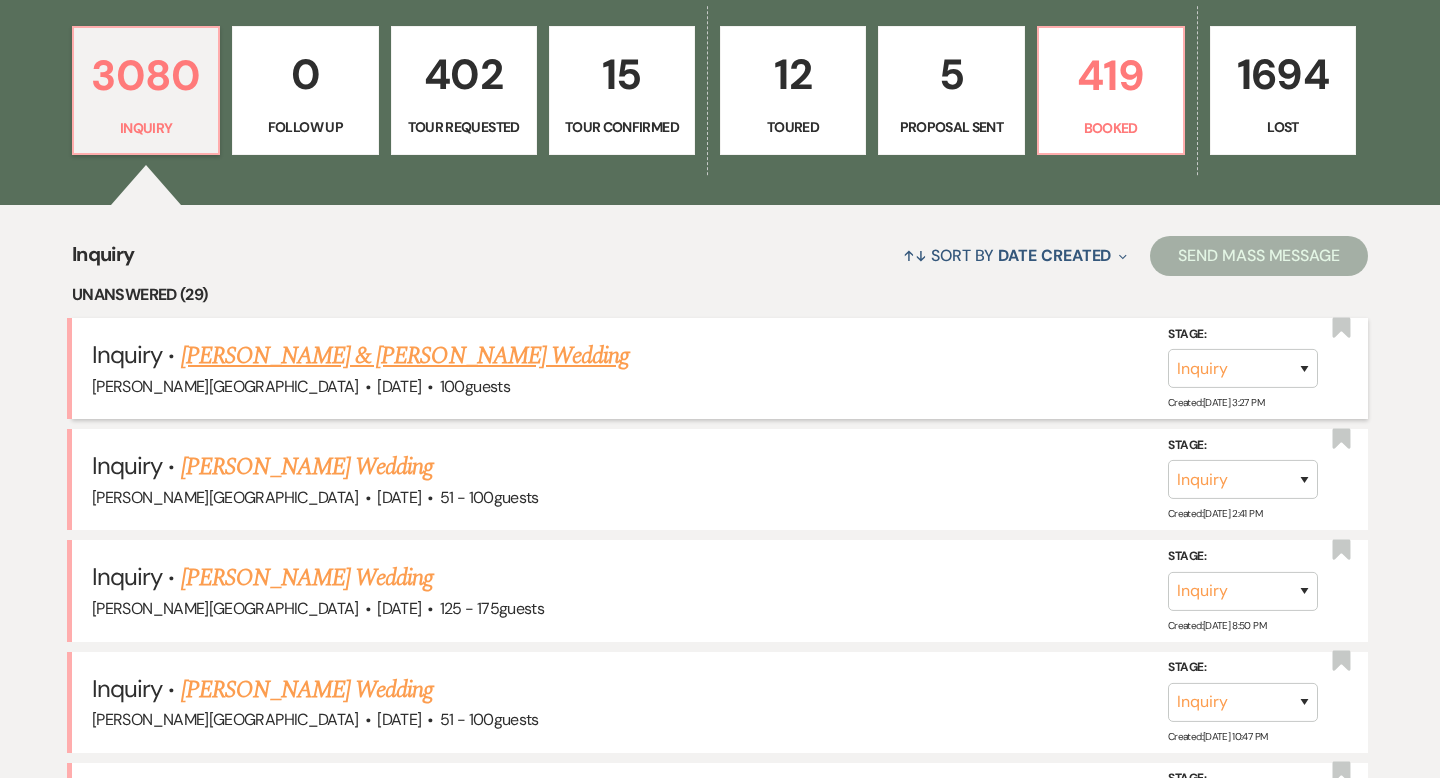 click on "[PERSON_NAME] & [PERSON_NAME] Wedding" at bounding box center [405, 356] 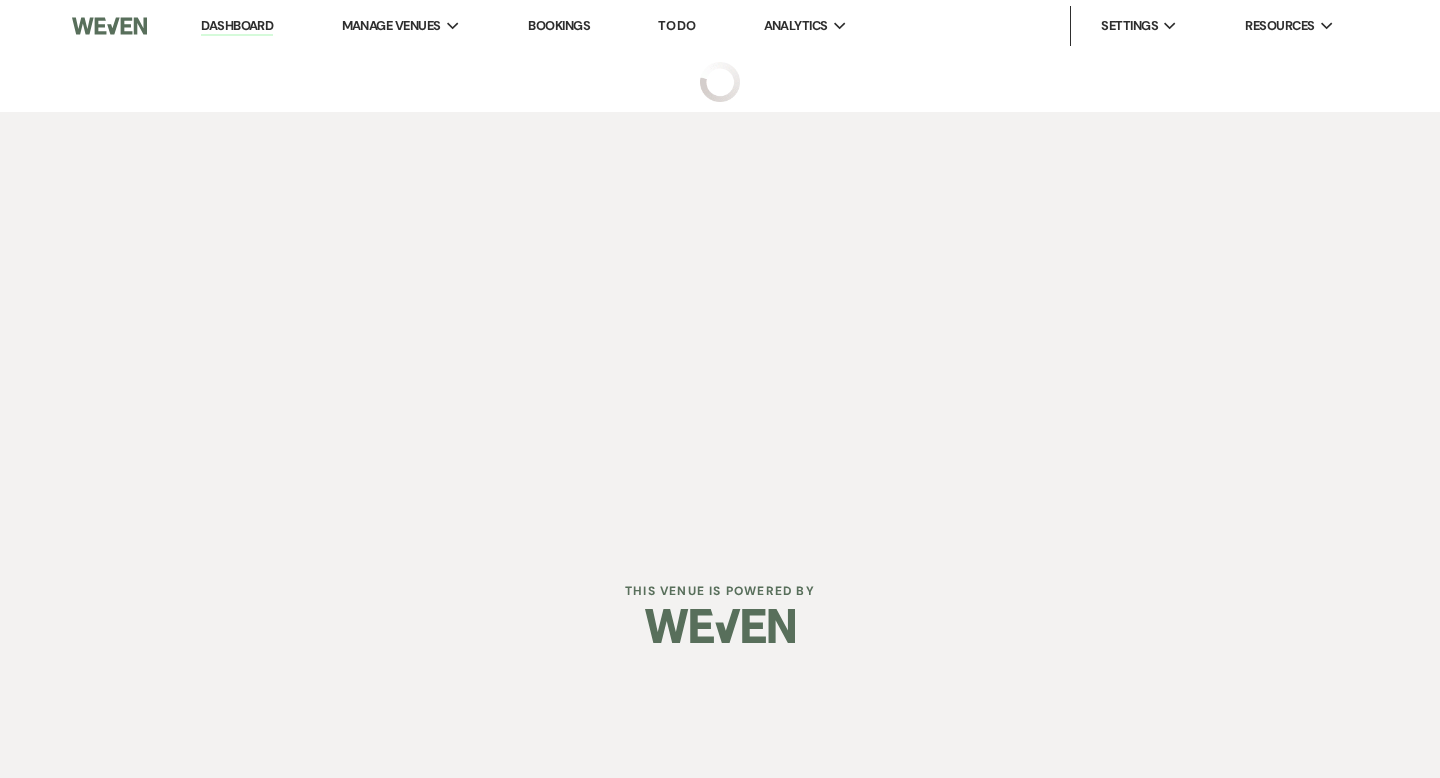 select on "5" 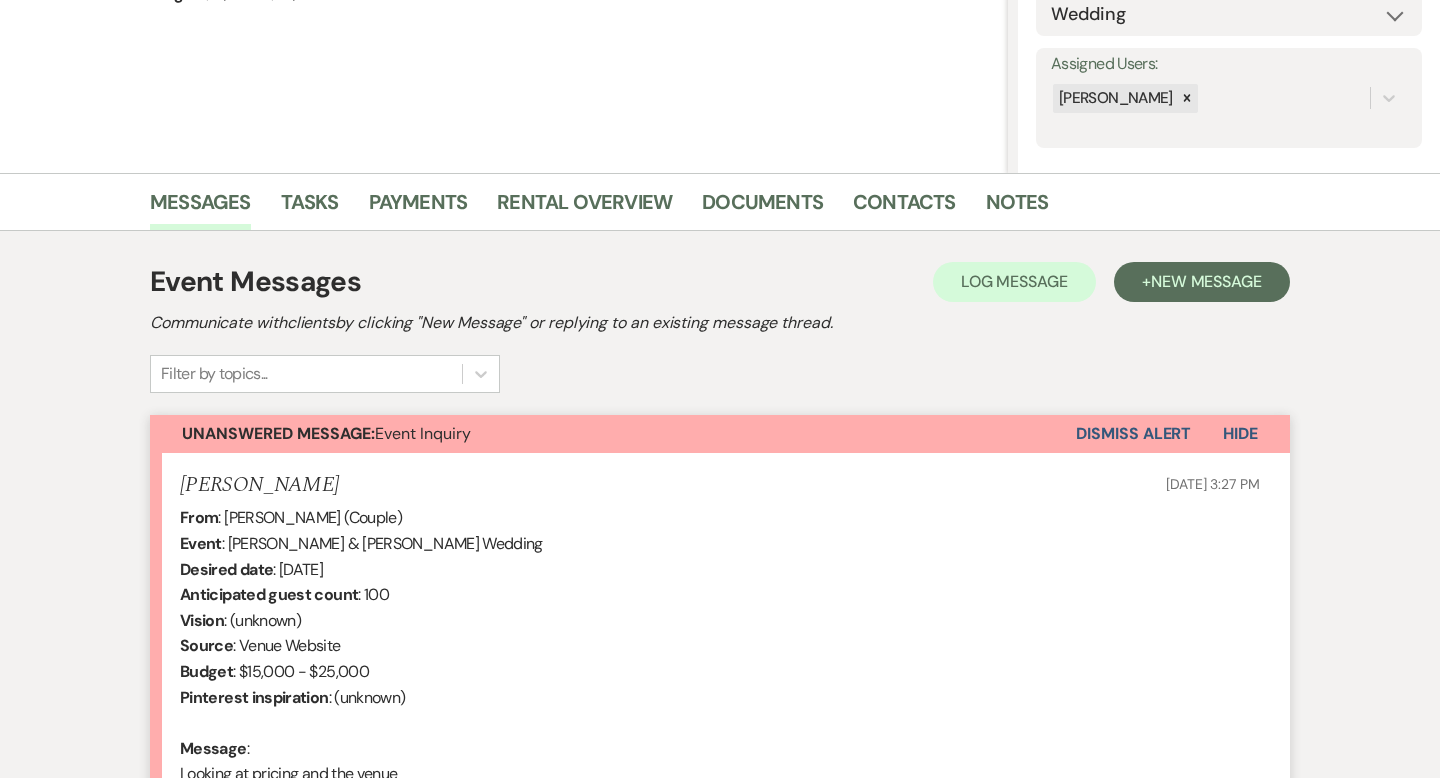 scroll, scrollTop: 599, scrollLeft: 0, axis: vertical 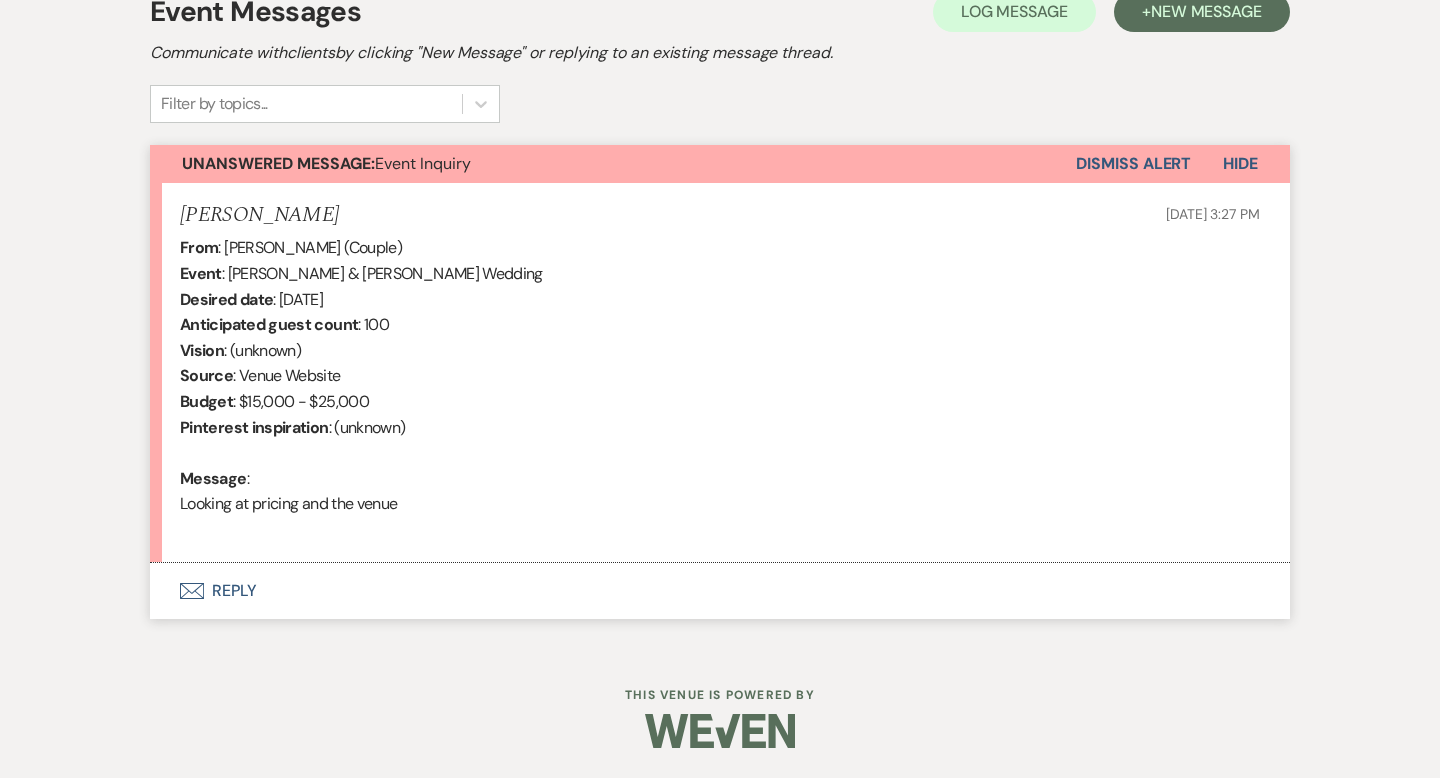 click on "Envelope Reply" at bounding box center (720, 591) 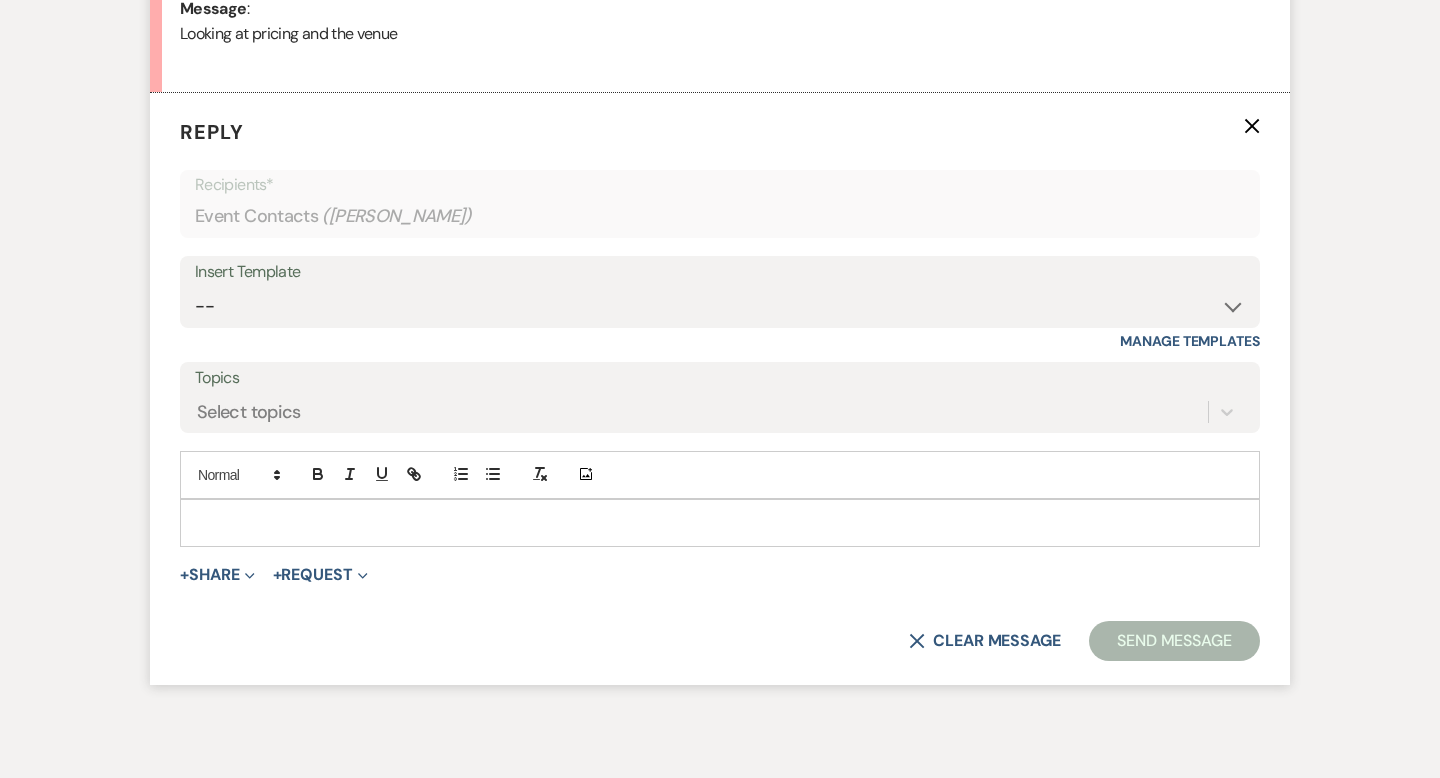 scroll, scrollTop: 1069, scrollLeft: 0, axis: vertical 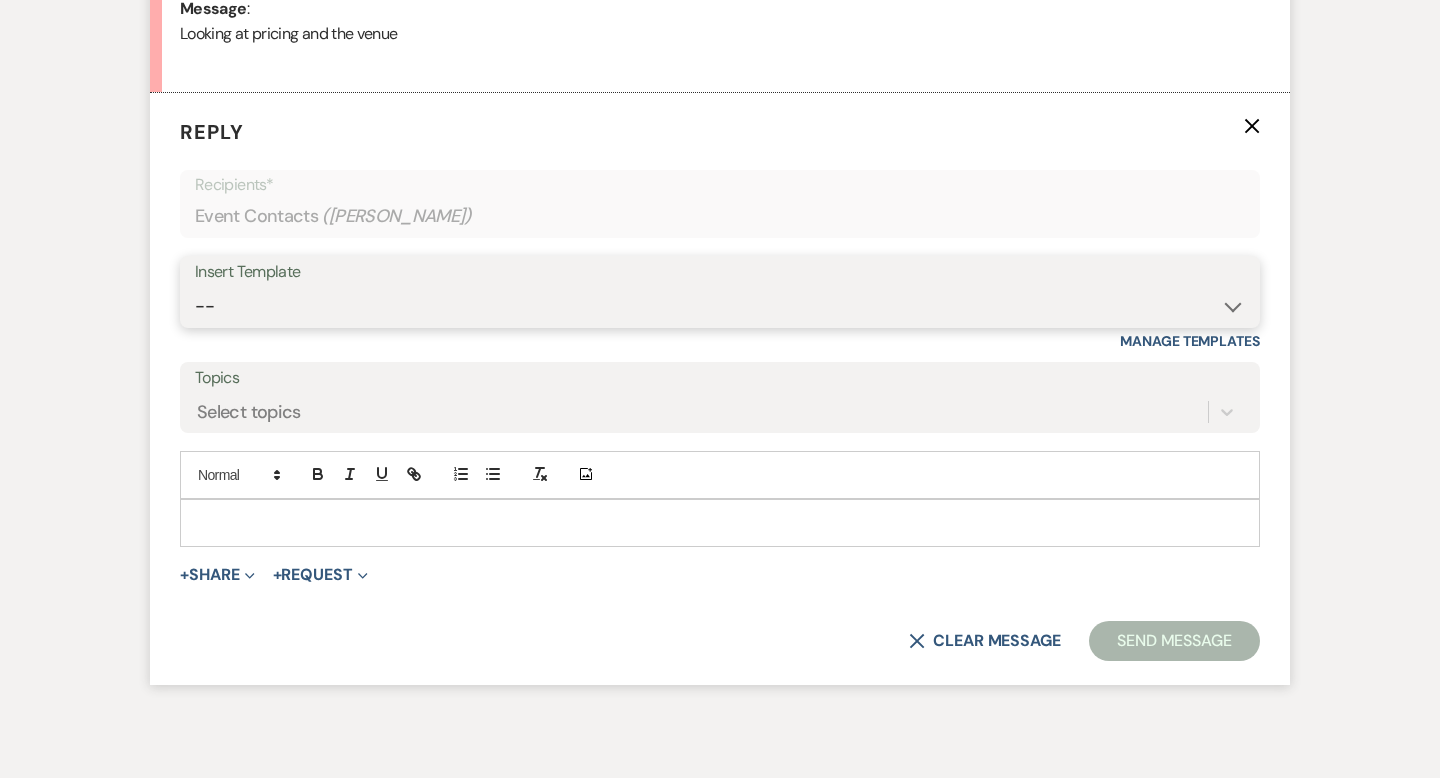 click on "-- Weven Planning Portal Introduction (Booked Events) Wedding Packages Booking Email Tour Request Shower Email Bridge Follow Up One month prior Insurance Reminder Rain Plan Check In Instructions Available Dates SFG Transparent Logos Upcoming Payment Reminder Late Payment Notice 1 Late Payment Notice 2 Cottage Email Copy of Weven Planning Portal Introduction (Booked Events) Deposit Return Via Check Mailed Deposit Return Via CC Refund Contract Questions Flower Announcement tour of grounds Knot Packages All-Inclusive Packages Rental Brochure Rental Updates All Inclusive Booking Email Flower Booking Email All-Inclusive Booking Intro Email Booking Intro Email" at bounding box center [720, 306] 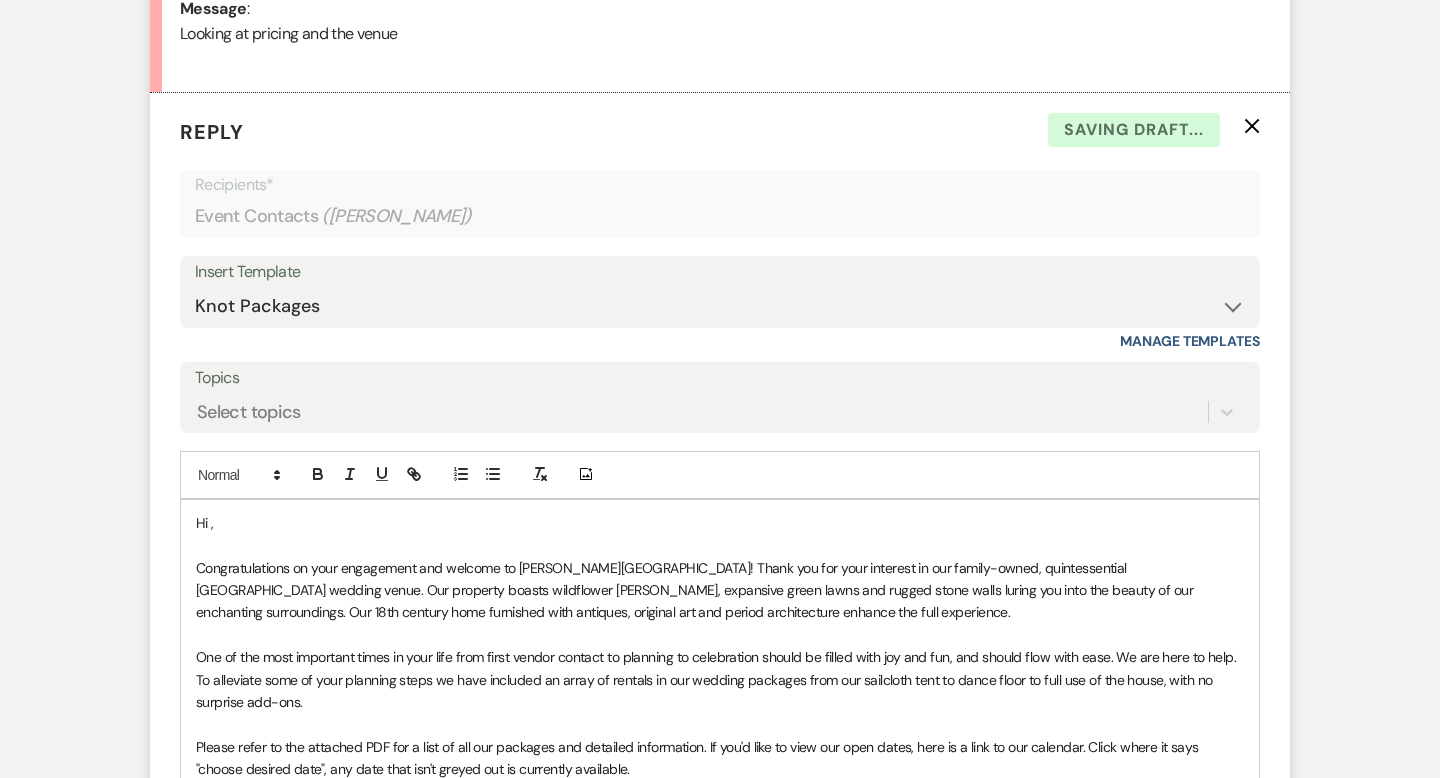 click on "Hi ," at bounding box center [720, 523] 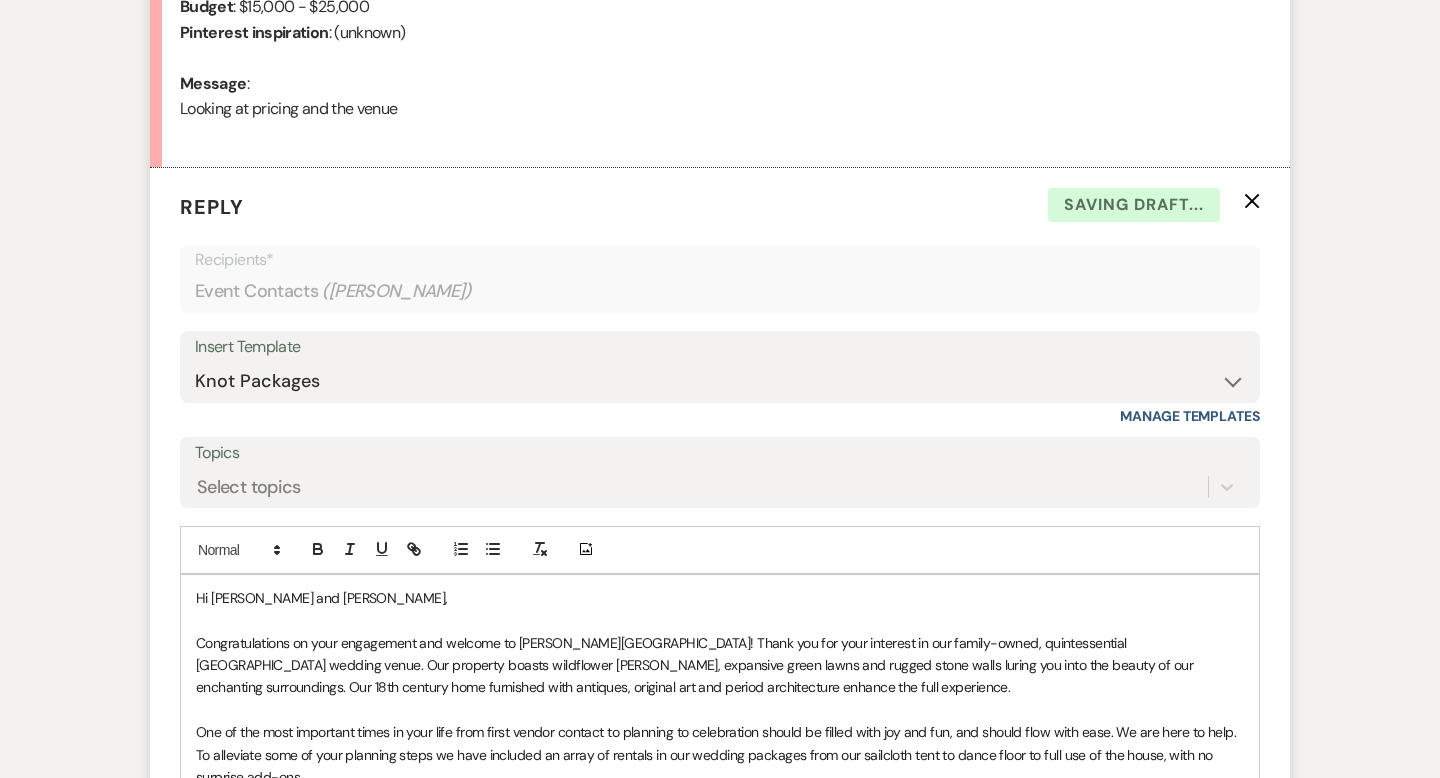 scroll, scrollTop: 781, scrollLeft: 0, axis: vertical 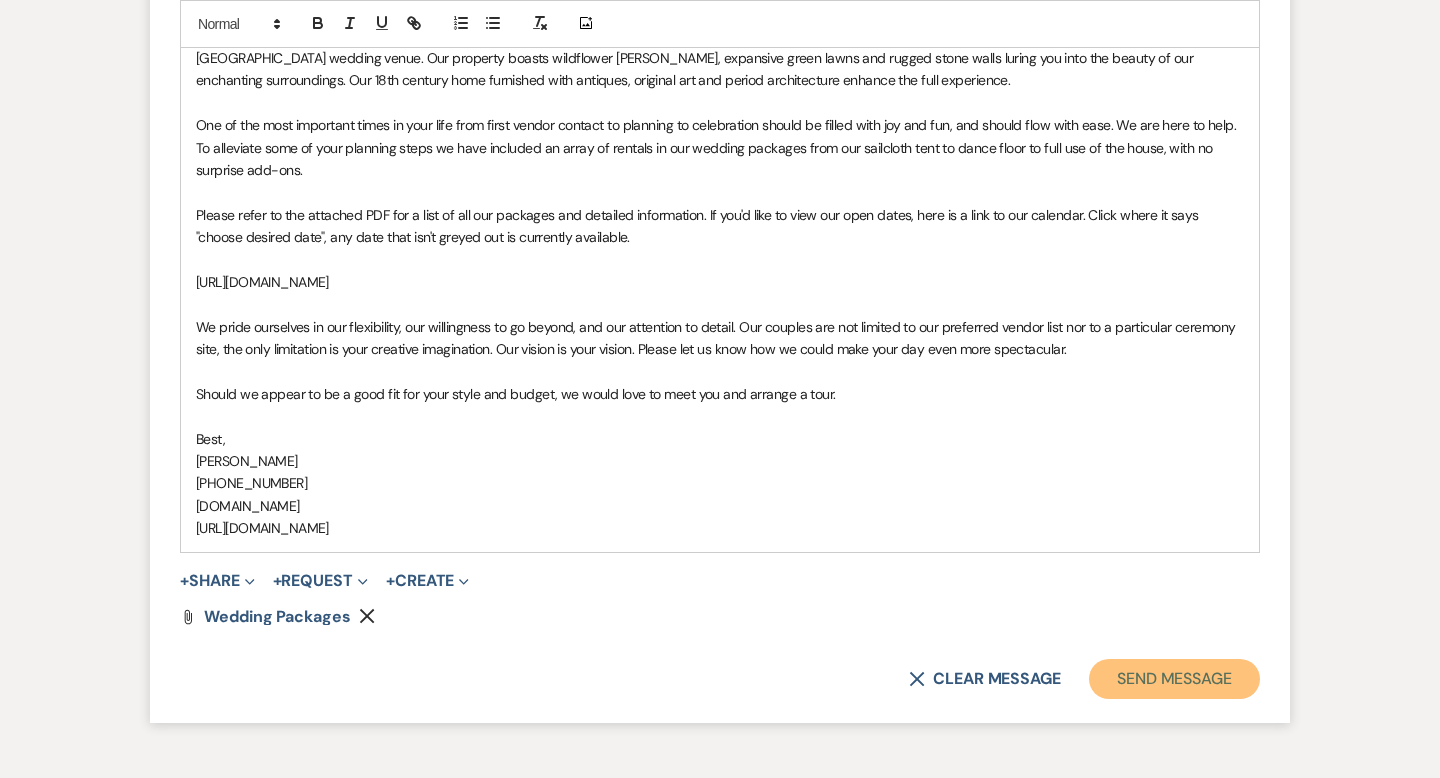 click on "Send Message" at bounding box center (1174, 679) 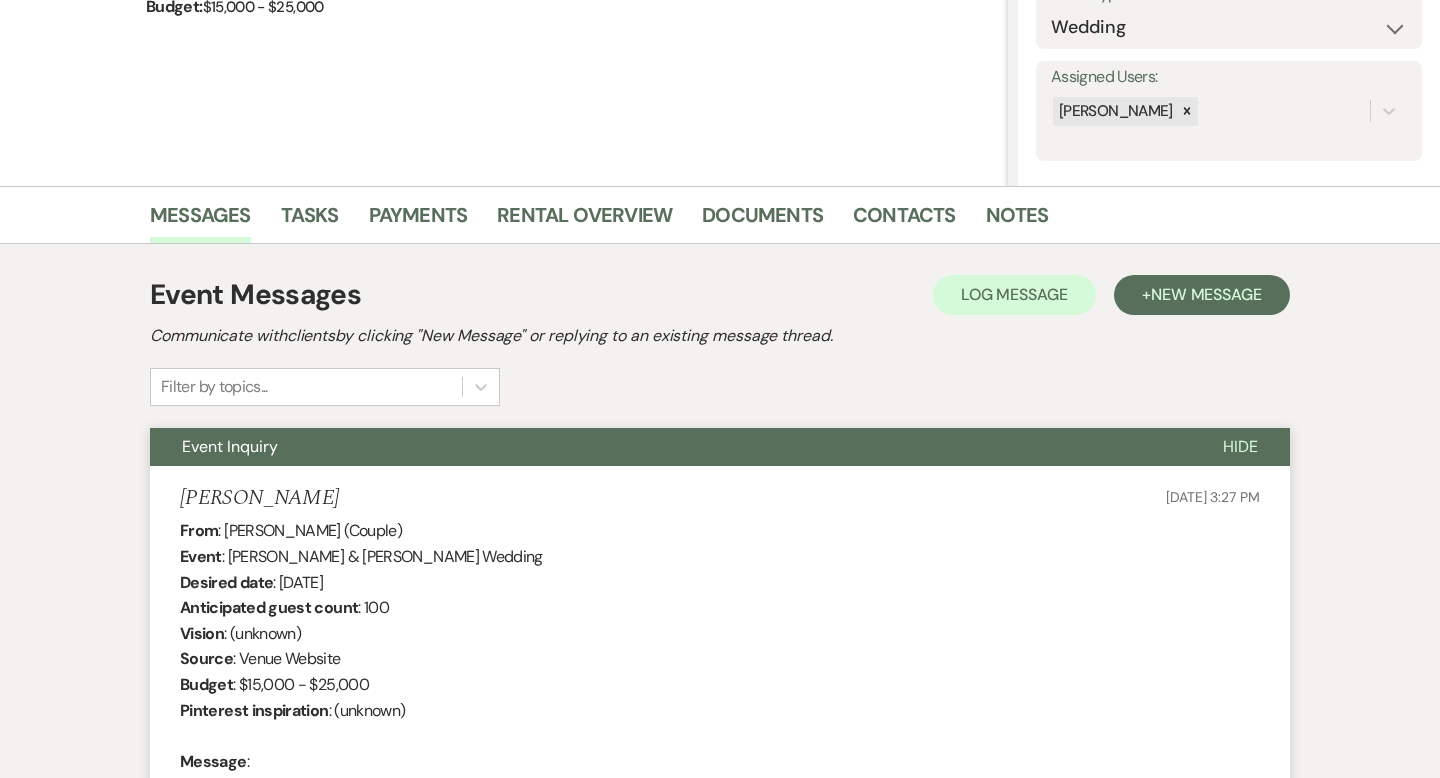 scroll, scrollTop: 0, scrollLeft: 0, axis: both 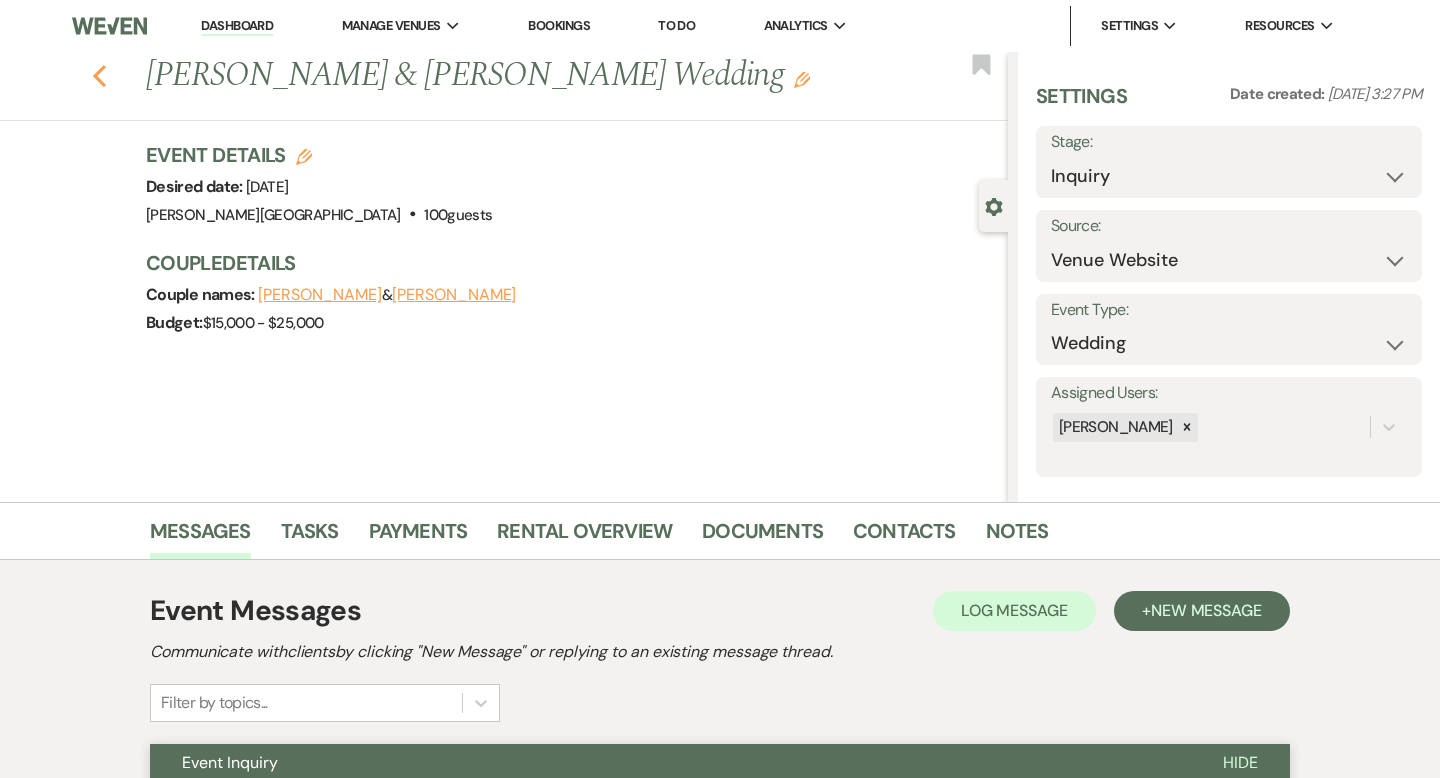 click on "Previous" 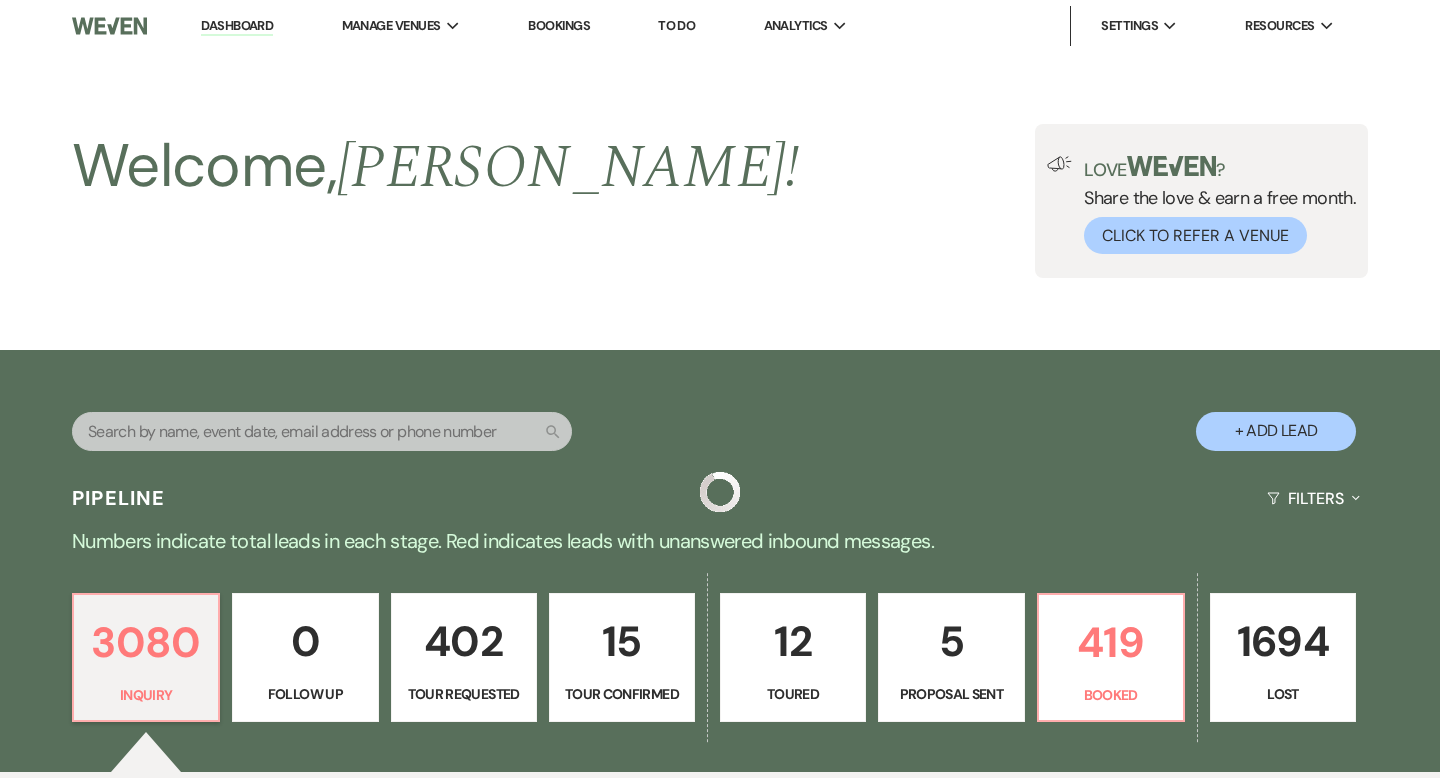 scroll, scrollTop: 567, scrollLeft: 0, axis: vertical 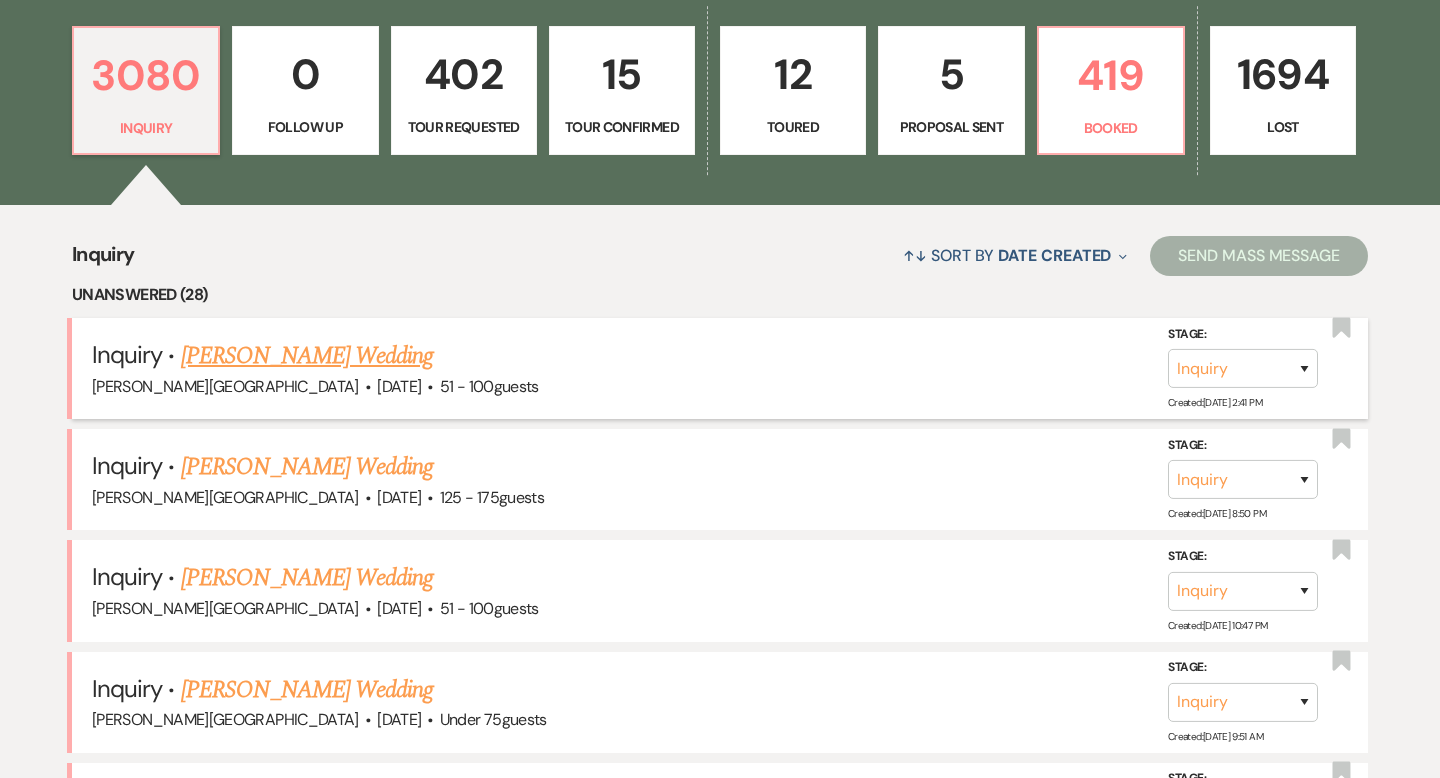 click on "[PERSON_NAME] Wedding" at bounding box center [307, 356] 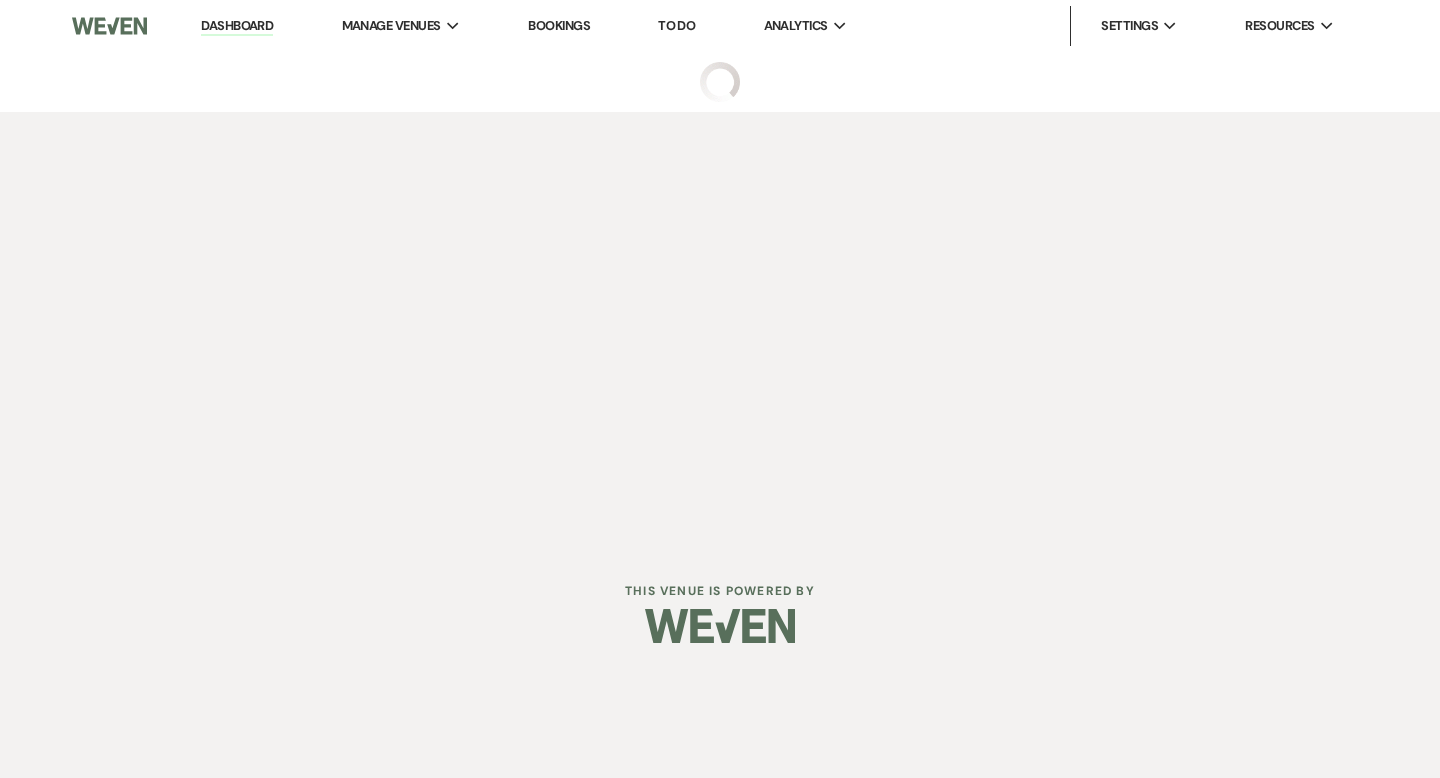 scroll, scrollTop: 0, scrollLeft: 0, axis: both 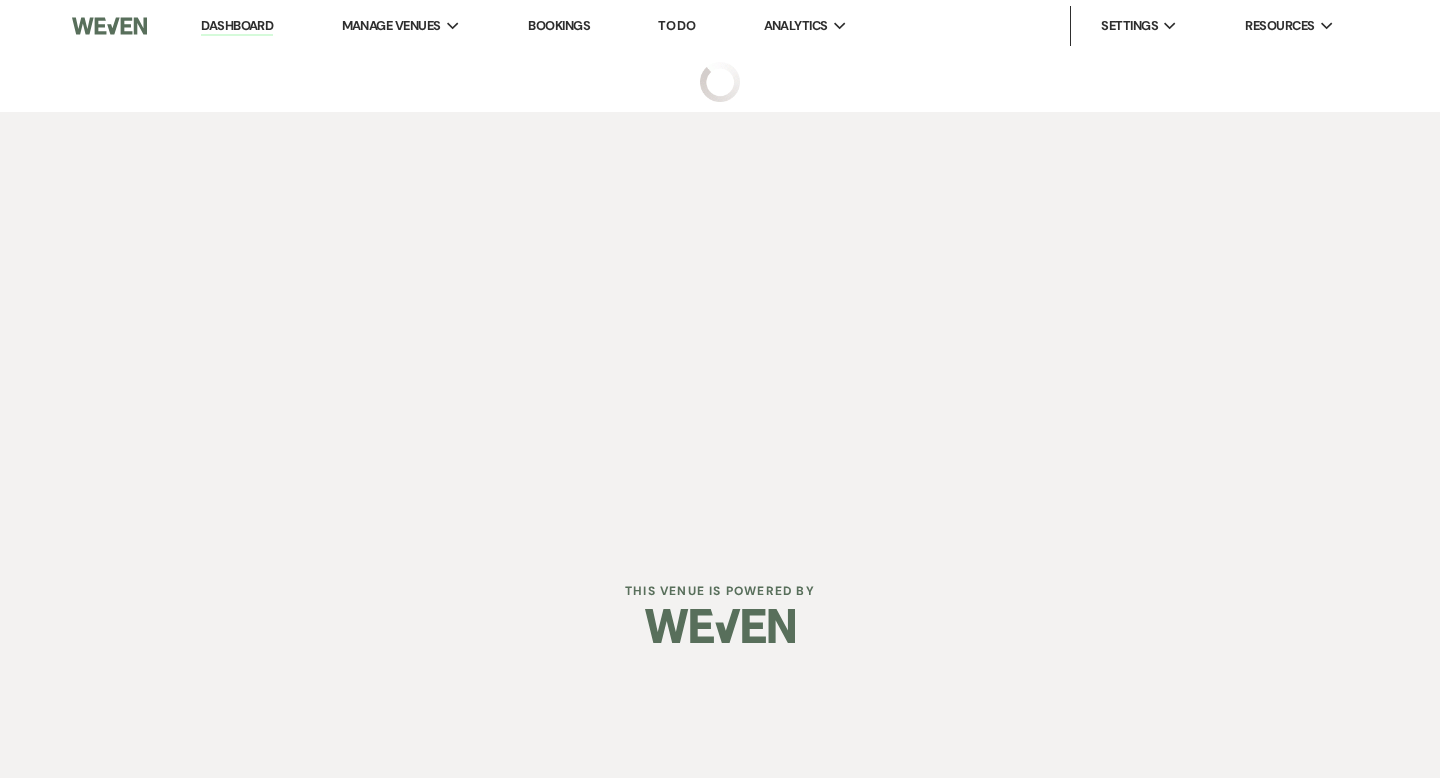 select on "2" 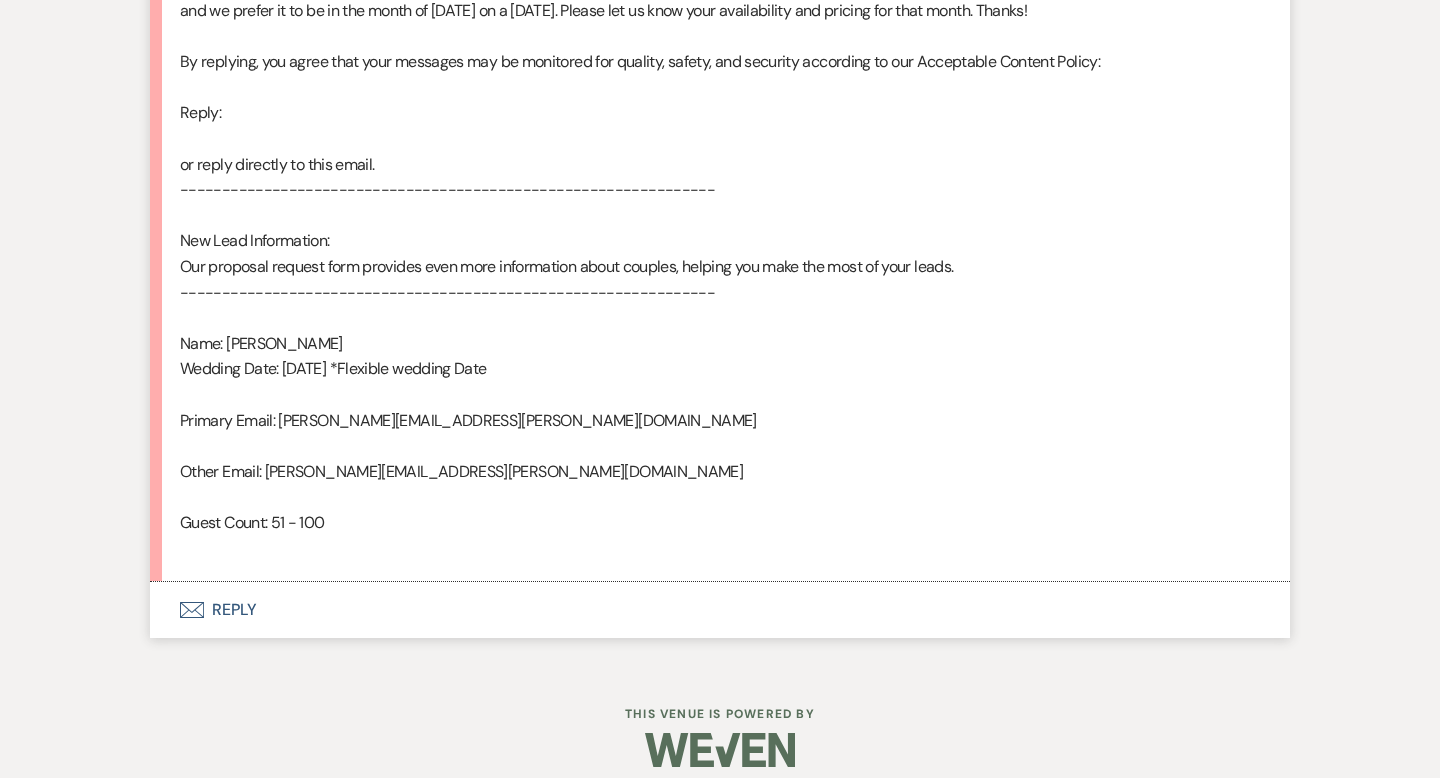 scroll, scrollTop: 1188, scrollLeft: 0, axis: vertical 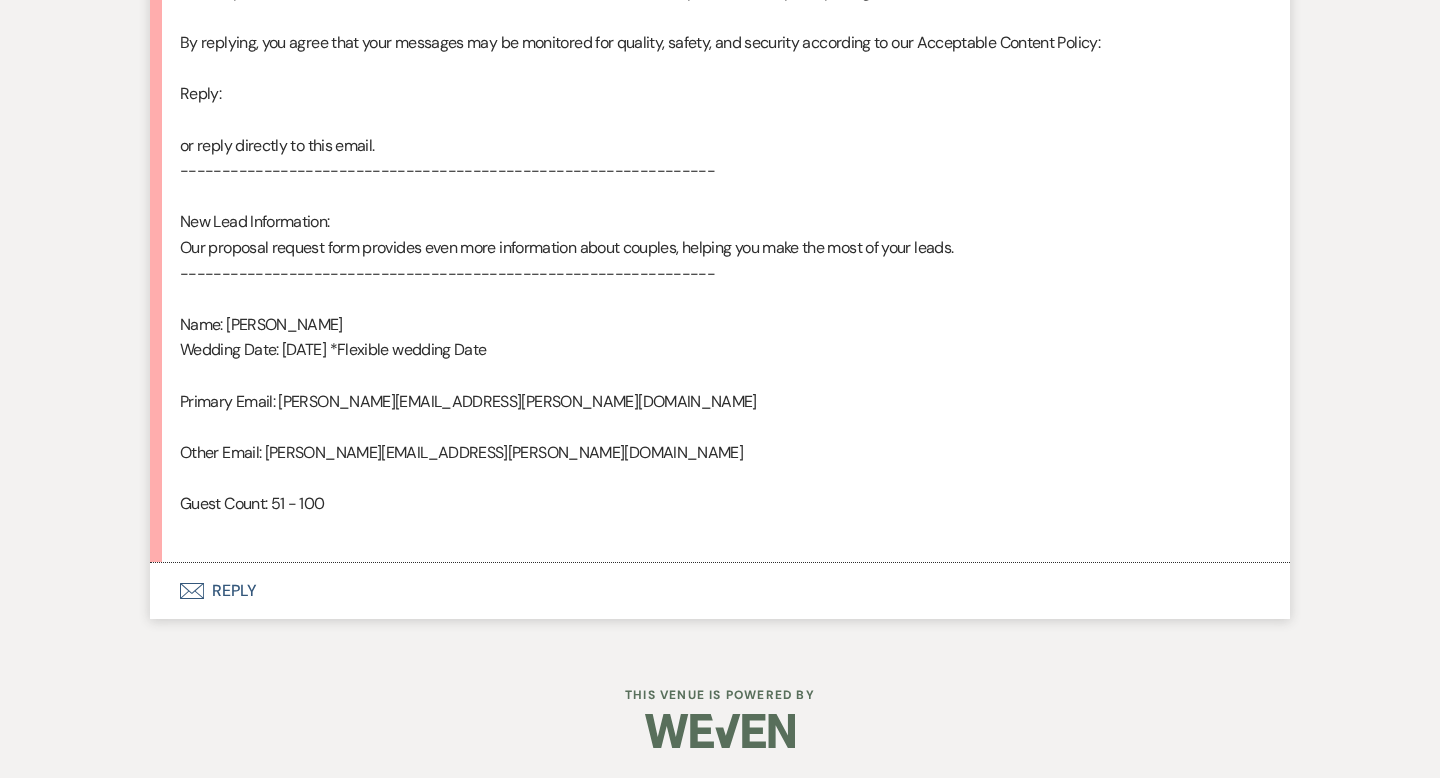 click on "Envelope Reply" at bounding box center [720, 591] 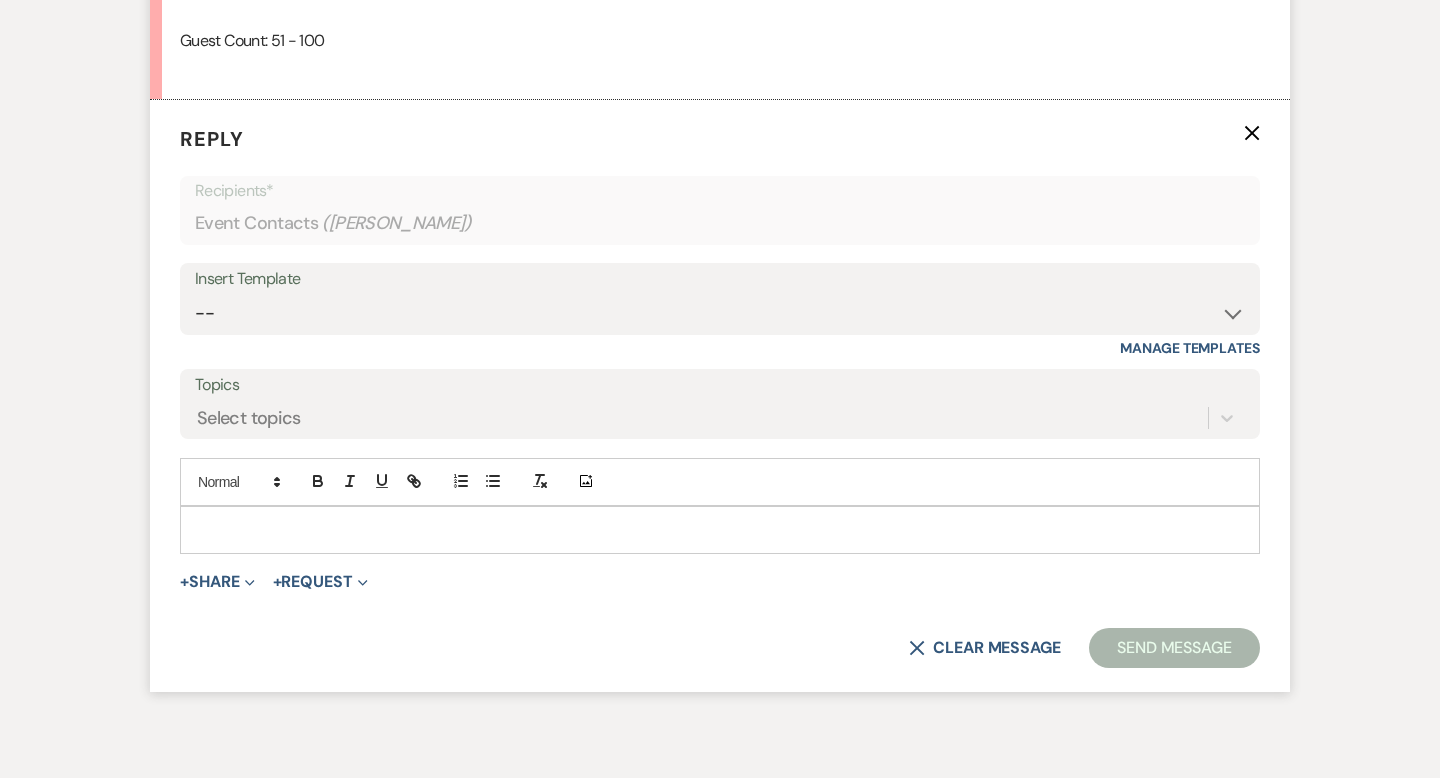 scroll, scrollTop: 1658, scrollLeft: 0, axis: vertical 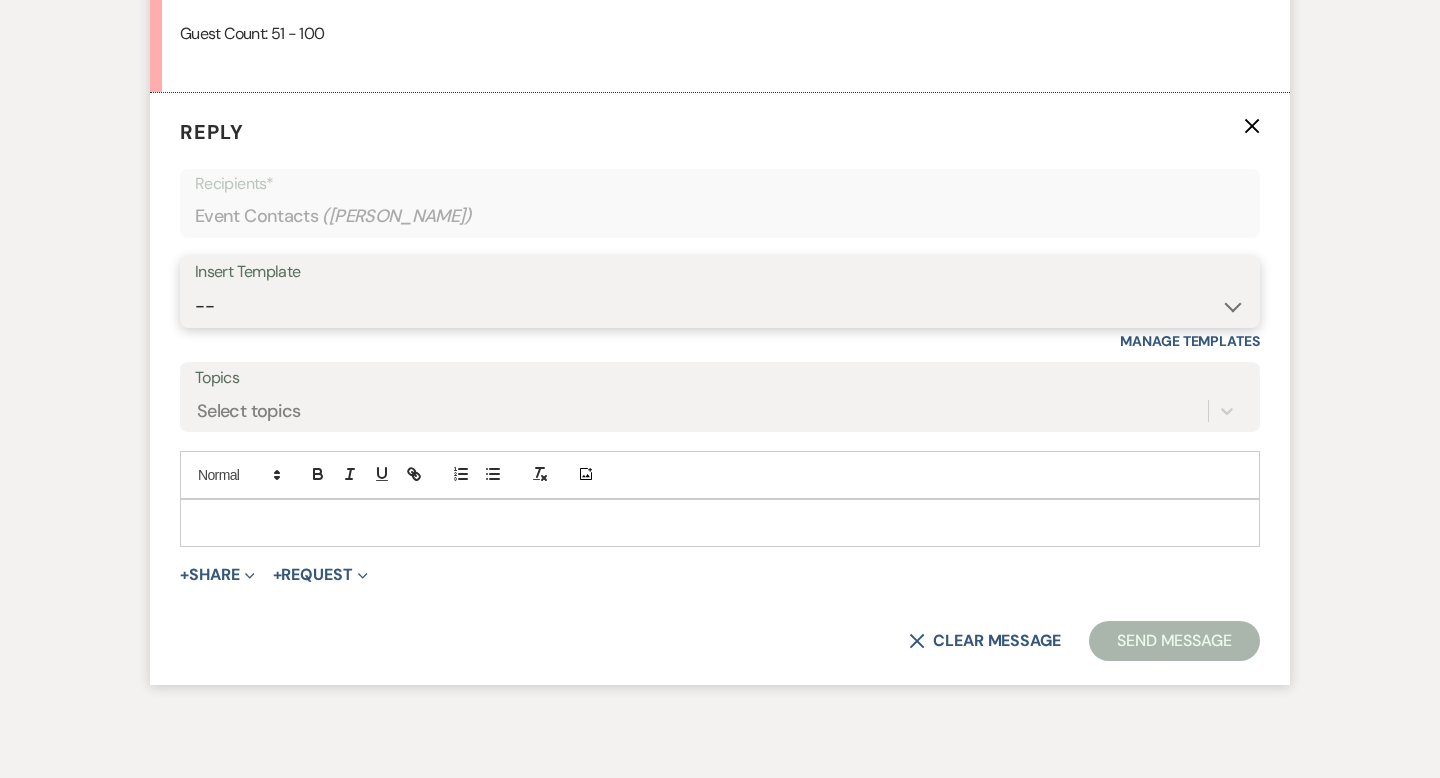 click on "-- Weven Planning Portal Introduction (Booked Events) Wedding Packages Booking Email Tour Request Shower Email Bridge Follow Up One month prior Insurance Reminder Rain Plan Check In Instructions Available Dates SFG Transparent Logos Upcoming Payment Reminder Late Payment Notice 1 Late Payment Notice 2 Cottage Email Copy of Weven Planning Portal Introduction (Booked Events) Deposit Return Via Check Mailed Deposit Return Via CC Refund Contract Questions Flower Announcement tour of grounds Knot Packages All-Inclusive Packages Rental Brochure Rental Updates All Inclusive Booking Email Flower Booking Email All-Inclusive Booking Intro Email Booking Intro Email" at bounding box center [720, 306] 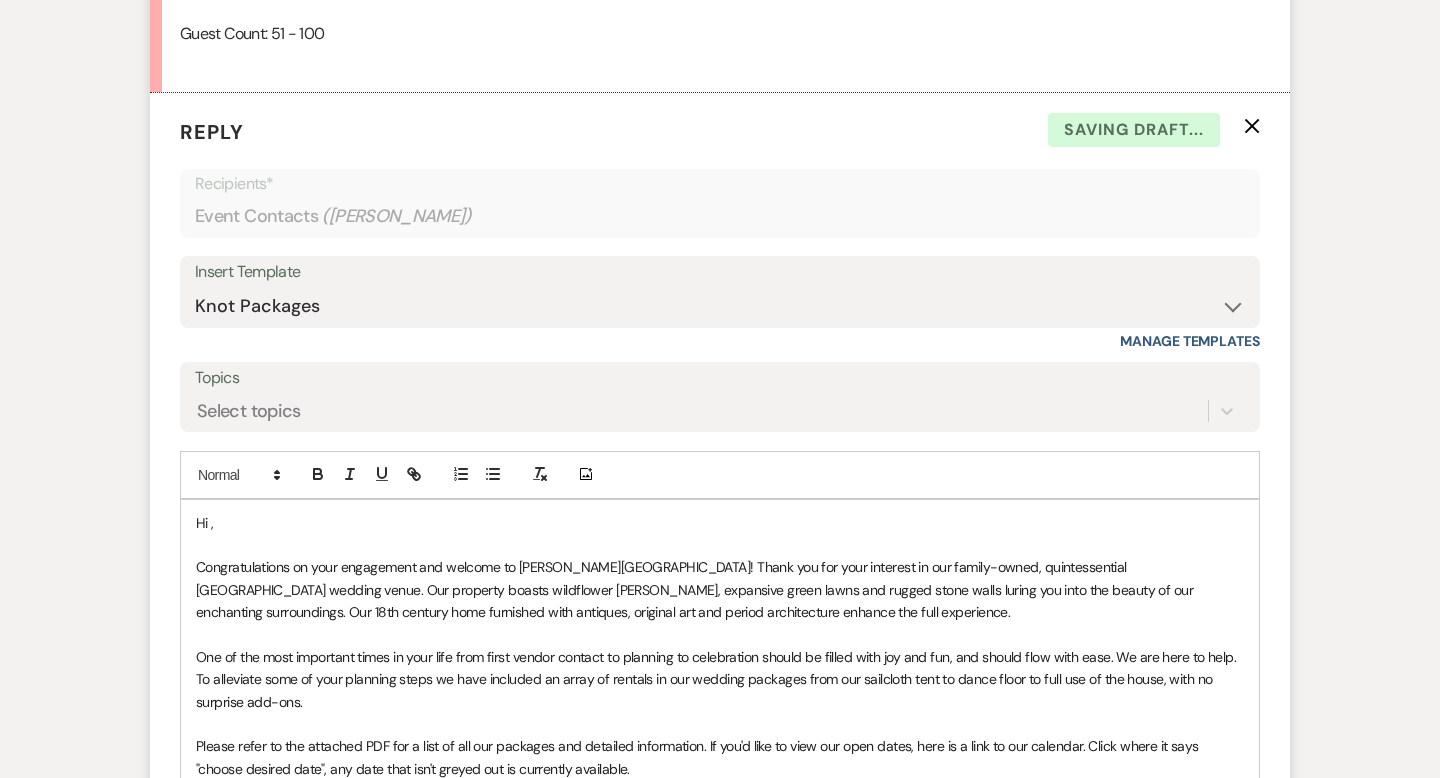 click on "Hi ," at bounding box center (720, 523) 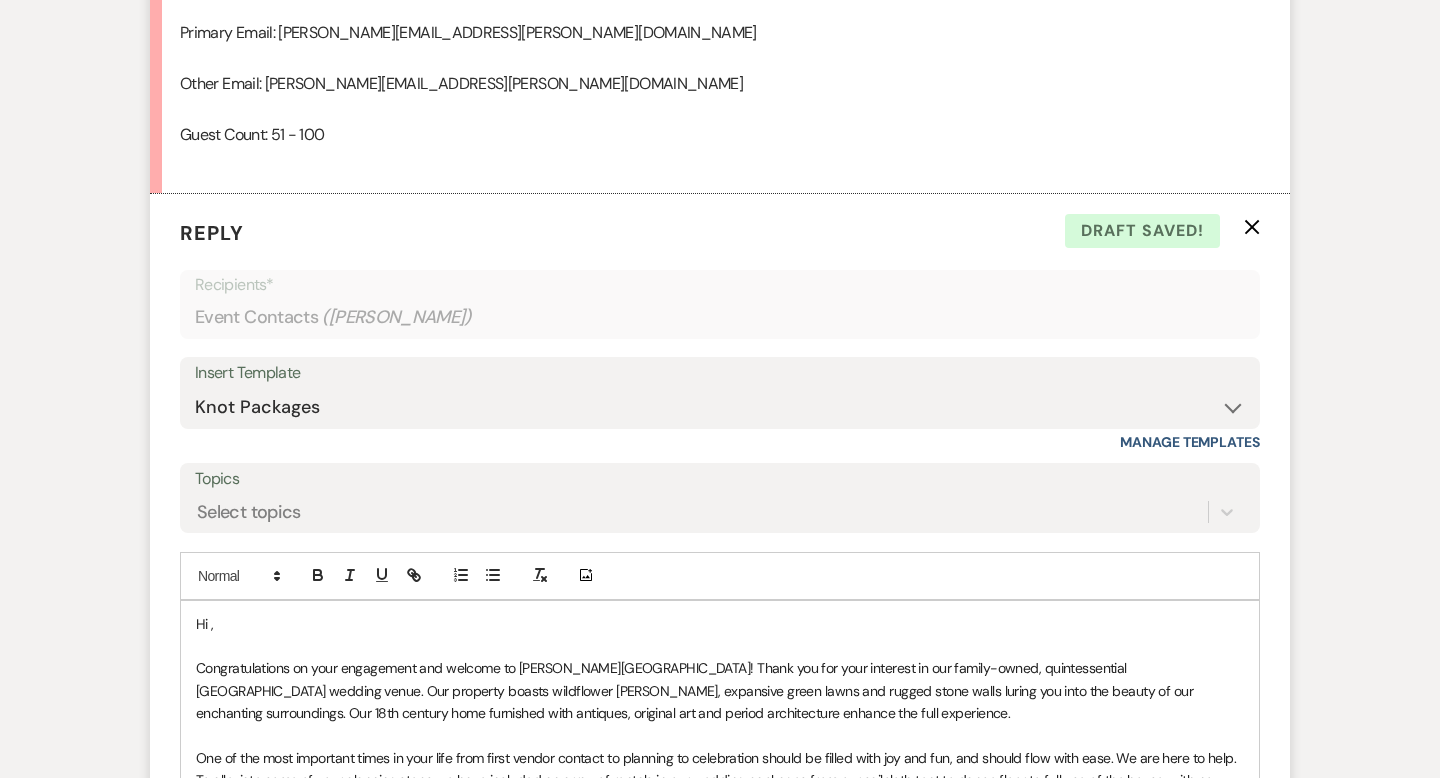 scroll, scrollTop: 1804, scrollLeft: 0, axis: vertical 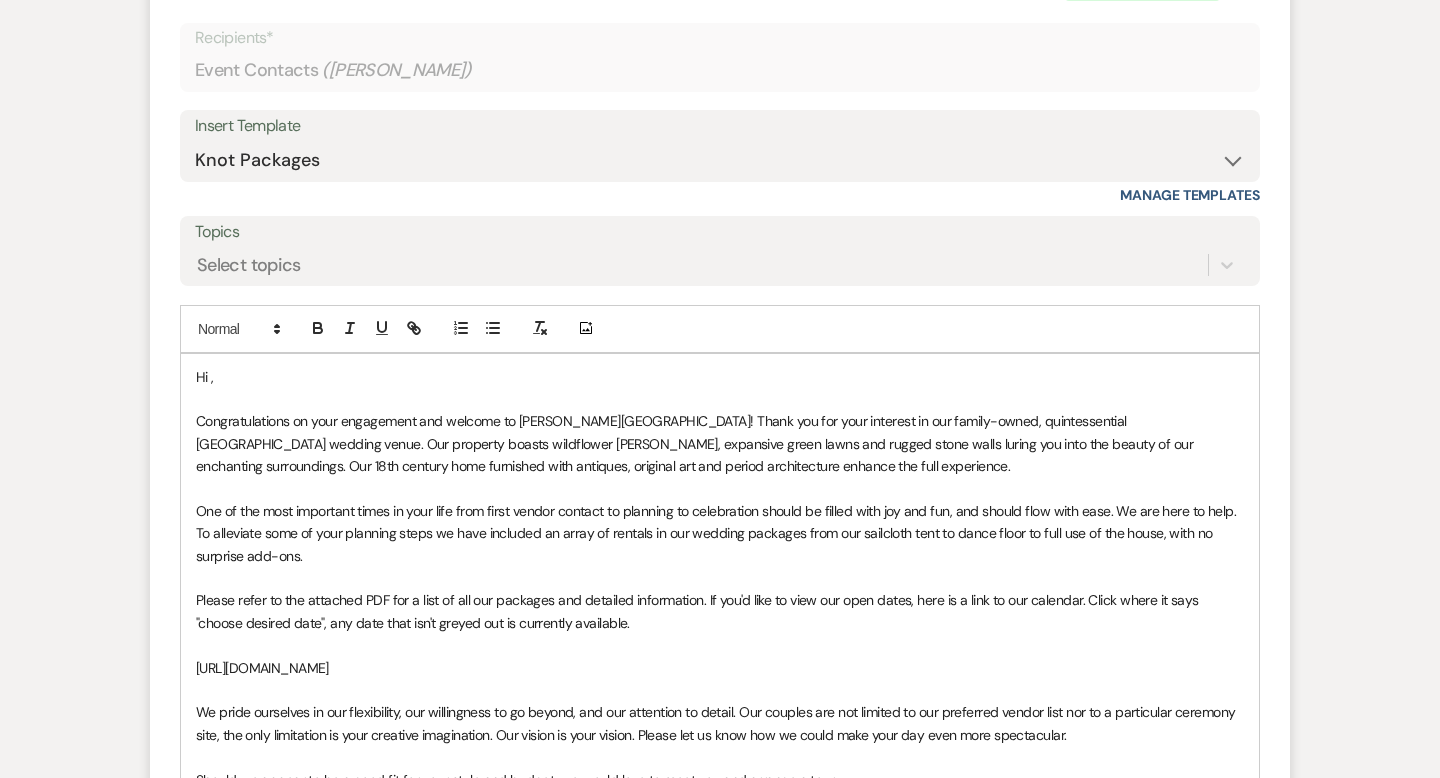 type 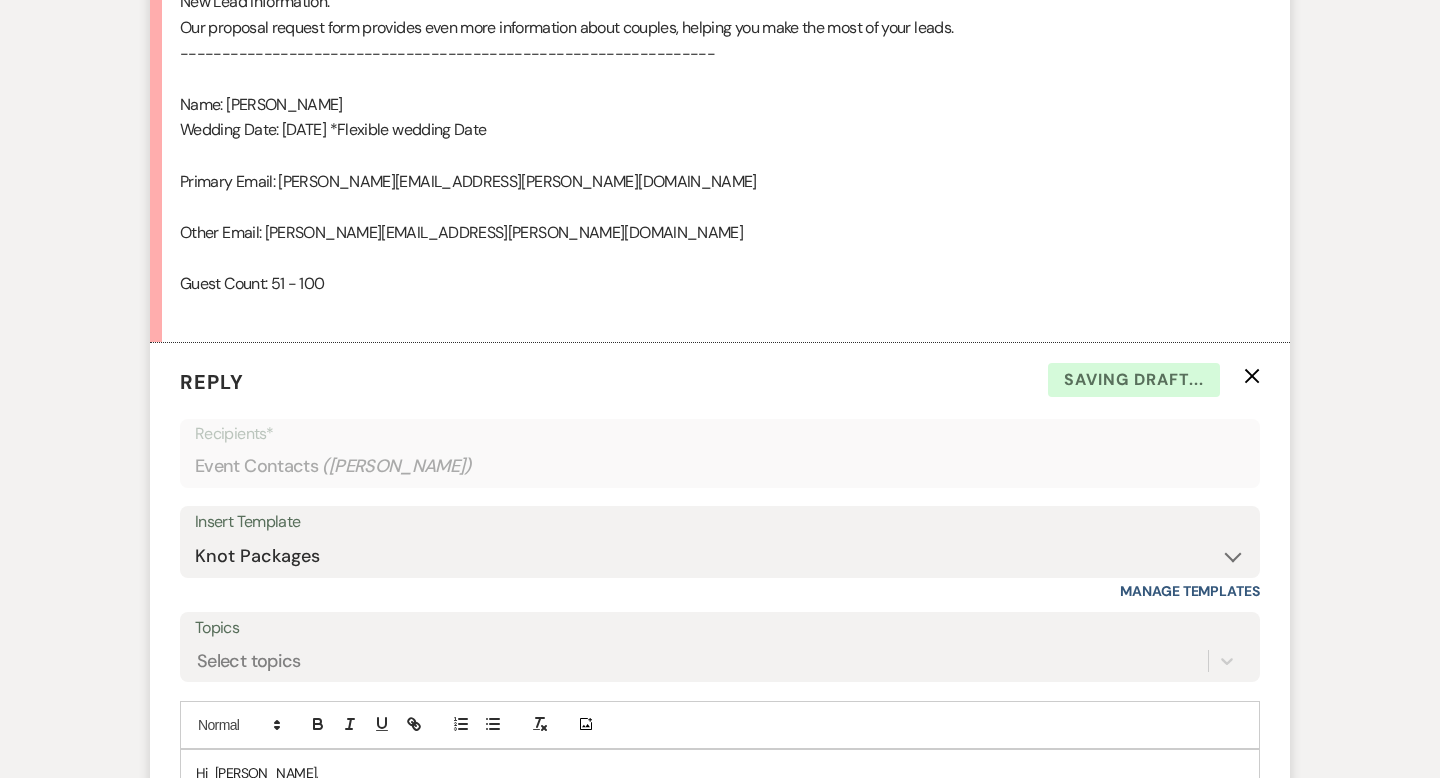 scroll, scrollTop: 1582, scrollLeft: 0, axis: vertical 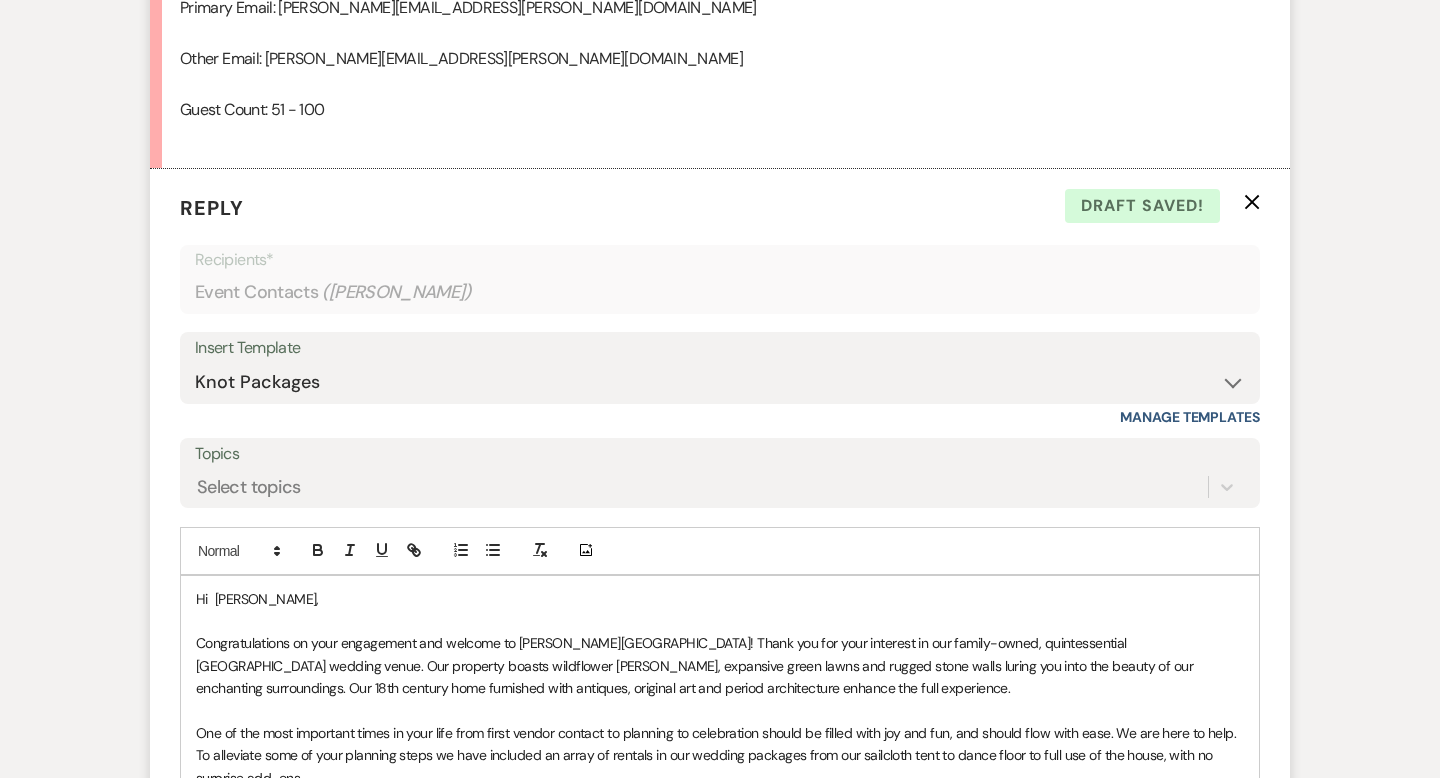 click on "Hi  [PERSON_NAME]," at bounding box center (257, 599) 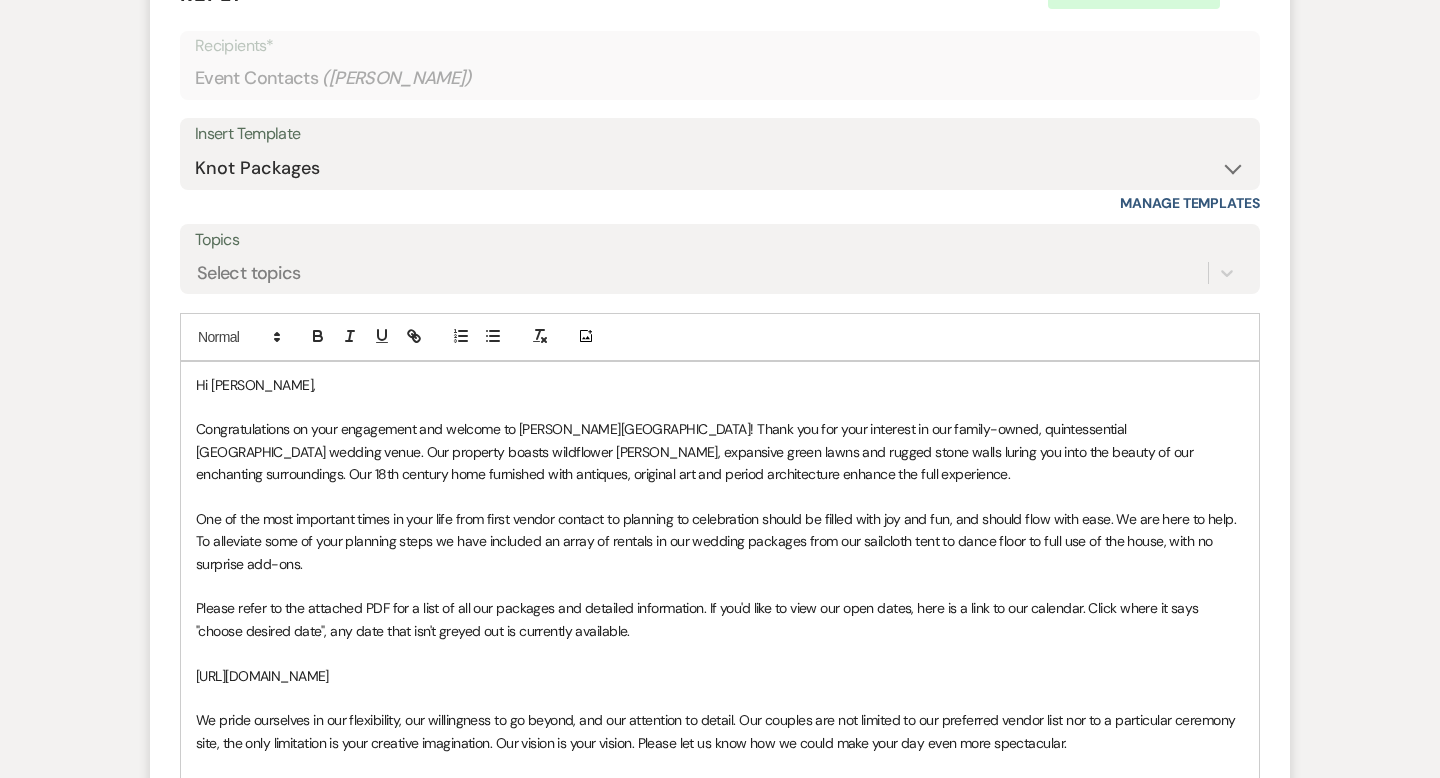 scroll, scrollTop: 2317, scrollLeft: 0, axis: vertical 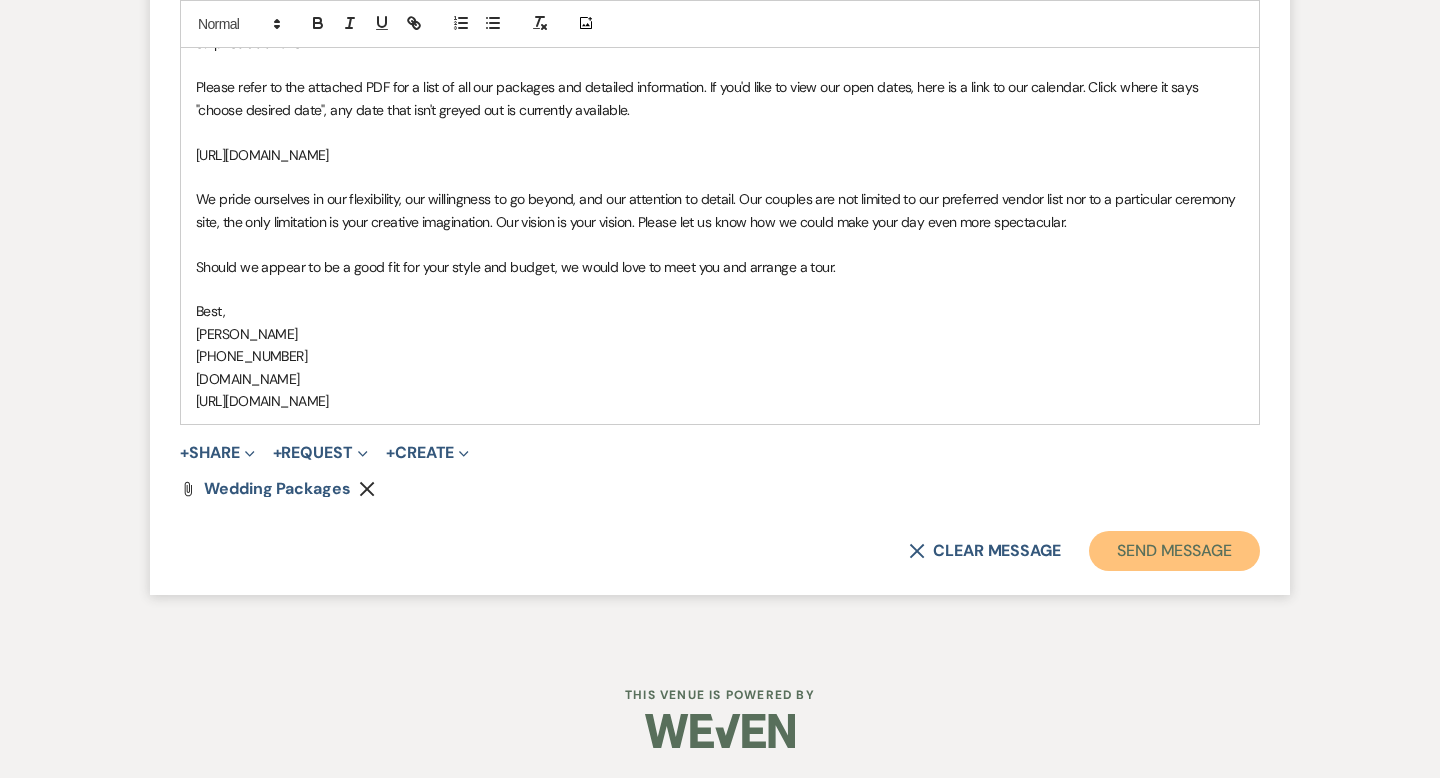 click on "Send Message" at bounding box center [1174, 551] 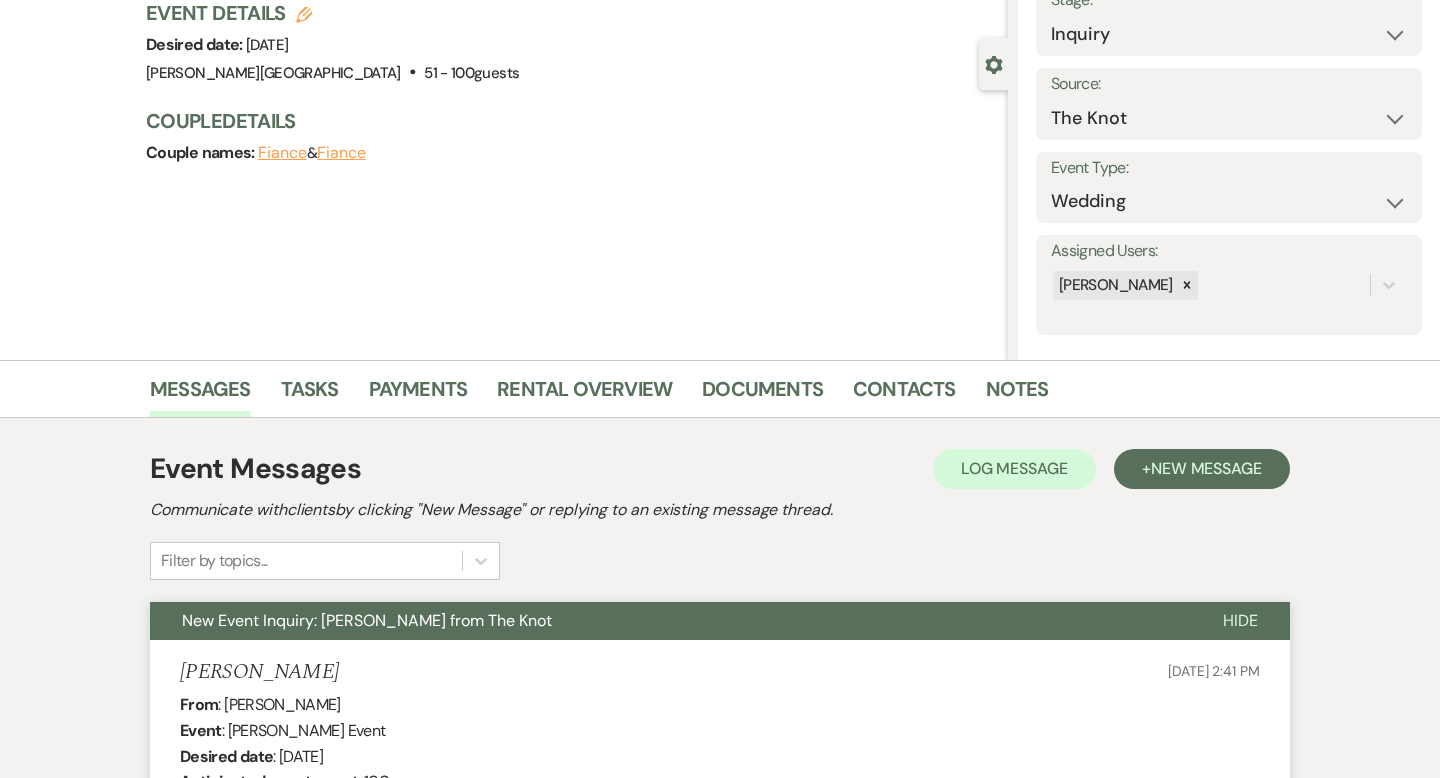 scroll, scrollTop: 0, scrollLeft: 0, axis: both 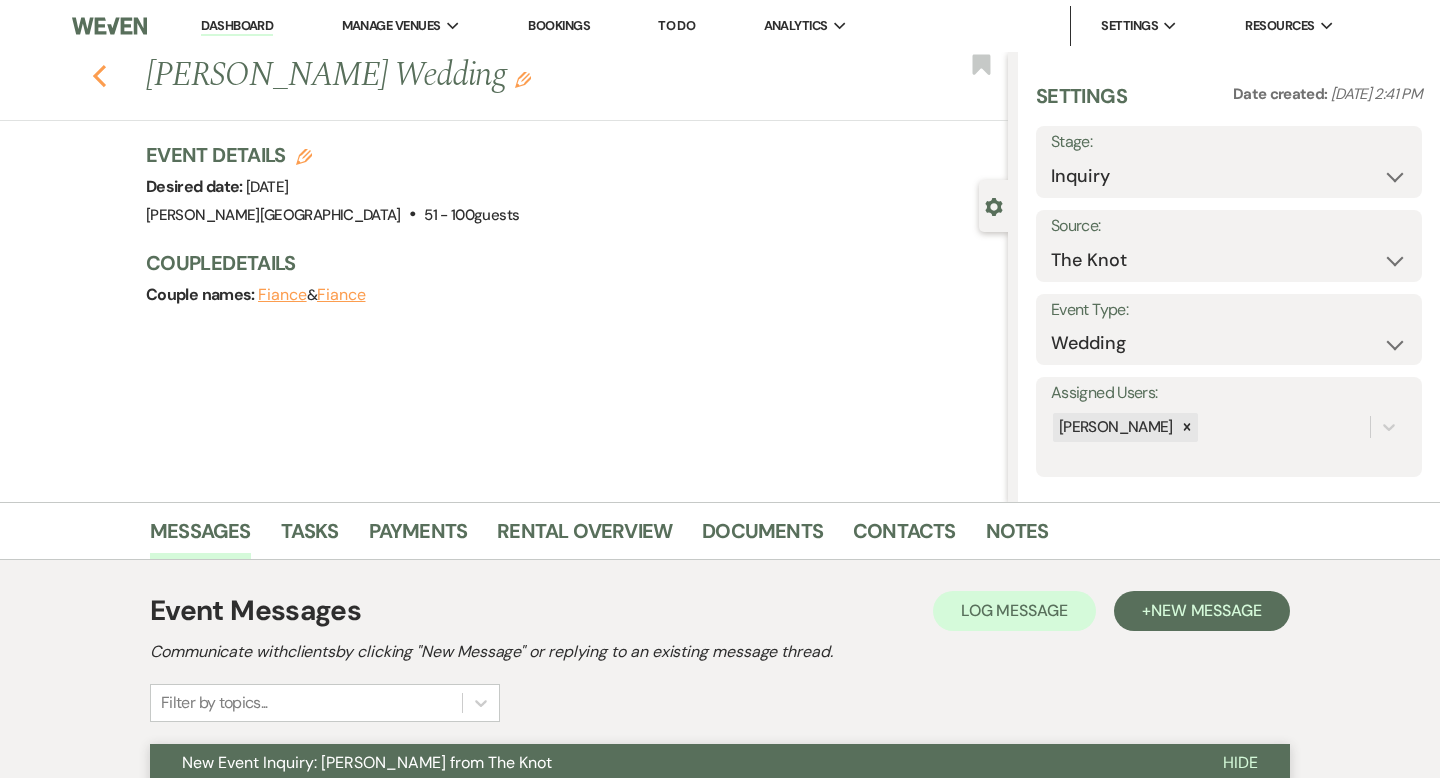 click 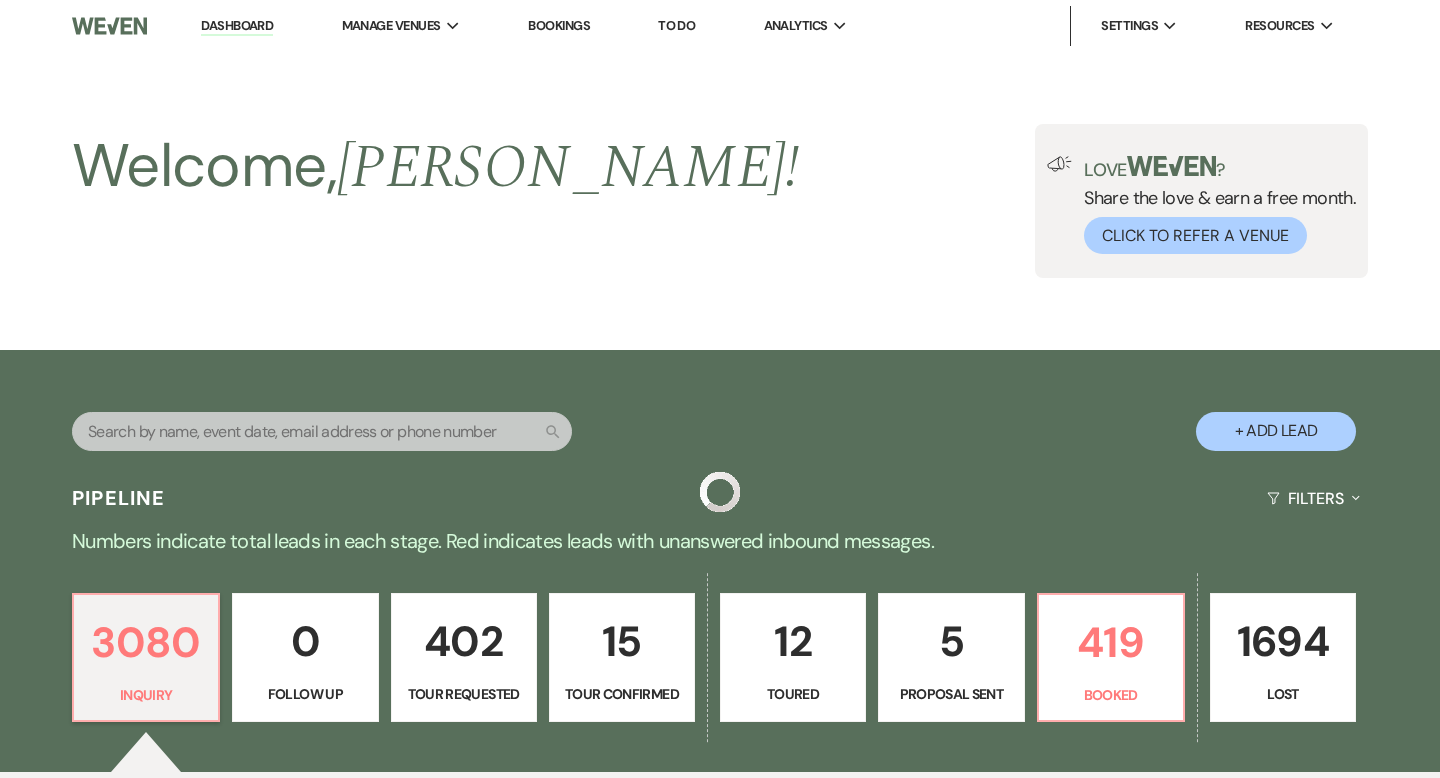 scroll, scrollTop: 567, scrollLeft: 0, axis: vertical 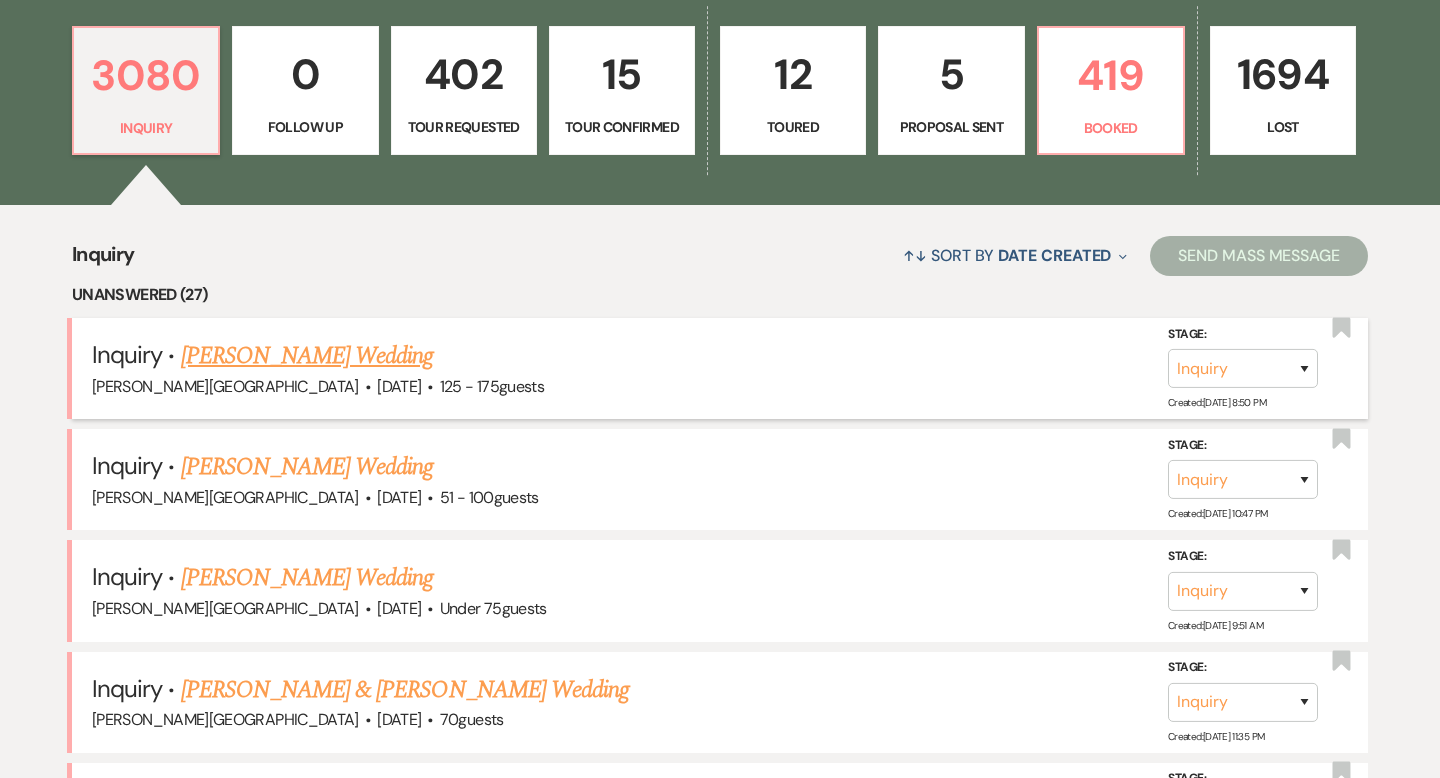click on "[PERSON_NAME] Wedding" at bounding box center [307, 356] 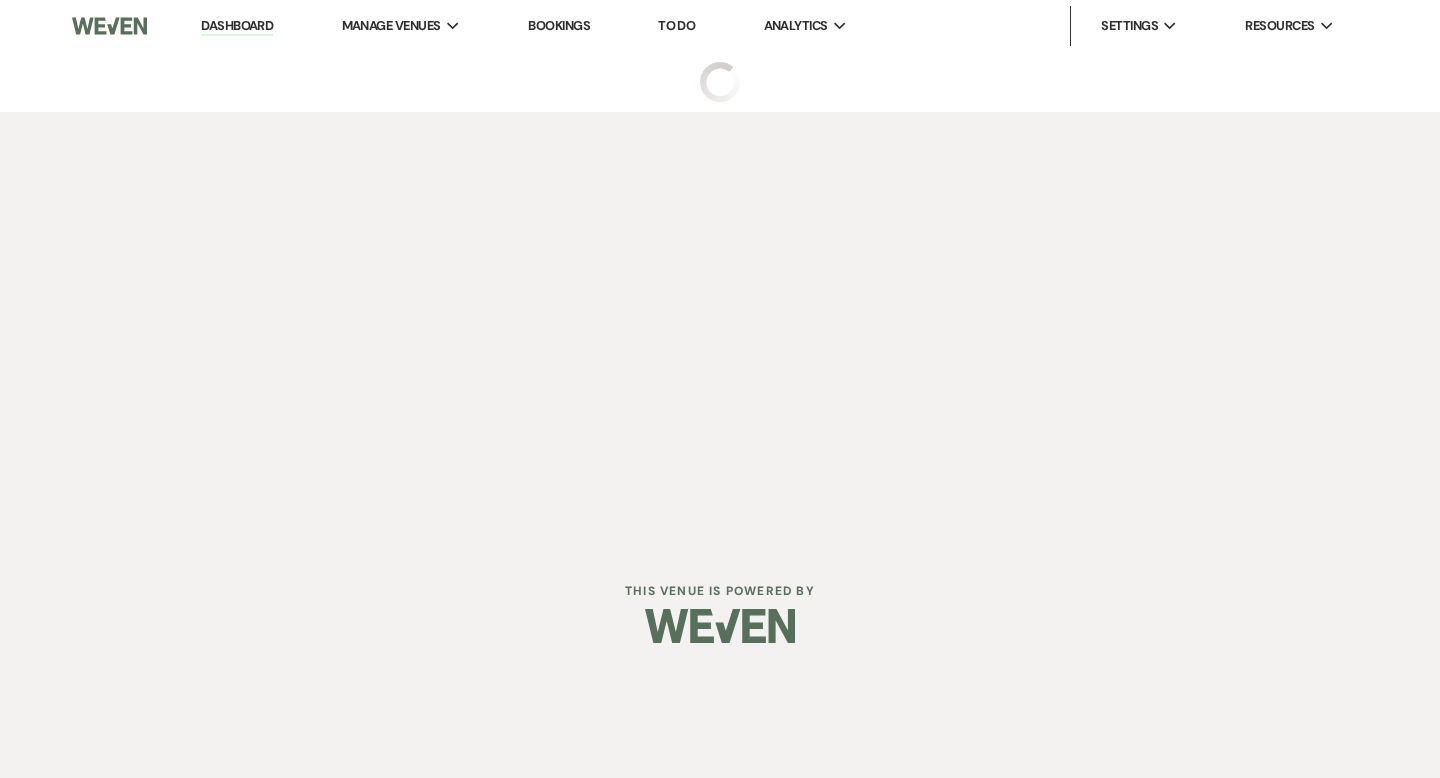 select on "3" 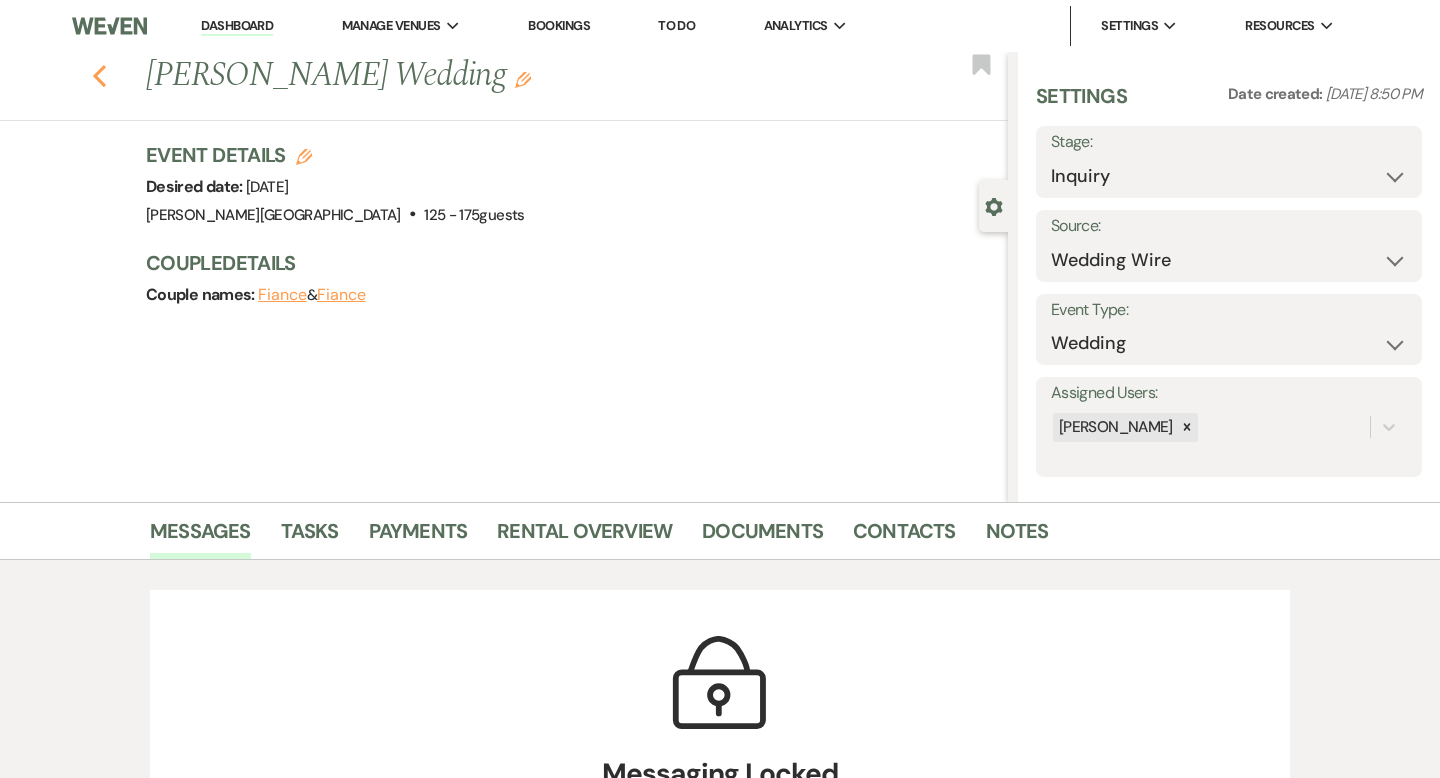 click on "Previous" 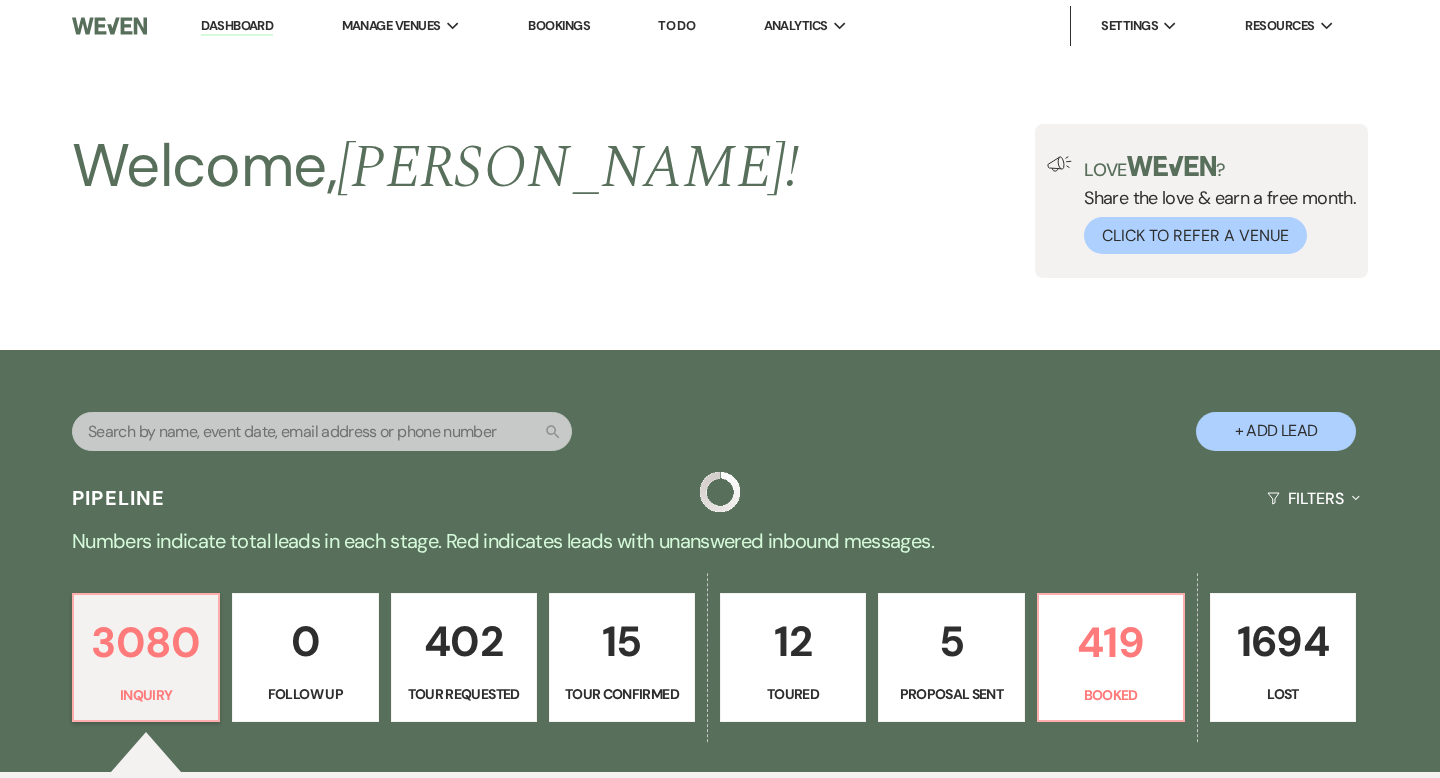 scroll, scrollTop: 567, scrollLeft: 0, axis: vertical 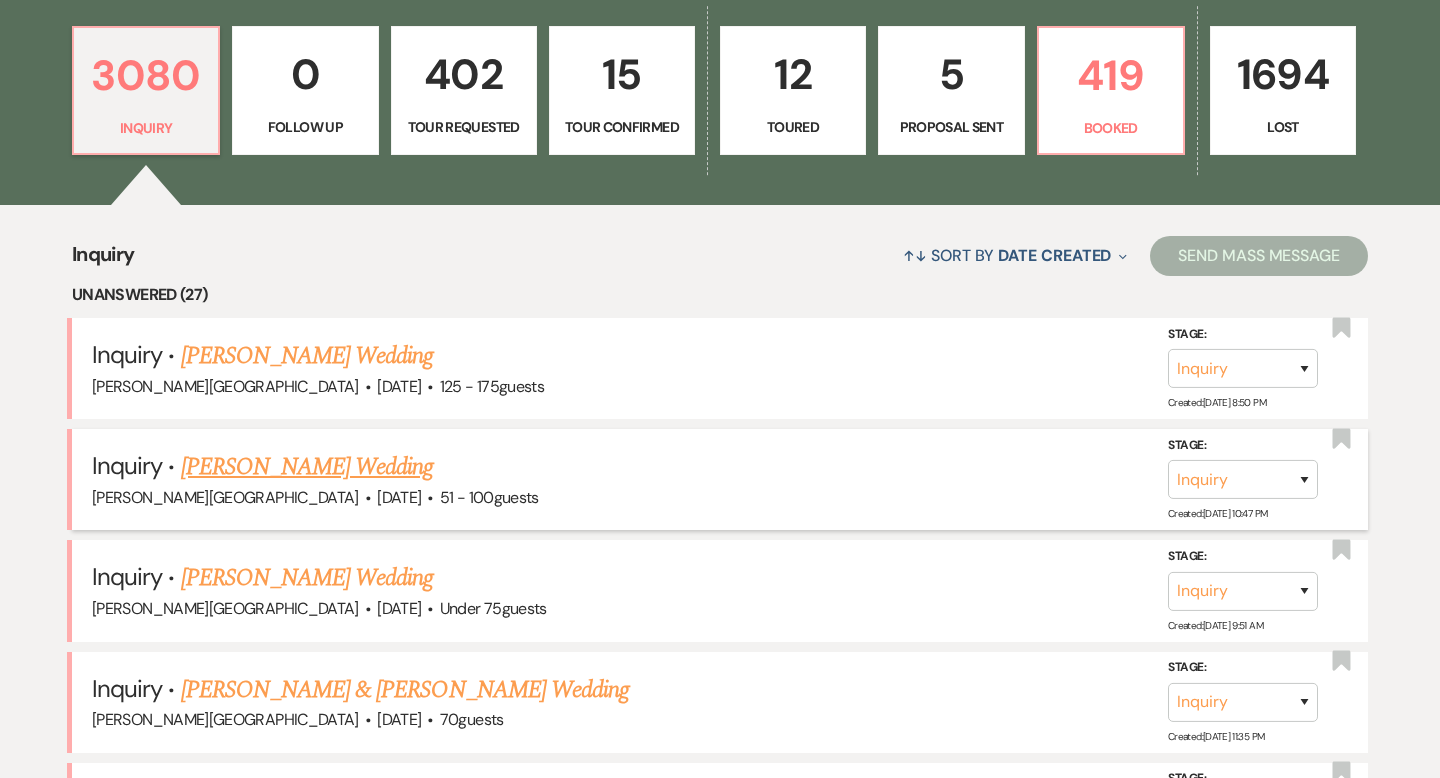 click on "[PERSON_NAME] Wedding" at bounding box center [307, 467] 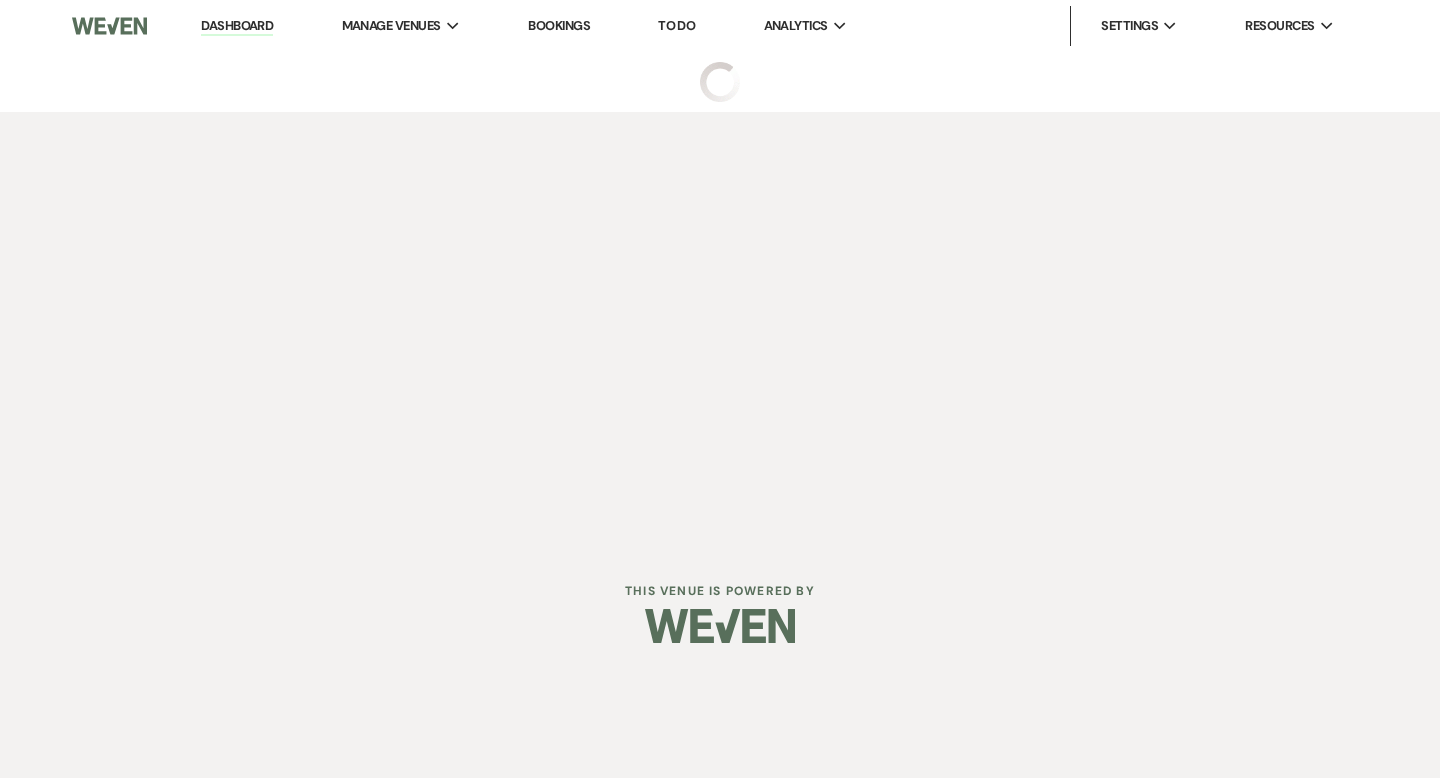scroll, scrollTop: 0, scrollLeft: 0, axis: both 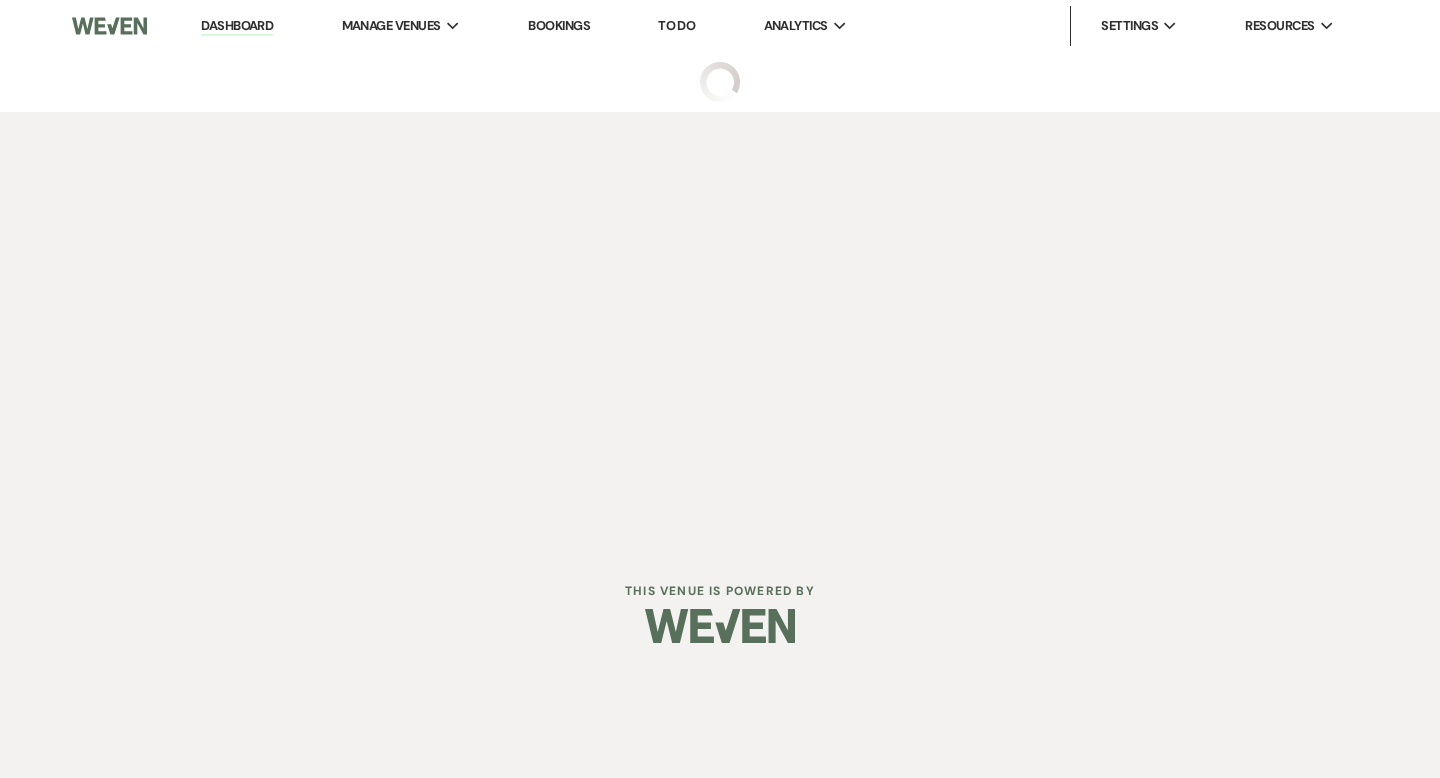 select on "2" 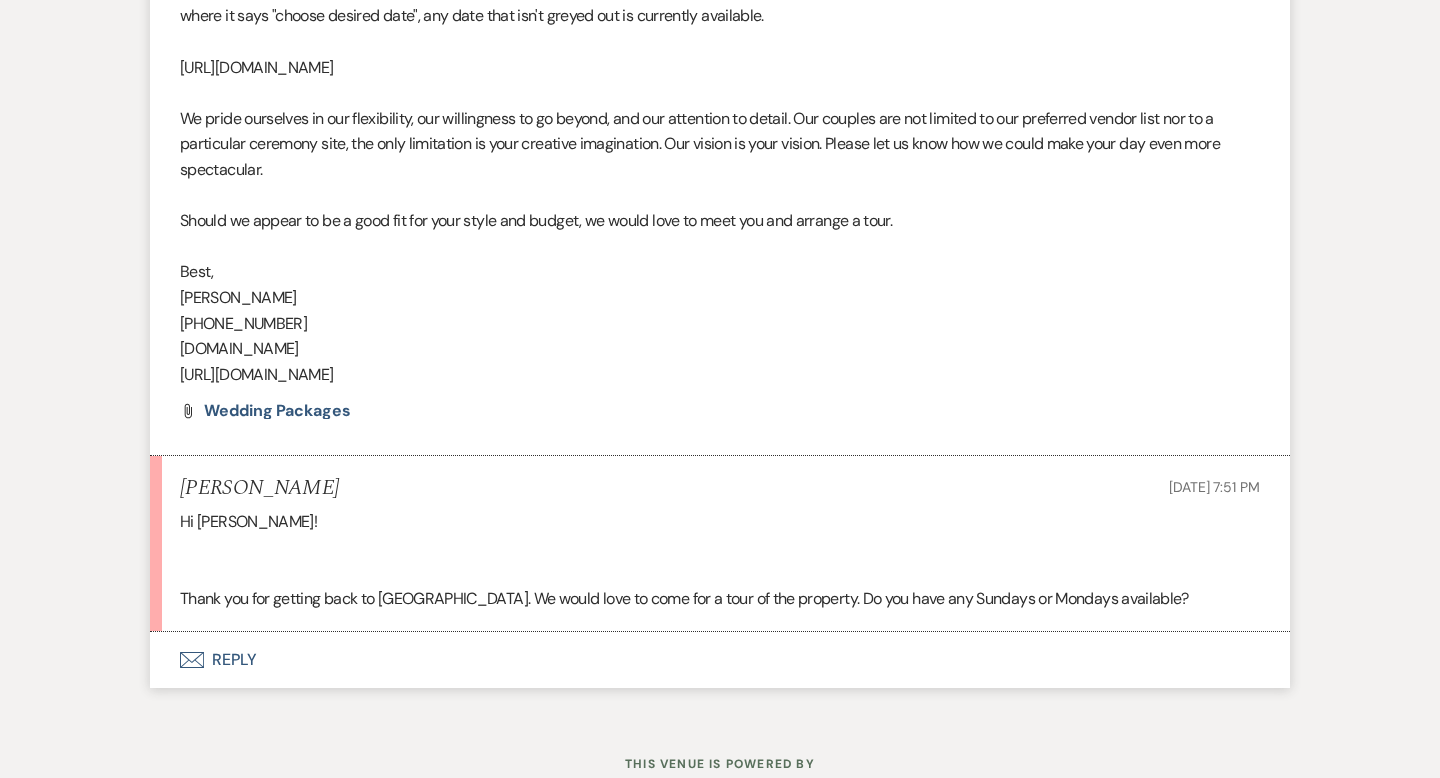 scroll, scrollTop: 2144, scrollLeft: 0, axis: vertical 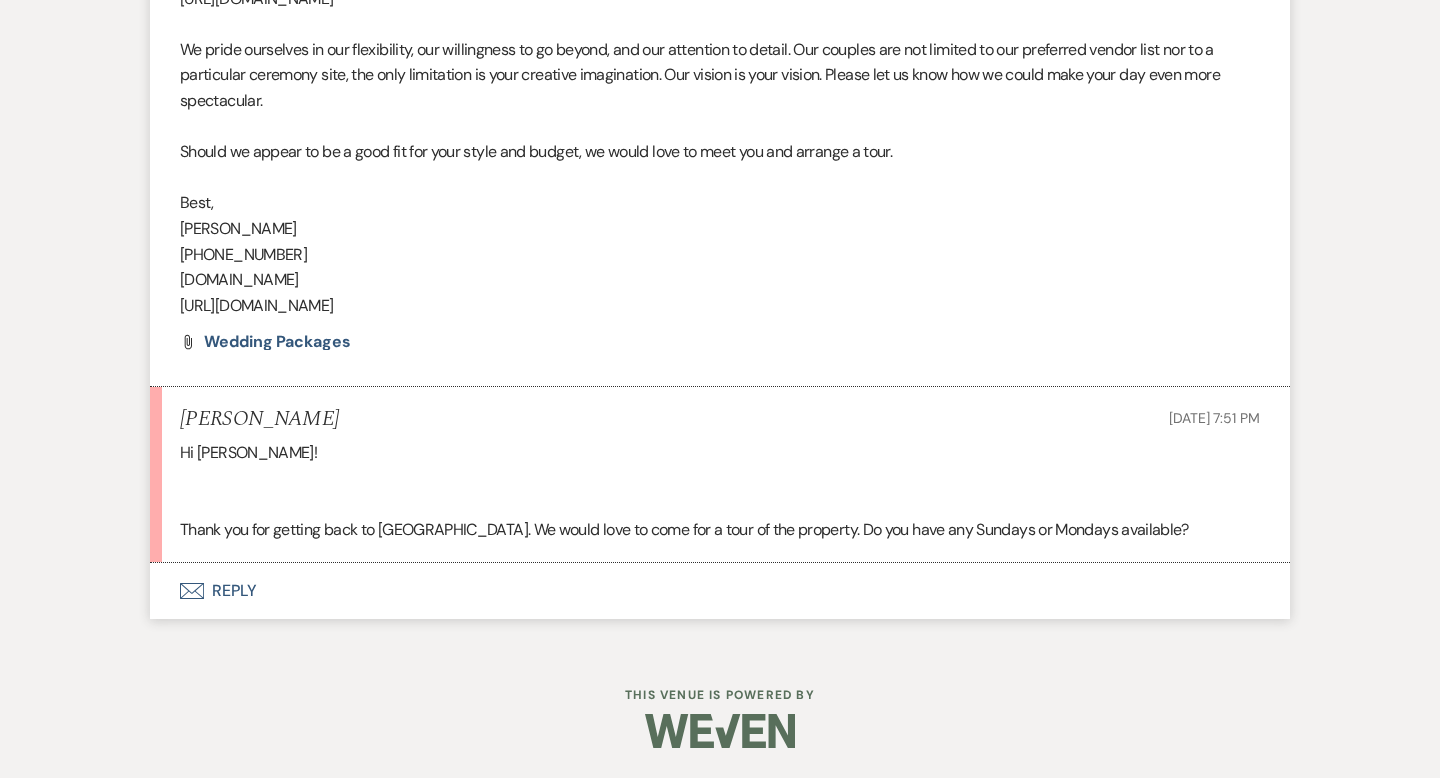 click on "Envelope Reply" at bounding box center [720, 591] 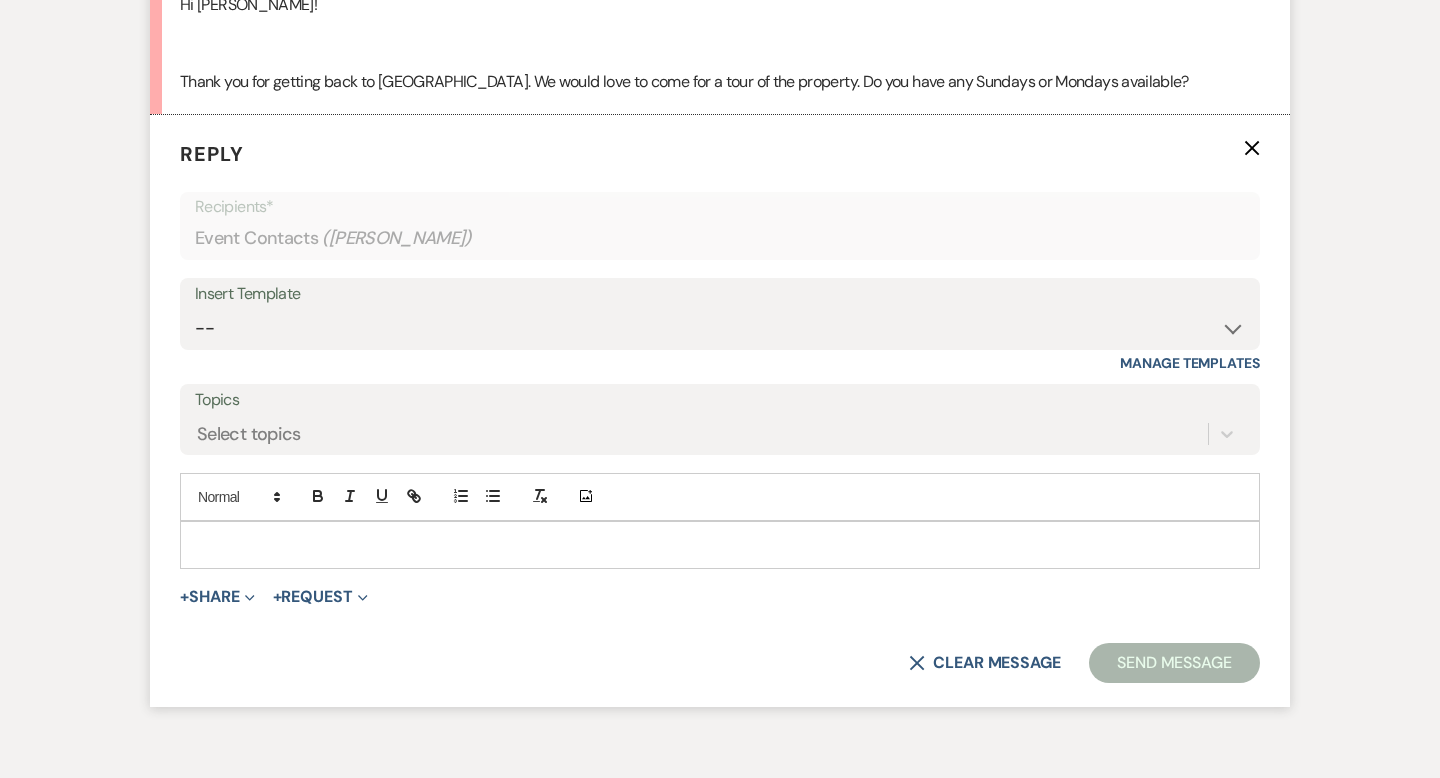 scroll, scrollTop: 2614, scrollLeft: 0, axis: vertical 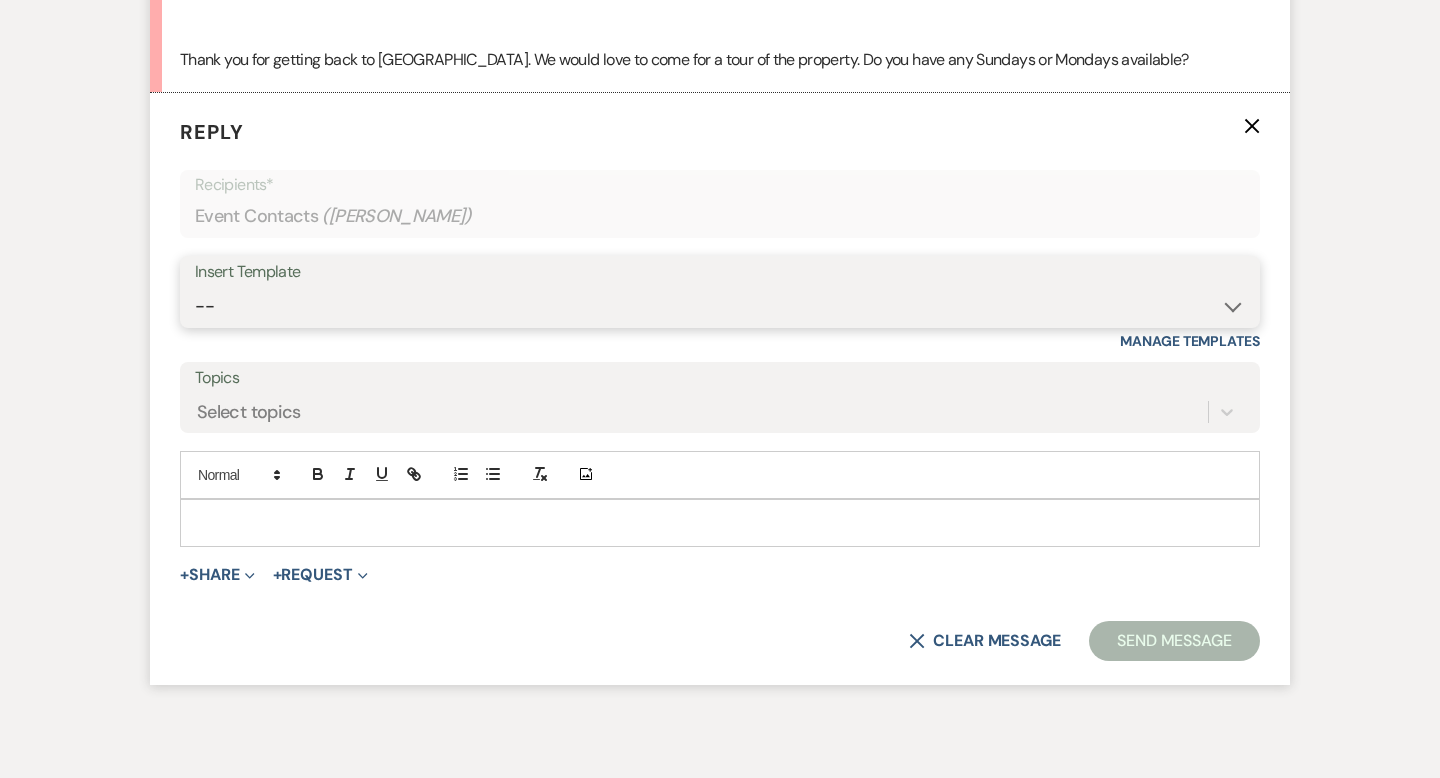 click on "-- Weven Planning Portal Introduction (Booked Events) Wedding Packages Booking Email Tour Request Shower Email Bridge Follow Up One month prior Insurance Reminder Rain Plan Check In Instructions Available Dates SFG Transparent Logos Upcoming Payment Reminder Late Payment Notice 1 Late Payment Notice 2 Cottage Email Copy of Weven Planning Portal Introduction (Booked Events) Deposit Return Via Check Mailed Deposit Return Via CC Refund Contract Questions Flower Announcement tour of grounds Knot Packages All-Inclusive Packages Rental Brochure Rental Updates All Inclusive Booking Email Flower Booking Email All-Inclusive Booking Intro Email Booking Intro Email" at bounding box center (720, 306) 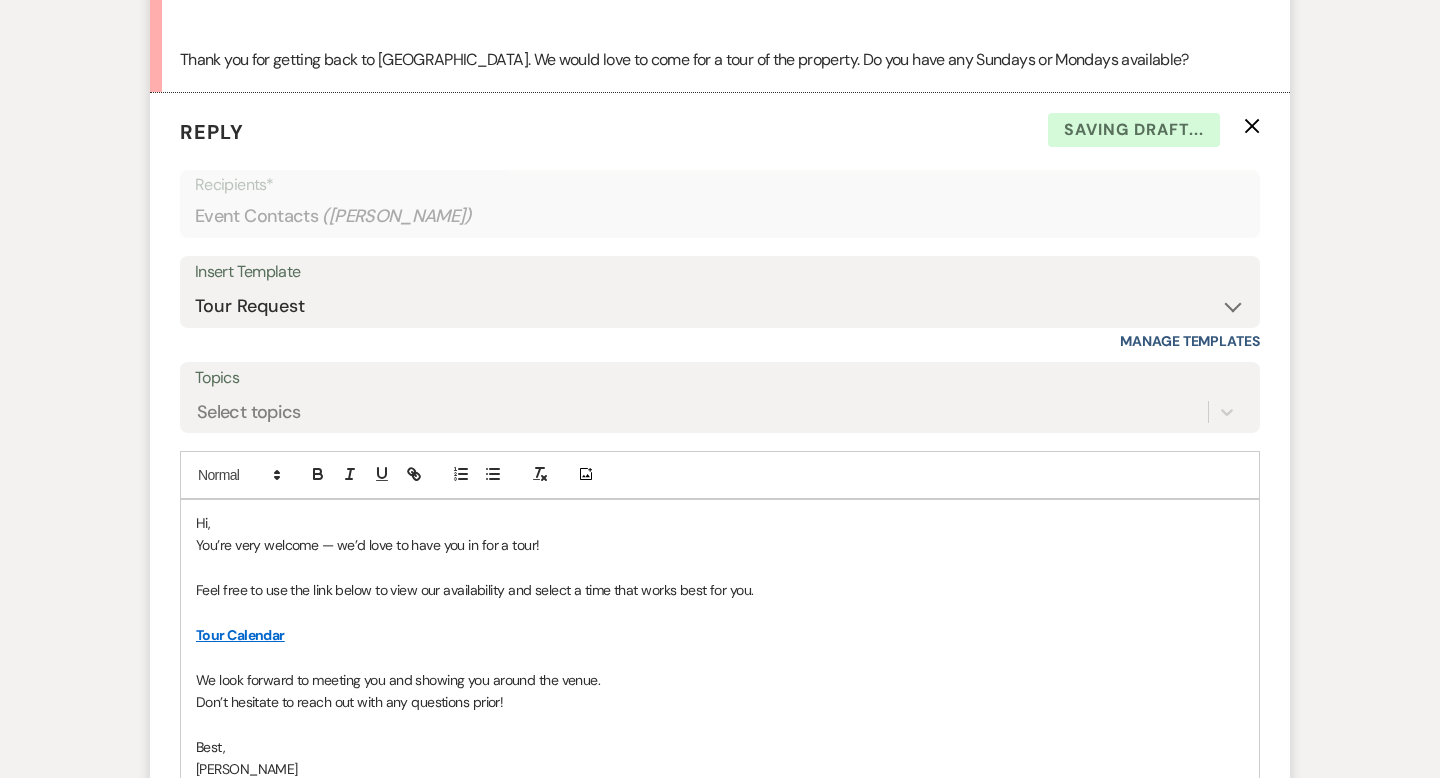 click on "Hi," at bounding box center [720, 523] 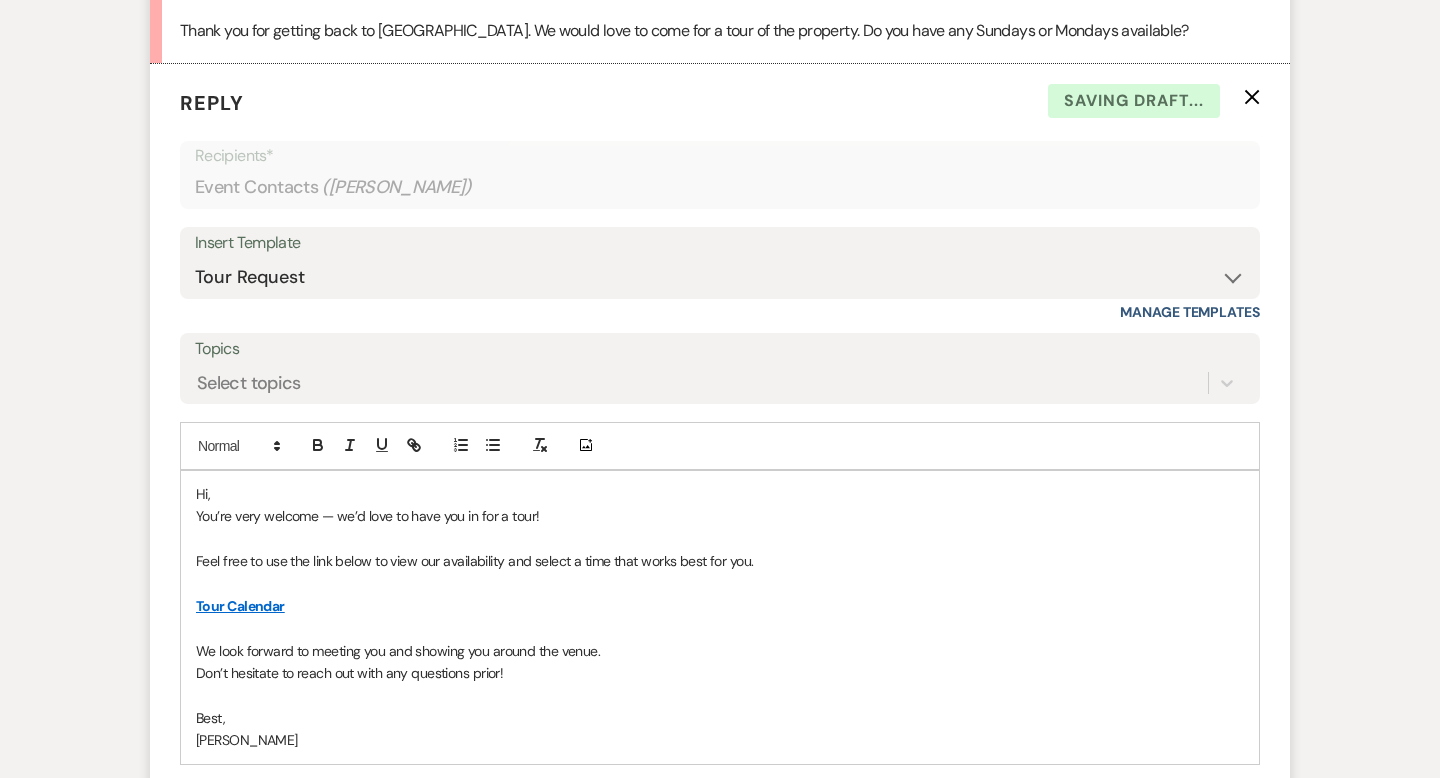 scroll, scrollTop: 2651, scrollLeft: 0, axis: vertical 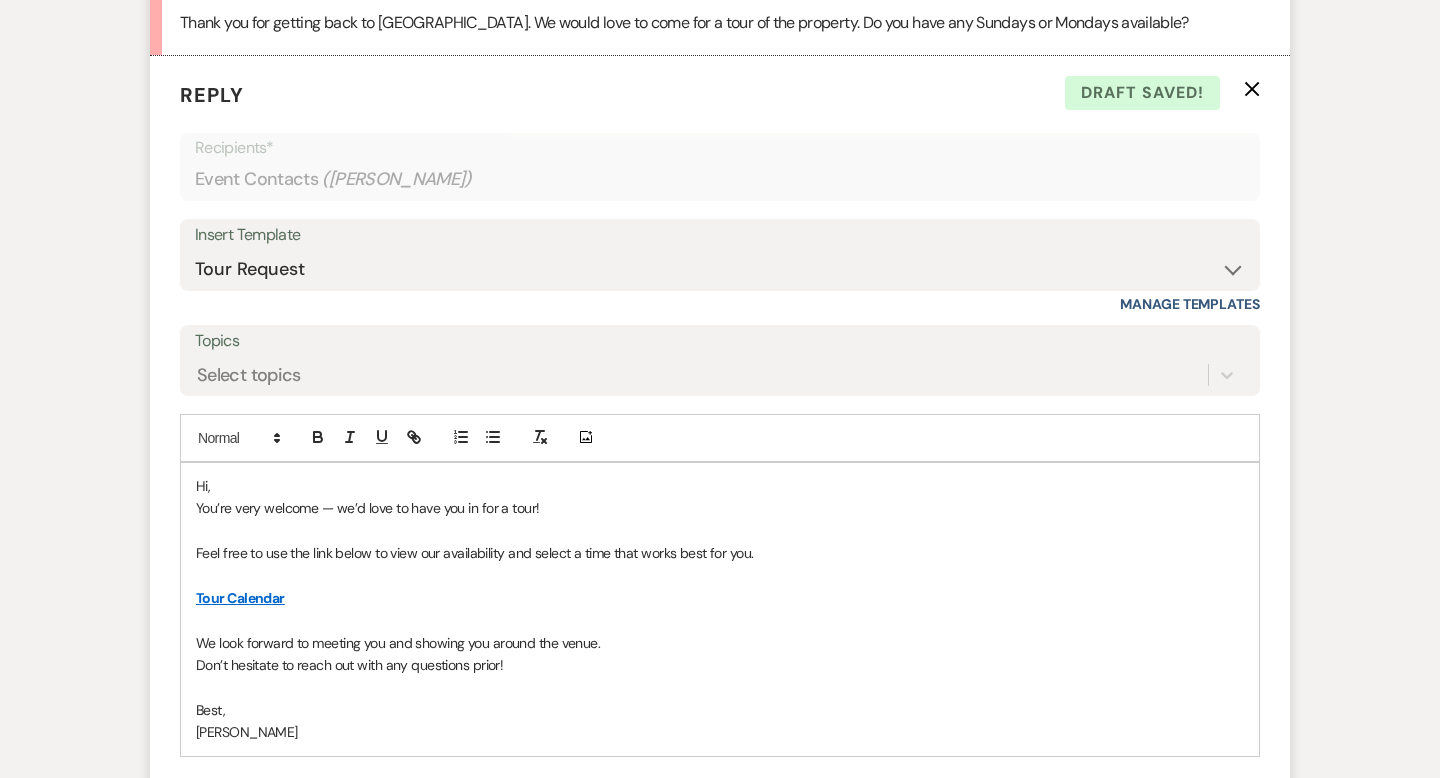 type 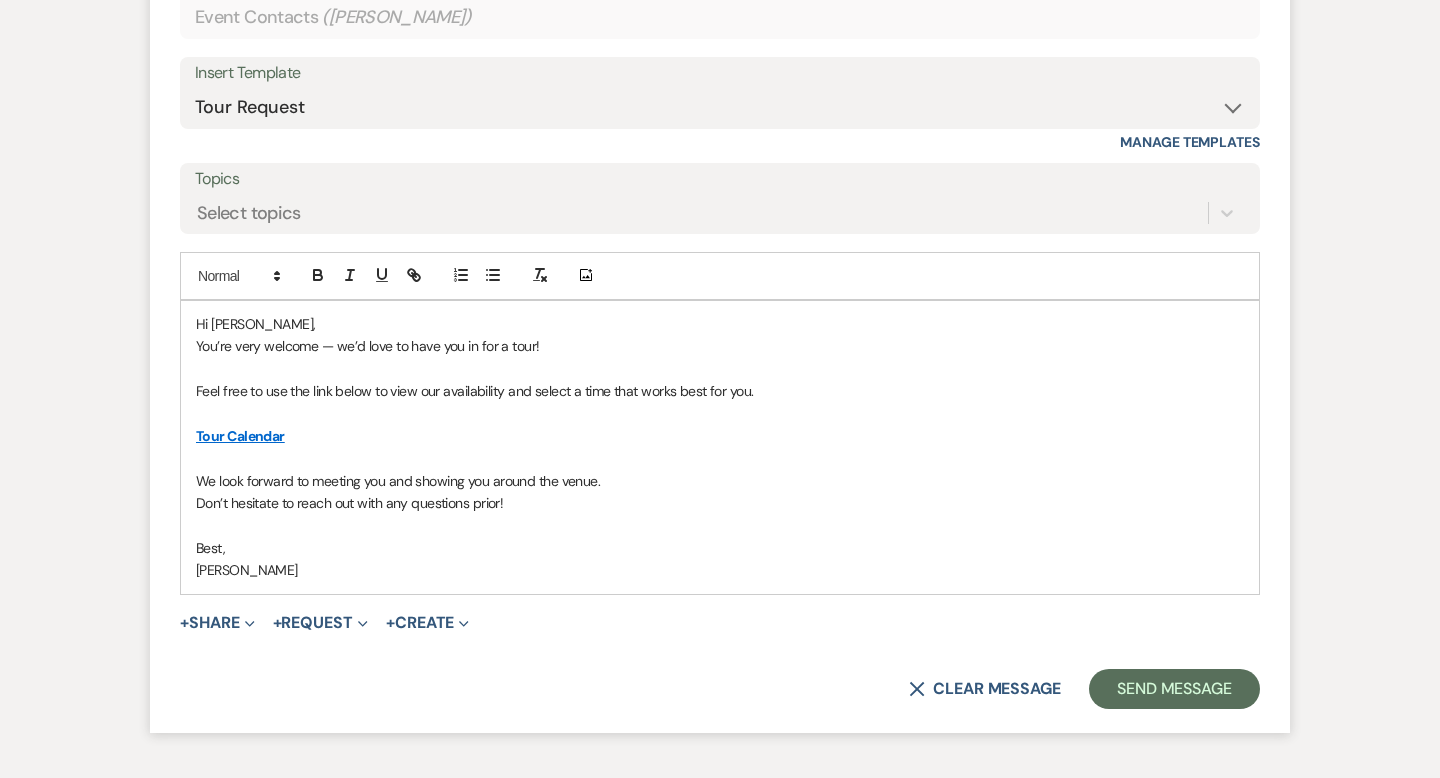 scroll, scrollTop: 2835, scrollLeft: 0, axis: vertical 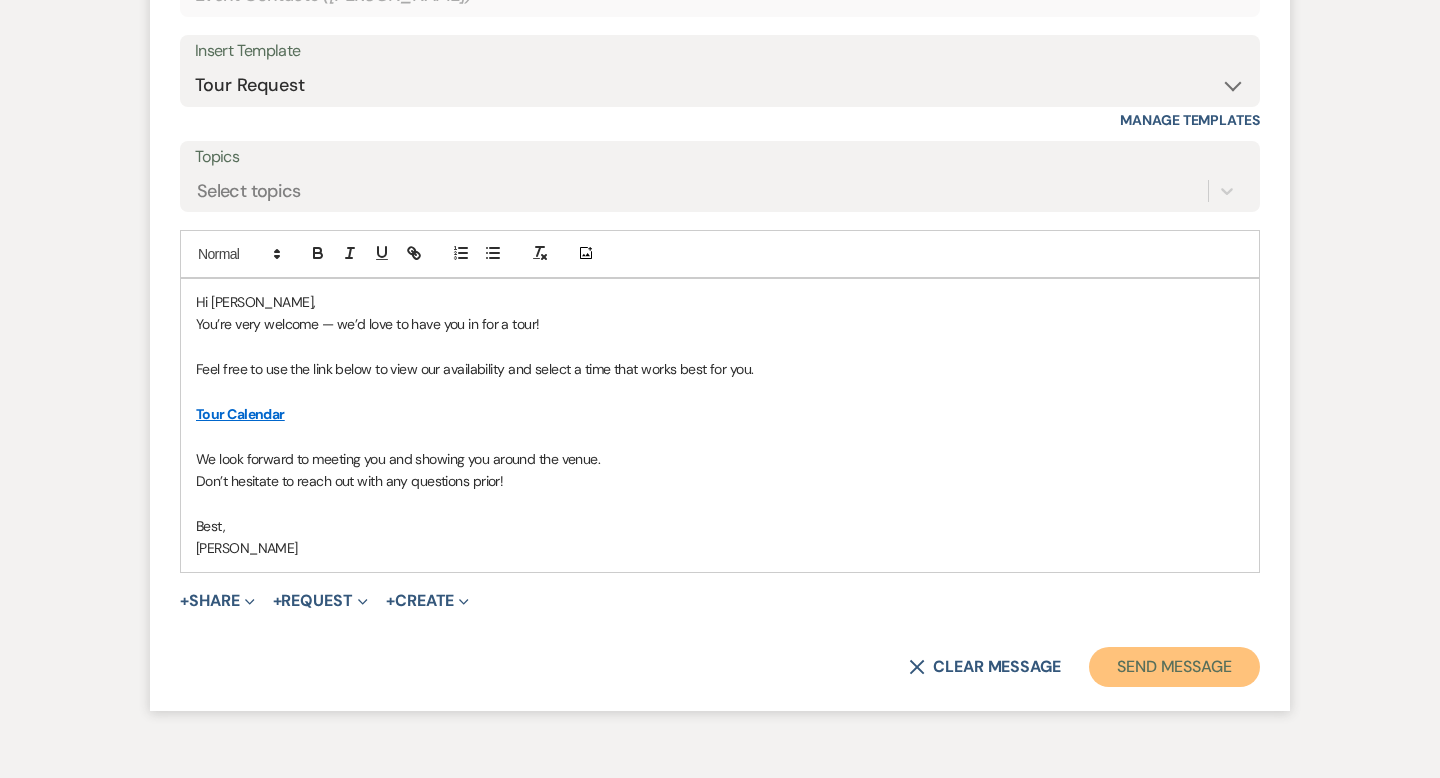 click on "Send Message" at bounding box center [1174, 667] 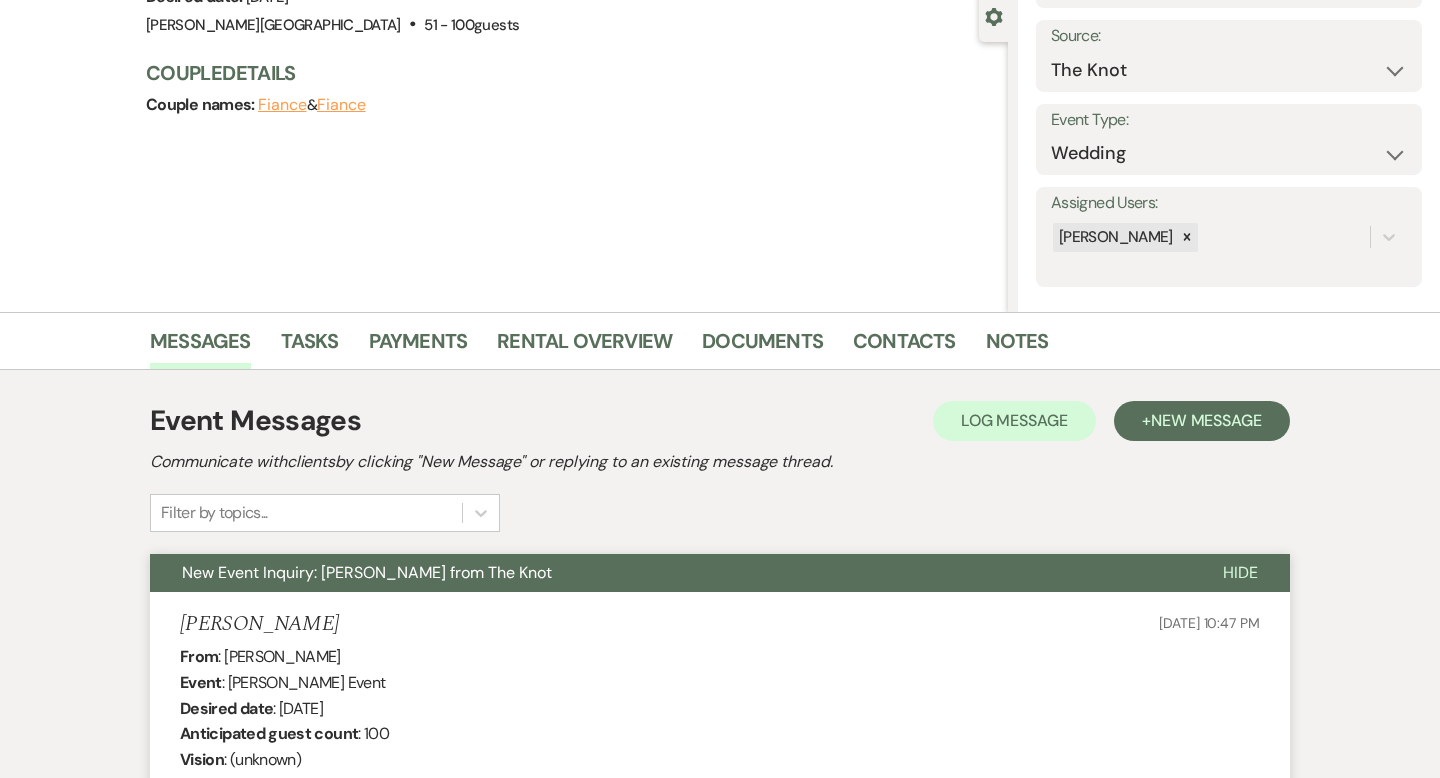 scroll, scrollTop: 60, scrollLeft: 0, axis: vertical 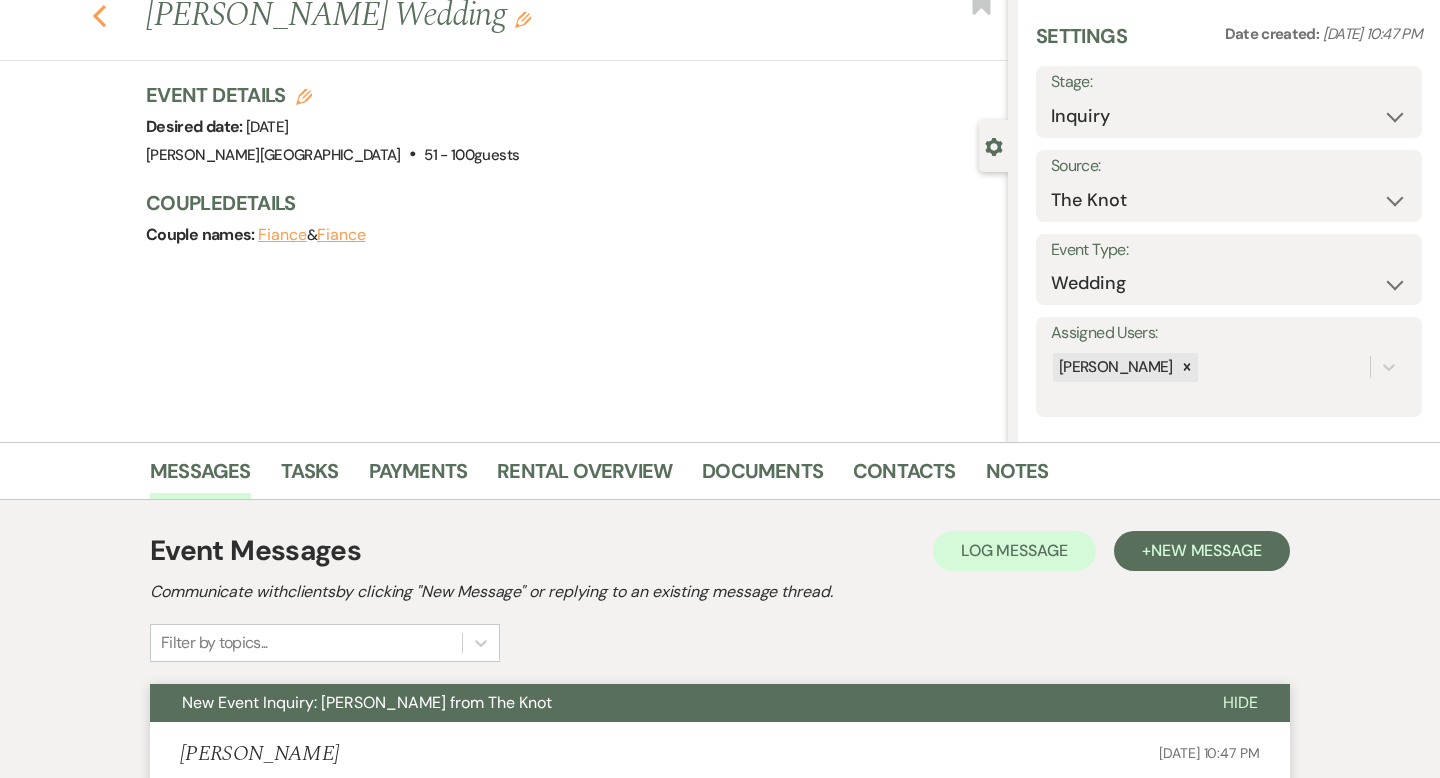 click 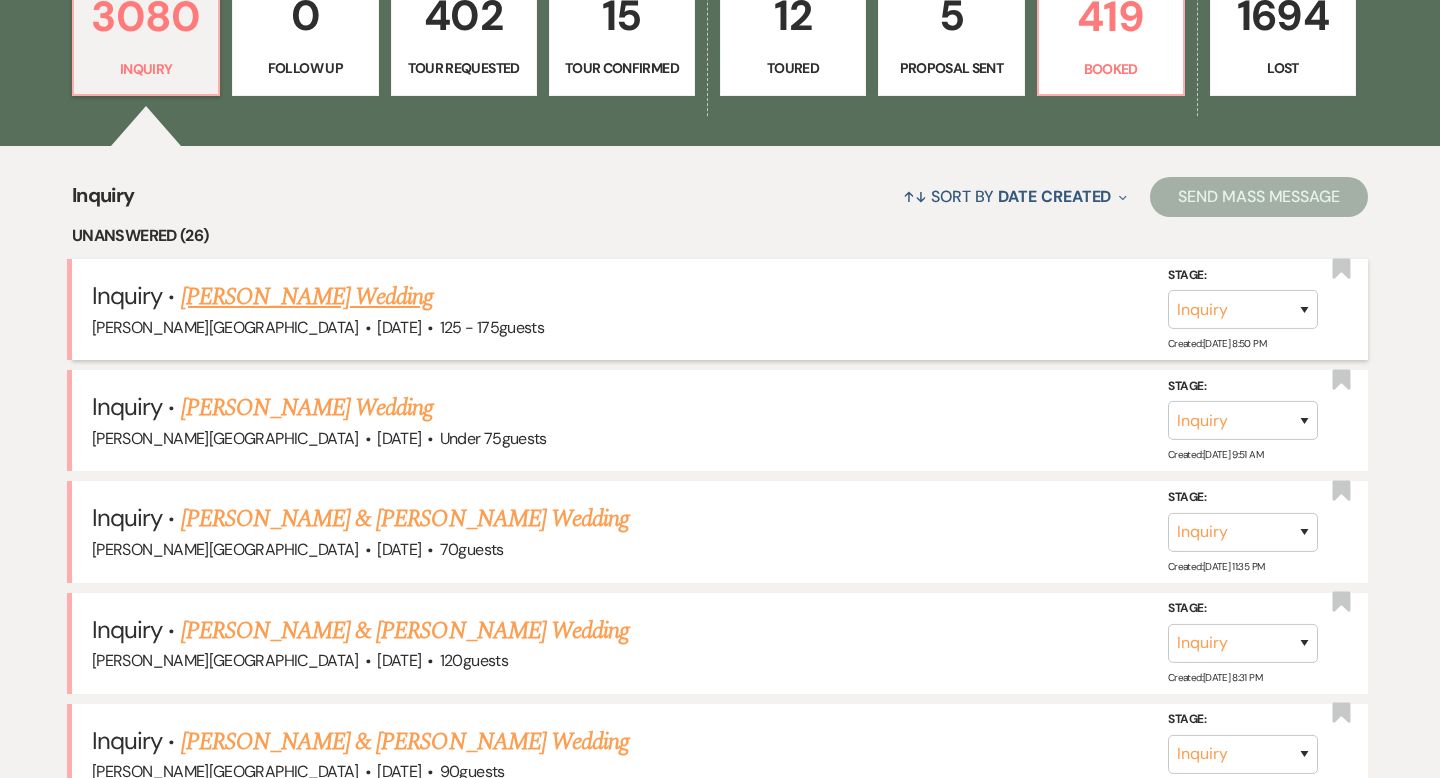 scroll, scrollTop: 646, scrollLeft: 0, axis: vertical 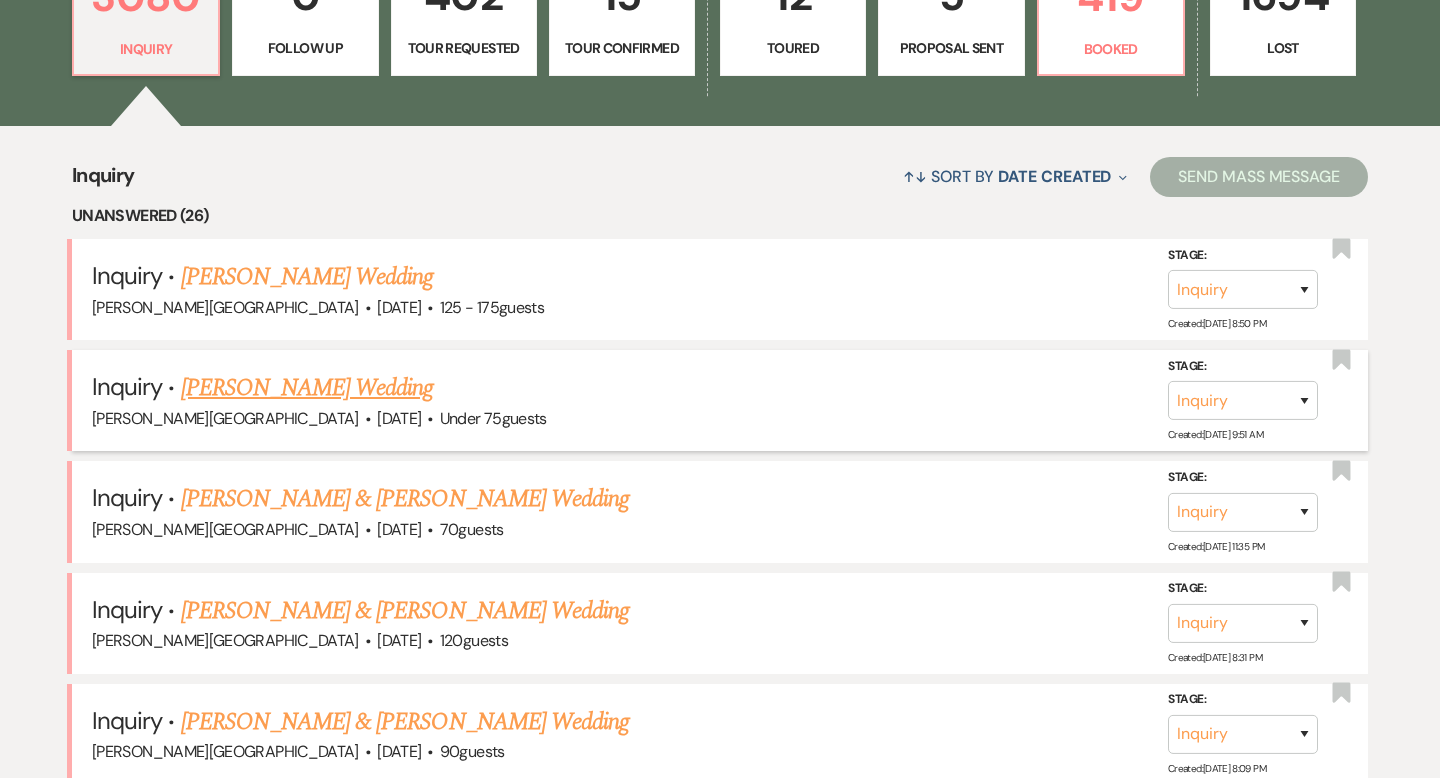 click on "[PERSON_NAME] Wedding" at bounding box center [307, 388] 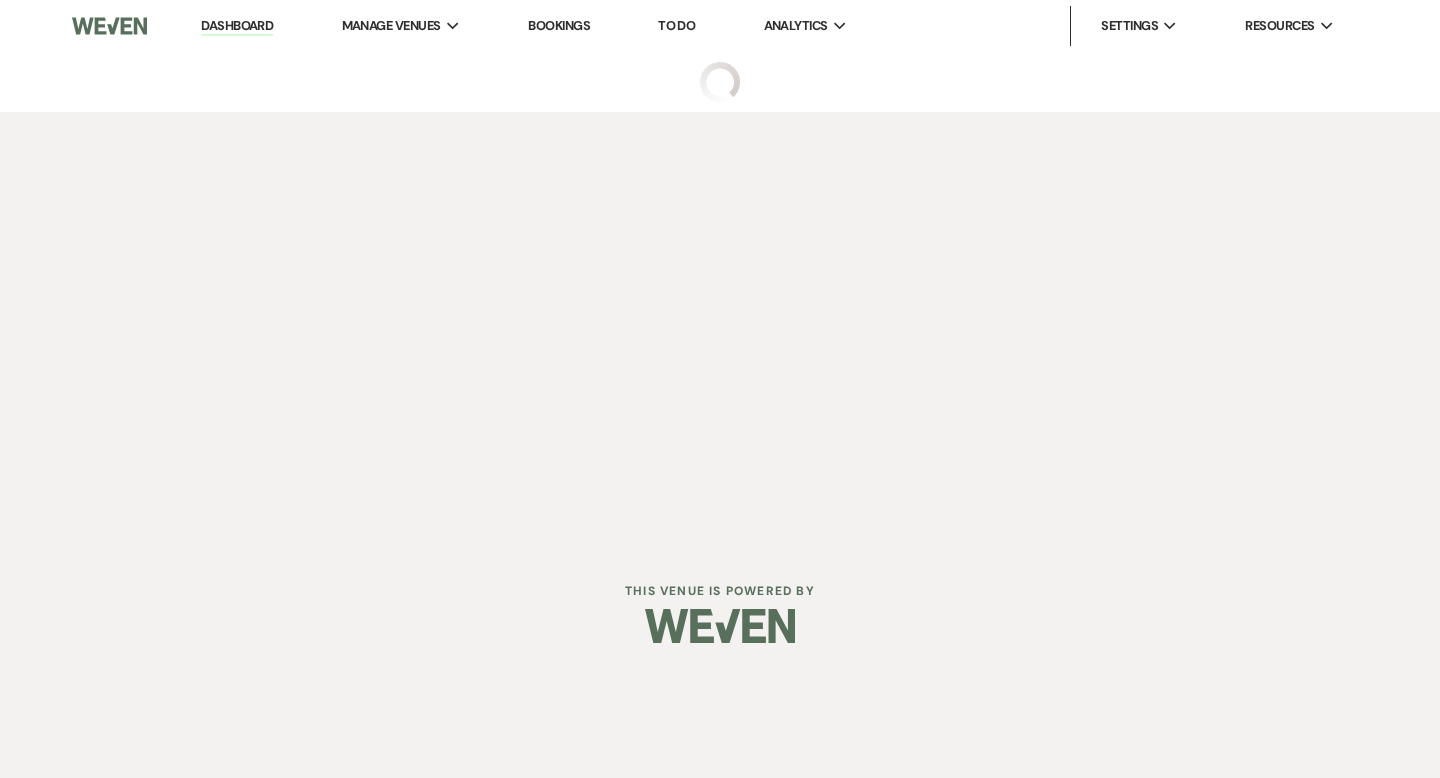 scroll, scrollTop: 0, scrollLeft: 0, axis: both 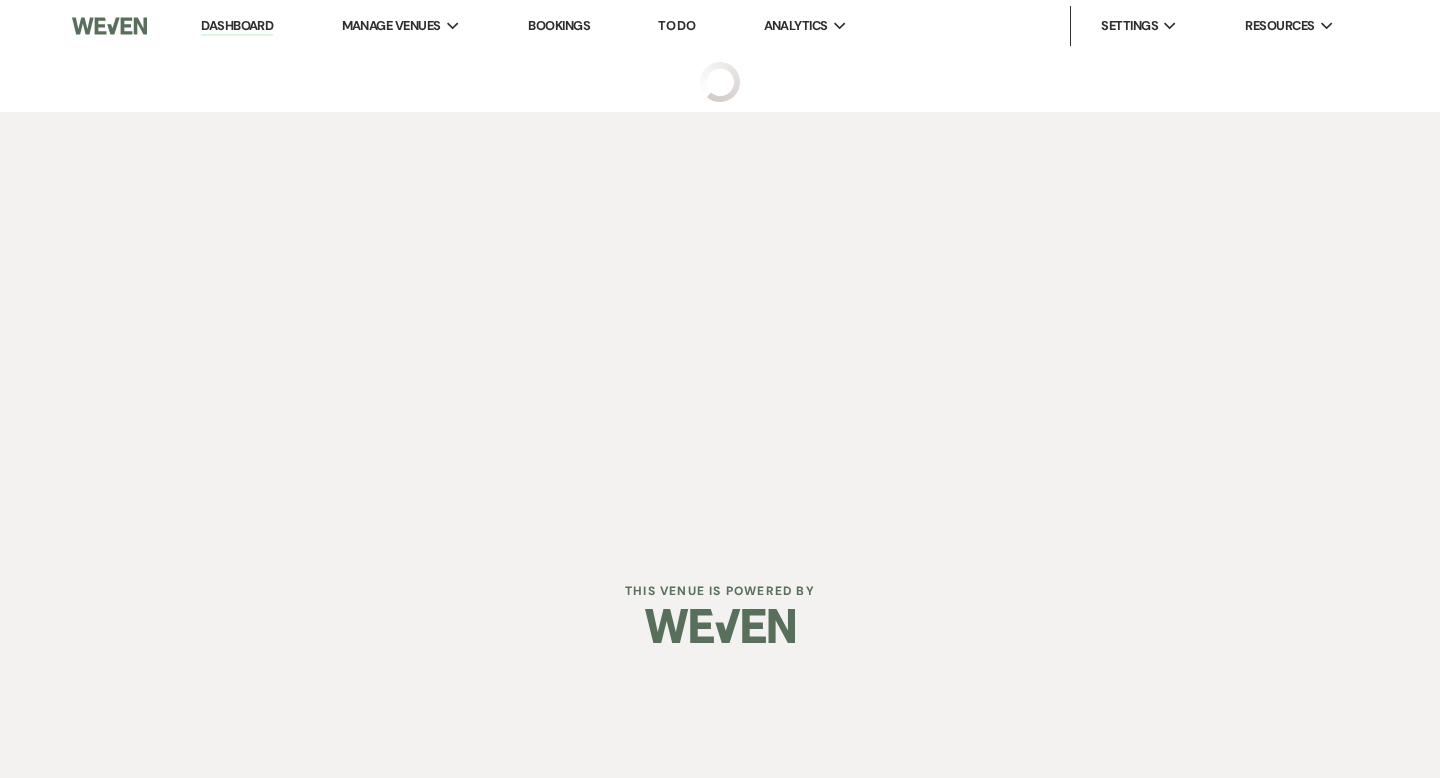 select on "3" 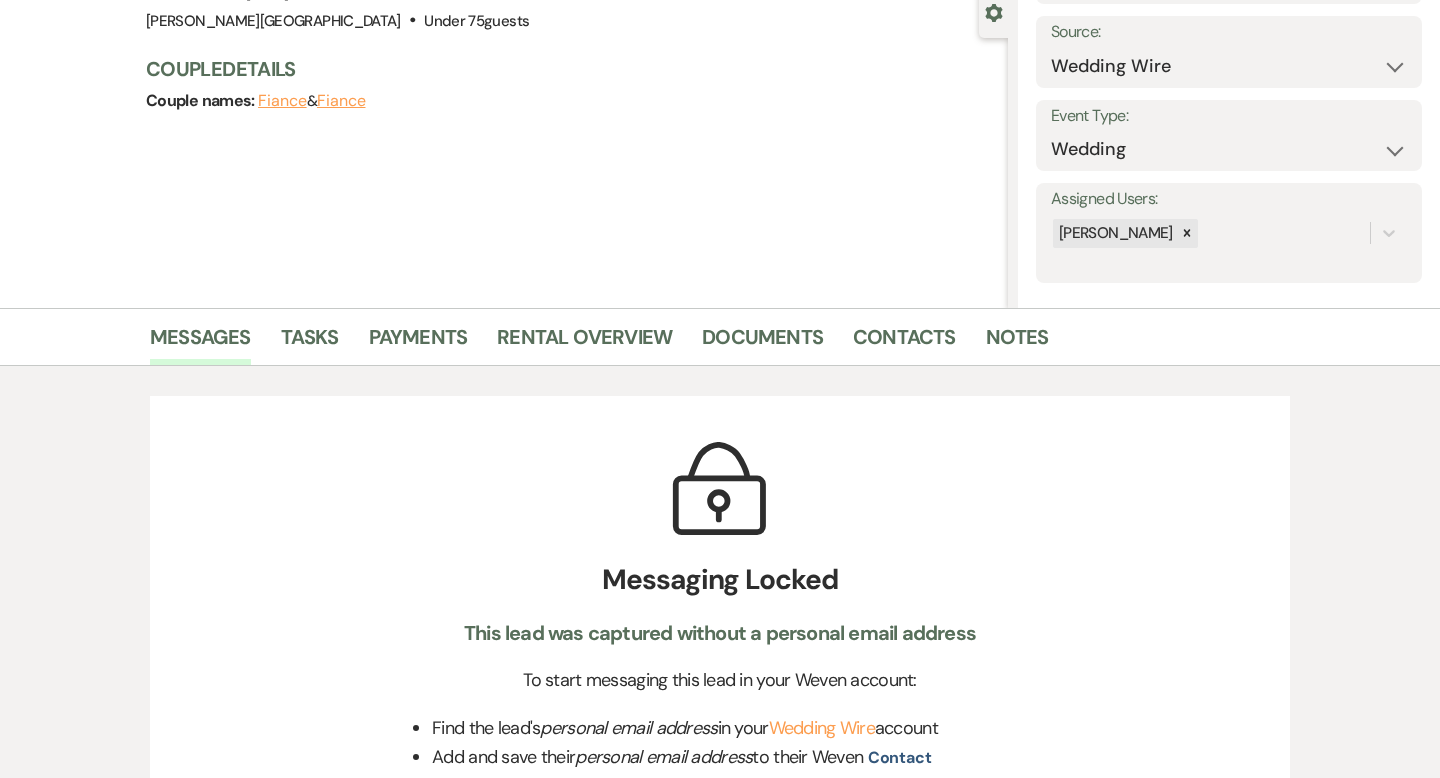 scroll, scrollTop: 0, scrollLeft: 0, axis: both 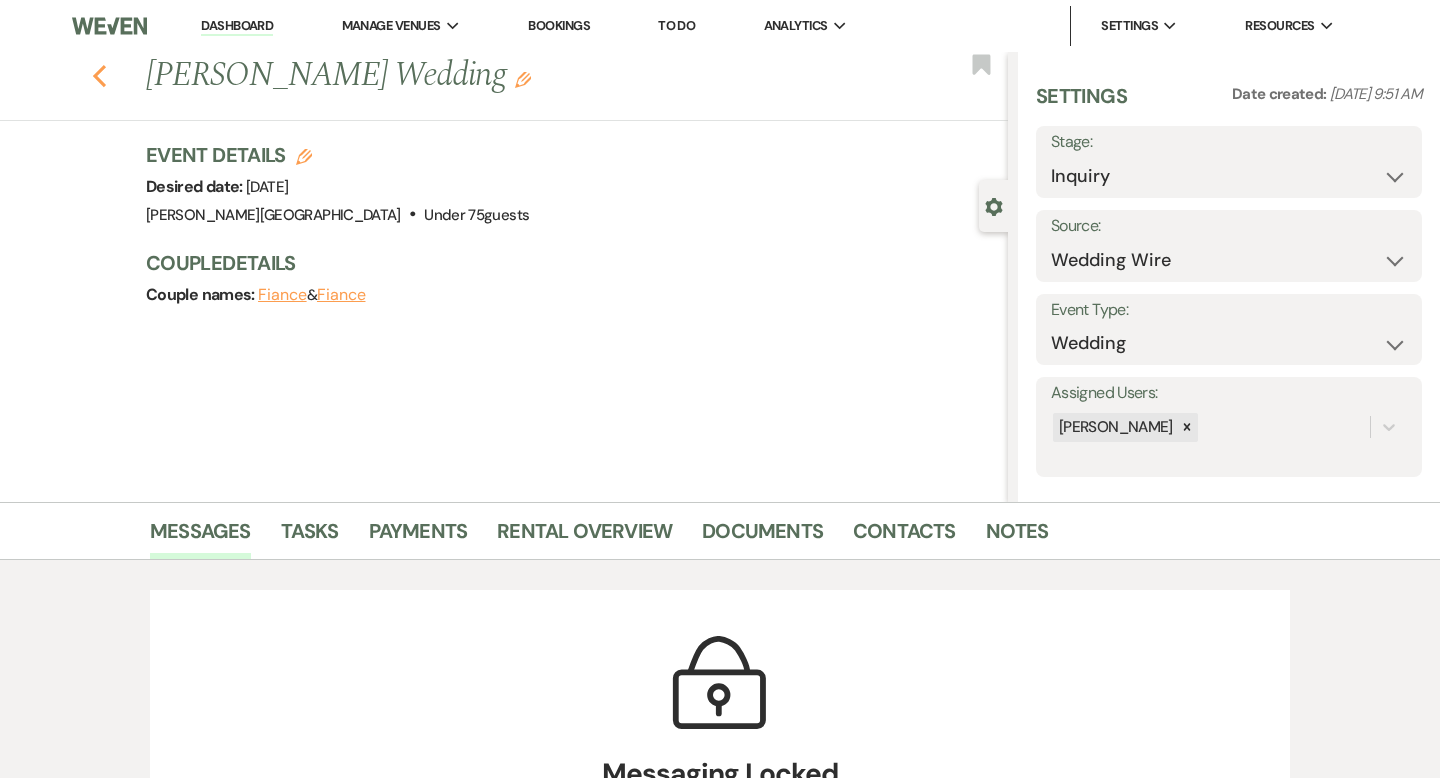click 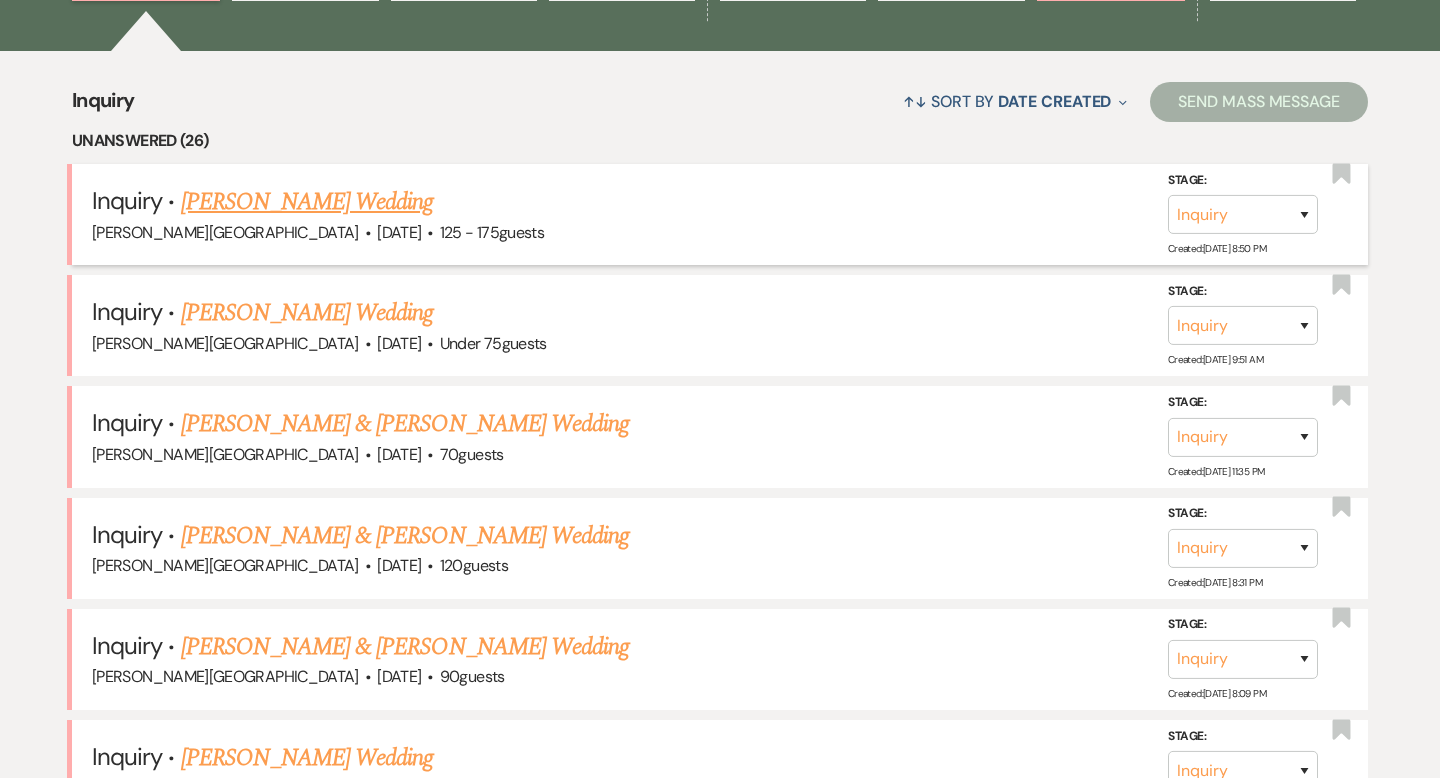 scroll, scrollTop: 741, scrollLeft: 0, axis: vertical 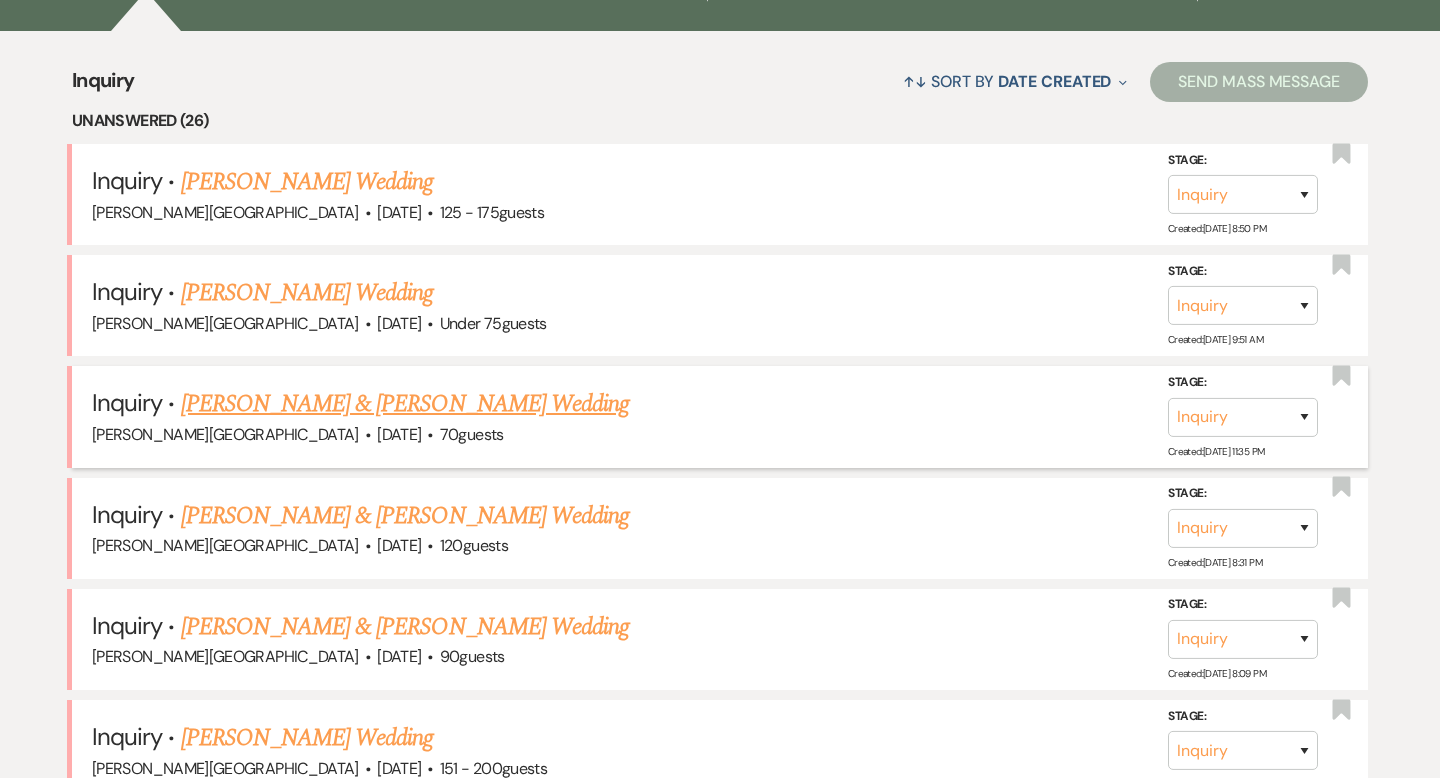 click on "[PERSON_NAME] & [PERSON_NAME] Wedding" at bounding box center [405, 404] 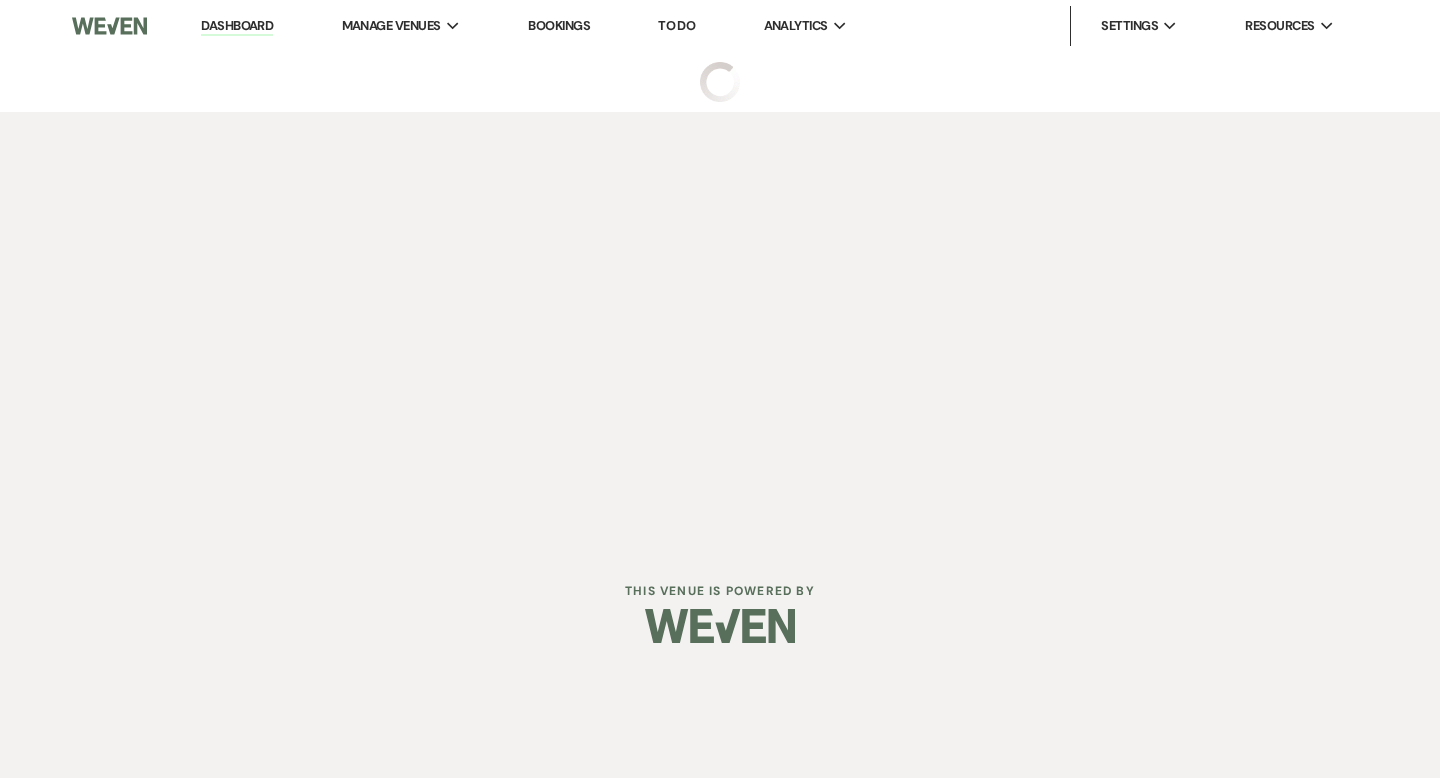 scroll, scrollTop: 0, scrollLeft: 0, axis: both 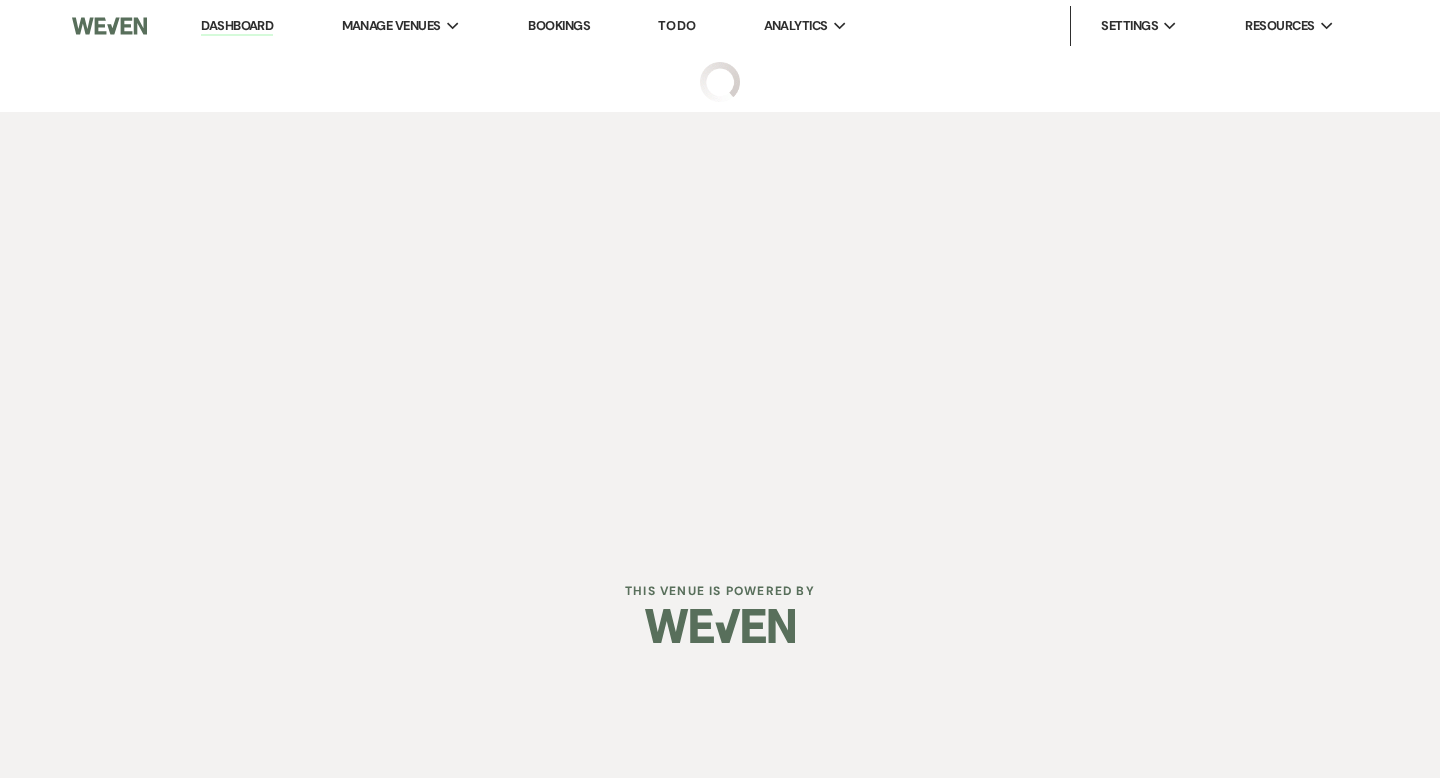 select on "5" 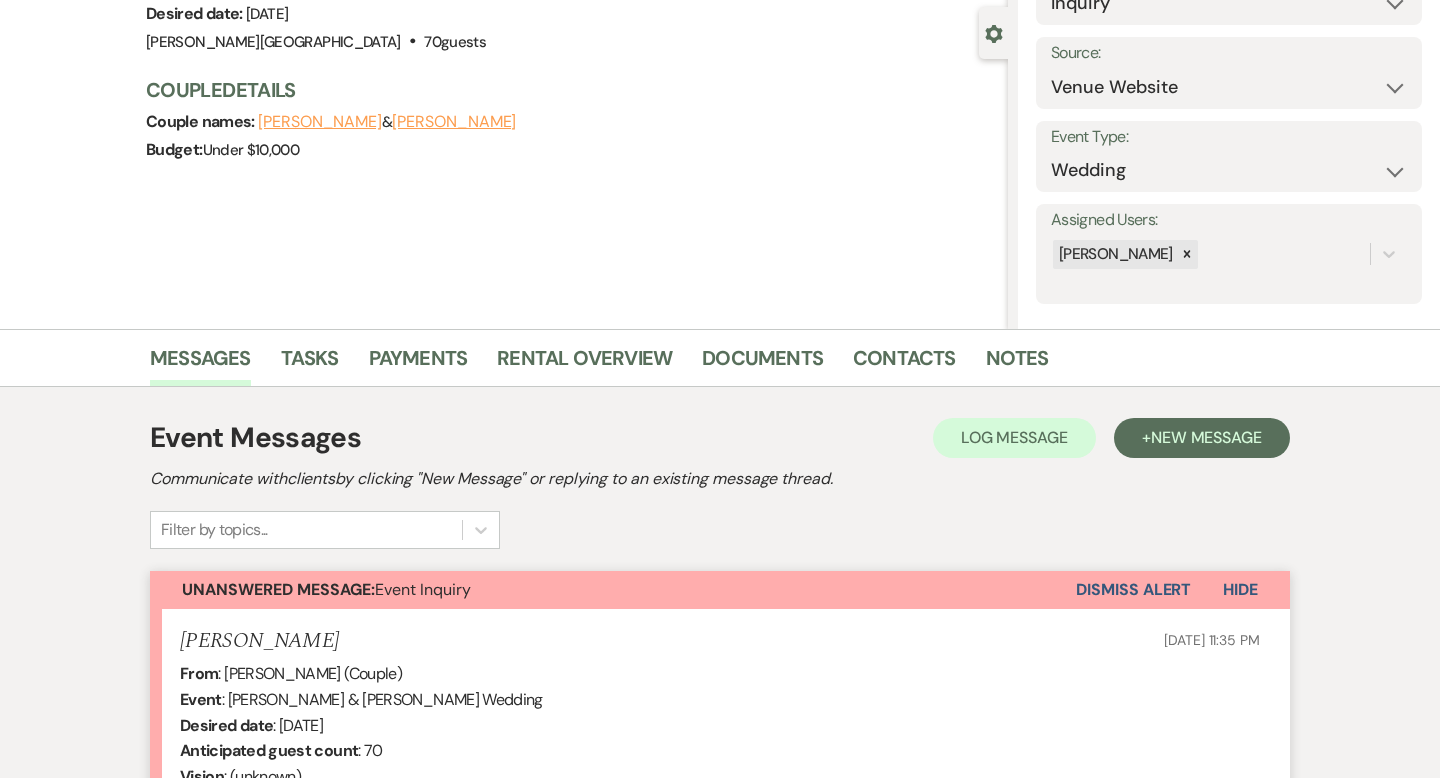 scroll, scrollTop: 503, scrollLeft: 0, axis: vertical 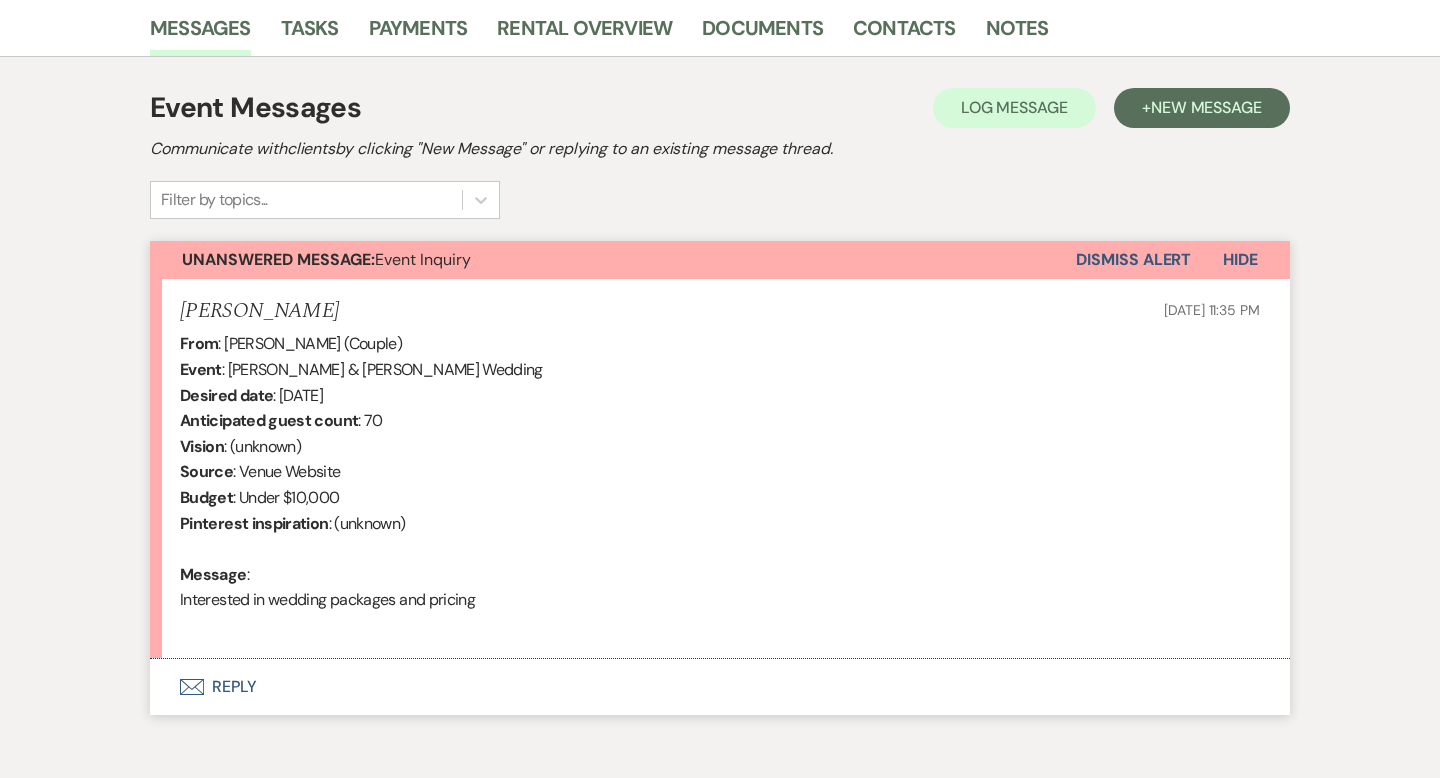 click on "Envelope Reply" at bounding box center [720, 687] 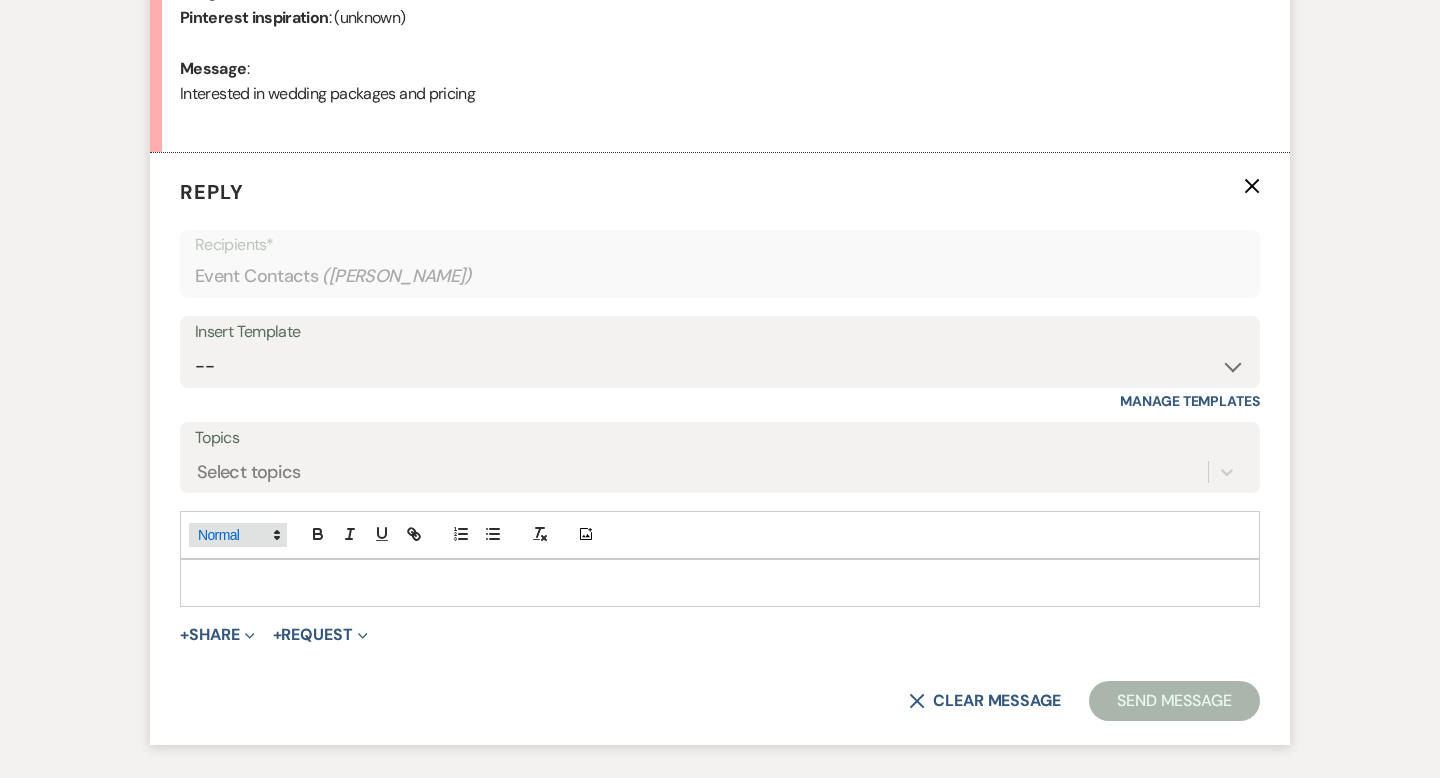 scroll, scrollTop: 1069, scrollLeft: 0, axis: vertical 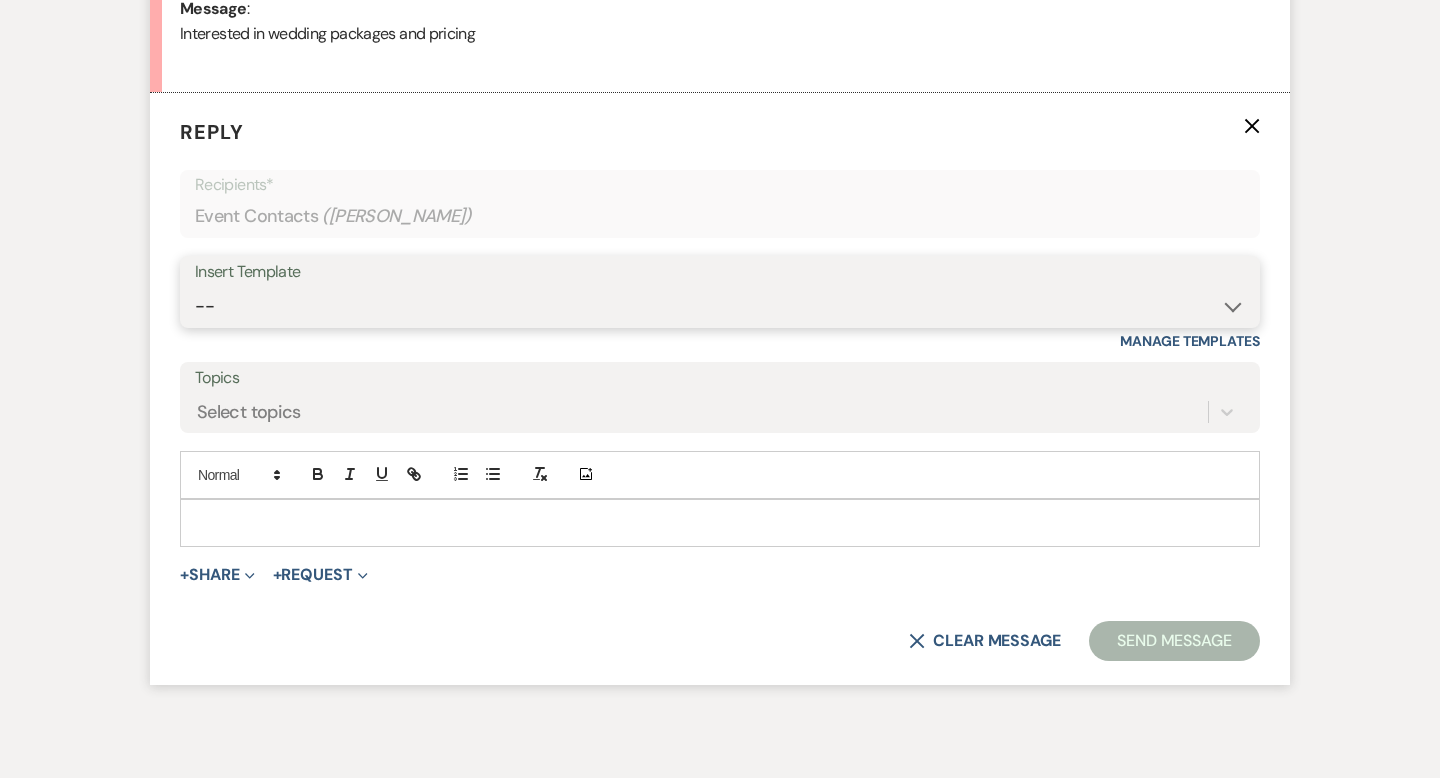 click on "-- Weven Planning Portal Introduction (Booked Events) Wedding Packages Booking Email Tour Request Shower Email Bridge Follow Up One month prior Insurance Reminder Rain Plan Check In Instructions Available Dates SFG Transparent Logos Upcoming Payment Reminder Late Payment Notice 1 Late Payment Notice 2 Cottage Email Copy of Weven Planning Portal Introduction (Booked Events) Deposit Return Via Check Mailed Deposit Return Via CC Refund Contract Questions Flower Announcement tour of grounds Knot Packages All-Inclusive Packages Rental Brochure Rental Updates All Inclusive Booking Email Flower Booking Email All-Inclusive Booking Intro Email Booking Intro Email" at bounding box center (720, 306) 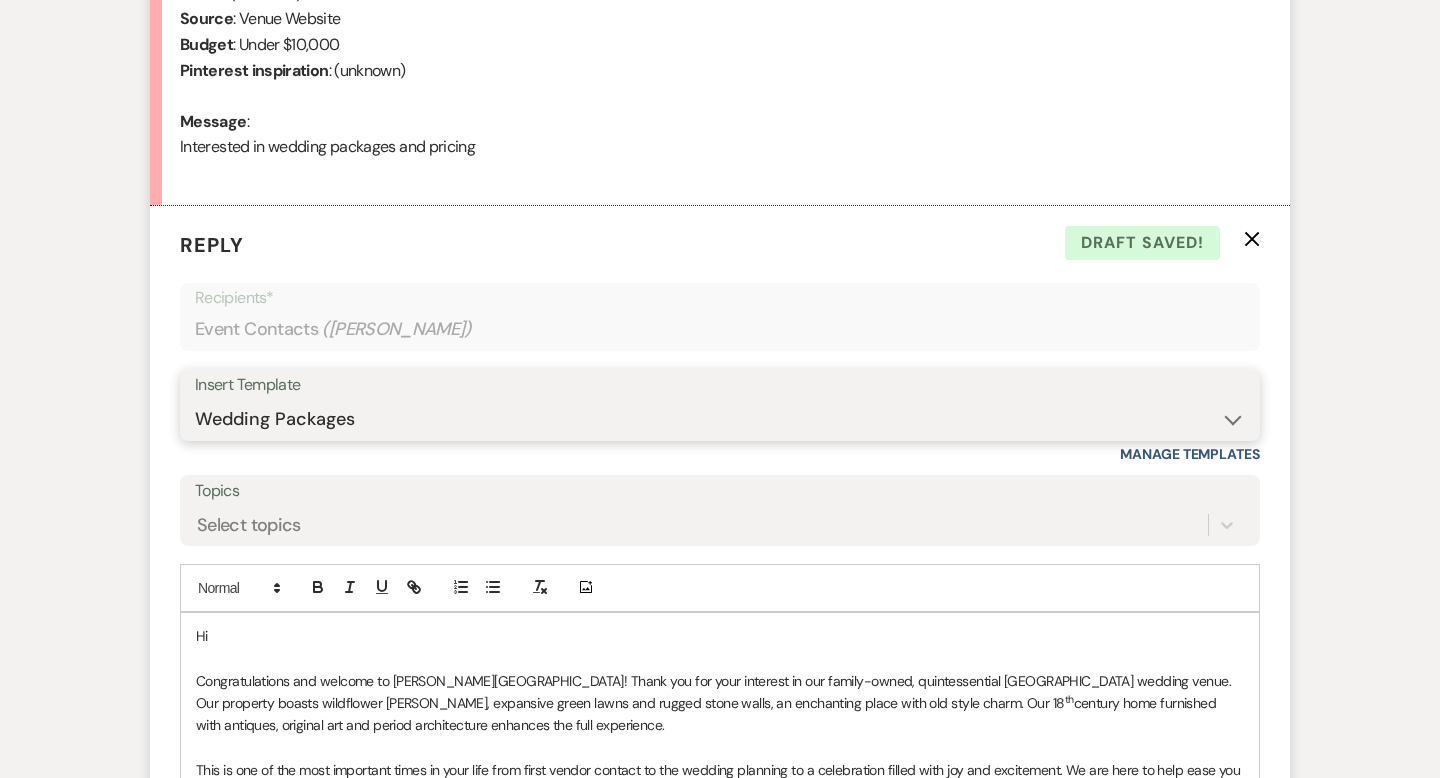 scroll, scrollTop: 1142, scrollLeft: 0, axis: vertical 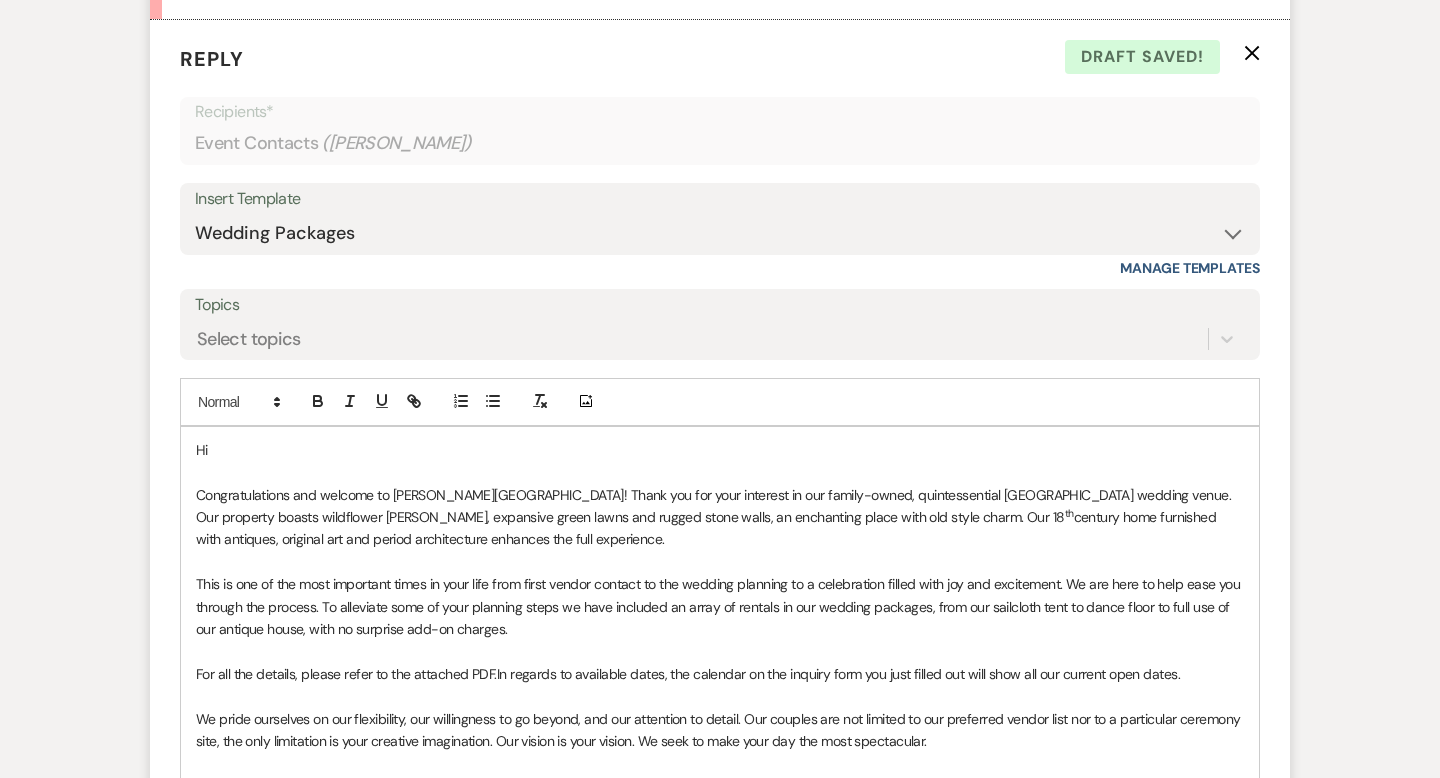click on "Hi" at bounding box center [720, 450] 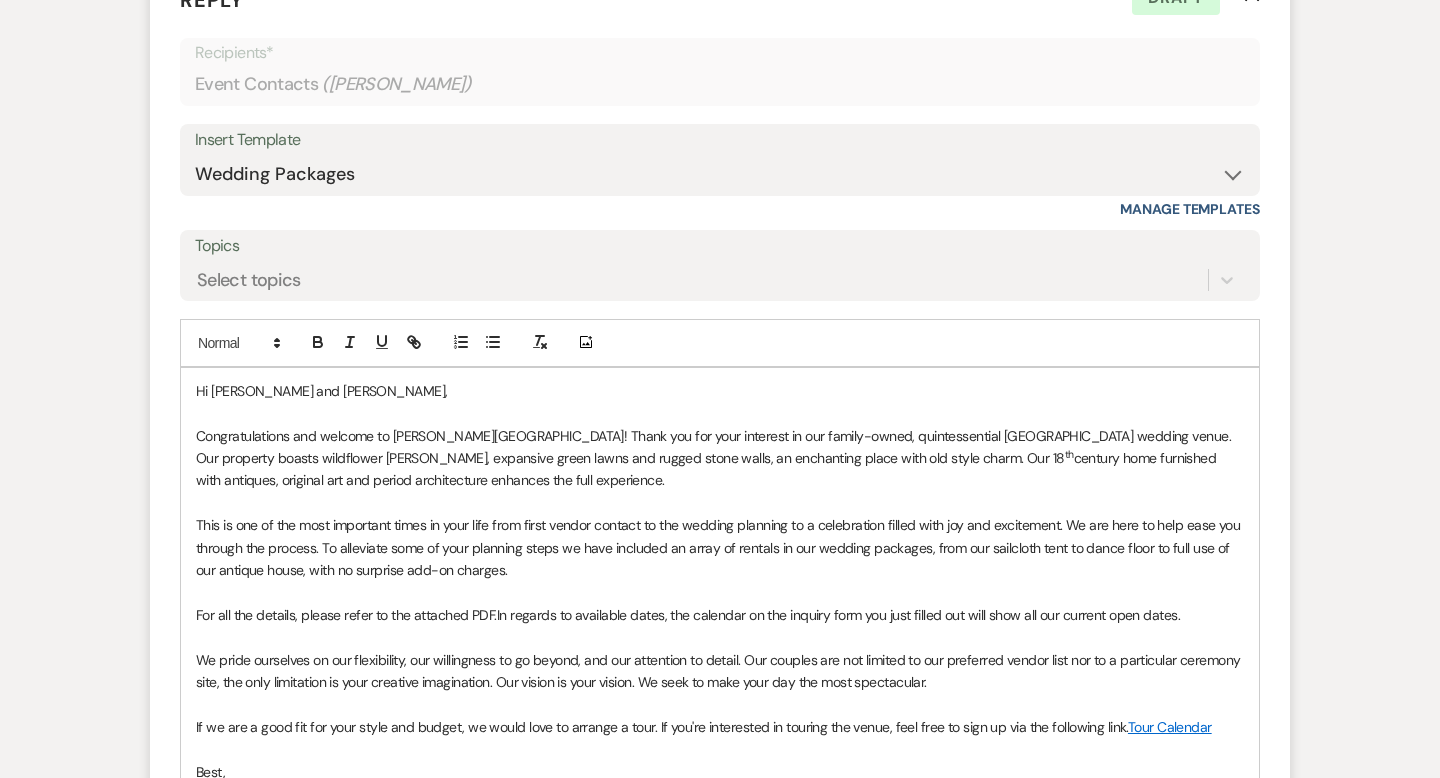 scroll, scrollTop: 1407, scrollLeft: 0, axis: vertical 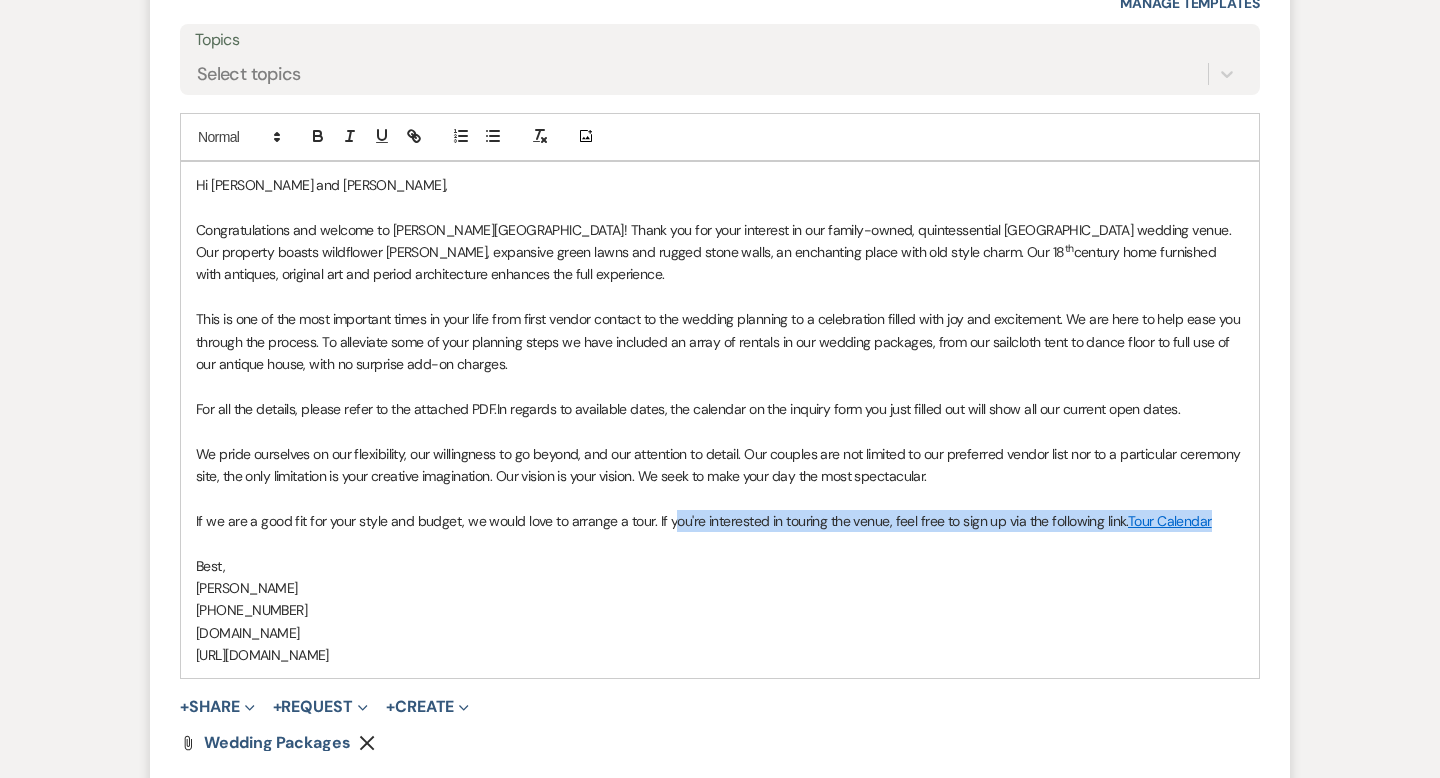 drag, startPoint x: 1218, startPoint y: 518, endPoint x: 670, endPoint y: 520, distance: 548.00366 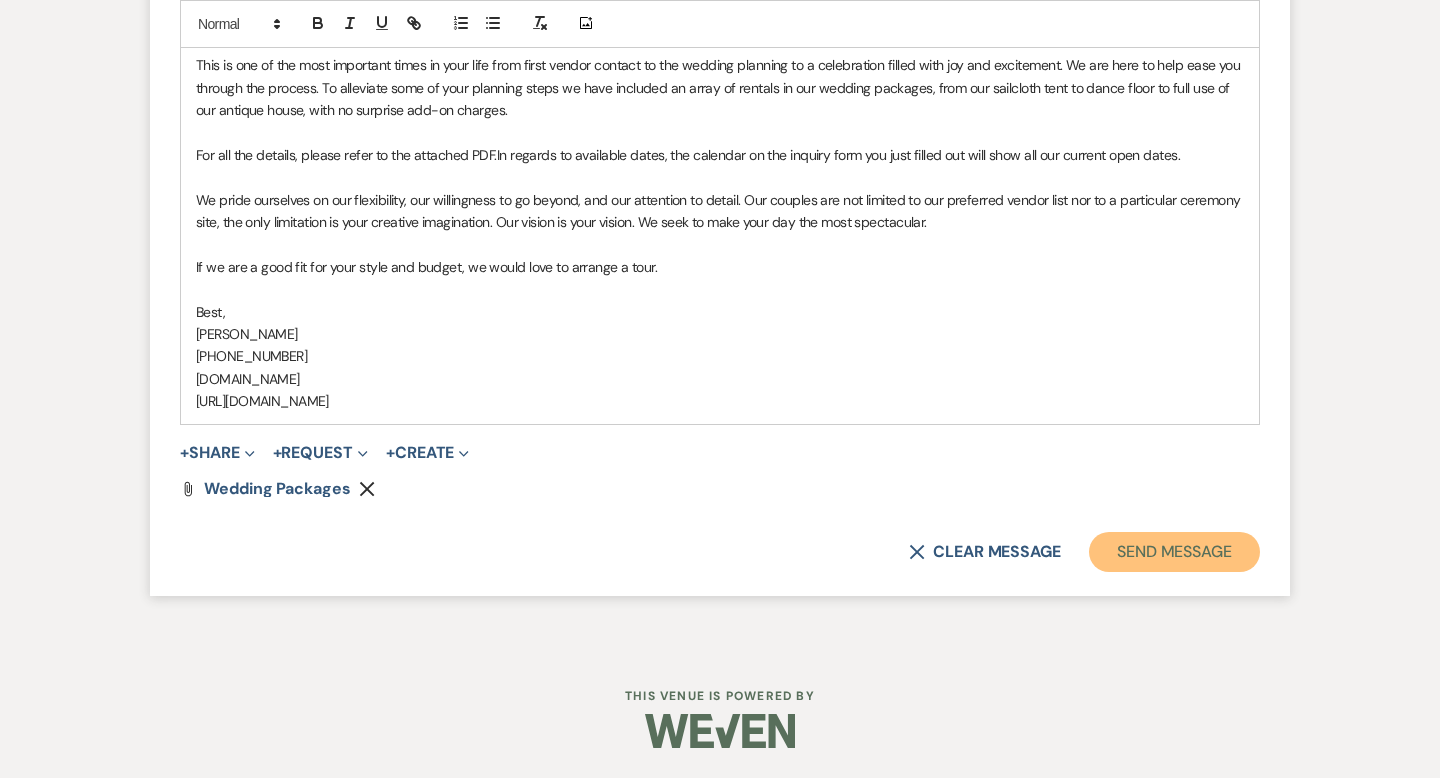 click on "Send Message" at bounding box center [1174, 552] 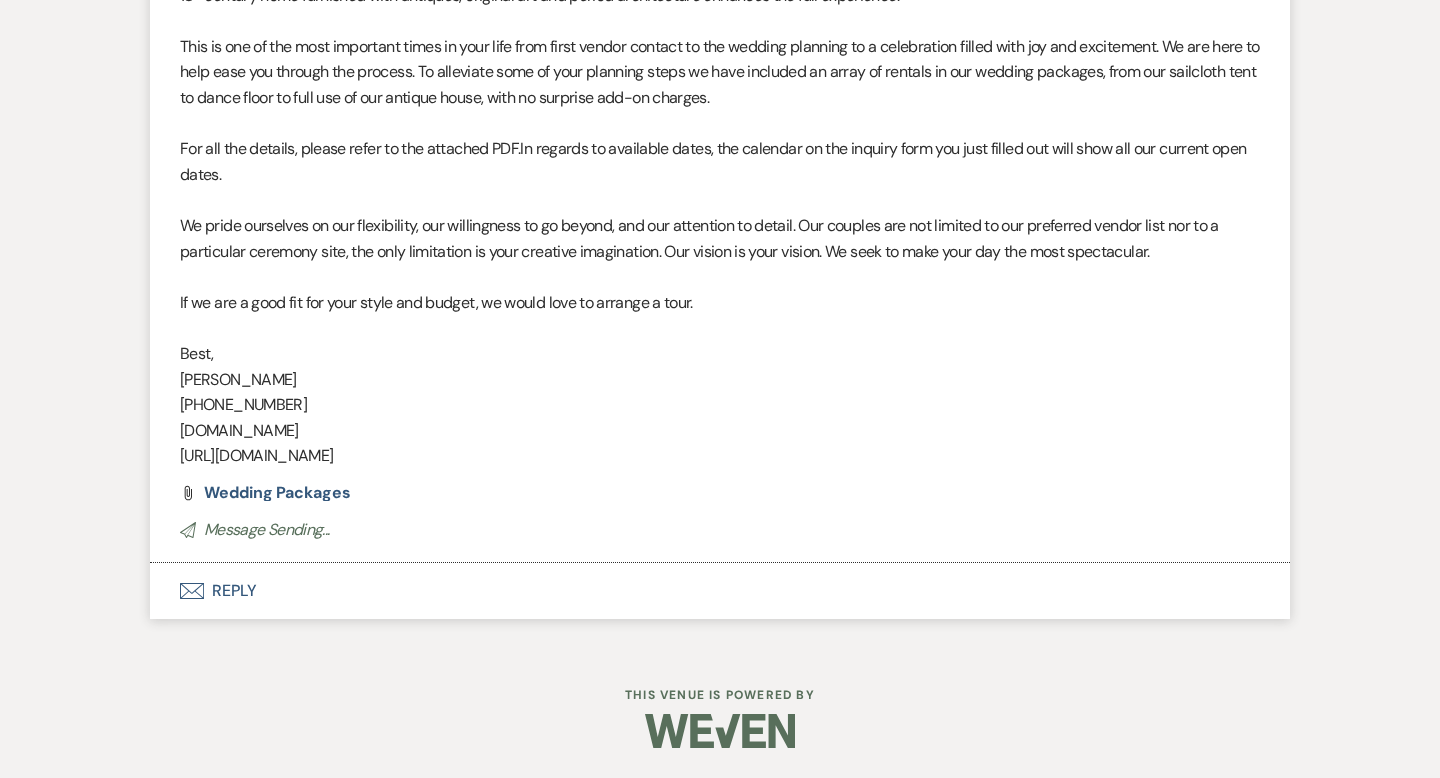 scroll, scrollTop: 0, scrollLeft: 0, axis: both 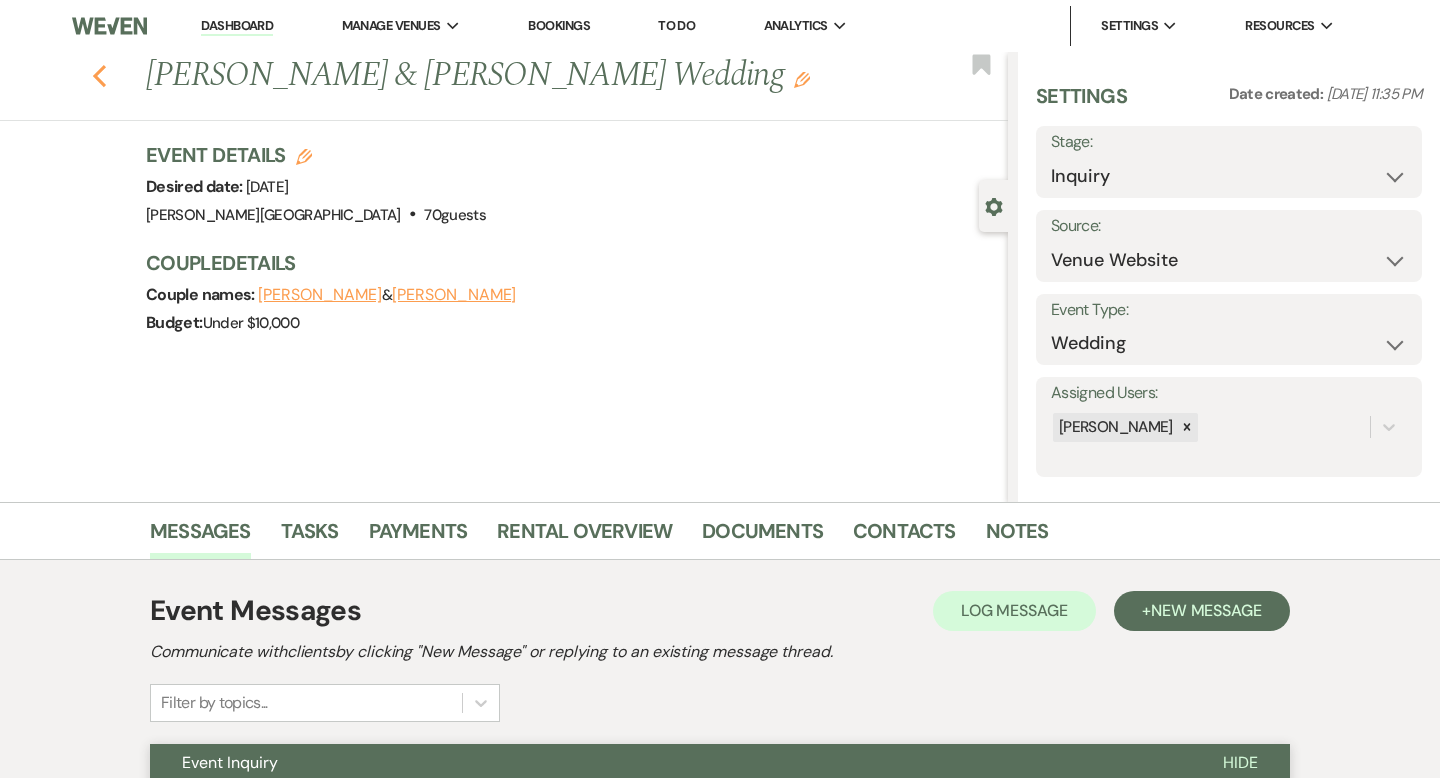 click on "Previous" 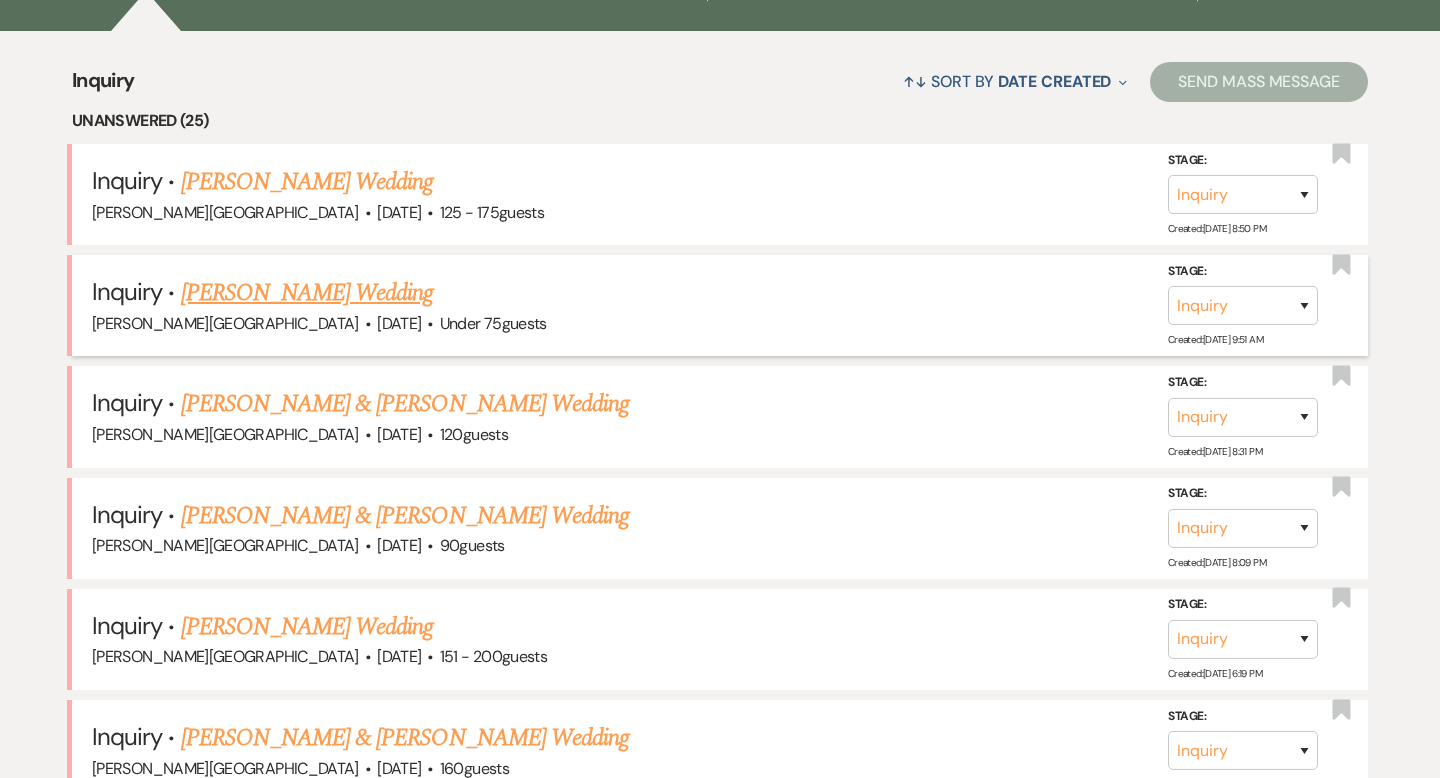 scroll, scrollTop: 777, scrollLeft: 0, axis: vertical 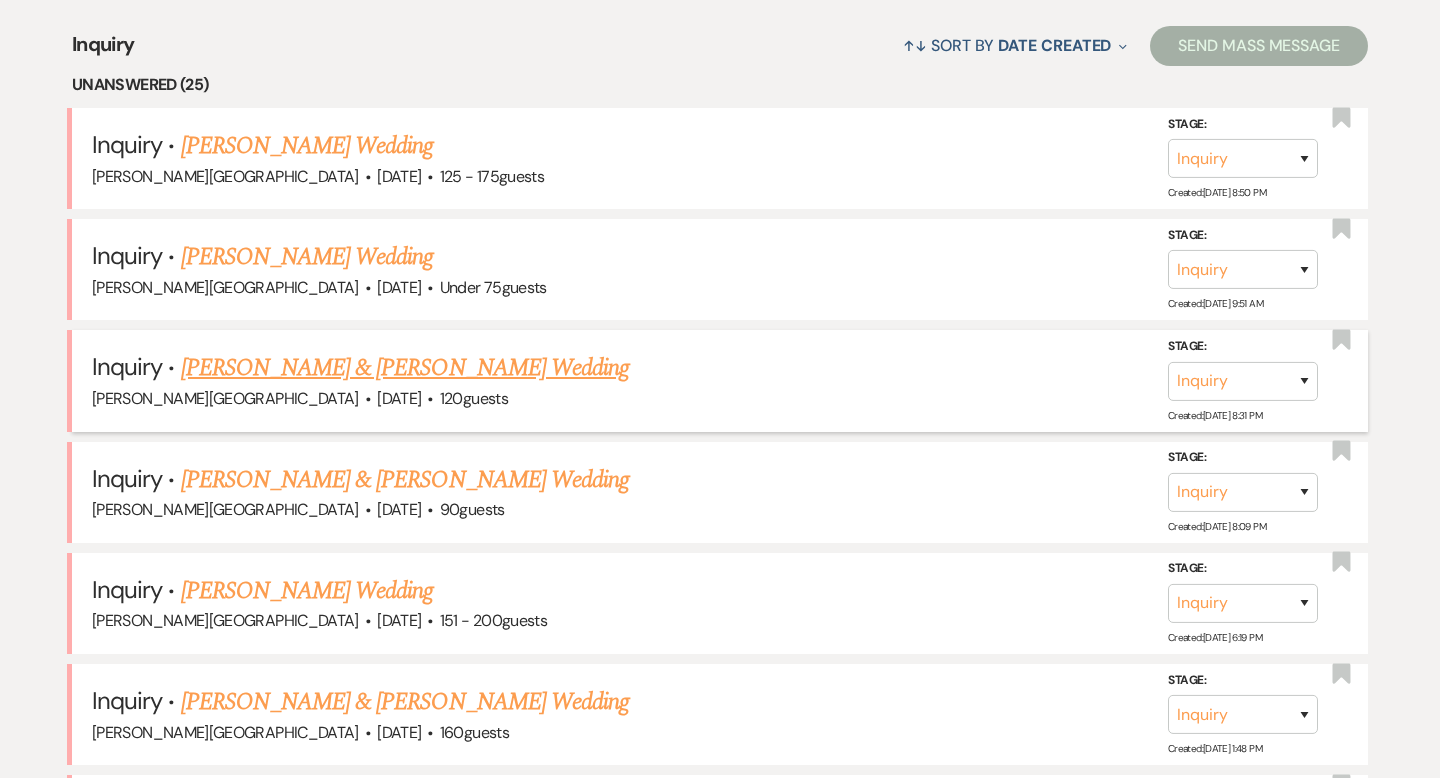 click on "[PERSON_NAME] & [PERSON_NAME] Wedding" at bounding box center [405, 368] 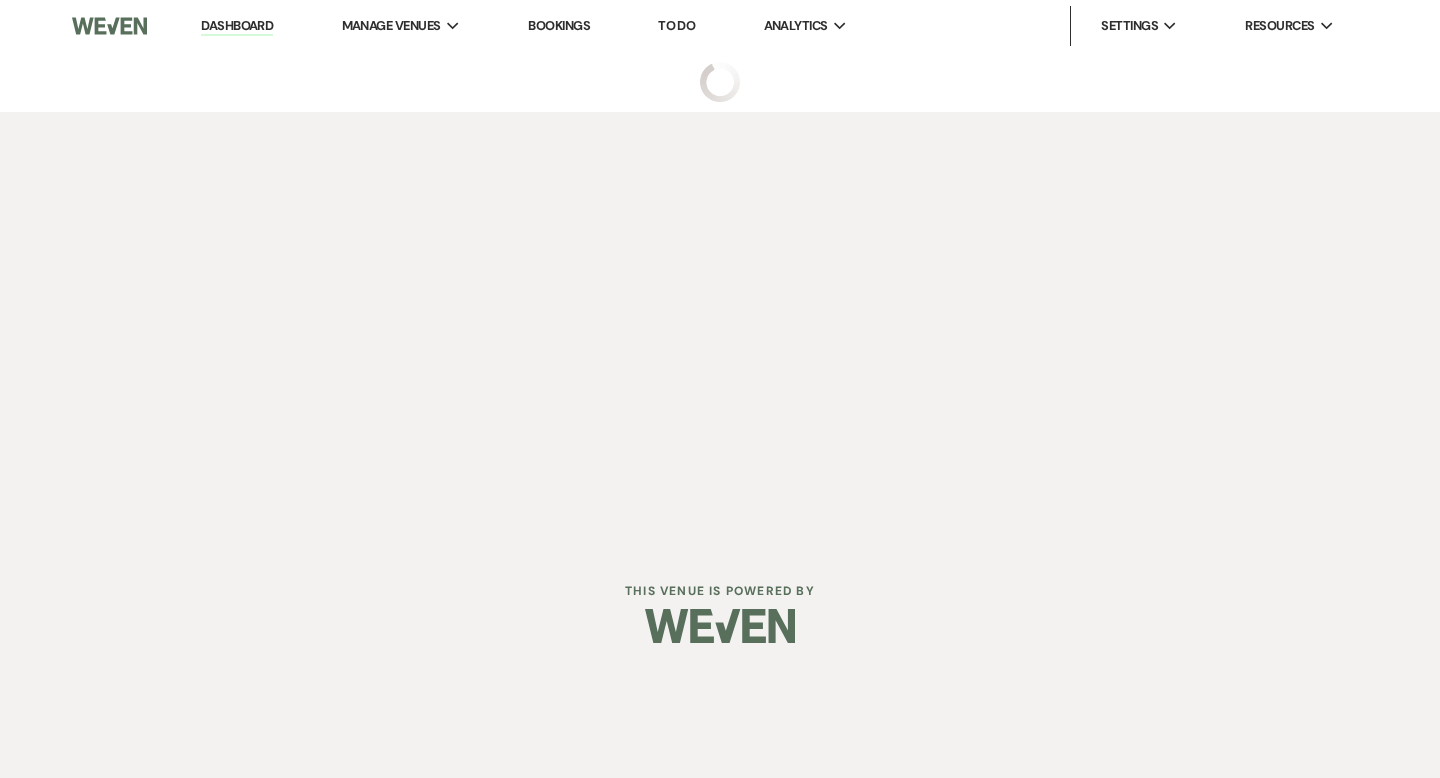 scroll, scrollTop: 0, scrollLeft: 0, axis: both 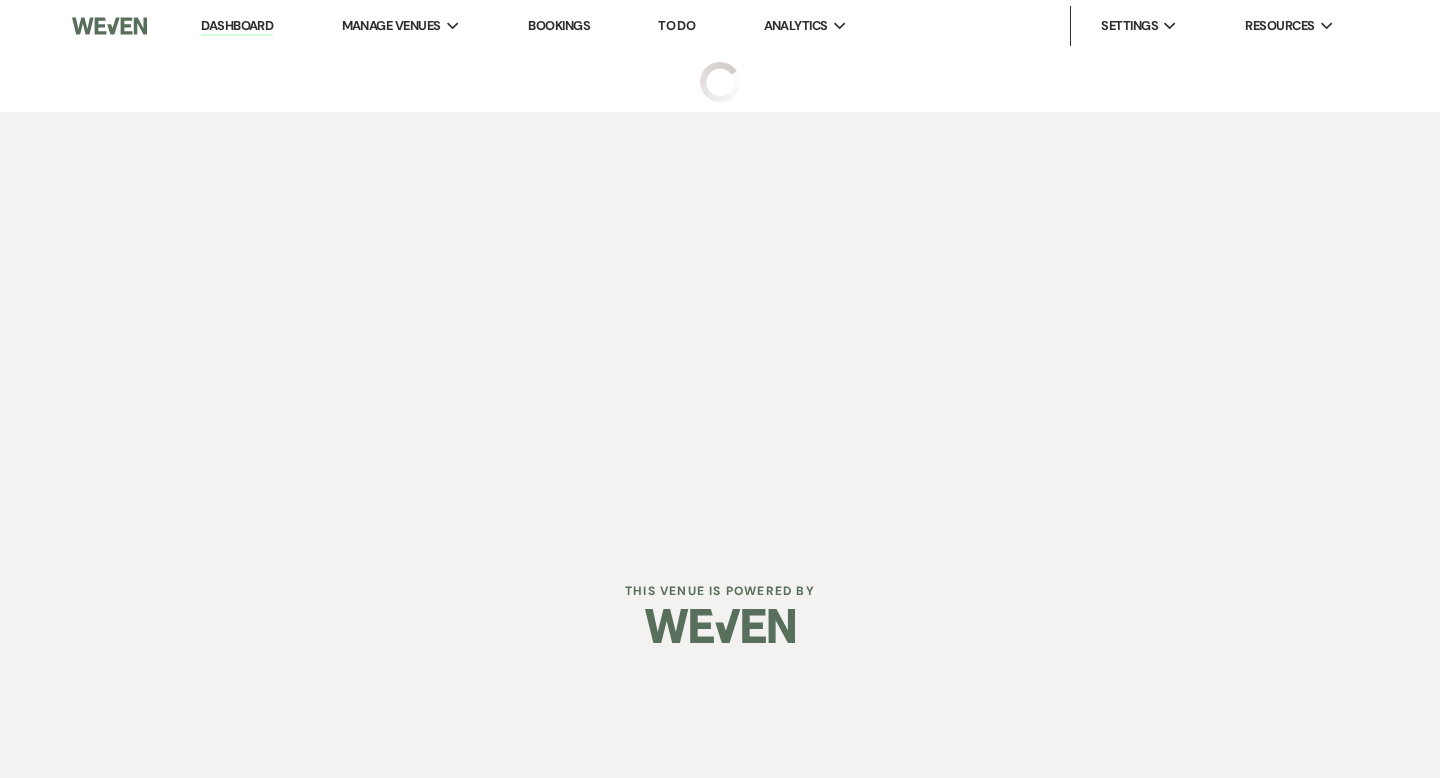 select on "5" 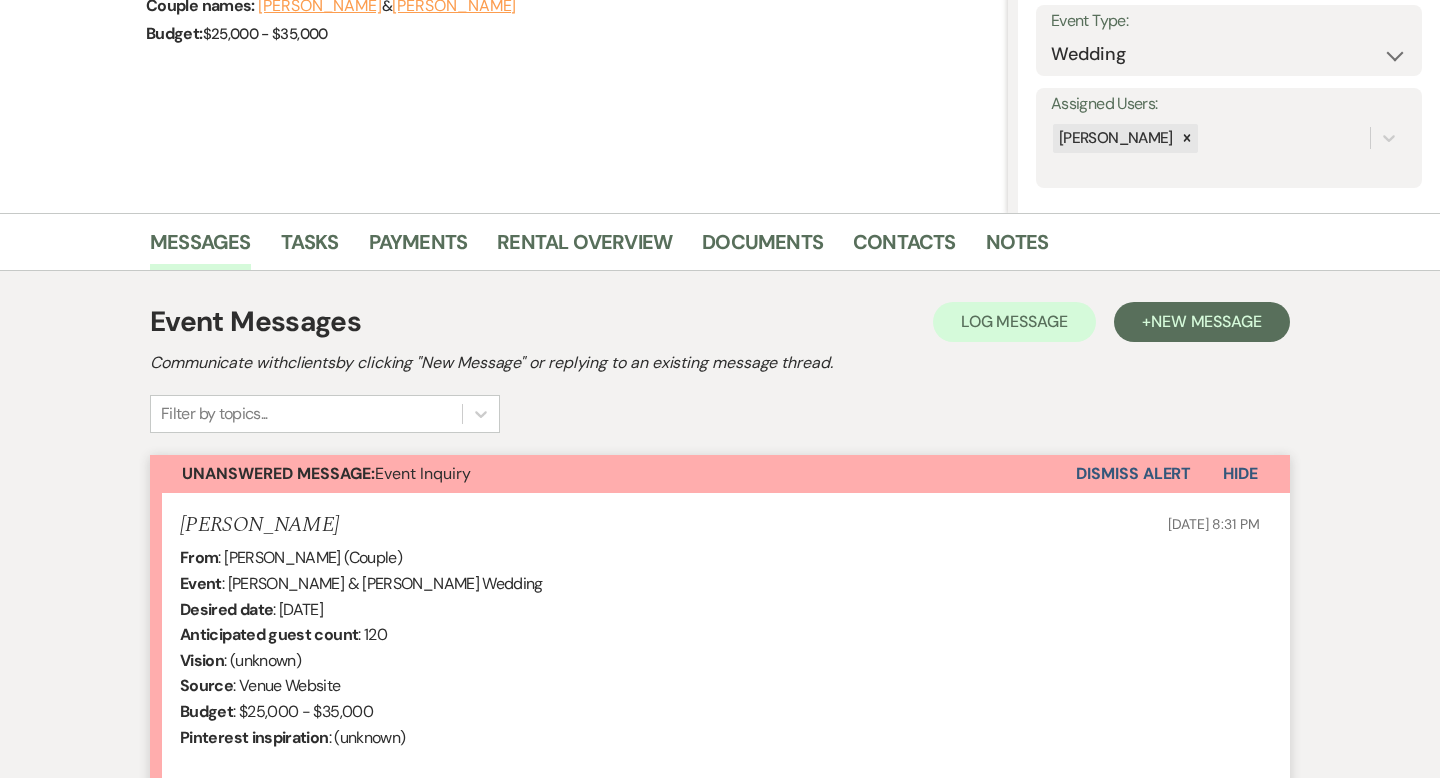 scroll, scrollTop: 474, scrollLeft: 0, axis: vertical 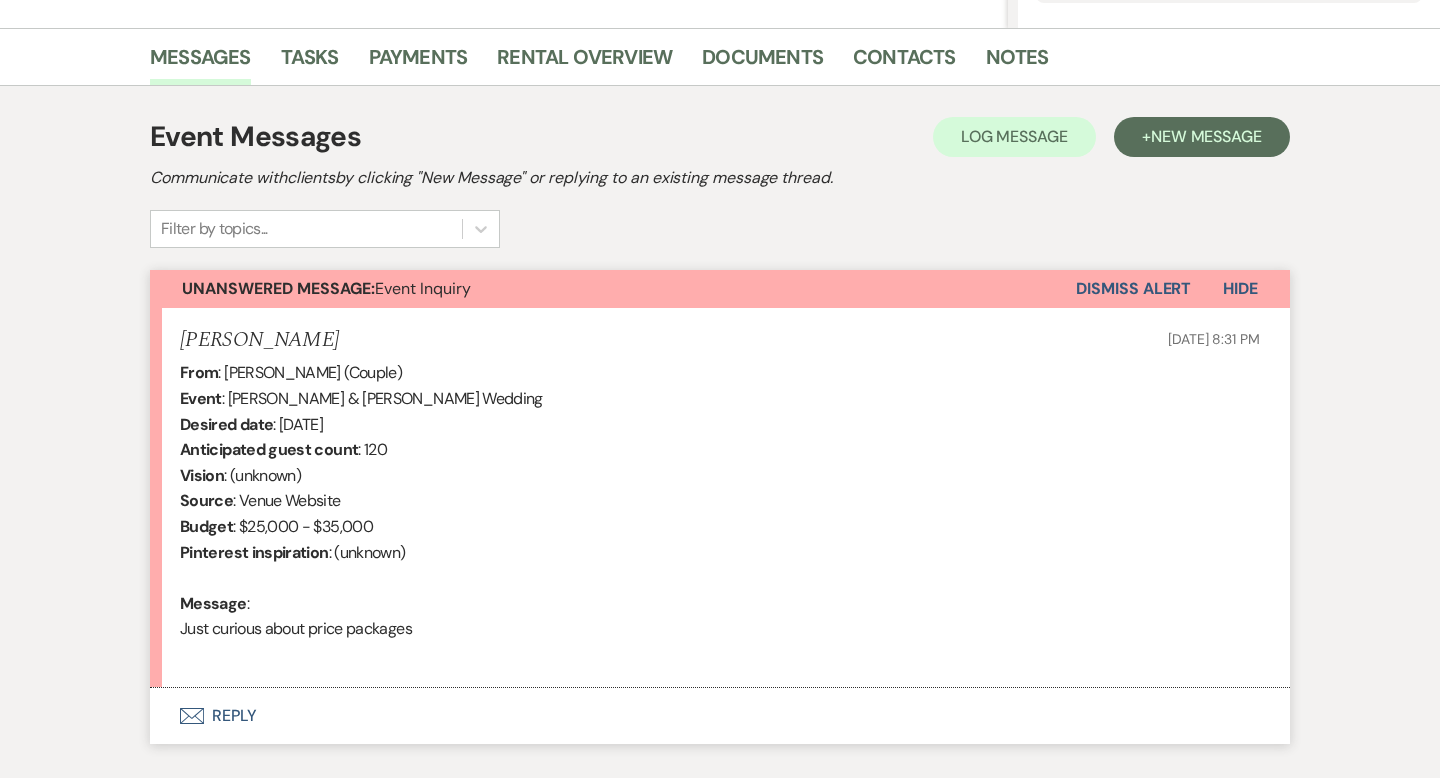 click on "Envelope Reply" at bounding box center [720, 716] 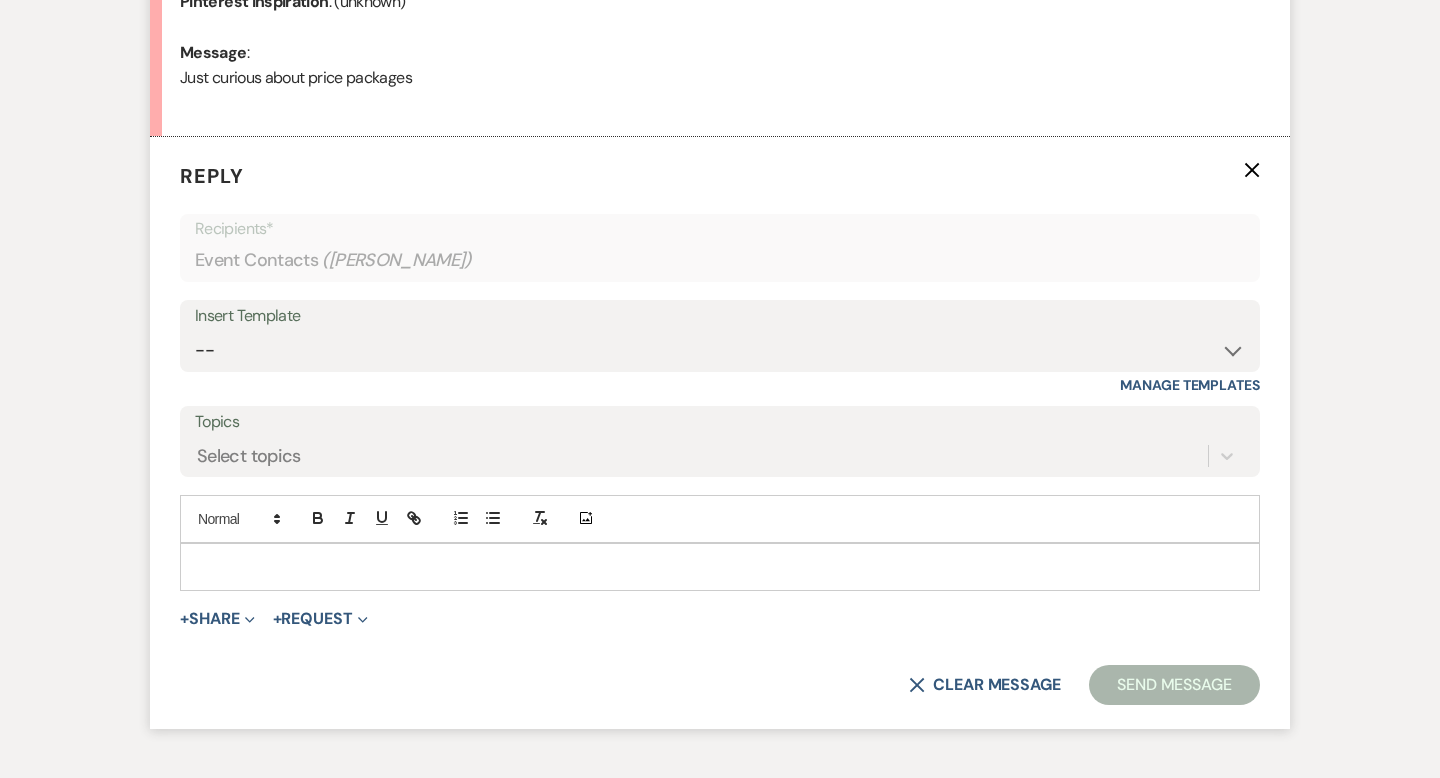 scroll, scrollTop: 1069, scrollLeft: 0, axis: vertical 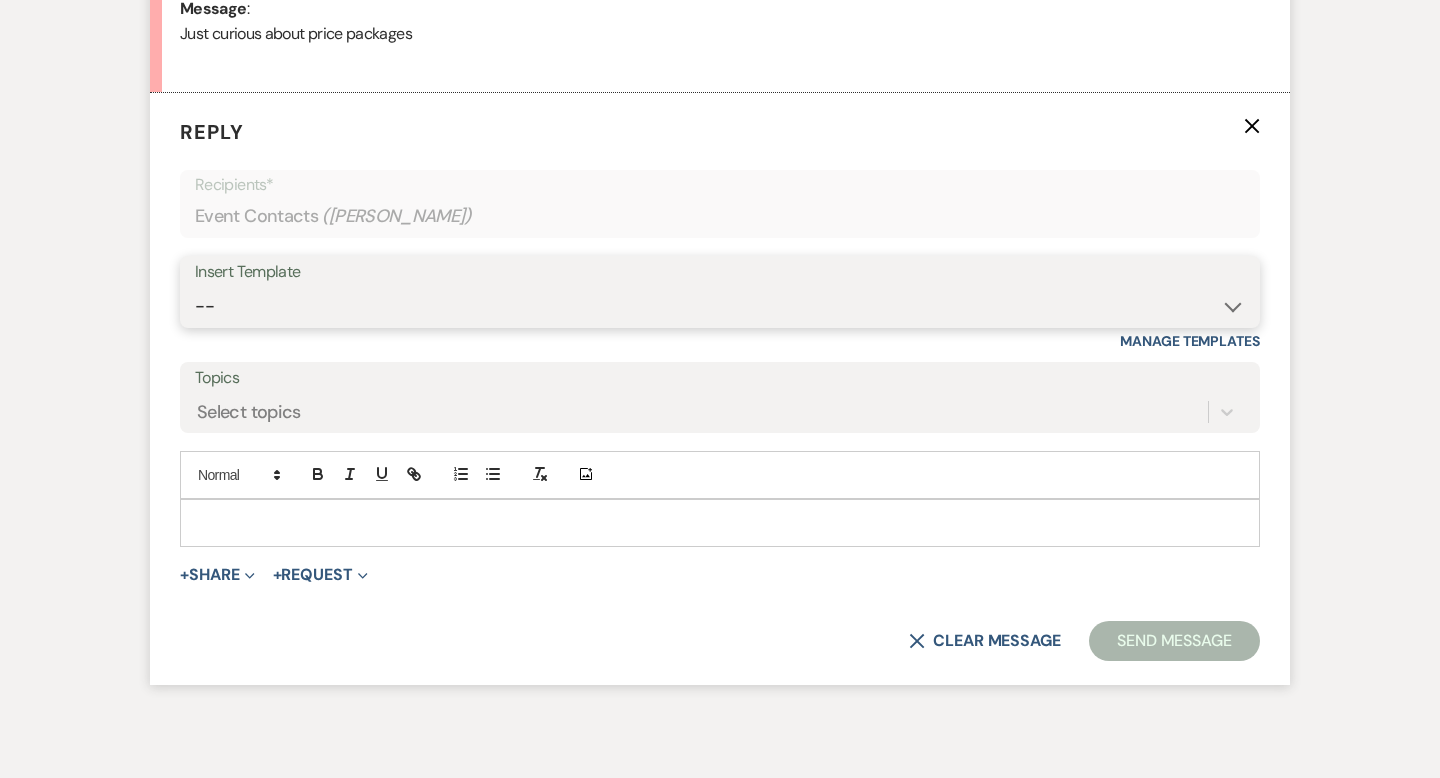click on "-- Weven Planning Portal Introduction (Booked Events) Wedding Packages Booking Email Tour Request Shower Email Bridge Follow Up One month prior Insurance Reminder Rain Plan Check In Instructions Available Dates SFG Transparent Logos Upcoming Payment Reminder Late Payment Notice 1 Late Payment Notice 2 Cottage Email Copy of Weven Planning Portal Introduction (Booked Events) Deposit Return Via Check Mailed Deposit Return Via CC Refund Contract Questions Flower Announcement tour of grounds Knot Packages All-Inclusive Packages Rental Brochure Rental Updates All Inclusive Booking Email Flower Booking Email All-Inclusive Booking Intro Email Booking Intro Email" at bounding box center (720, 306) 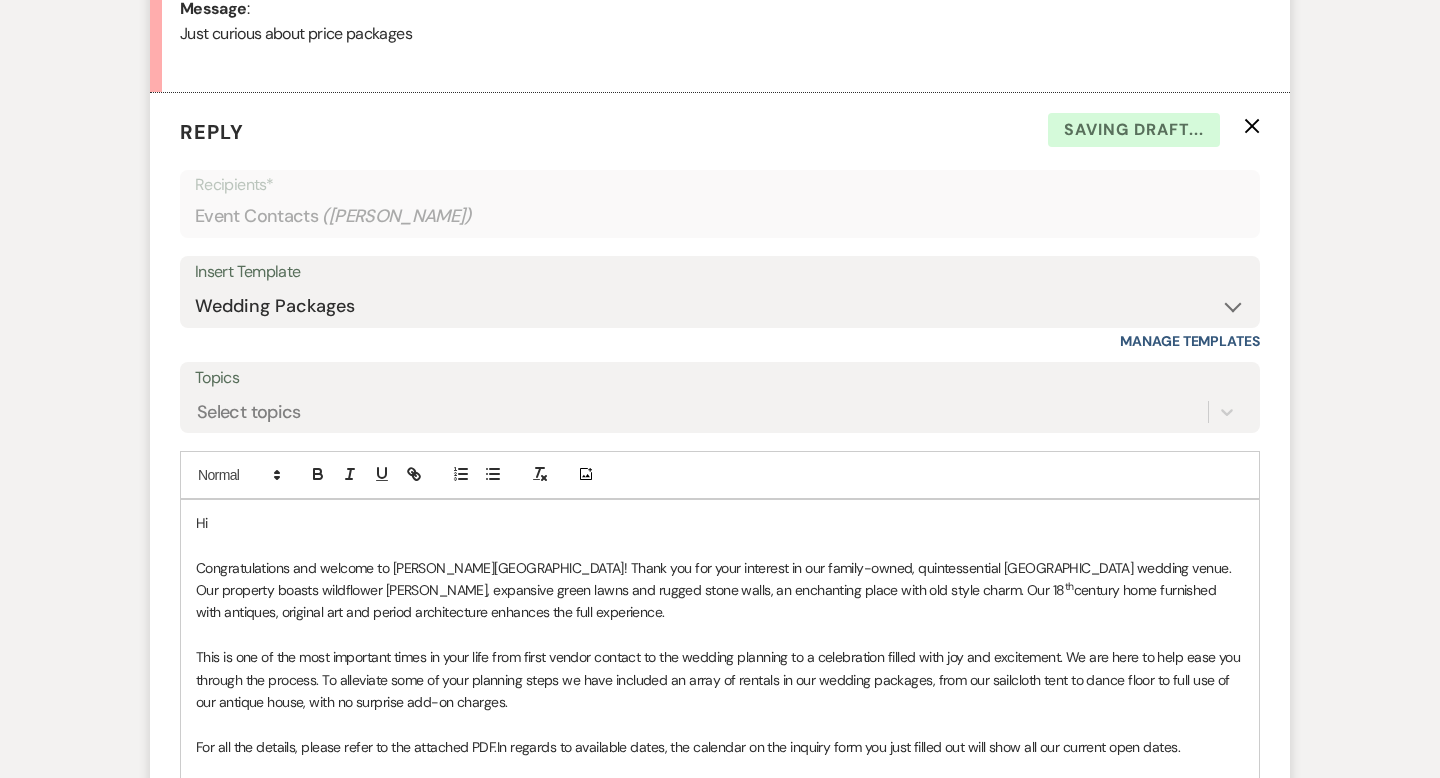 click on "Hi" at bounding box center [720, 523] 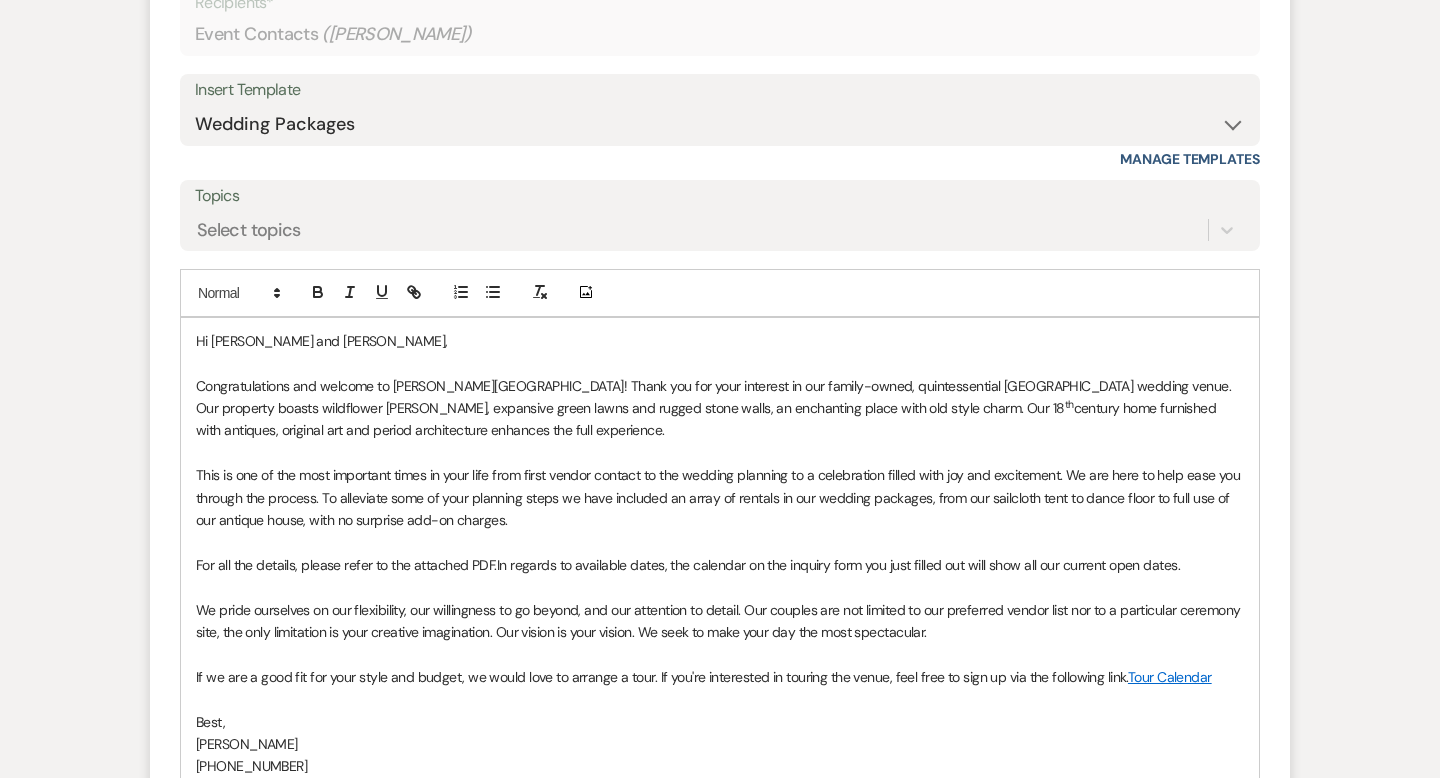 scroll, scrollTop: 1473, scrollLeft: 0, axis: vertical 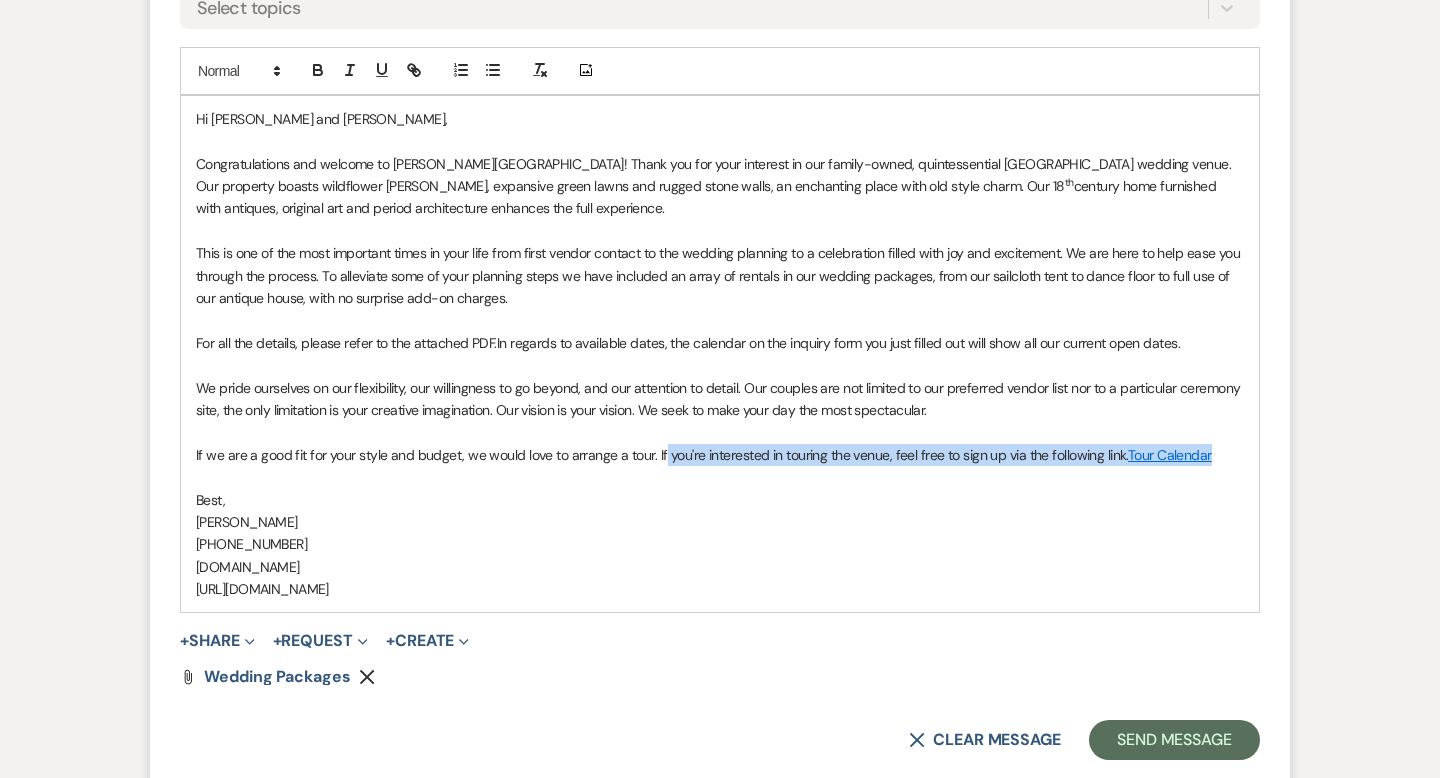 drag, startPoint x: 1213, startPoint y: 454, endPoint x: 661, endPoint y: 450, distance: 552.01447 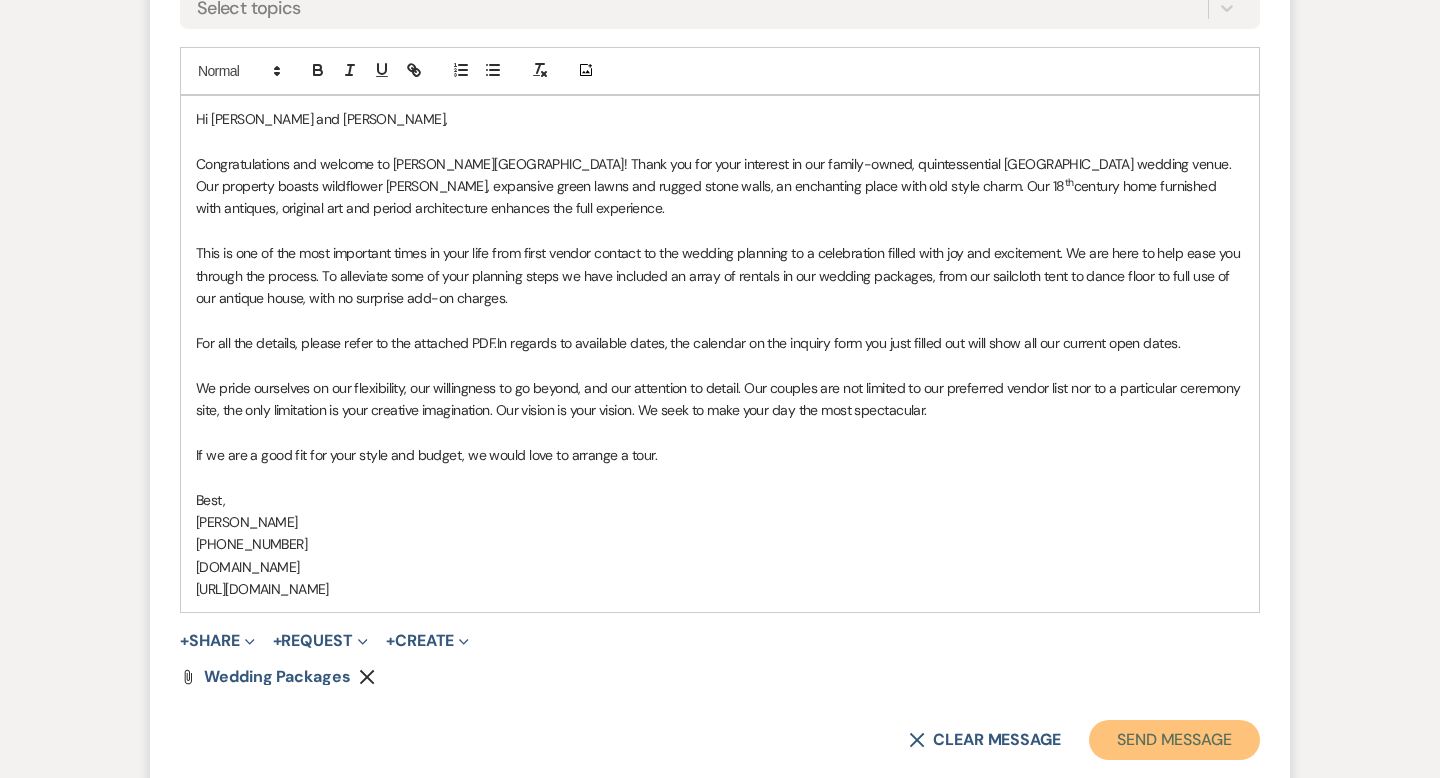click on "Send Message" at bounding box center [1174, 740] 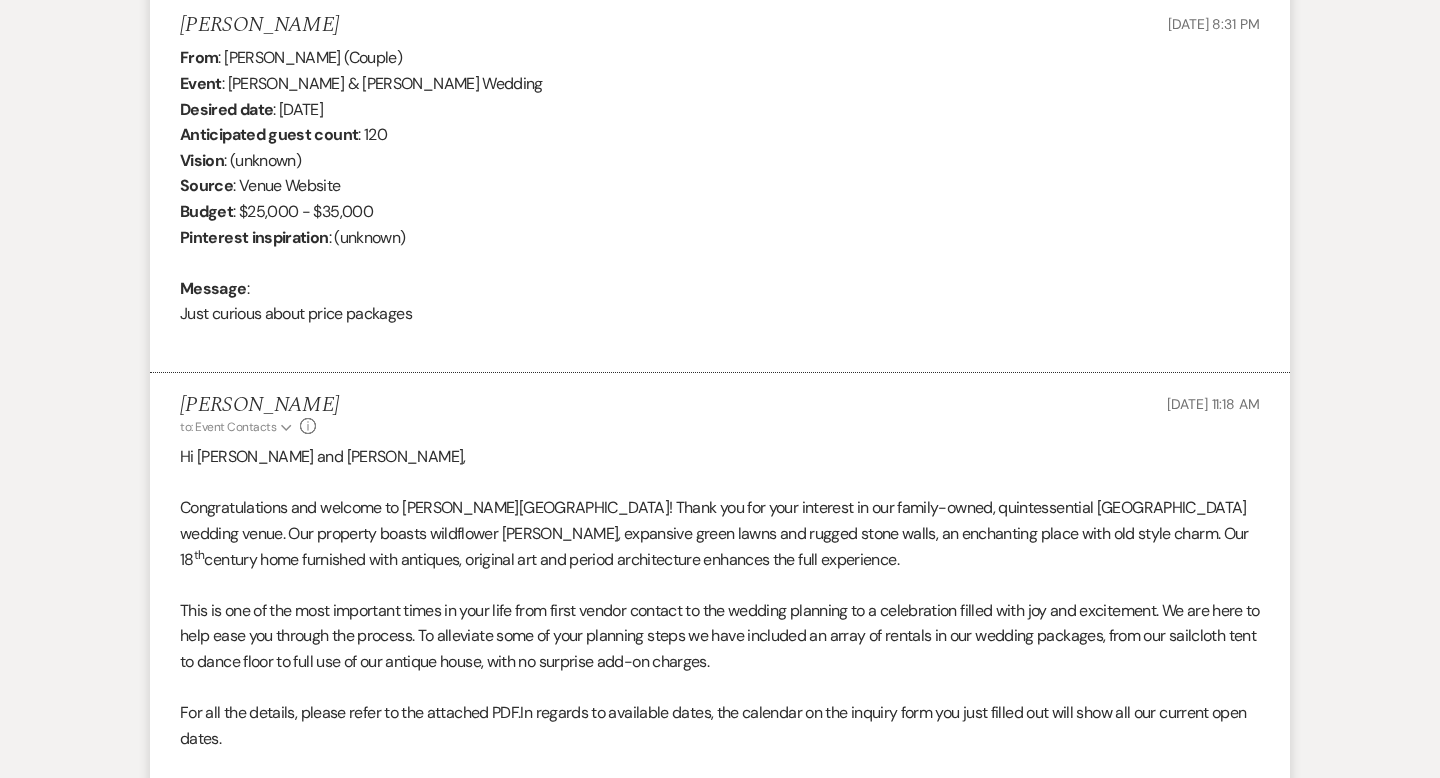 scroll, scrollTop: 0, scrollLeft: 0, axis: both 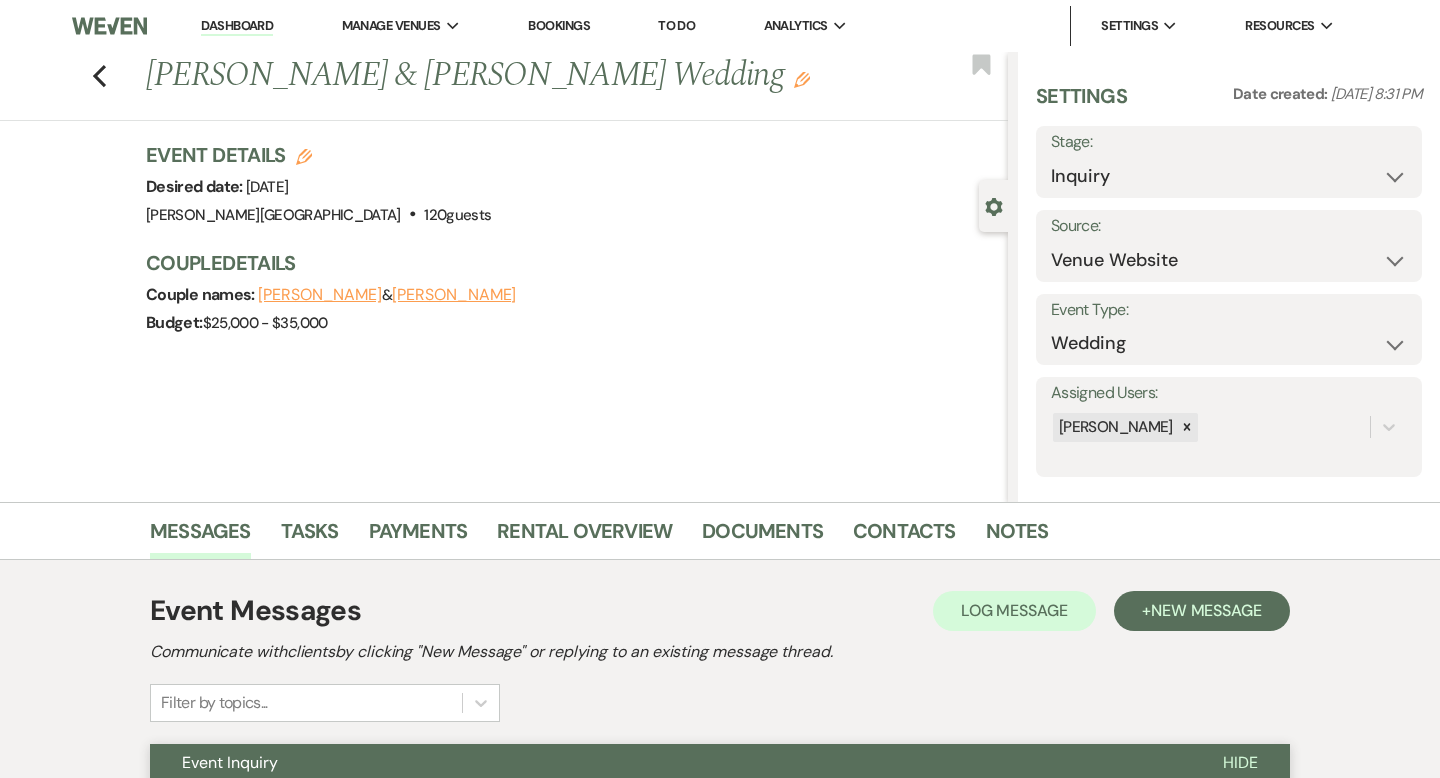 click on "Dashboard" at bounding box center [237, 26] 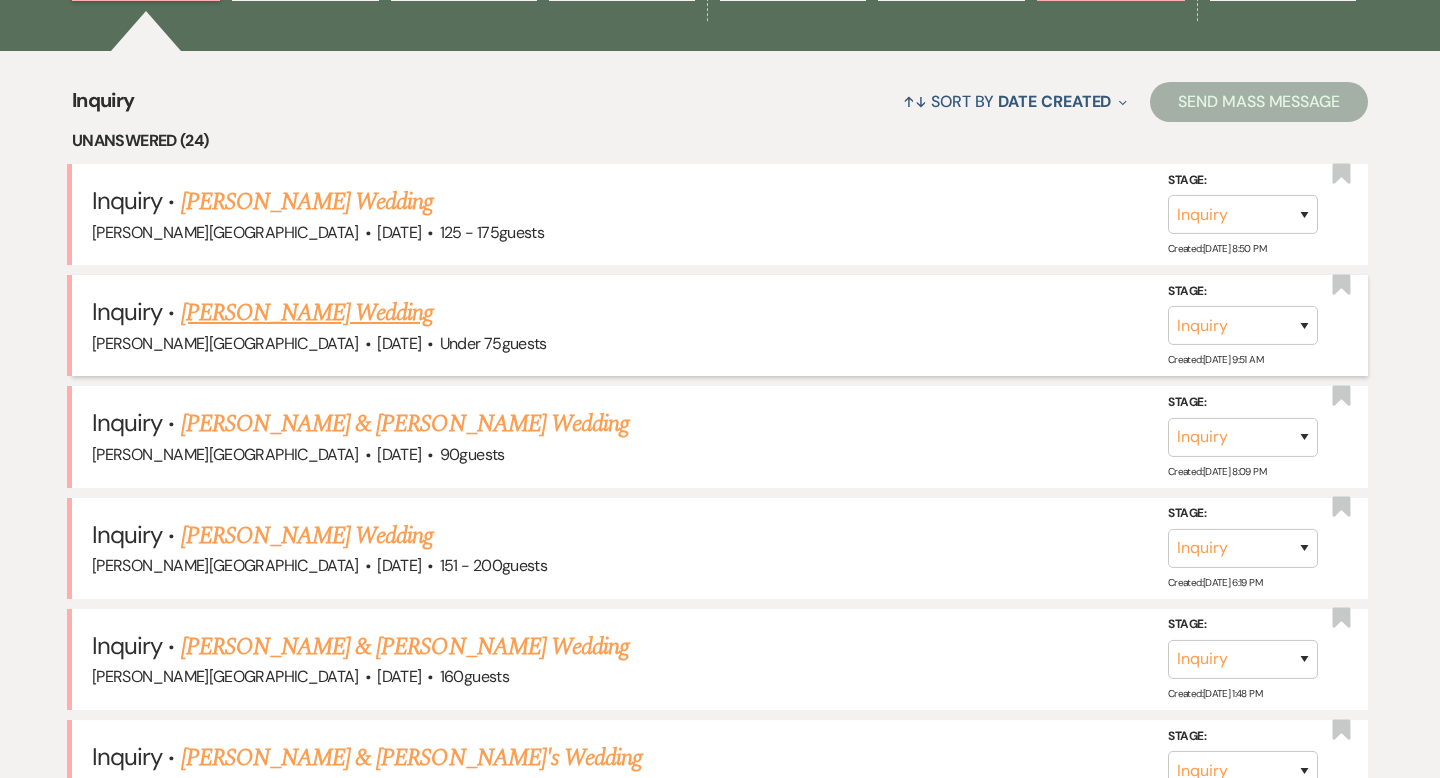 scroll, scrollTop: 789, scrollLeft: 0, axis: vertical 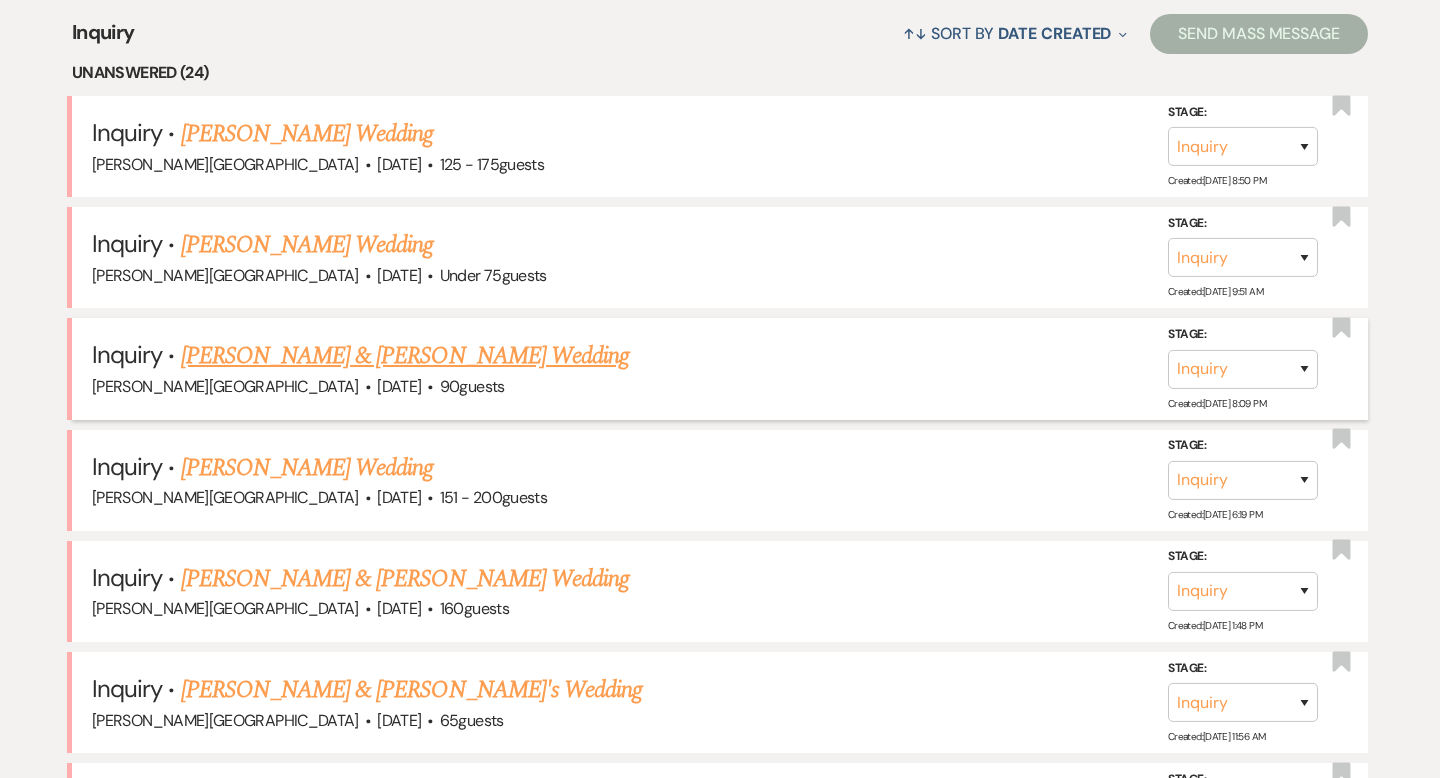 click on "[PERSON_NAME] & [PERSON_NAME] Wedding" at bounding box center (405, 356) 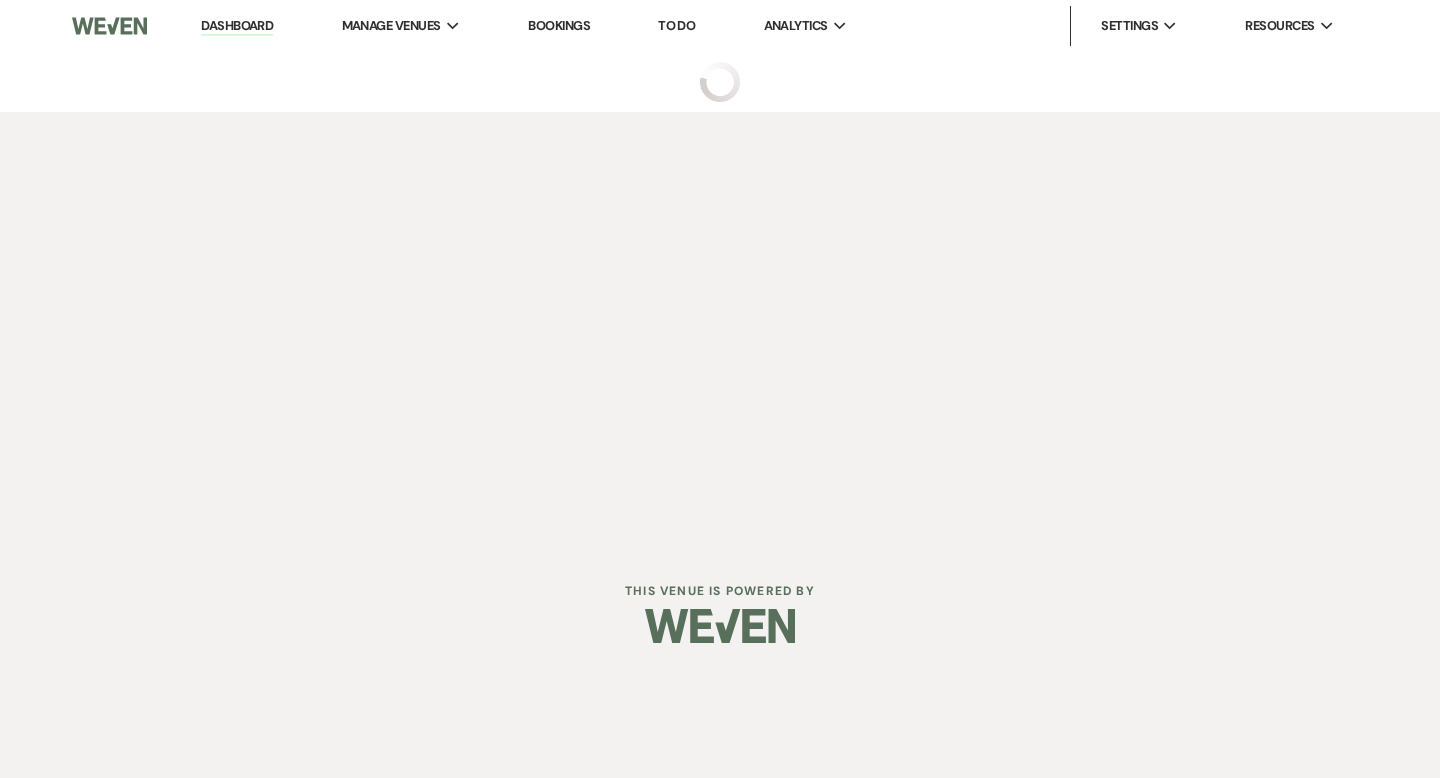 scroll, scrollTop: 0, scrollLeft: 0, axis: both 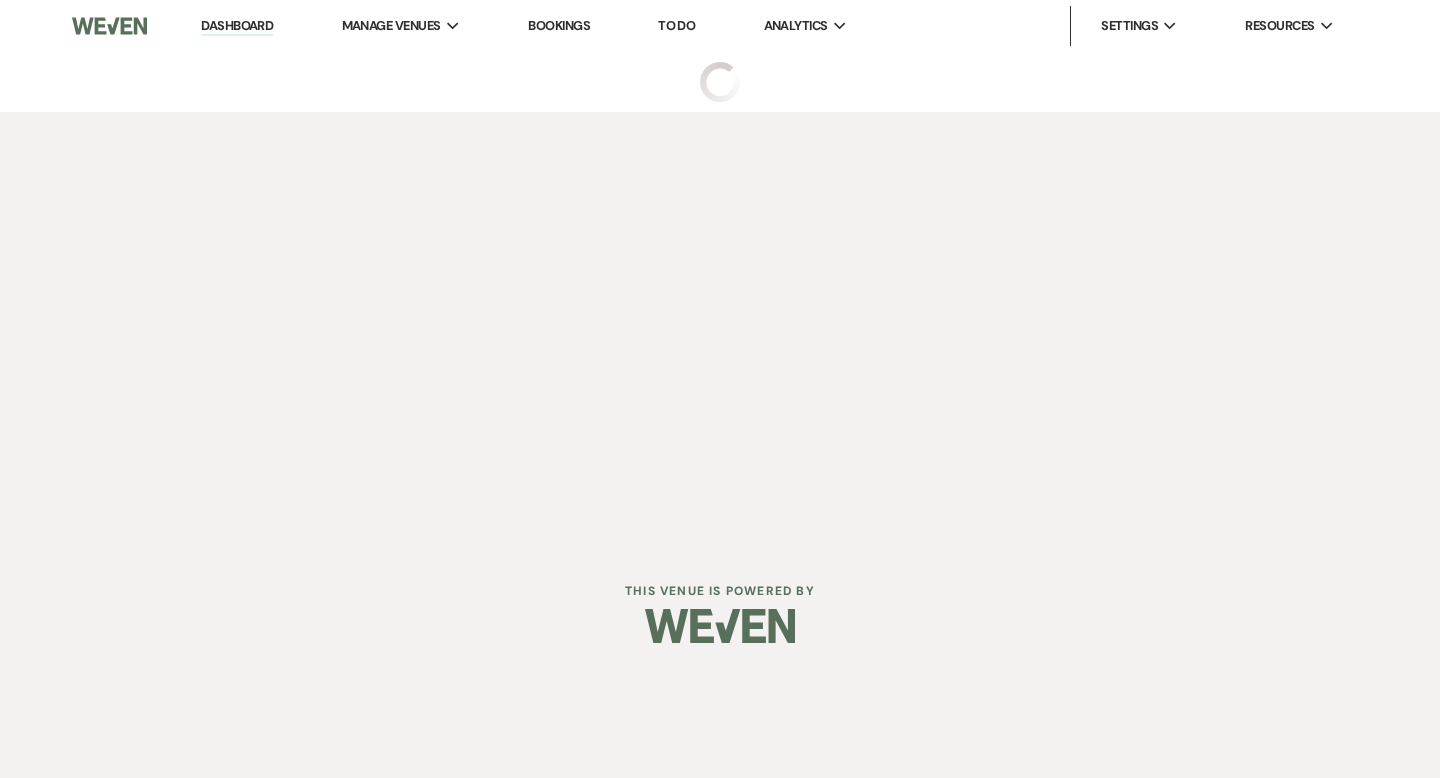 select on "5" 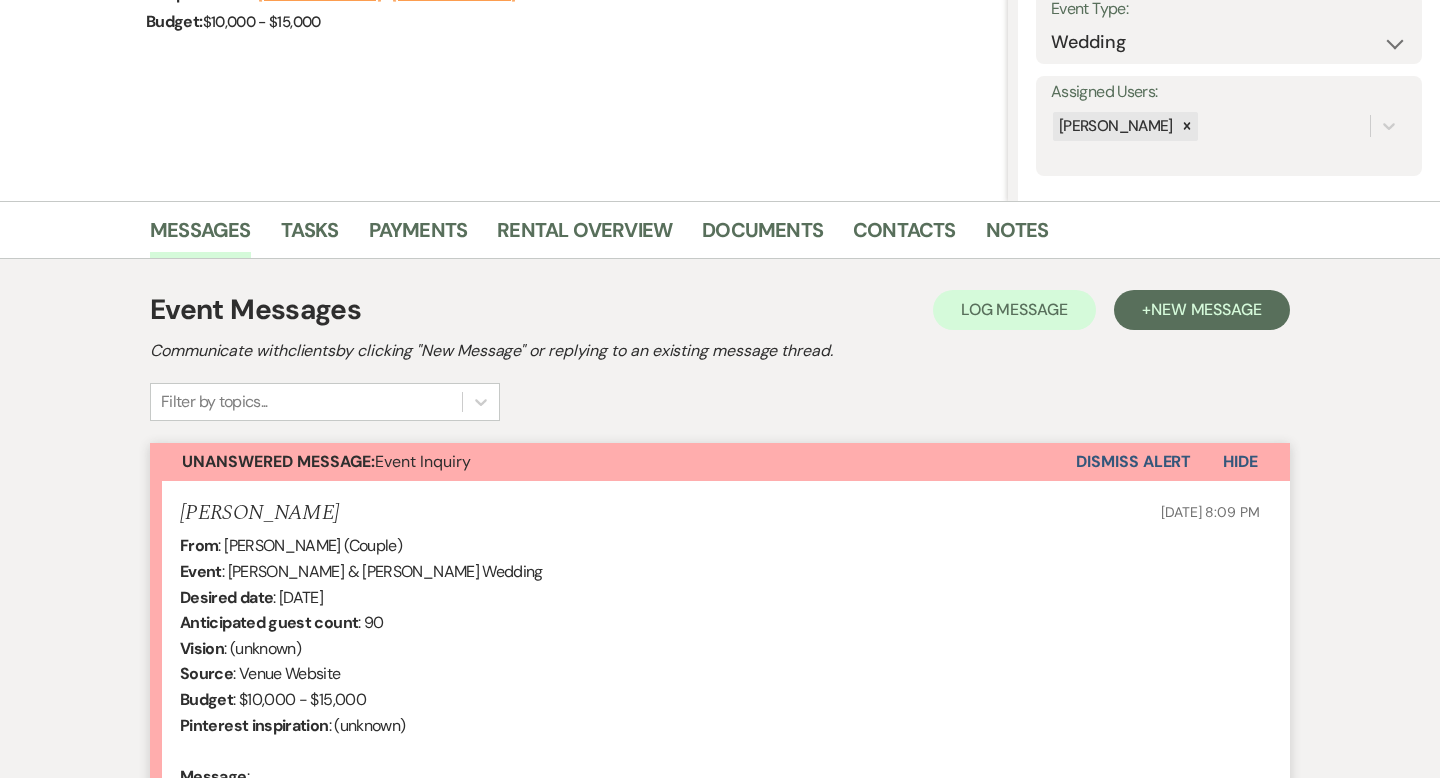 scroll, scrollTop: 529, scrollLeft: 0, axis: vertical 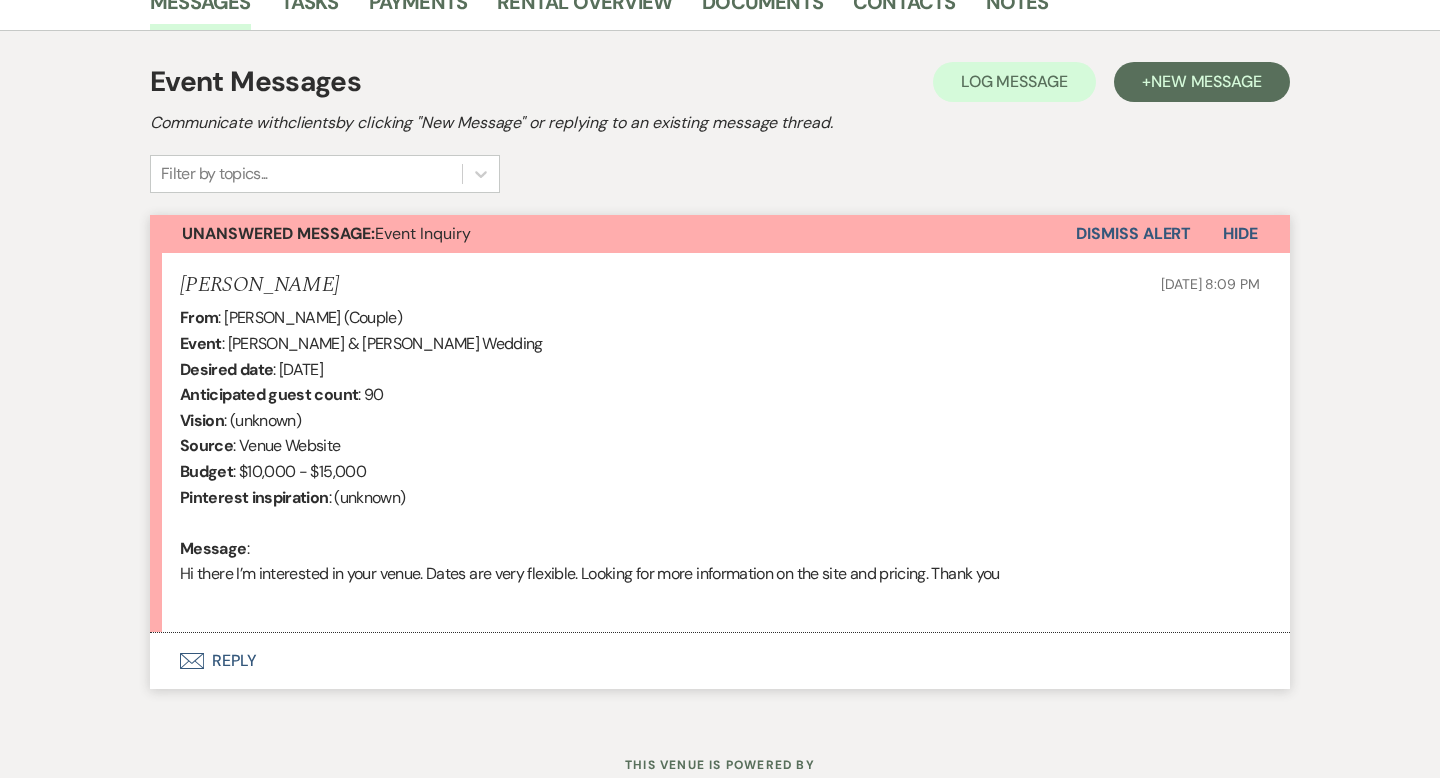 click on "Envelope Reply" at bounding box center [720, 661] 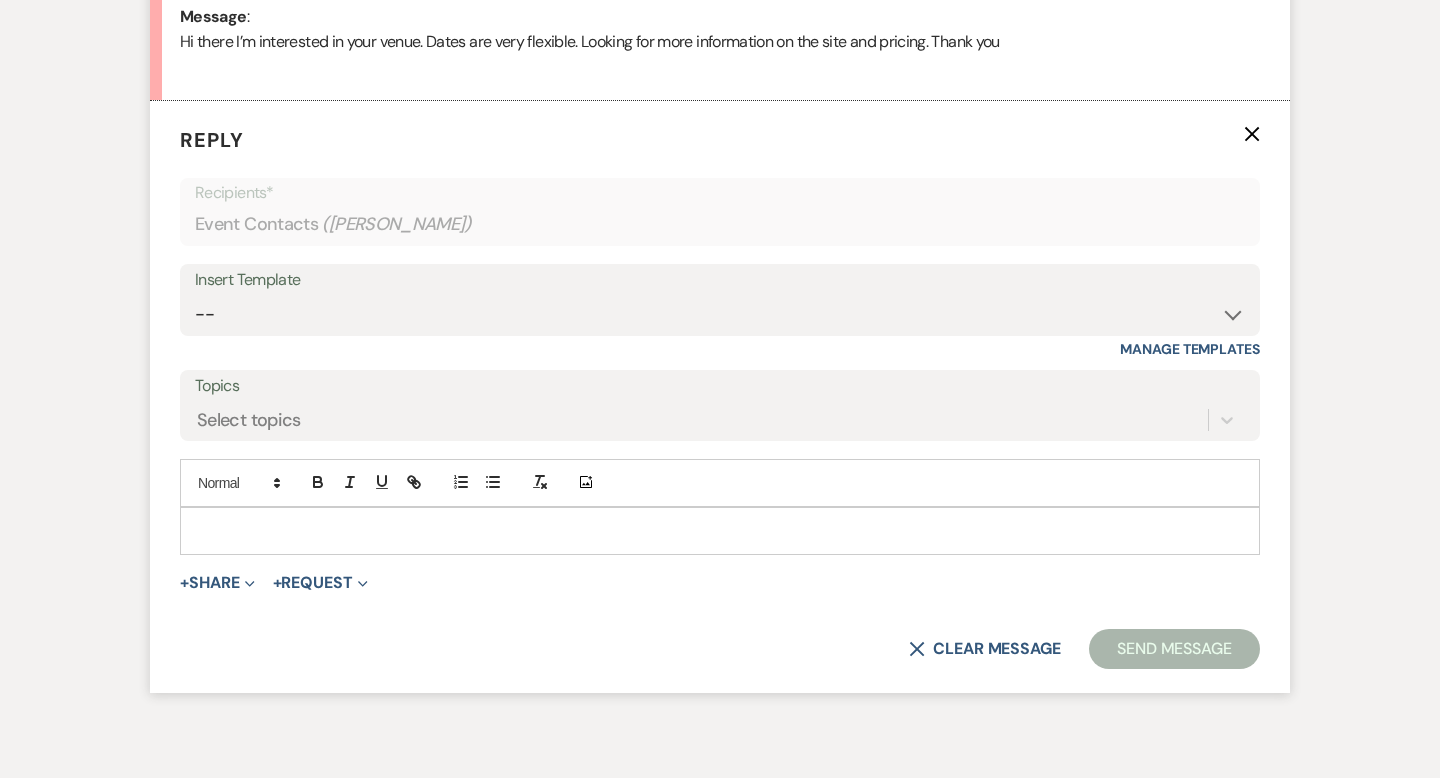 scroll, scrollTop: 1069, scrollLeft: 0, axis: vertical 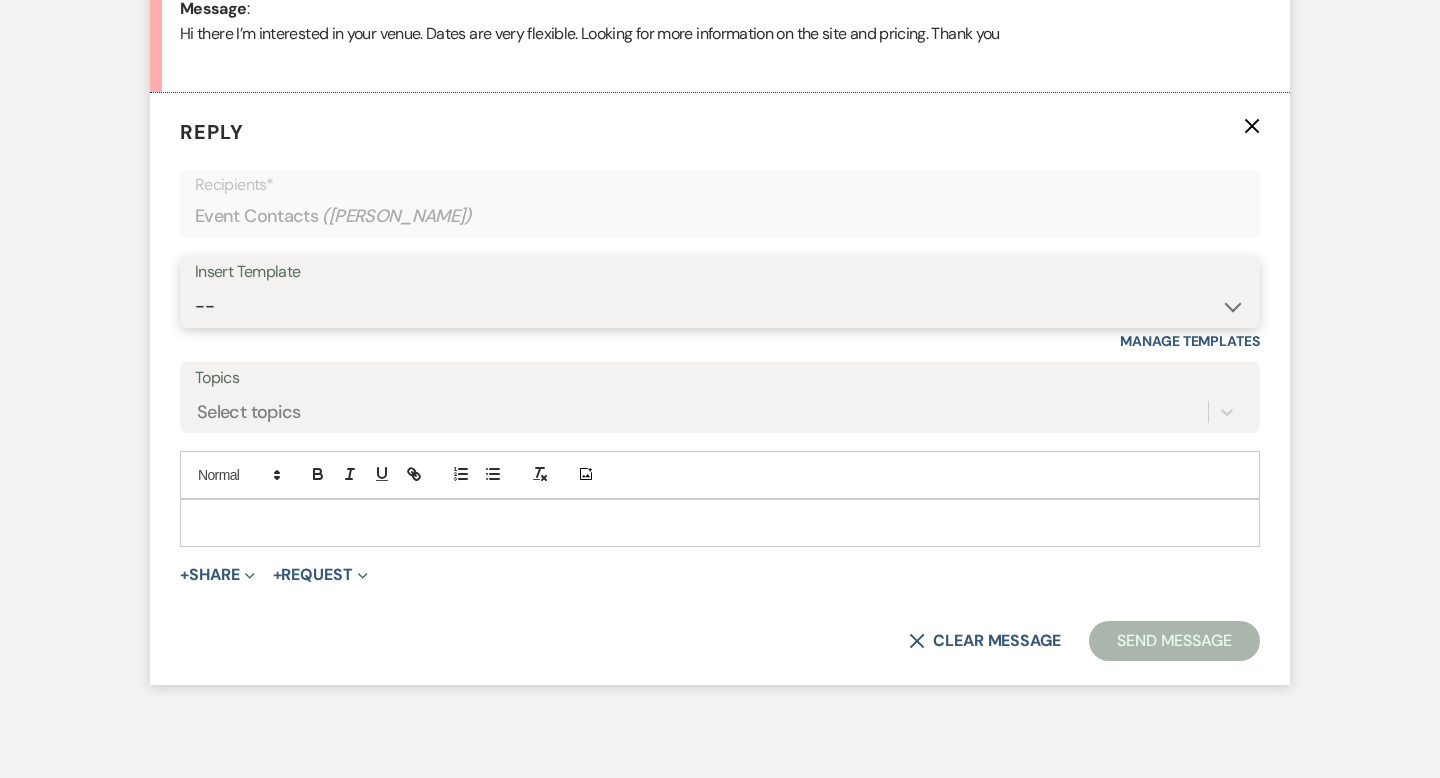 click on "-- Weven Planning Portal Introduction (Booked Events) Wedding Packages Booking Email Tour Request Shower Email Bridge Follow Up One month prior Insurance Reminder Rain Plan Check In Instructions Available Dates SFG Transparent Logos Upcoming Payment Reminder Late Payment Notice 1 Late Payment Notice 2 Cottage Email Copy of Weven Planning Portal Introduction (Booked Events) Deposit Return Via Check Mailed Deposit Return Via CC Refund Contract Questions Flower Announcement tour of grounds Knot Packages All-Inclusive Packages Rental Brochure Rental Updates All Inclusive Booking Email Flower Booking Email All-Inclusive Booking Intro Email Booking Intro Email" at bounding box center (720, 306) 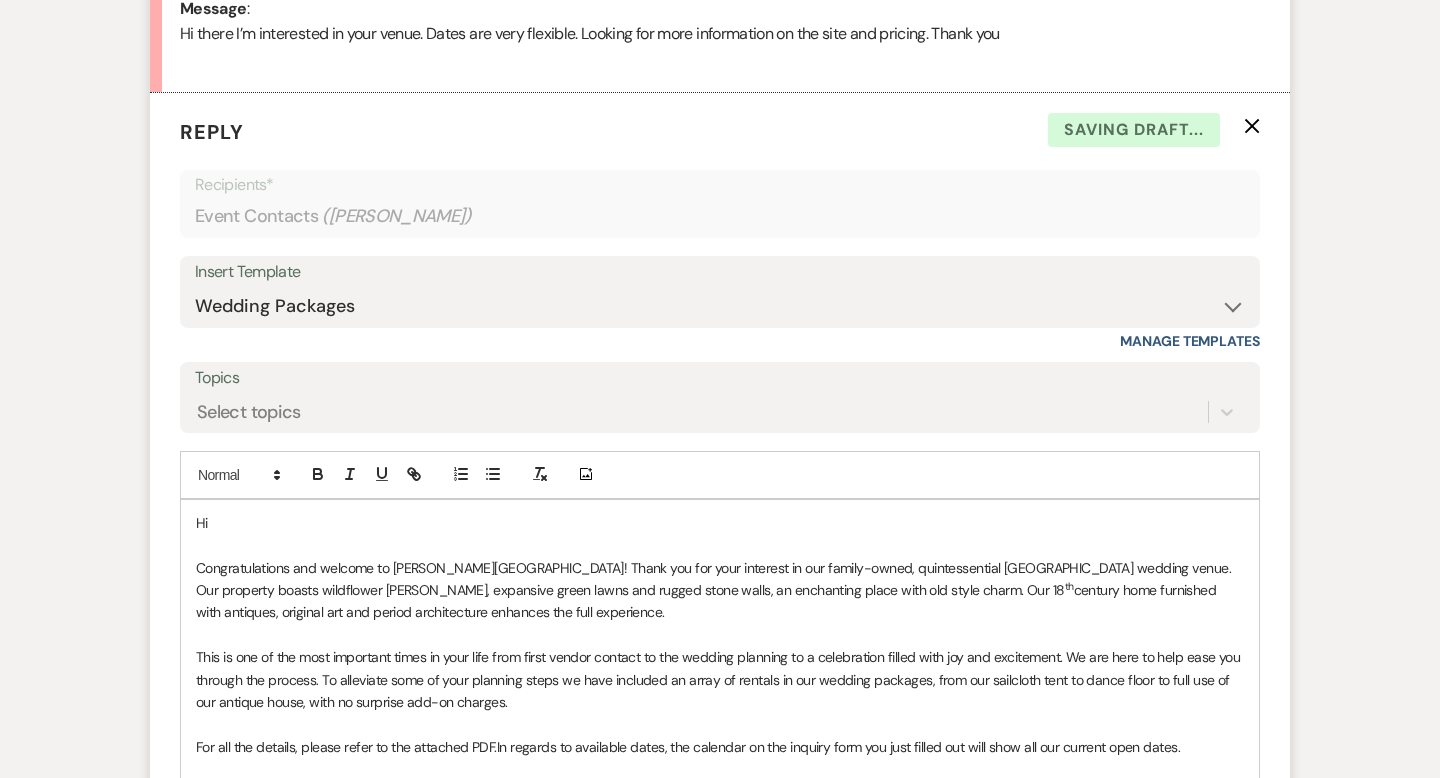 click on "Hi" at bounding box center [720, 523] 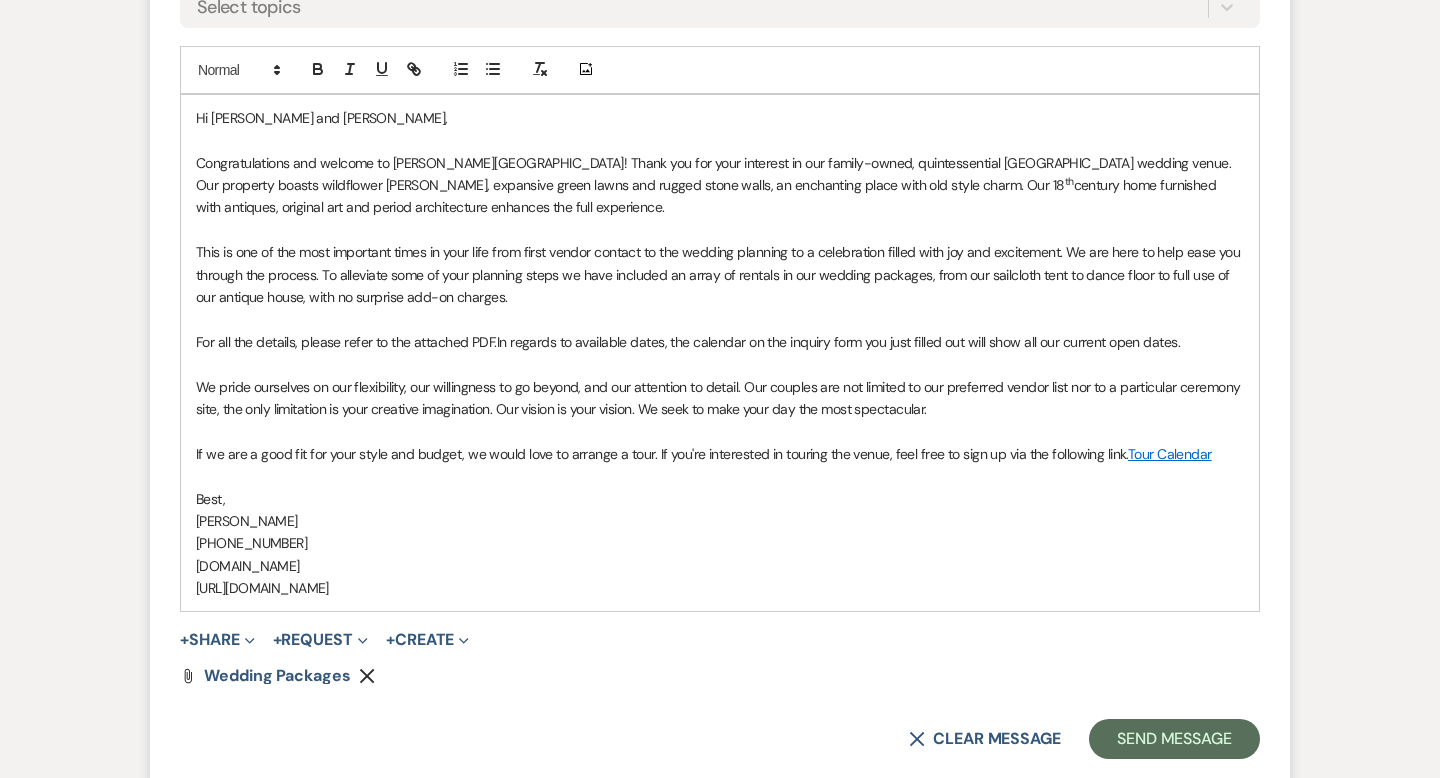scroll, scrollTop: 1474, scrollLeft: 0, axis: vertical 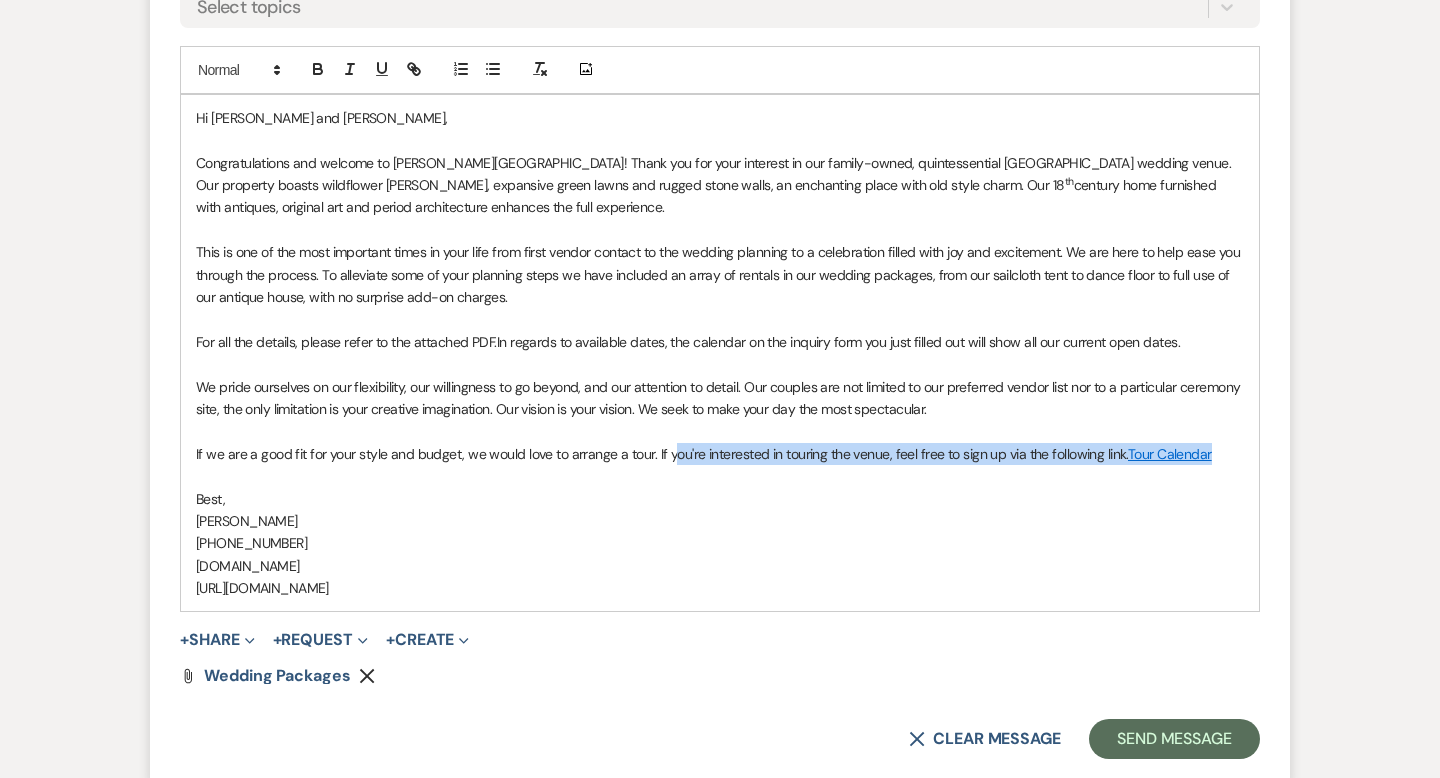 drag, startPoint x: 1214, startPoint y: 452, endPoint x: 669, endPoint y: 452, distance: 545 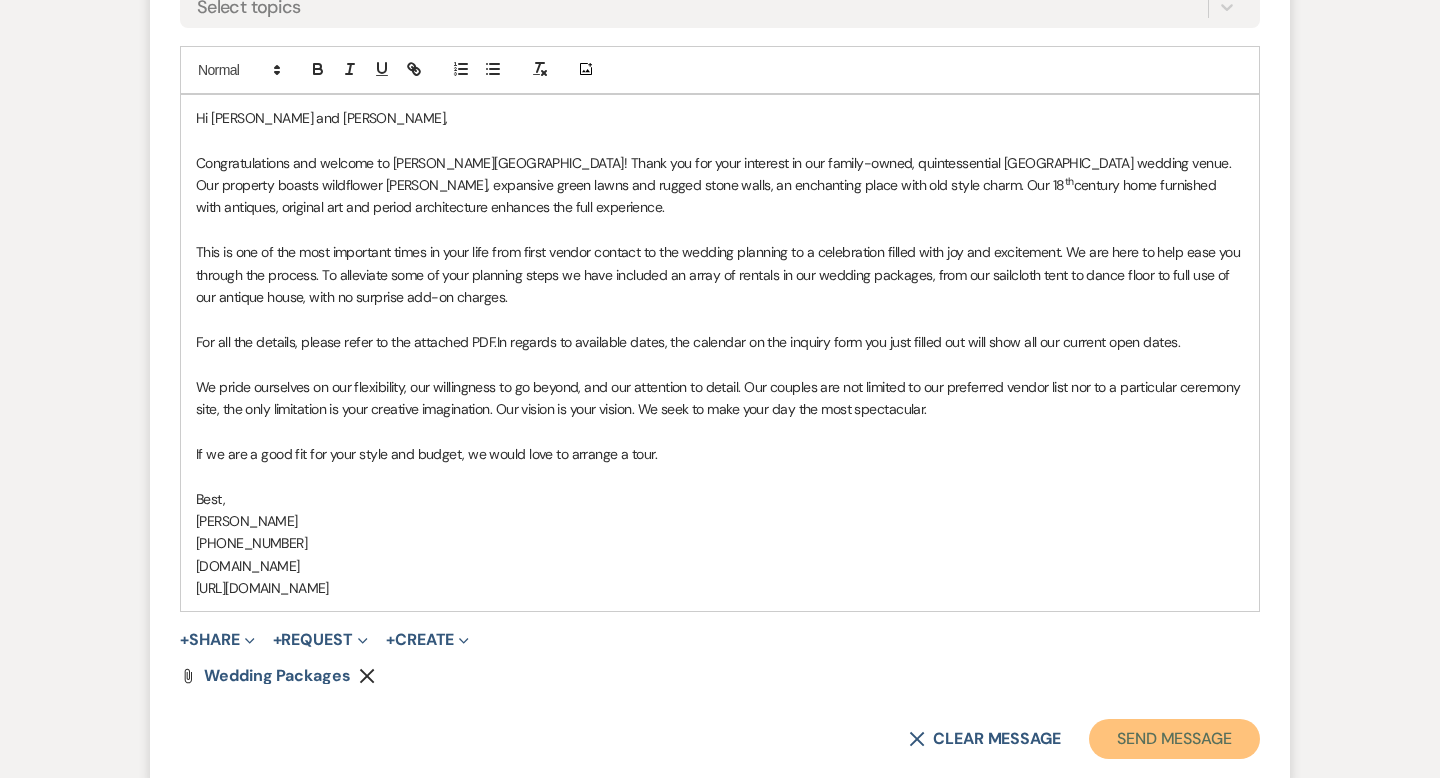 click on "Send Message" at bounding box center (1174, 739) 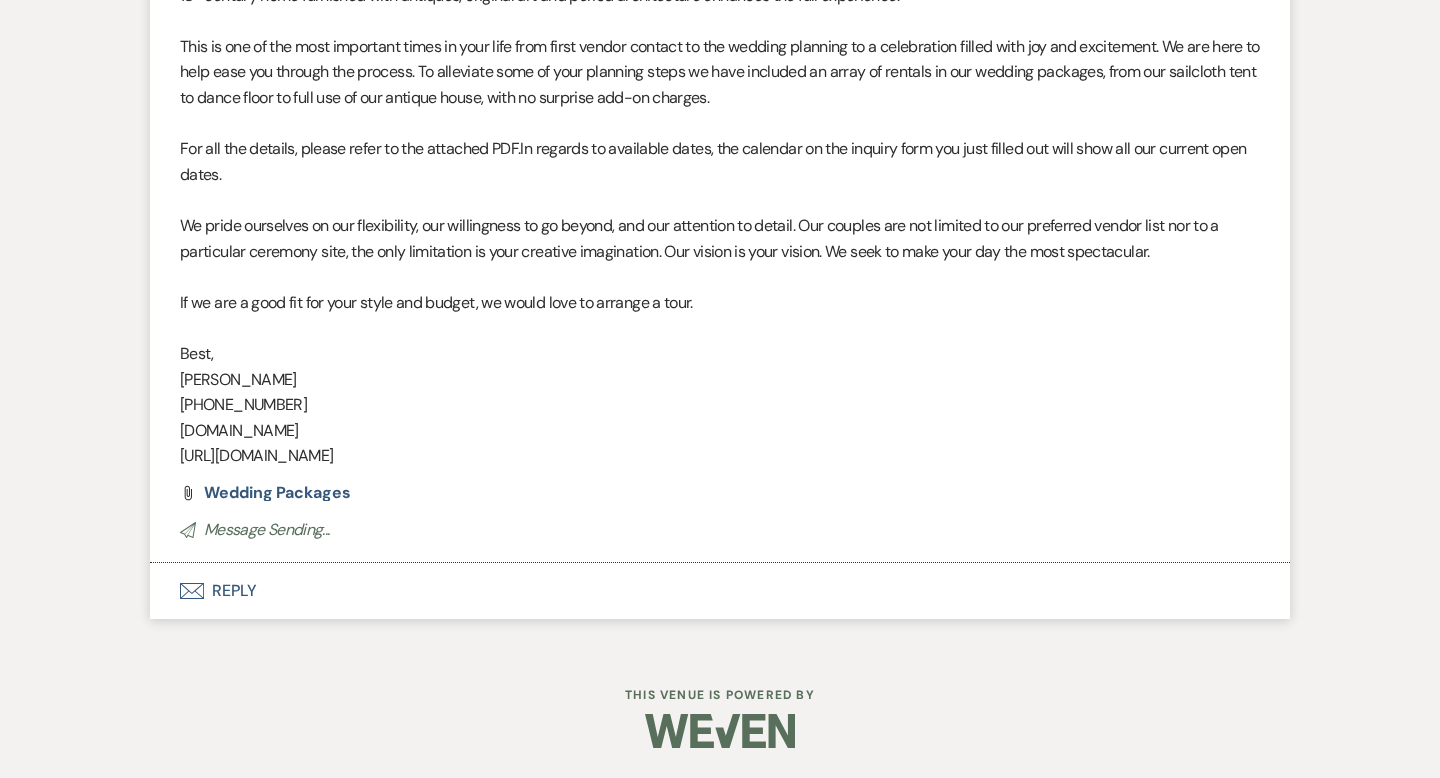 scroll, scrollTop: 0, scrollLeft: 0, axis: both 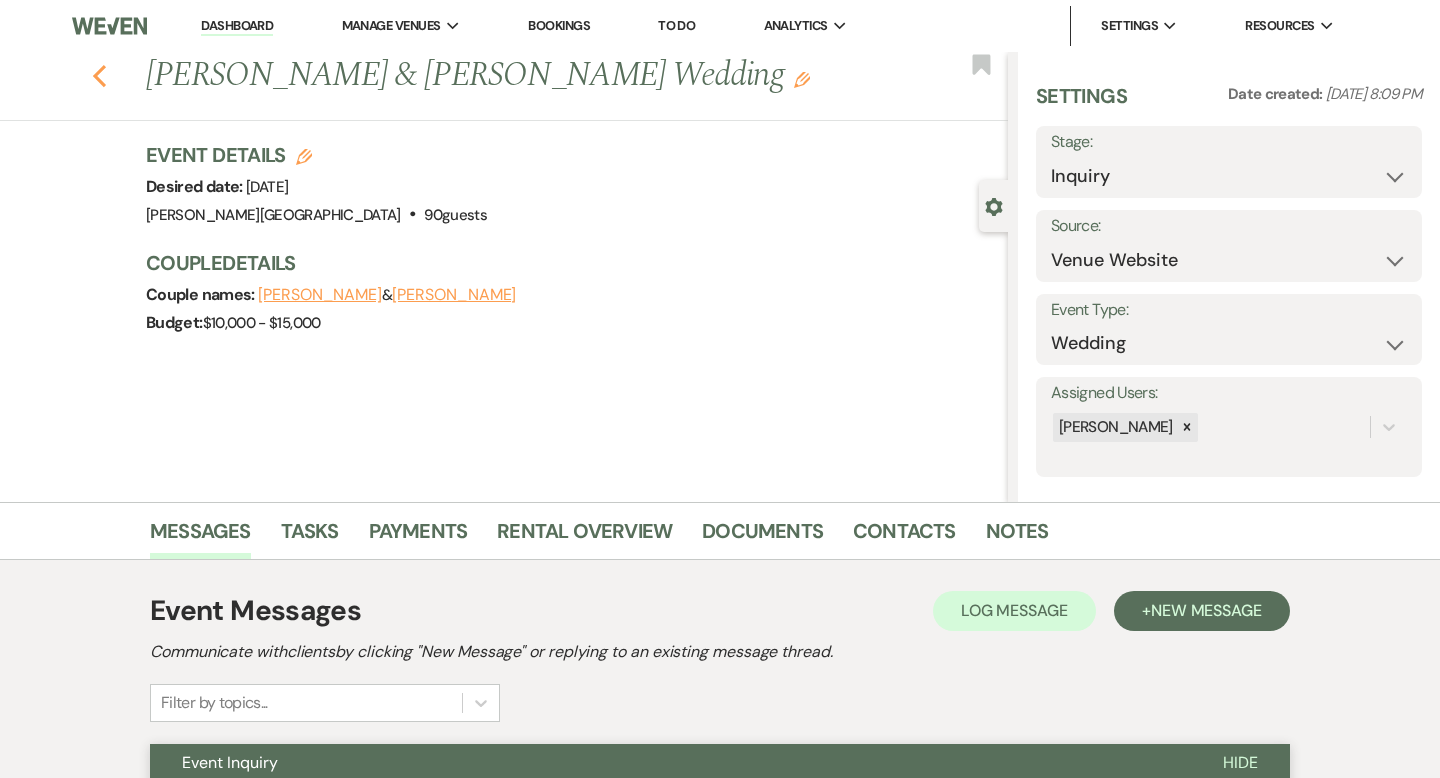 click on "Previous" 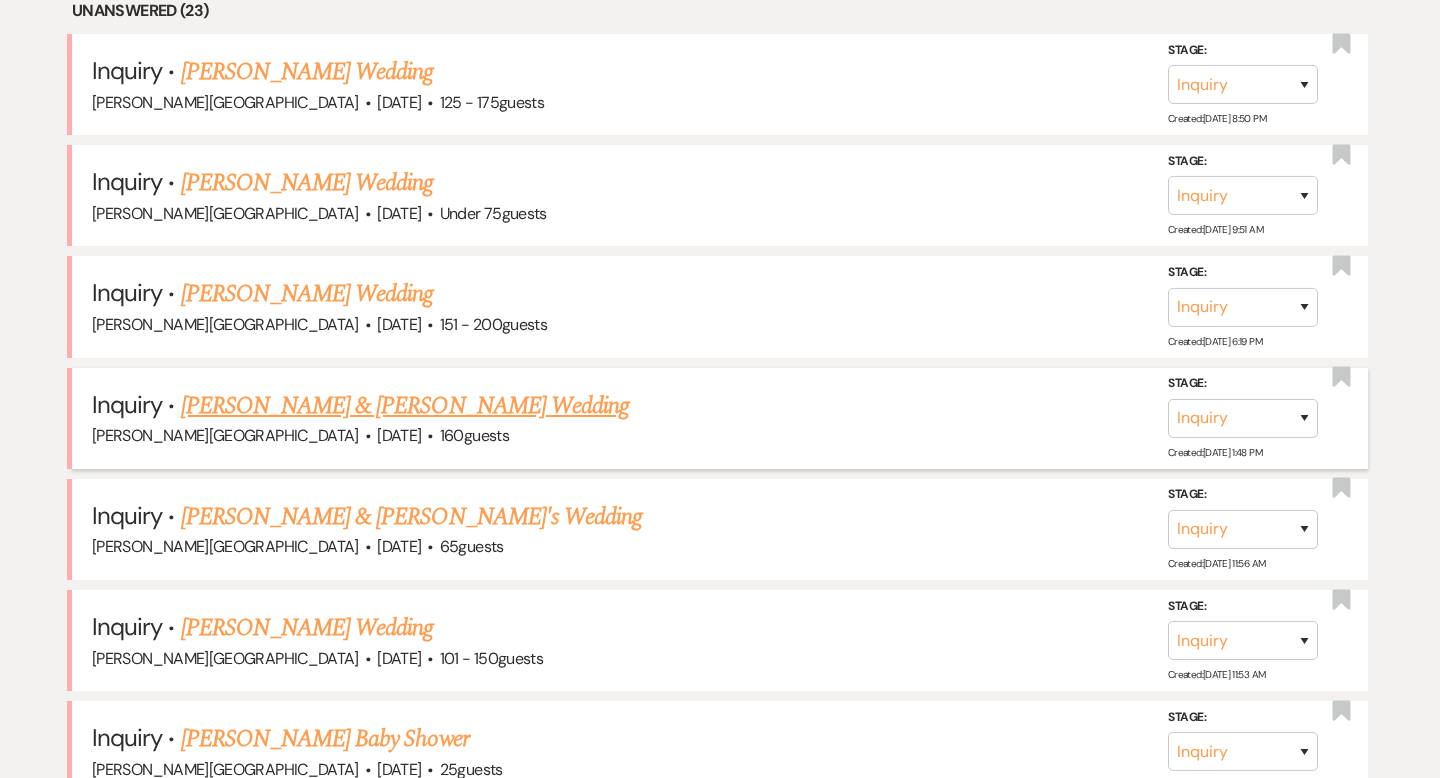 scroll, scrollTop: 879, scrollLeft: 0, axis: vertical 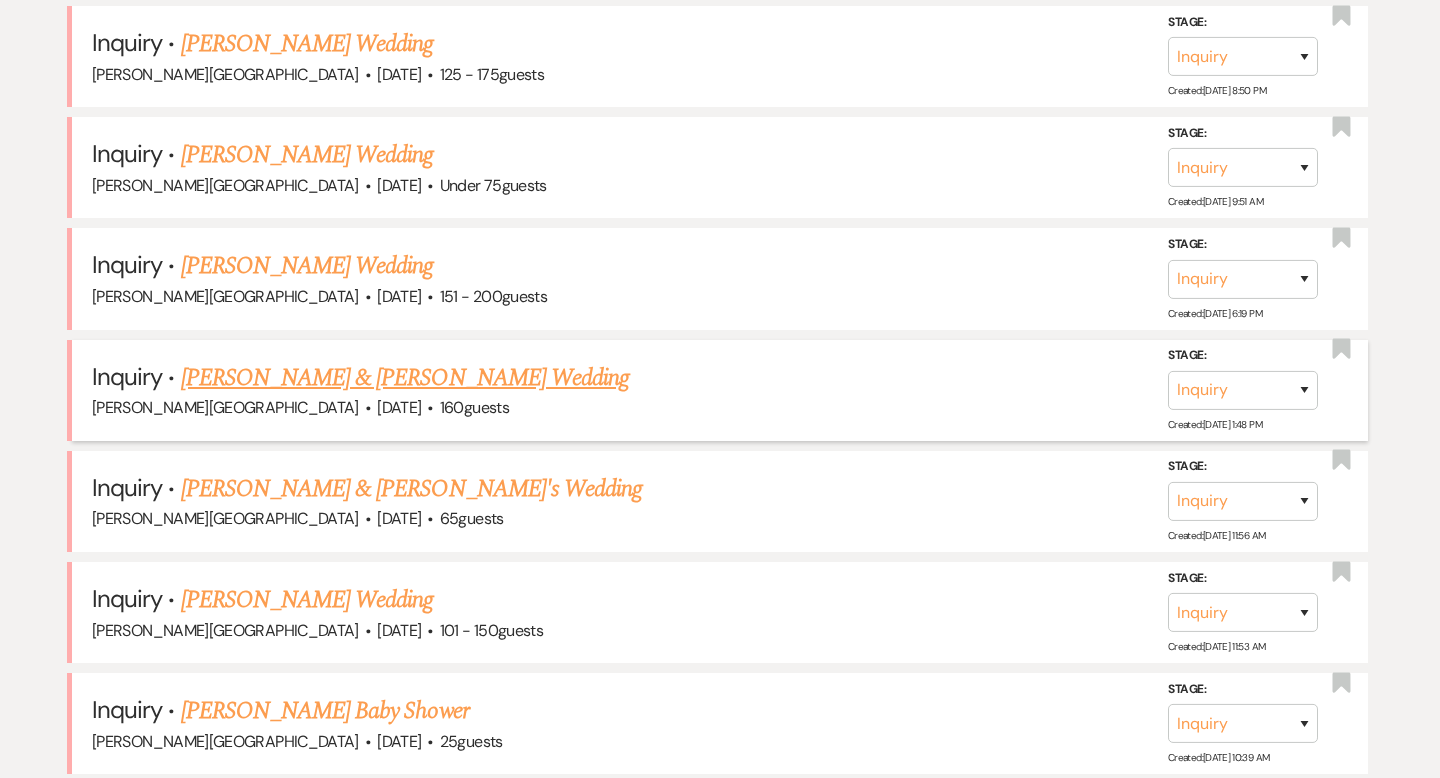 click on "[PERSON_NAME] & [PERSON_NAME] Wedding" at bounding box center (405, 378) 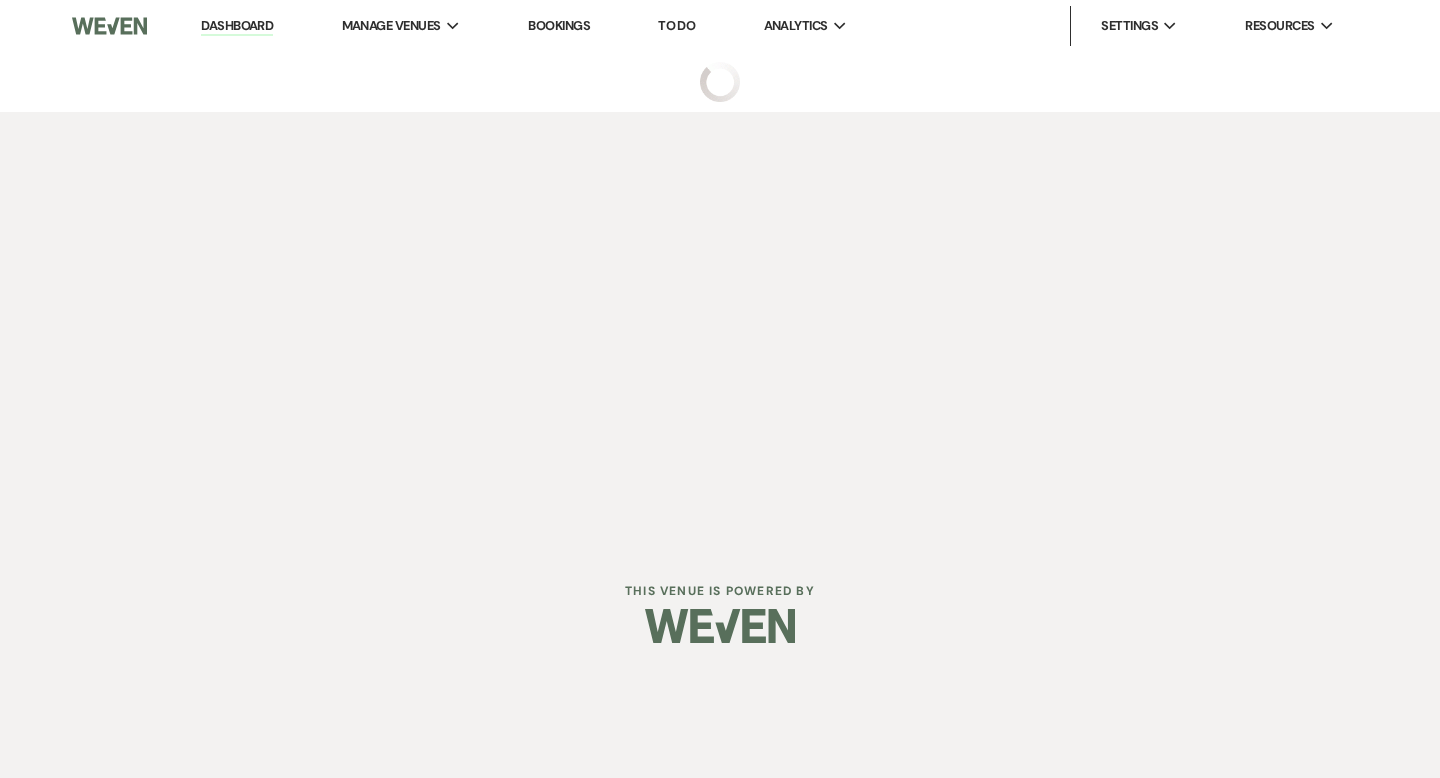 scroll, scrollTop: 0, scrollLeft: 0, axis: both 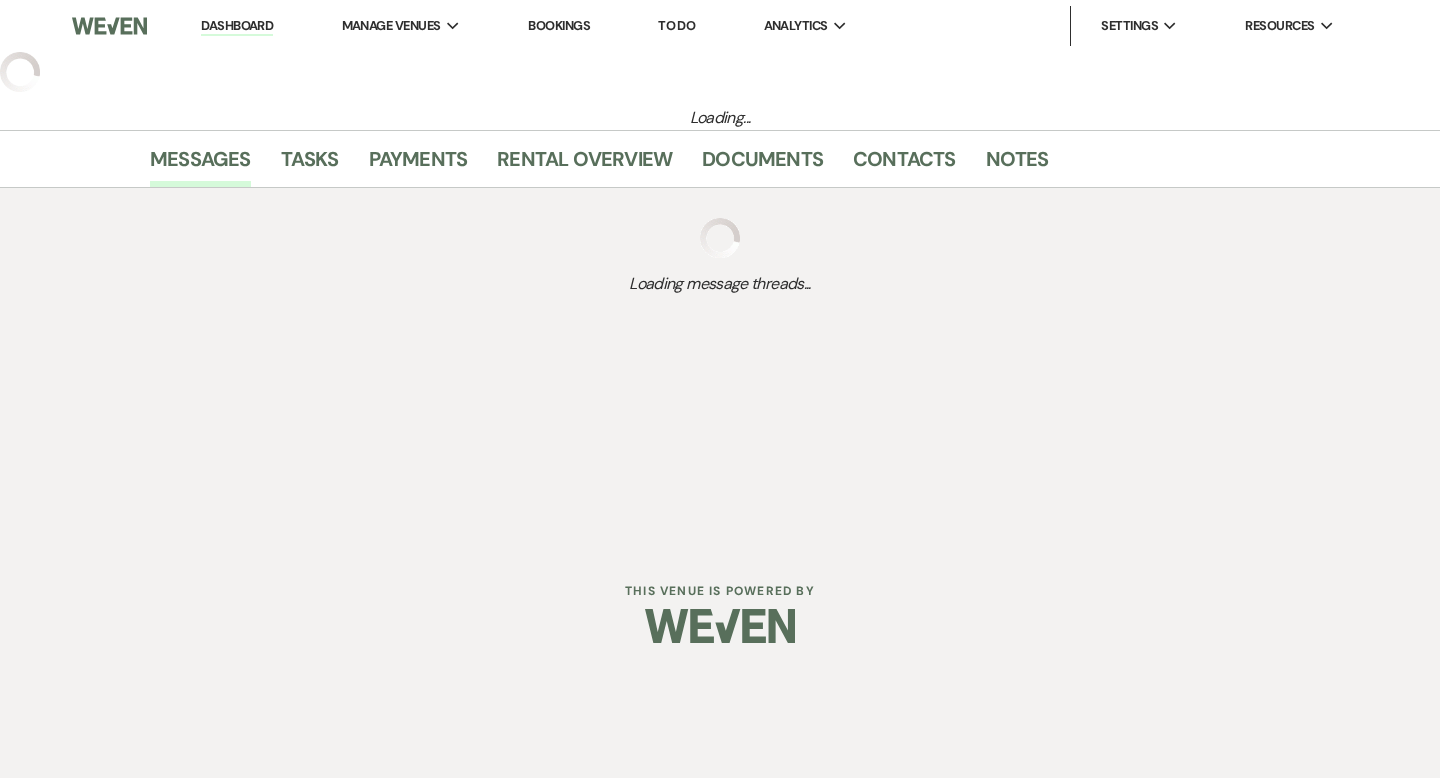 select on "5" 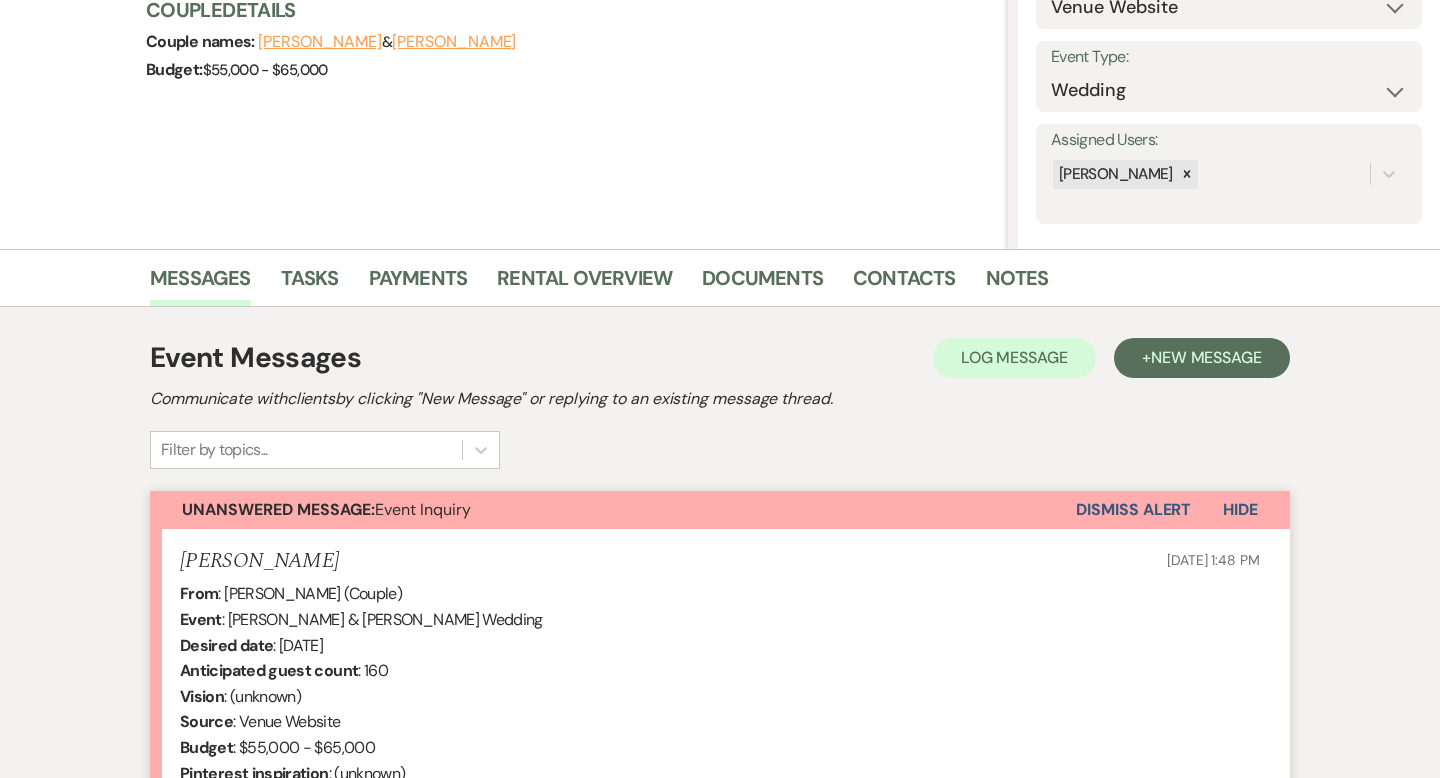 scroll, scrollTop: 468, scrollLeft: 0, axis: vertical 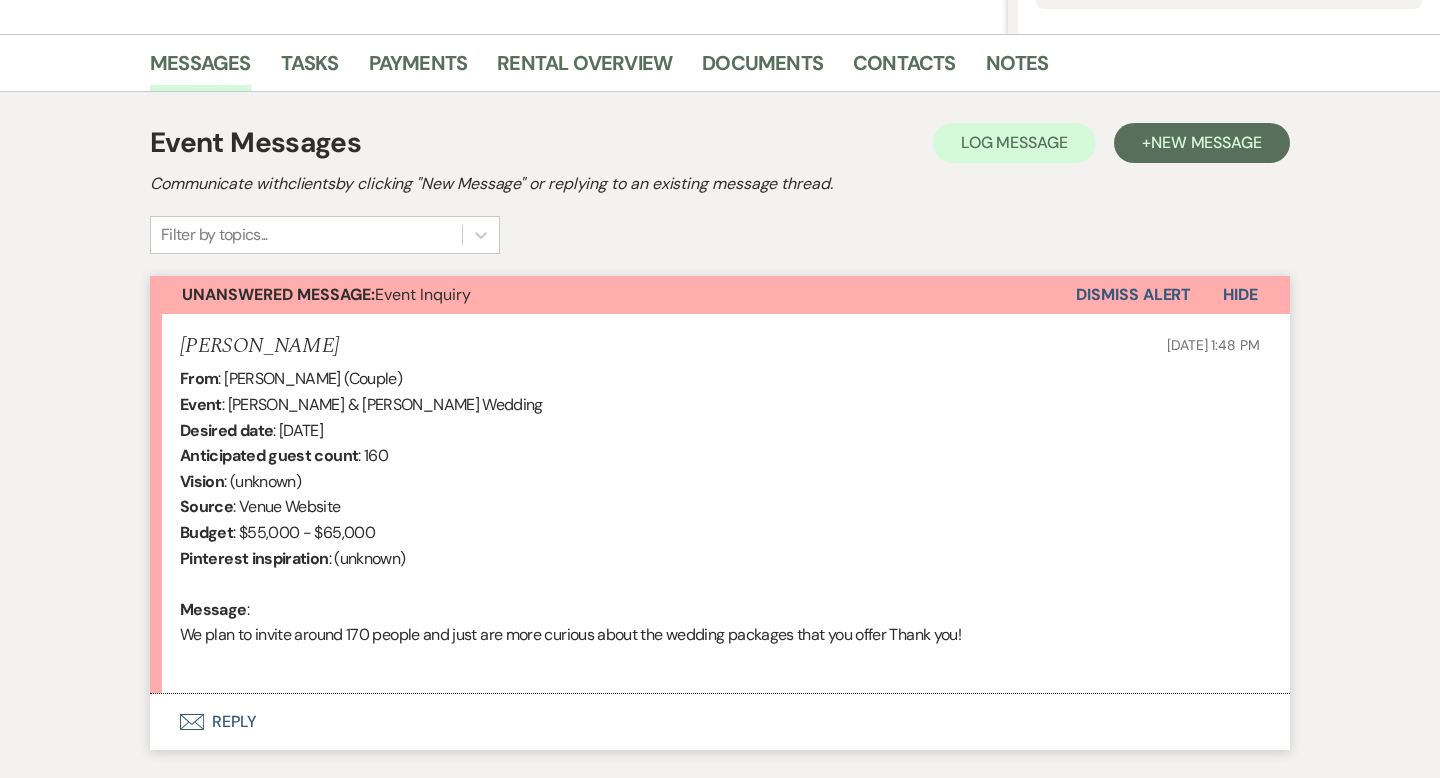 click on "Envelope Reply" at bounding box center [720, 722] 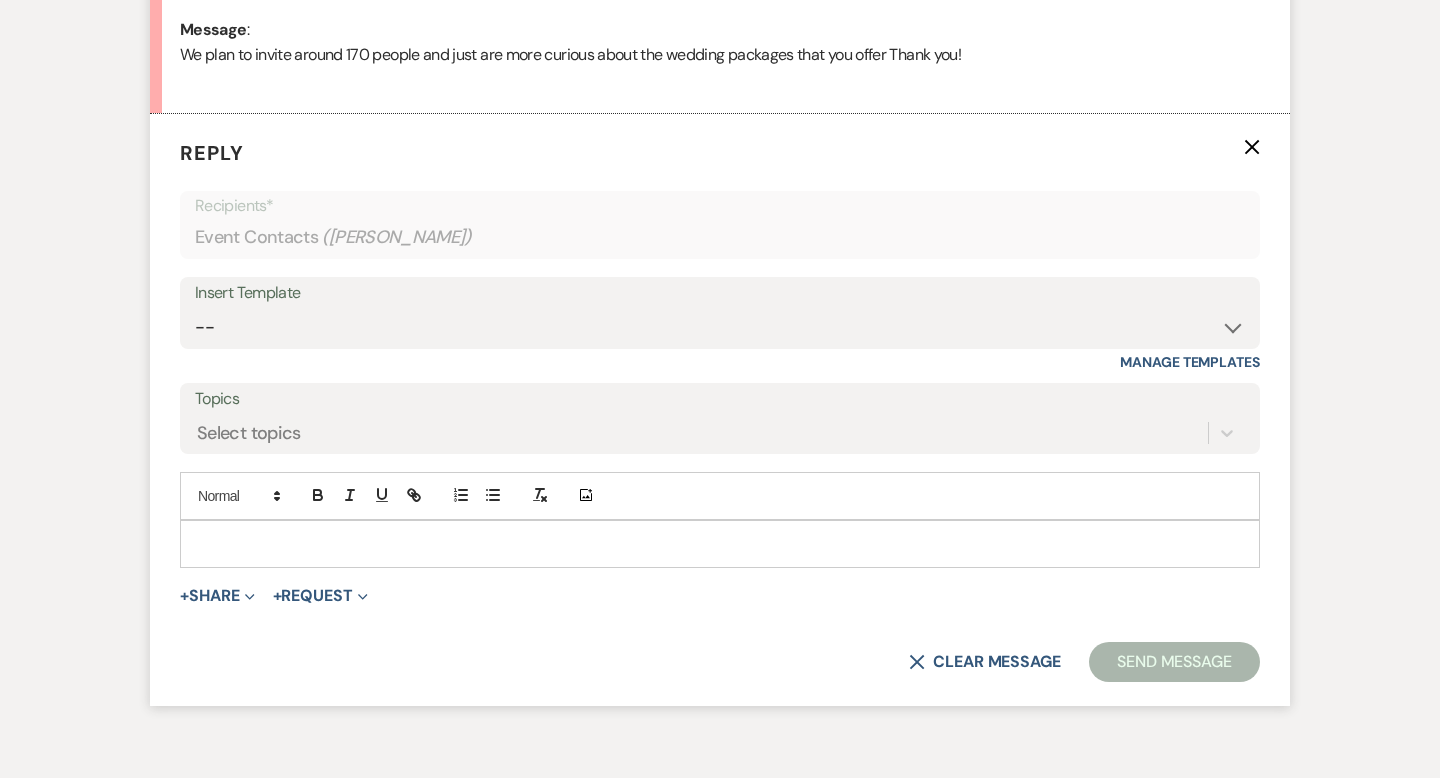 scroll, scrollTop: 1069, scrollLeft: 0, axis: vertical 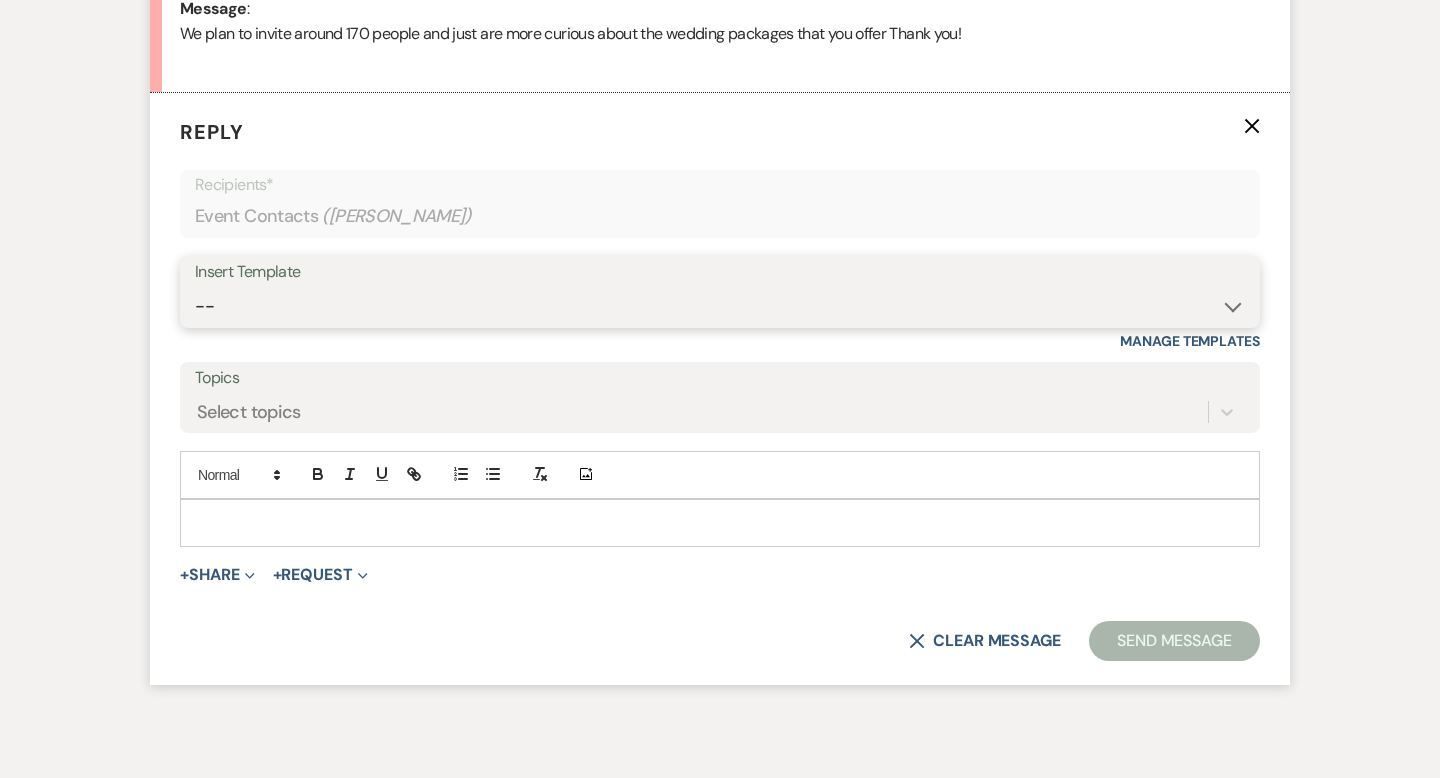 click on "-- Weven Planning Portal Introduction (Booked Events) Wedding Packages Booking Email Tour Request Shower Email Bridge Follow Up One month prior Insurance Reminder Rain Plan Check In Instructions Available Dates SFG Transparent Logos Upcoming Payment Reminder Late Payment Notice 1 Late Payment Notice 2 Cottage Email Copy of Weven Planning Portal Introduction (Booked Events) Deposit Return Via Check Mailed Deposit Return Via CC Refund Contract Questions Flower Announcement tour of grounds Knot Packages All-Inclusive Packages Rental Brochure Rental Updates All Inclusive Booking Email Flower Booking Email All-Inclusive Booking Intro Email Booking Intro Email" at bounding box center [720, 306] 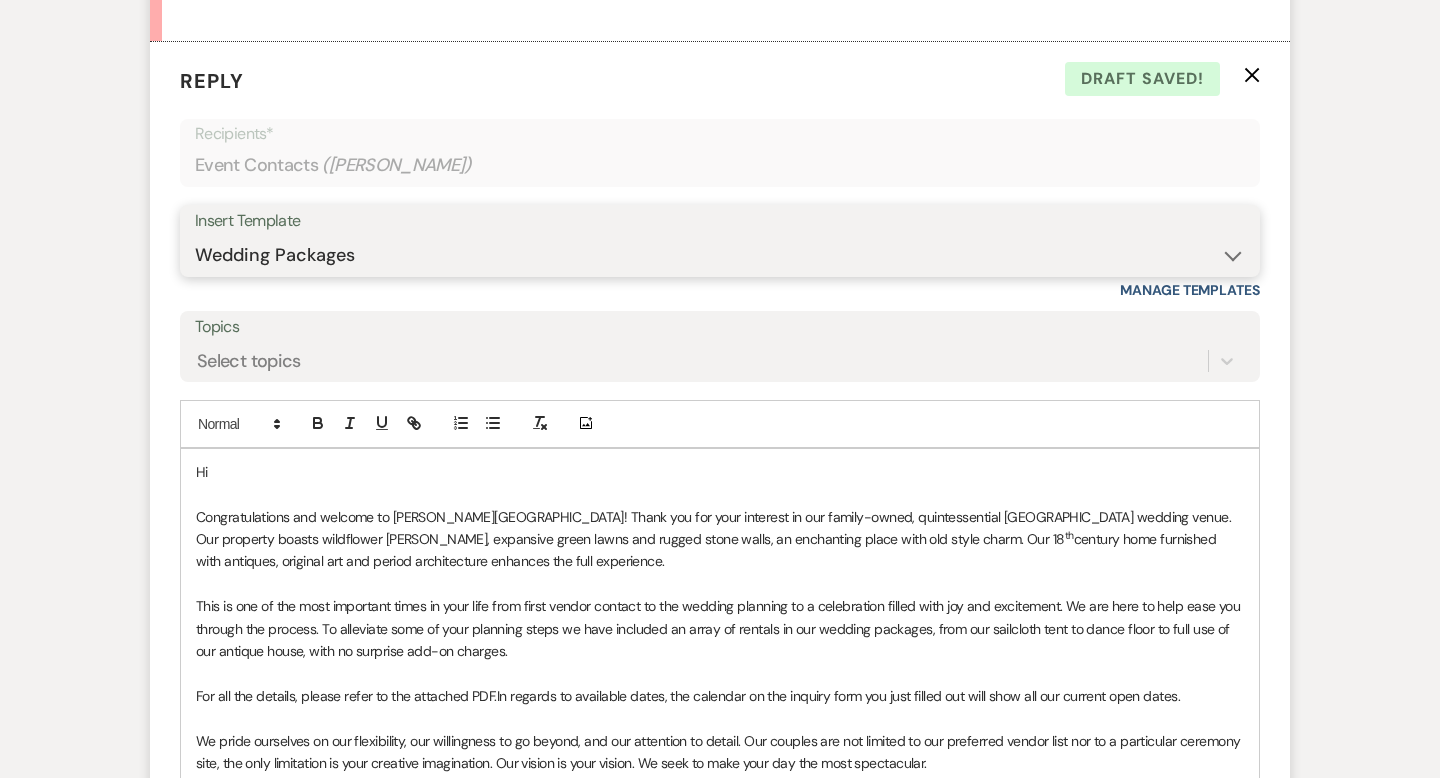 scroll, scrollTop: 1140, scrollLeft: 0, axis: vertical 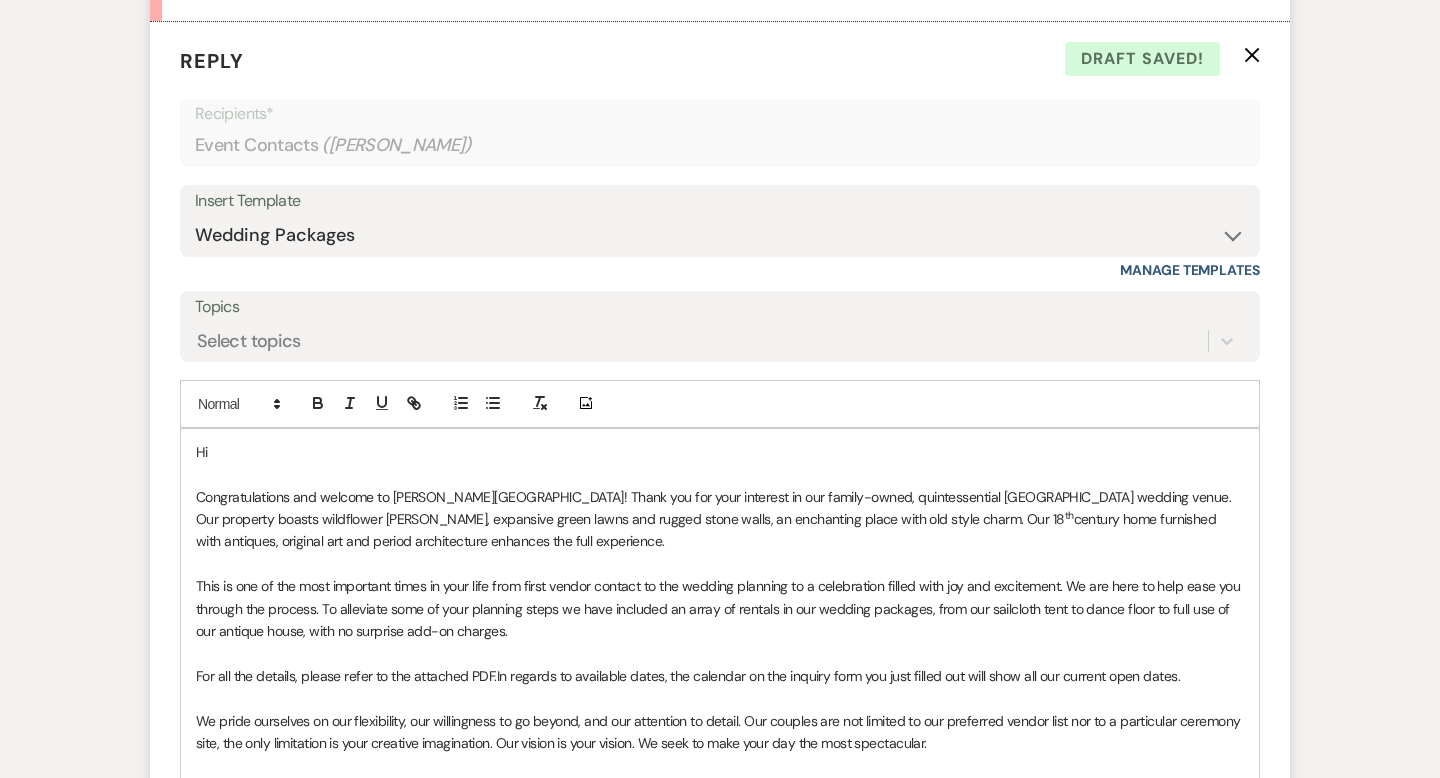 click on "Hi" at bounding box center (720, 452) 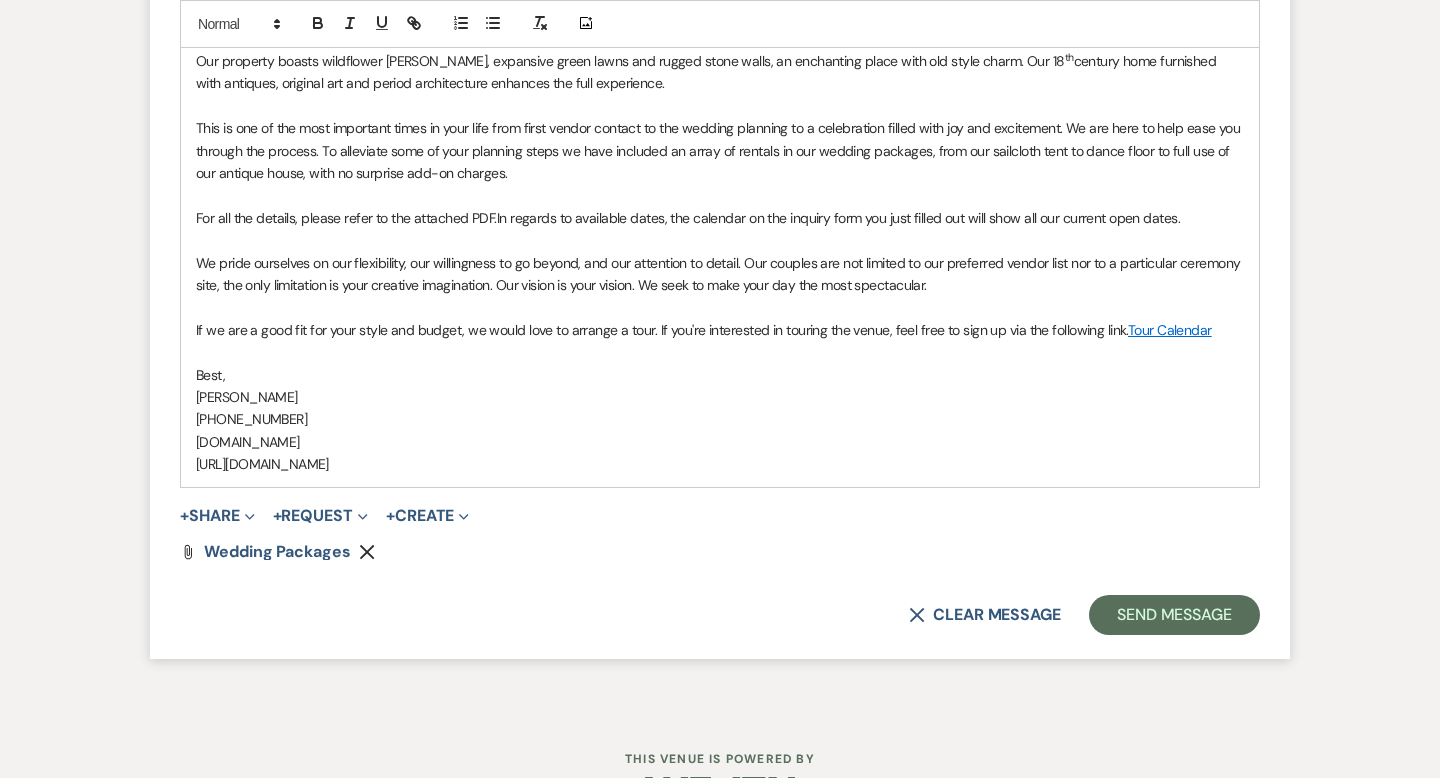 scroll, scrollTop: 1661, scrollLeft: 0, axis: vertical 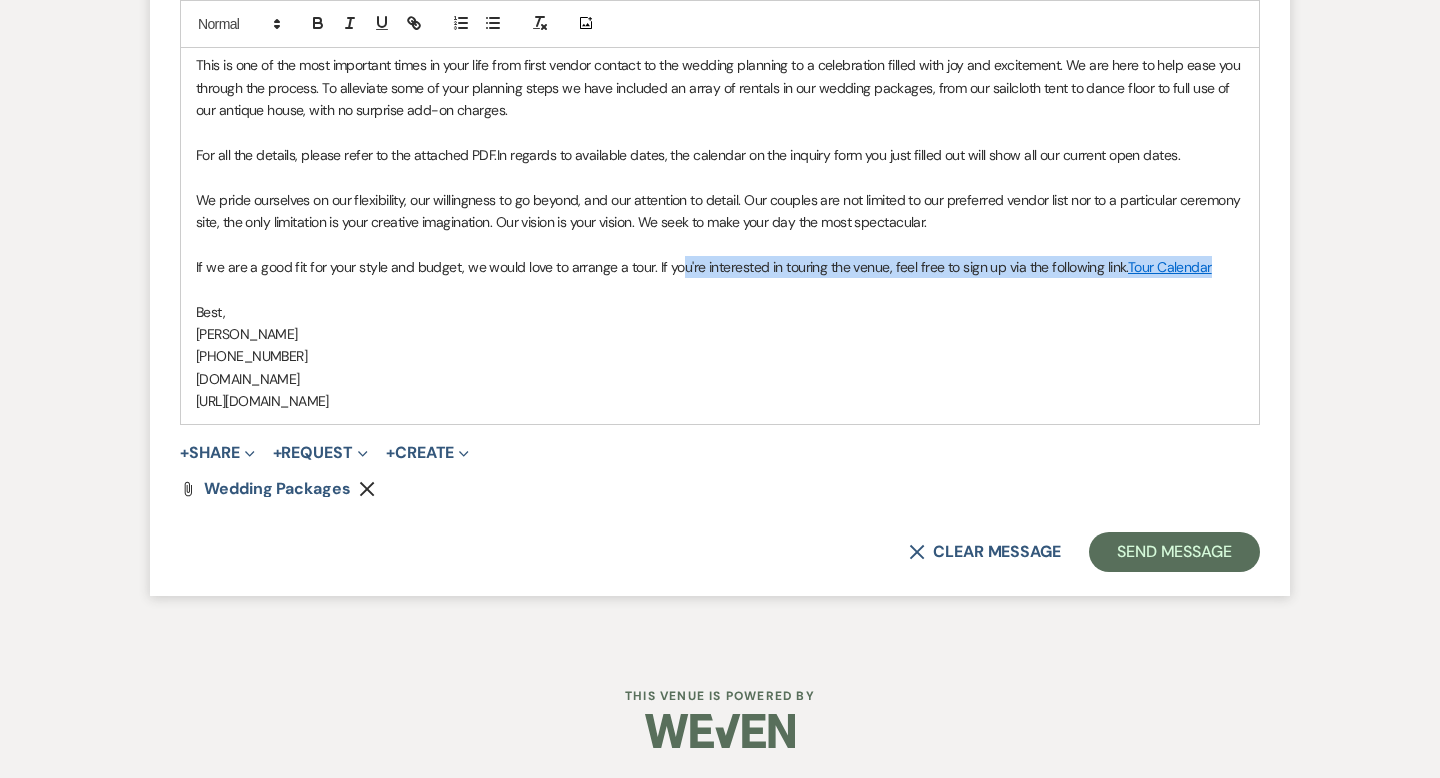 drag, startPoint x: 1211, startPoint y: 264, endPoint x: 679, endPoint y: 264, distance: 532 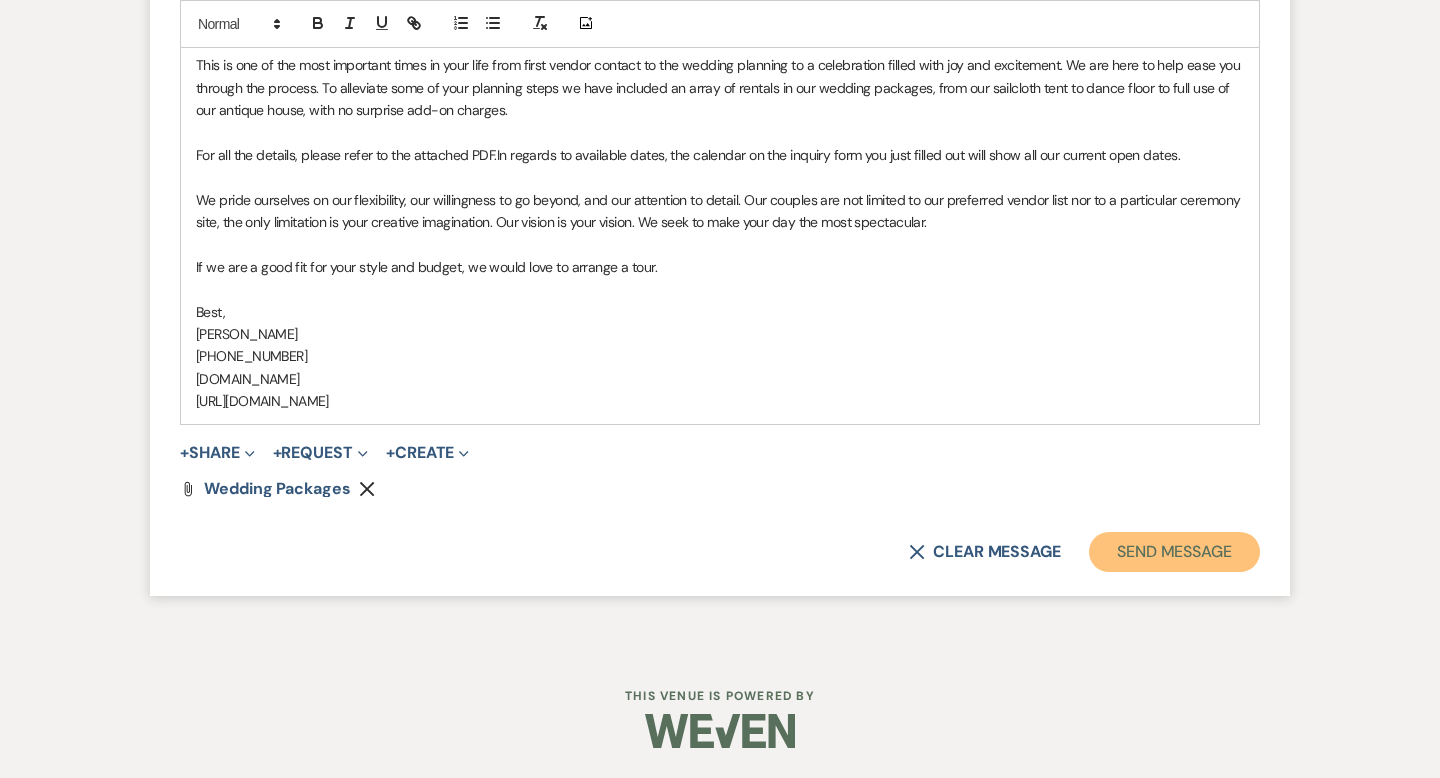 click on "Send Message" at bounding box center (1174, 552) 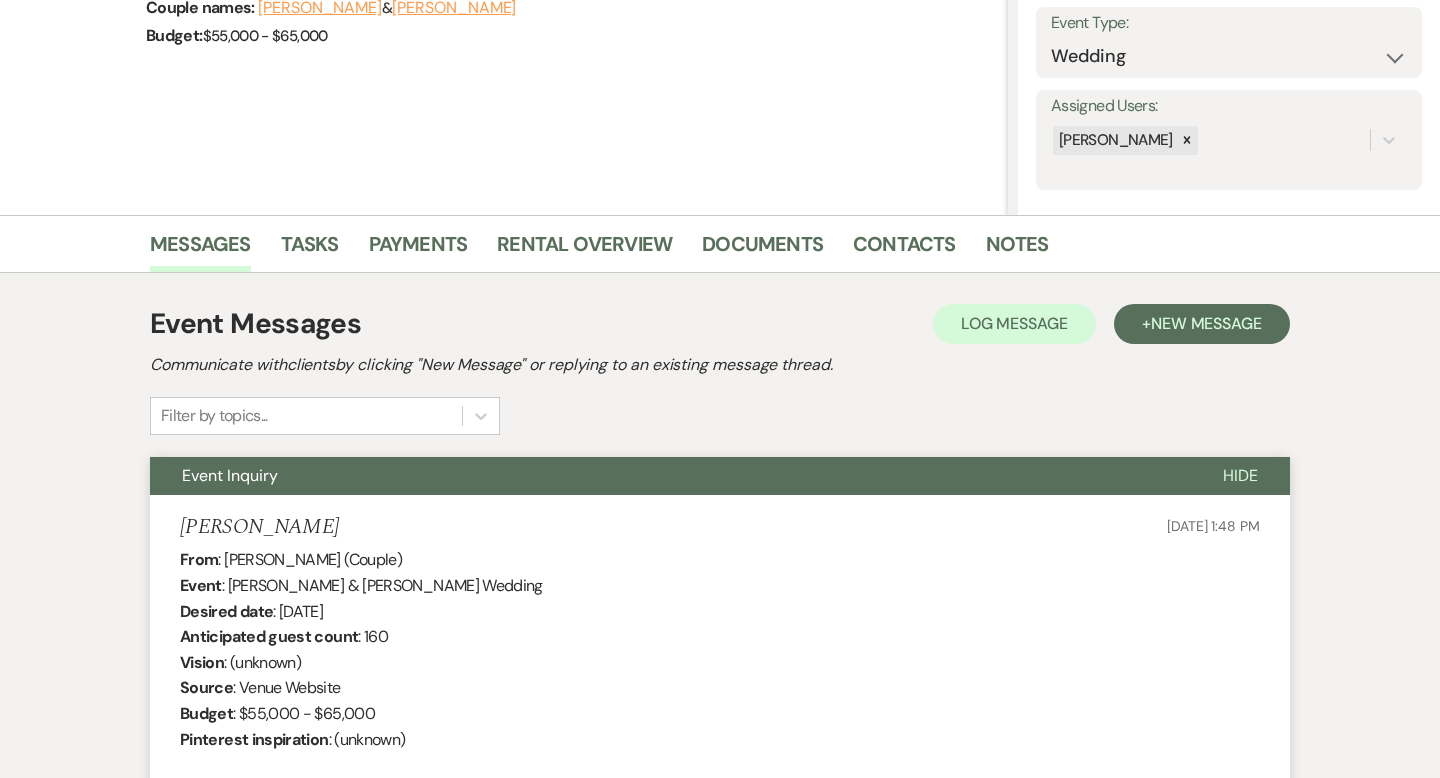 scroll, scrollTop: 0, scrollLeft: 0, axis: both 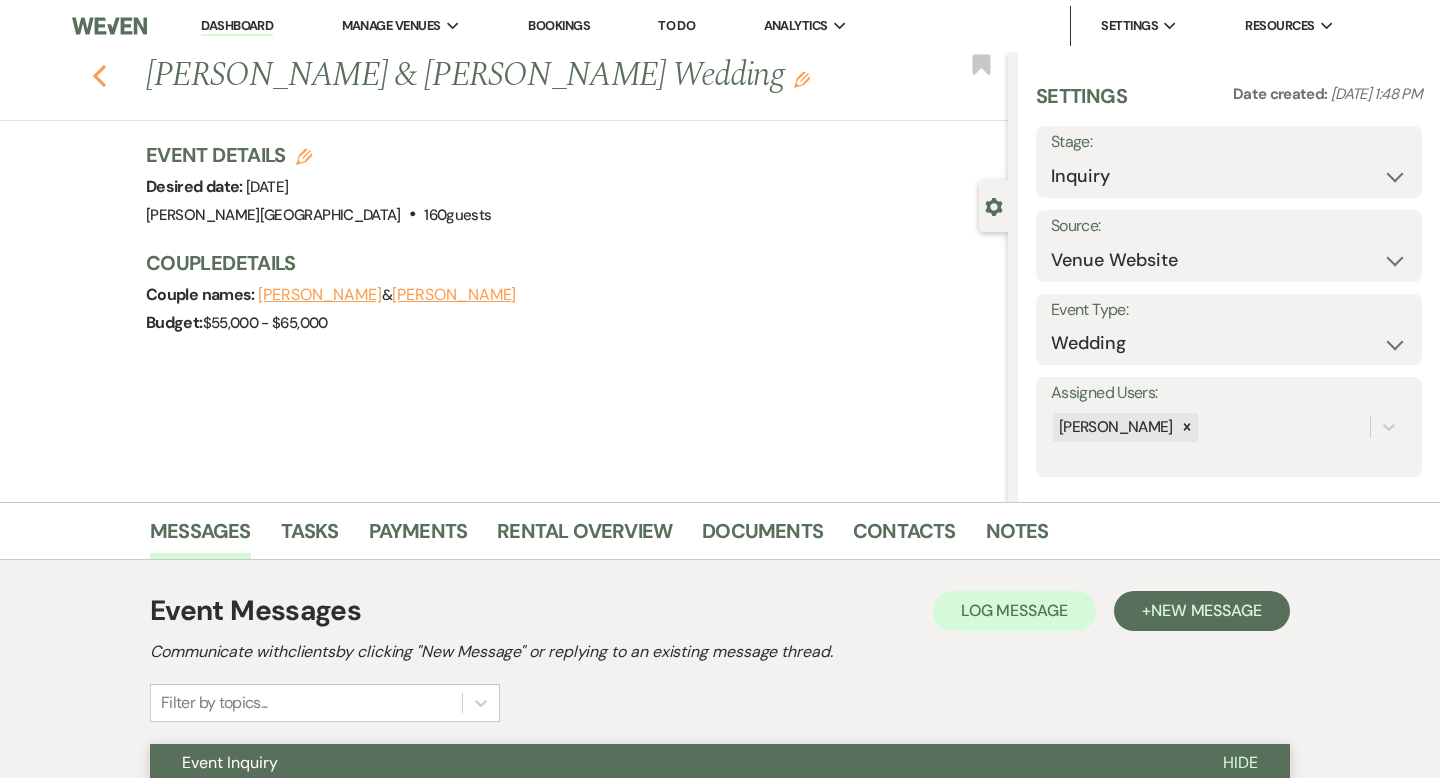 click on "Previous" 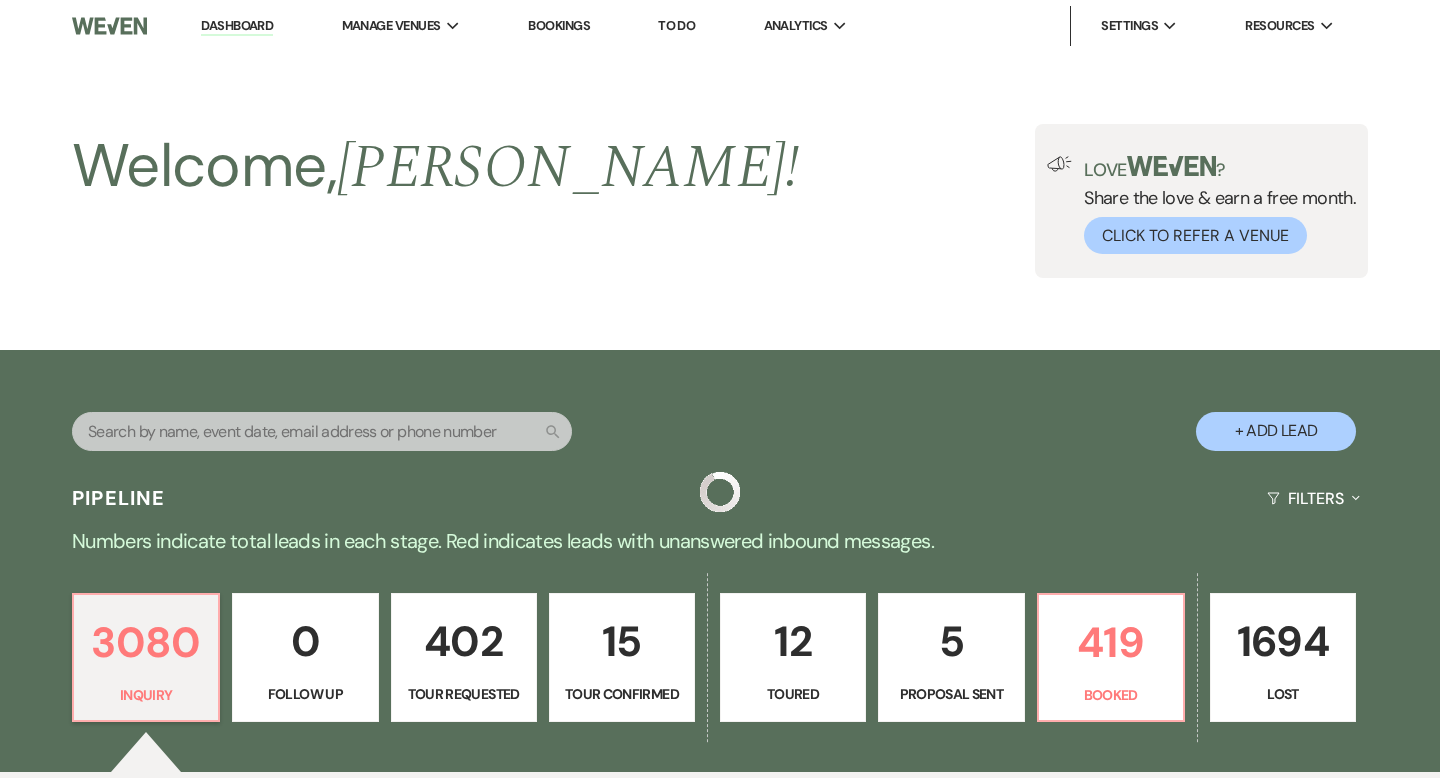 scroll, scrollTop: 879, scrollLeft: 0, axis: vertical 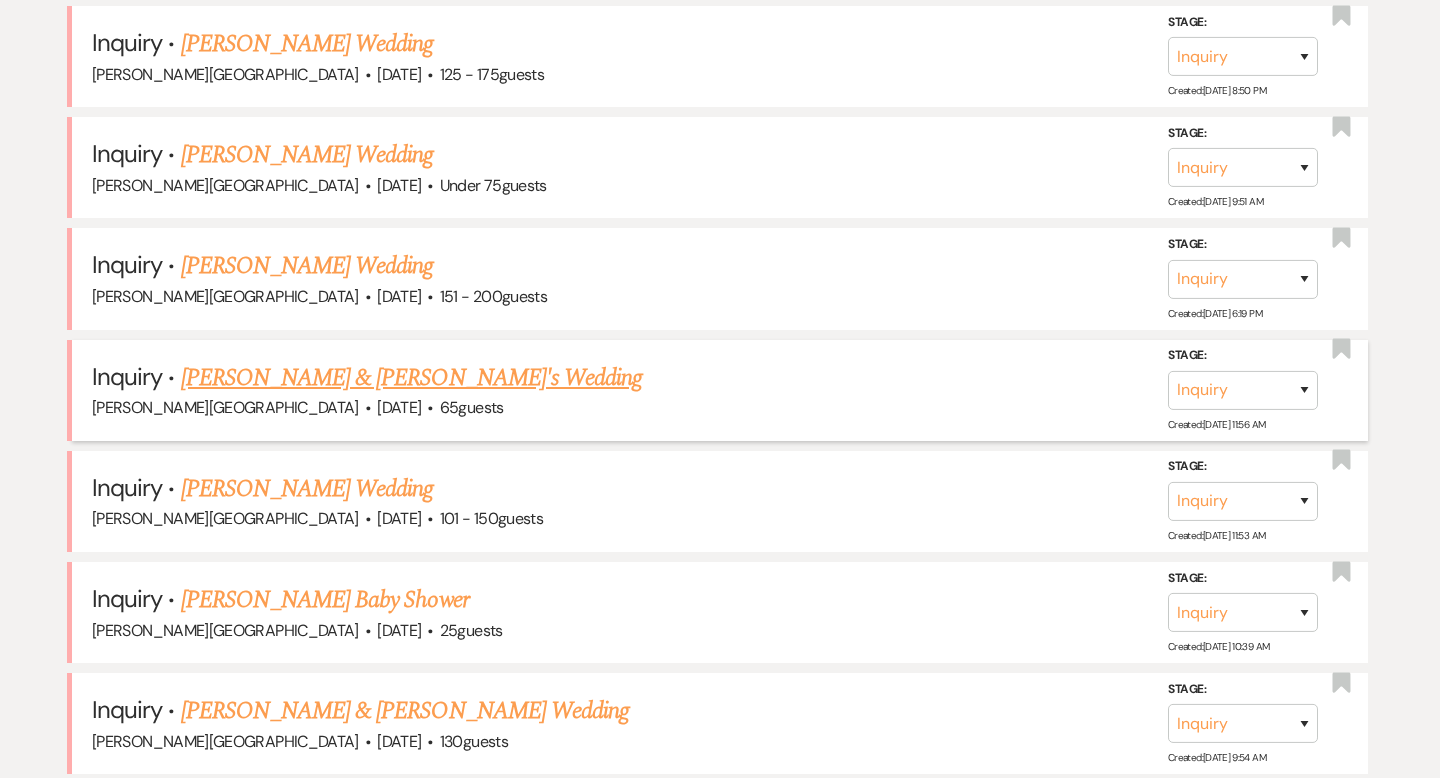 click on "[PERSON_NAME] & [PERSON_NAME]'s Wedding" at bounding box center [412, 378] 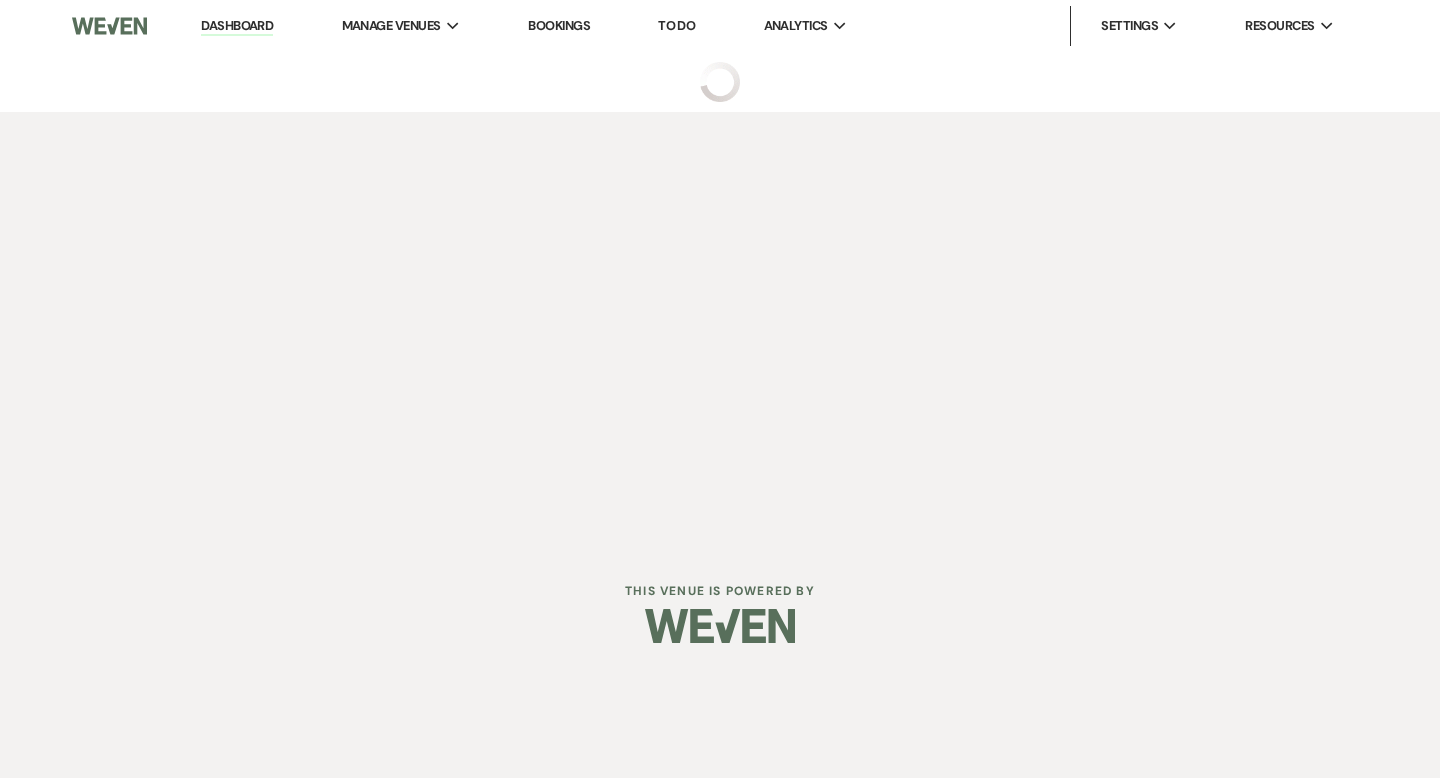 scroll, scrollTop: 0, scrollLeft: 0, axis: both 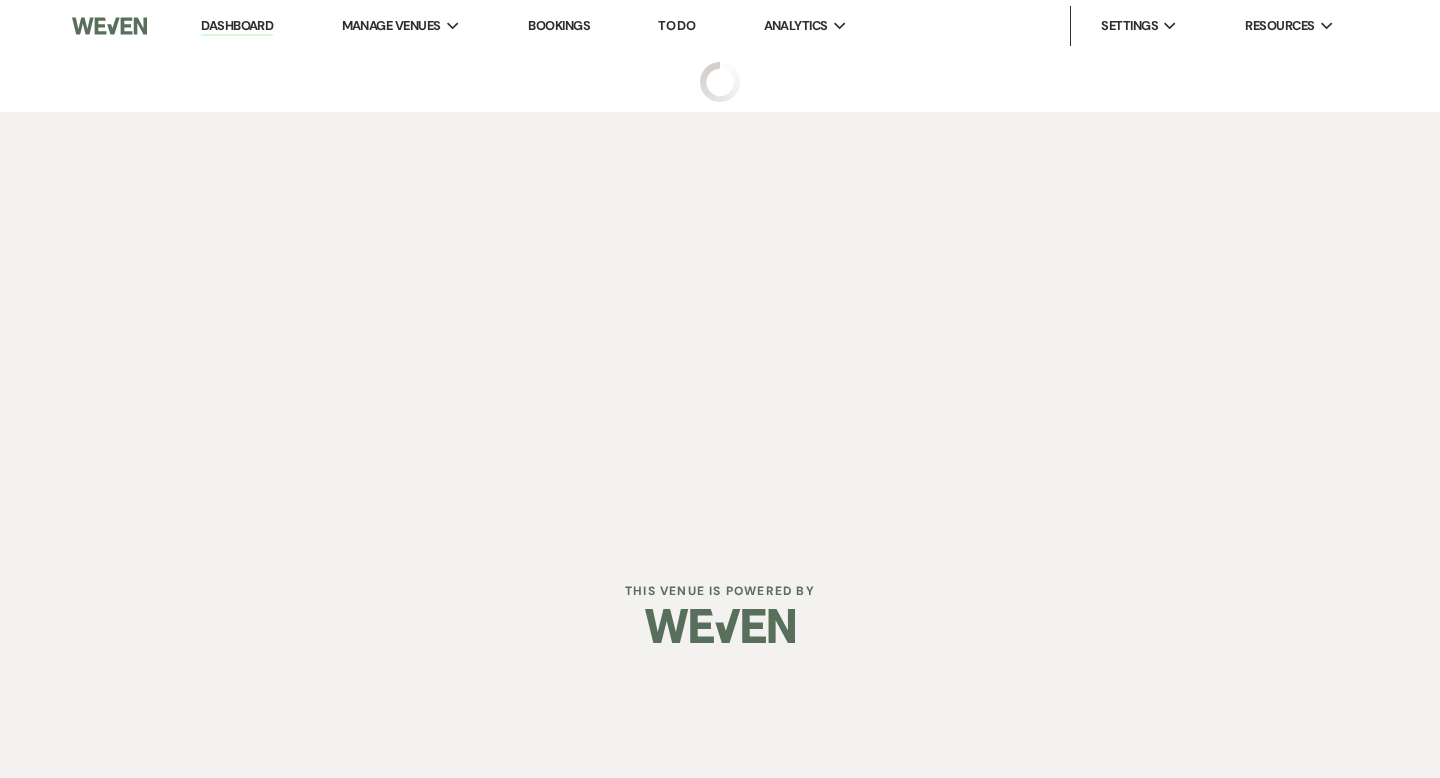 select on "5" 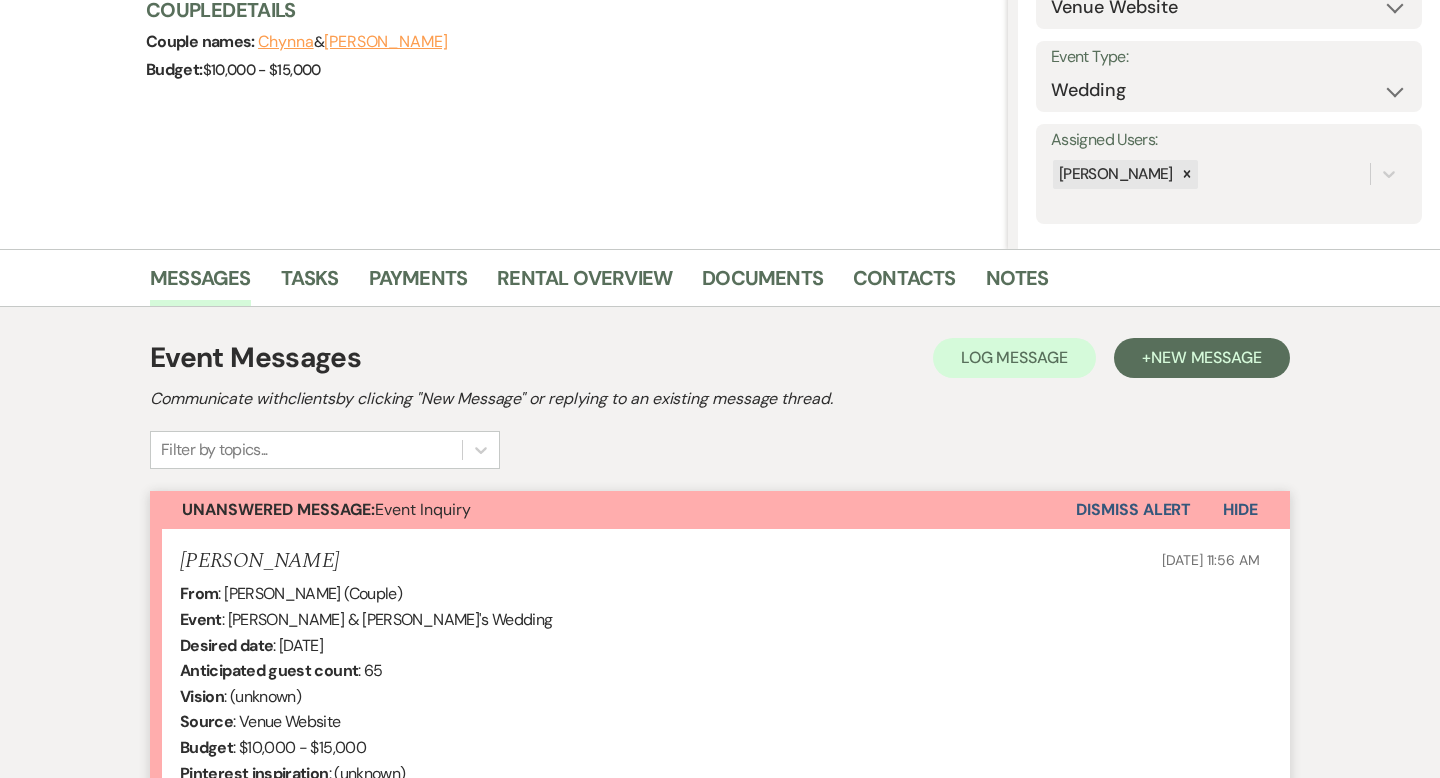 scroll, scrollTop: 600, scrollLeft: 0, axis: vertical 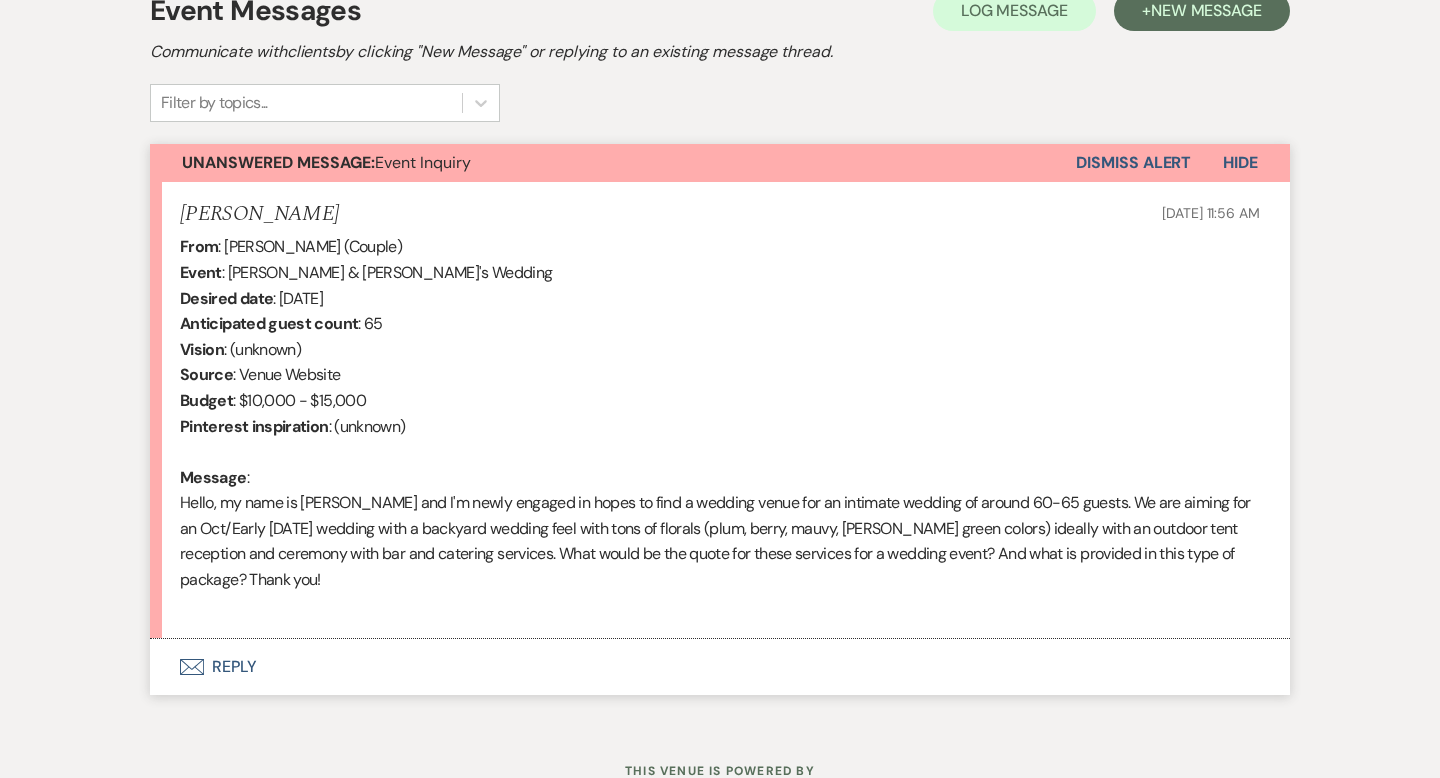 click on "Envelope Reply" at bounding box center (720, 667) 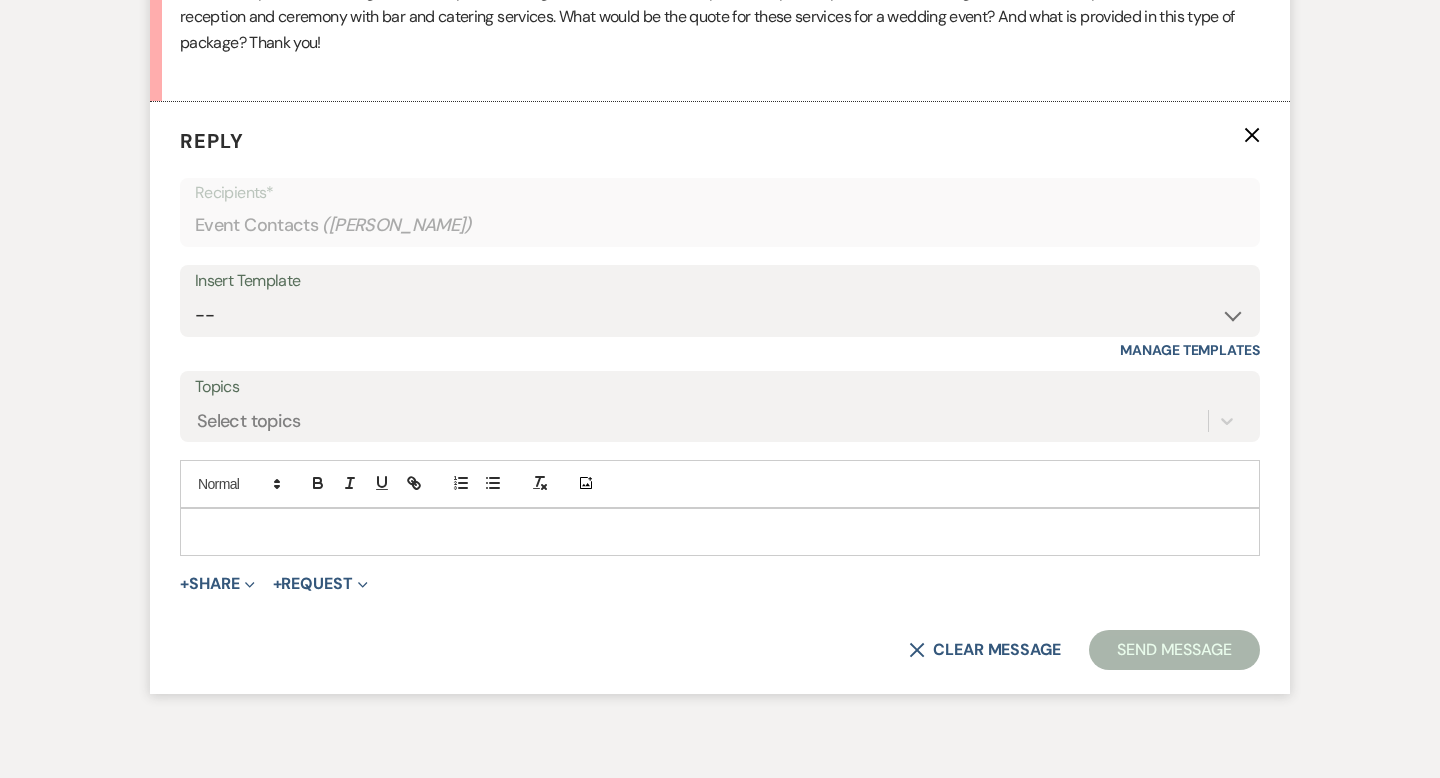 scroll, scrollTop: 1146, scrollLeft: 0, axis: vertical 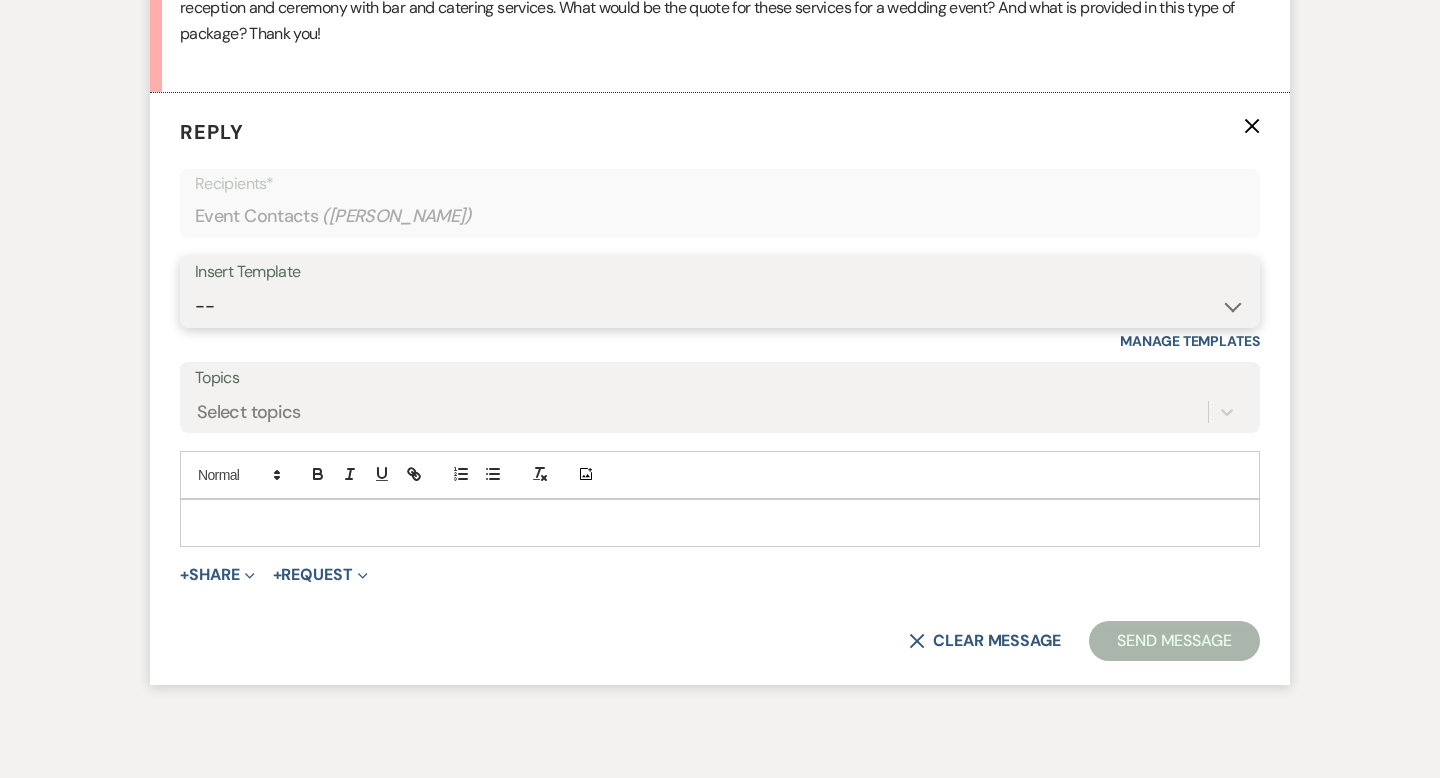 click on "-- Weven Planning Portal Introduction (Booked Events) Wedding Packages Booking Email Tour Request Shower Email Bridge Follow Up One month prior Insurance Reminder Rain Plan Check In Instructions Available Dates SFG Transparent Logos Upcoming Payment Reminder Late Payment Notice 1 Late Payment Notice 2 Cottage Email Copy of Weven Planning Portal Introduction (Booked Events) Deposit Return Via Check Mailed Deposit Return Via CC Refund Contract Questions Flower Announcement tour of grounds Knot Packages All-Inclusive Packages Rental Brochure Rental Updates All Inclusive Booking Email Flower Booking Email All-Inclusive Booking Intro Email Booking Intro Email" at bounding box center (720, 306) 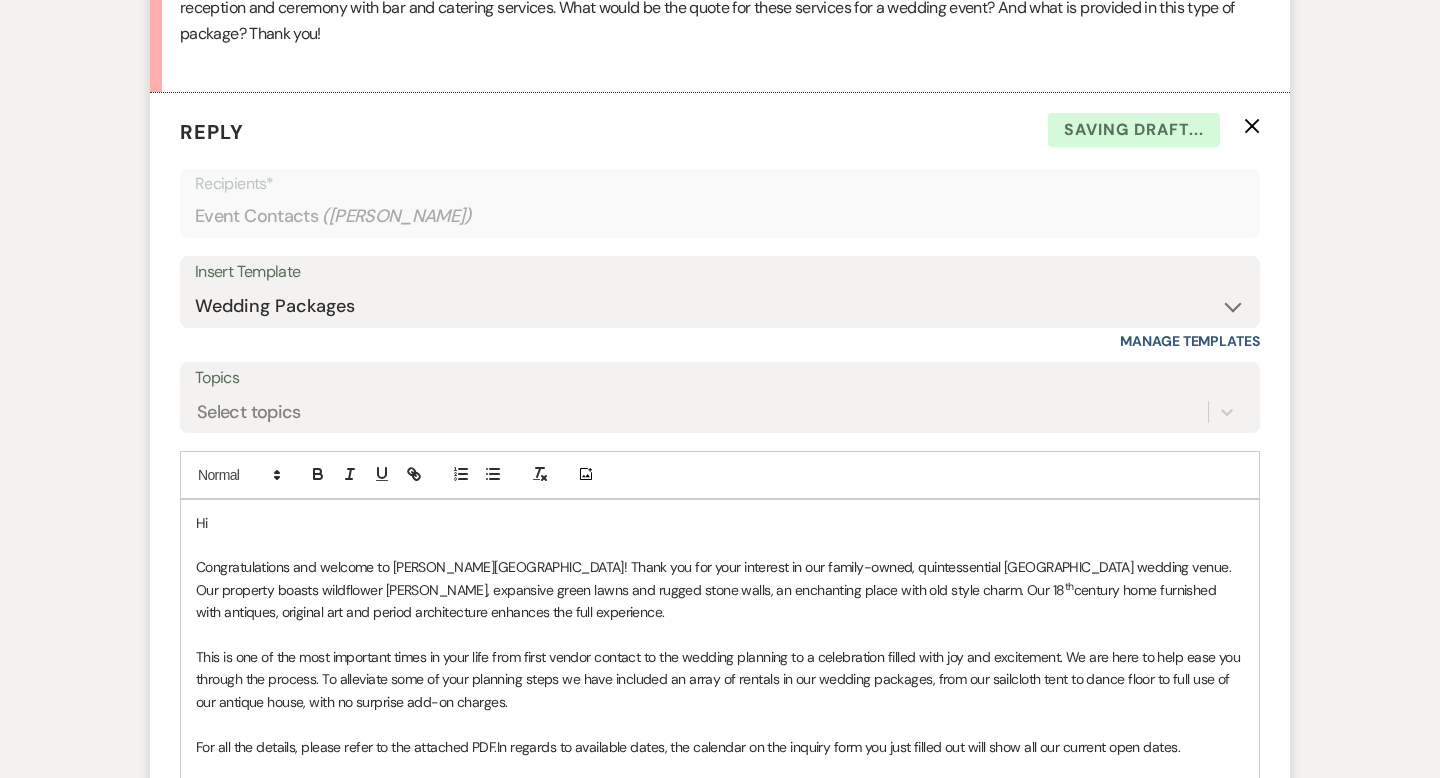 click on "Hi" at bounding box center [720, 523] 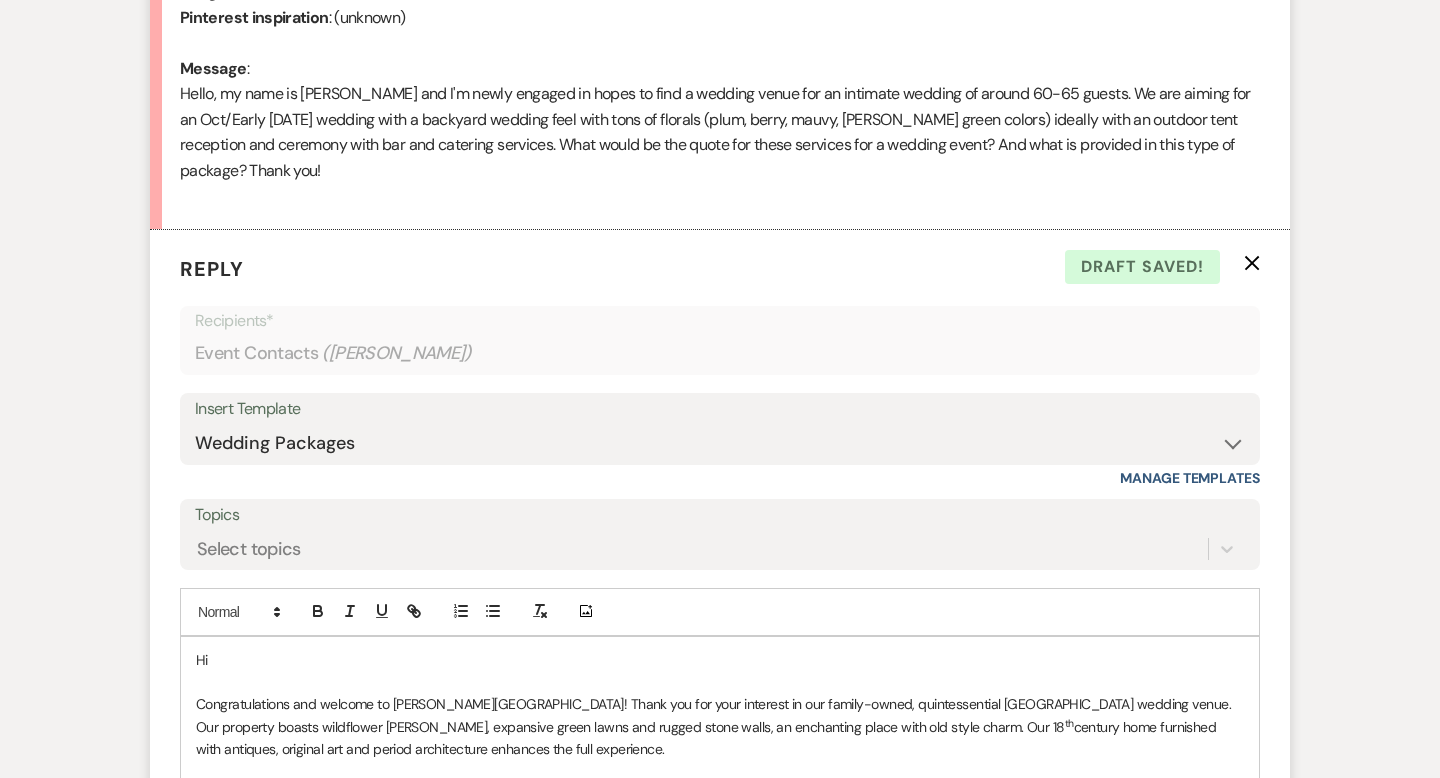 scroll, scrollTop: 1317, scrollLeft: 0, axis: vertical 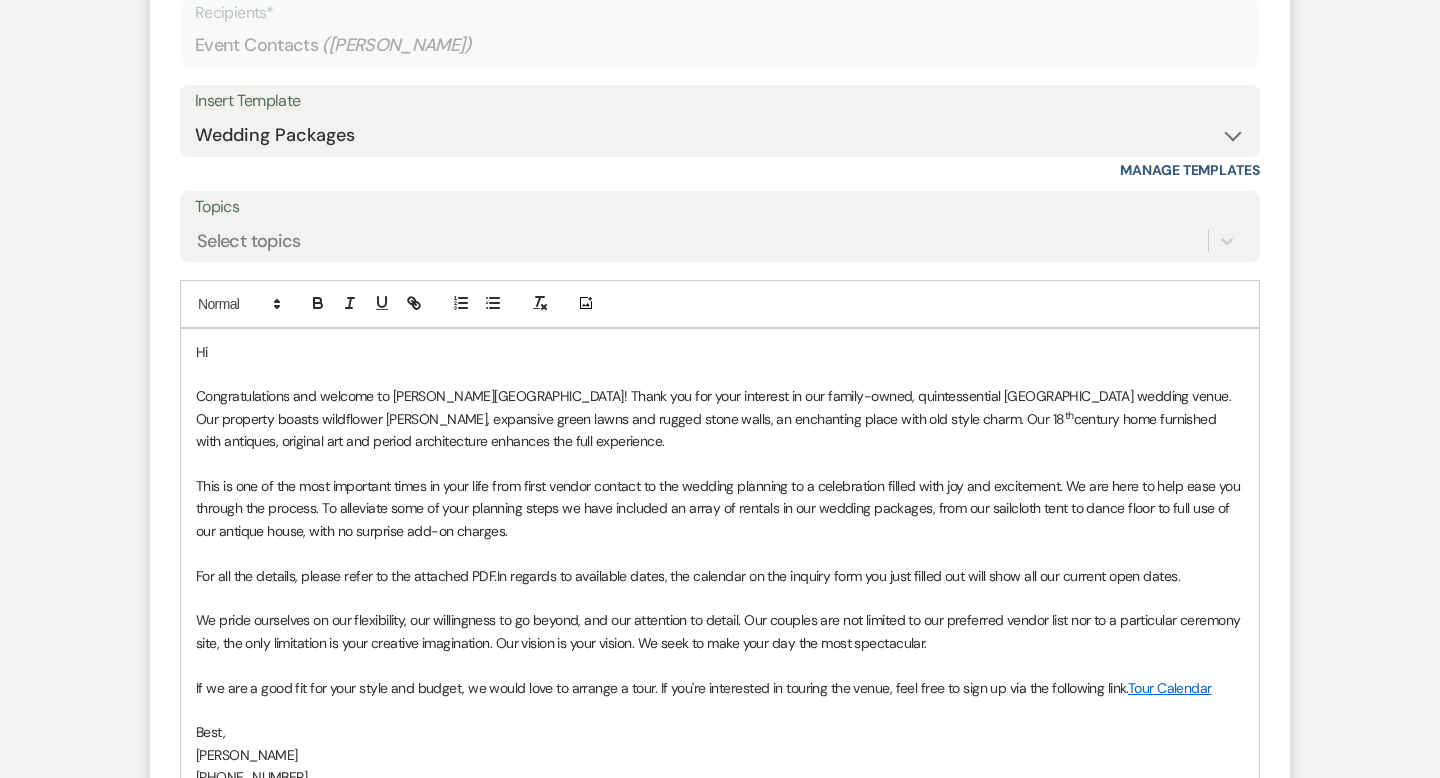 type 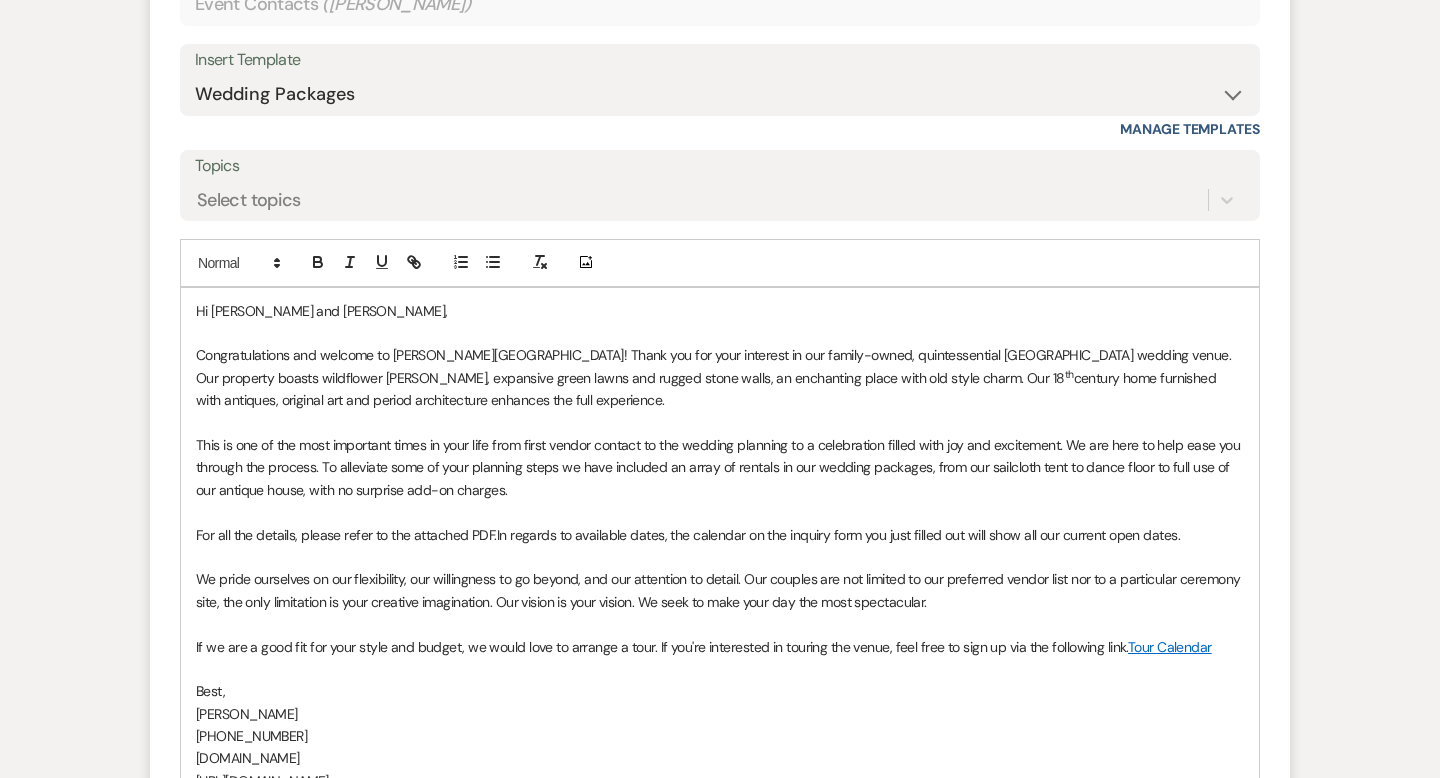 scroll, scrollTop: 1689, scrollLeft: 0, axis: vertical 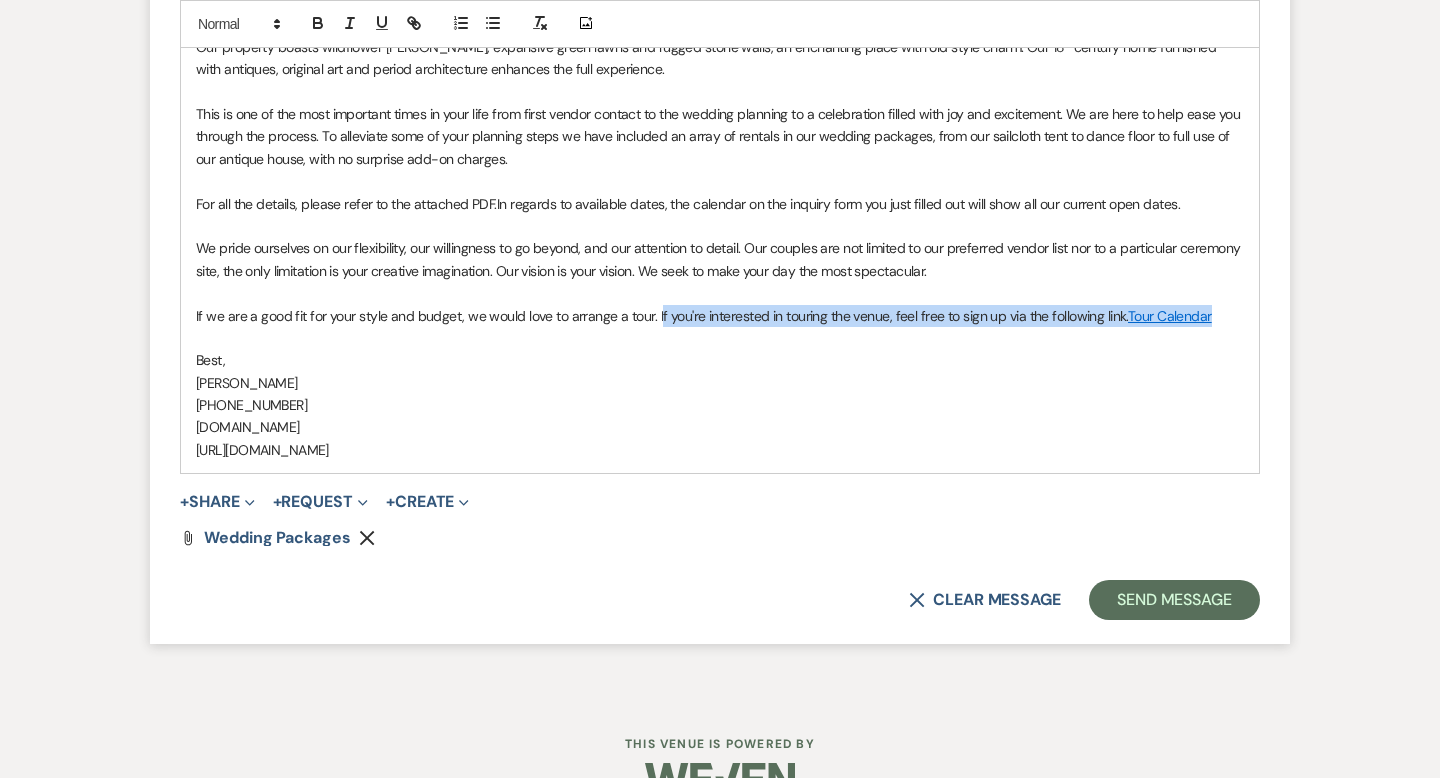 drag, startPoint x: 1213, startPoint y: 311, endPoint x: 654, endPoint y: 312, distance: 559.0009 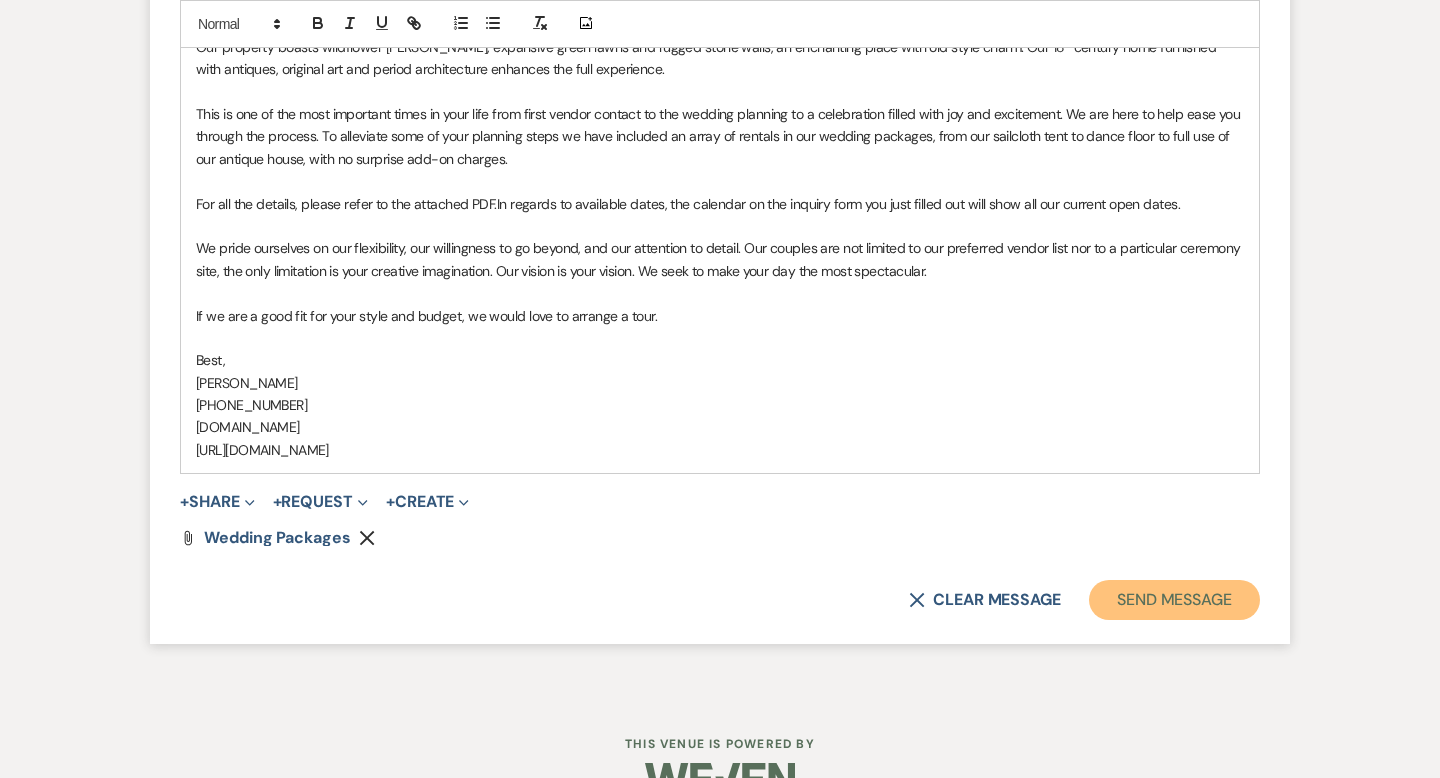 click on "Send Message" at bounding box center [1174, 600] 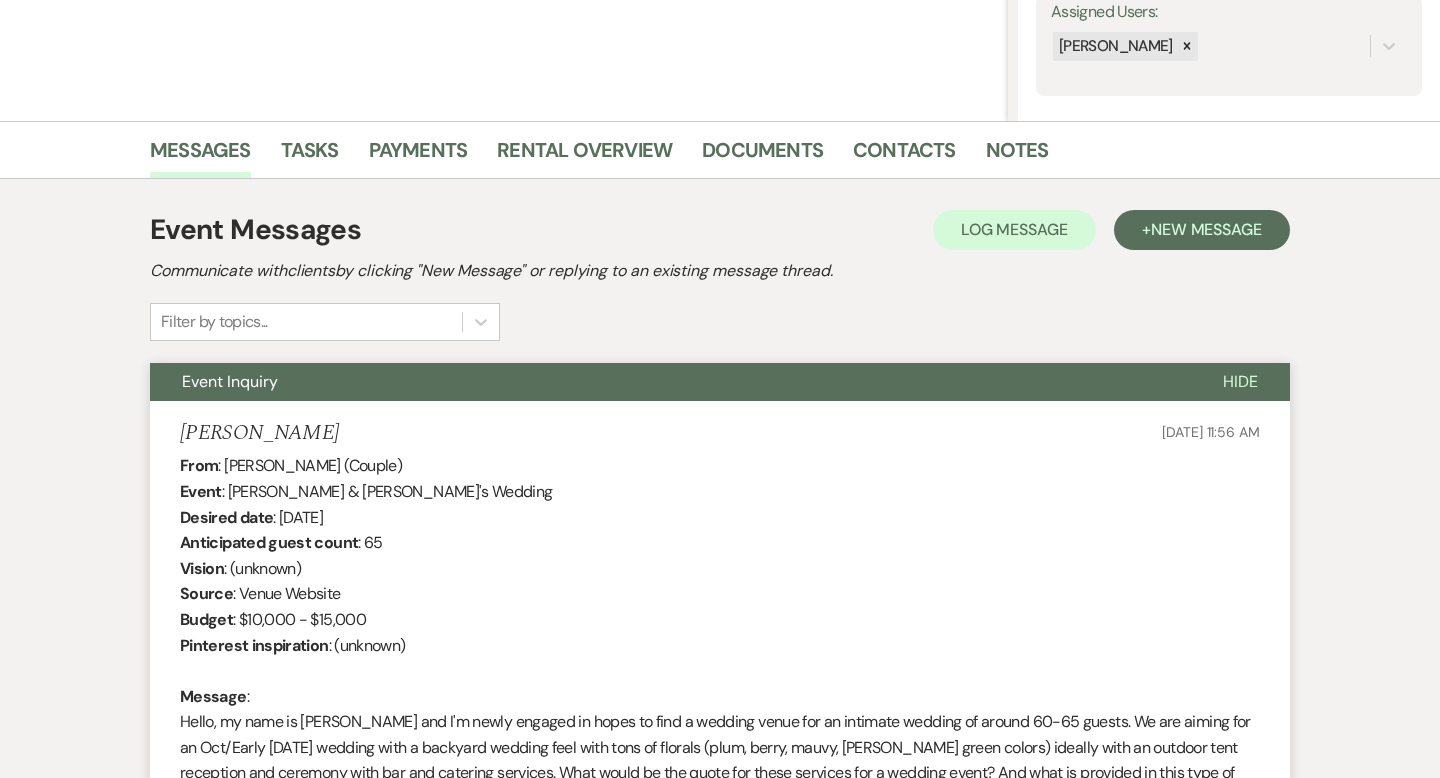 scroll, scrollTop: 0, scrollLeft: 0, axis: both 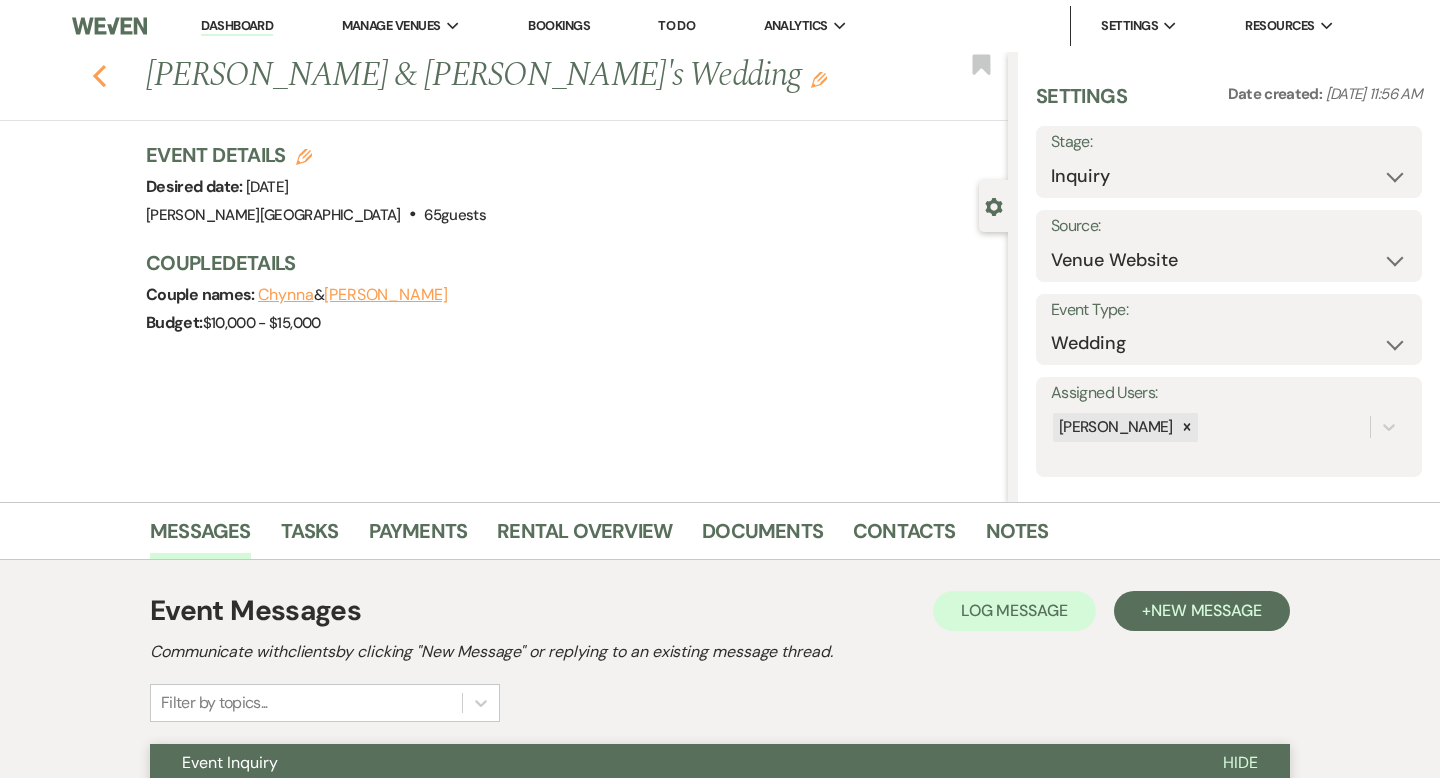 click on "Previous" 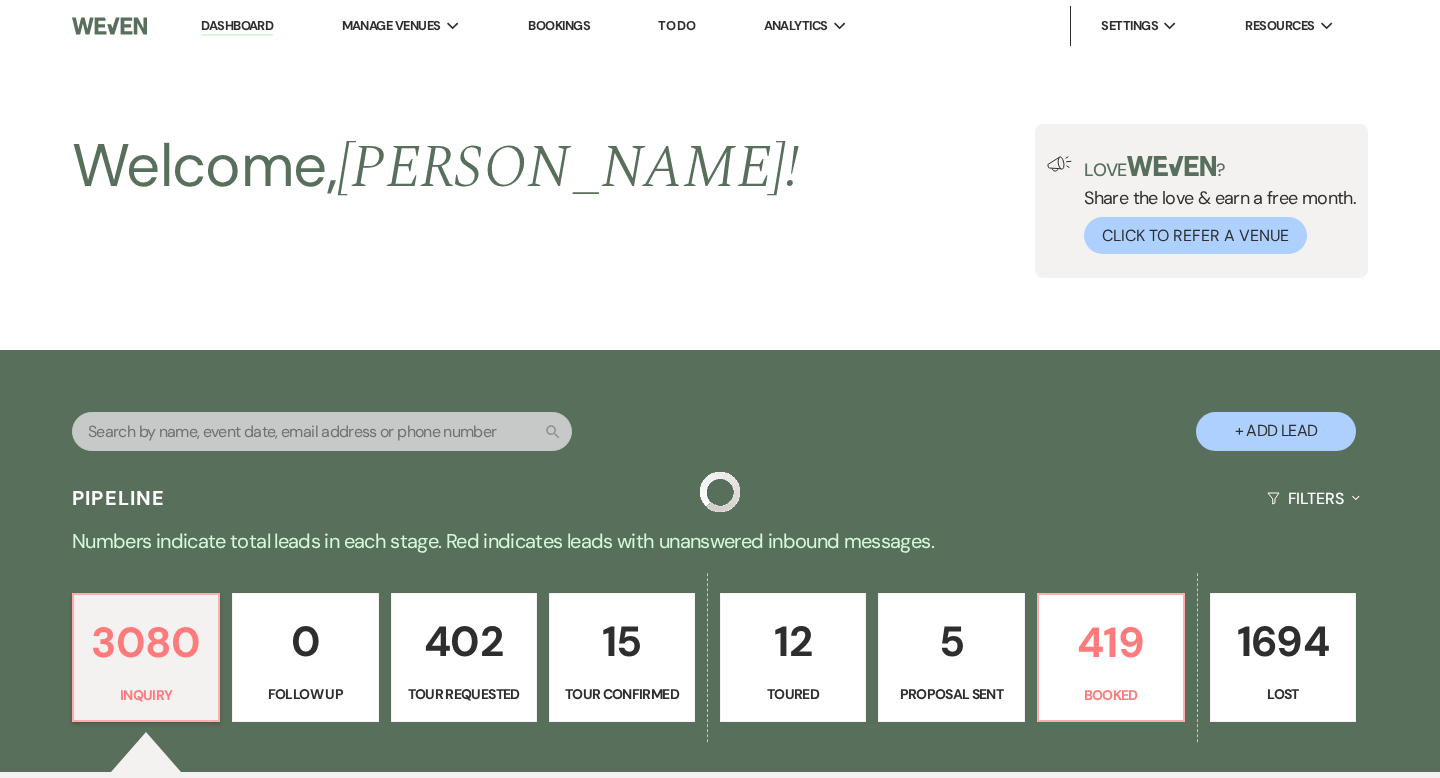 scroll, scrollTop: 879, scrollLeft: 0, axis: vertical 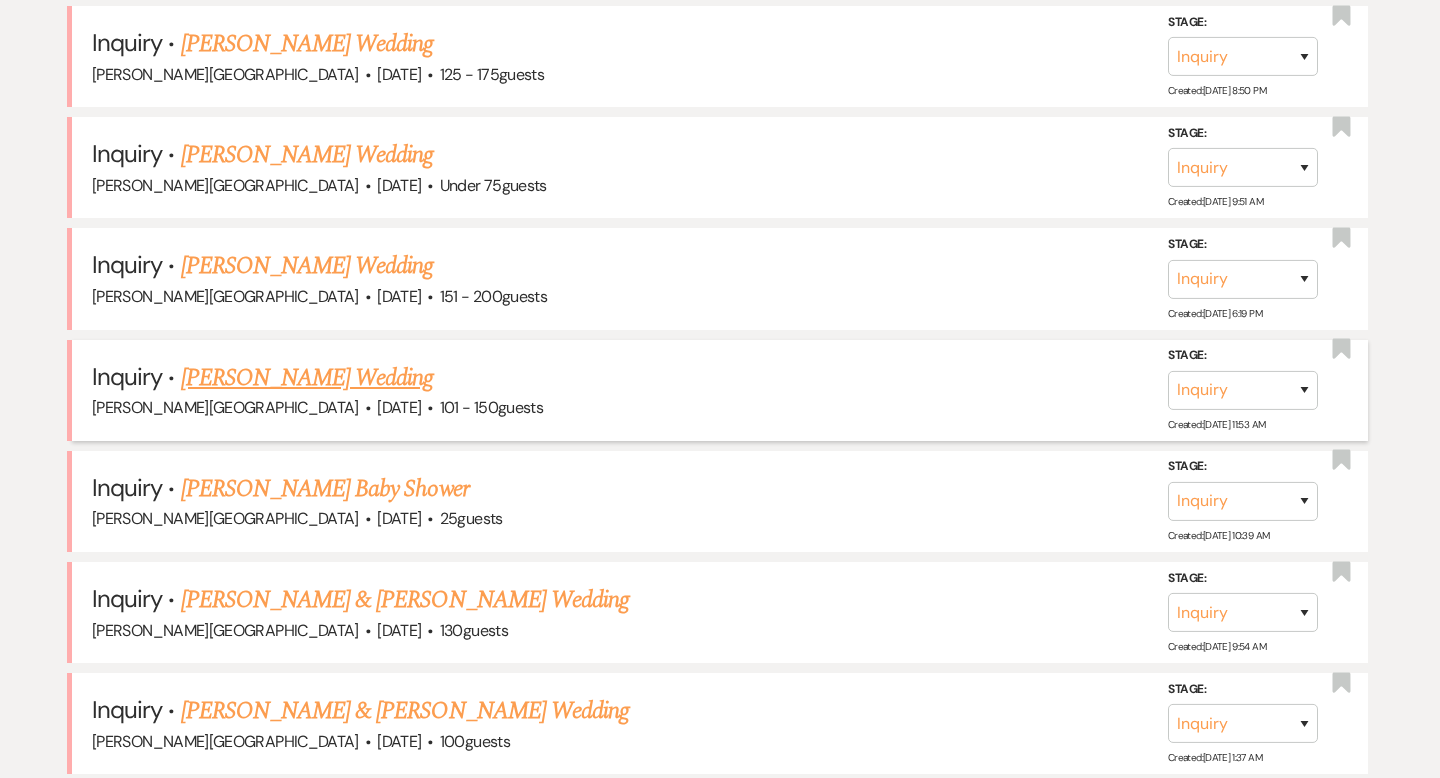 click on "[PERSON_NAME] Wedding" at bounding box center (307, 378) 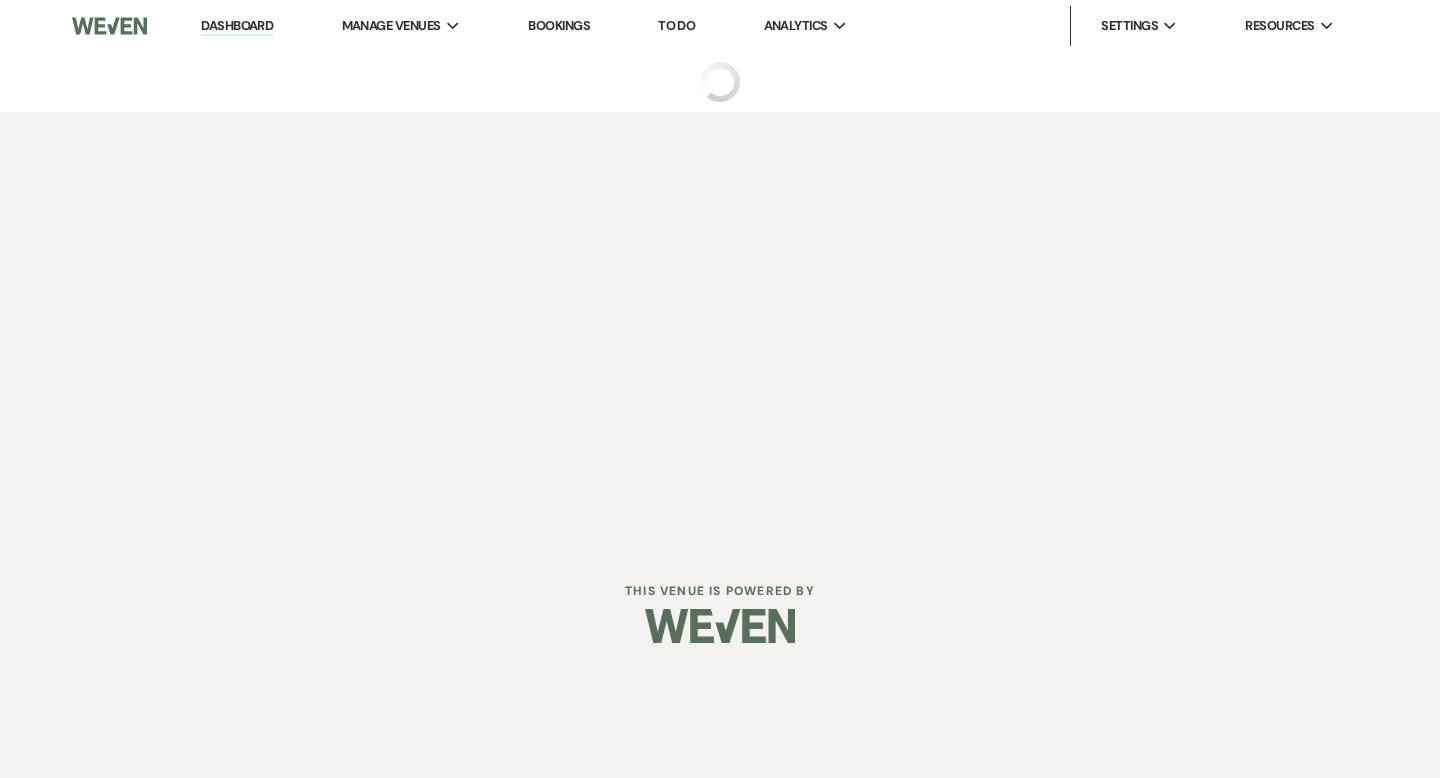 scroll, scrollTop: 0, scrollLeft: 0, axis: both 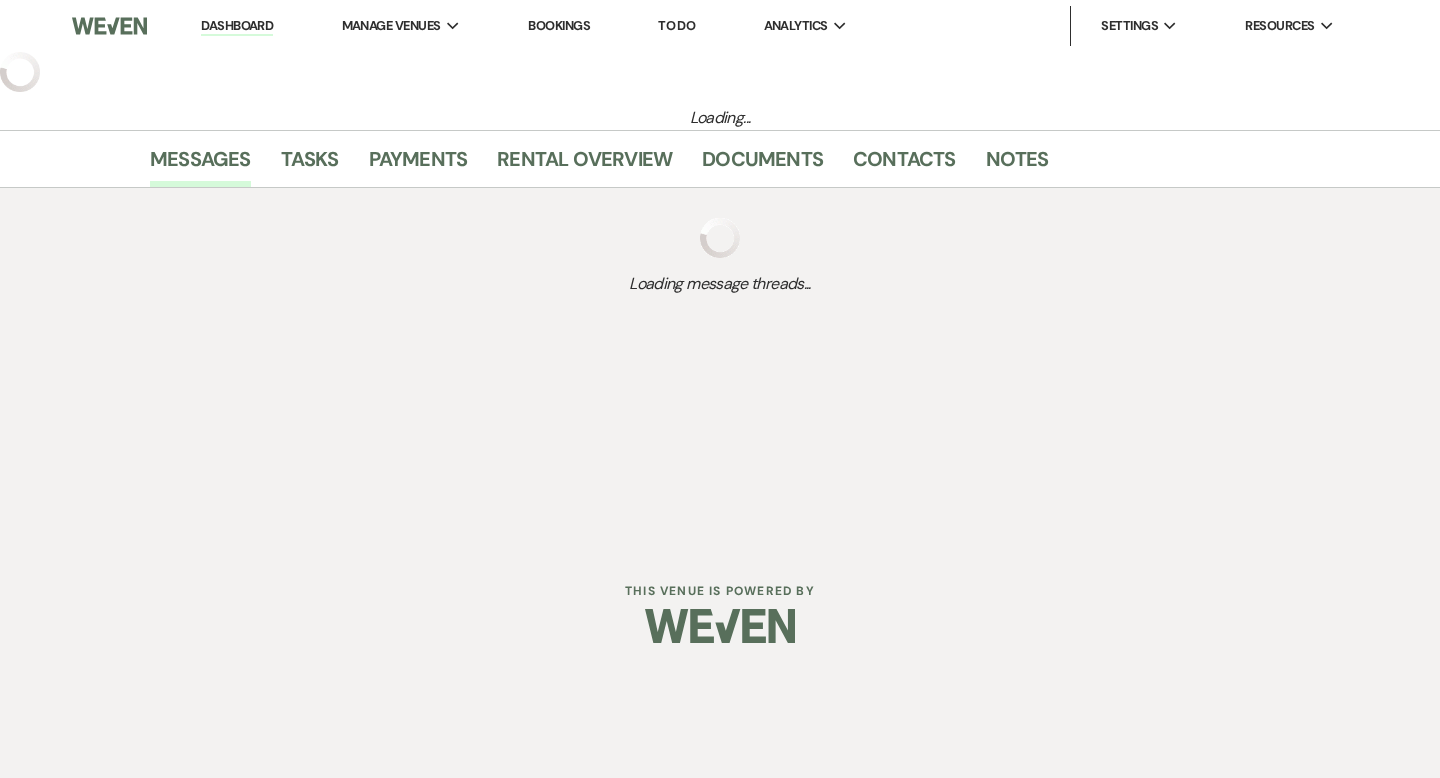 select on "2" 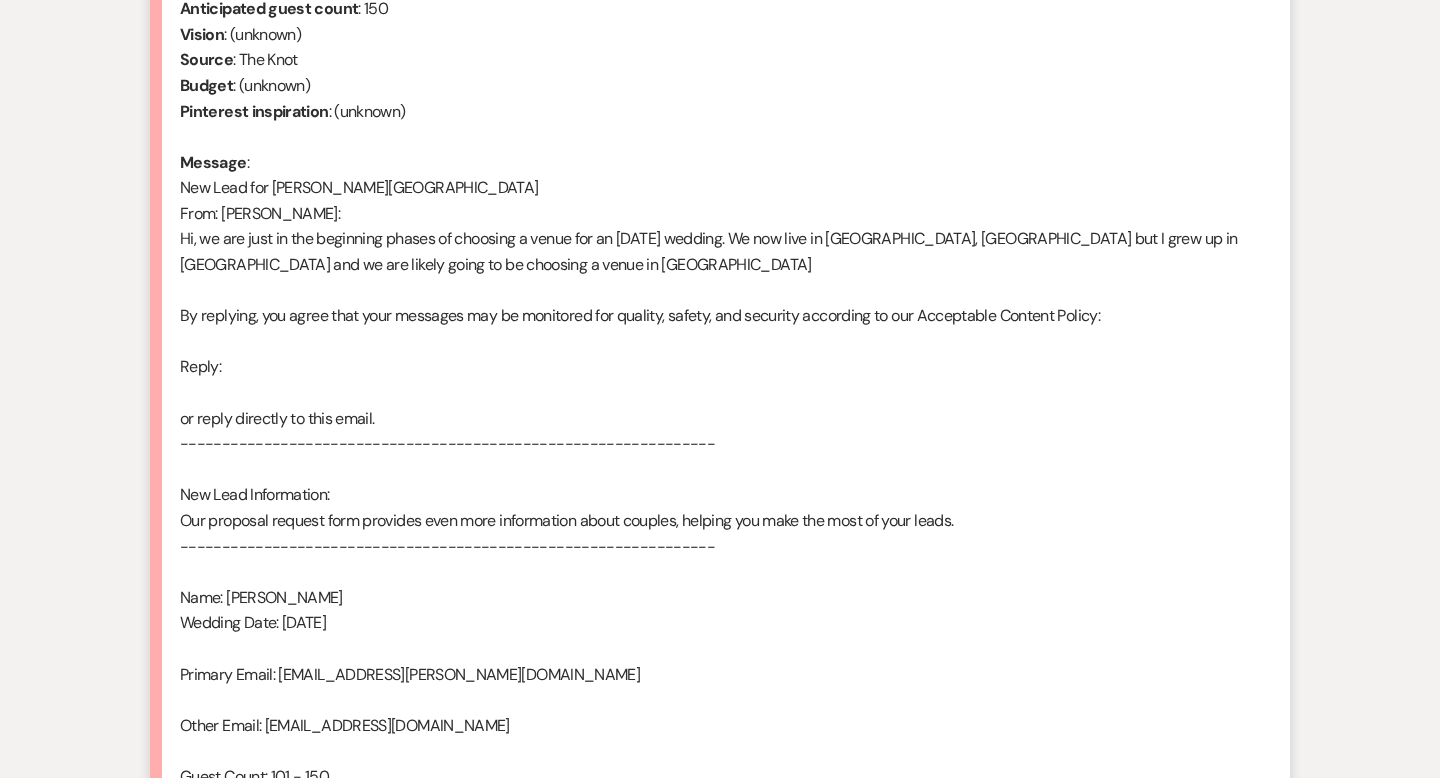scroll, scrollTop: 1188, scrollLeft: 0, axis: vertical 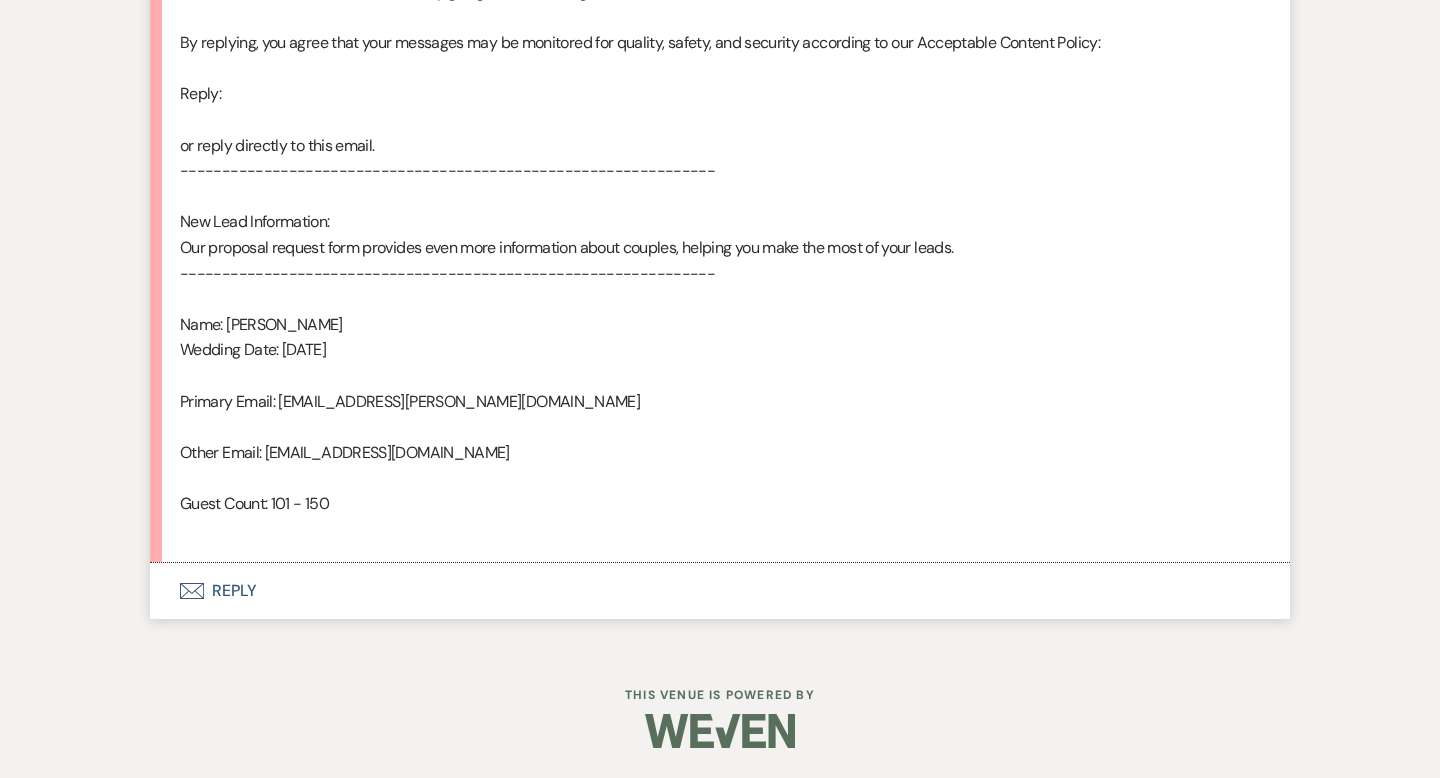 click on "Envelope Reply" at bounding box center [720, 591] 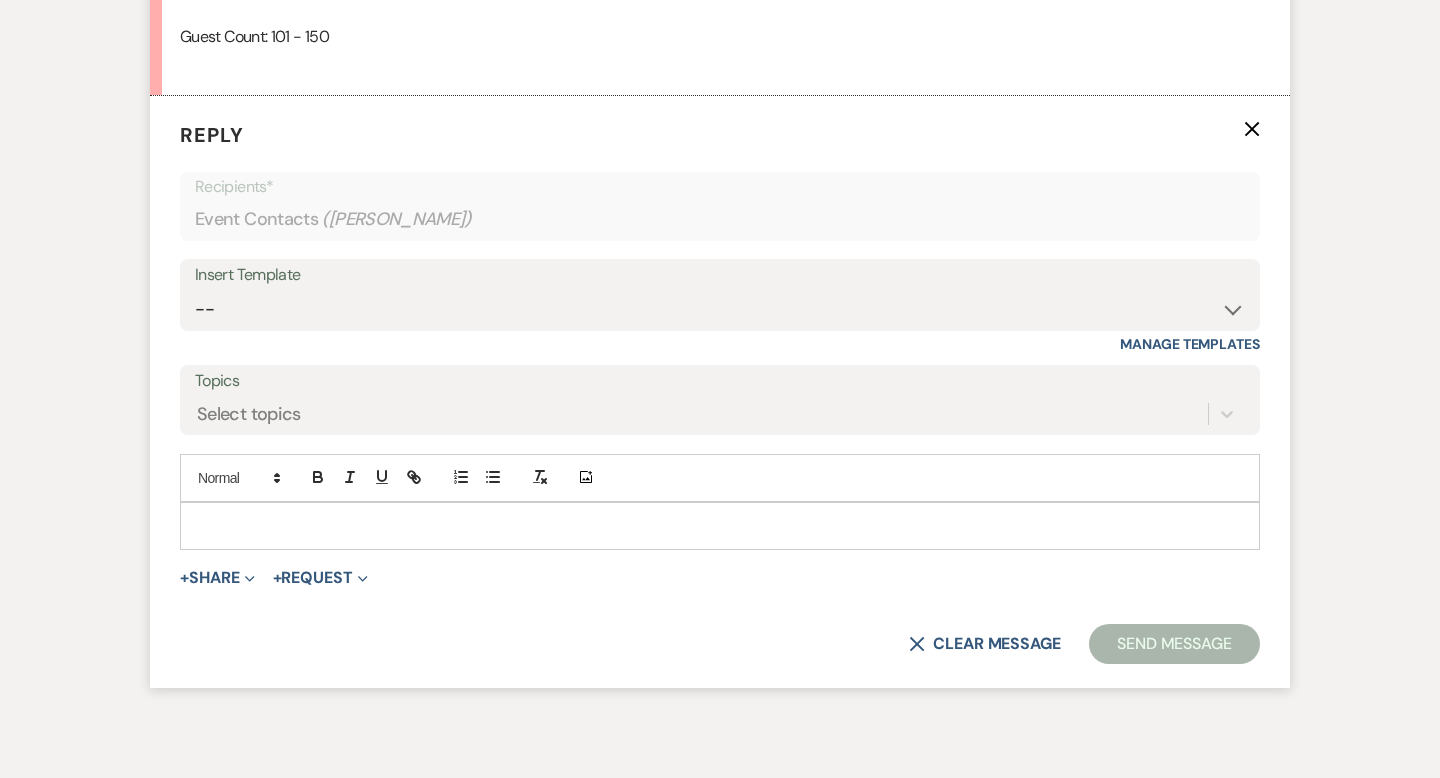scroll, scrollTop: 1658, scrollLeft: 0, axis: vertical 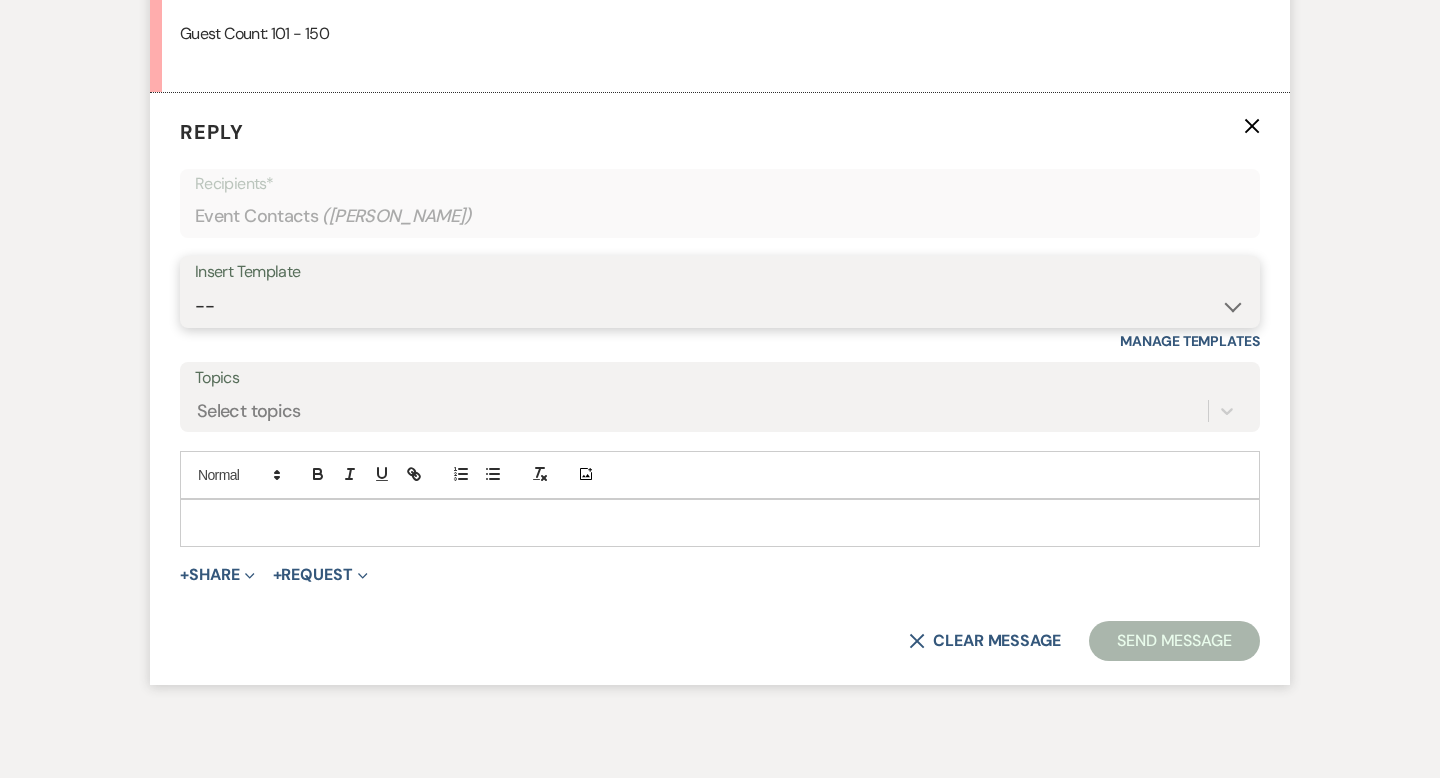 click on "-- Weven Planning Portal Introduction (Booked Events) Wedding Packages Booking Email Tour Request Shower Email Bridge Follow Up One month prior Insurance Reminder Rain Plan Check In Instructions Available Dates SFG Transparent Logos Upcoming Payment Reminder Late Payment Notice 1 Late Payment Notice 2 Cottage Email Copy of Weven Planning Portal Introduction (Booked Events) Deposit Return Via Check Mailed Deposit Return Via CC Refund Contract Questions Flower Announcement tour of grounds Knot Packages All-Inclusive Packages Rental Brochure Rental Updates All Inclusive Booking Email Flower Booking Email All-Inclusive Booking Intro Email Booking Intro Email" at bounding box center [720, 306] 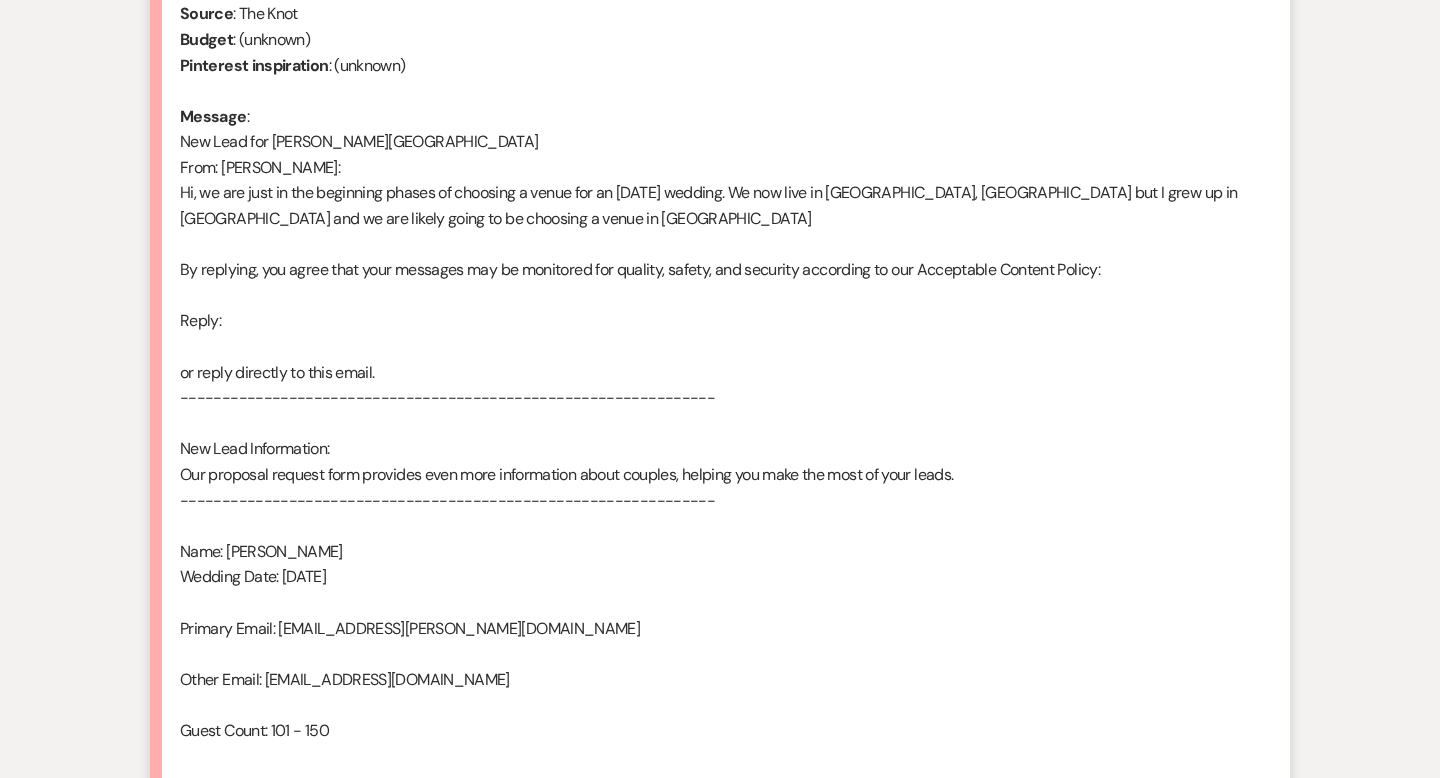 scroll, scrollTop: 1992, scrollLeft: 0, axis: vertical 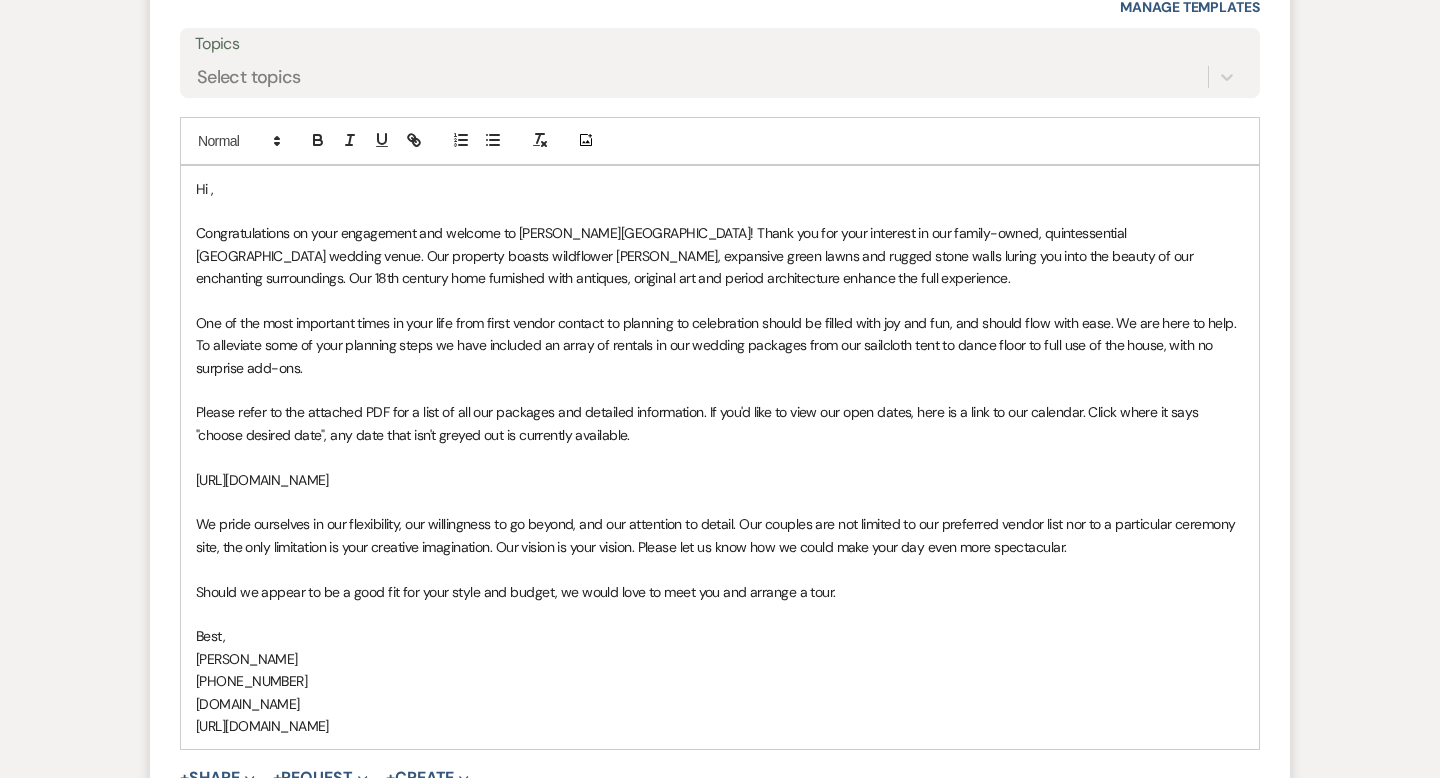 click on "Hi ," at bounding box center [720, 189] 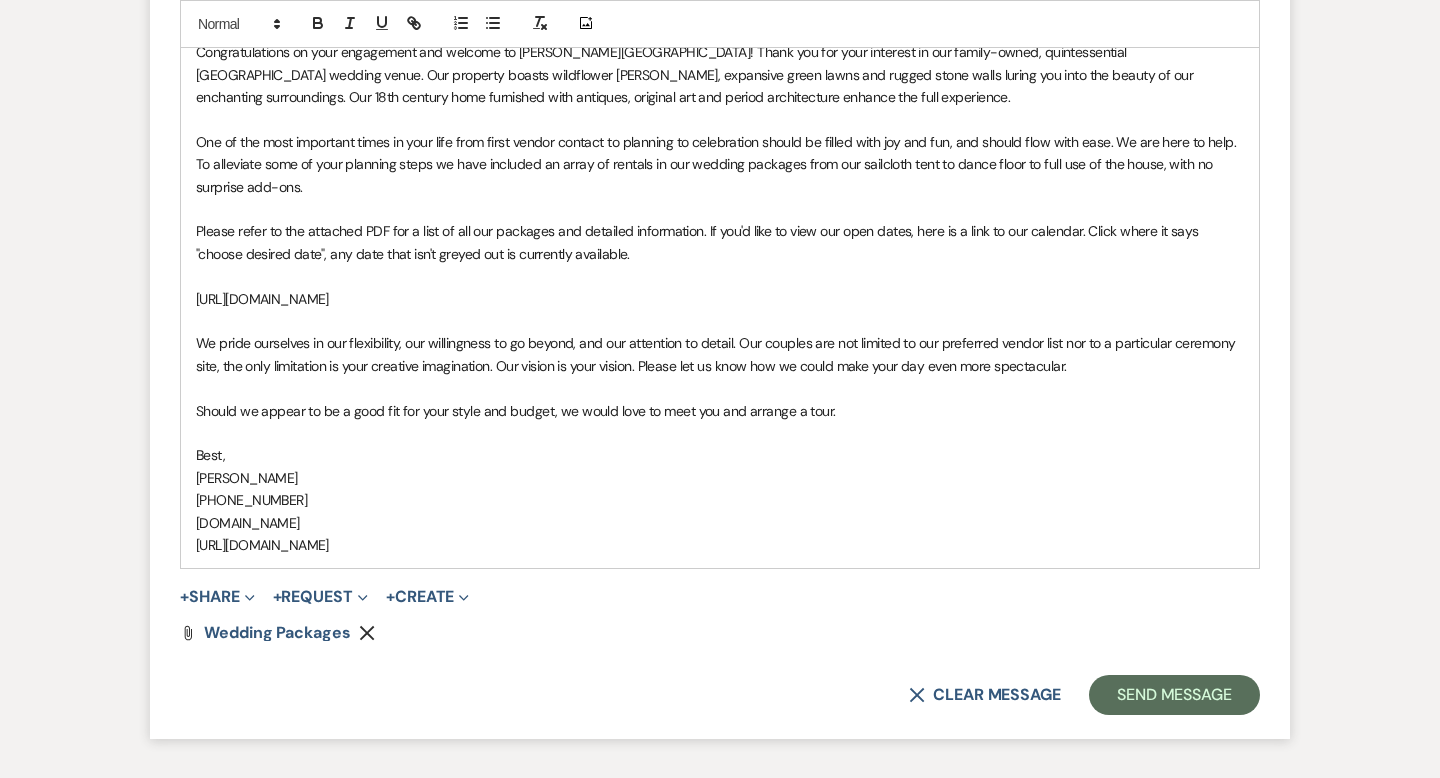 scroll, scrollTop: 2317, scrollLeft: 0, axis: vertical 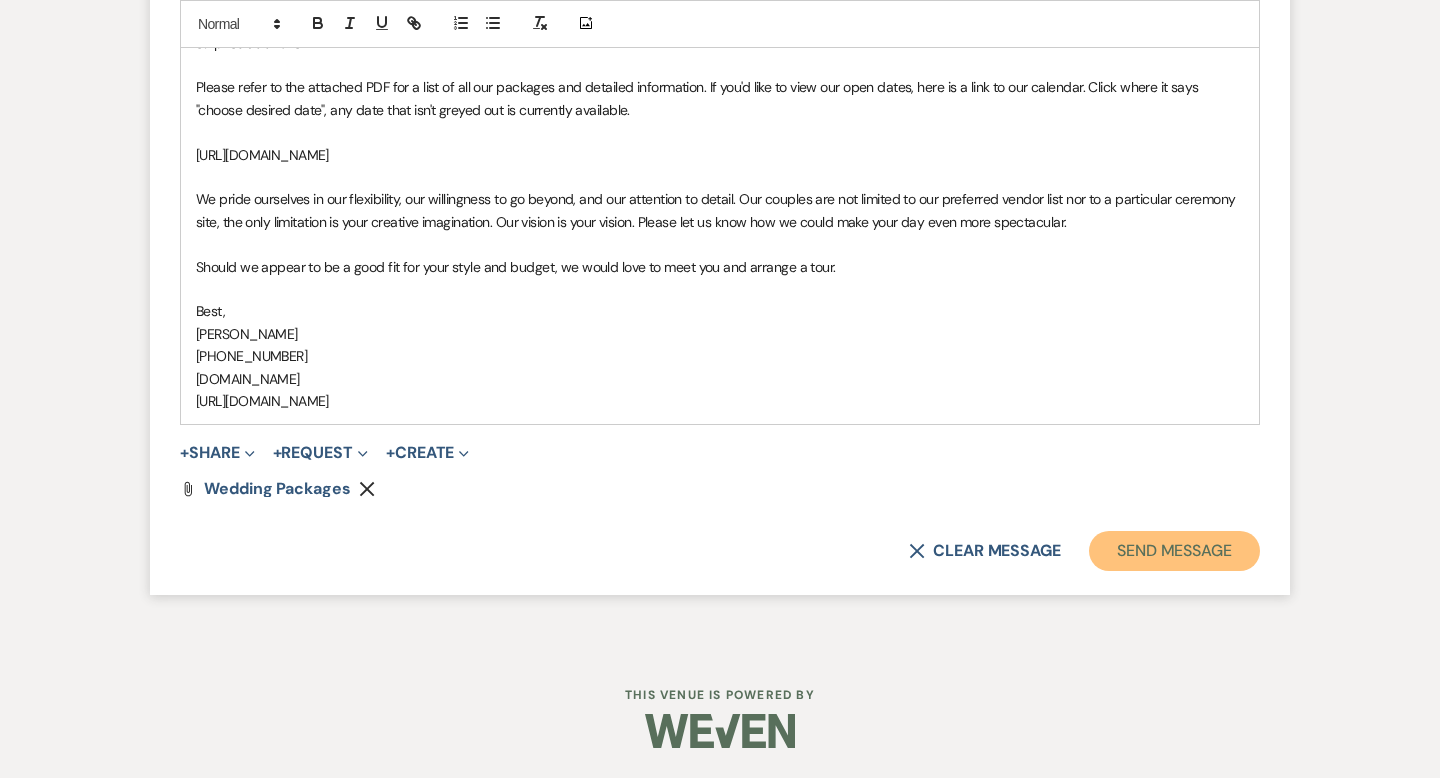 click on "Send Message" at bounding box center (1174, 551) 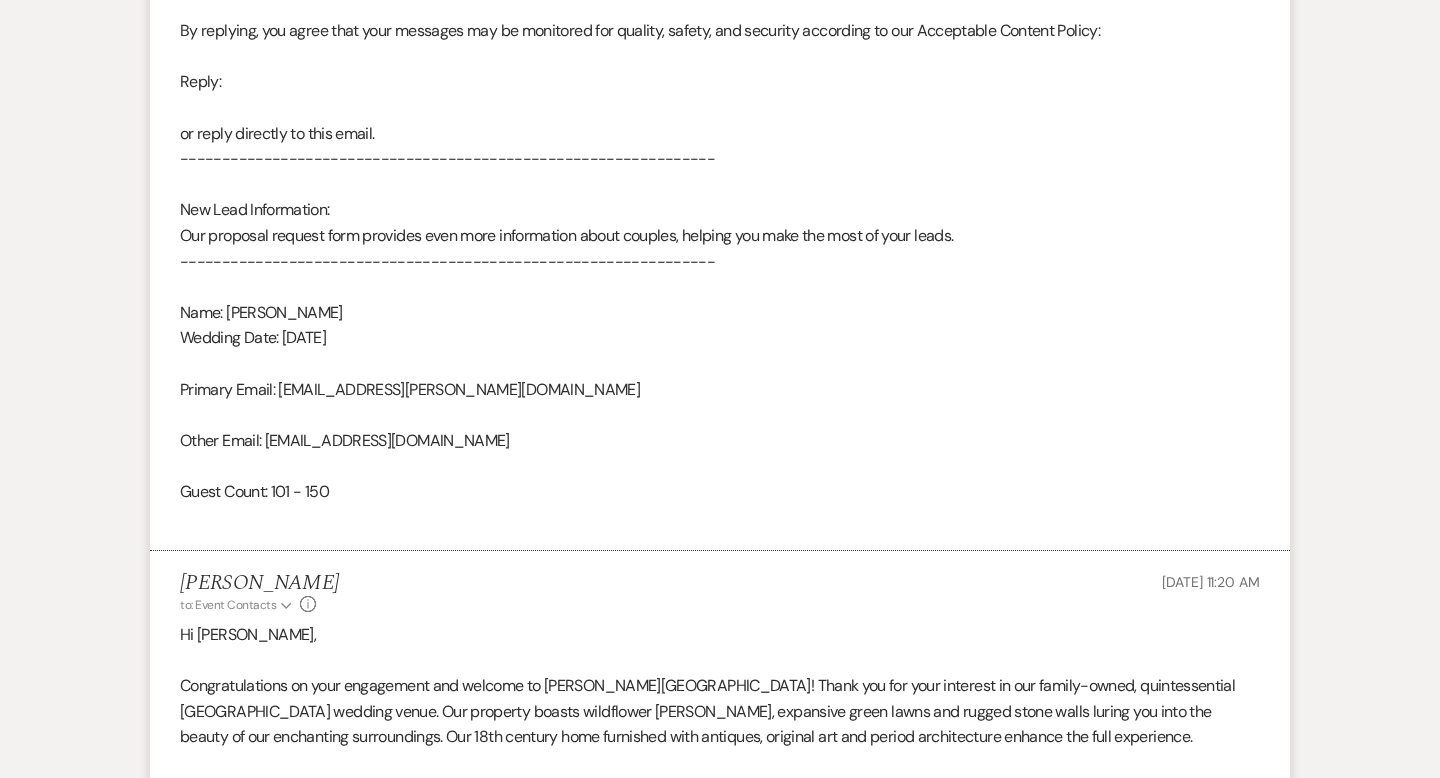 scroll, scrollTop: 0, scrollLeft: 0, axis: both 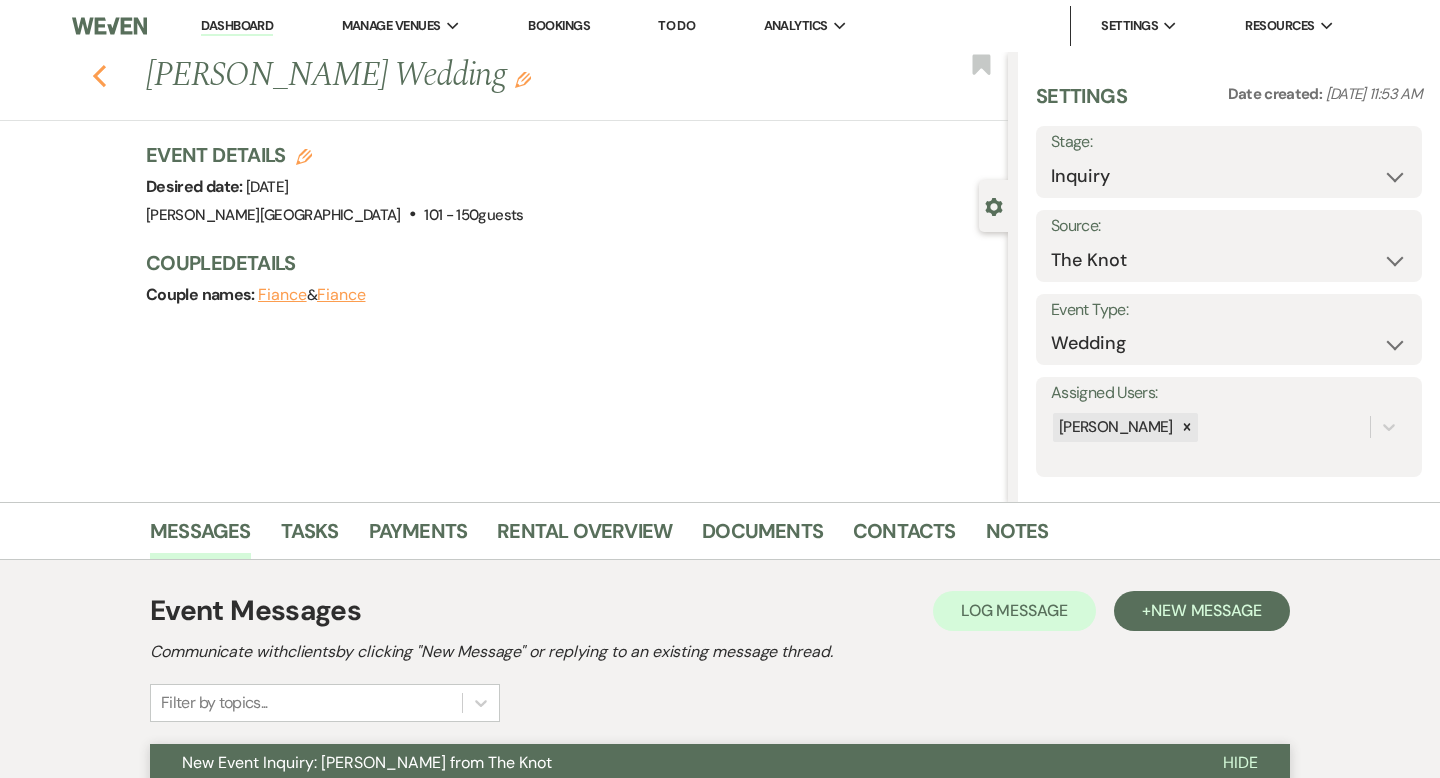 click 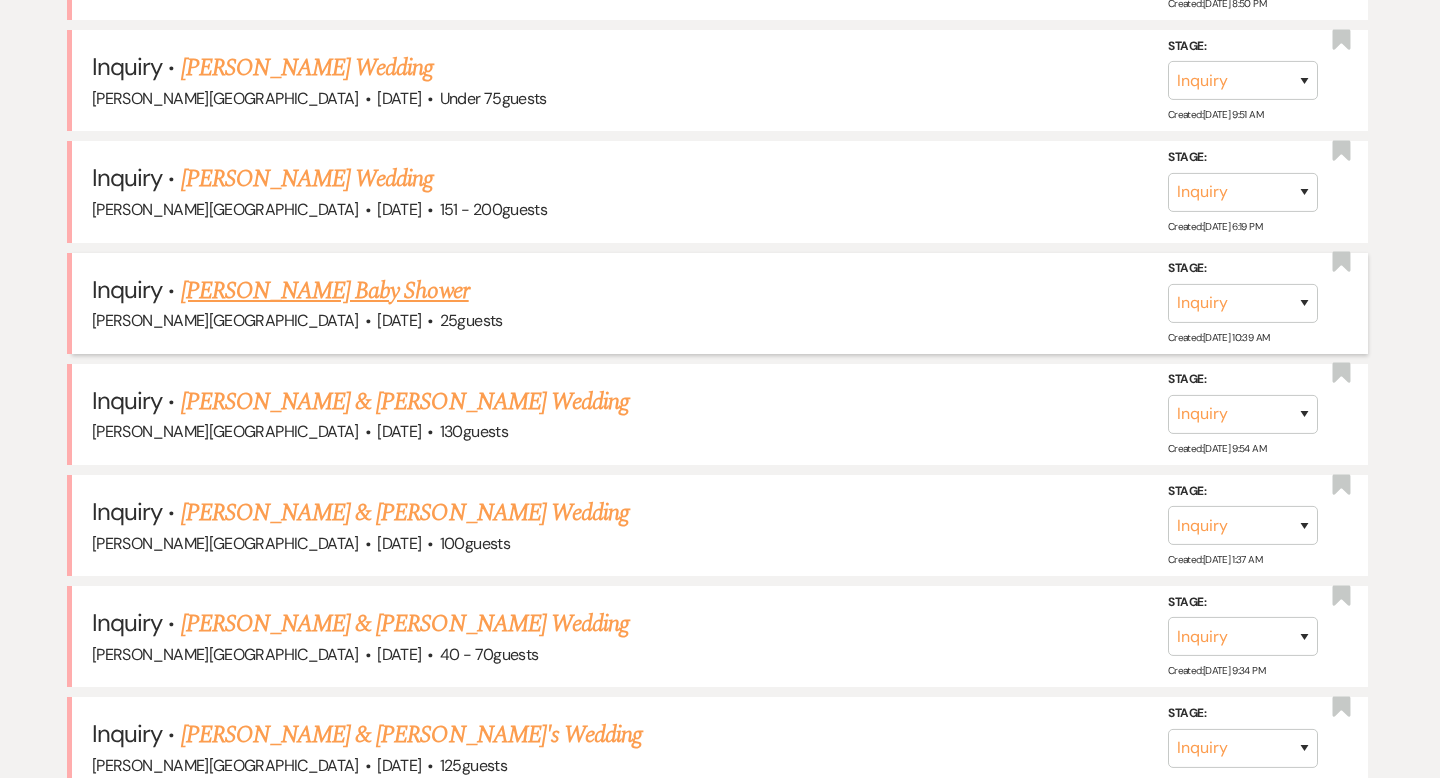 scroll, scrollTop: 971, scrollLeft: 0, axis: vertical 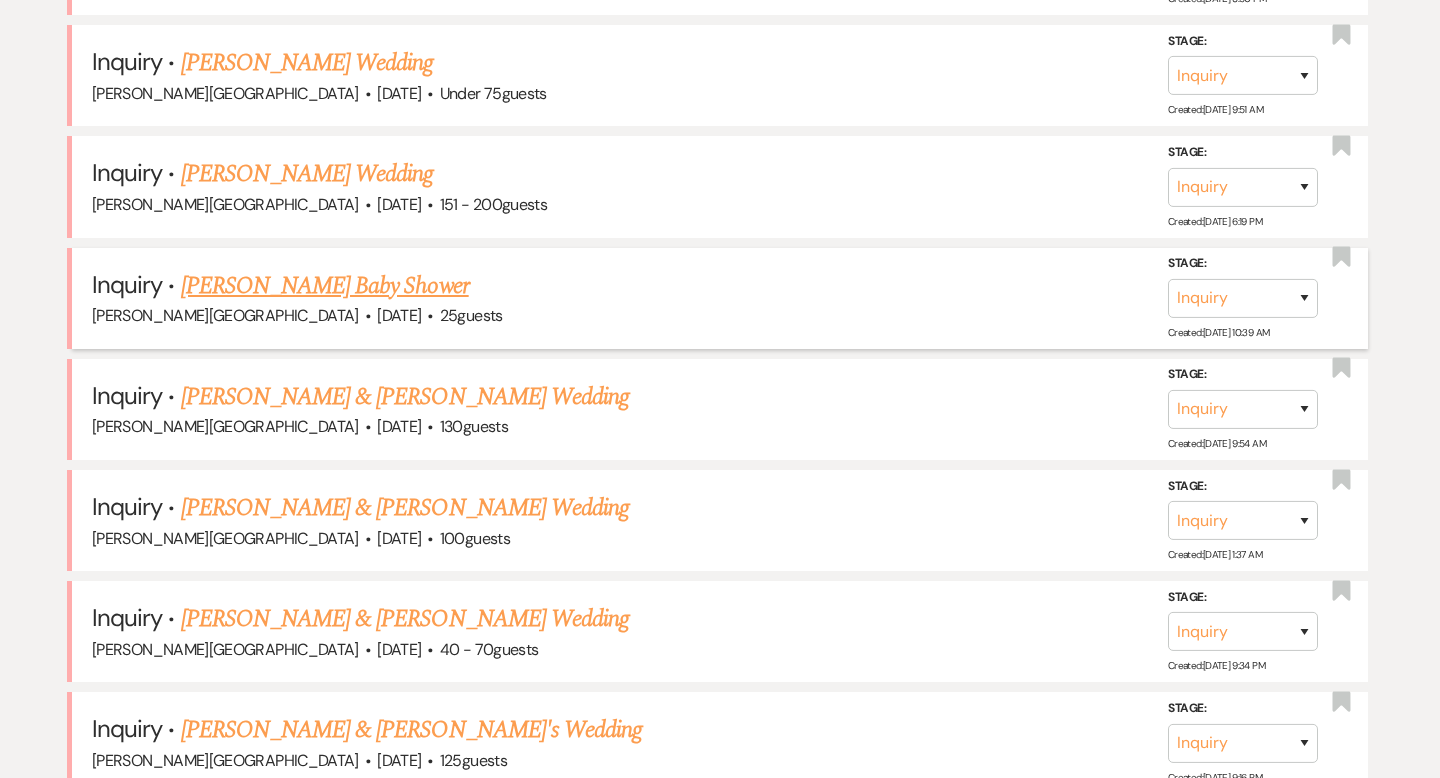 click on "[PERSON_NAME] Baby Shower" at bounding box center [325, 286] 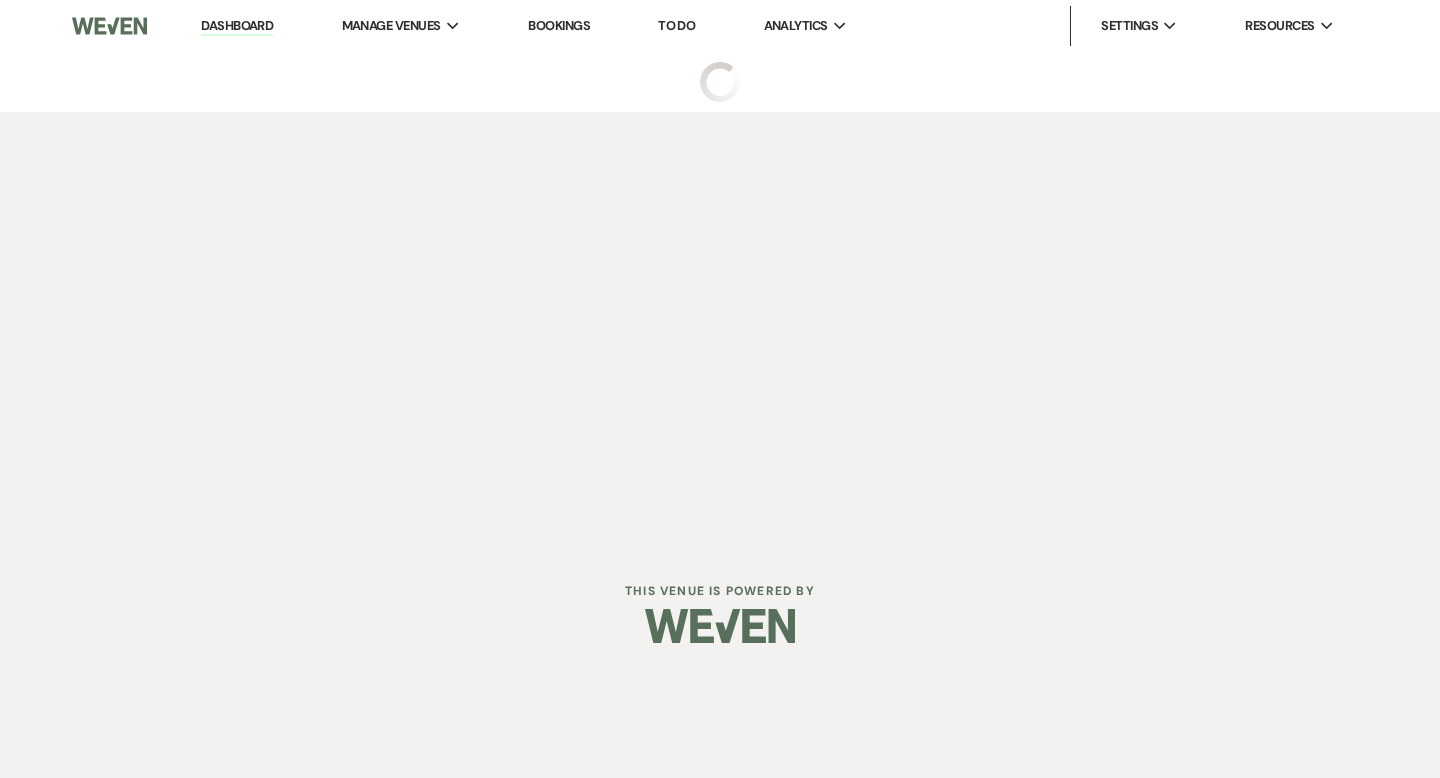 select on "5" 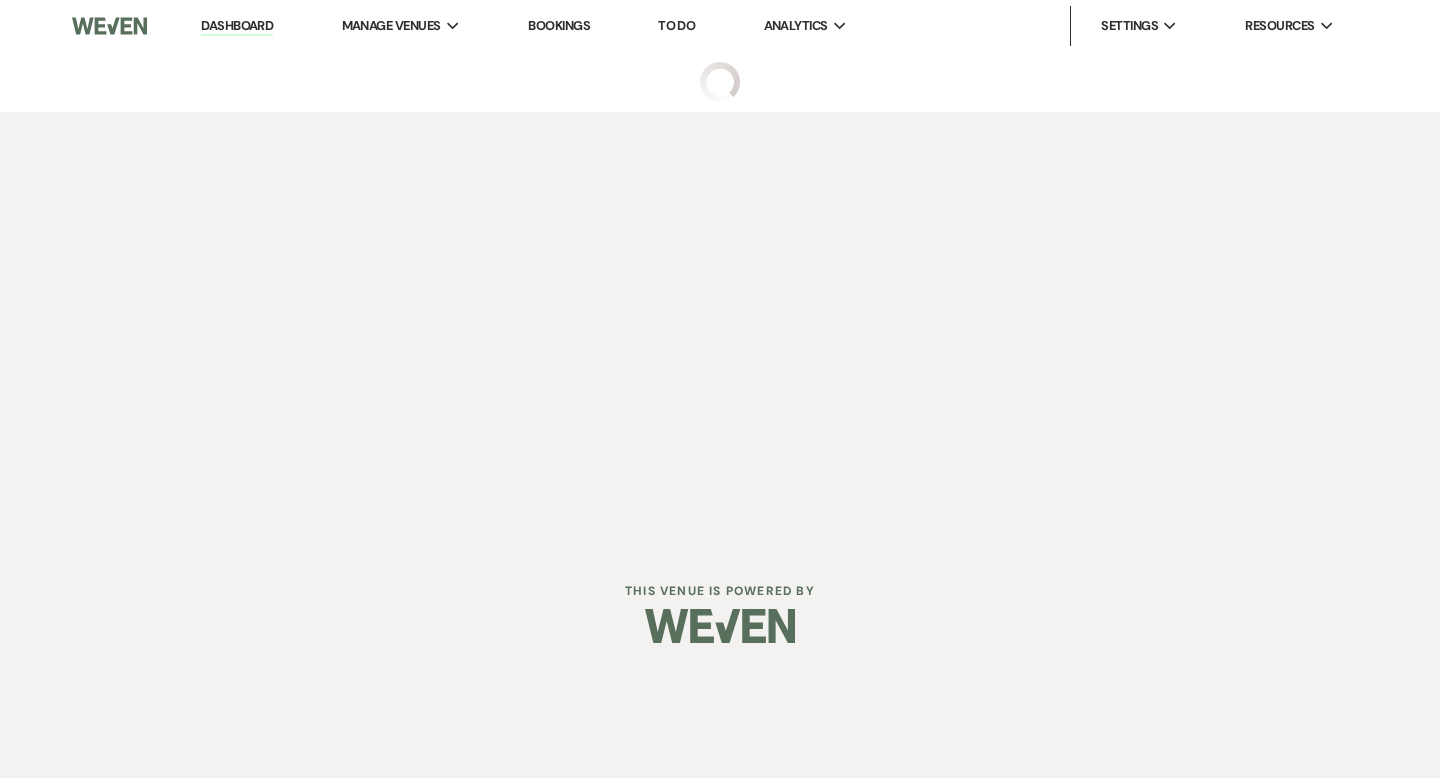 select on "3" 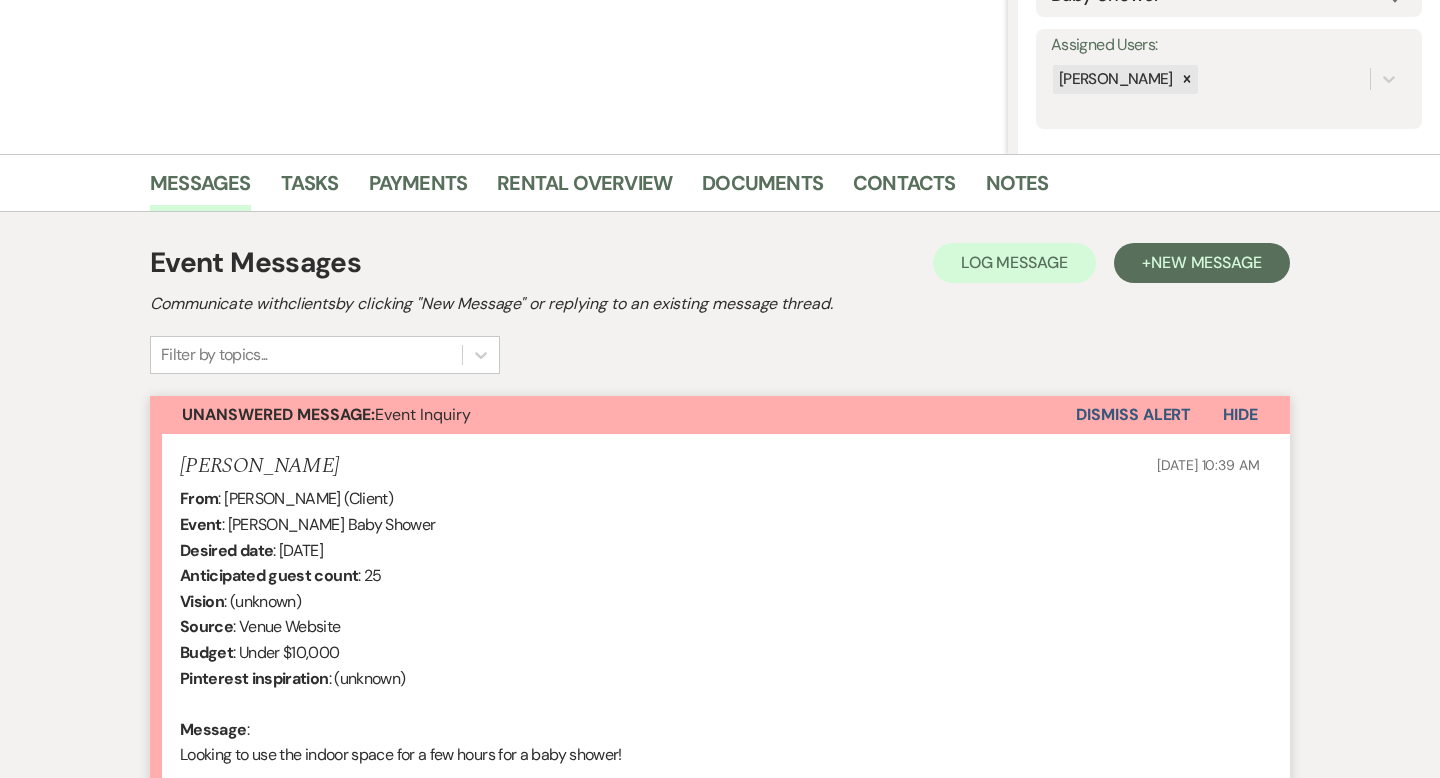 scroll, scrollTop: 599, scrollLeft: 0, axis: vertical 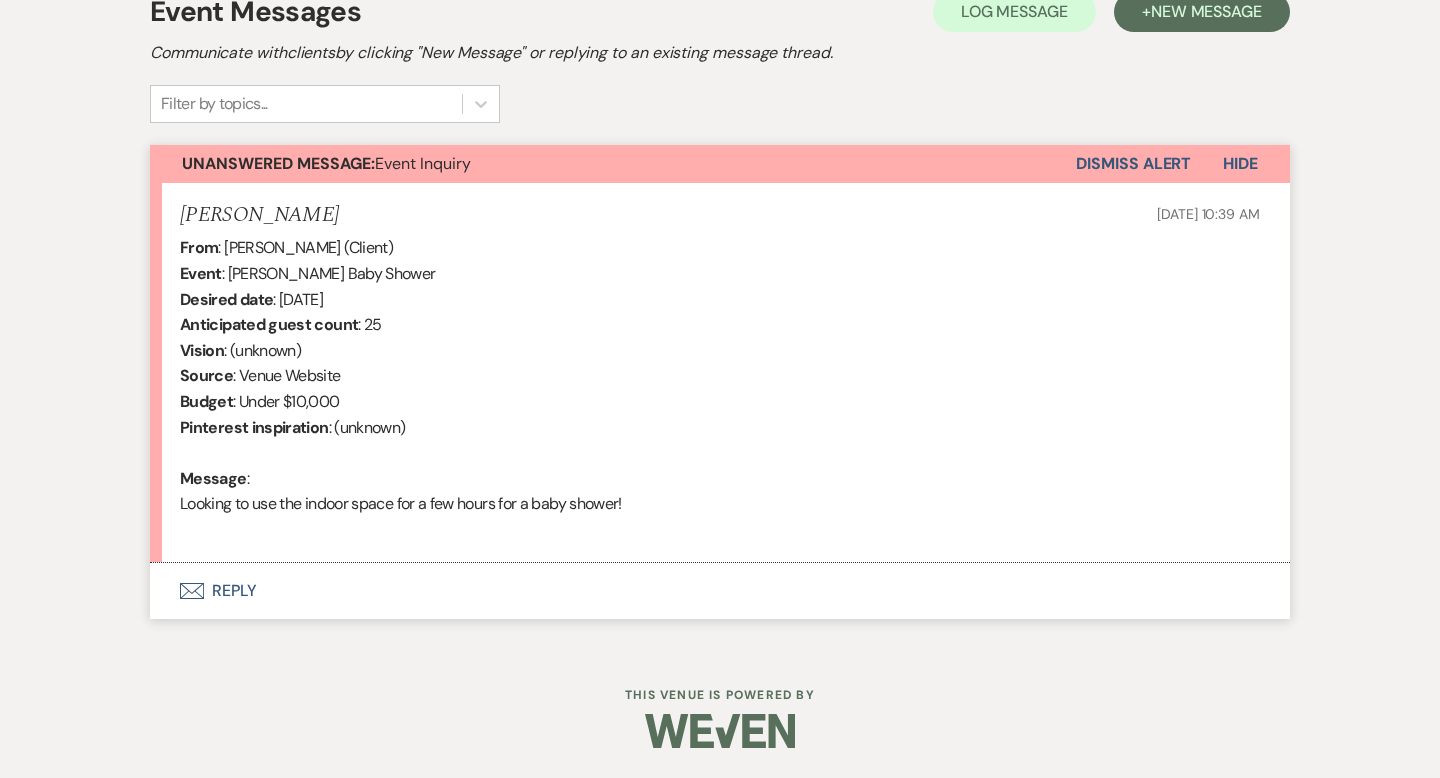 click on "Envelope Reply" at bounding box center (720, 591) 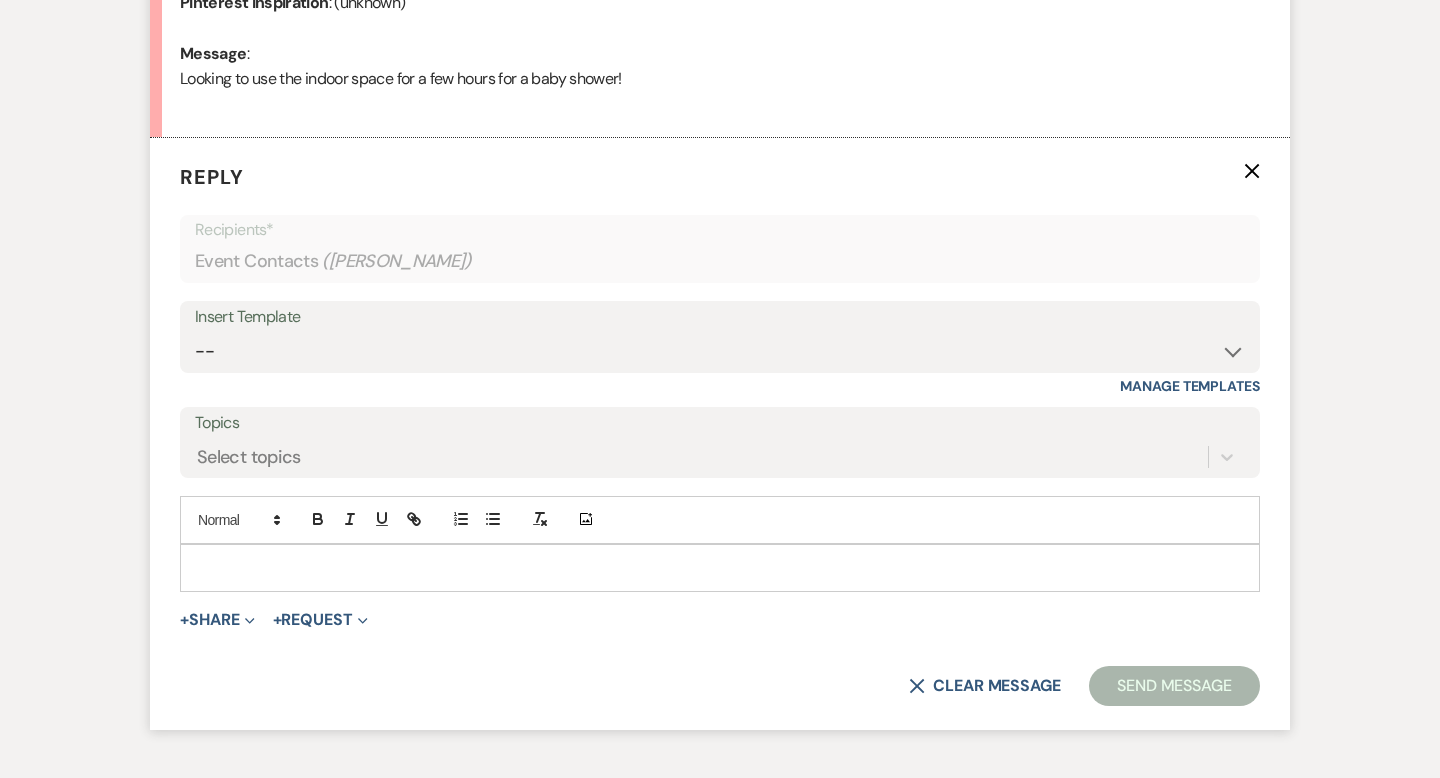 scroll, scrollTop: 1069, scrollLeft: 0, axis: vertical 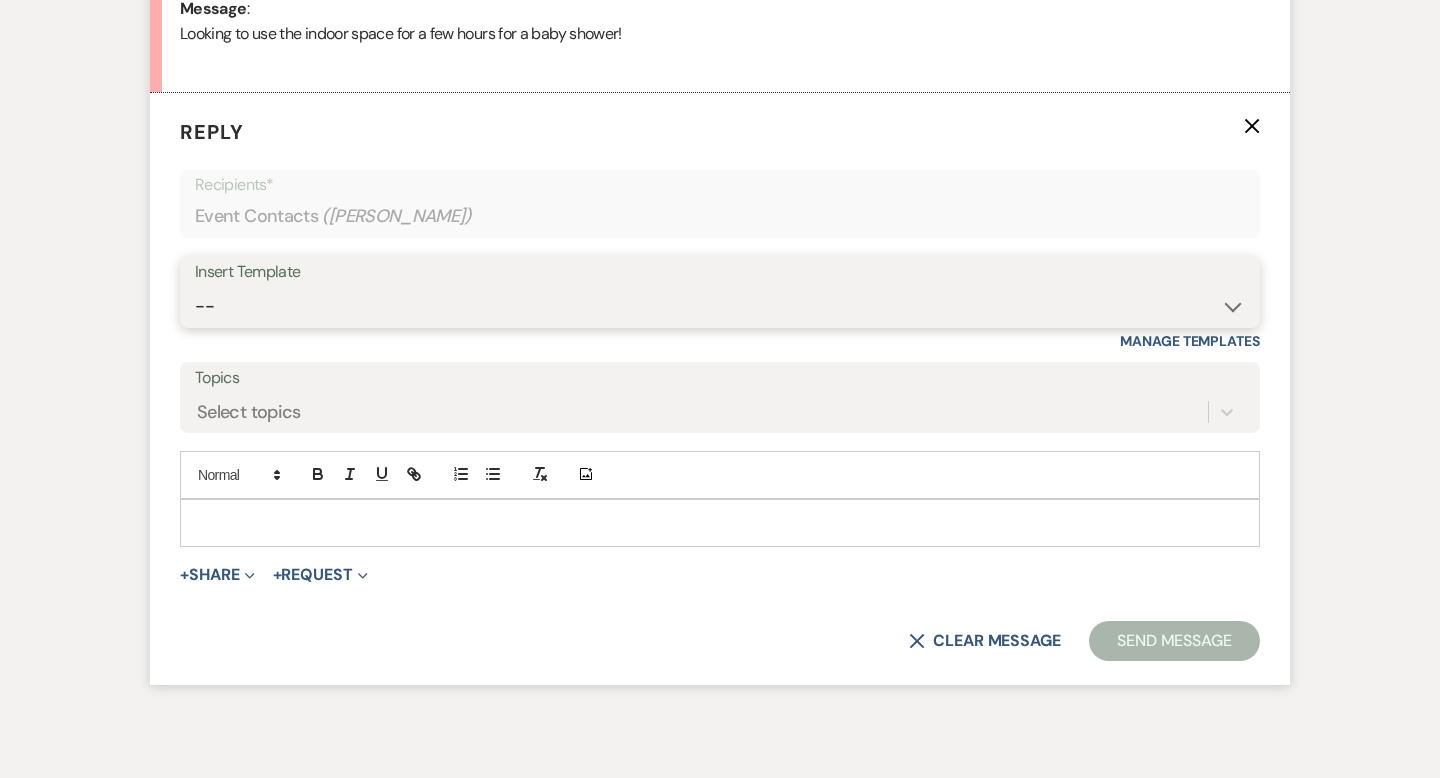 click on "-- Weven Planning Portal Introduction (Booked Events) Wedding Packages Booking Email Tour Request Shower Email Bridge Follow Up One month prior Insurance Reminder Rain Plan Check In Instructions Available Dates SFG Transparent Logos Upcoming Payment Reminder Late Payment Notice 1 Late Payment Notice 2 Cottage Email Copy of Weven Planning Portal Introduction (Booked Events) Deposit Return Via Check Mailed Deposit Return Via CC Refund Contract Questions Flower Announcement tour of grounds Knot Packages All-Inclusive Packages Rental Brochure Rental Updates All Inclusive Booking Email Flower Booking Email All-Inclusive Booking Intro Email Booking Intro Email" at bounding box center (720, 306) 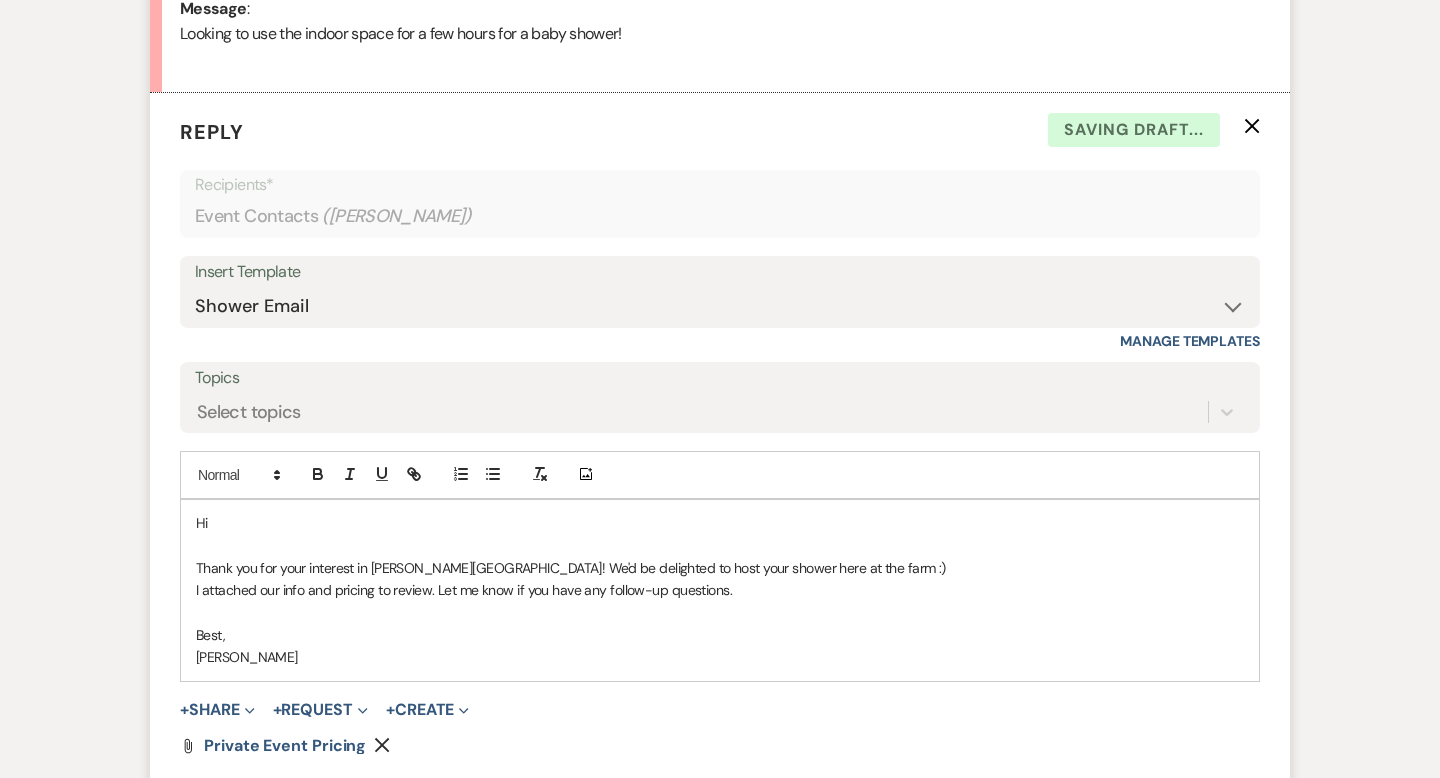 click on "Hi" at bounding box center [720, 523] 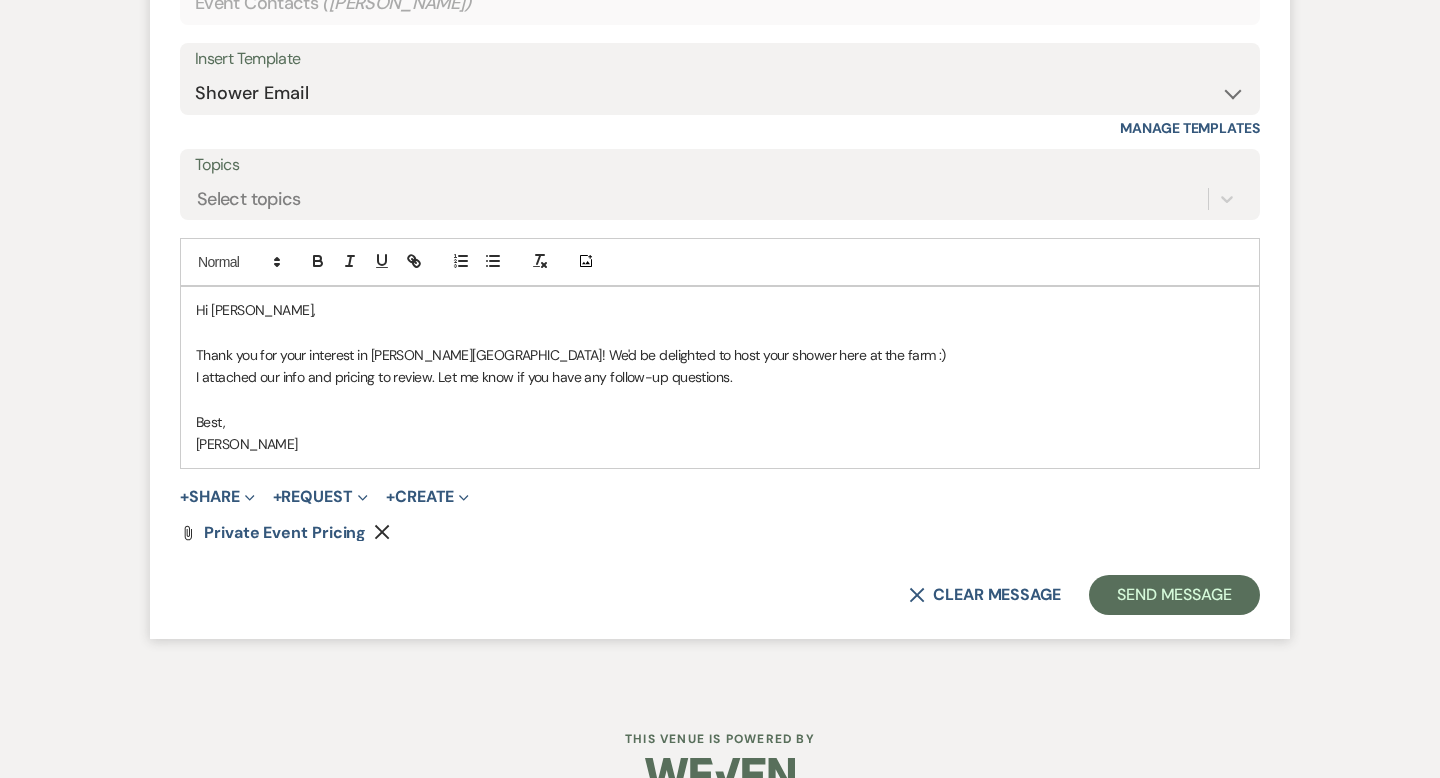 scroll, scrollTop: 1321, scrollLeft: 0, axis: vertical 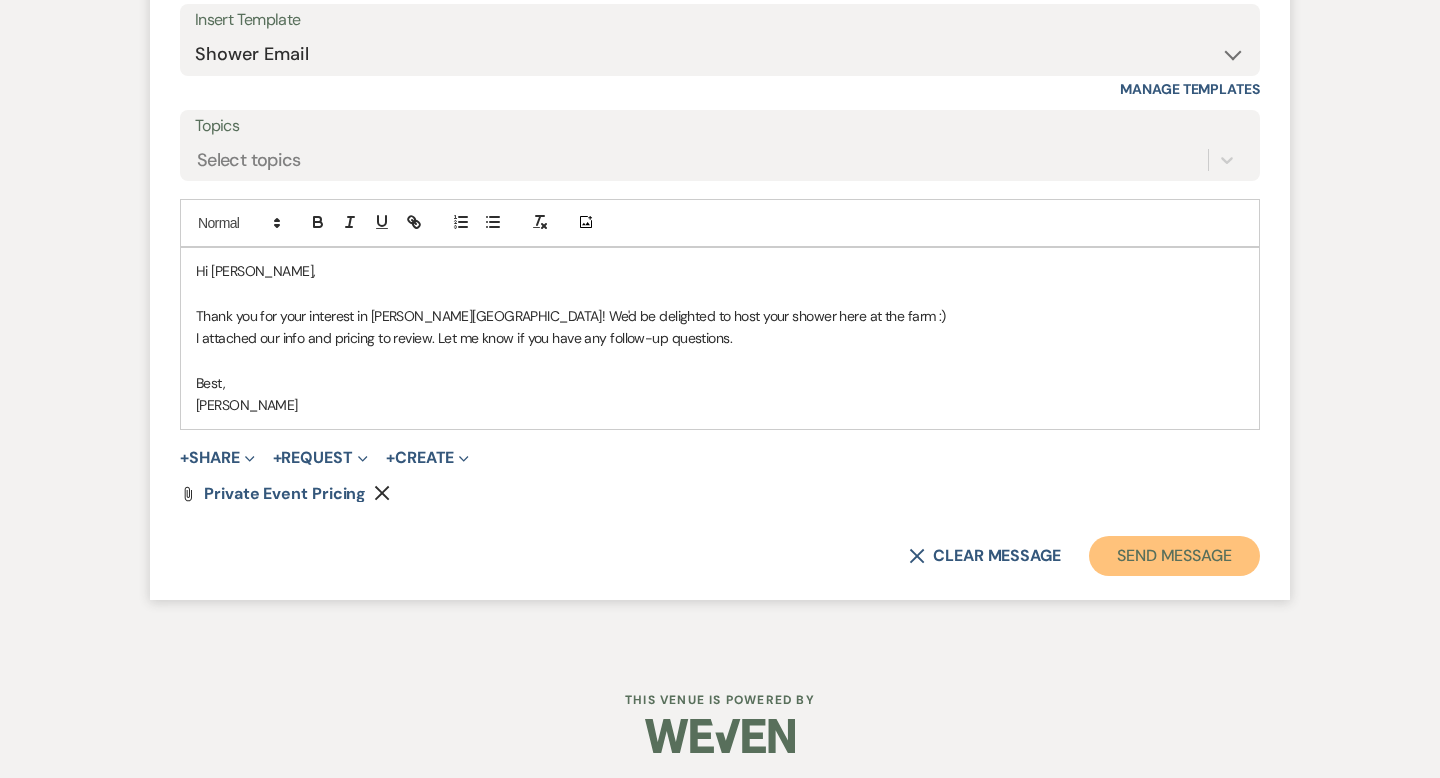 click on "Send Message" at bounding box center [1174, 556] 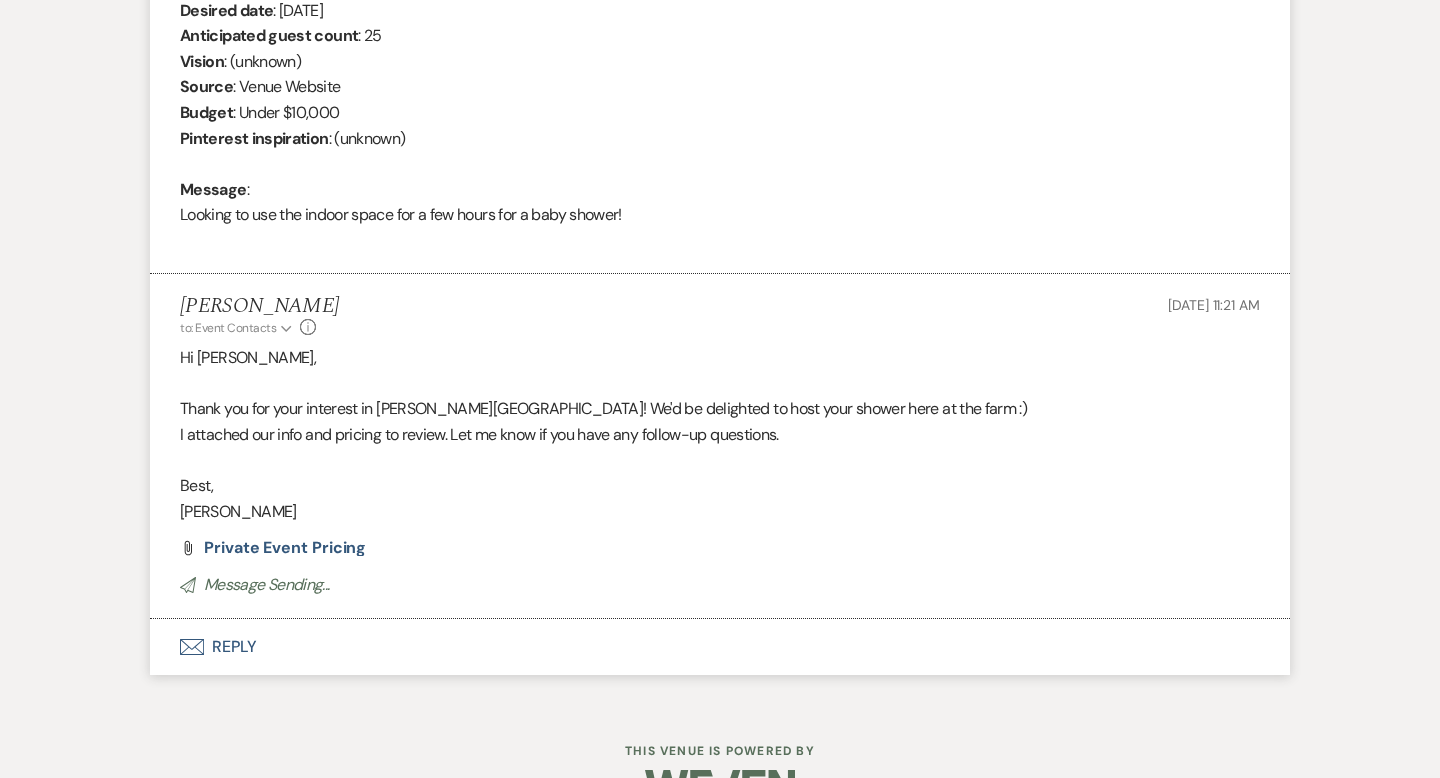 scroll, scrollTop: 0, scrollLeft: 0, axis: both 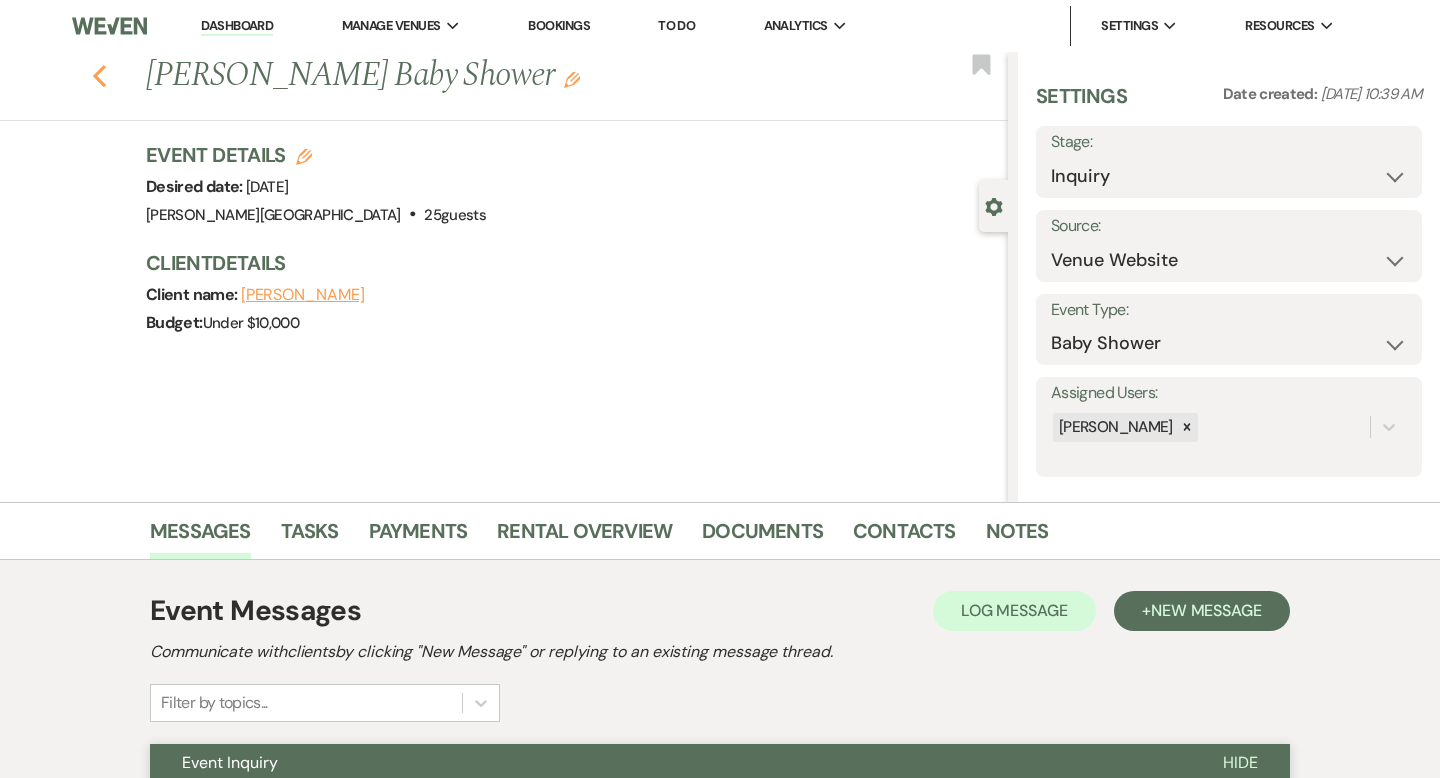 click on "Previous" 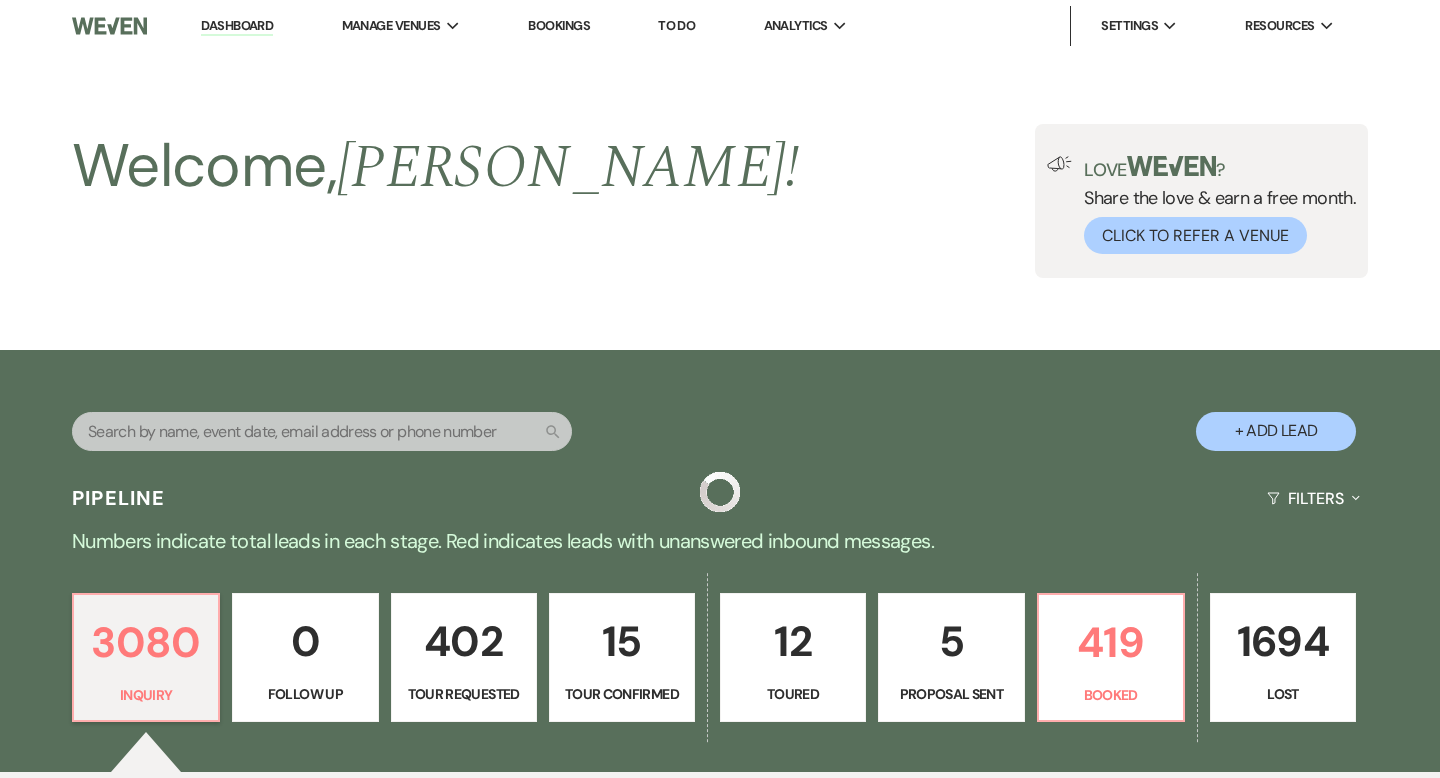 scroll, scrollTop: 971, scrollLeft: 0, axis: vertical 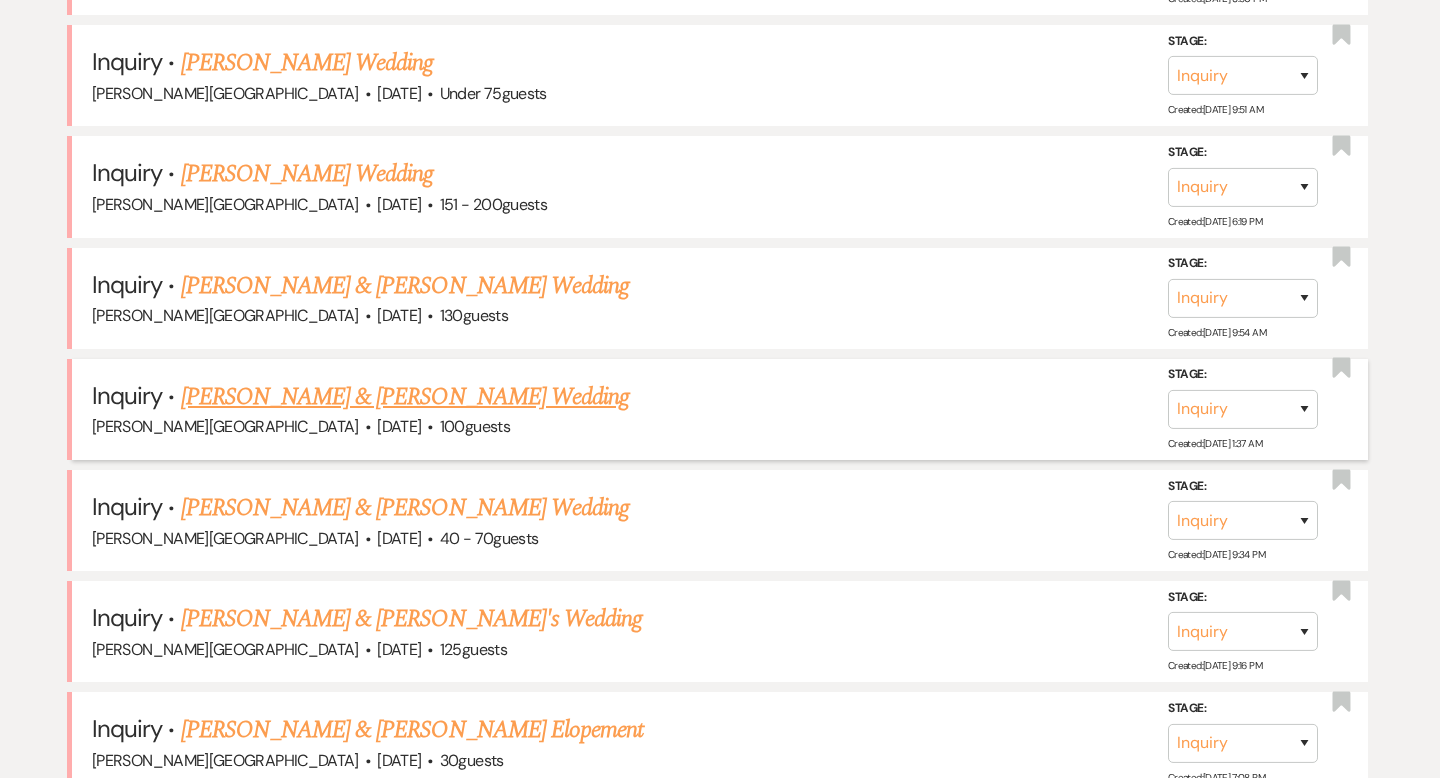 click on "[PERSON_NAME] & [PERSON_NAME] Wedding" at bounding box center (405, 397) 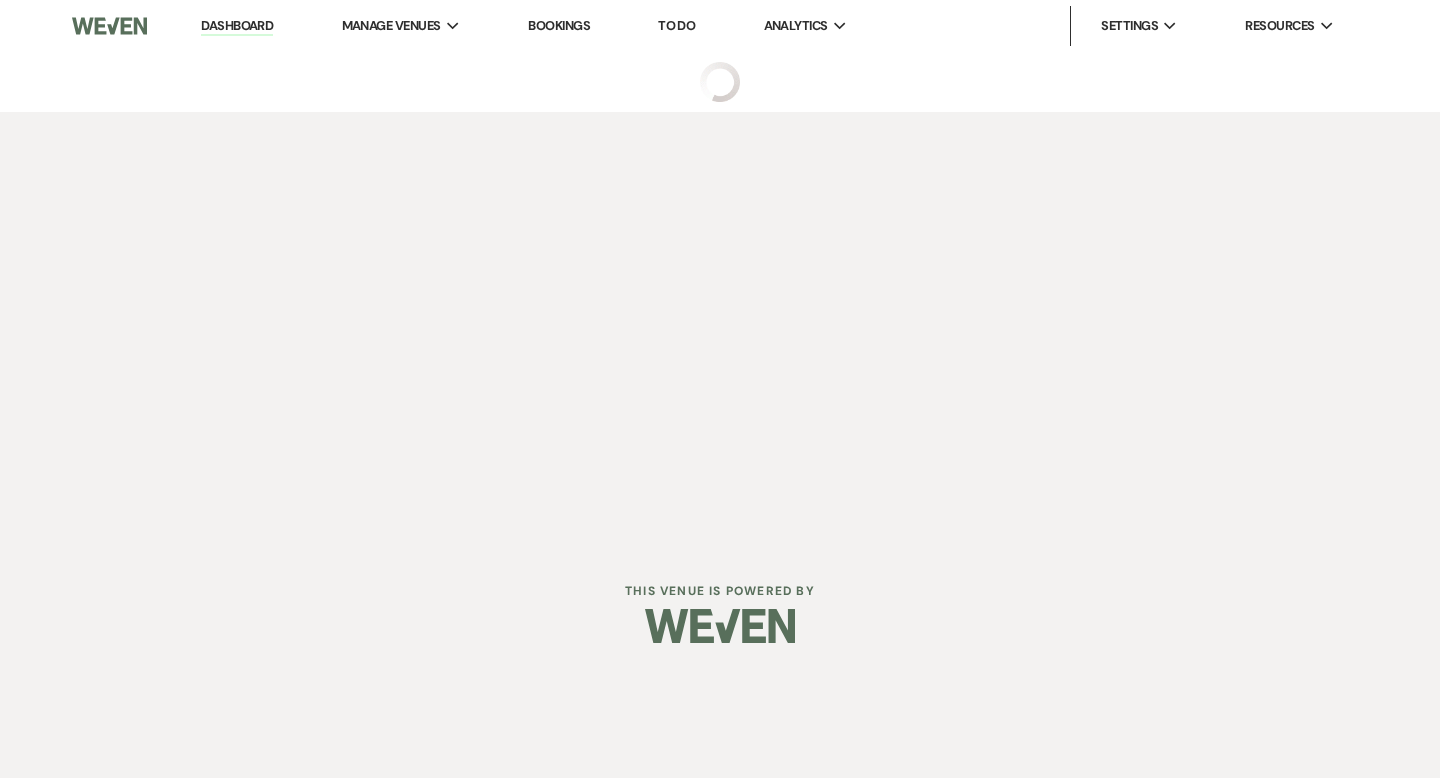 scroll, scrollTop: 0, scrollLeft: 0, axis: both 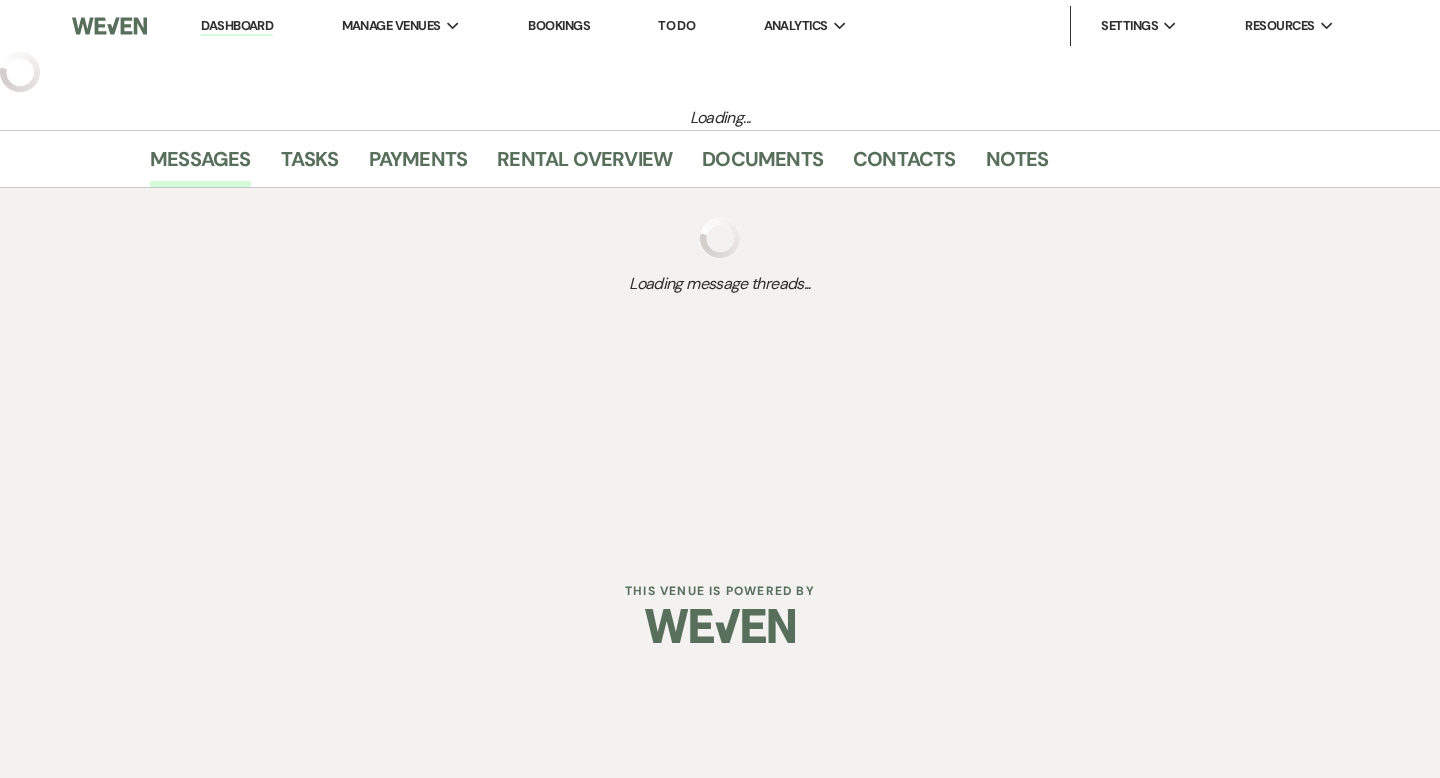 select on "5" 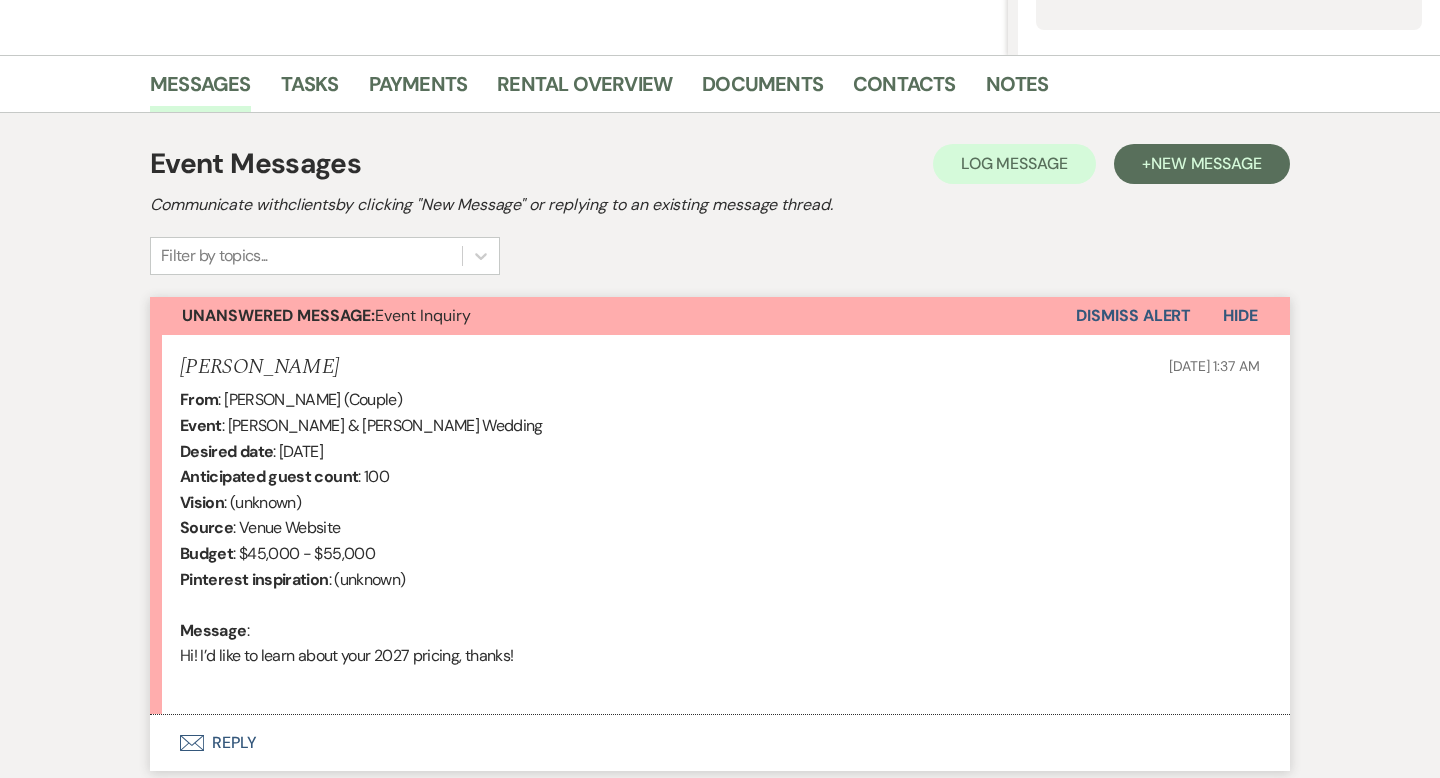 scroll, scrollTop: 599, scrollLeft: 0, axis: vertical 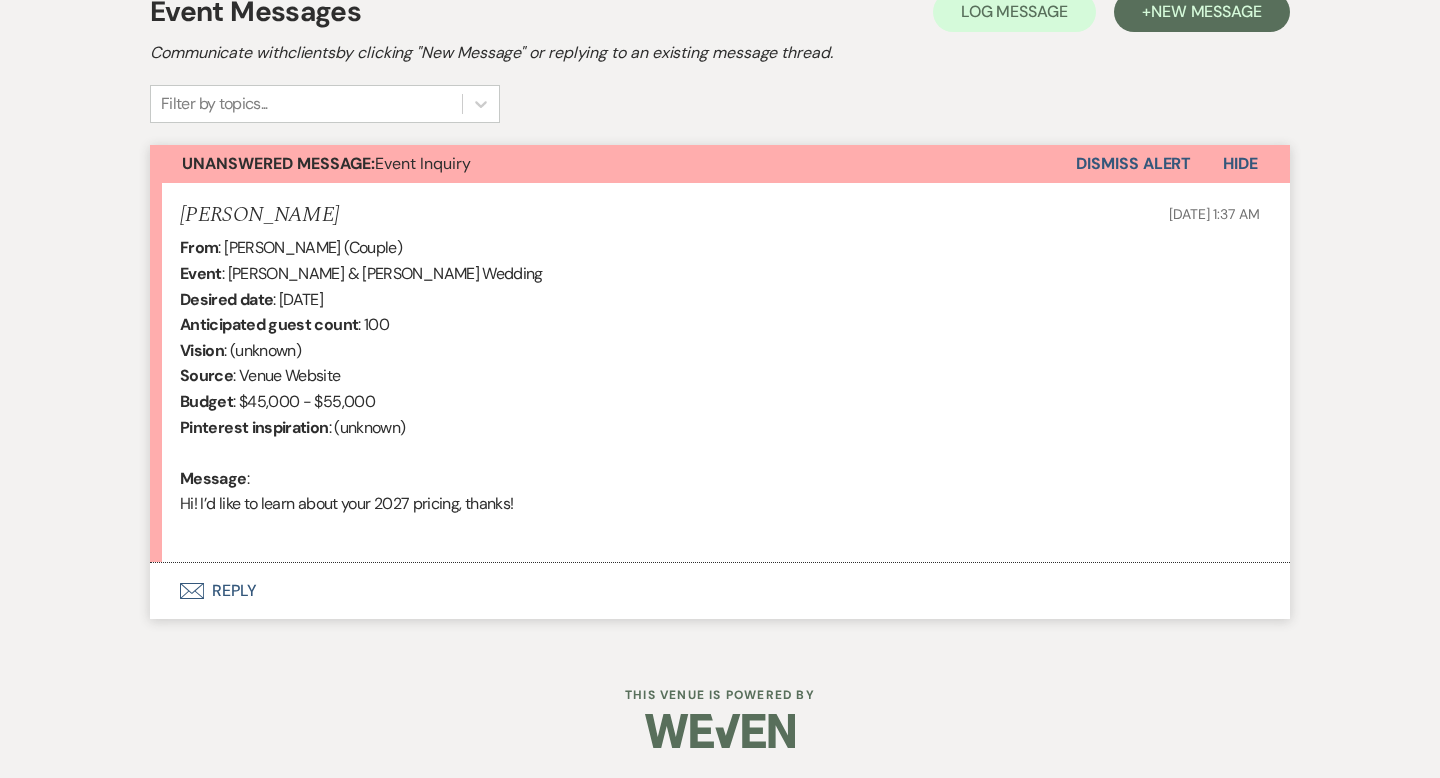 click on "Envelope Reply" at bounding box center [720, 591] 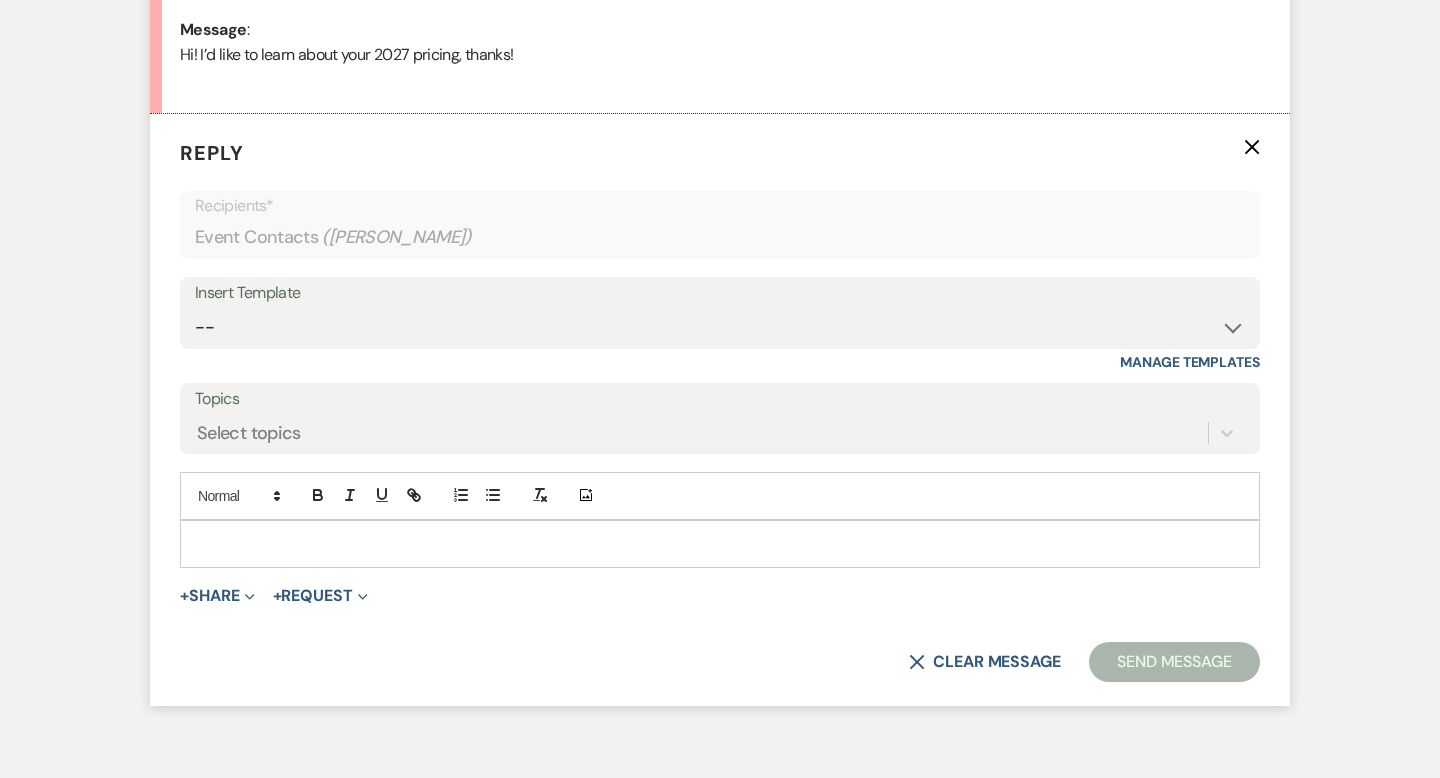 scroll, scrollTop: 1069, scrollLeft: 0, axis: vertical 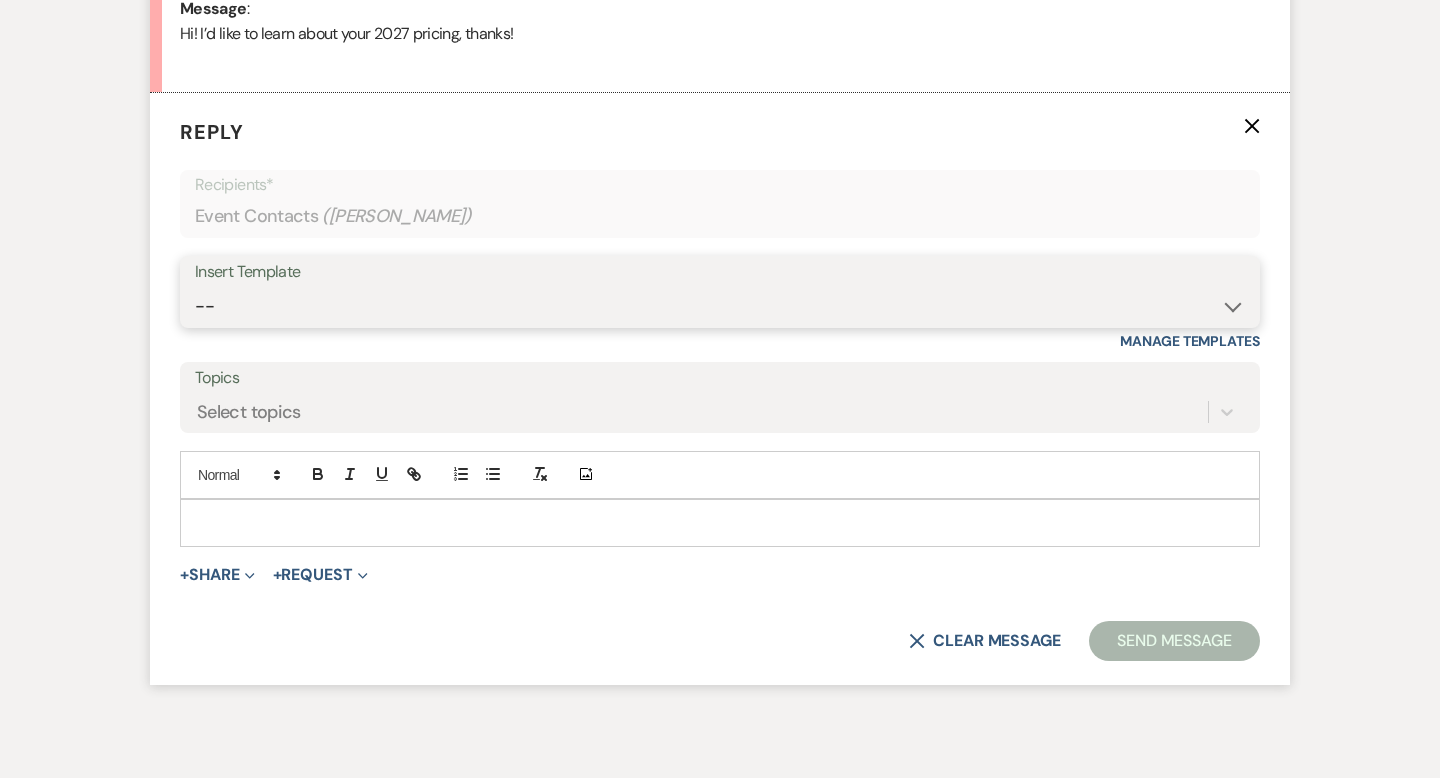 click on "-- Weven Planning Portal Introduction (Booked Events) Wedding Packages Booking Email Tour Request Shower Email Bridge Follow Up One month prior Insurance Reminder Rain Plan Check In Instructions Available Dates SFG Transparent Logos Upcoming Payment Reminder Late Payment Notice 1 Late Payment Notice 2 Cottage Email Copy of Weven Planning Portal Introduction (Booked Events) Deposit Return Via Check Mailed Deposit Return Via CC Refund Contract Questions Flower Announcement tour of grounds Knot Packages All-Inclusive Packages Rental Brochure Rental Updates All Inclusive Booking Email Flower Booking Email All-Inclusive Booking Intro Email Booking Intro Email" at bounding box center (720, 306) 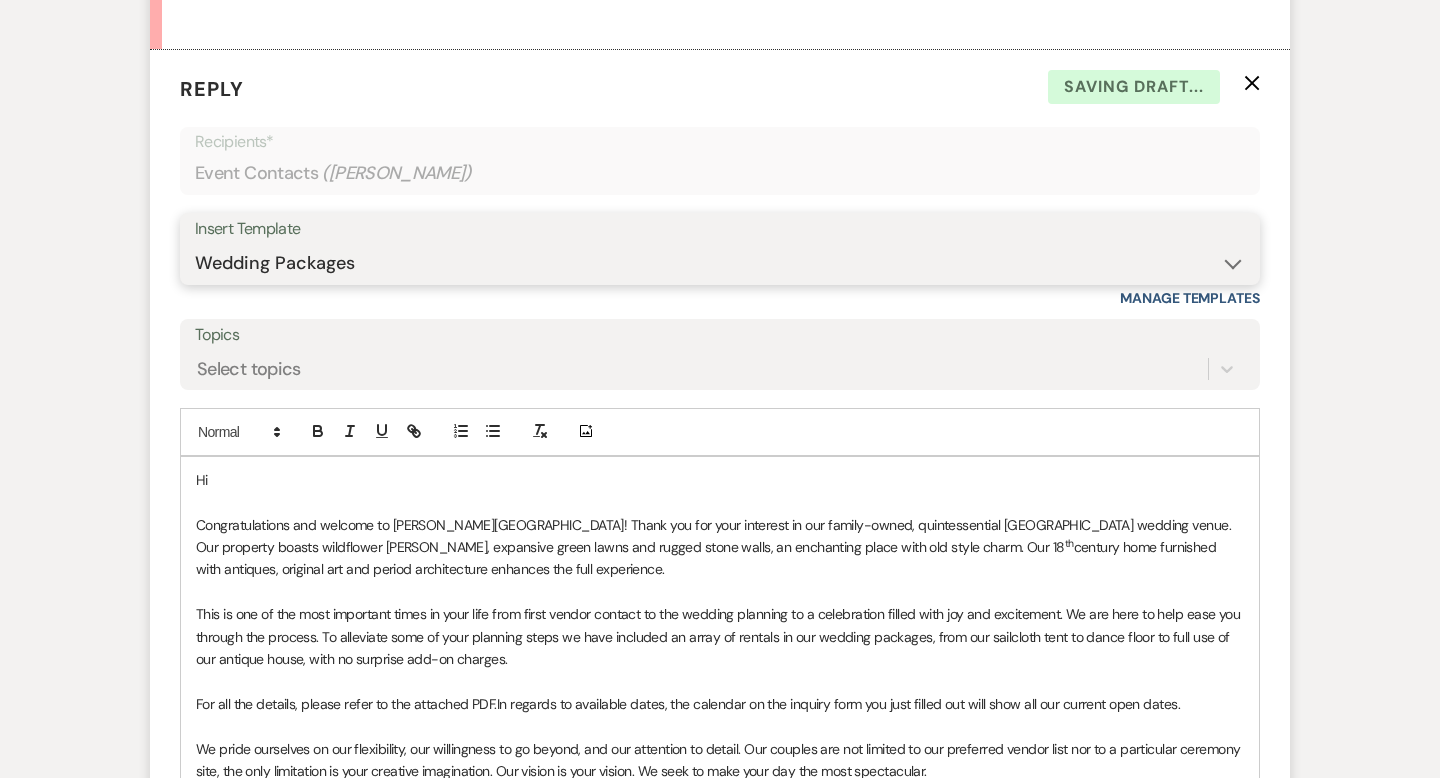 scroll, scrollTop: 1206, scrollLeft: 0, axis: vertical 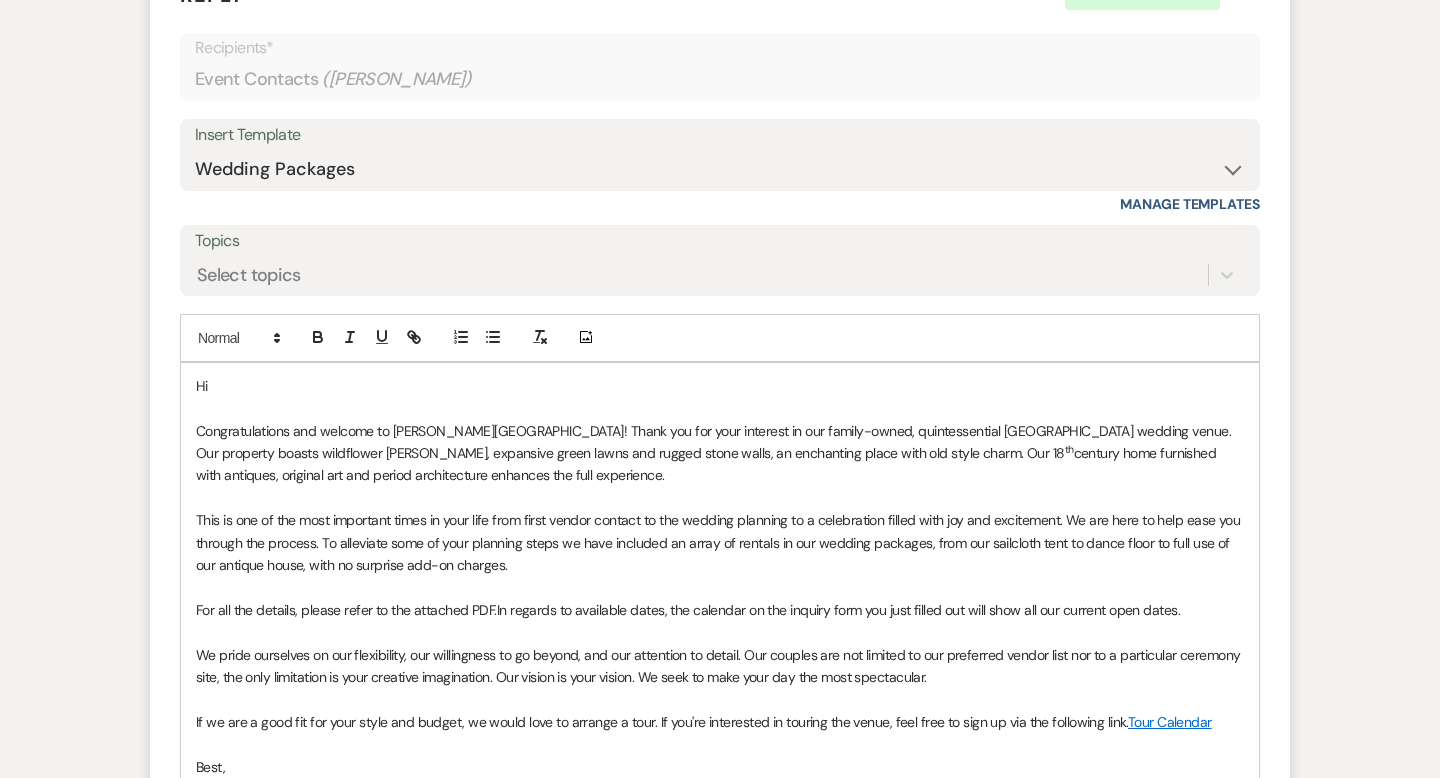click at bounding box center [720, 408] 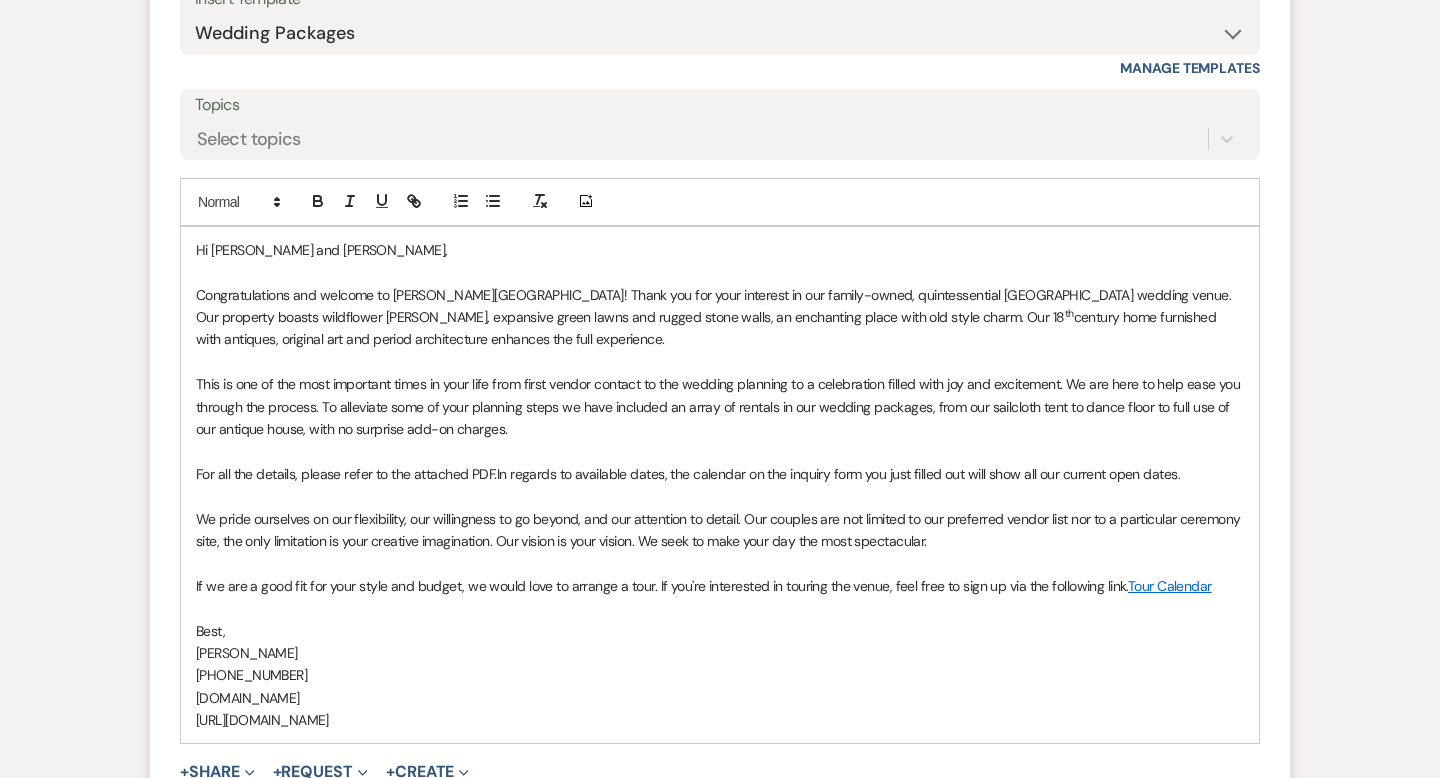 scroll, scrollTop: 1379, scrollLeft: 0, axis: vertical 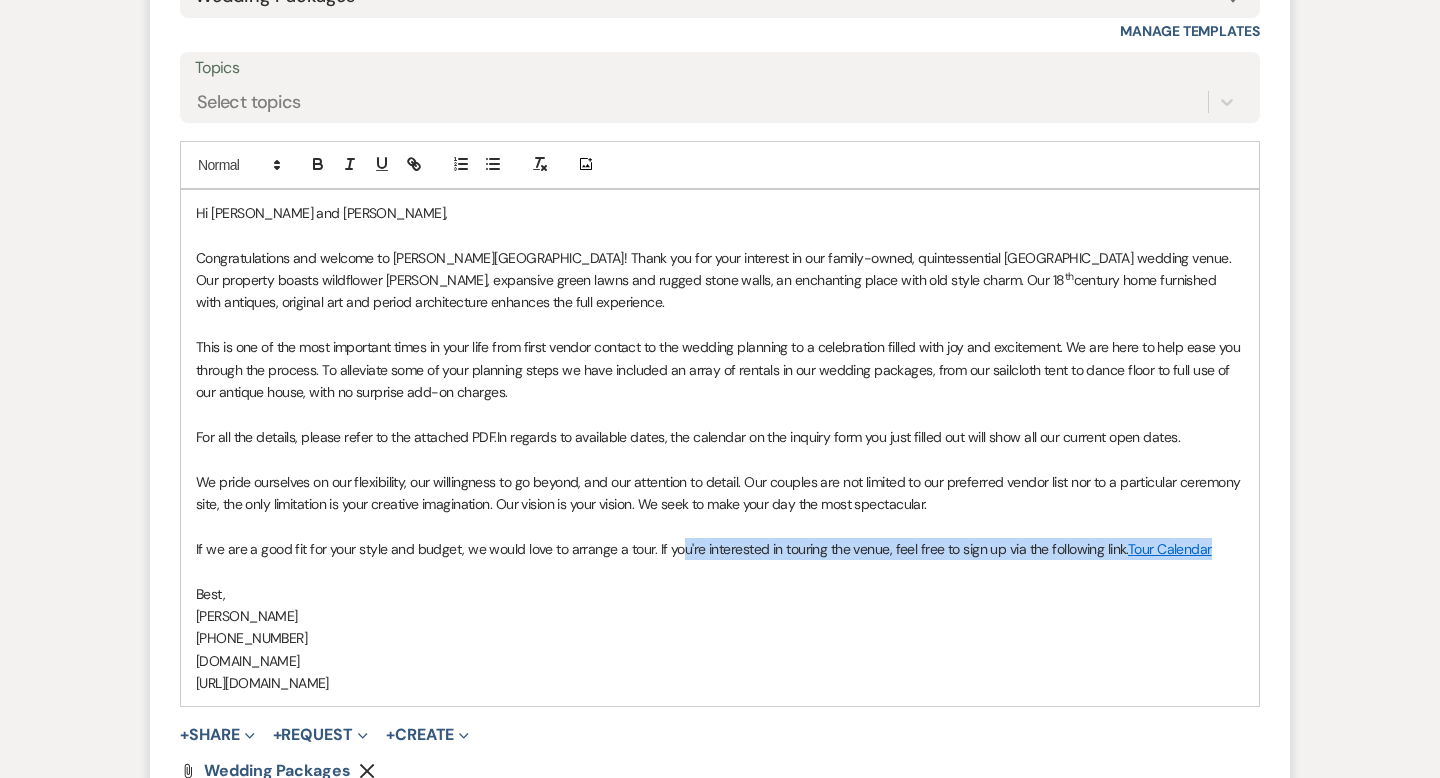 drag, startPoint x: 1210, startPoint y: 549, endPoint x: 676, endPoint y: 548, distance: 534.0009 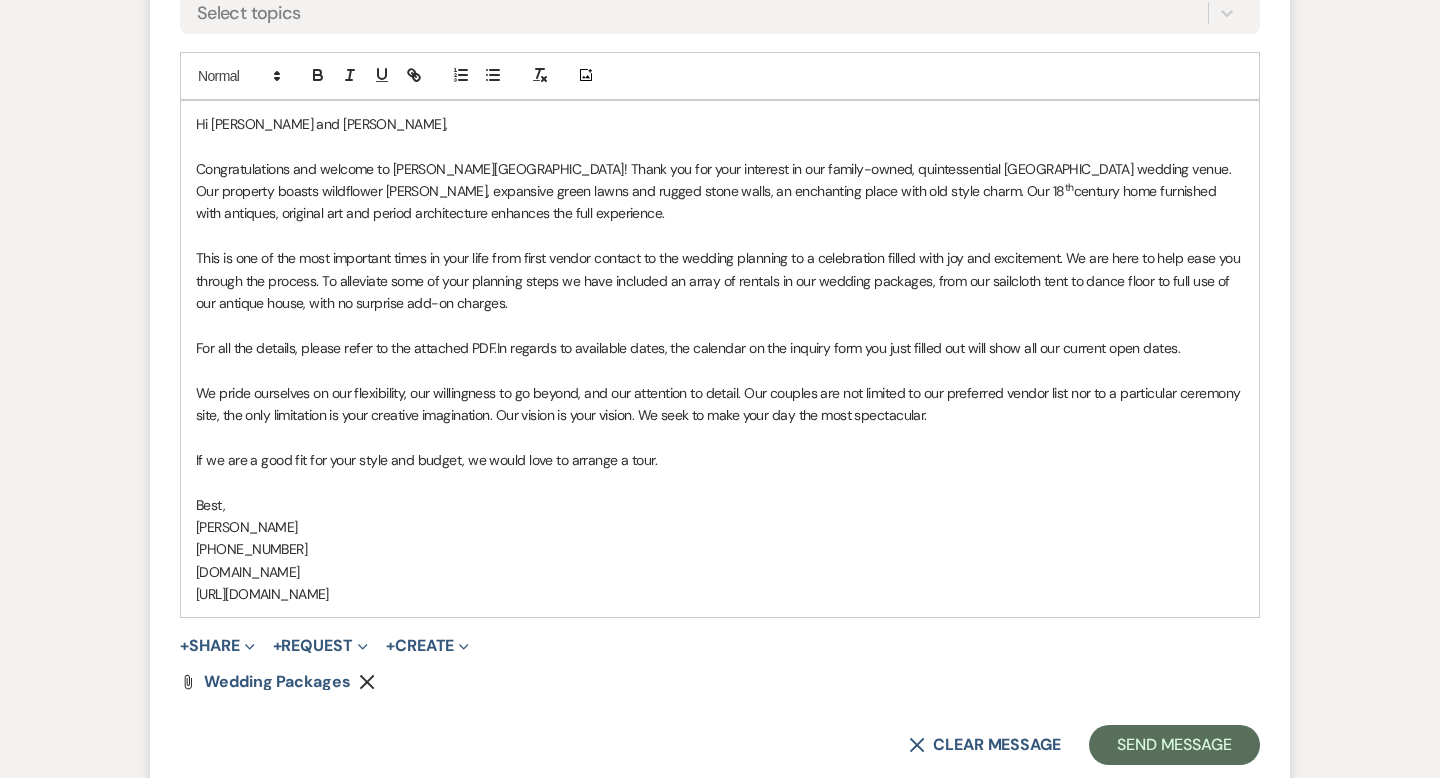 scroll, scrollTop: 1527, scrollLeft: 0, axis: vertical 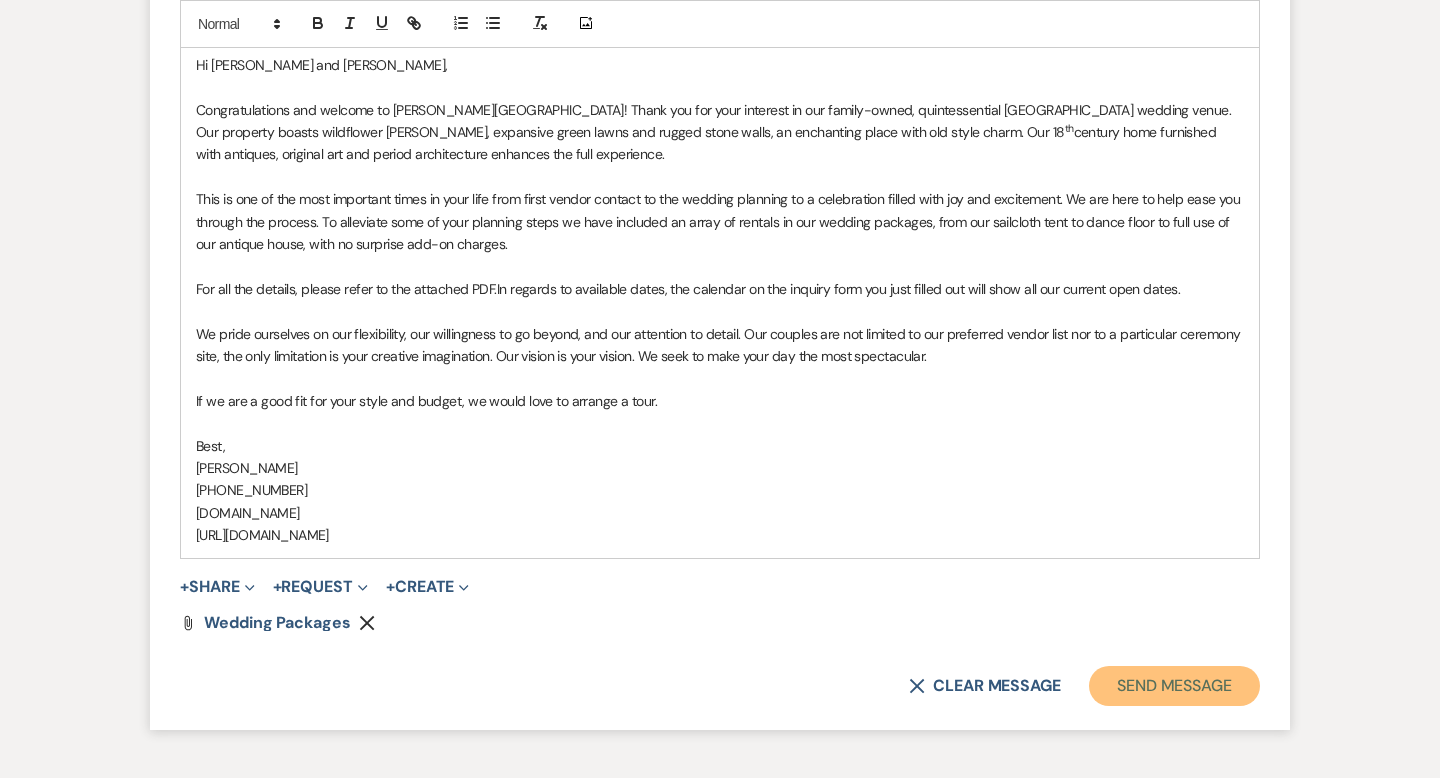 click on "Send Message" at bounding box center [1174, 686] 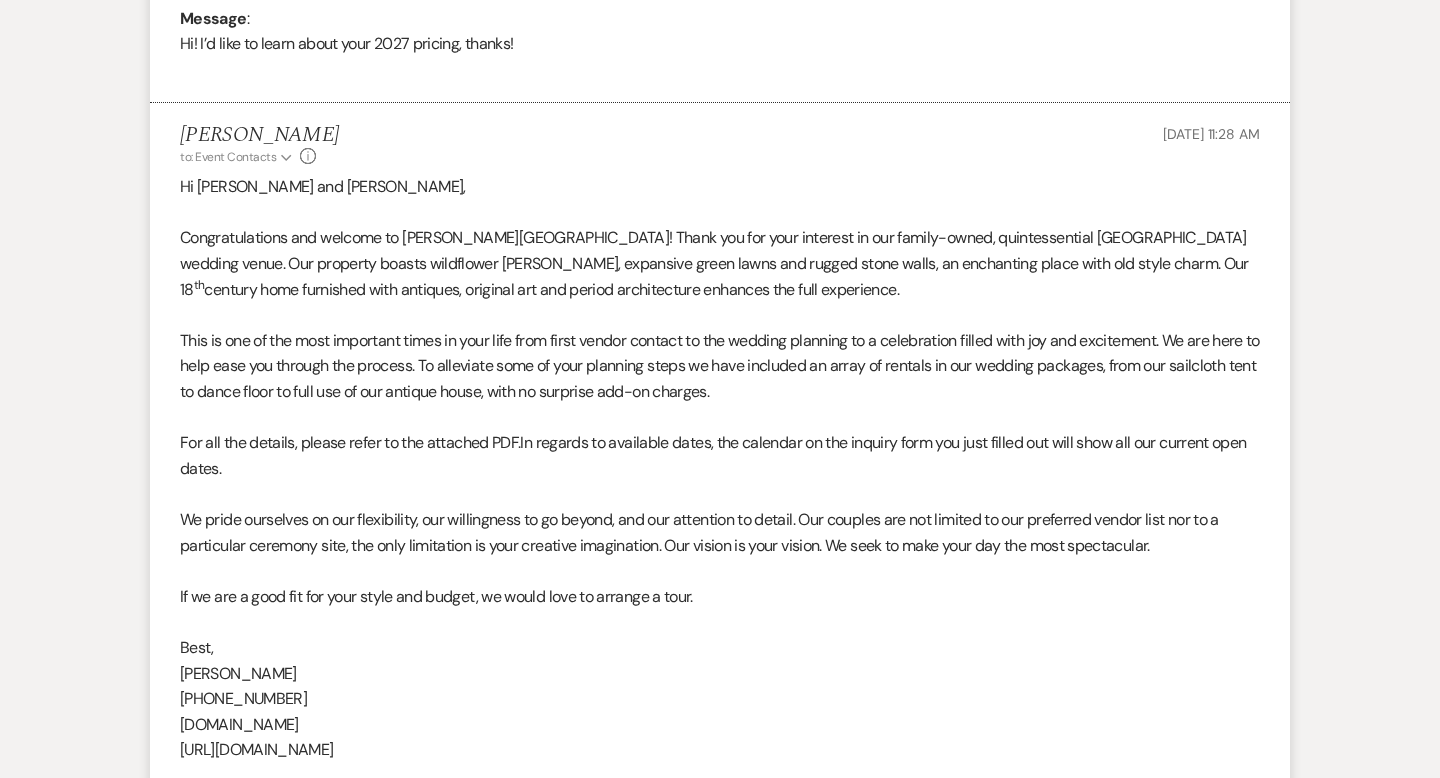 scroll, scrollTop: 0, scrollLeft: 0, axis: both 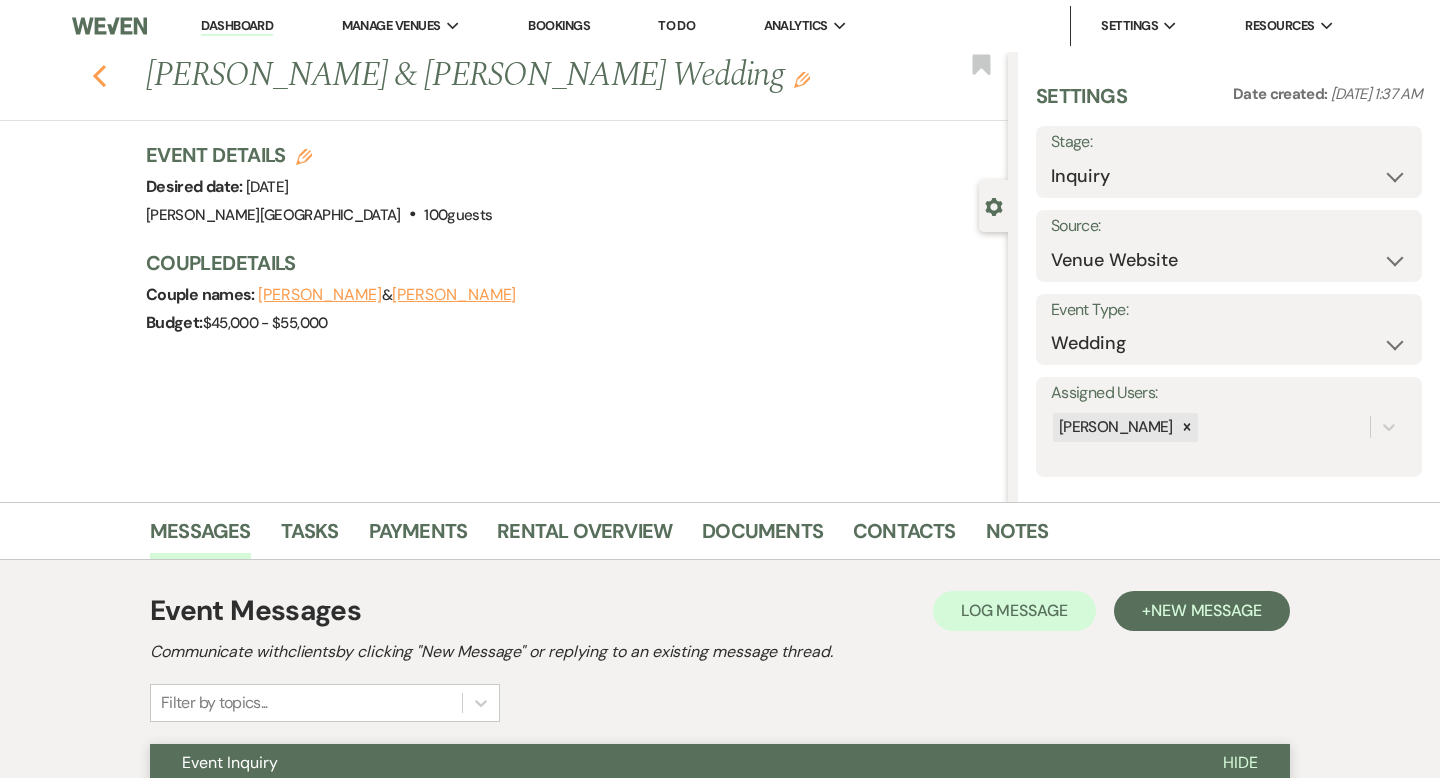 click 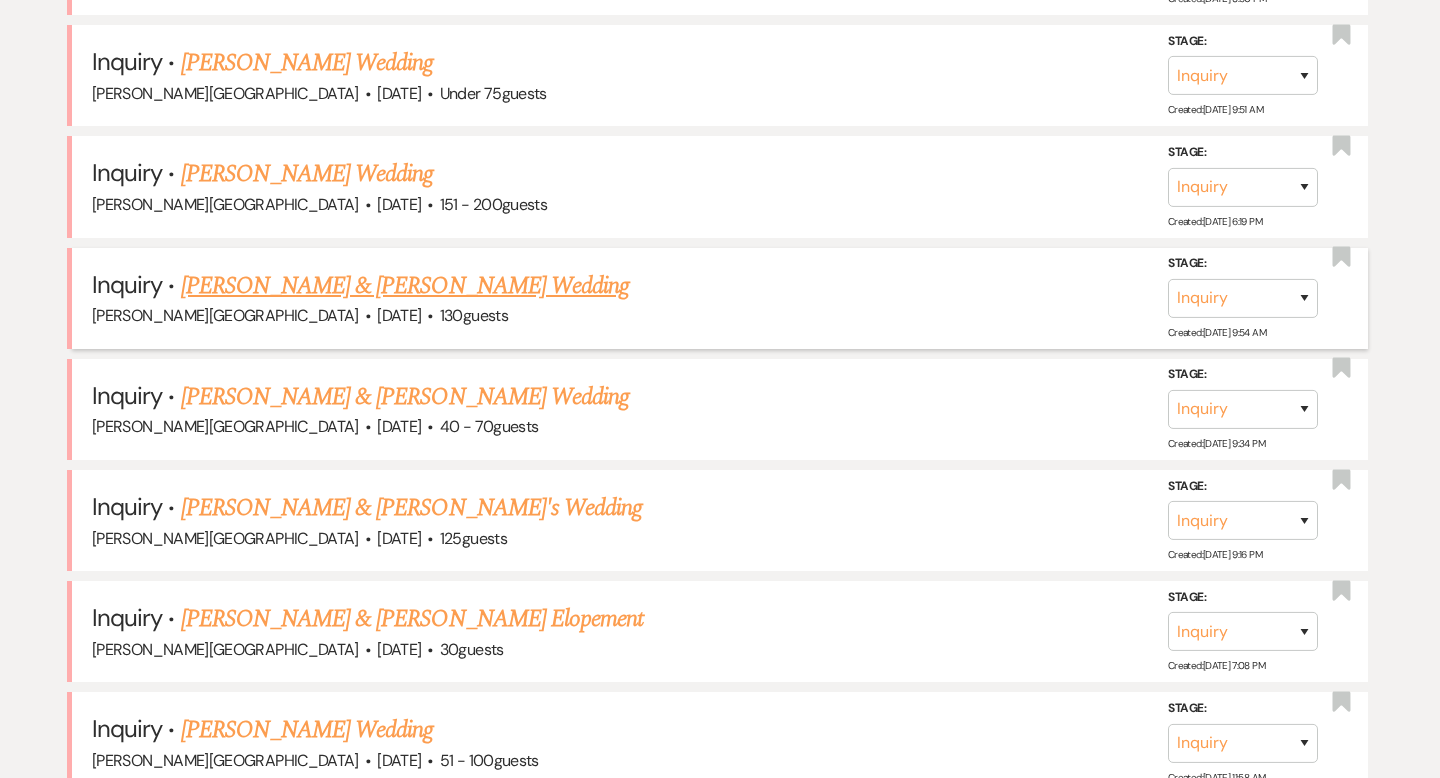 scroll, scrollTop: 1081, scrollLeft: 0, axis: vertical 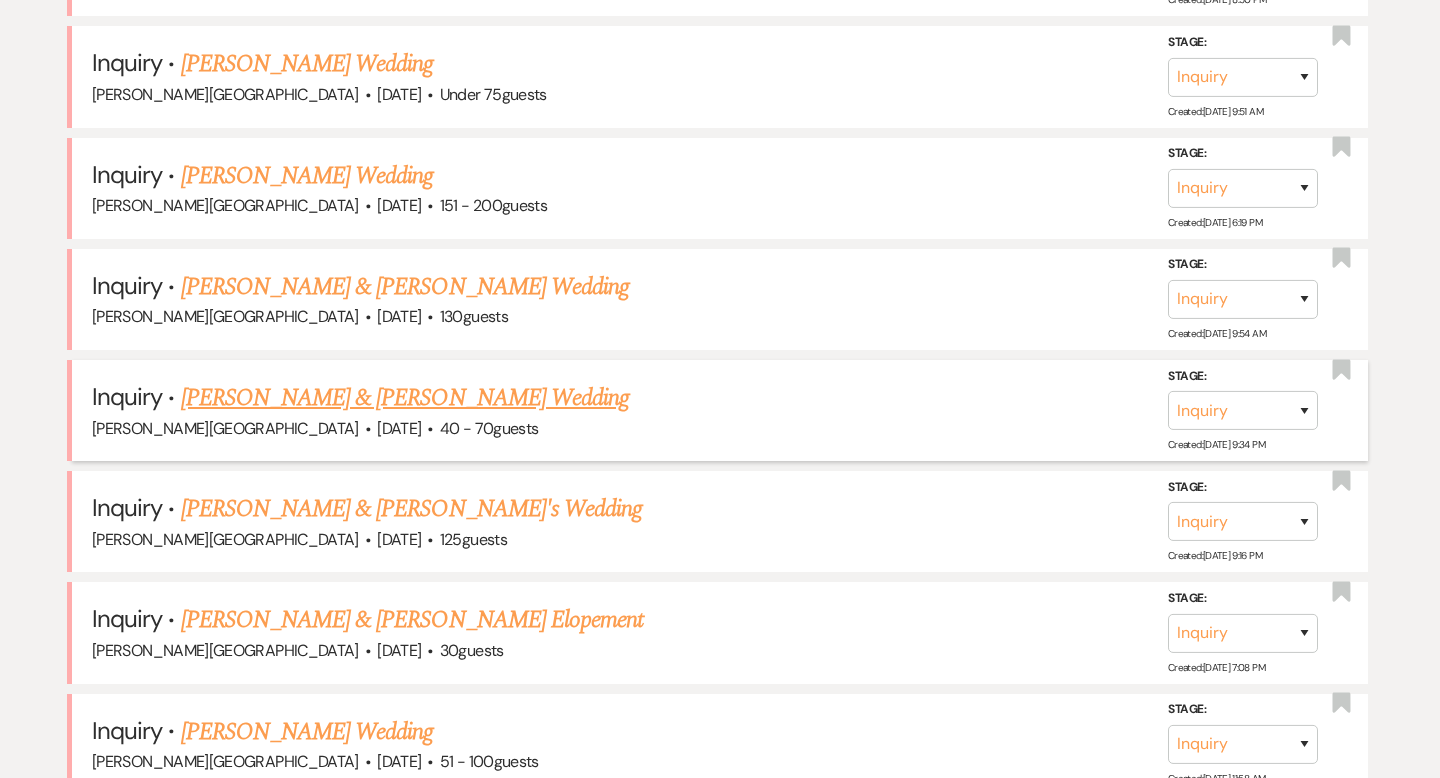 click on "[PERSON_NAME] & [PERSON_NAME] Wedding" at bounding box center [405, 398] 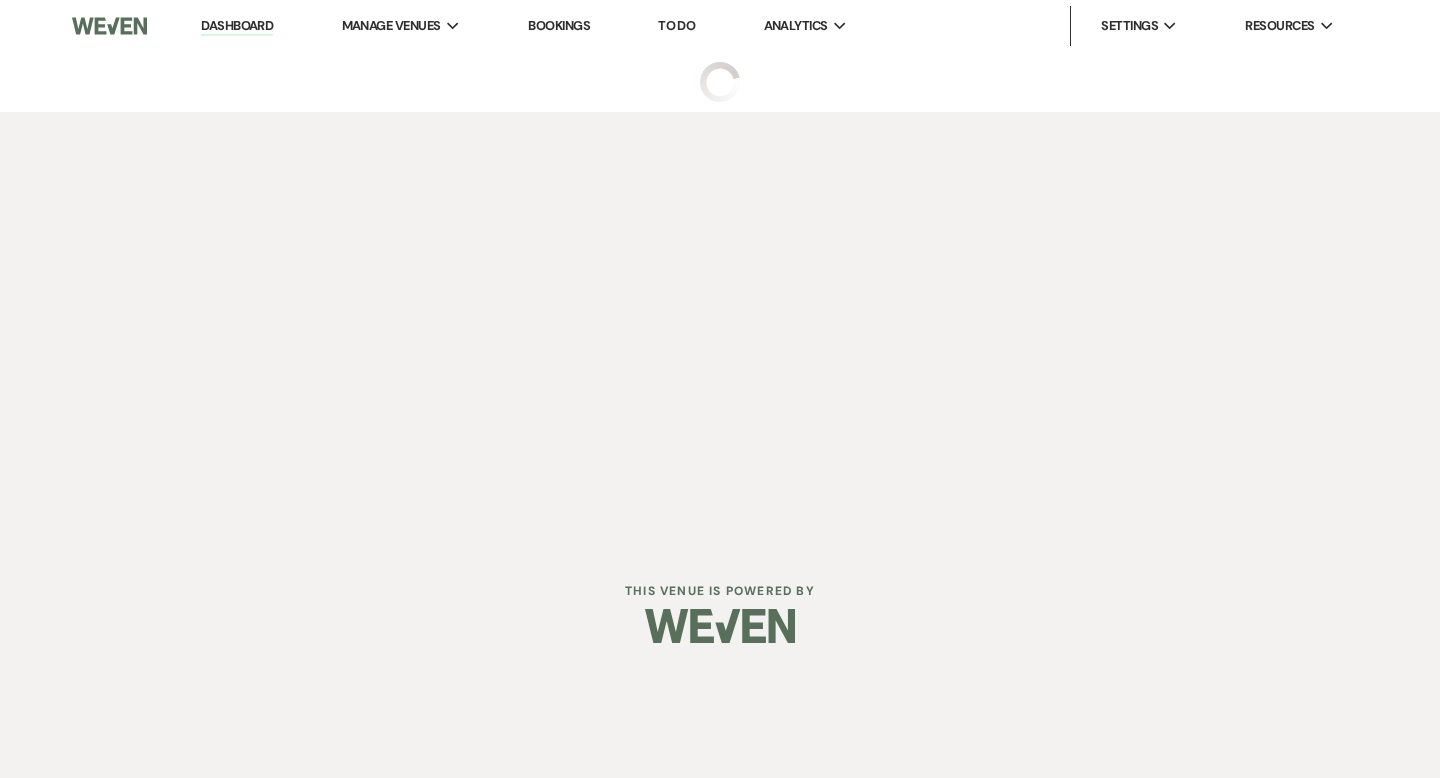 scroll, scrollTop: 0, scrollLeft: 0, axis: both 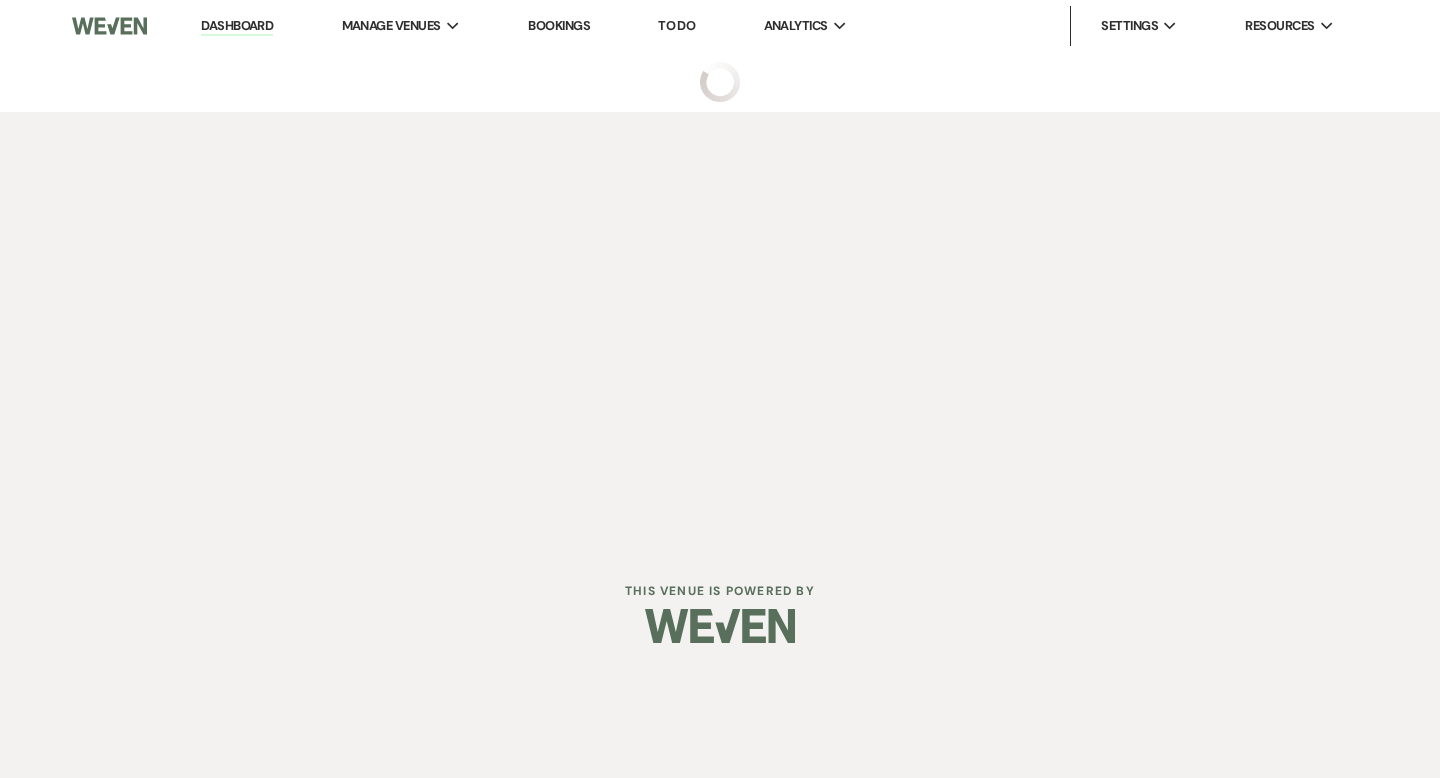 select on "5" 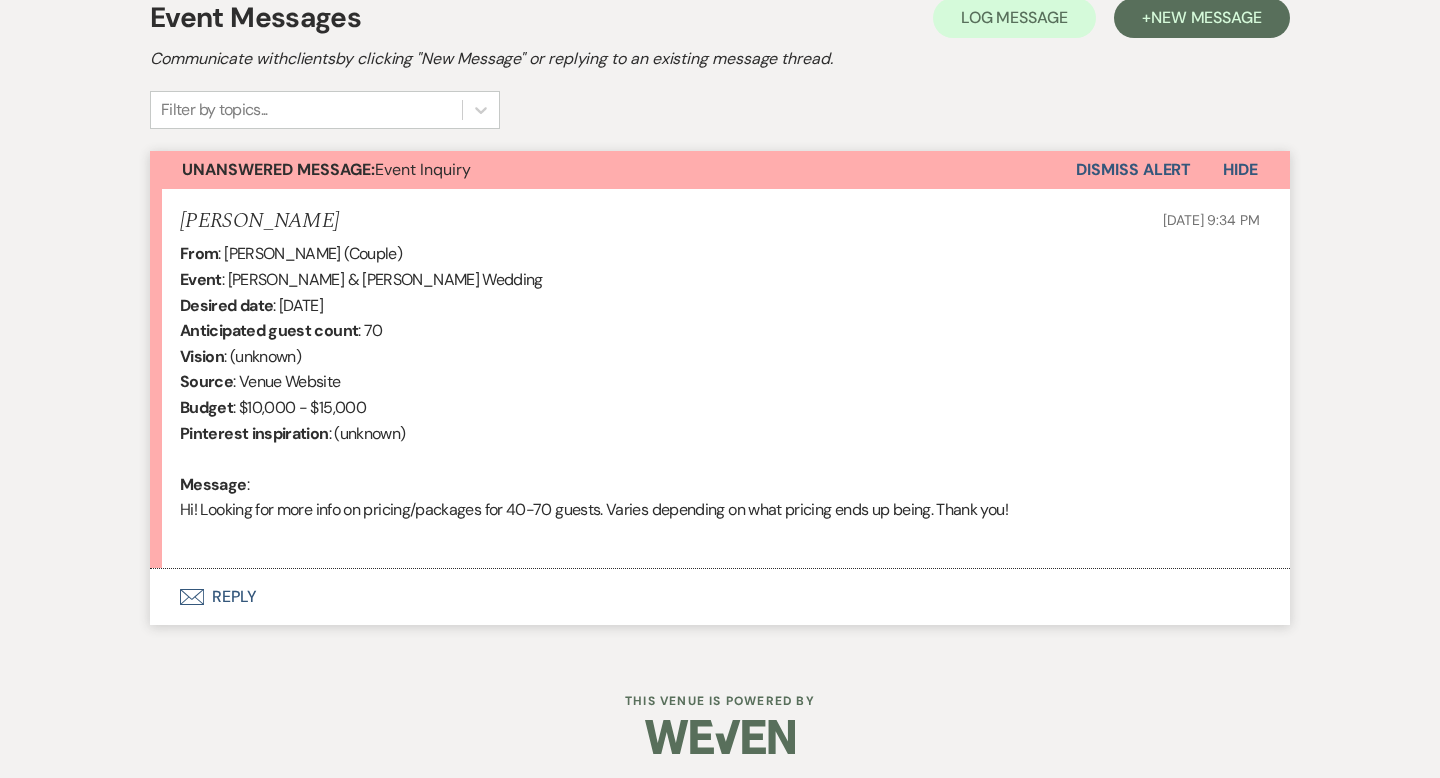 scroll, scrollTop: 599, scrollLeft: 0, axis: vertical 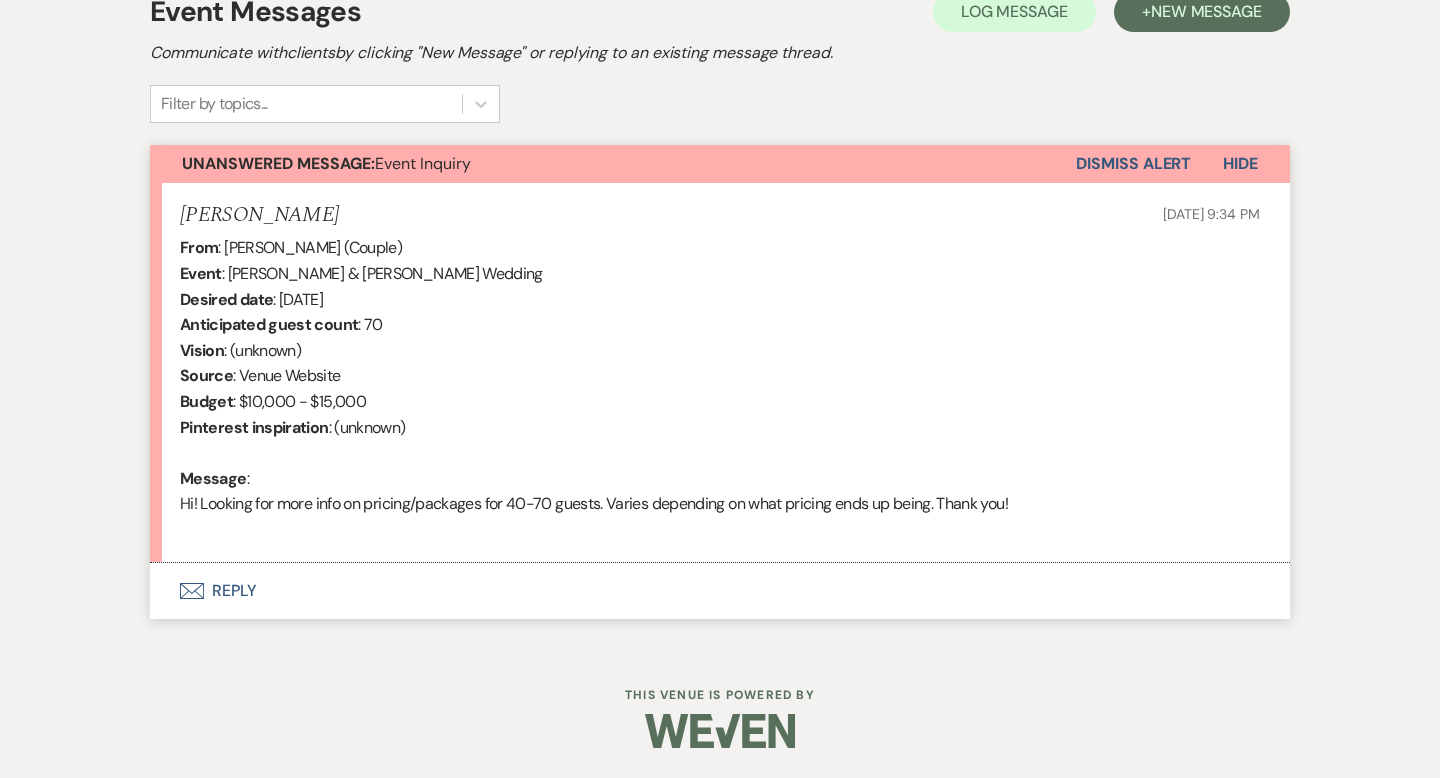 click on "Envelope Reply" at bounding box center (720, 591) 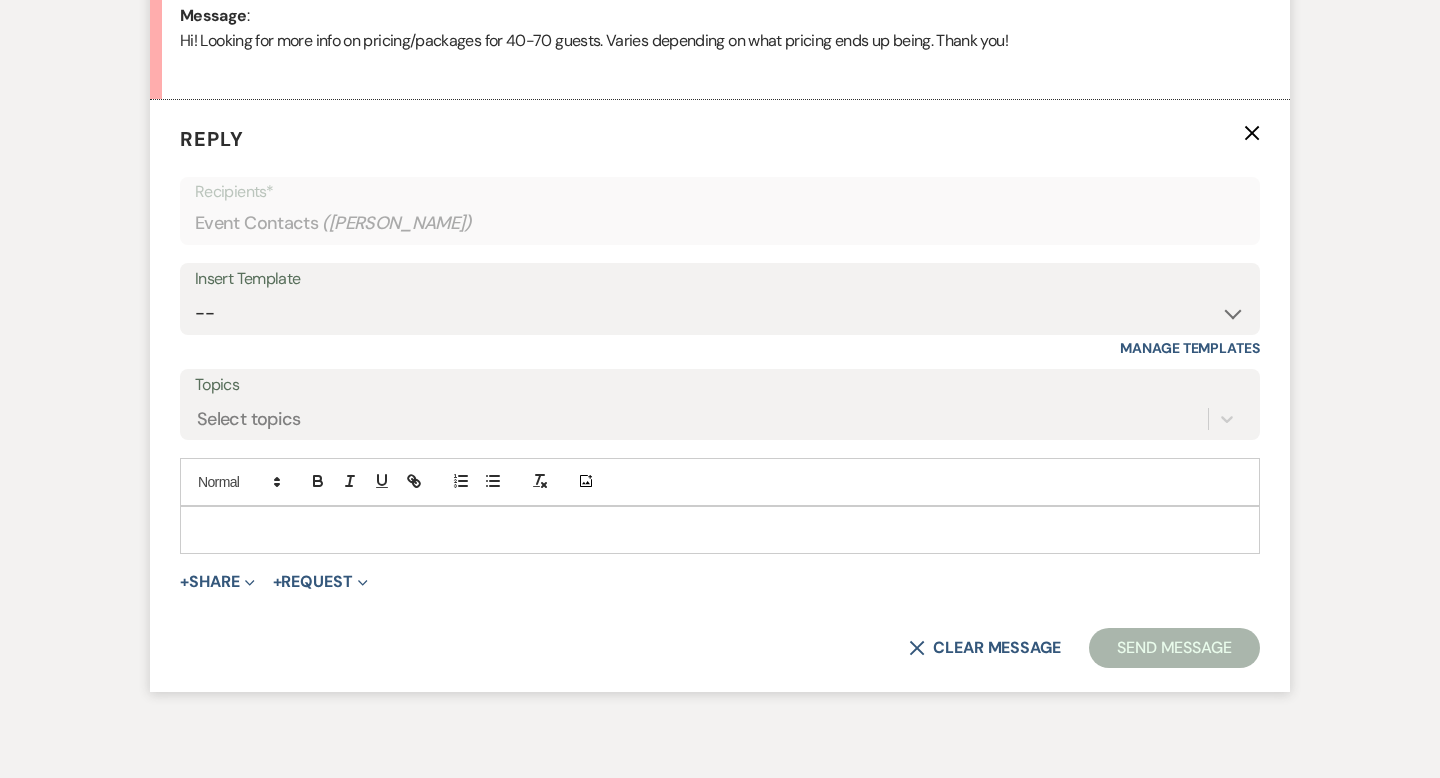 scroll, scrollTop: 1069, scrollLeft: 0, axis: vertical 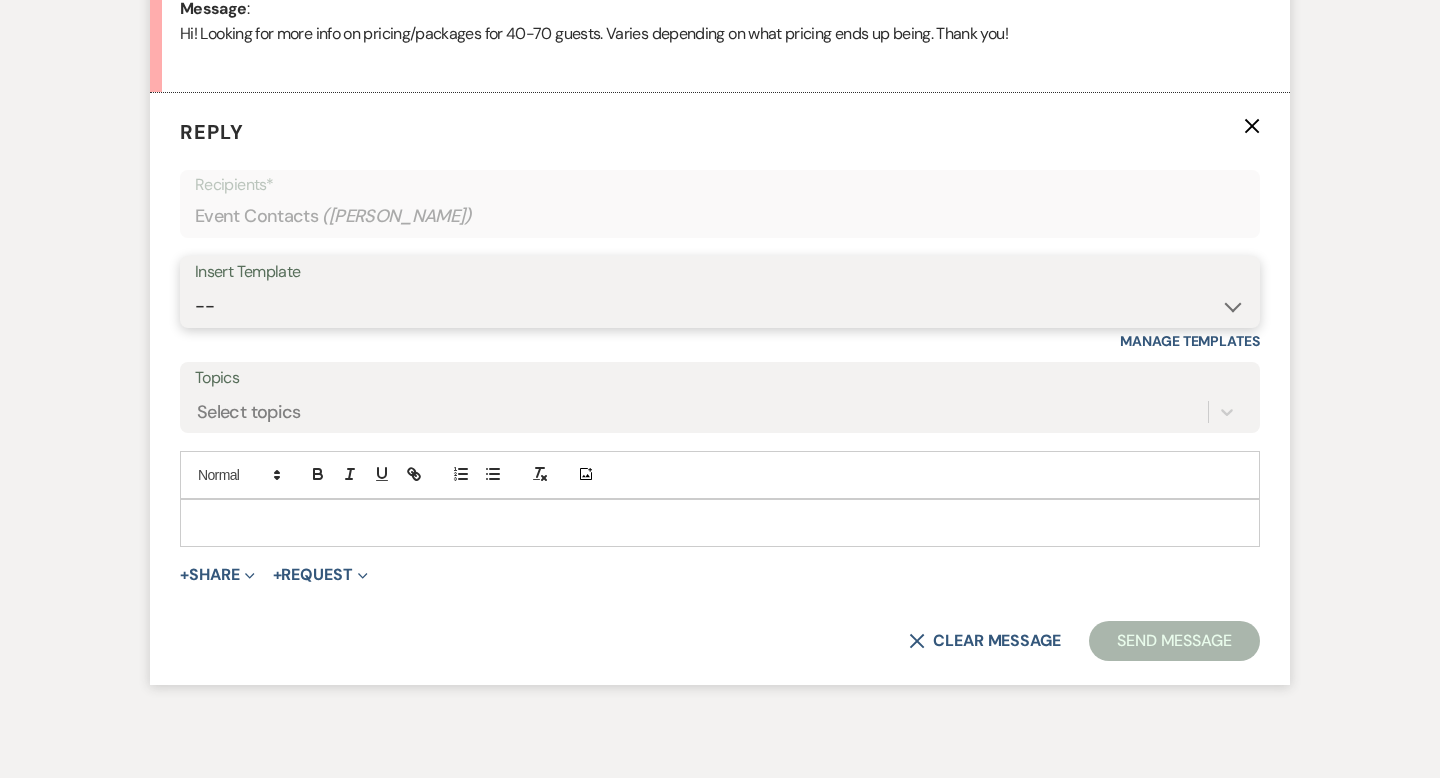 click on "-- Weven Planning Portal Introduction (Booked Events) Wedding Packages Booking Email Tour Request Shower Email Bridge Follow Up One month prior Insurance Reminder Rain Plan Check In Instructions Available Dates SFG Transparent Logos Upcoming Payment Reminder Late Payment Notice 1 Late Payment Notice 2 Cottage Email Copy of Weven Planning Portal Introduction (Booked Events) Deposit Return Via Check Mailed Deposit Return Via CC Refund Contract Questions Flower Announcement tour of grounds Knot Packages All-Inclusive Packages Rental Brochure Rental Updates All Inclusive Booking Email Flower Booking Email All-Inclusive Booking Intro Email Booking Intro Email" at bounding box center [720, 306] 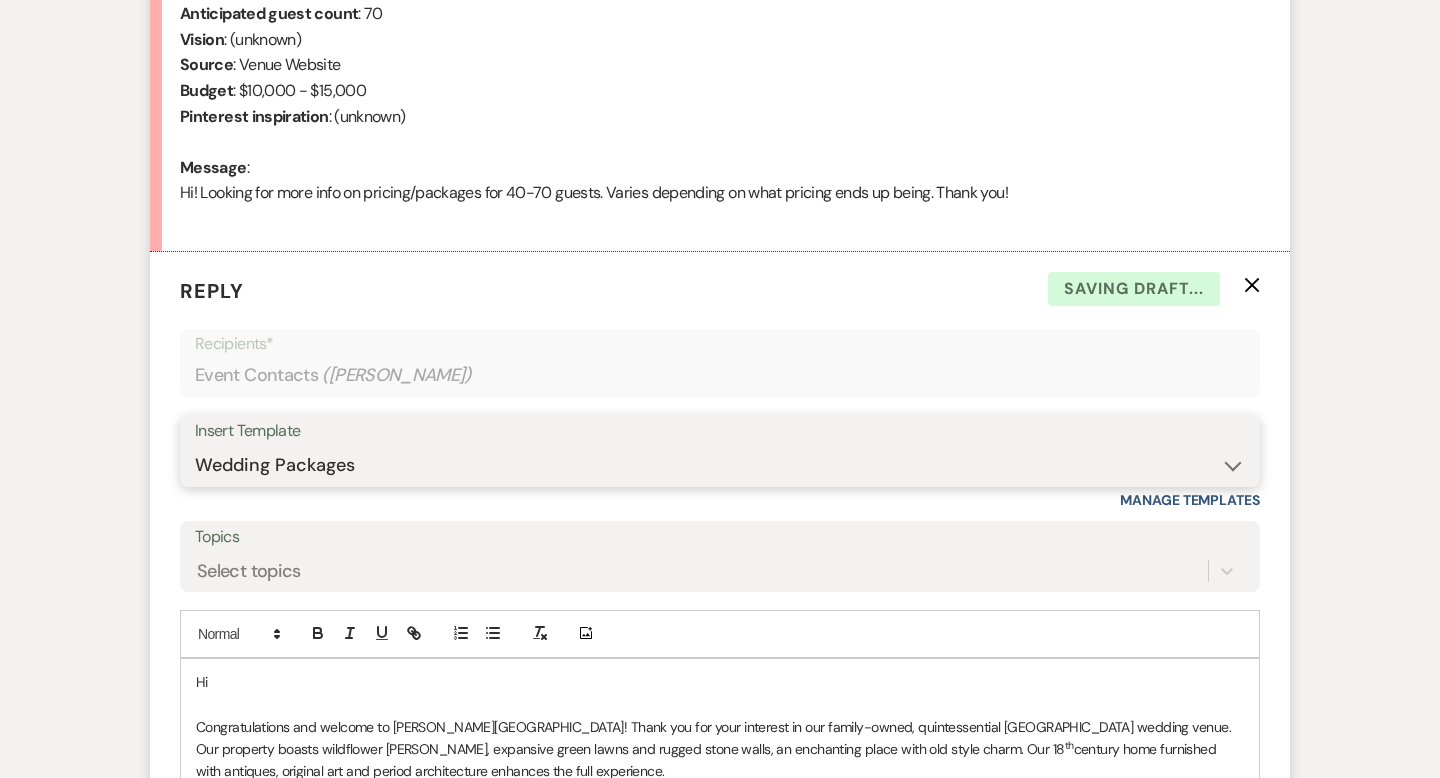 scroll, scrollTop: 1033, scrollLeft: 0, axis: vertical 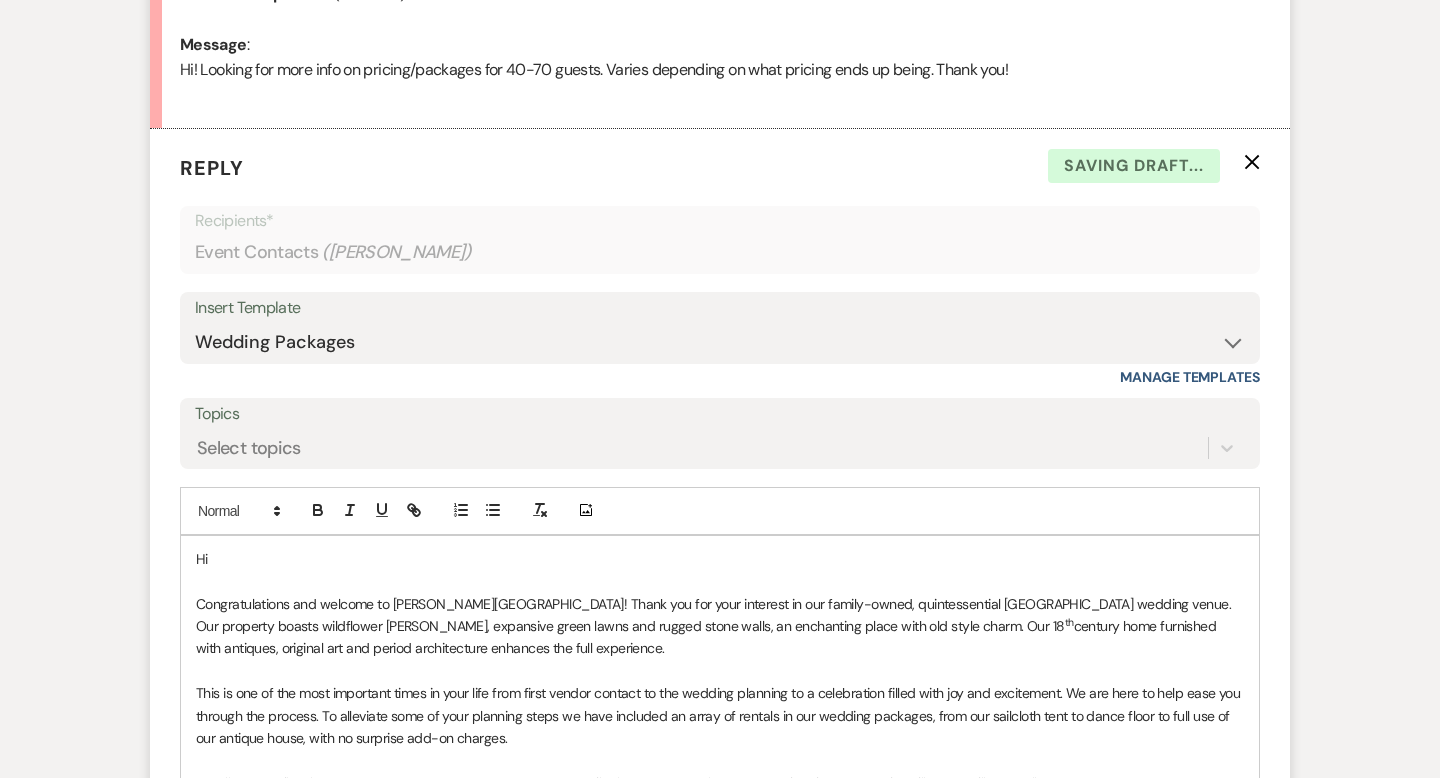 click on "Hi" at bounding box center (720, 559) 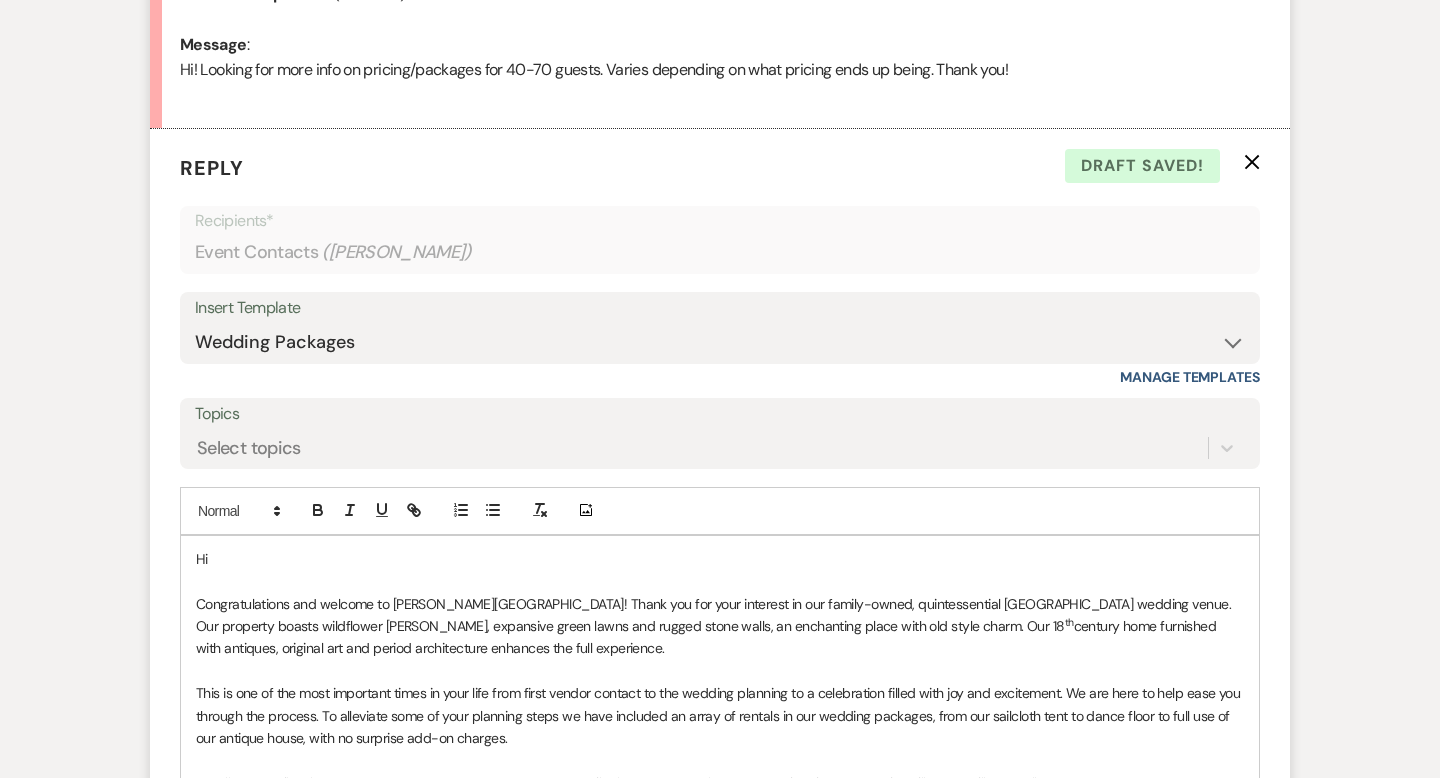 type 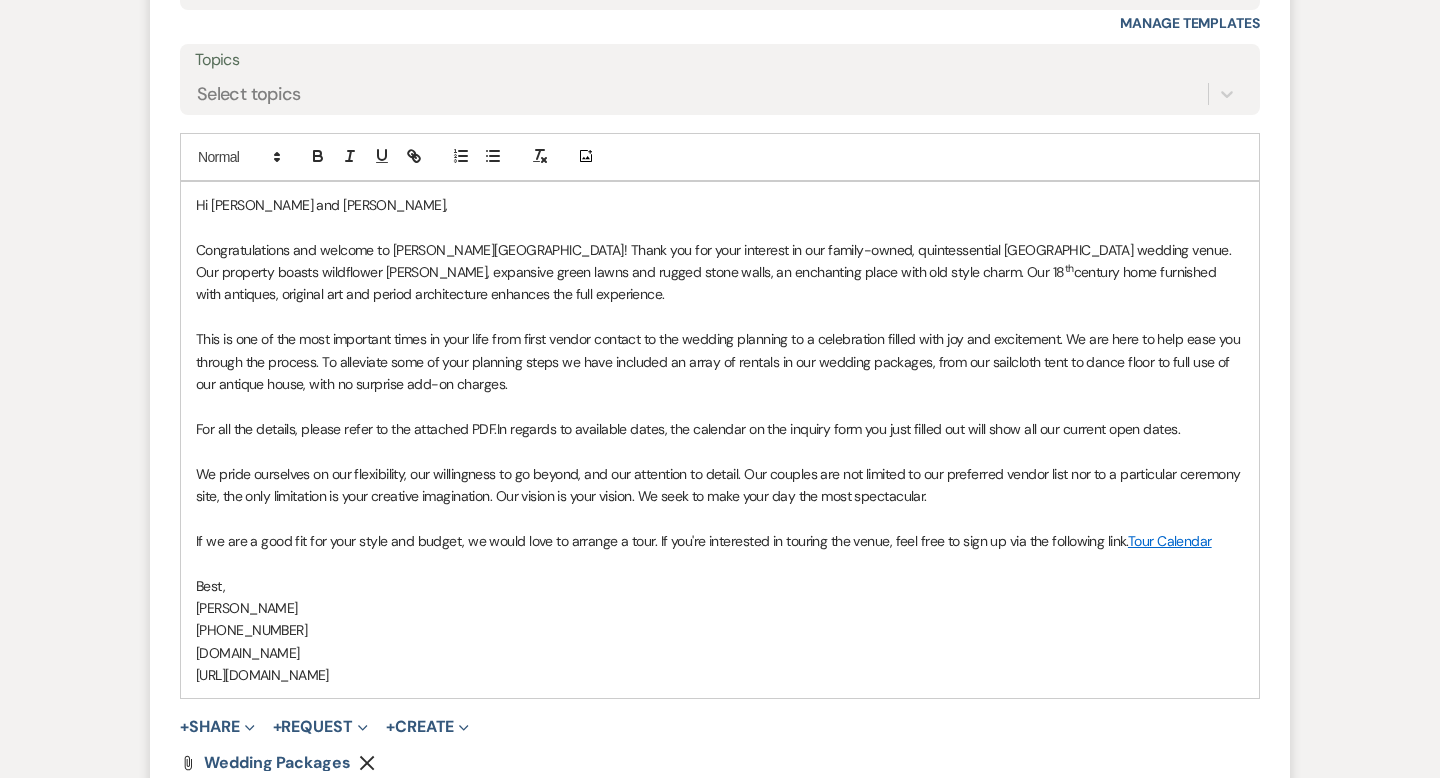 scroll, scrollTop: 1607, scrollLeft: 0, axis: vertical 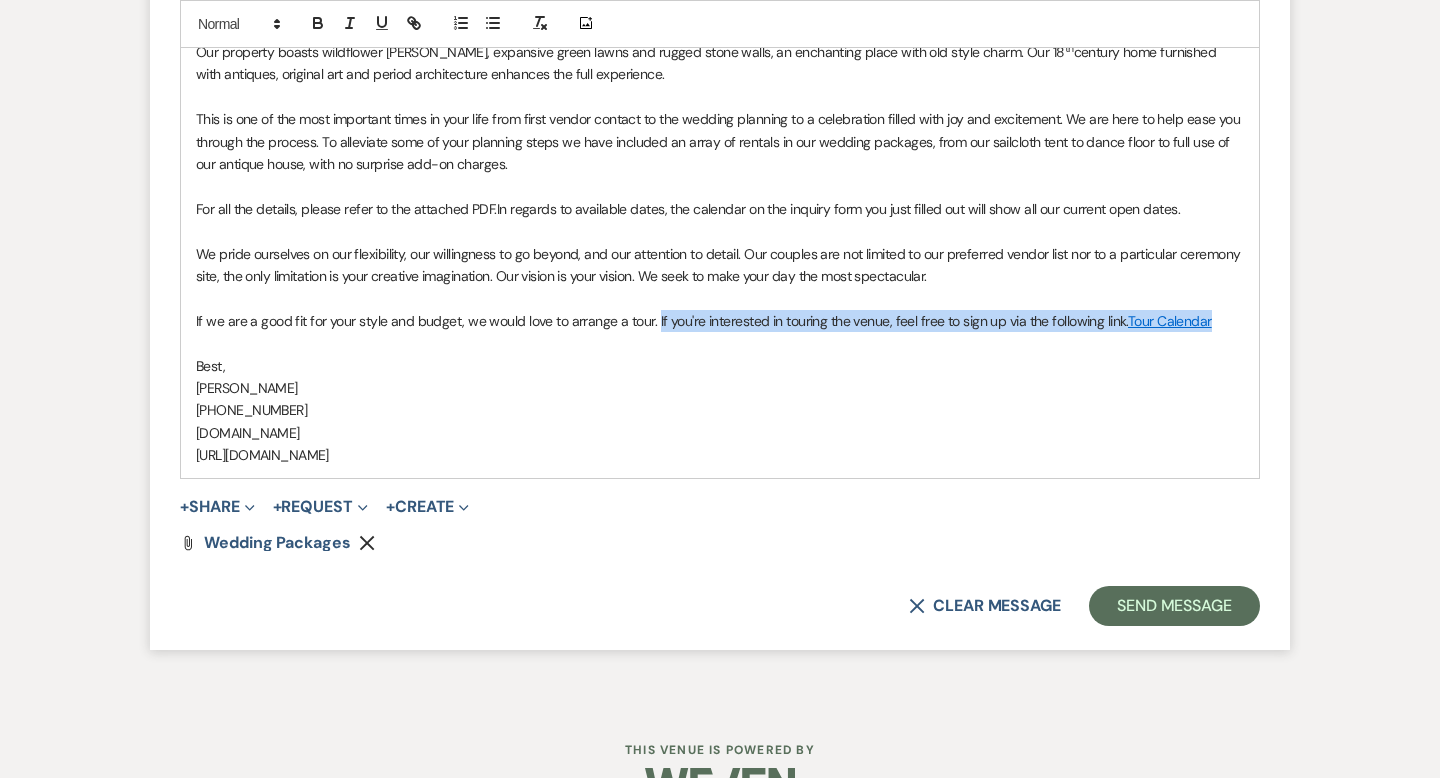 drag, startPoint x: 1216, startPoint y: 324, endPoint x: 653, endPoint y: 324, distance: 563 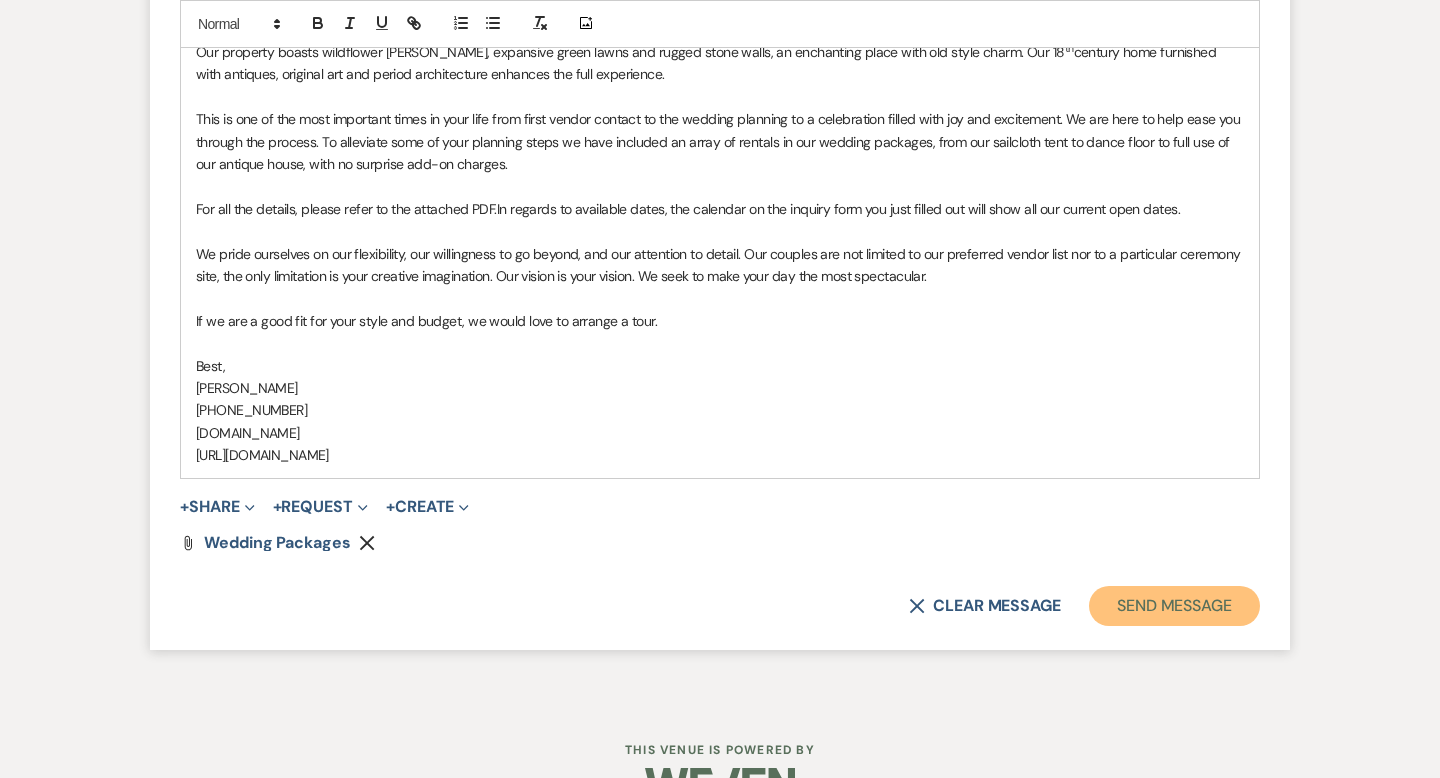click on "Send Message" at bounding box center [1174, 606] 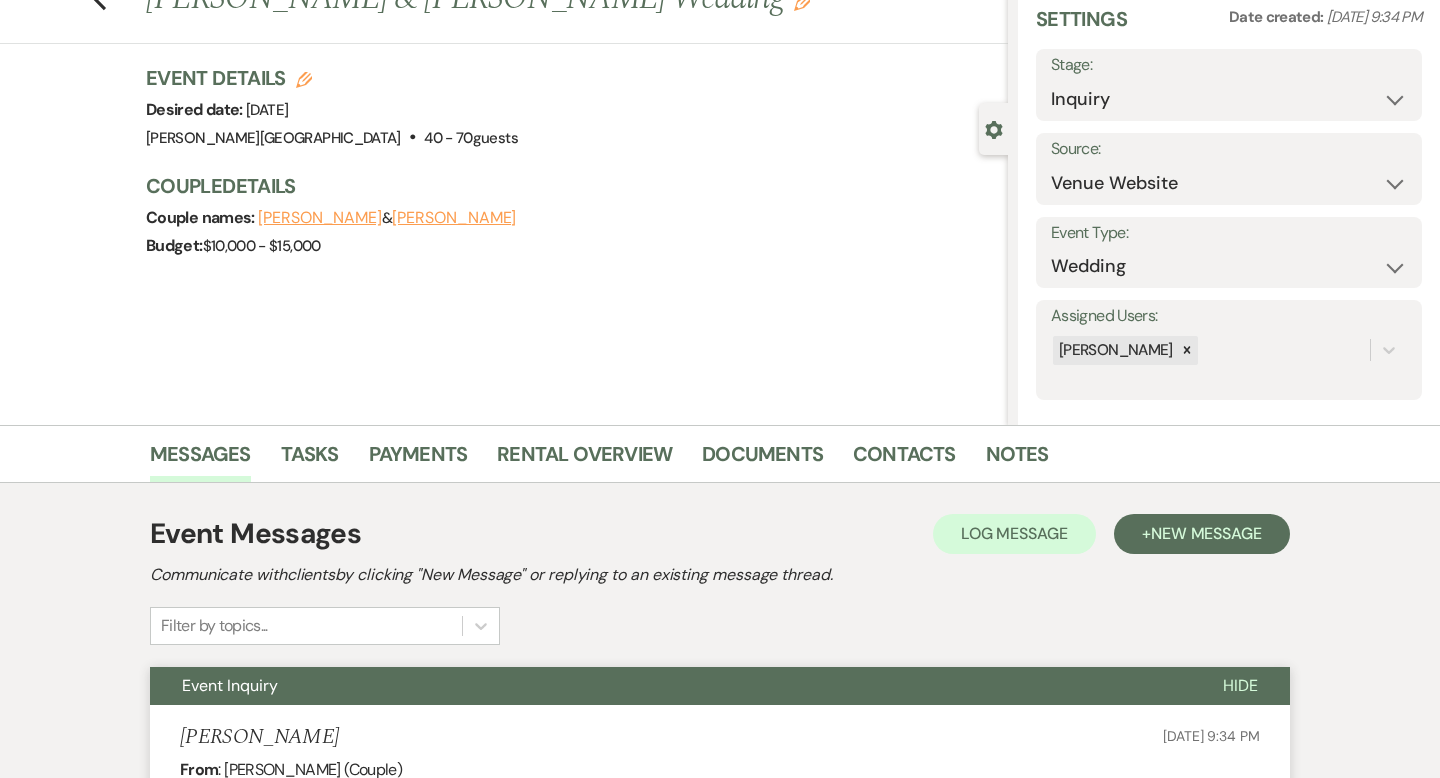 scroll, scrollTop: 0, scrollLeft: 0, axis: both 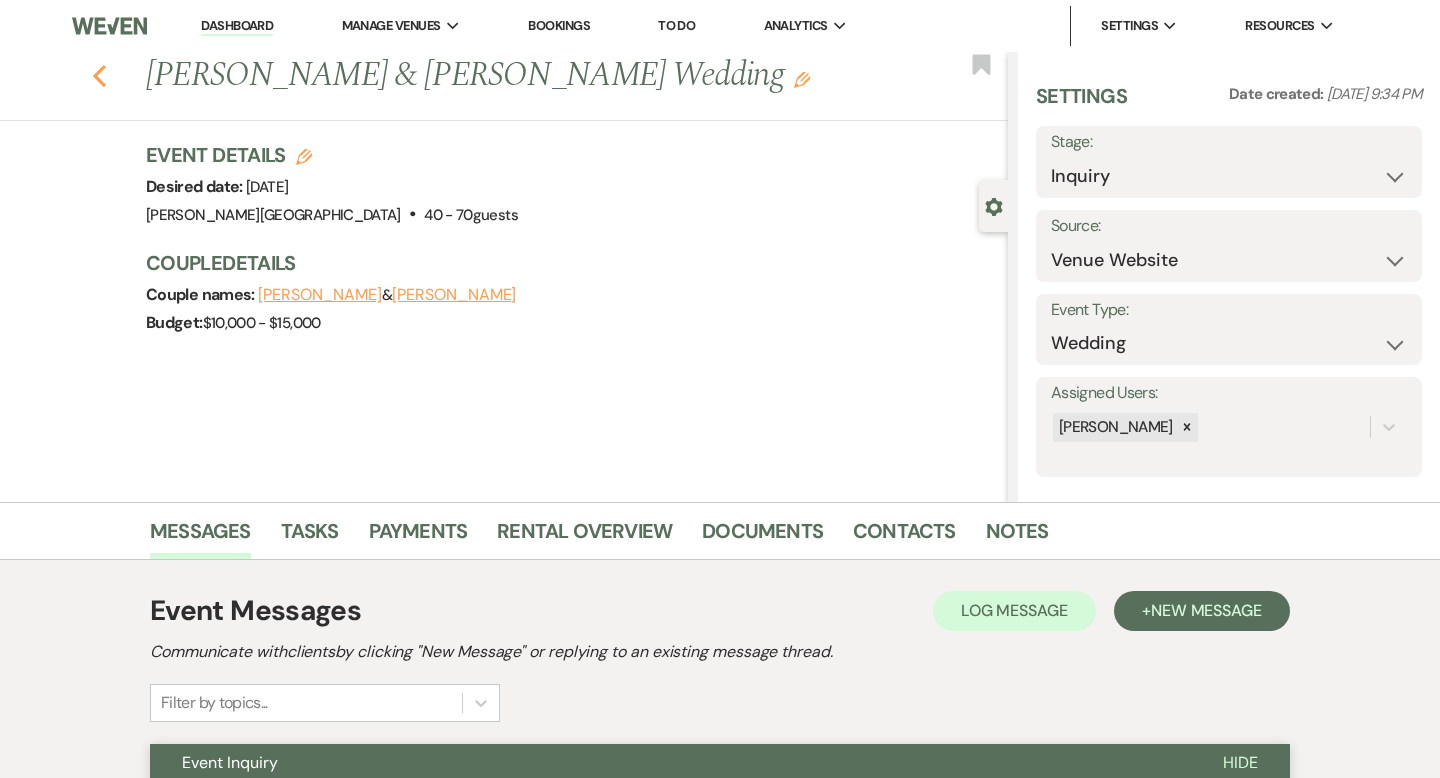 click 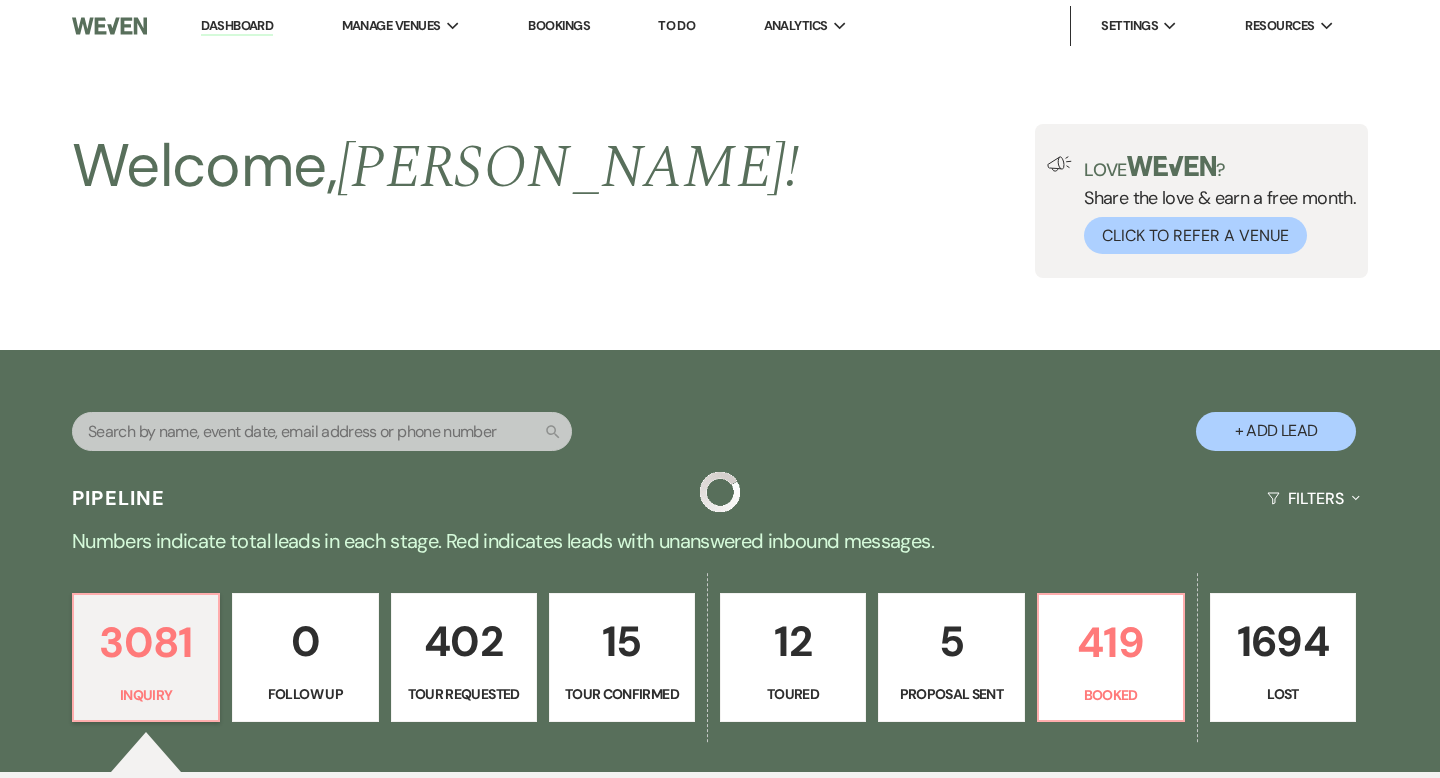 scroll, scrollTop: 1081, scrollLeft: 0, axis: vertical 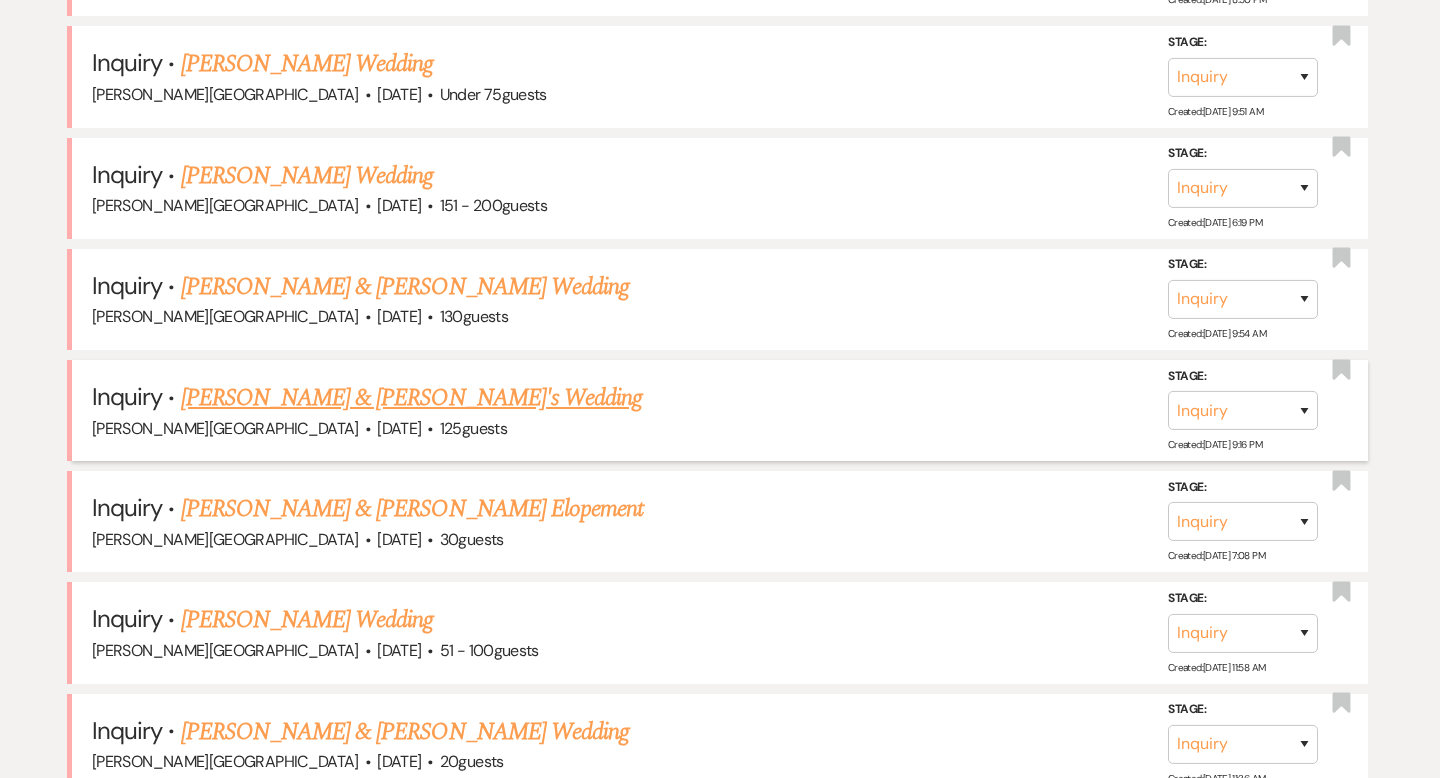 click on "[PERSON_NAME] & [PERSON_NAME]'s Wedding" at bounding box center (412, 398) 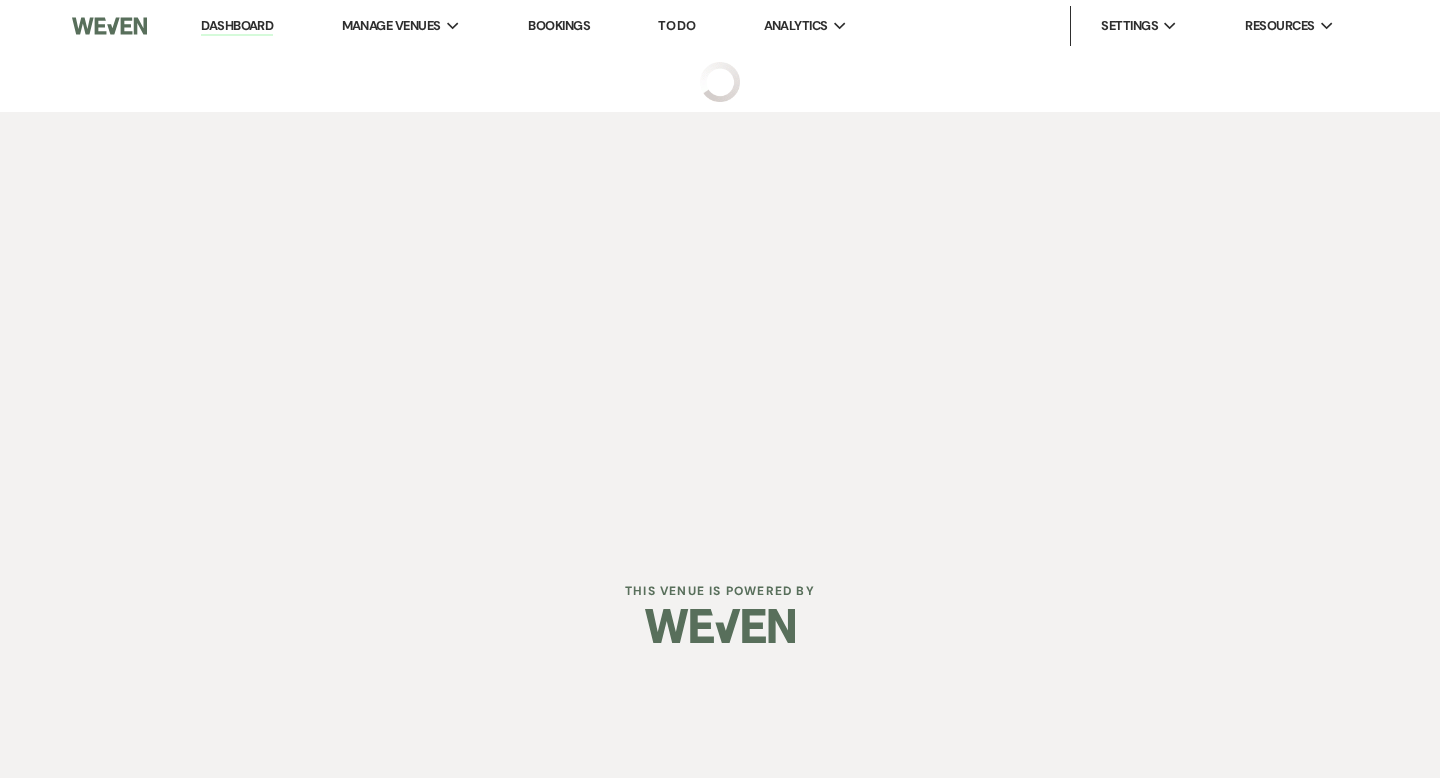 scroll, scrollTop: 0, scrollLeft: 0, axis: both 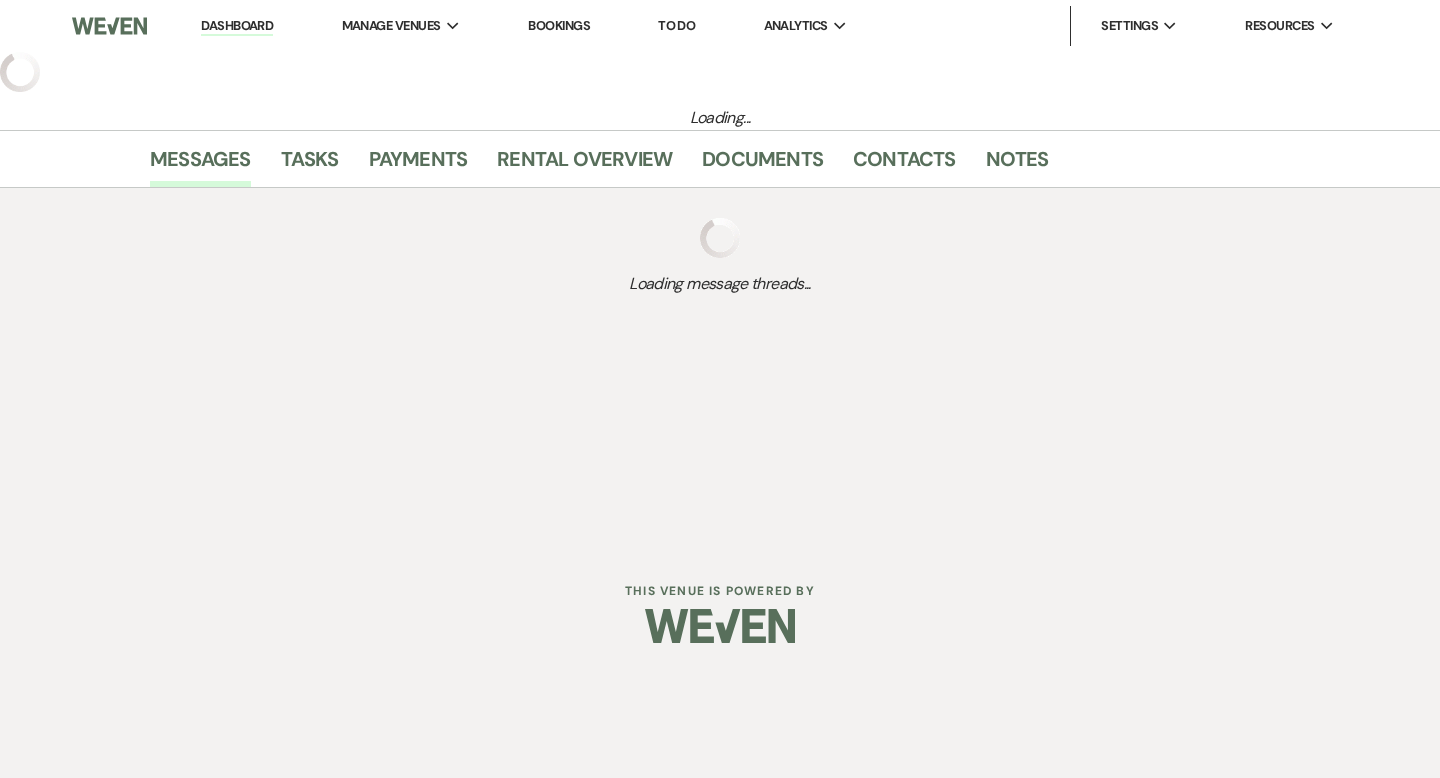 select on "5" 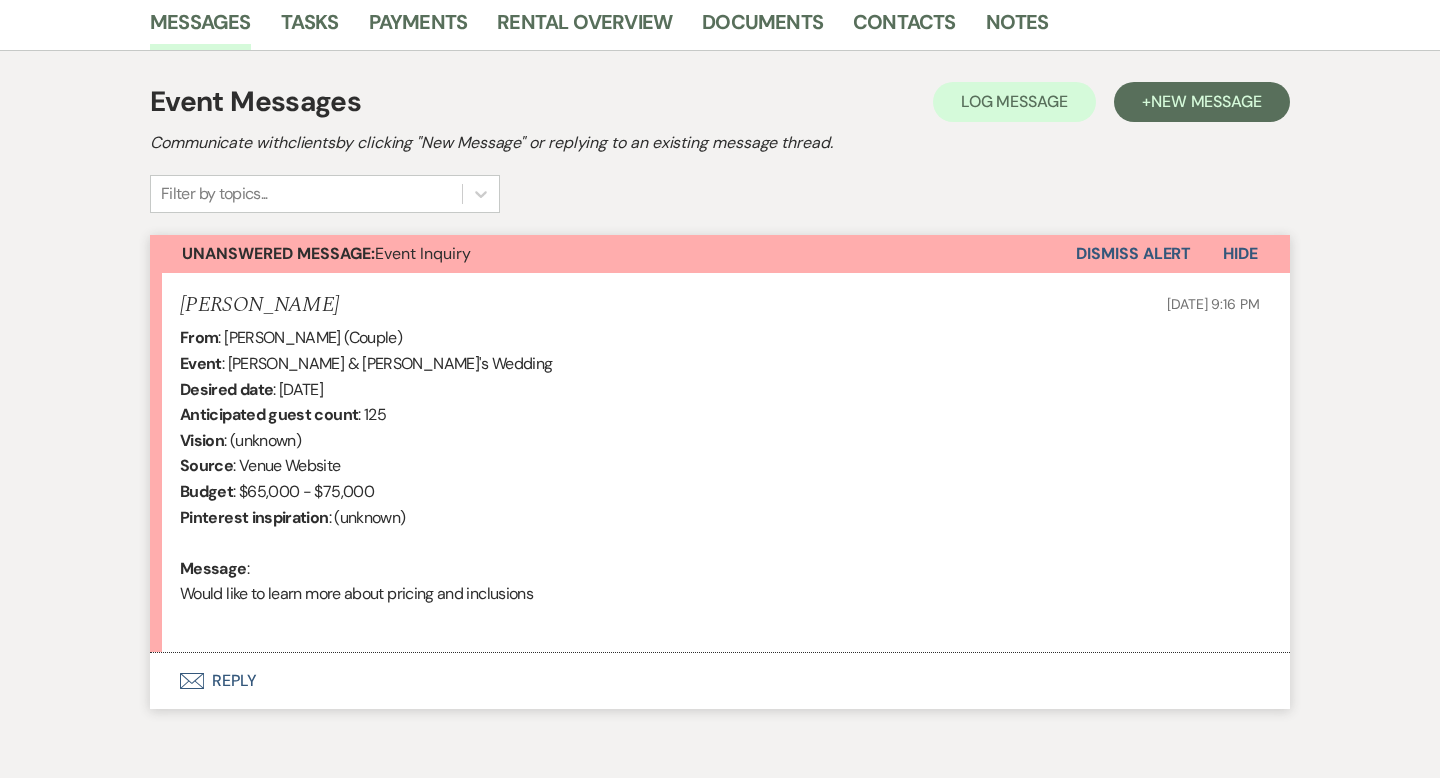 scroll, scrollTop: 512, scrollLeft: 0, axis: vertical 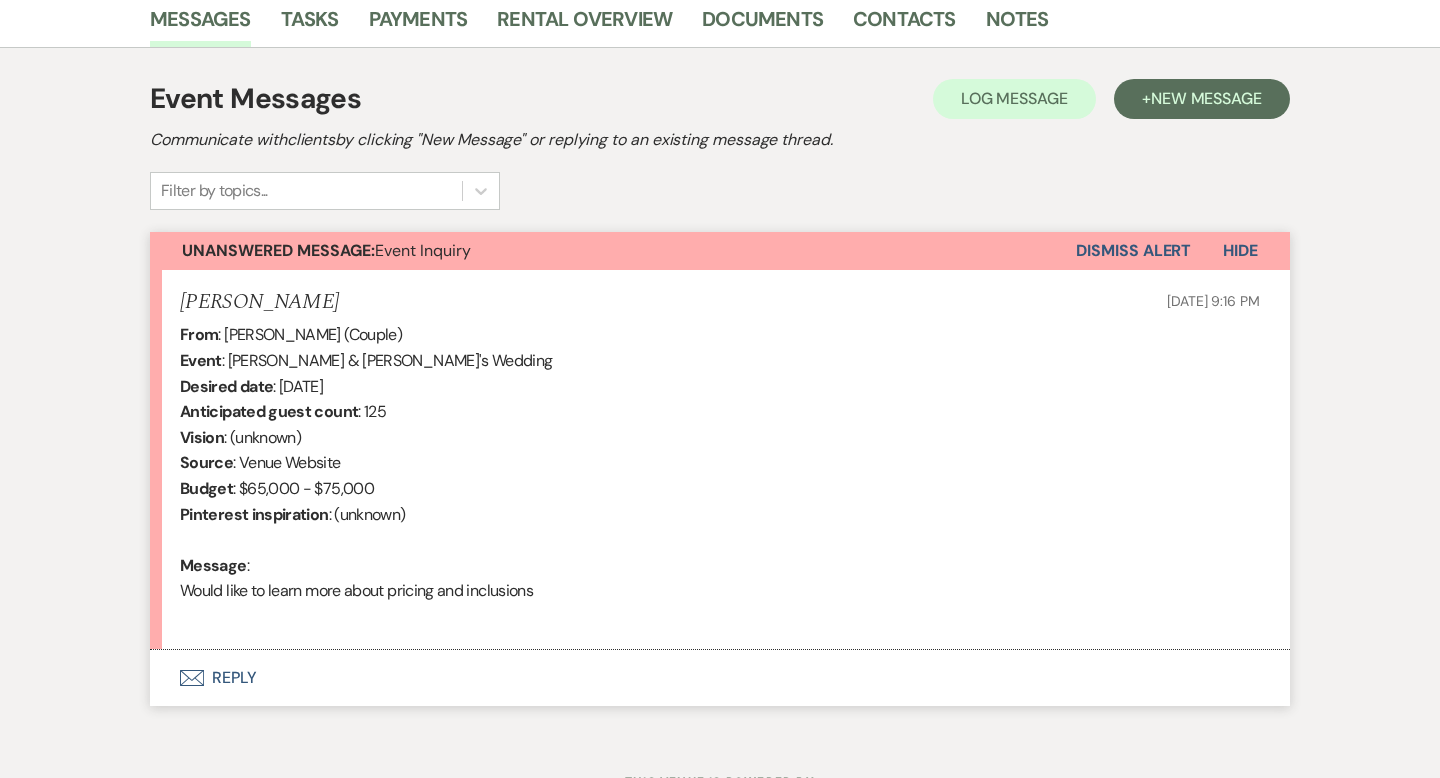 click on "Envelope Reply" at bounding box center (720, 678) 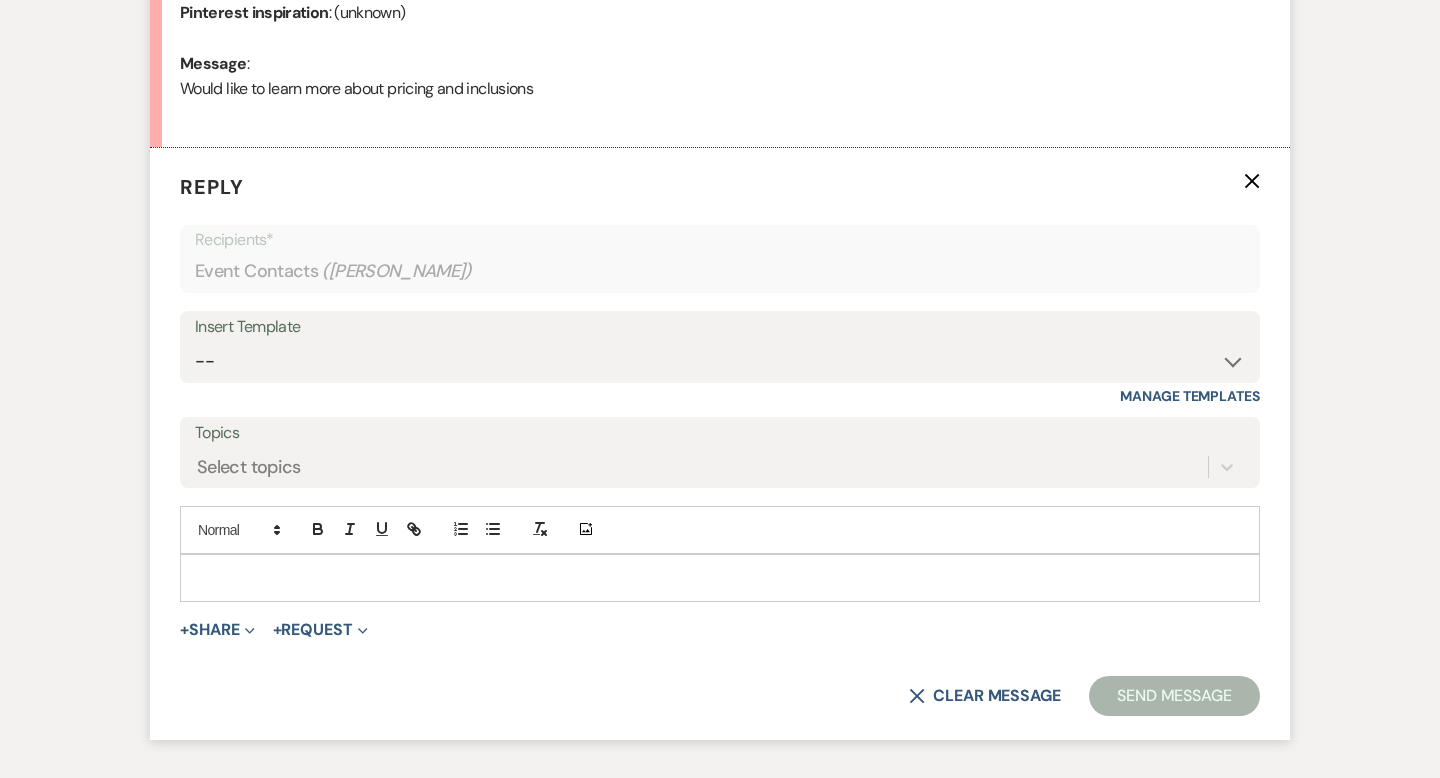 scroll, scrollTop: 1069, scrollLeft: 0, axis: vertical 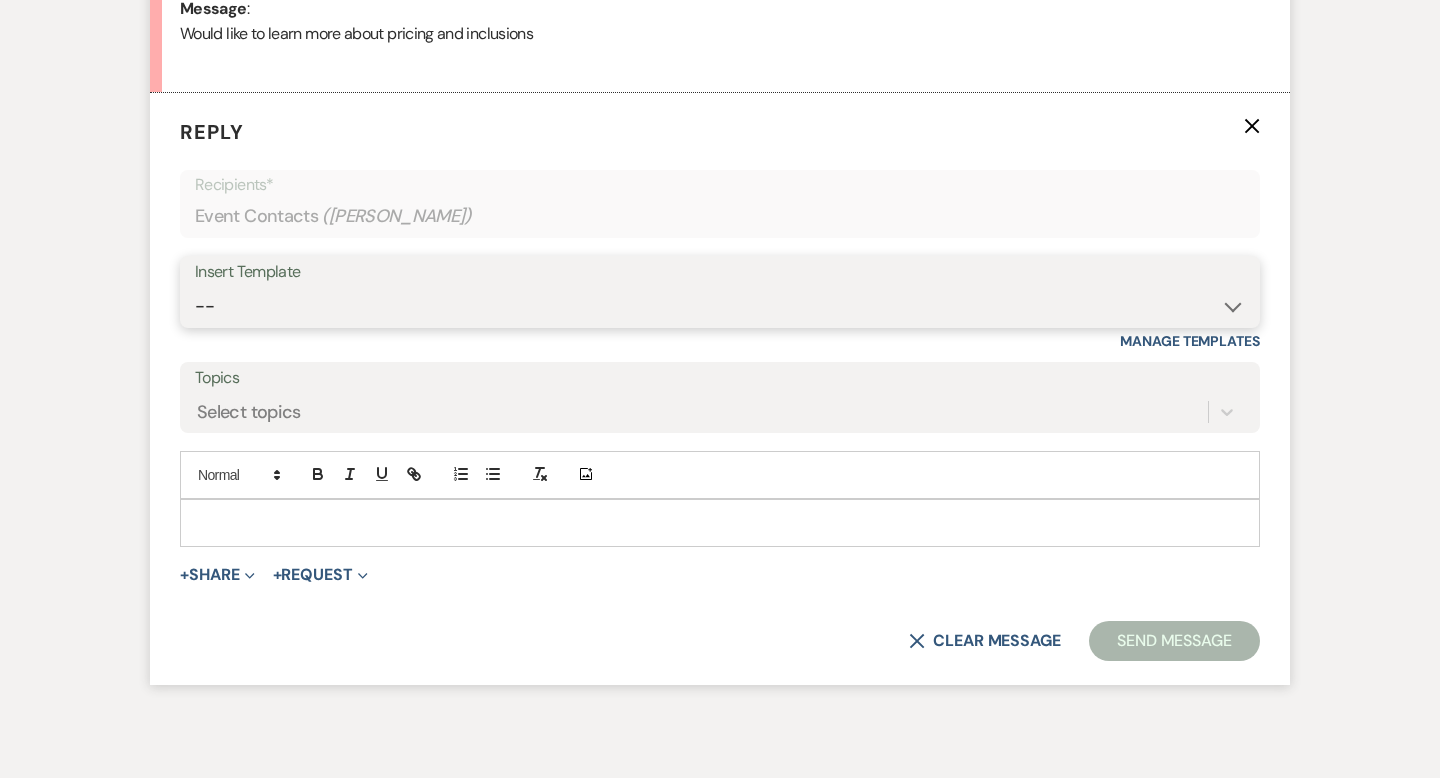 click on "-- Weven Planning Portal Introduction (Booked Events) Wedding Packages Booking Email Tour Request Shower Email Bridge Follow Up One month prior Insurance Reminder Rain Plan Check In Instructions Available Dates SFG Transparent Logos Upcoming Payment Reminder Late Payment Notice 1 Late Payment Notice 2 Cottage Email Copy of Weven Planning Portal Introduction (Booked Events) Deposit Return Via Check Mailed Deposit Return Via CC Refund Contract Questions Flower Announcement tour of grounds Knot Packages All-Inclusive Packages Rental Brochure Rental Updates All Inclusive Booking Email Flower Booking Email All-Inclusive Booking Intro Email Booking Intro Email" at bounding box center [720, 306] 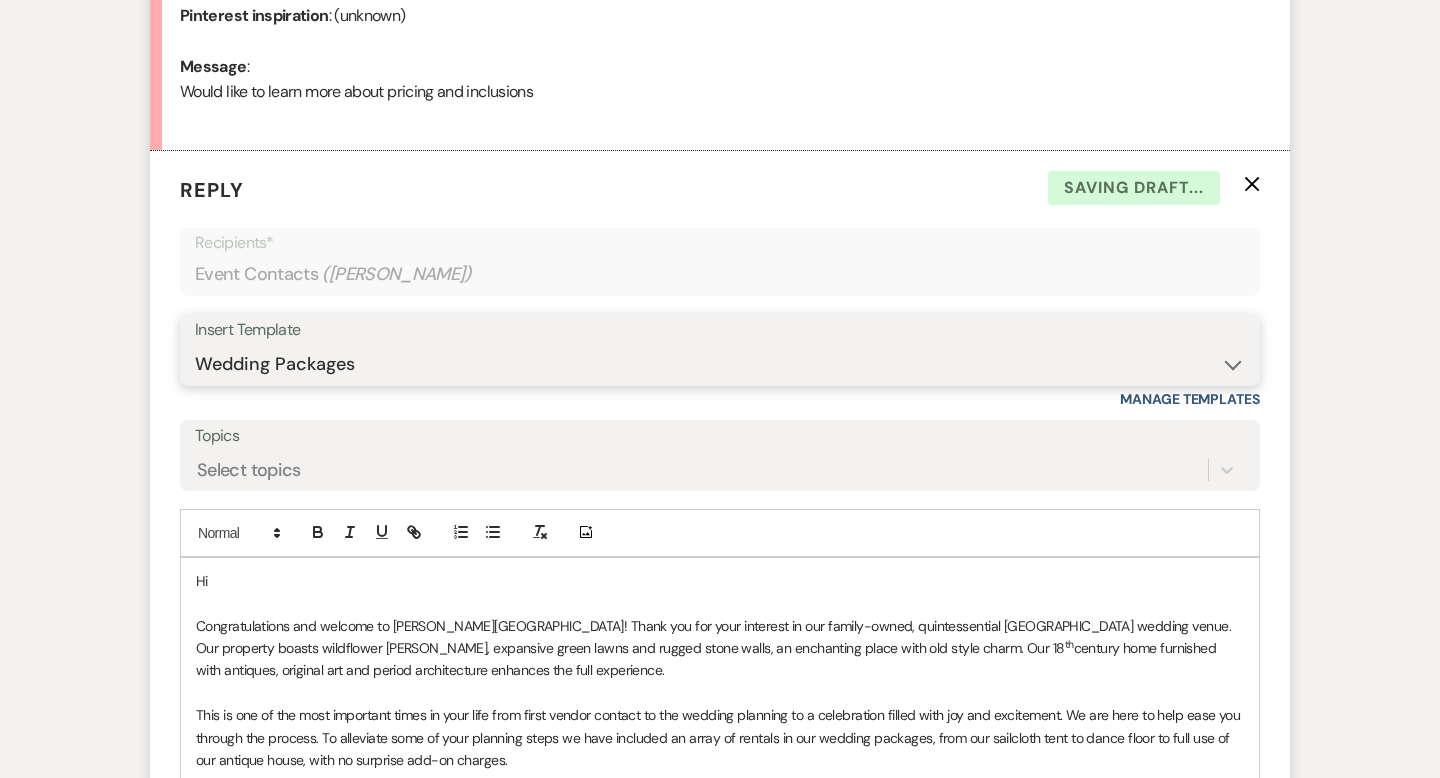 scroll, scrollTop: 1039, scrollLeft: 0, axis: vertical 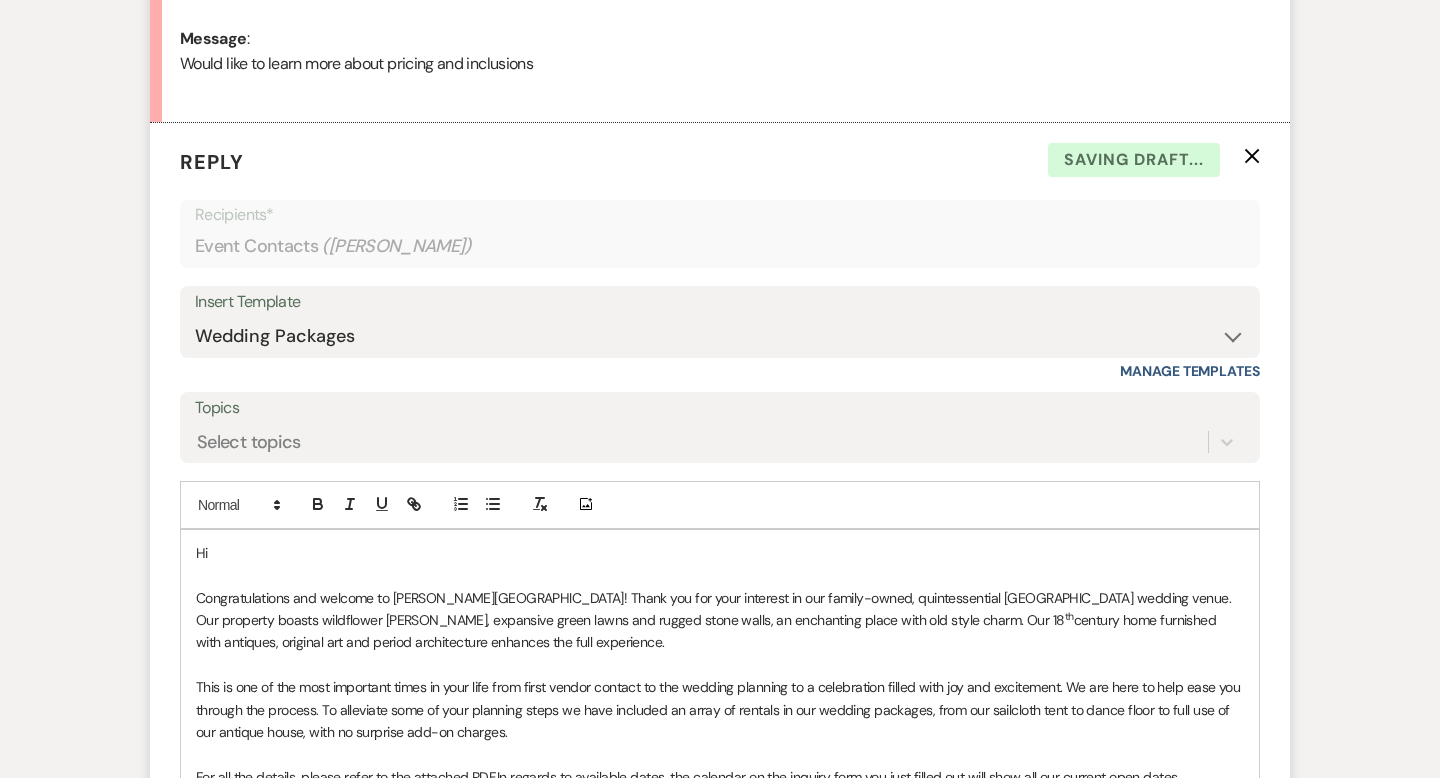 click on "Hi" at bounding box center (720, 553) 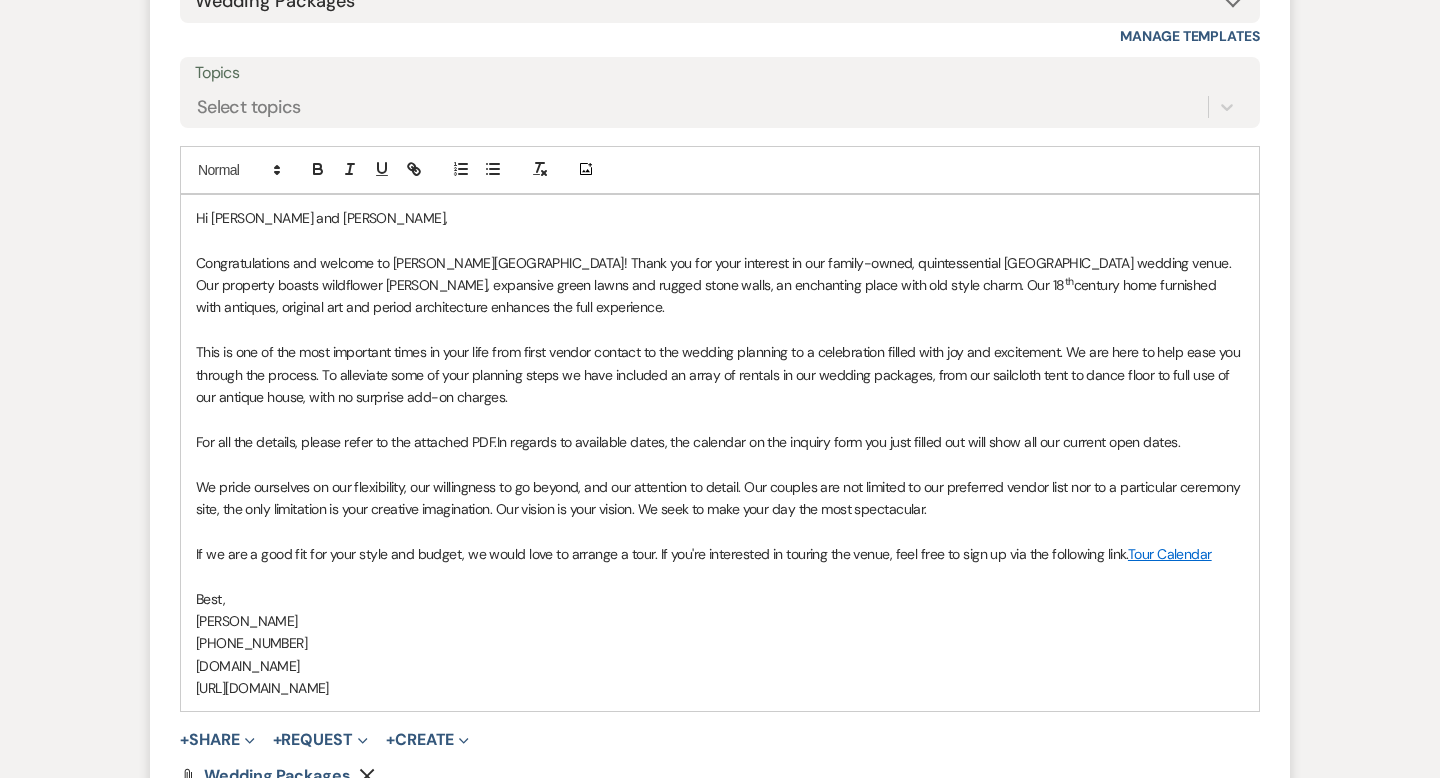 scroll, scrollTop: 1661, scrollLeft: 0, axis: vertical 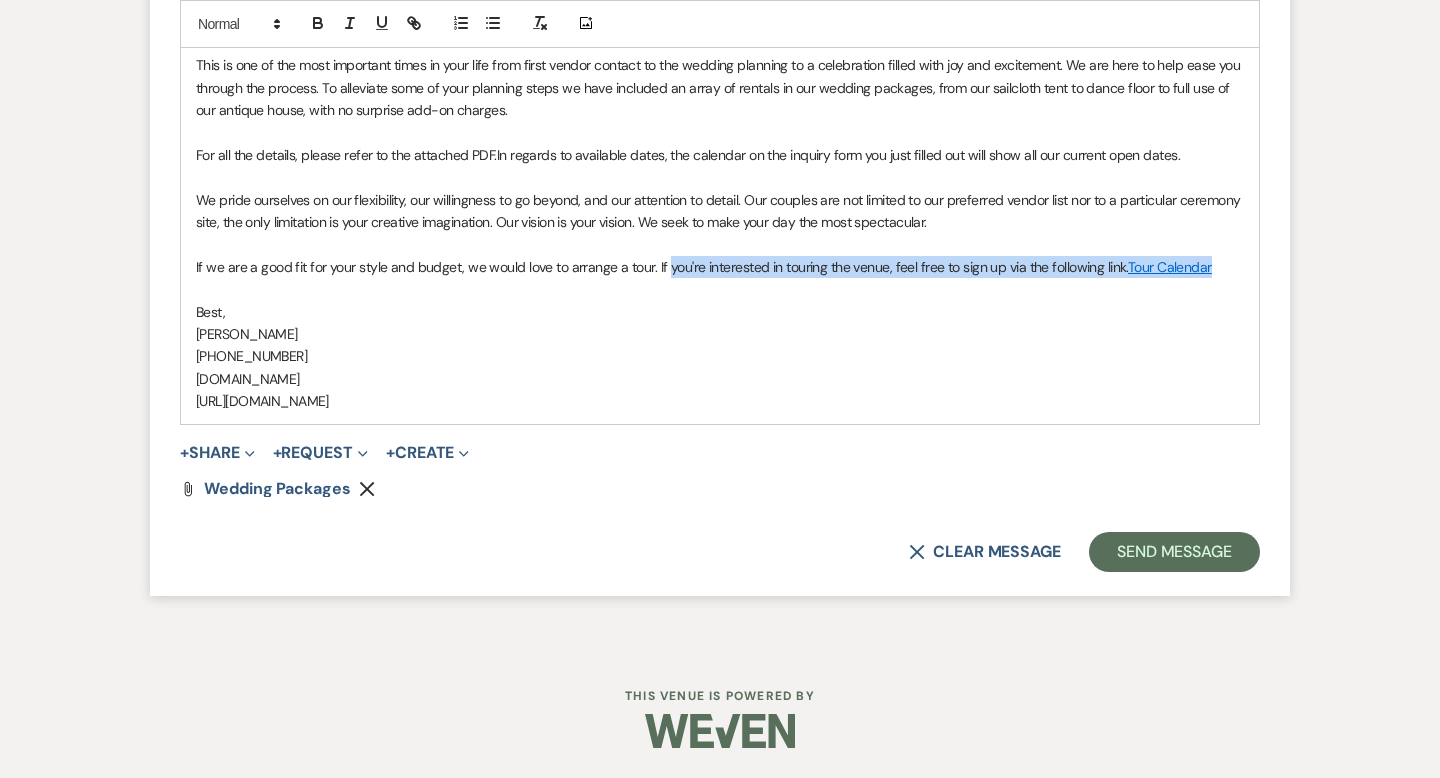 drag, startPoint x: 1214, startPoint y: 264, endPoint x: 662, endPoint y: 267, distance: 552.0082 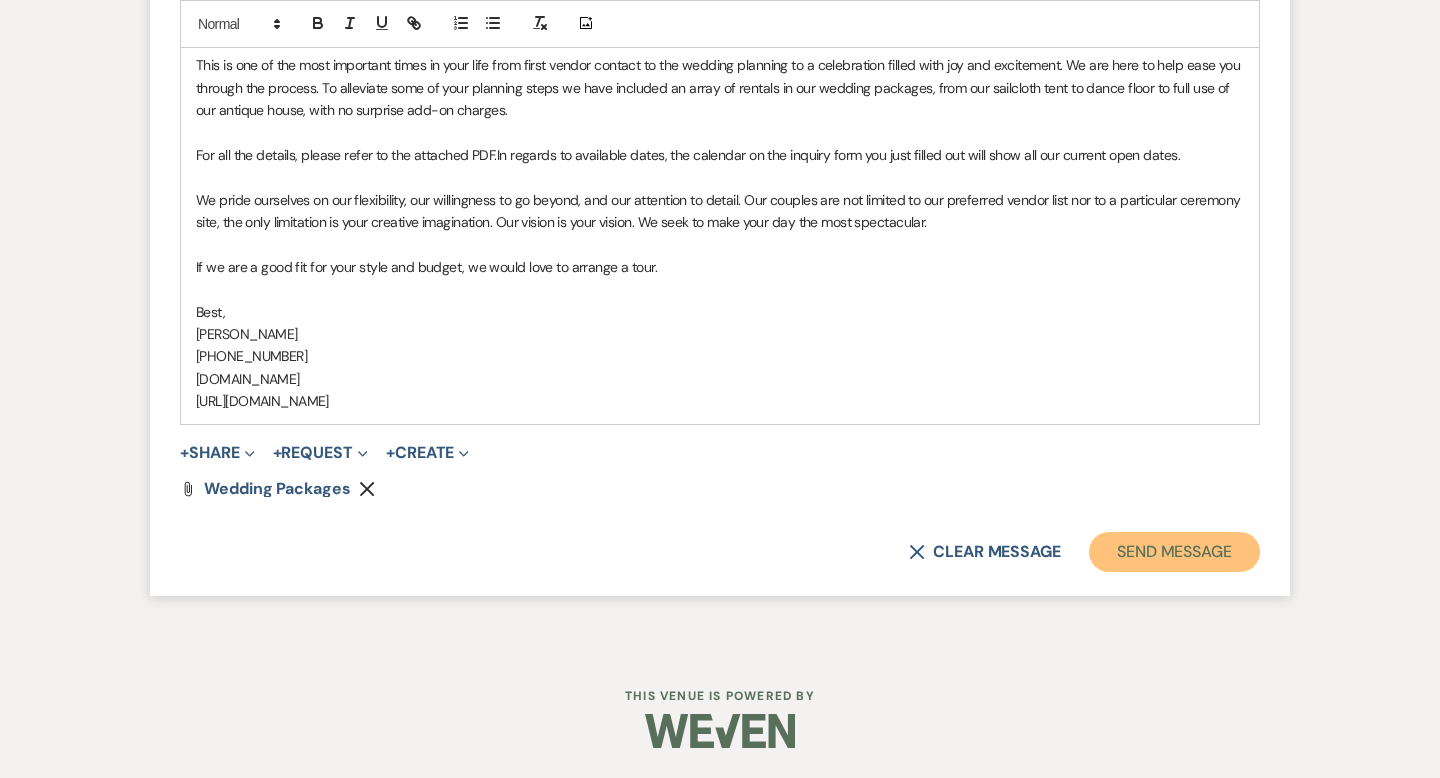 click on "Send Message" at bounding box center (1174, 552) 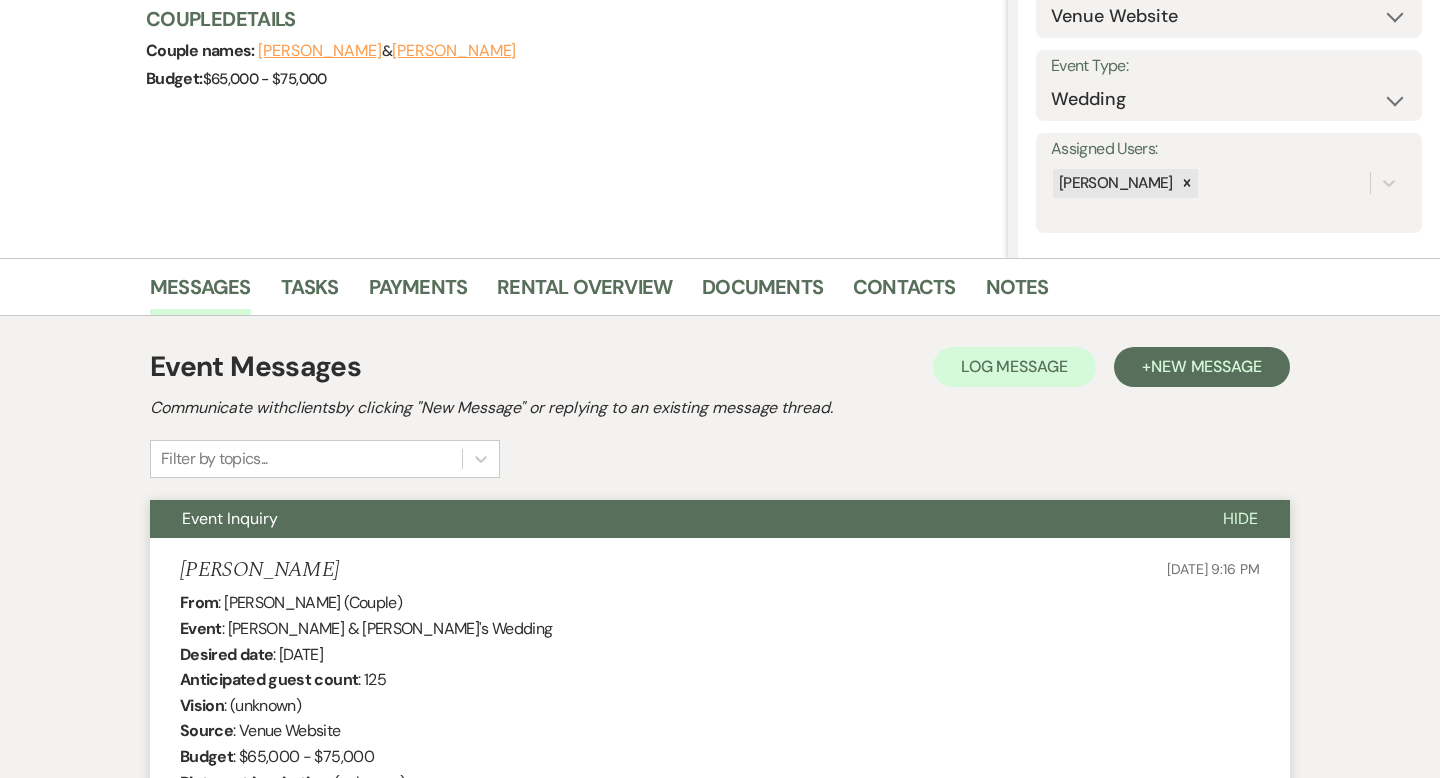 scroll, scrollTop: 0, scrollLeft: 0, axis: both 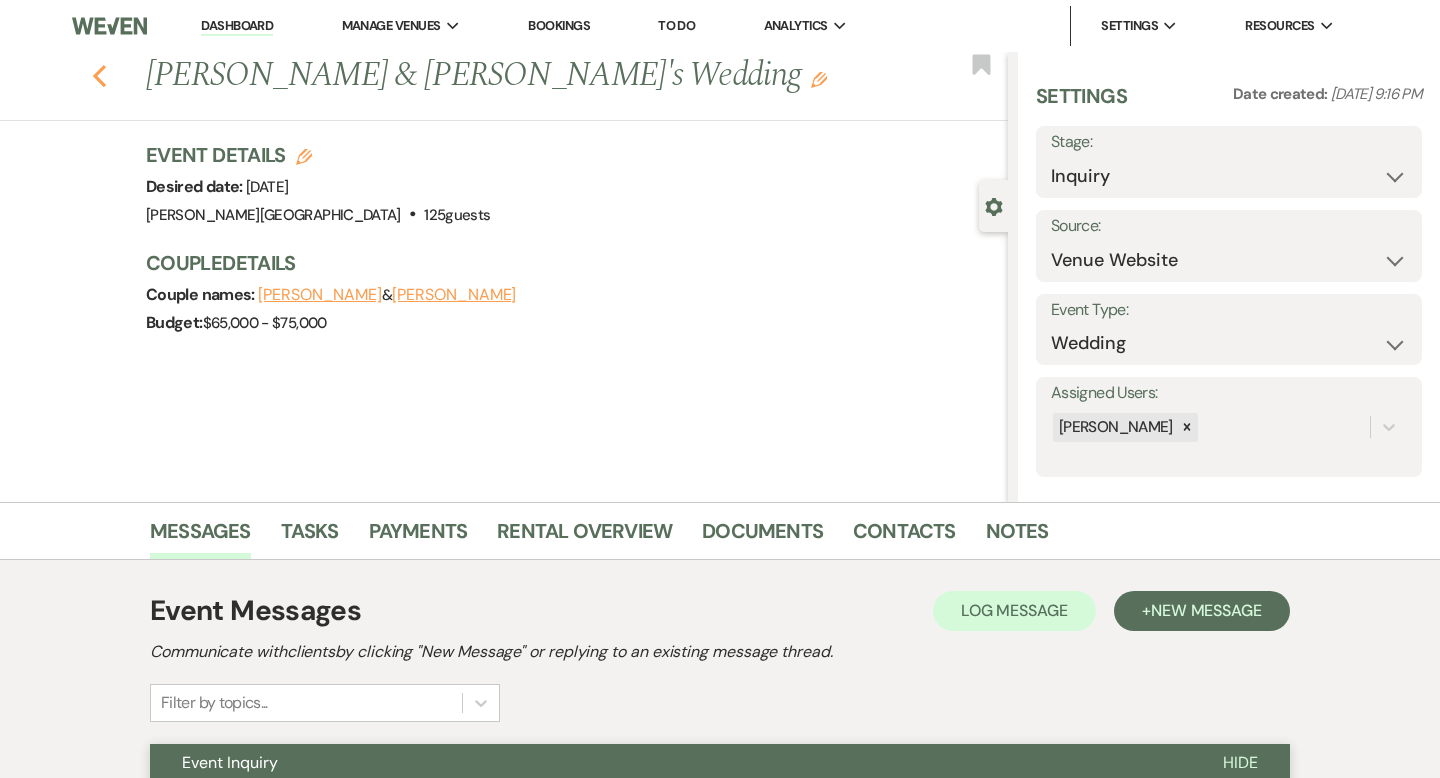 click on "Previous" 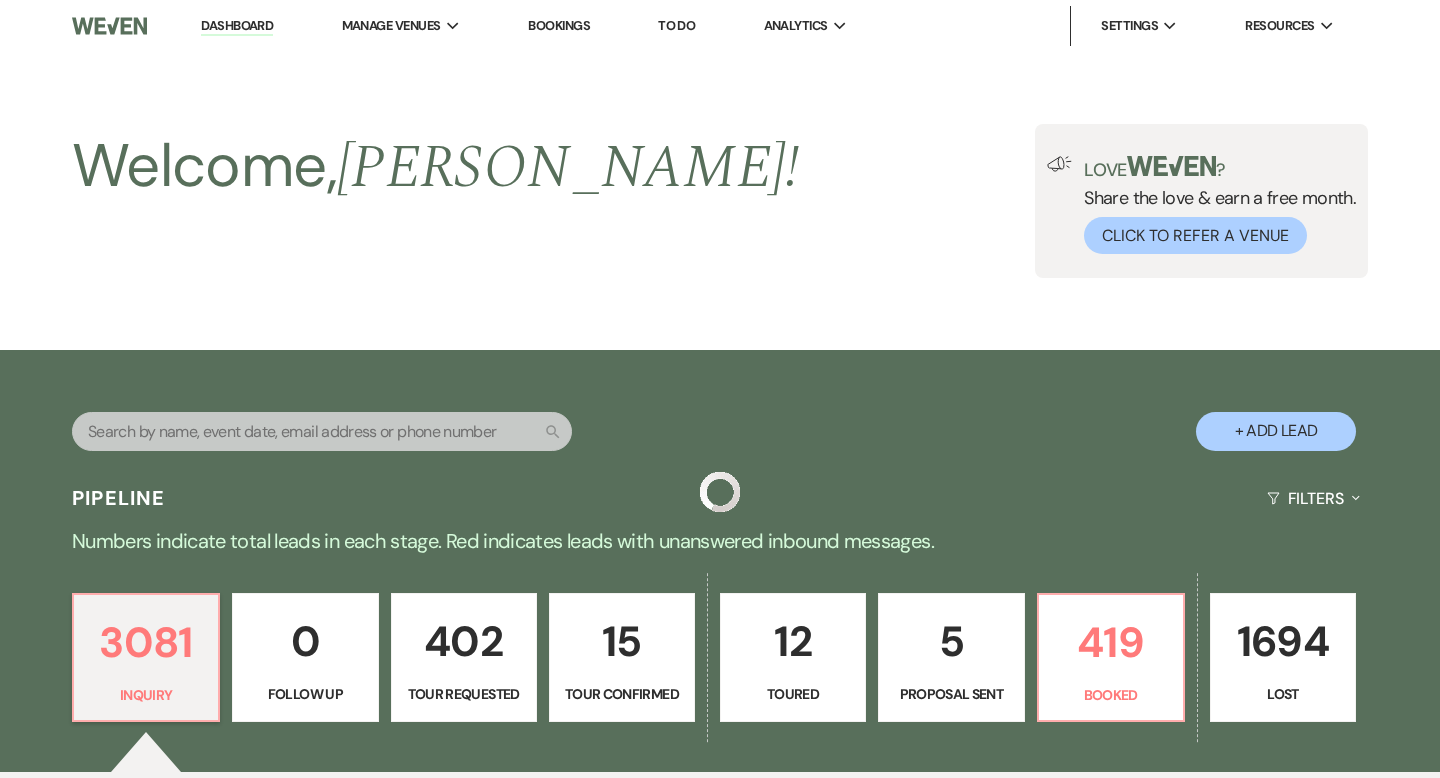 scroll, scrollTop: 1081, scrollLeft: 0, axis: vertical 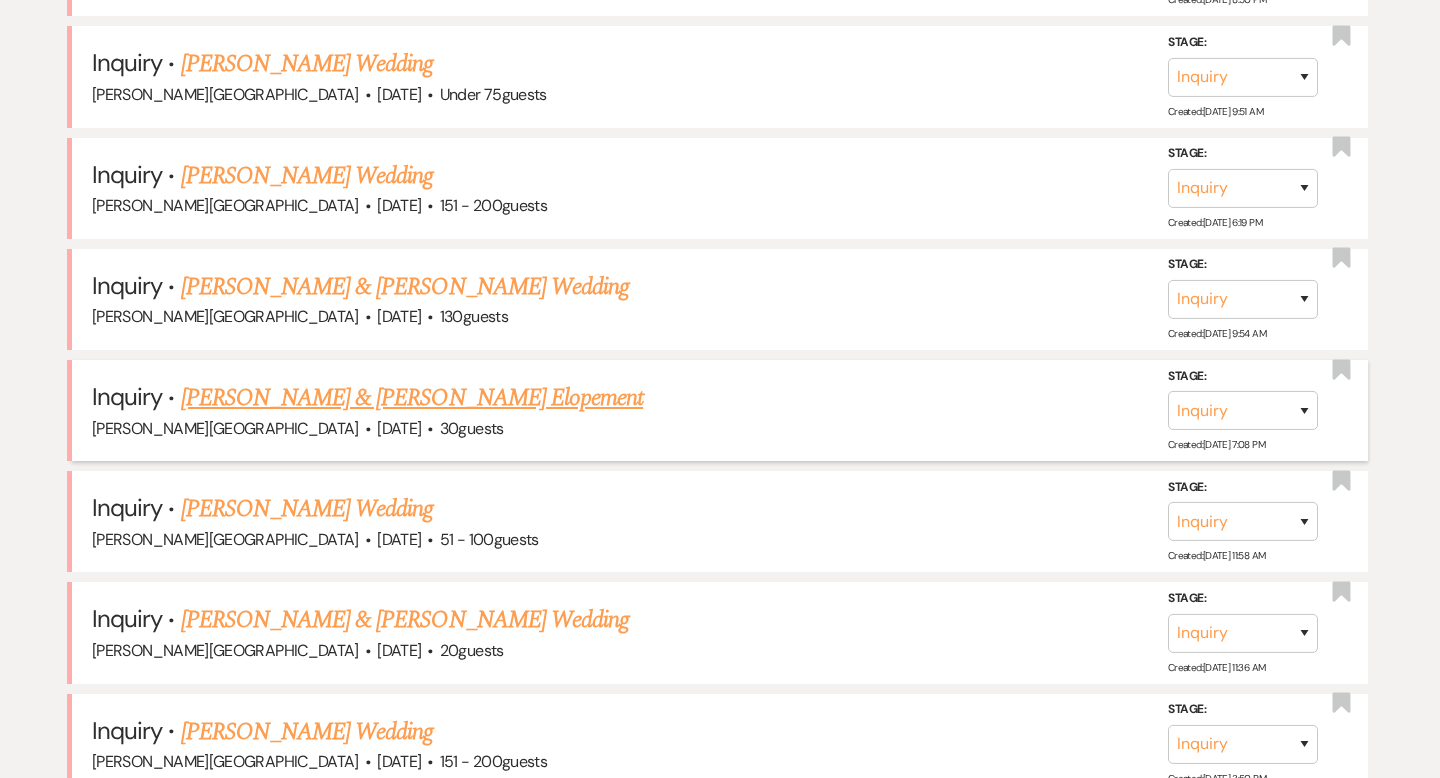 click on "[PERSON_NAME] & [PERSON_NAME] Elopement" at bounding box center [412, 398] 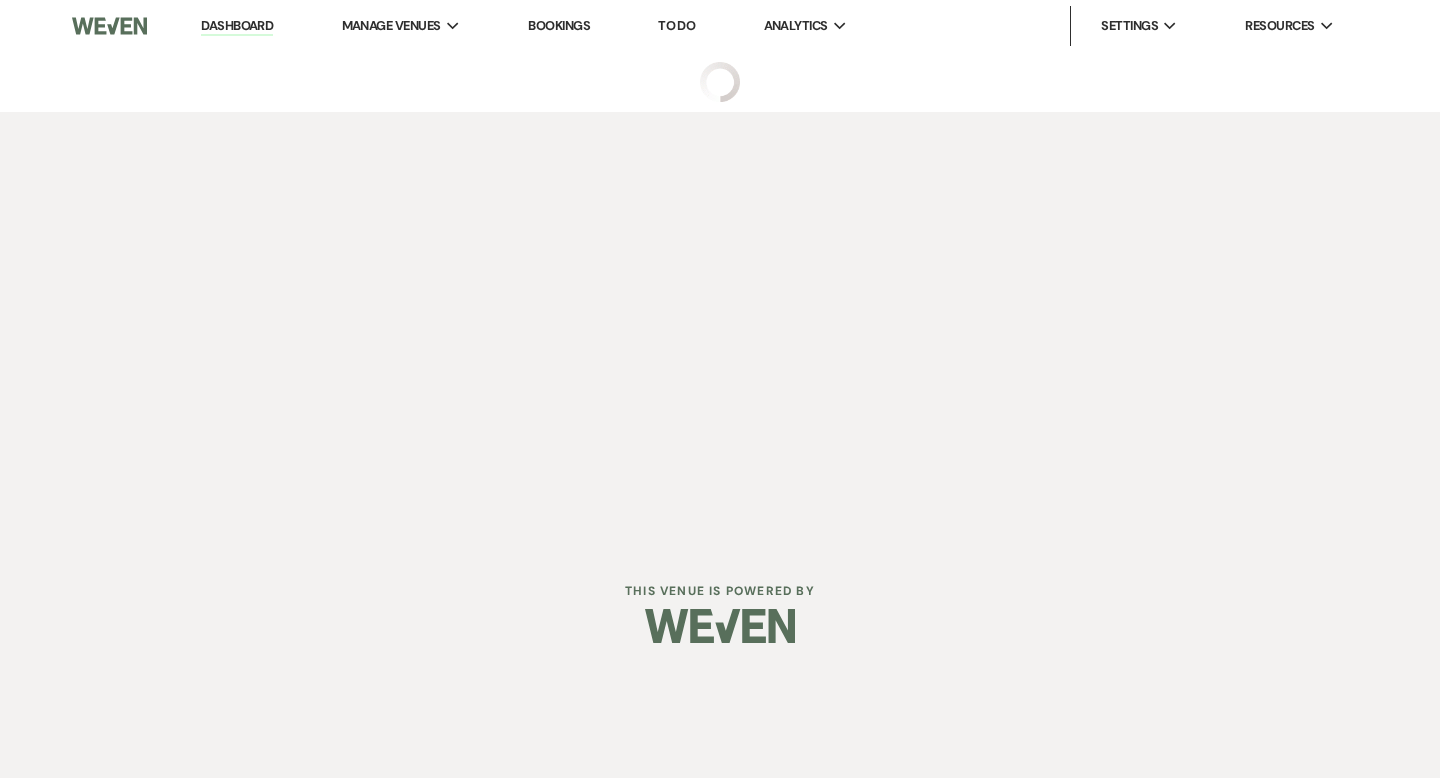 select on "5" 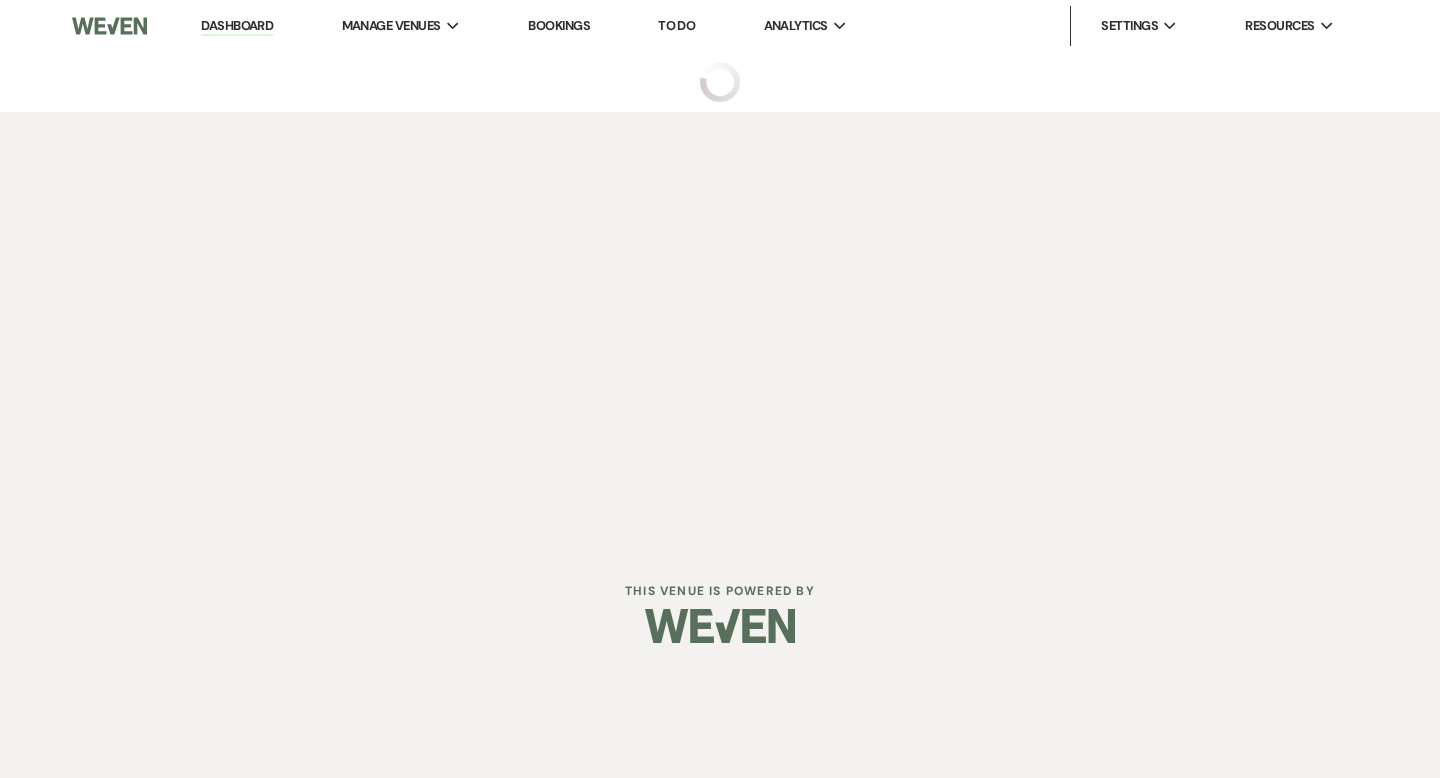 select on "22" 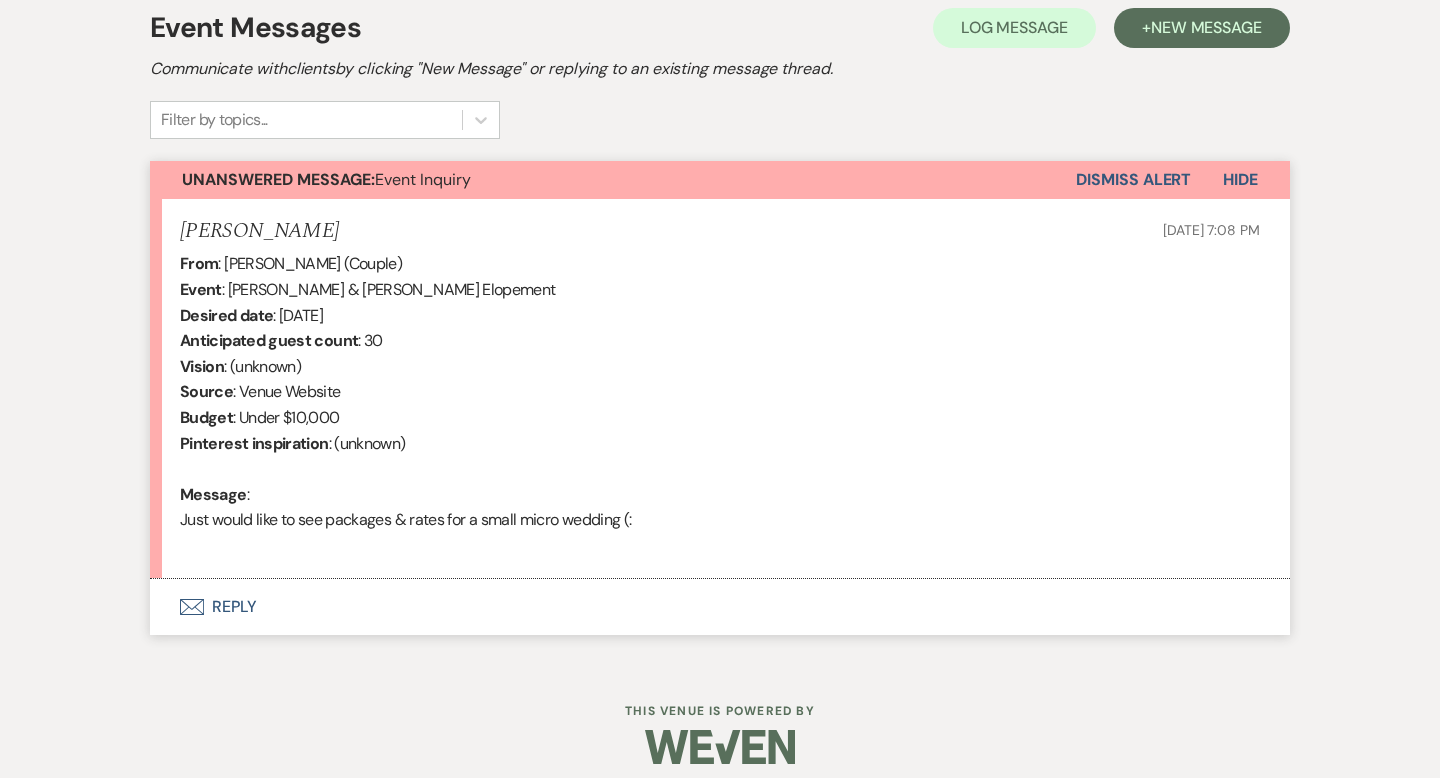 scroll, scrollTop: 591, scrollLeft: 0, axis: vertical 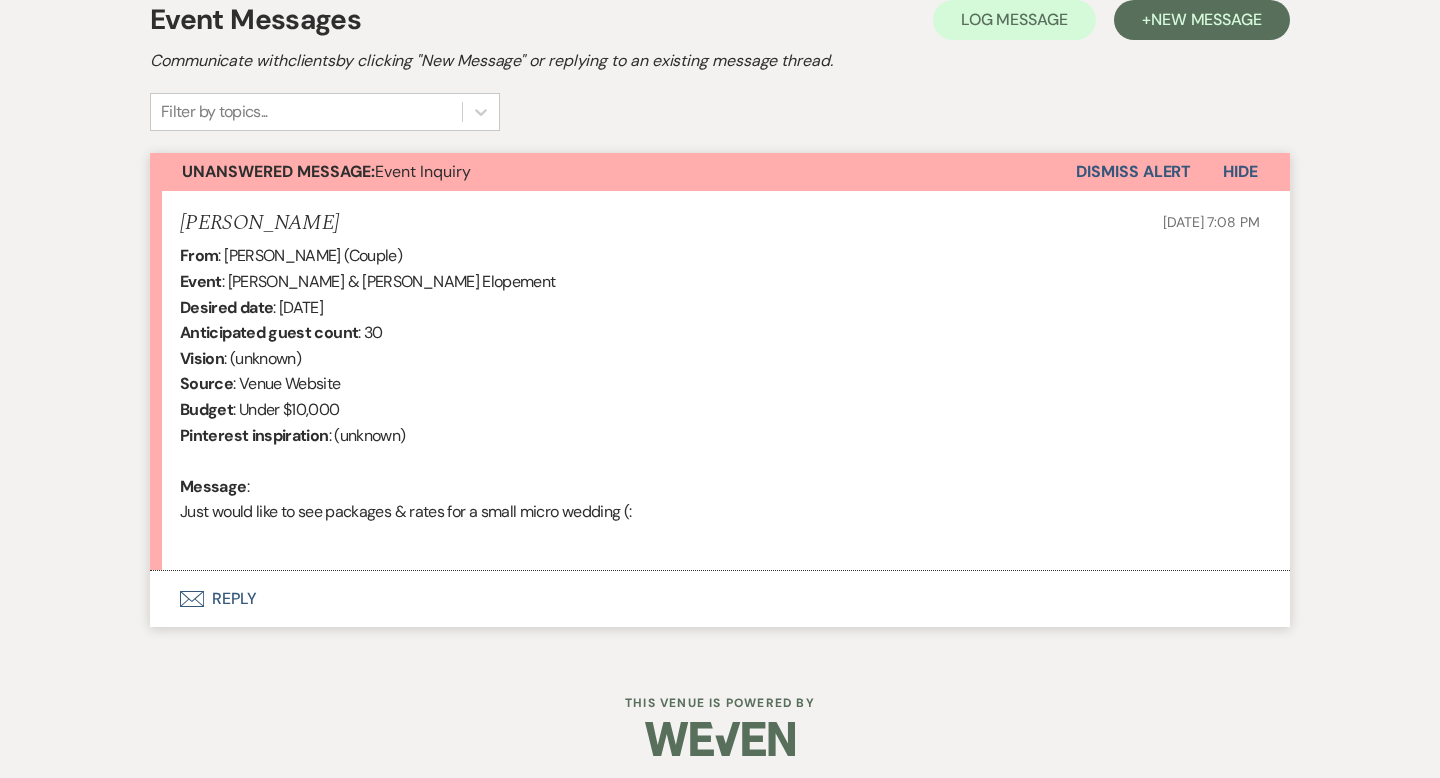 click on "Envelope Reply" at bounding box center [720, 599] 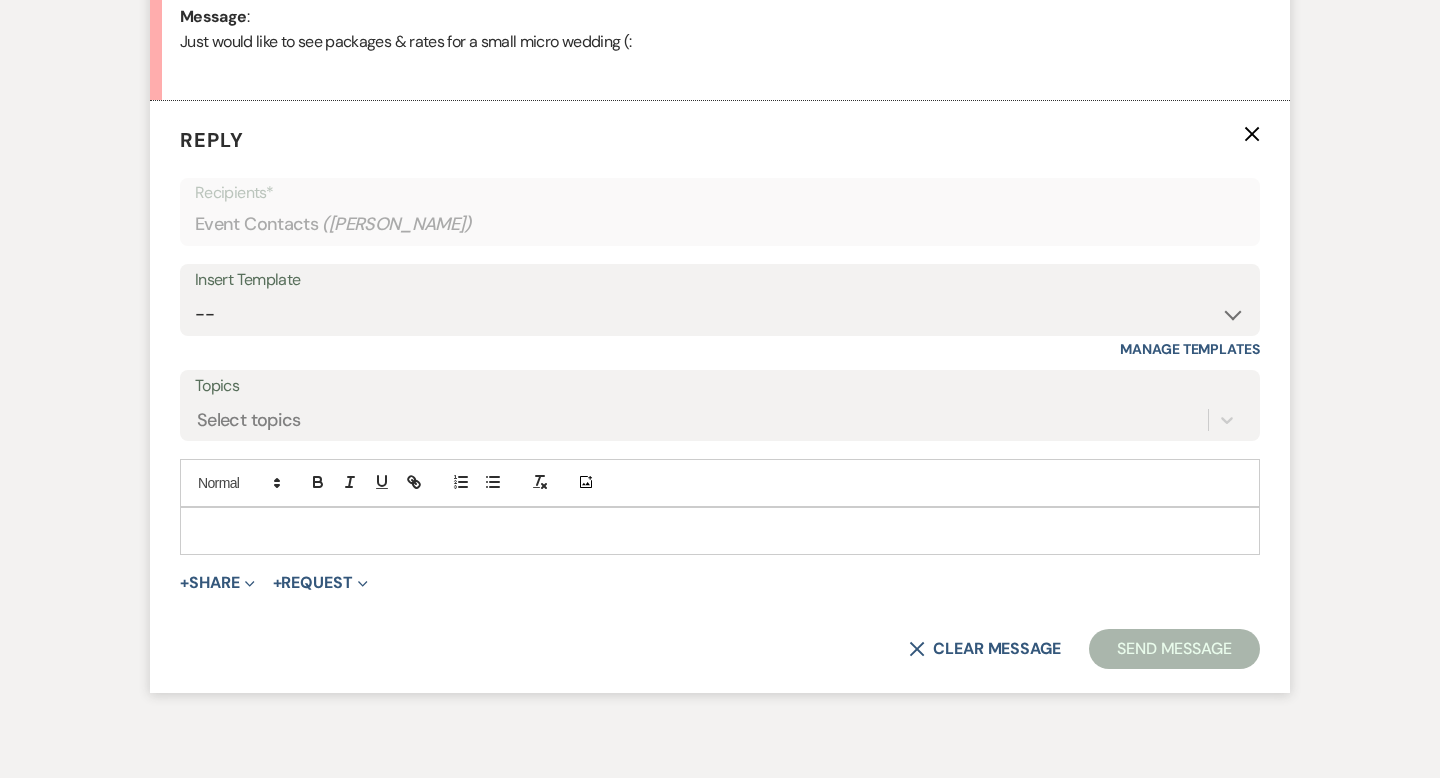scroll, scrollTop: 1069, scrollLeft: 0, axis: vertical 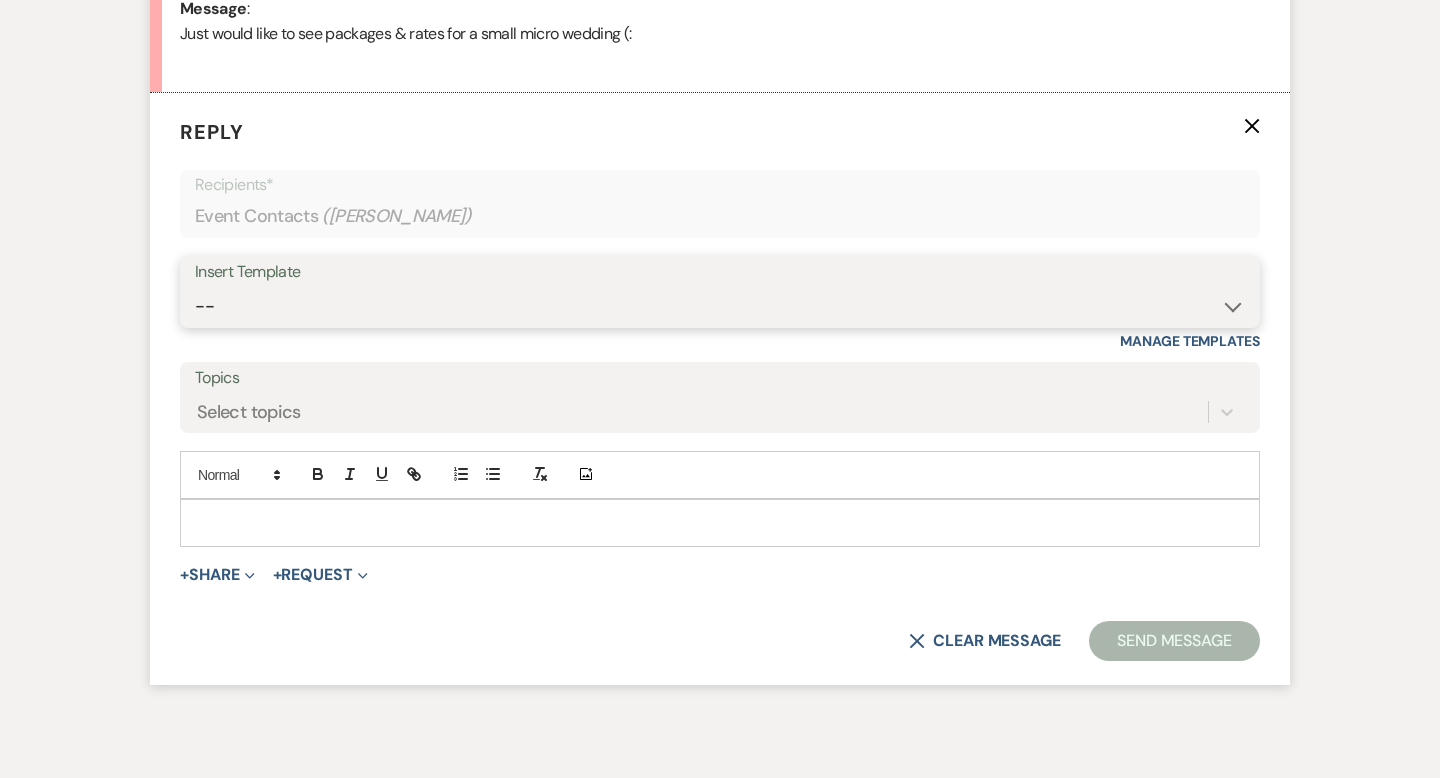 click on "-- Weven Planning Portal Introduction (Booked Events) Wedding Packages Booking Email Tour Request Shower Email Bridge Follow Up One month prior Insurance Reminder Rain Plan Check In Instructions Available Dates SFG Transparent Logos Upcoming Payment Reminder Late Payment Notice 1 Late Payment Notice 2 Cottage Email Copy of Weven Planning Portal Introduction (Booked Events) Deposit Return Via Check Mailed Deposit Return Via CC Refund Contract Questions Flower Announcement tour of grounds Knot Packages All-Inclusive Packages Rental Brochure Rental Updates All Inclusive Booking Email Flower Booking Email All-Inclusive Booking Intro Email Booking Intro Email" at bounding box center (720, 306) 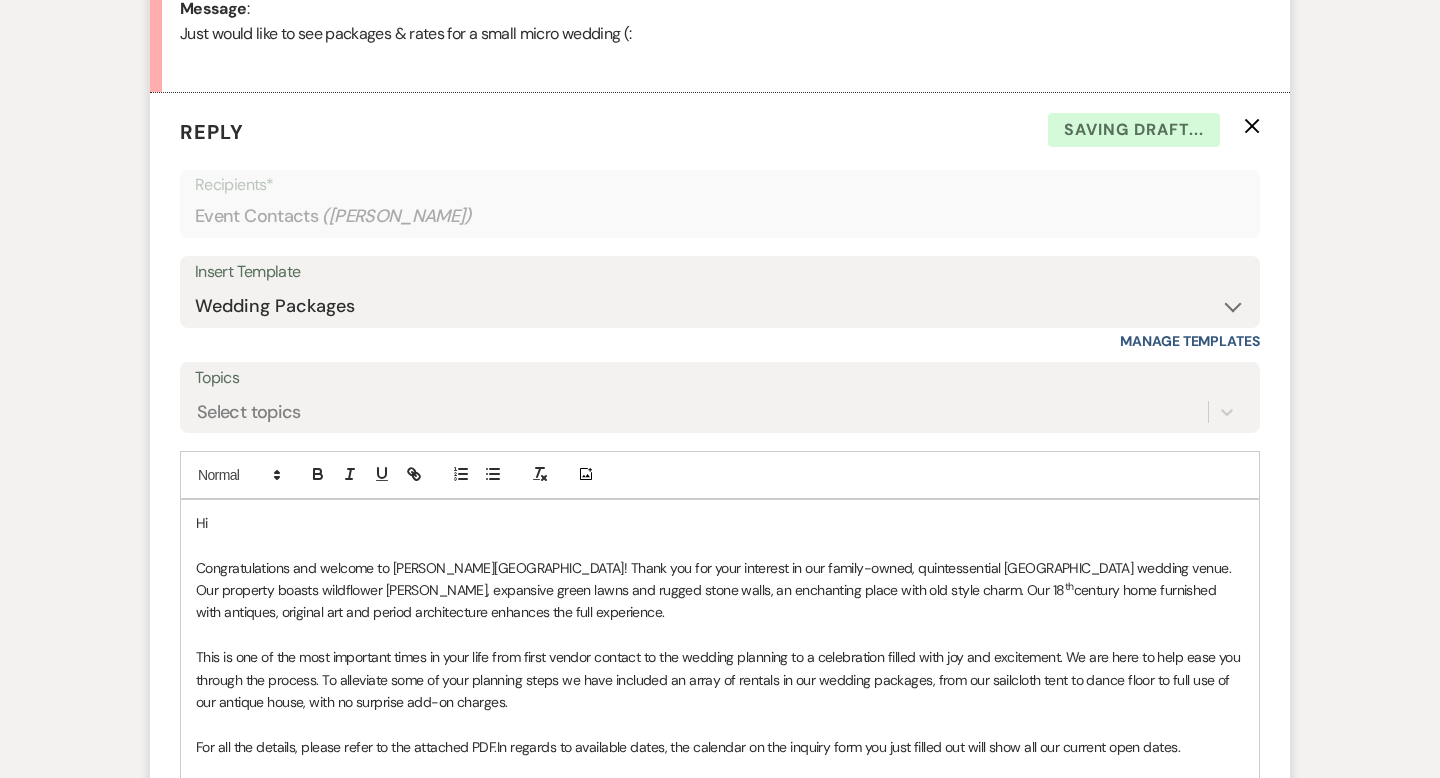 click on "Hi" at bounding box center (720, 523) 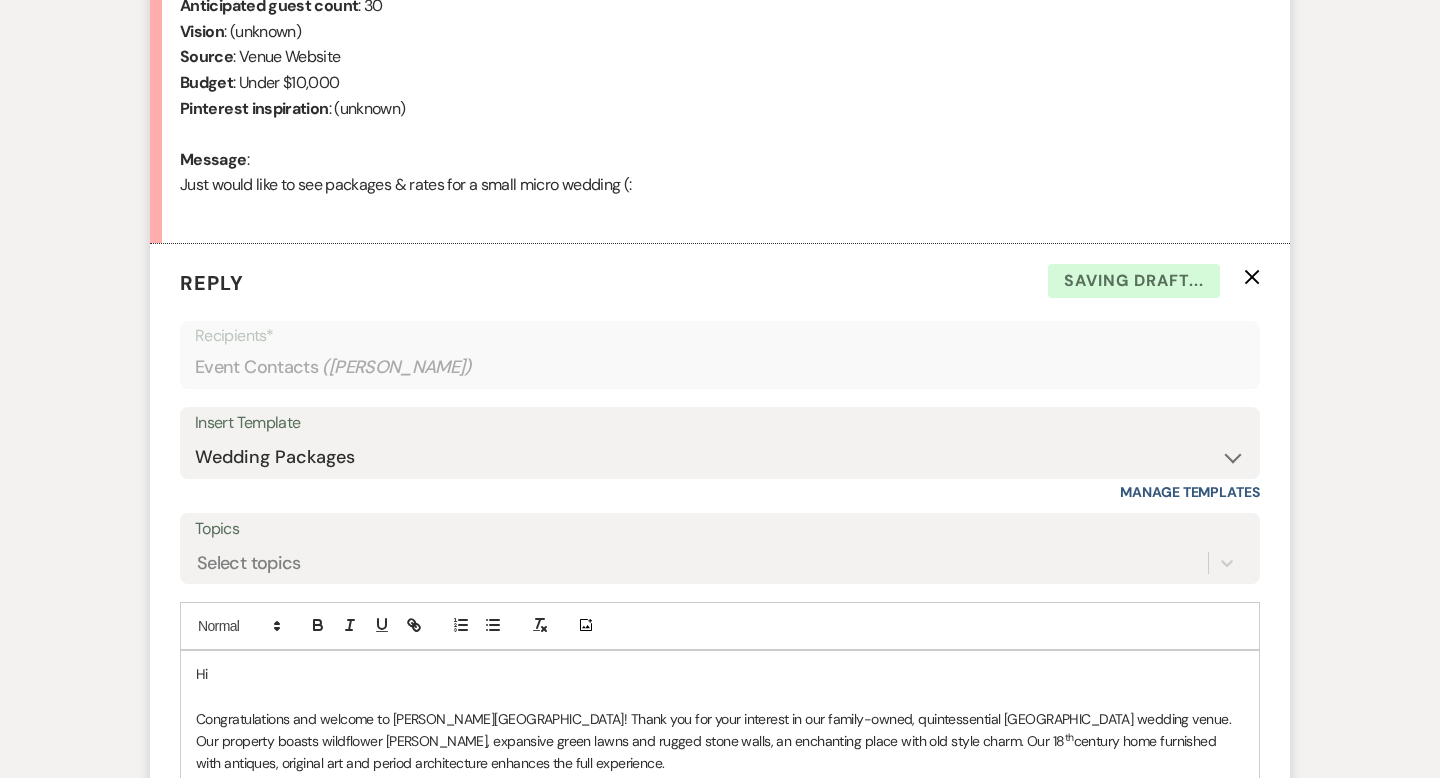 scroll, scrollTop: 980, scrollLeft: 0, axis: vertical 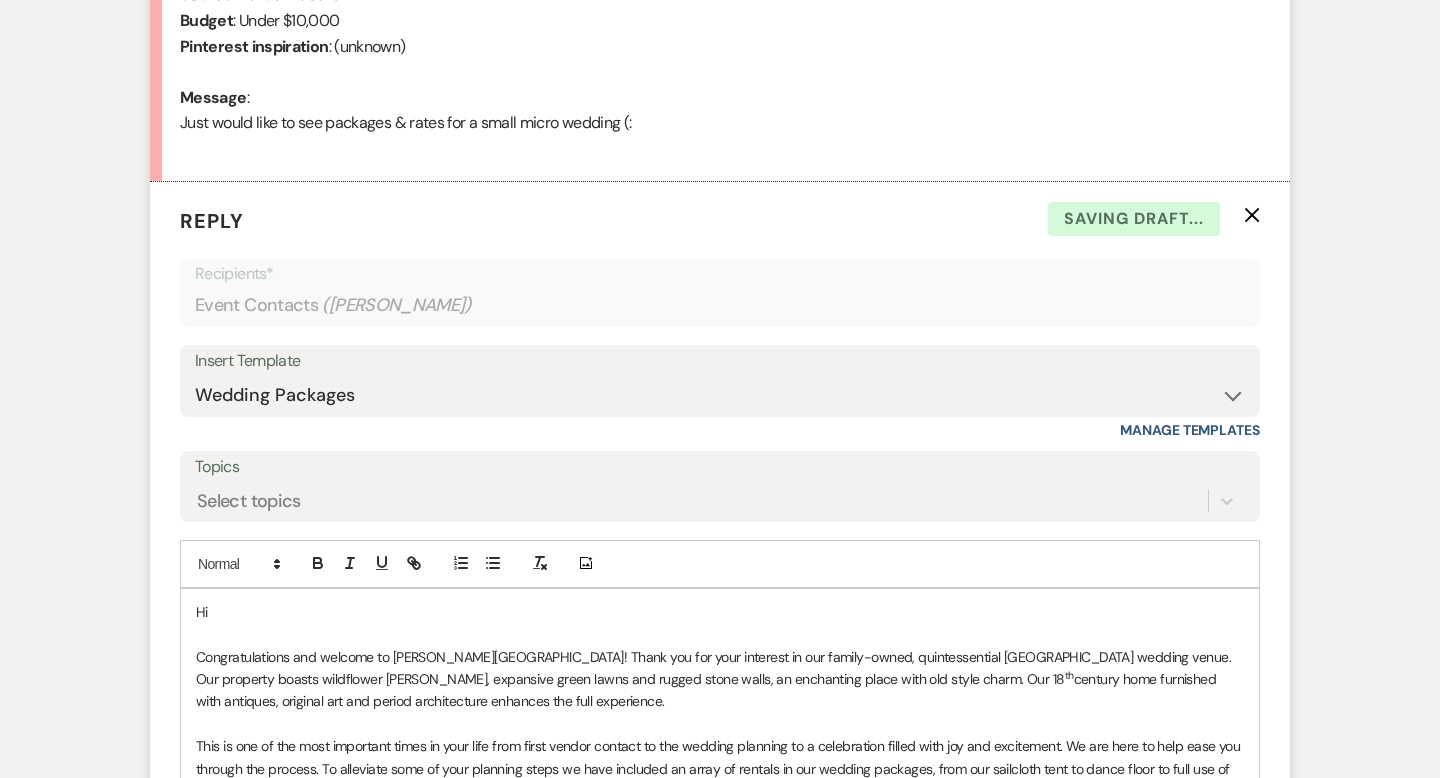type 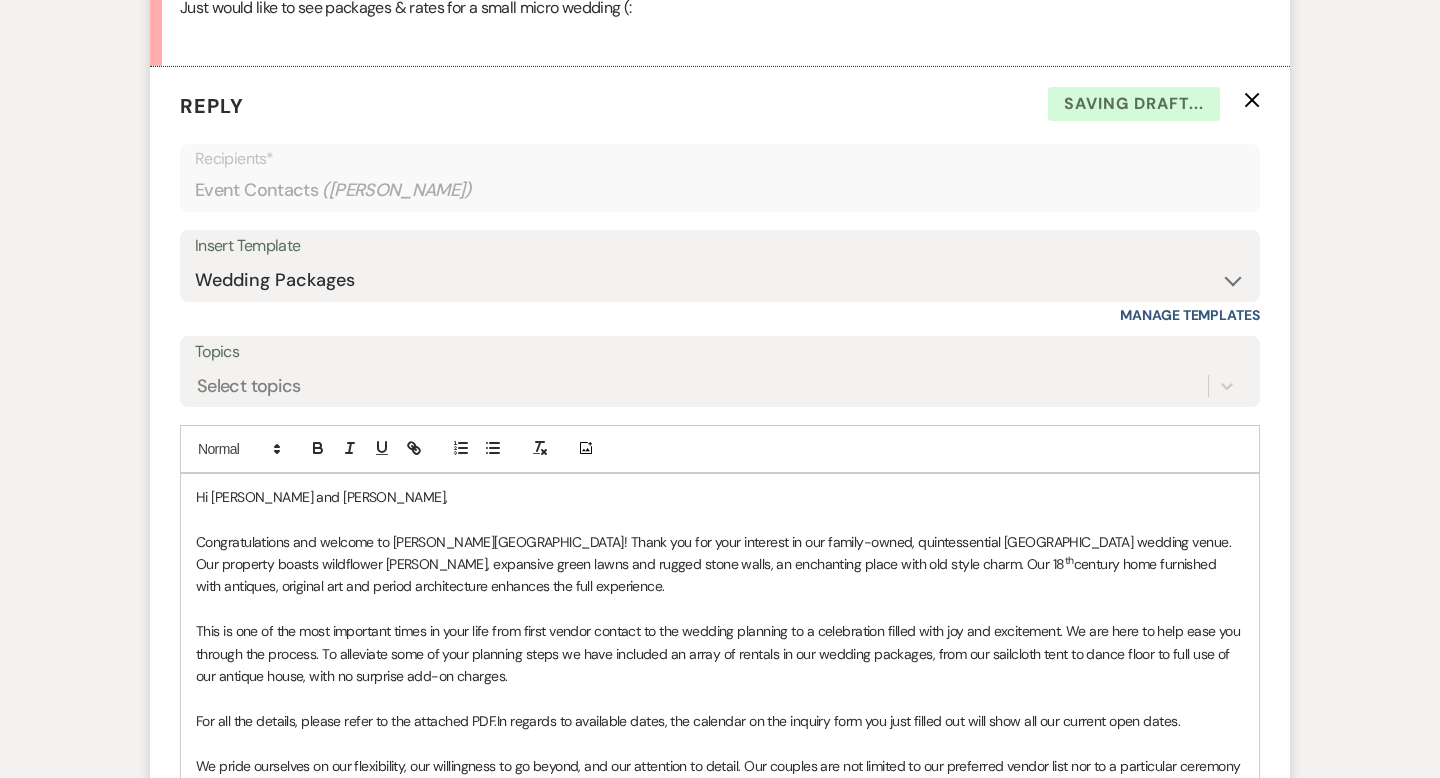 scroll, scrollTop: 1286, scrollLeft: 0, axis: vertical 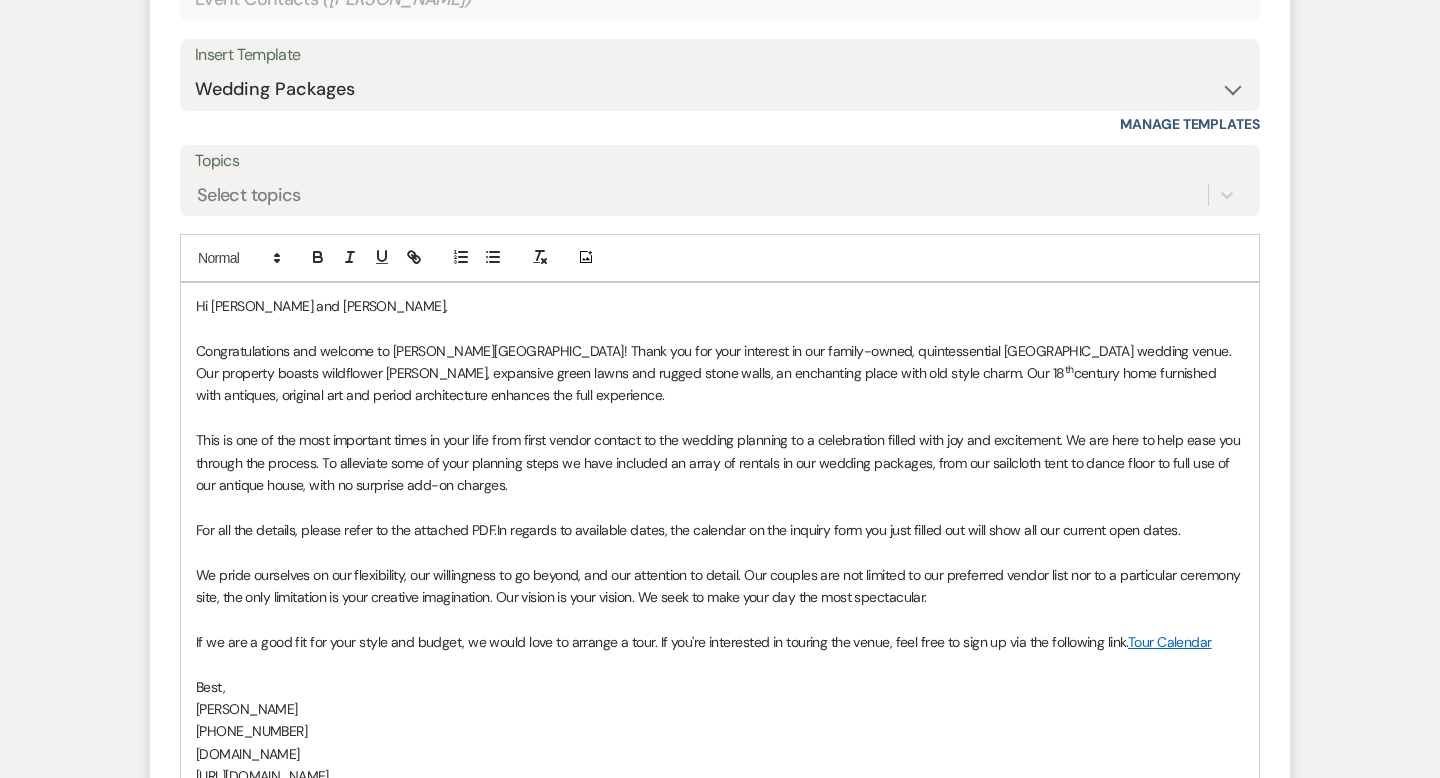 click on "For all the details, please refer to the attached PDF.  In regards to available dates, the calendar on the inquiry form you just filled out will show all our current open dates." at bounding box center [720, 530] 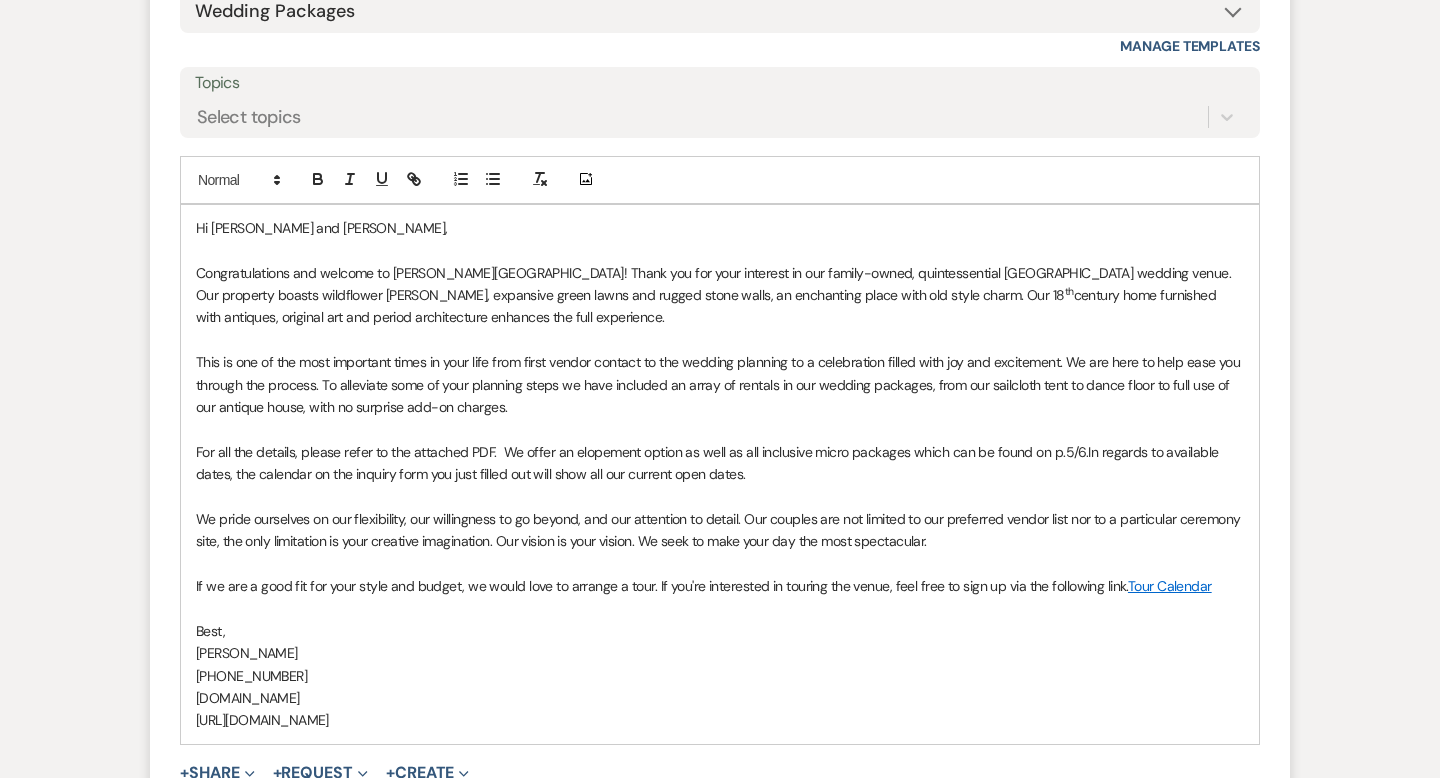 scroll, scrollTop: 1536, scrollLeft: 0, axis: vertical 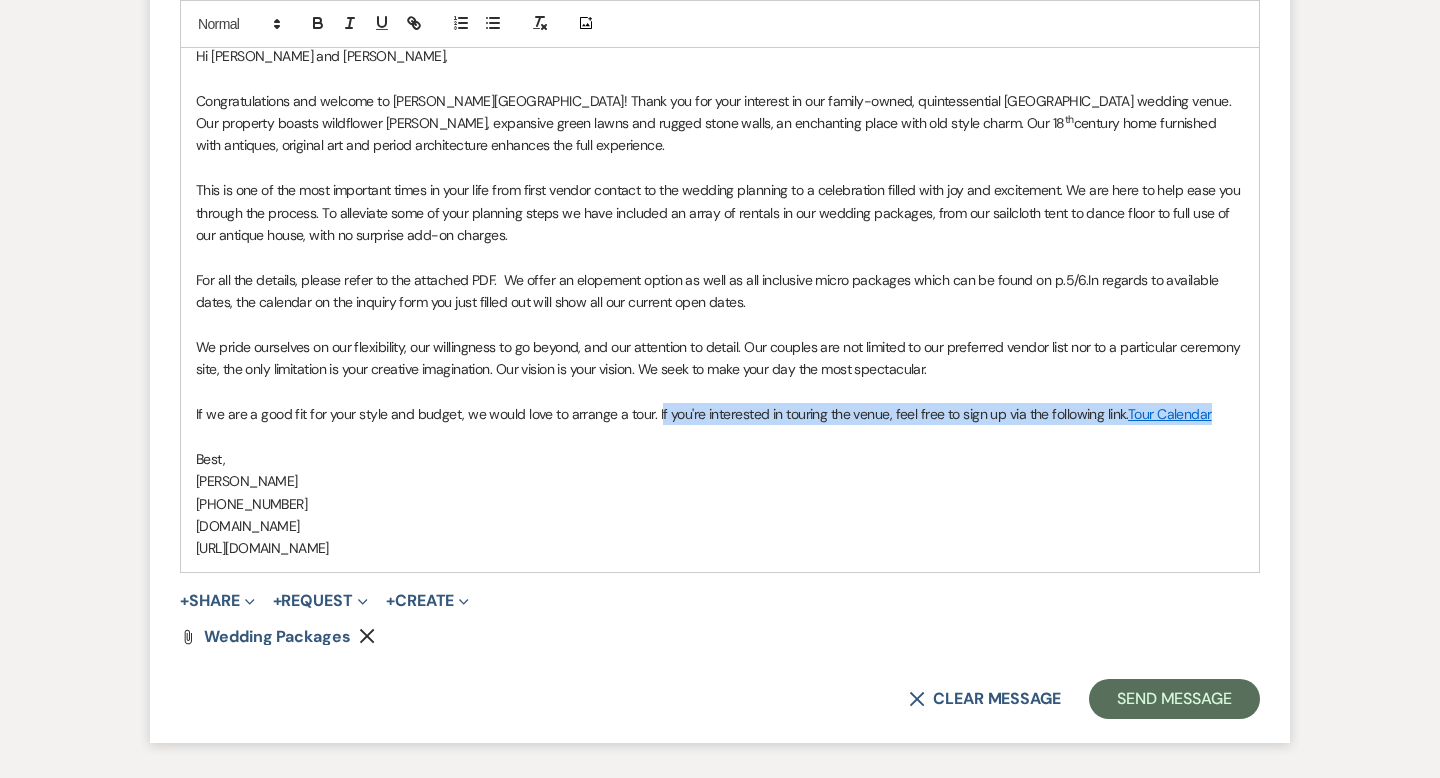 drag, startPoint x: 1216, startPoint y: 410, endPoint x: 654, endPoint y: 411, distance: 562.0009 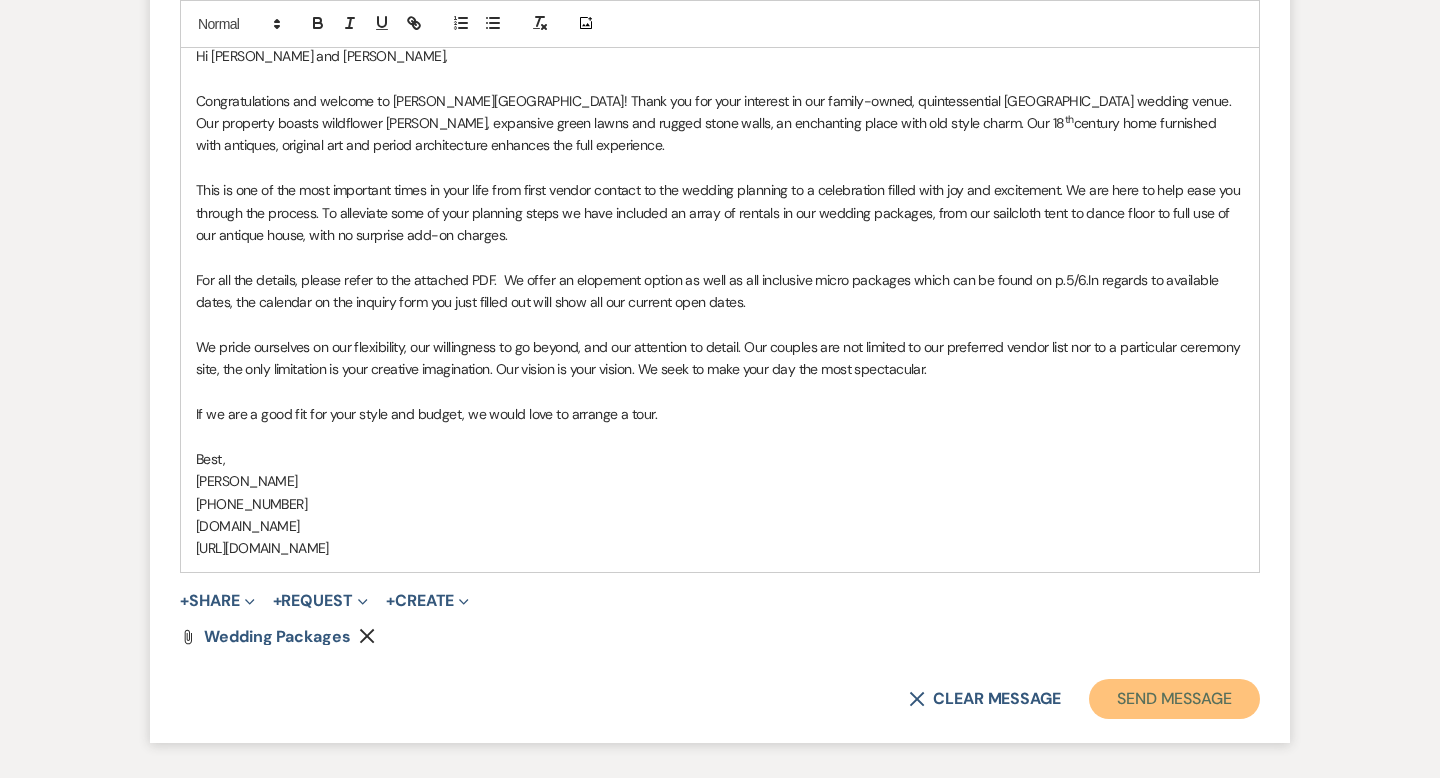 click on "Send Message" at bounding box center (1174, 699) 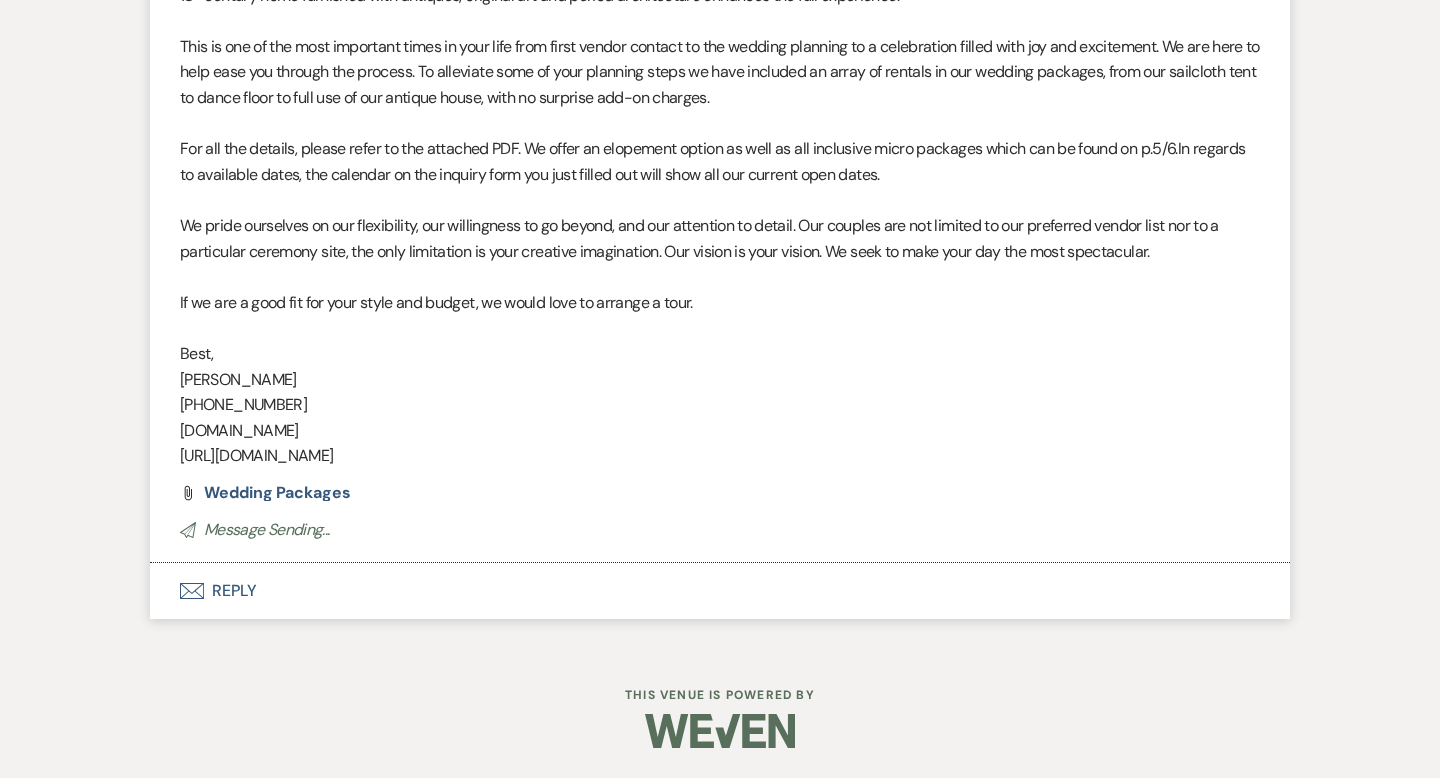 scroll, scrollTop: 0, scrollLeft: 0, axis: both 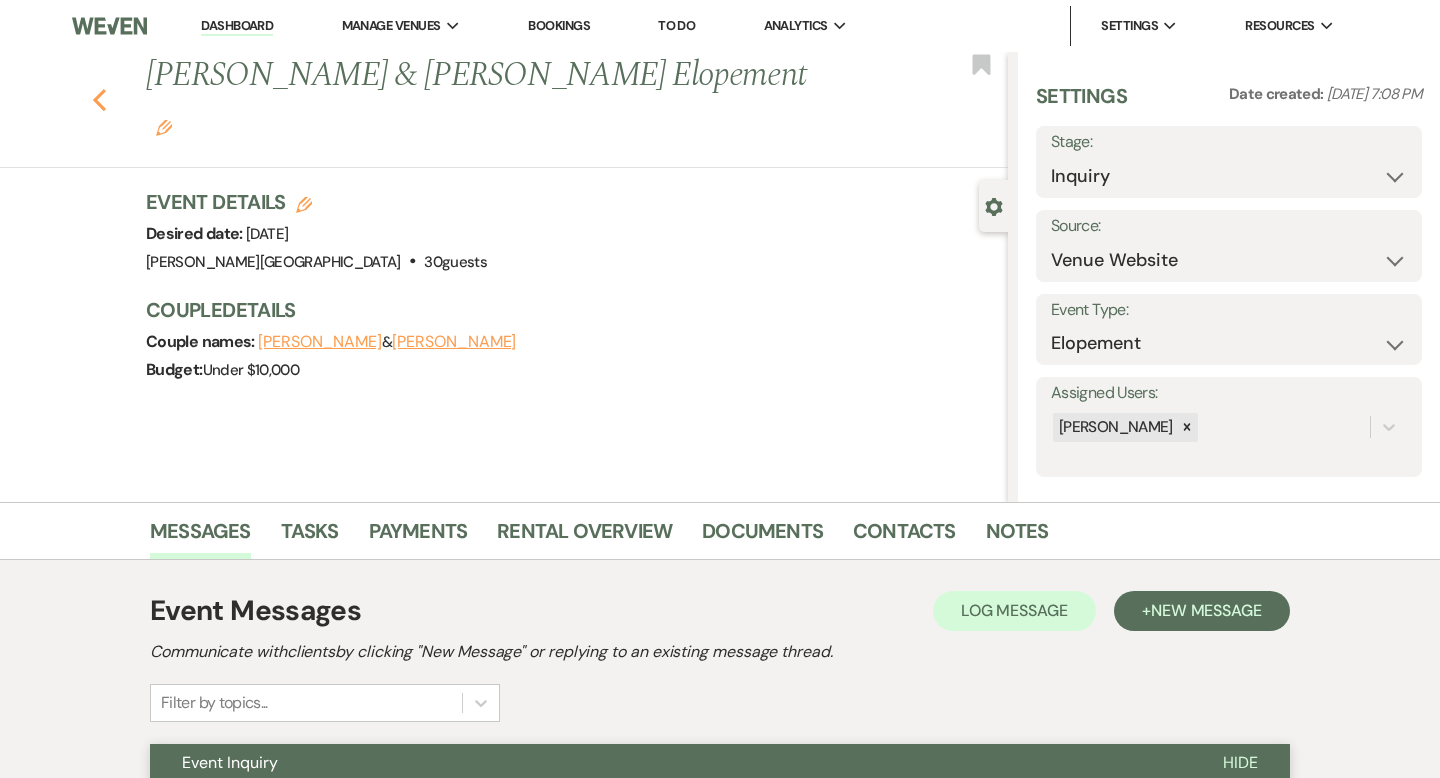 click on "Previous" 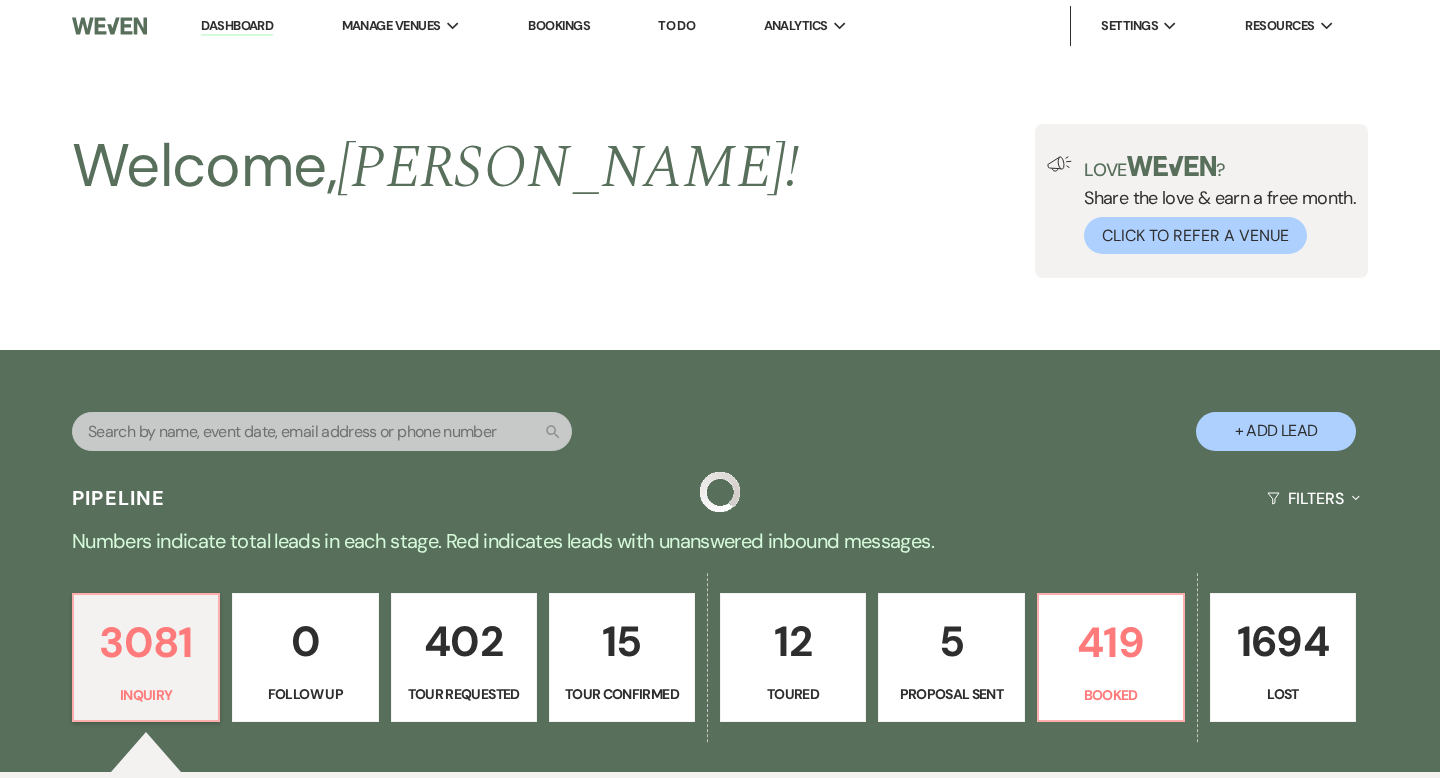 scroll, scrollTop: 1081, scrollLeft: 0, axis: vertical 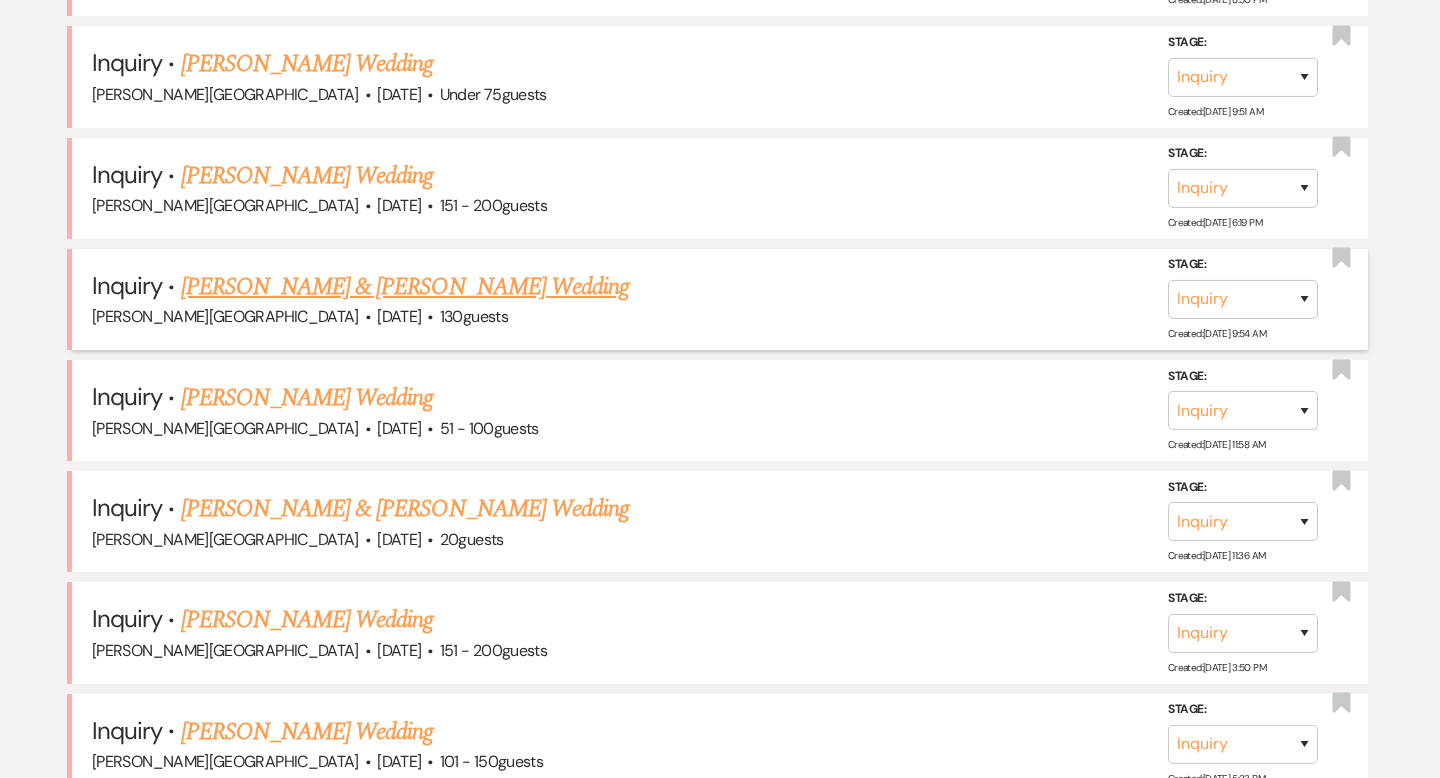 click on "[PERSON_NAME] & [PERSON_NAME] Wedding" at bounding box center (405, 287) 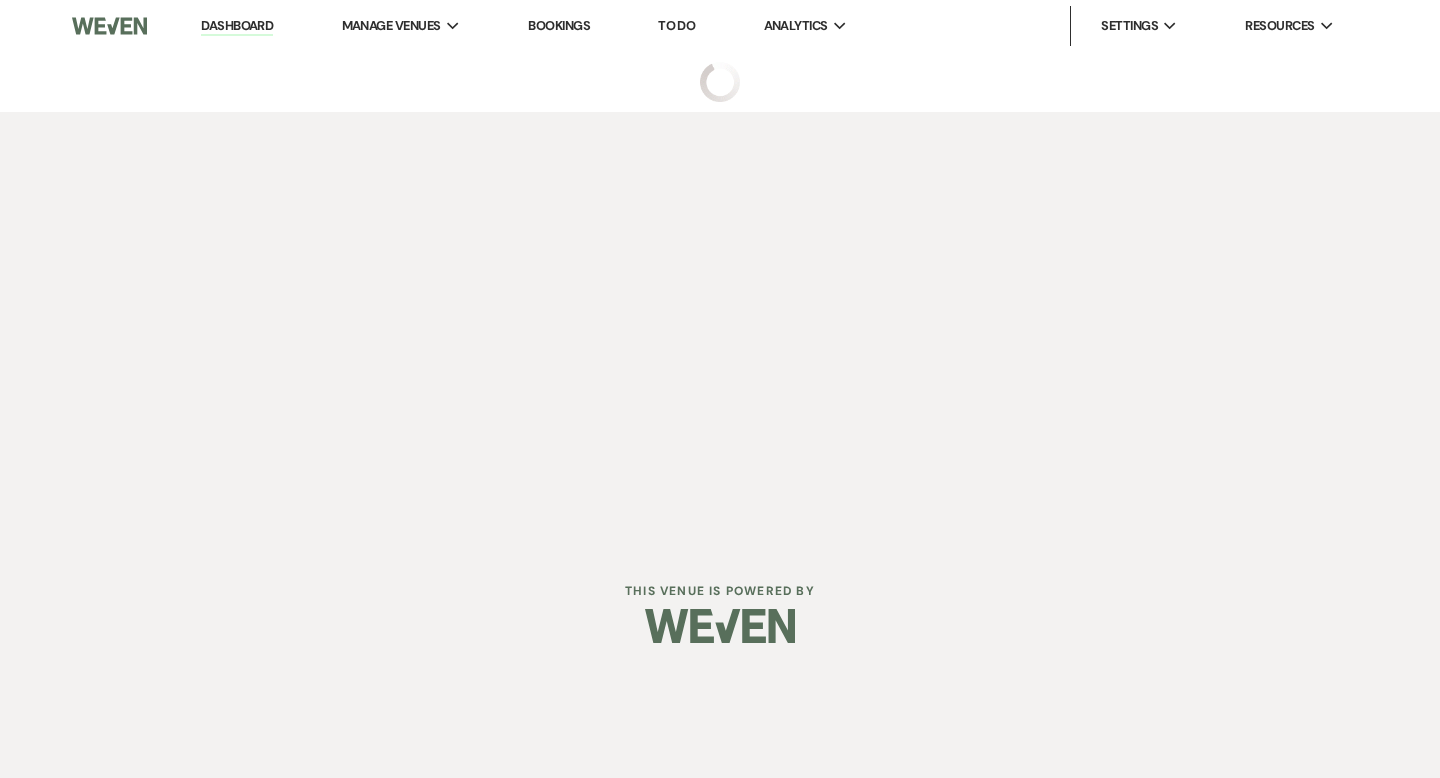 scroll, scrollTop: 0, scrollLeft: 0, axis: both 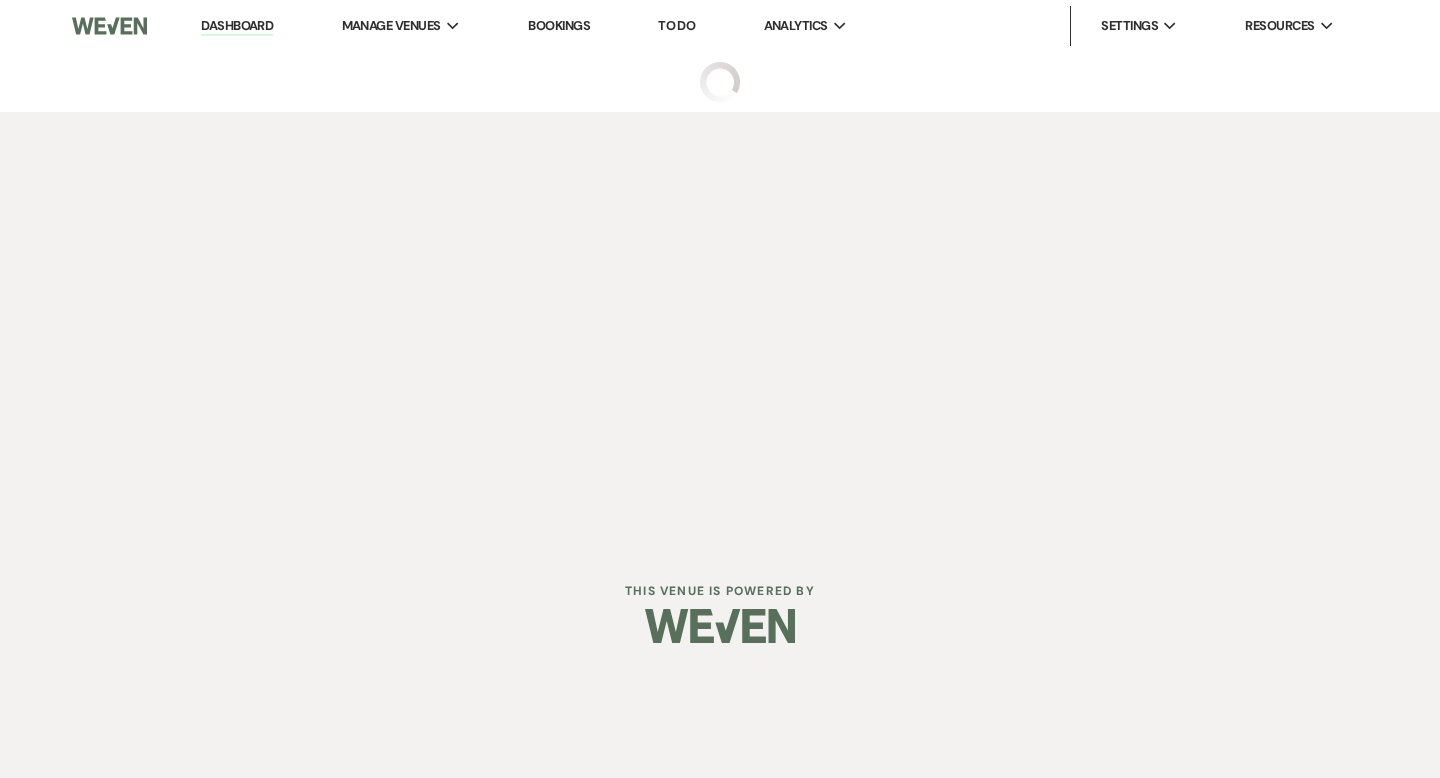 select on "5" 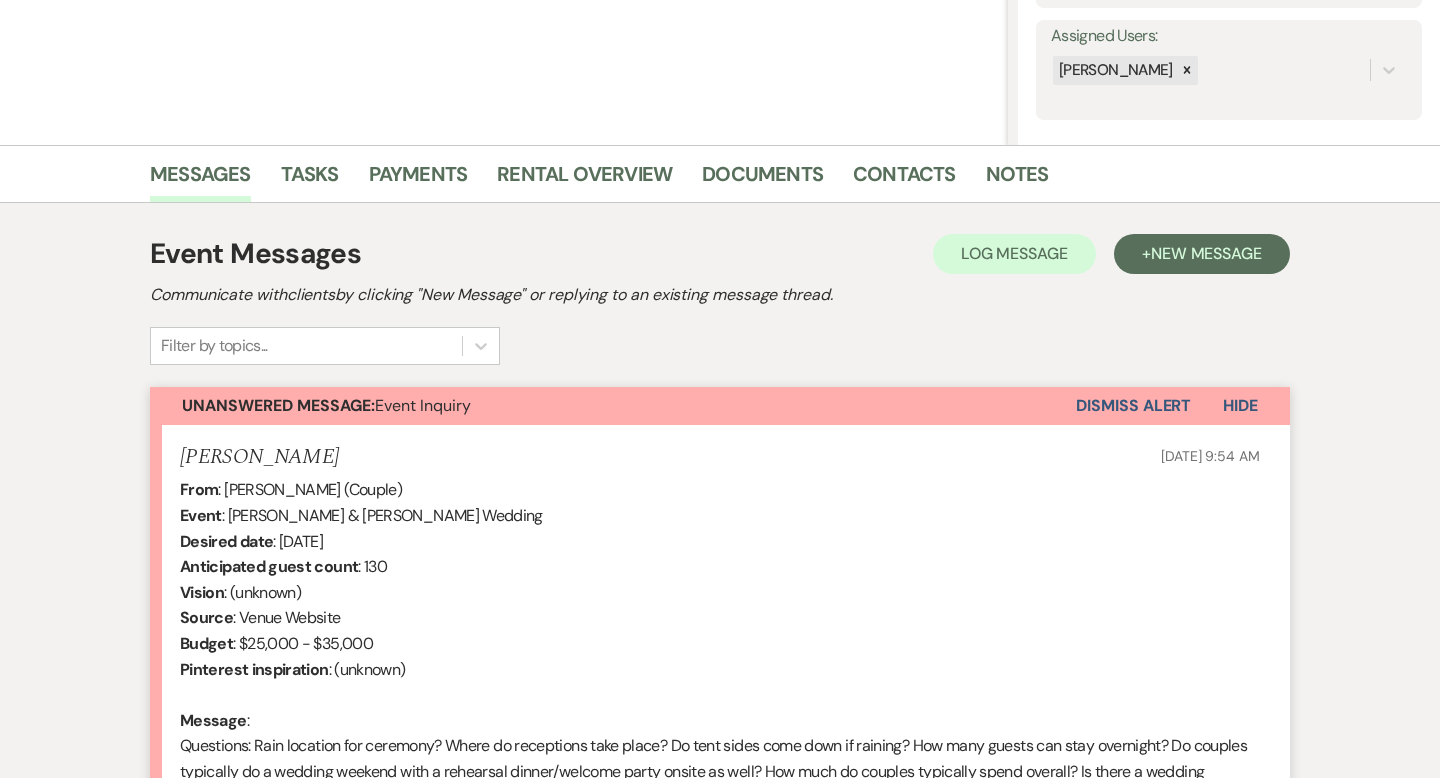 scroll, scrollTop: 650, scrollLeft: 0, axis: vertical 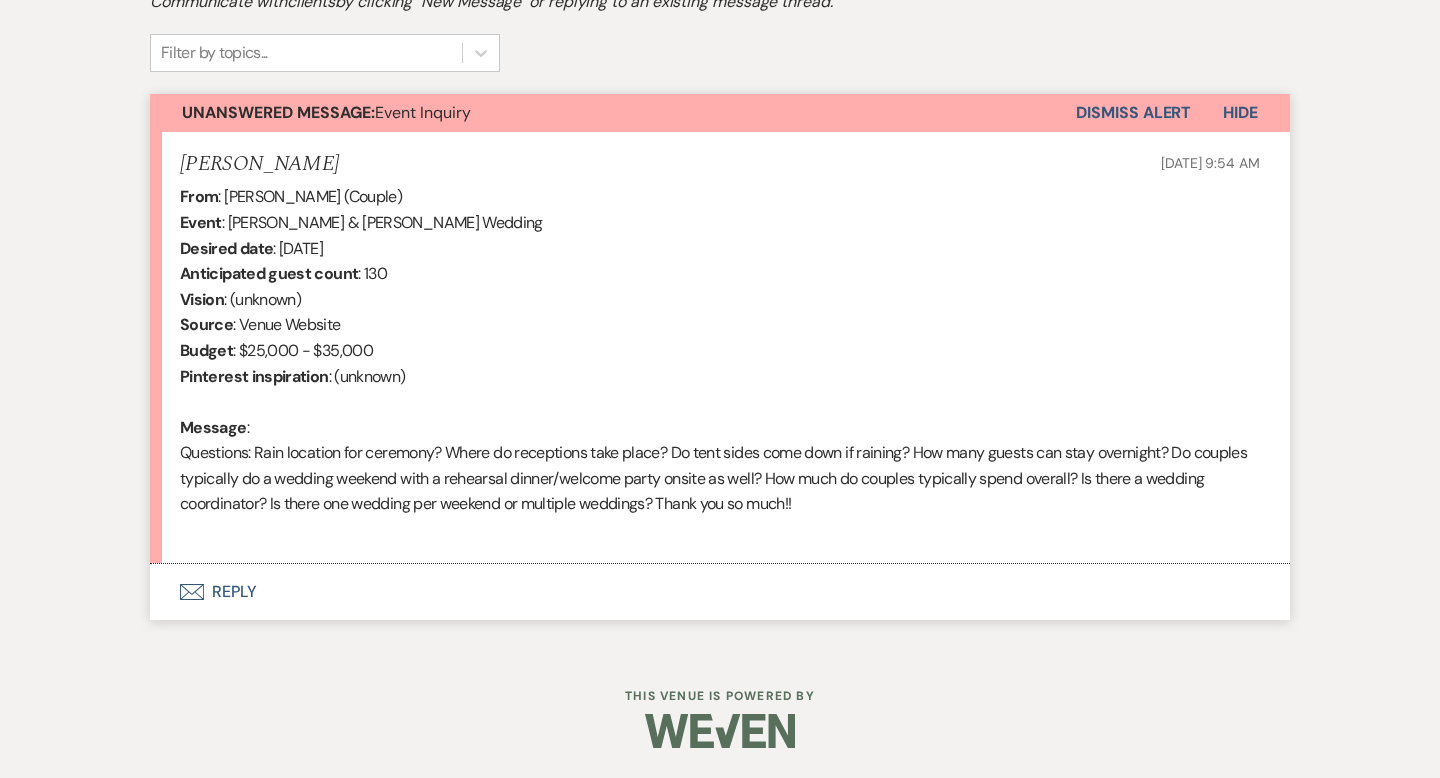 click on "Envelope Reply" at bounding box center [720, 592] 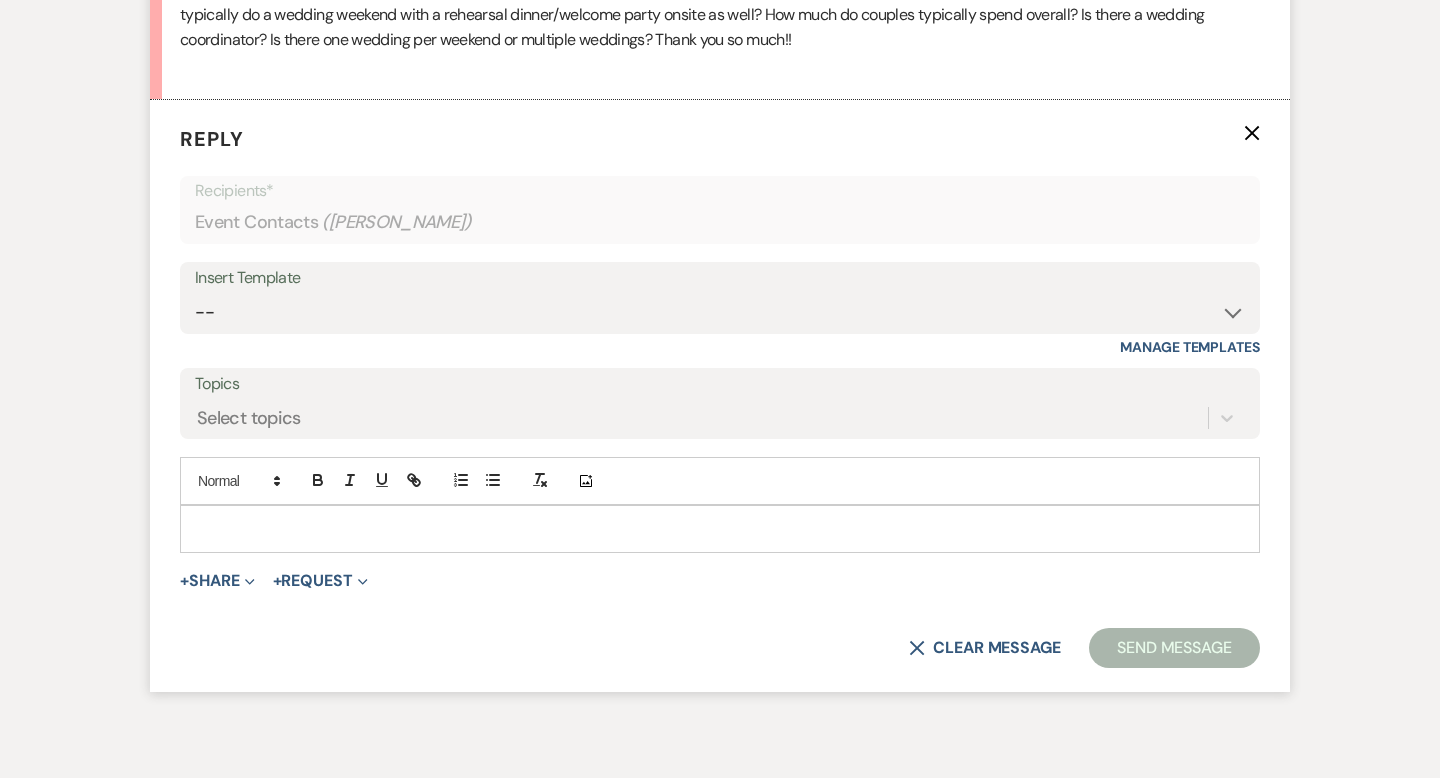 scroll, scrollTop: 1121, scrollLeft: 0, axis: vertical 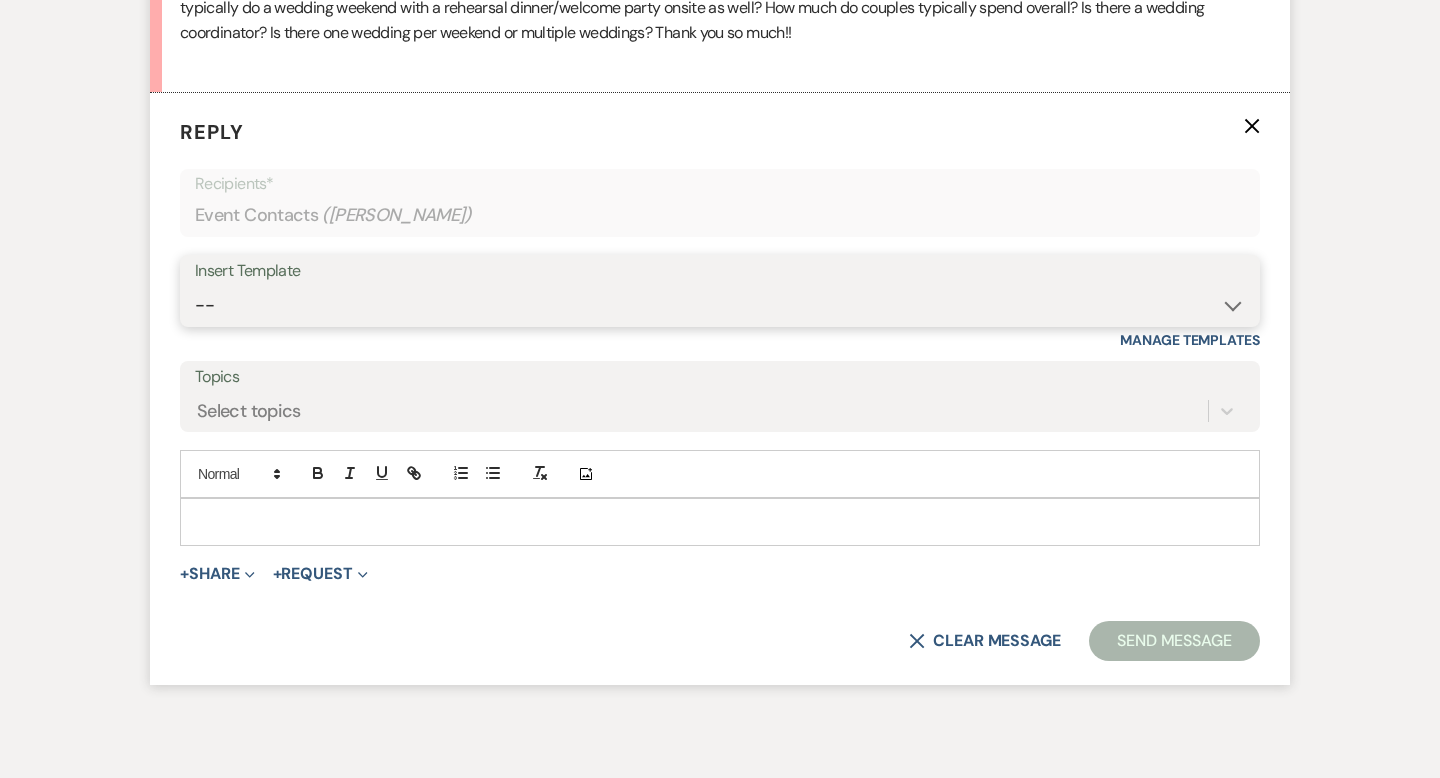 click on "-- Weven Planning Portal Introduction (Booked Events) Wedding Packages Booking Email Tour Request Shower Email Bridge Follow Up One month prior Insurance Reminder Rain Plan Check In Instructions Available Dates SFG Transparent Logos Upcoming Payment Reminder Late Payment Notice 1 Late Payment Notice 2 Cottage Email Copy of Weven Planning Portal Introduction (Booked Events) Deposit Return Via Check Mailed Deposit Return Via CC Refund Contract Questions Flower Announcement tour of grounds Knot Packages All-Inclusive Packages Rental Brochure Rental Updates All Inclusive Booking Email Flower Booking Email All-Inclusive Booking Intro Email Booking Intro Email" at bounding box center (720, 305) 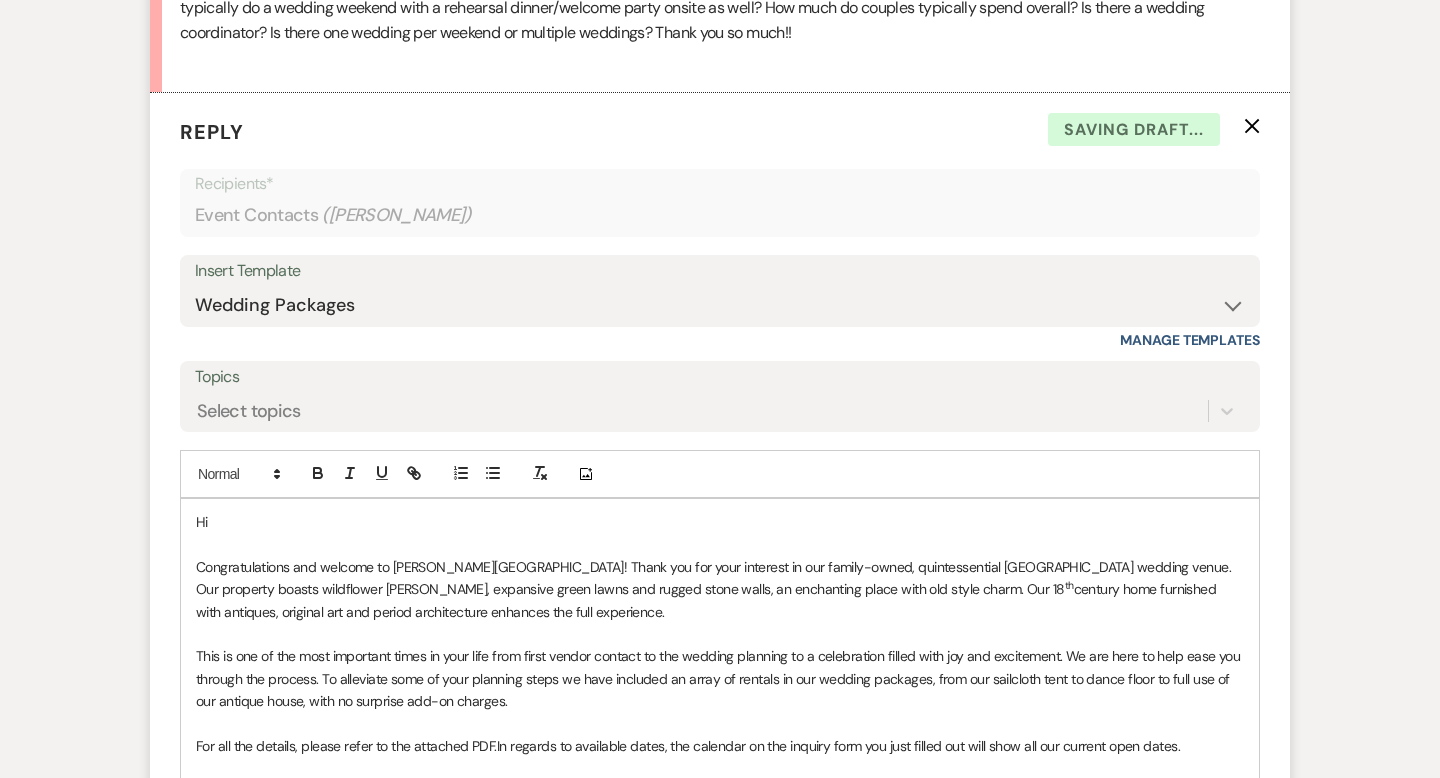 click on "Hi" at bounding box center (720, 522) 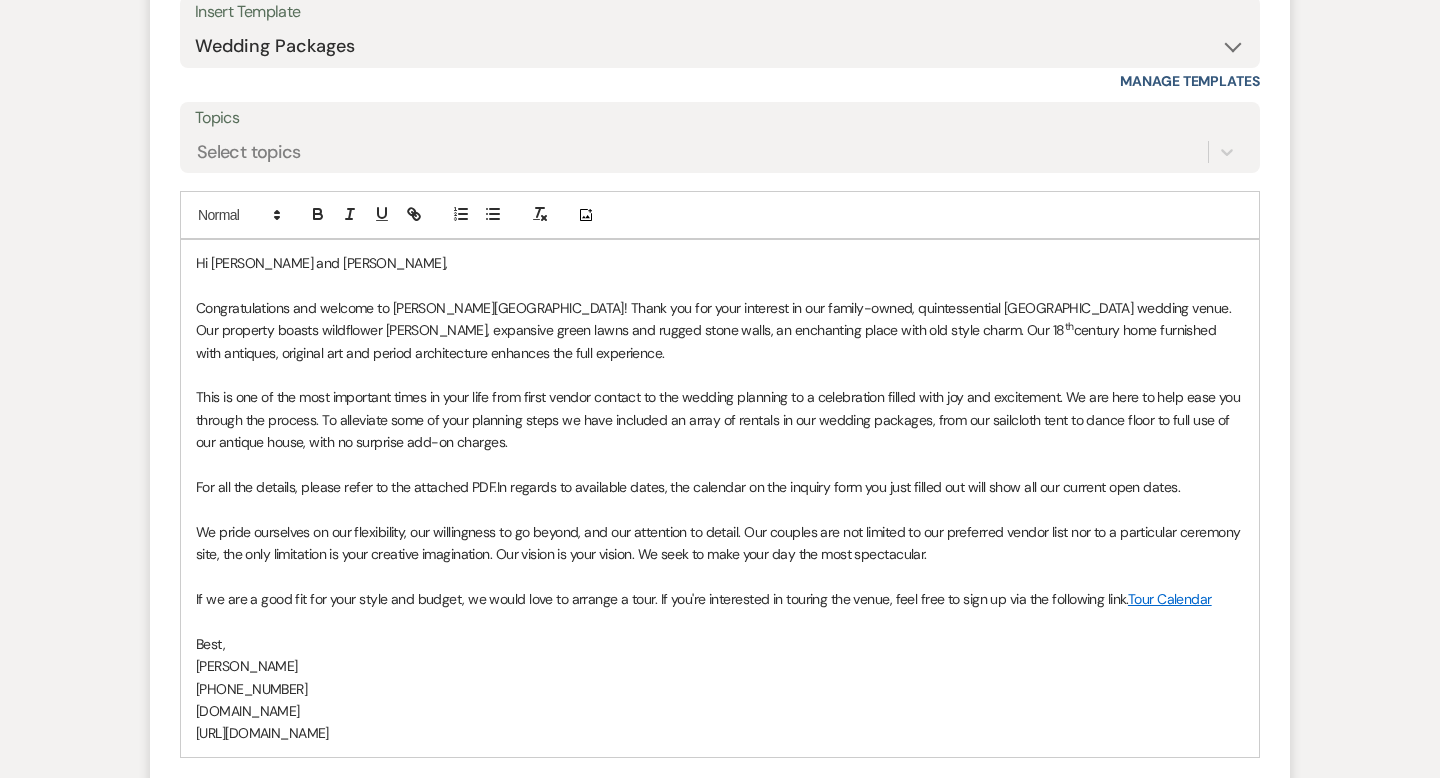 scroll, scrollTop: 1416, scrollLeft: 0, axis: vertical 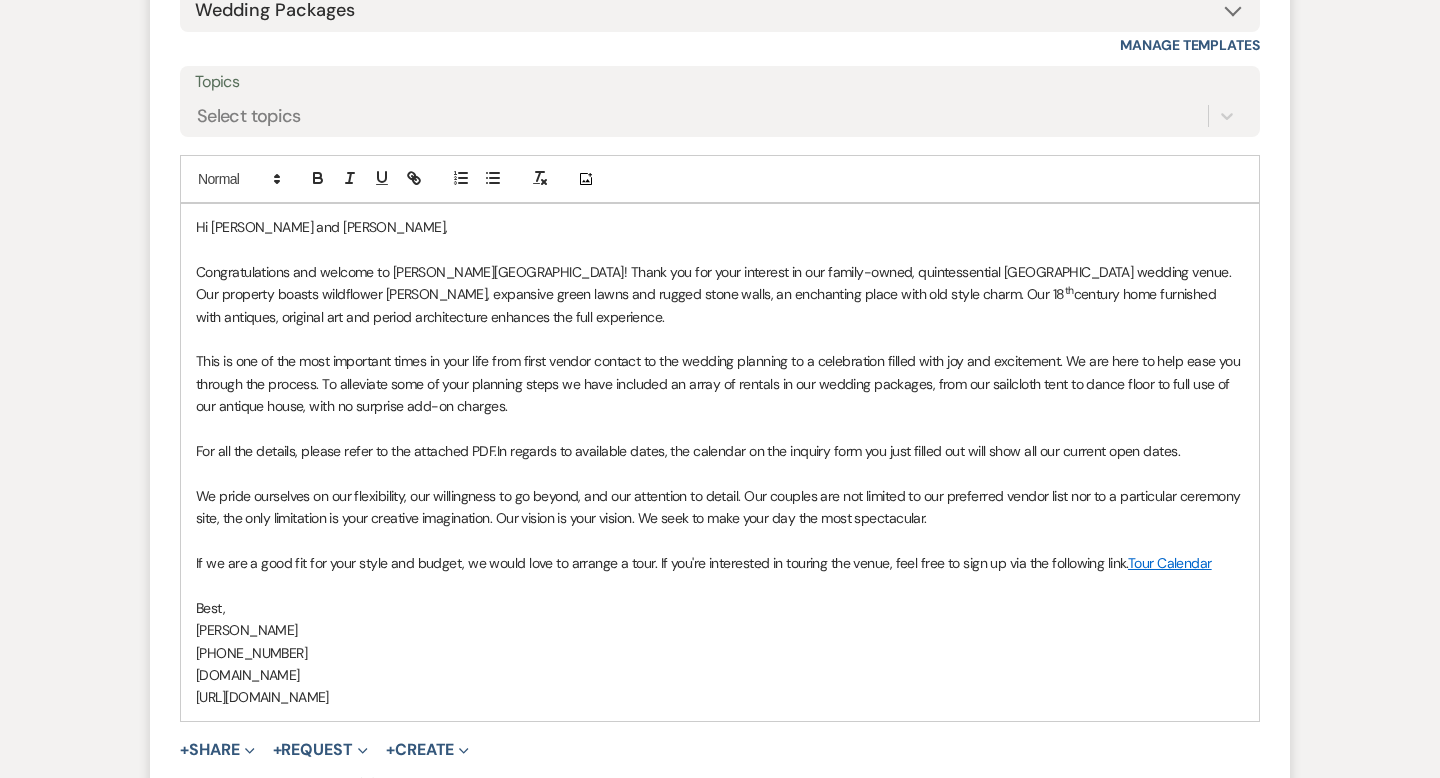 click on "For all the details, please refer to the attached PDF.  In regards to available dates, the calendar on the inquiry form you just filled out will show all our current open dates." at bounding box center (720, 451) 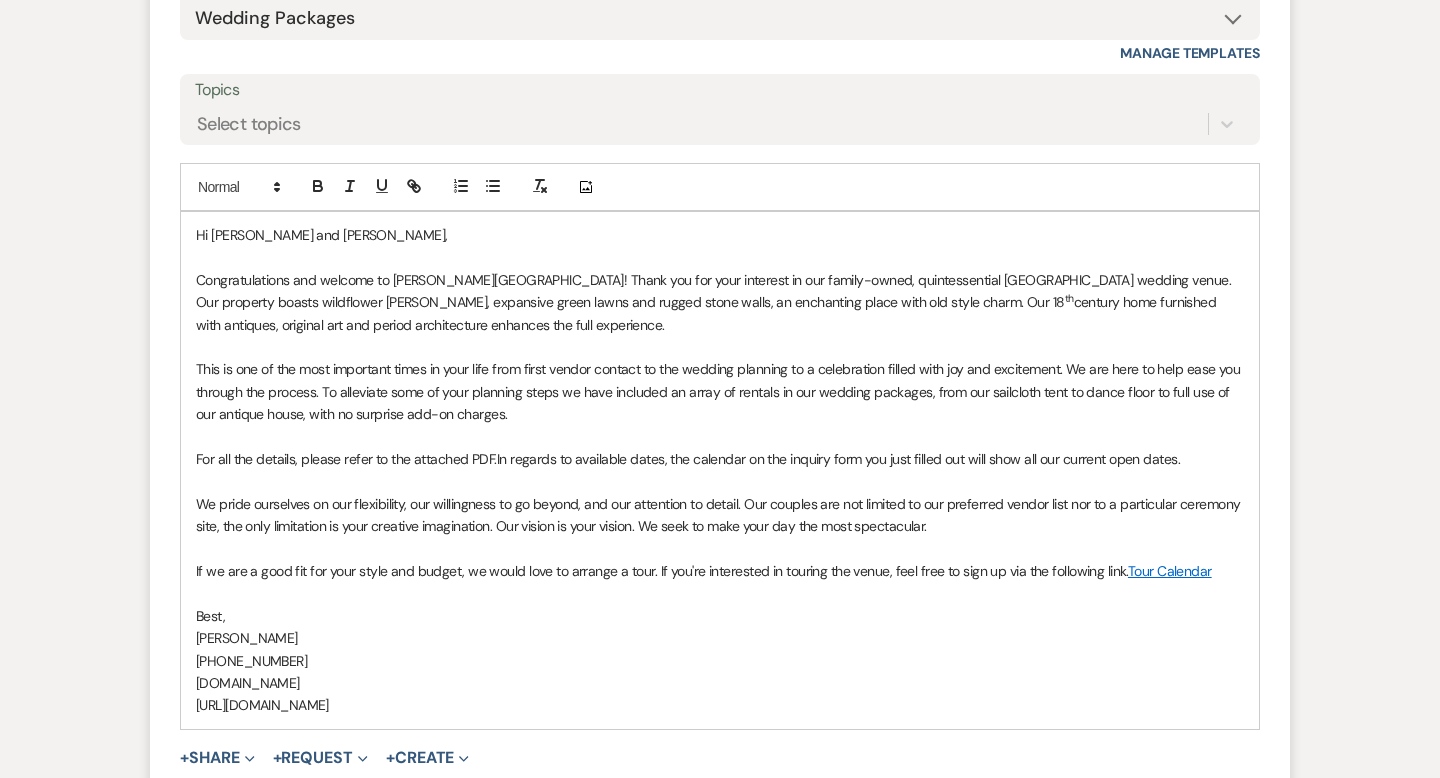 scroll, scrollTop: 1489, scrollLeft: 0, axis: vertical 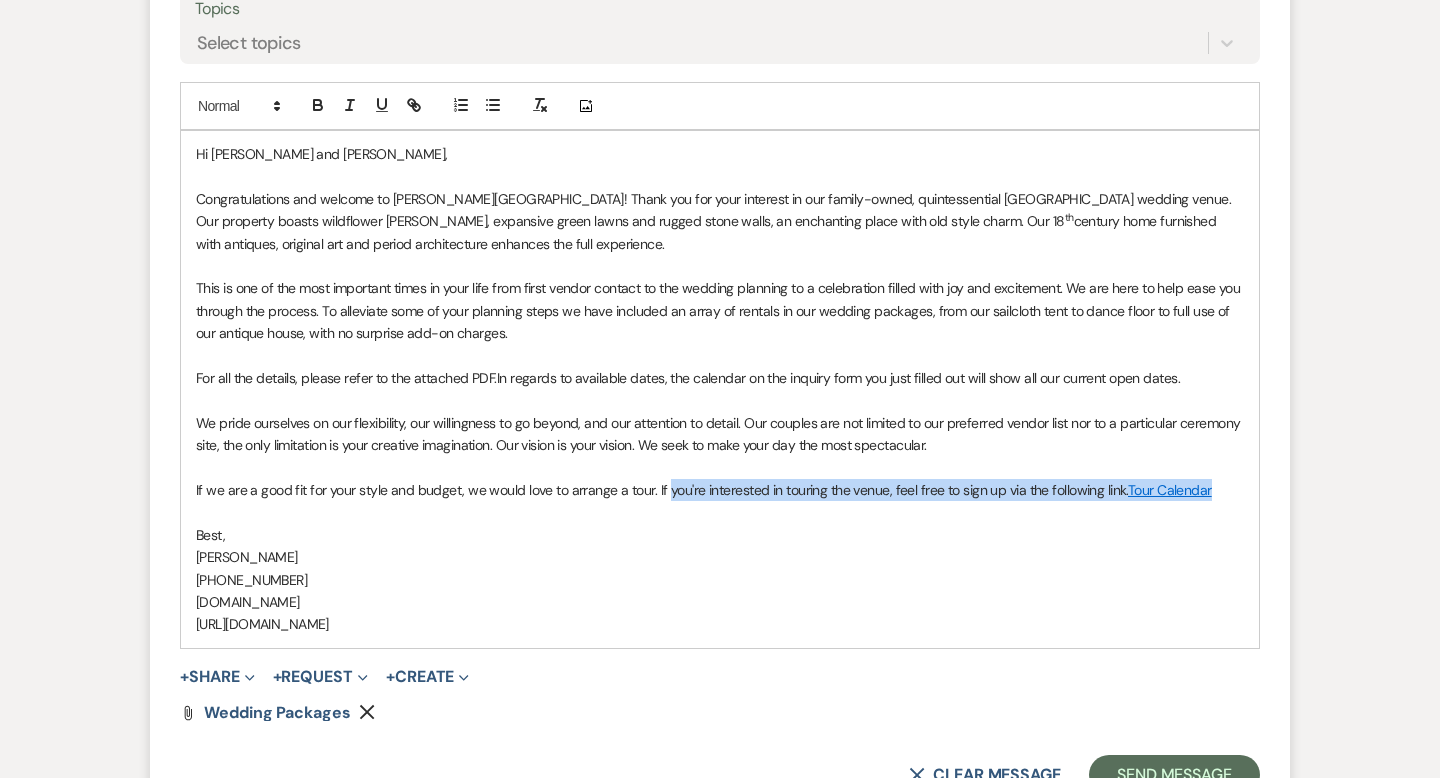 drag, startPoint x: 1220, startPoint y: 489, endPoint x: 664, endPoint y: 490, distance: 556.0009 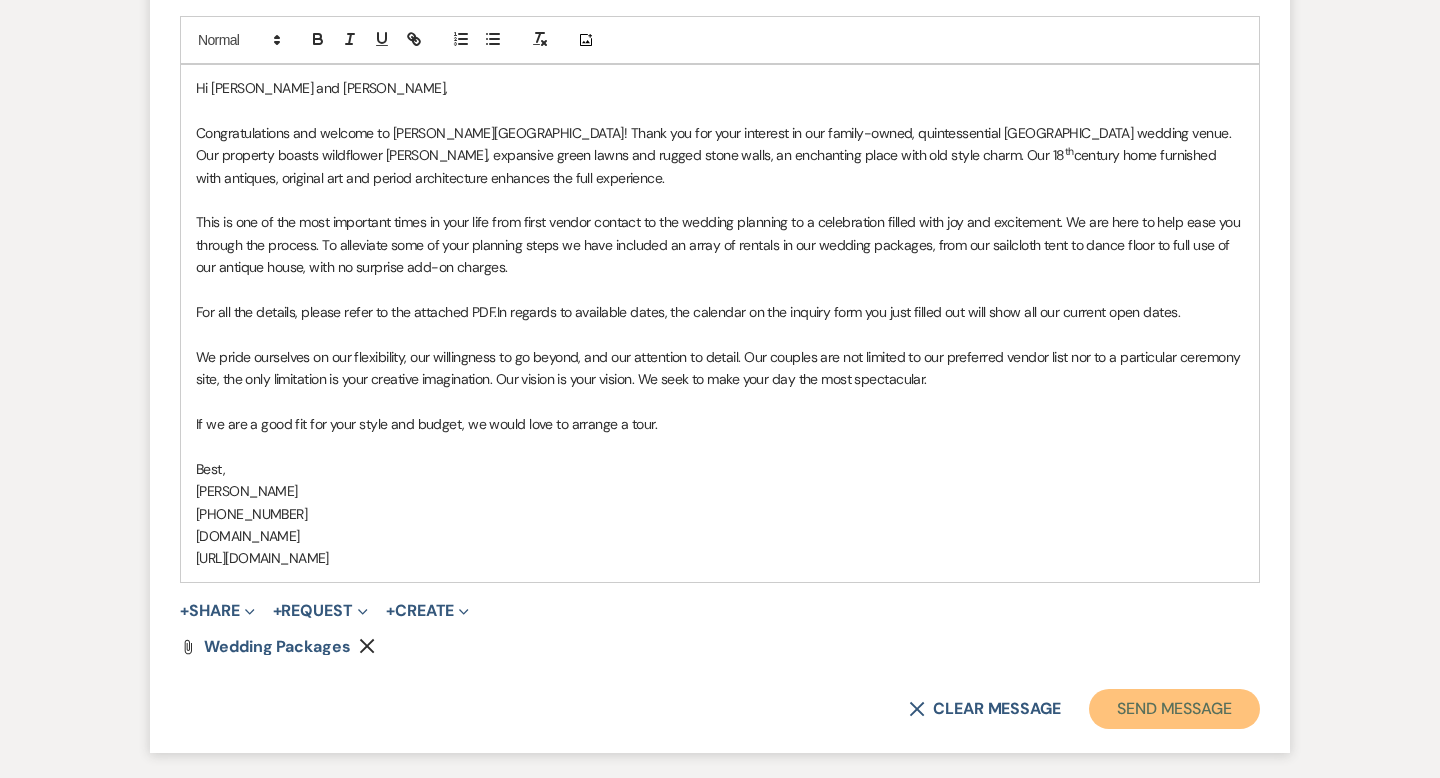 click on "Send Message" at bounding box center [1174, 709] 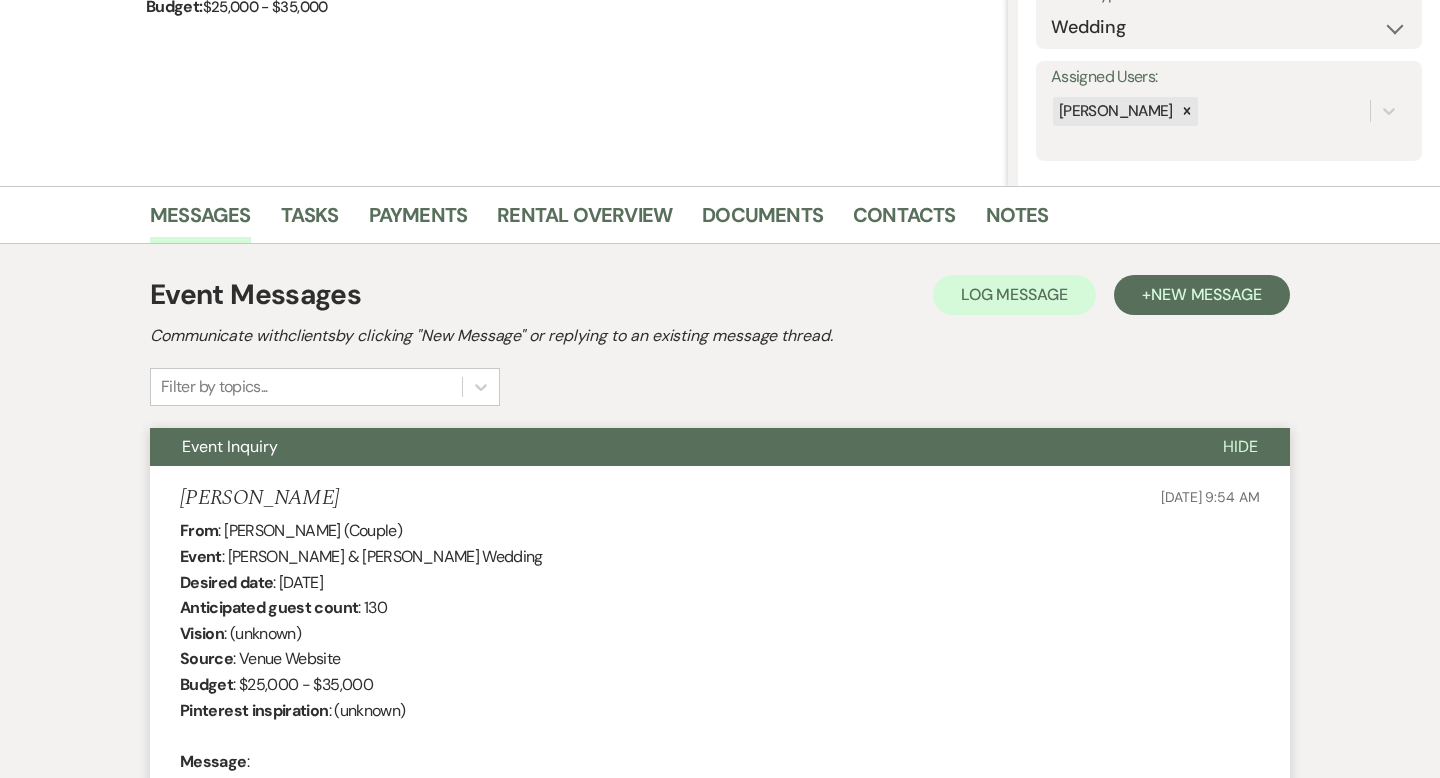 scroll, scrollTop: 0, scrollLeft: 0, axis: both 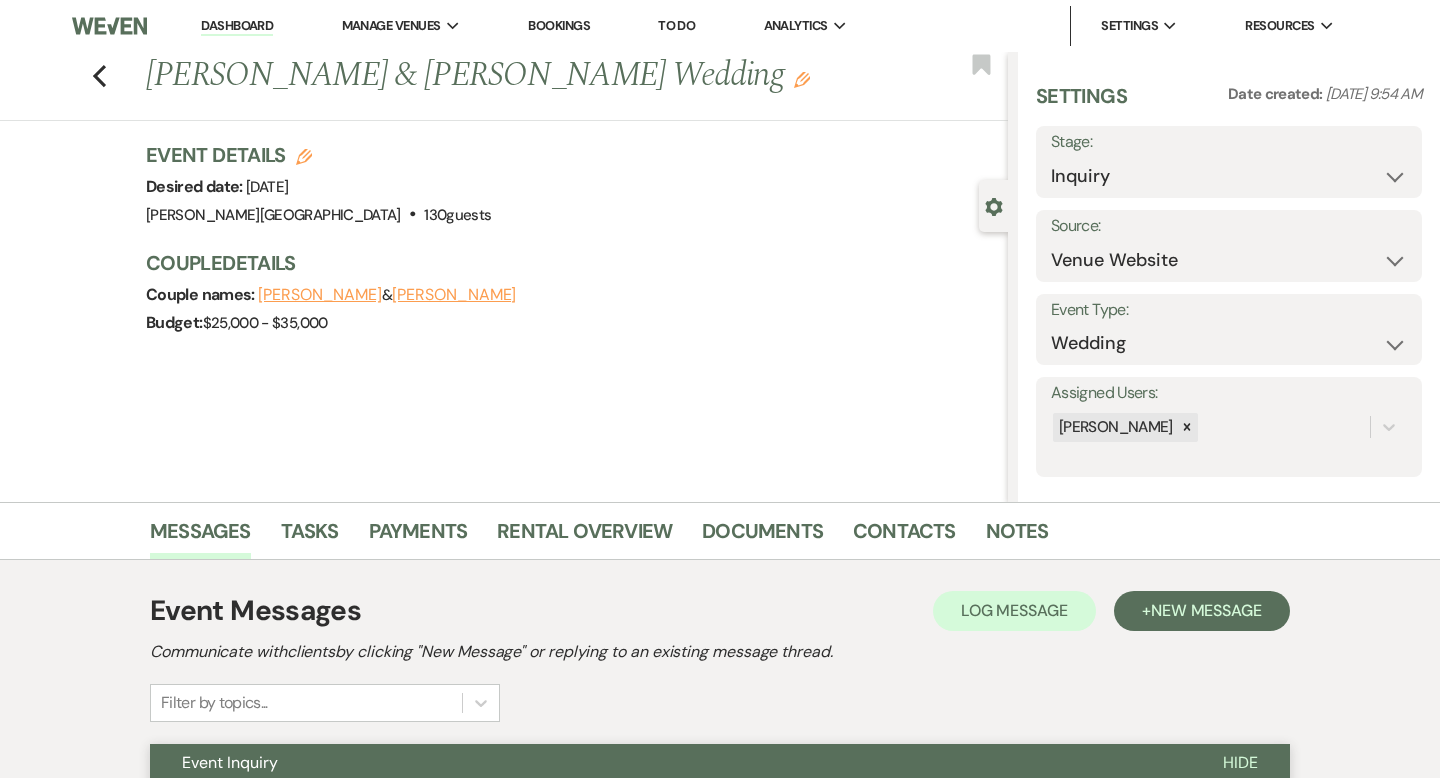 click on "Previous [PERSON_NAME] & [PERSON_NAME] Wedding Edit Bookmark" at bounding box center (499, 86) 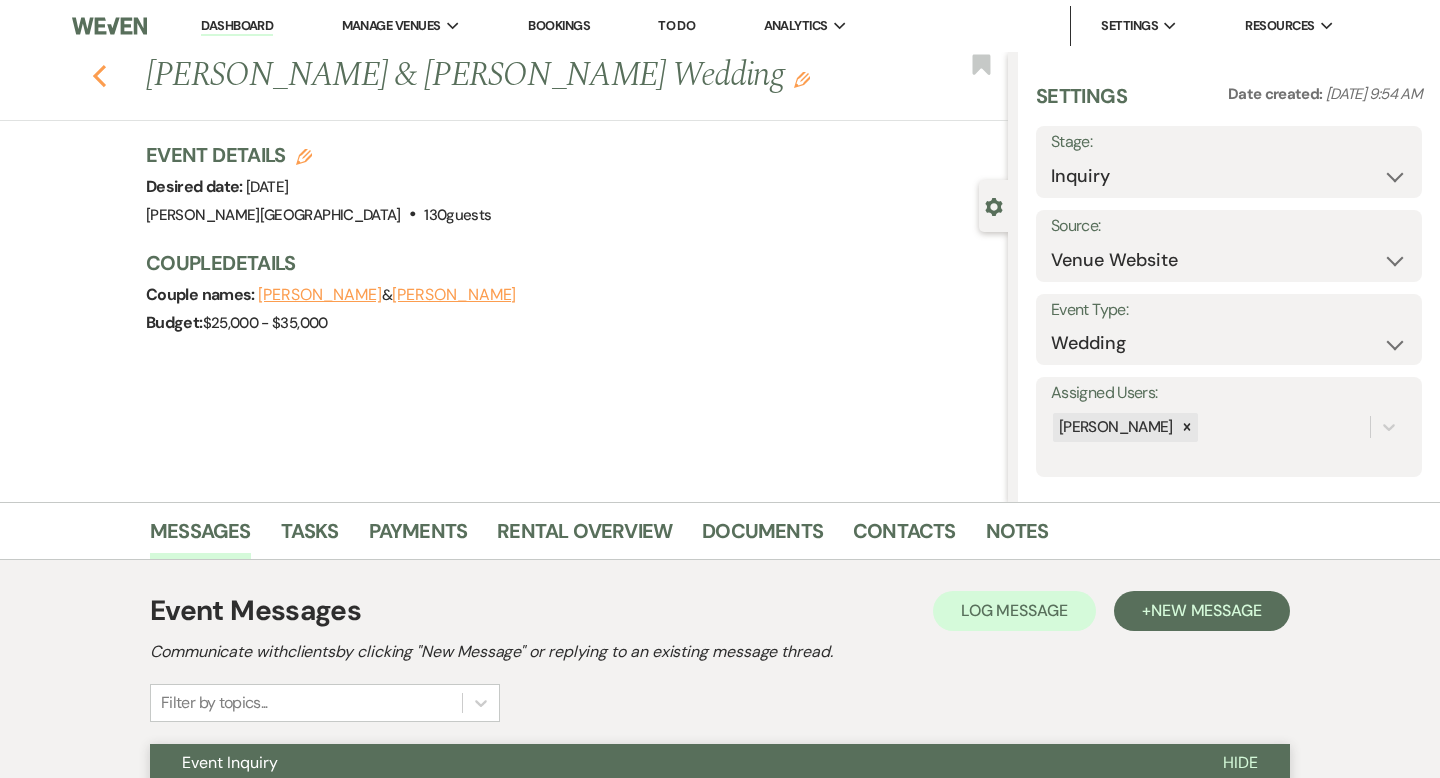 click on "Previous" 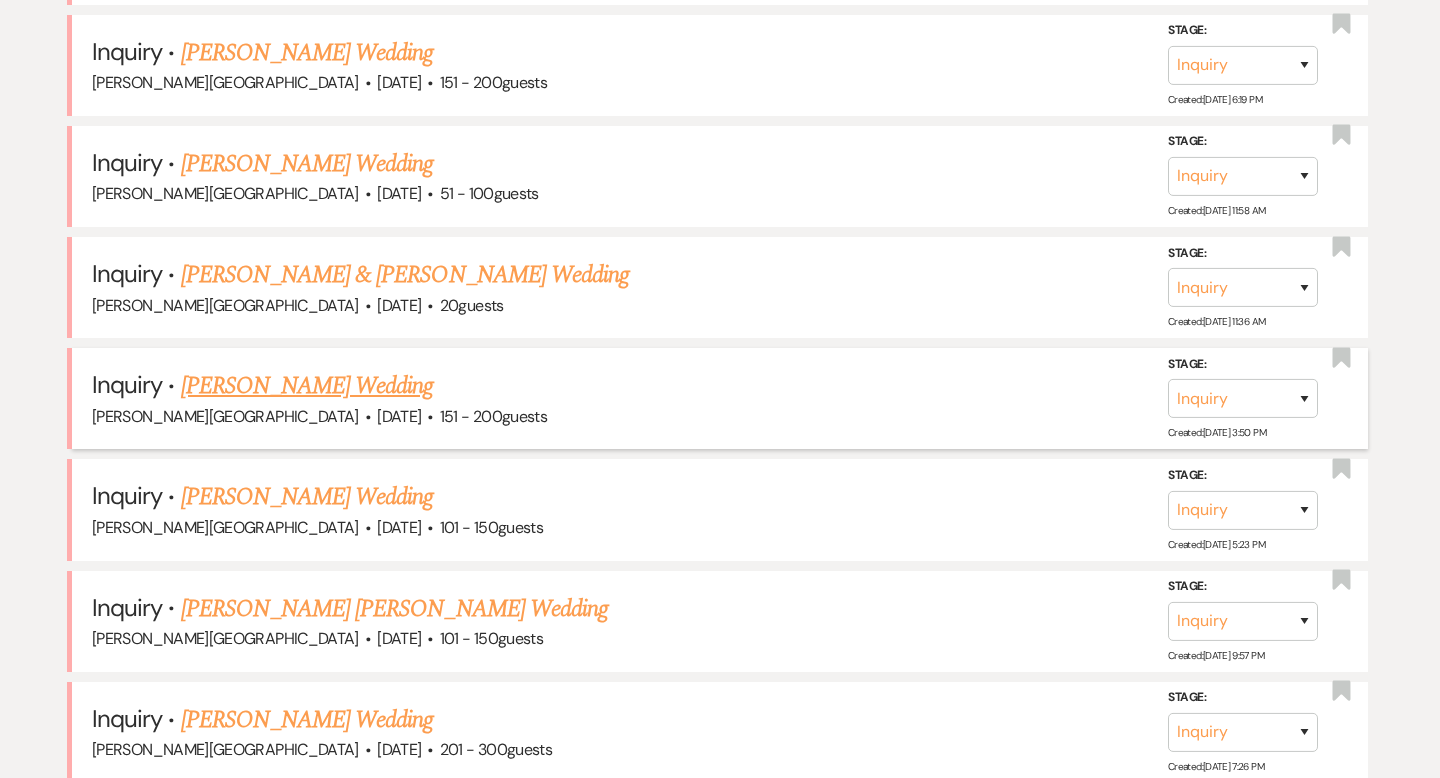 scroll, scrollTop: 1210, scrollLeft: 0, axis: vertical 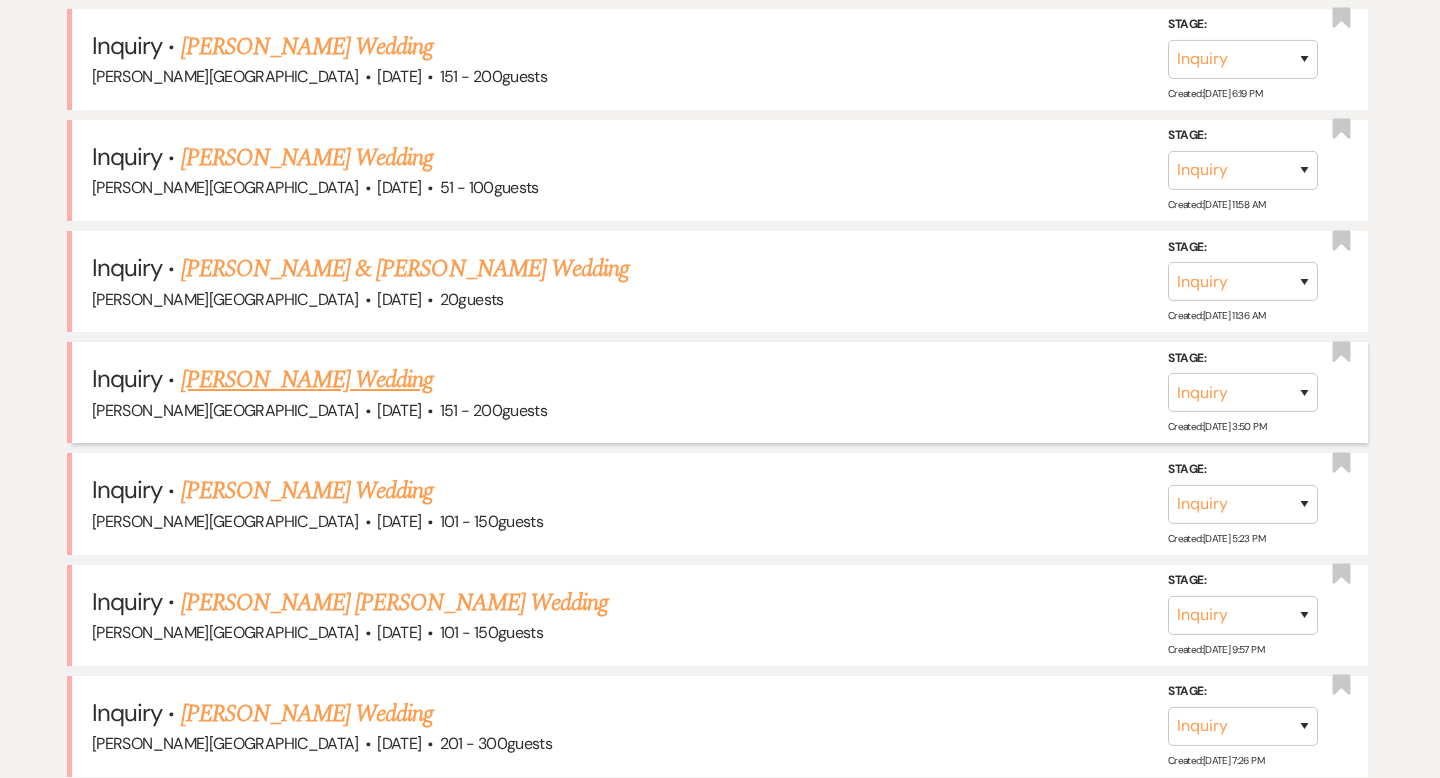 click on "[PERSON_NAME] Wedding" at bounding box center (307, 380) 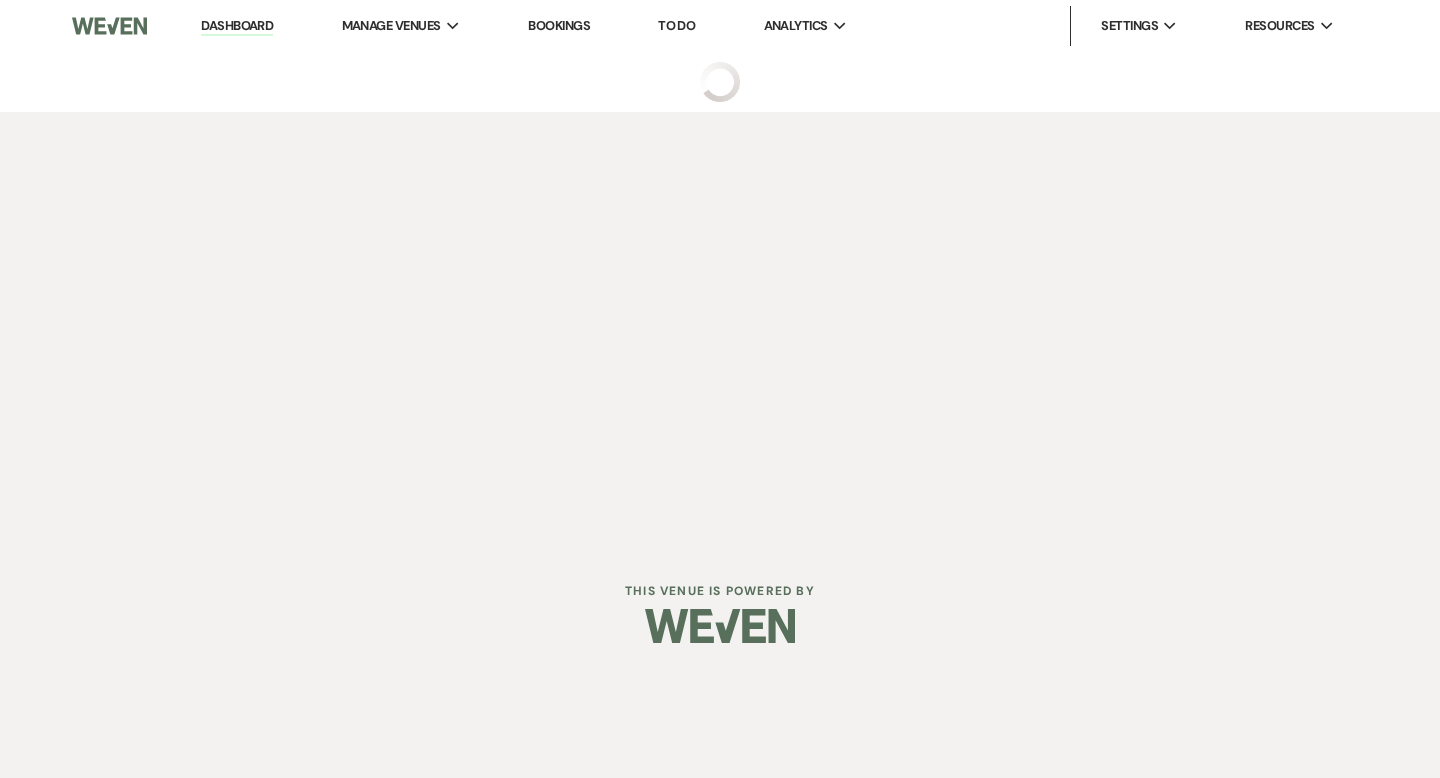select on "2" 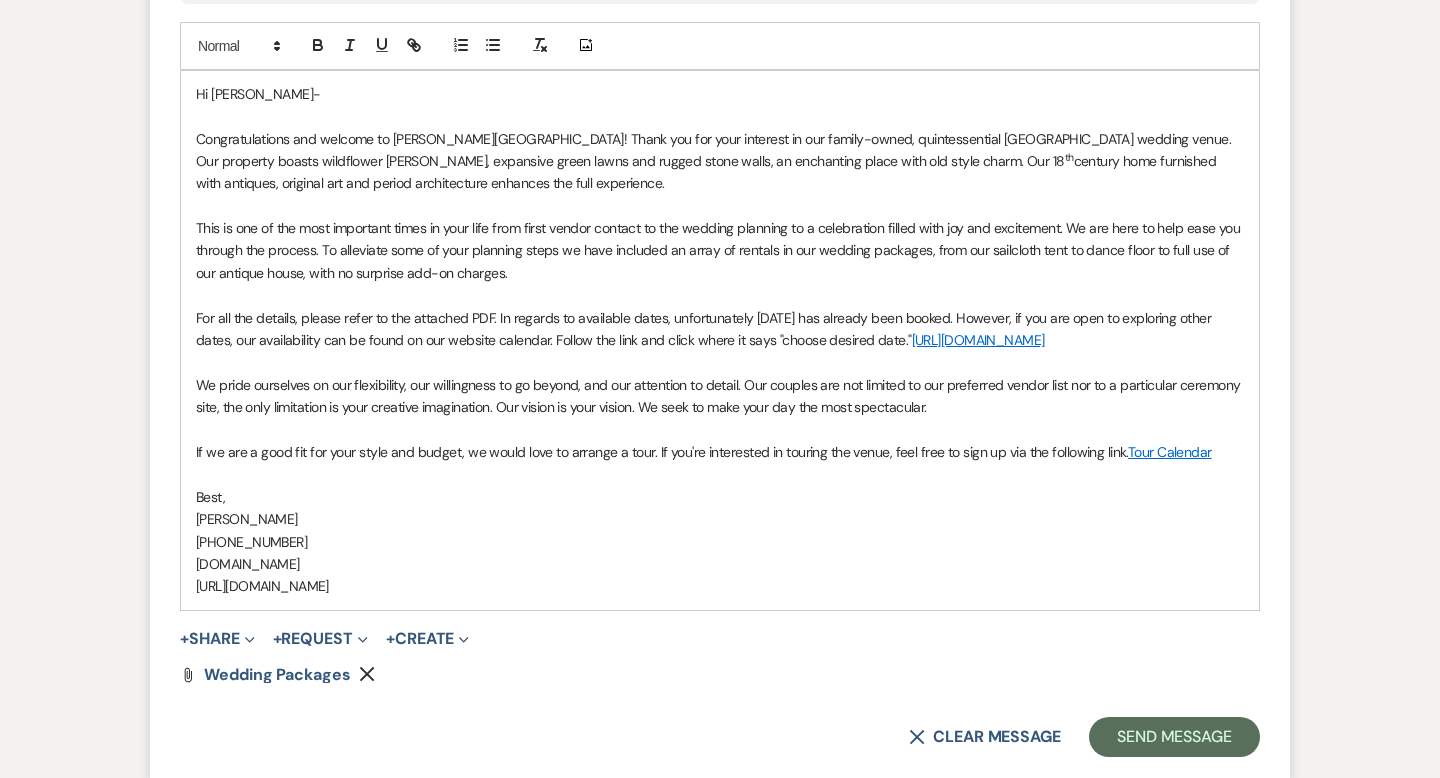scroll, scrollTop: 2167, scrollLeft: 0, axis: vertical 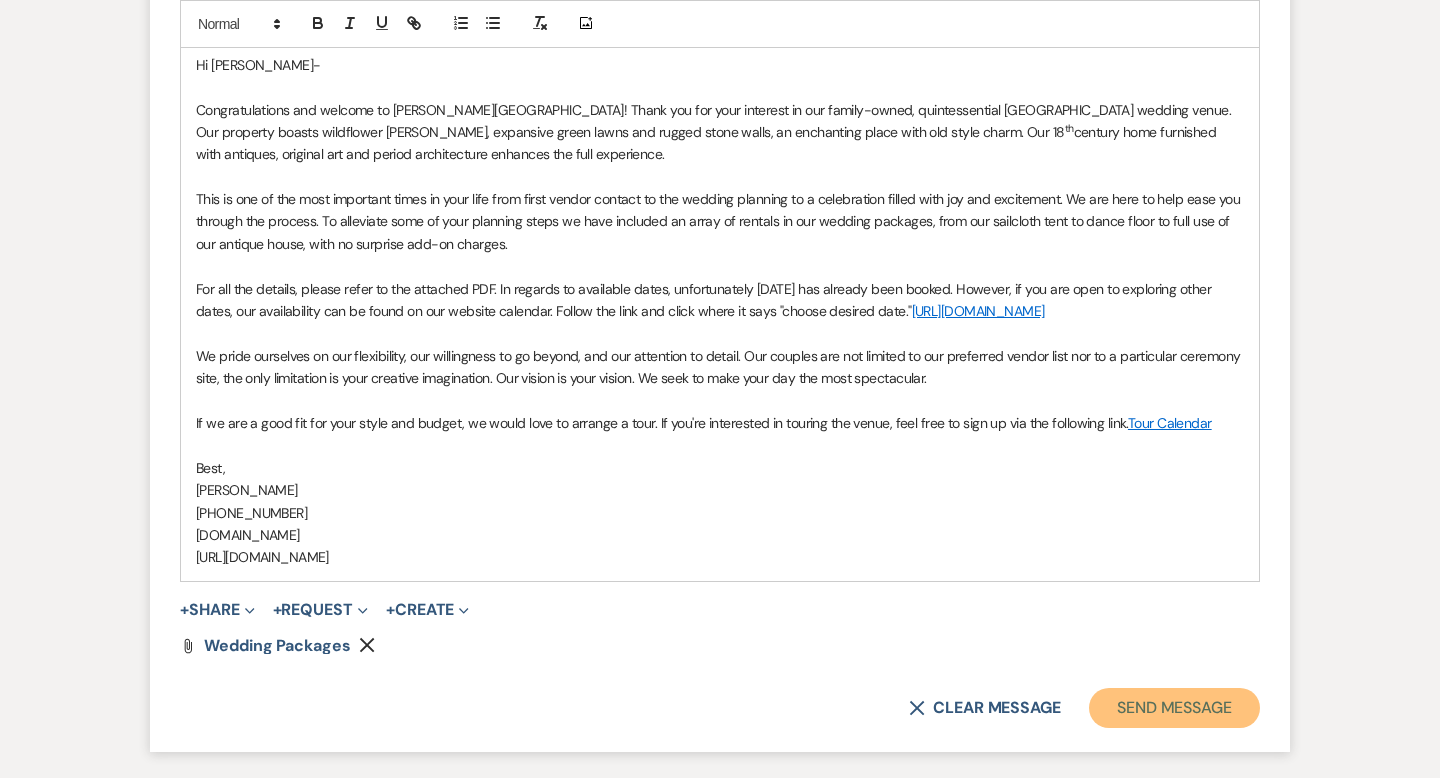 click on "Send Message" at bounding box center (1174, 708) 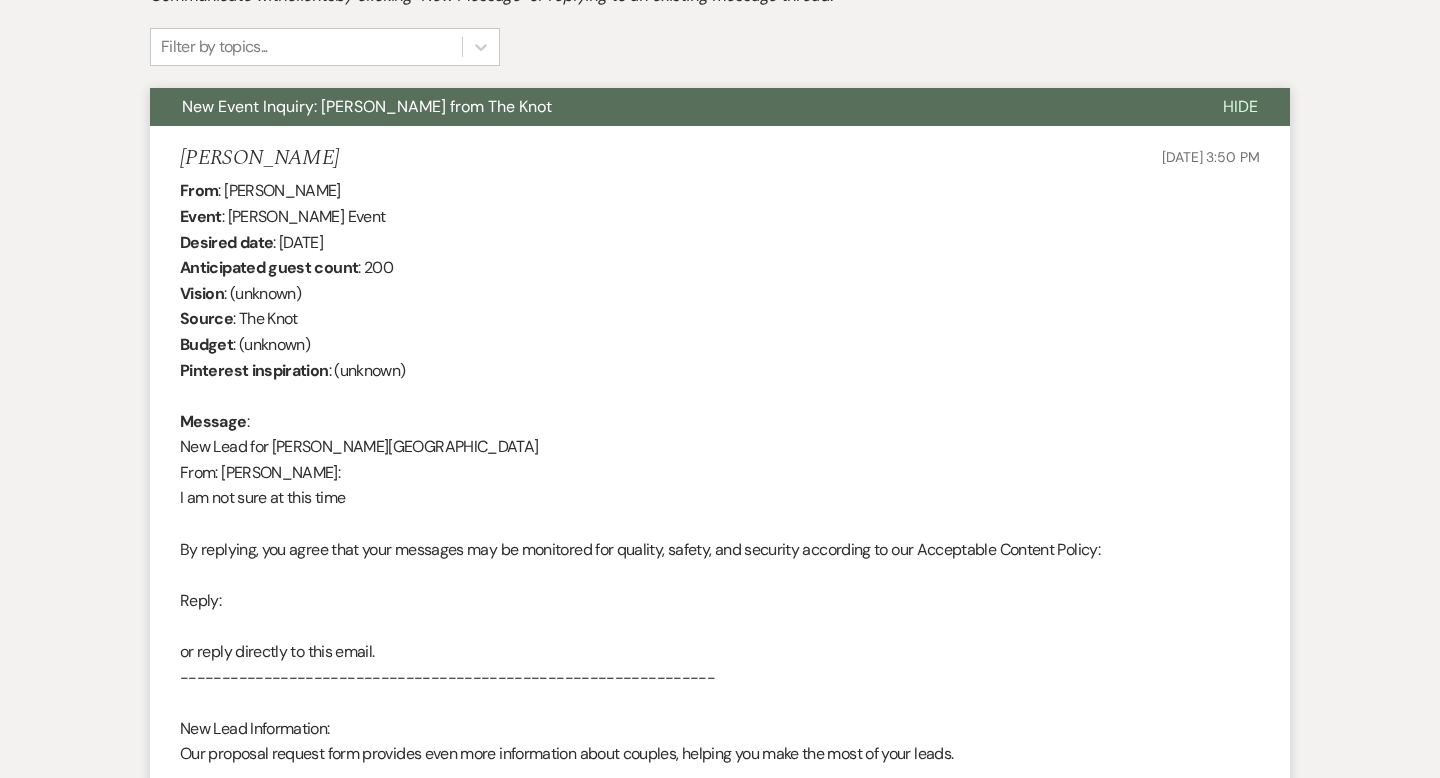 scroll, scrollTop: 0, scrollLeft: 0, axis: both 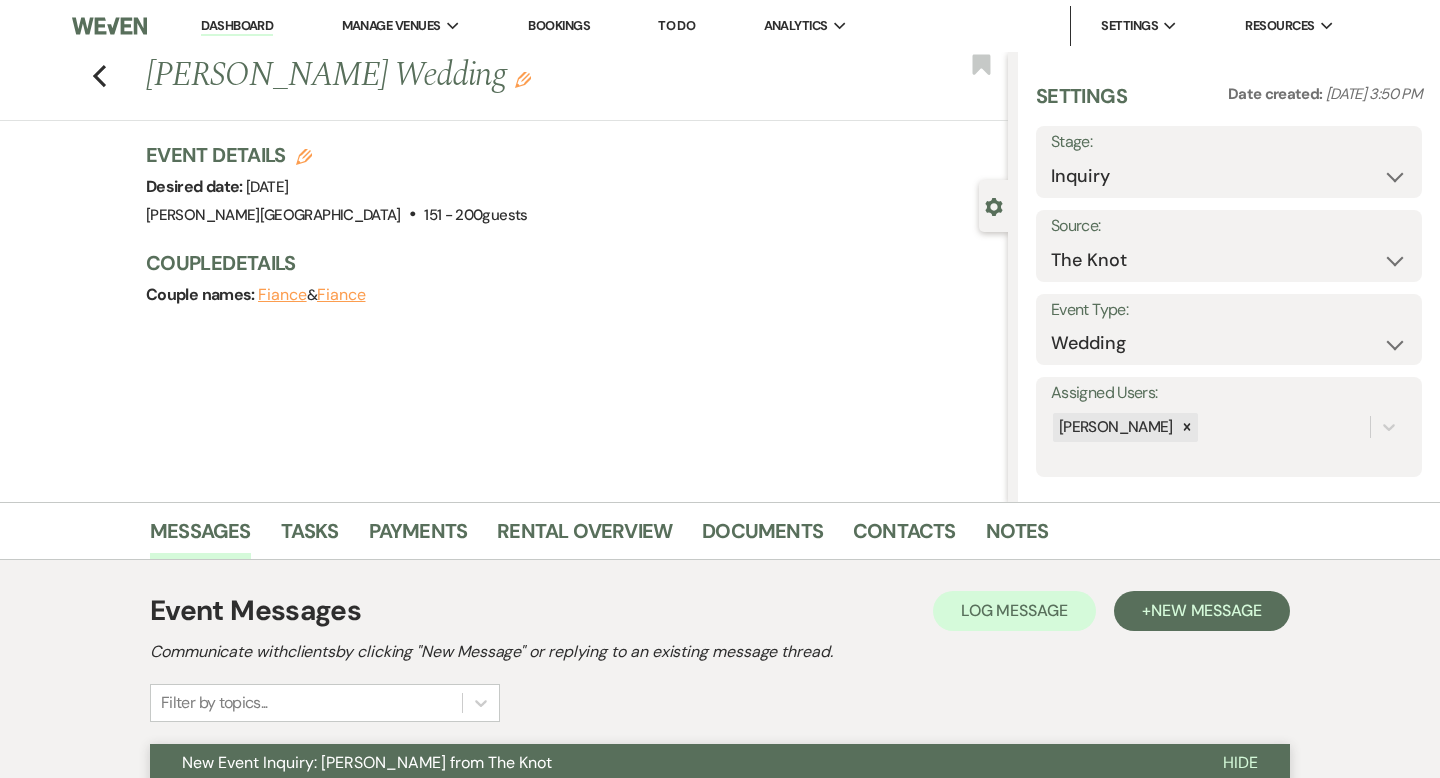 click on "Previous [PERSON_NAME] Wedding Edit Bookmark" at bounding box center [499, 86] 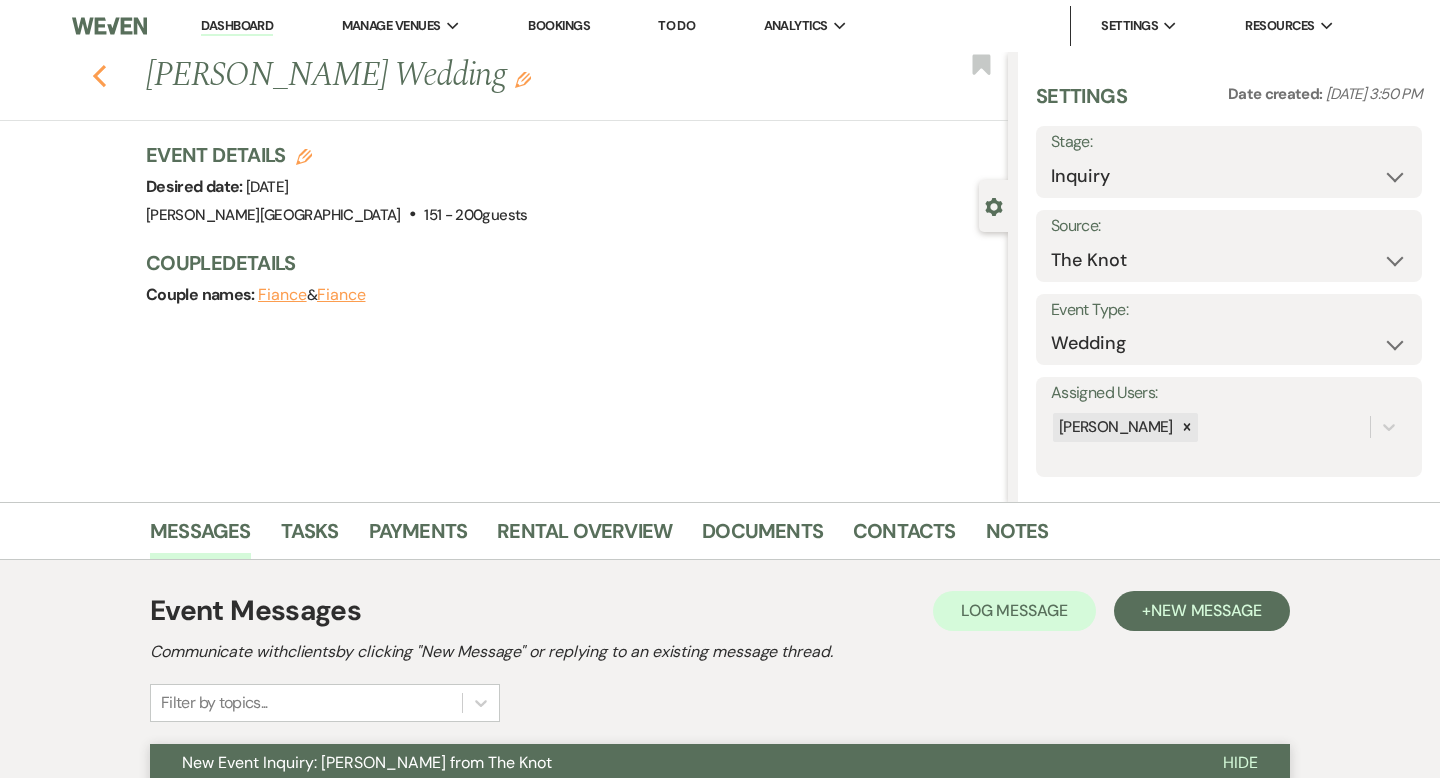 click on "Previous" 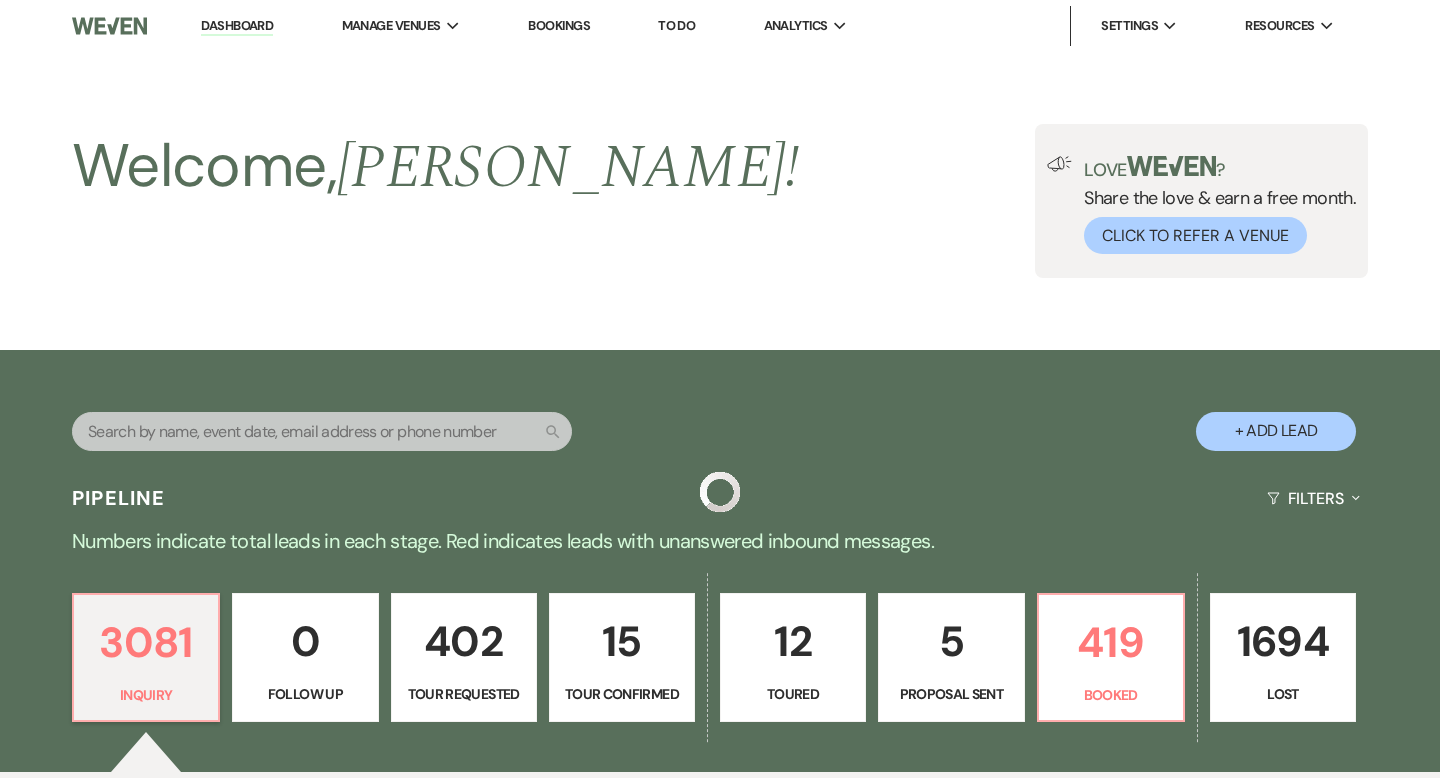 scroll, scrollTop: 1210, scrollLeft: 0, axis: vertical 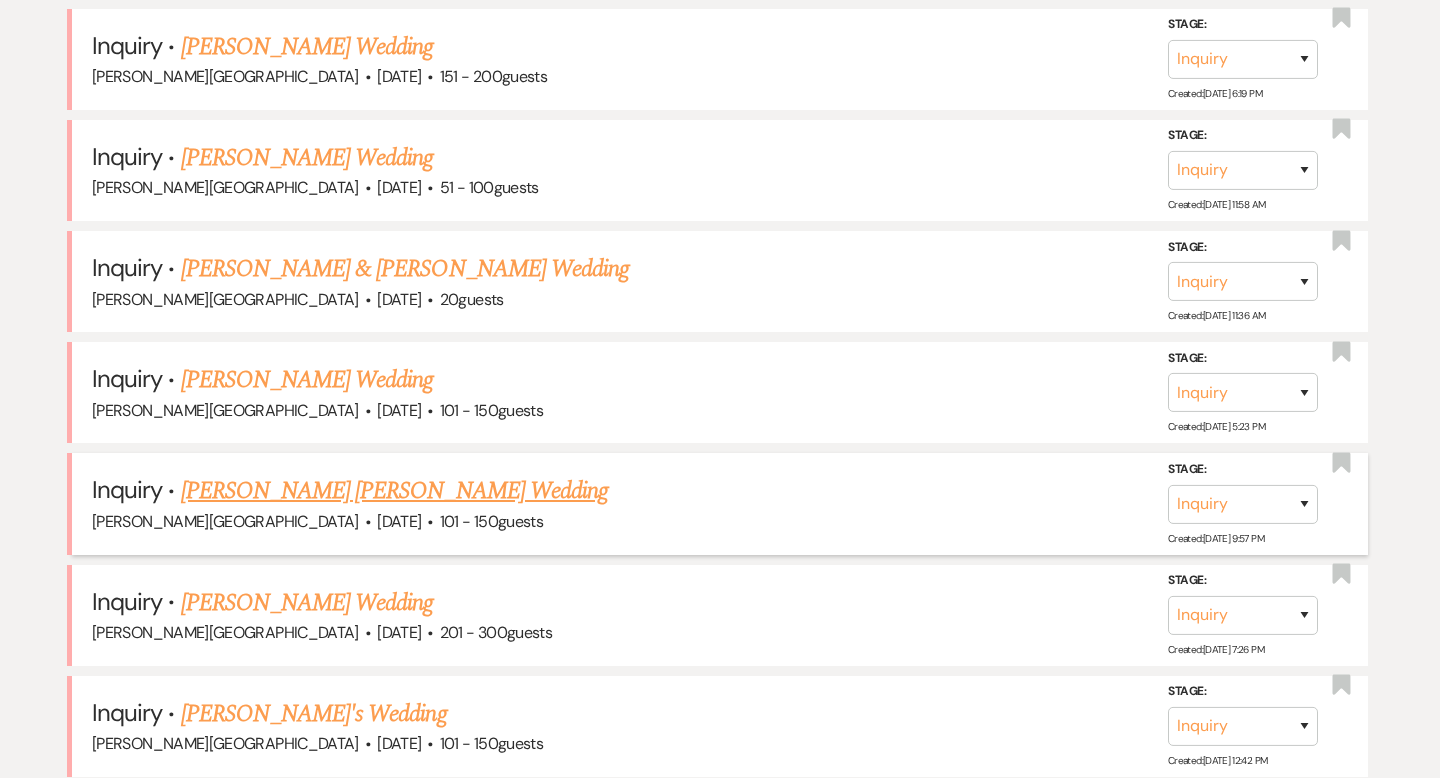 click on "[PERSON_NAME] [PERSON_NAME] Wedding" at bounding box center [394, 491] 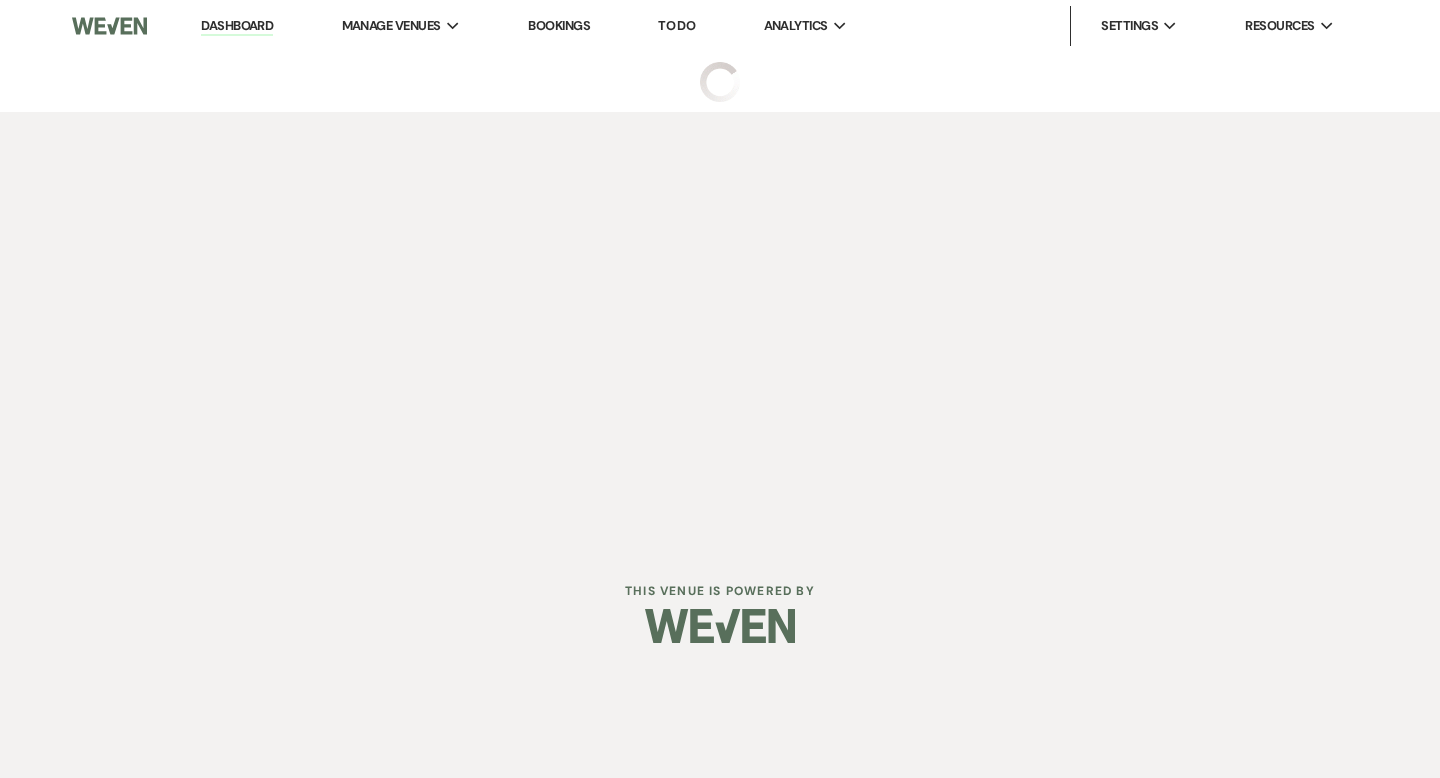 scroll, scrollTop: 0, scrollLeft: 0, axis: both 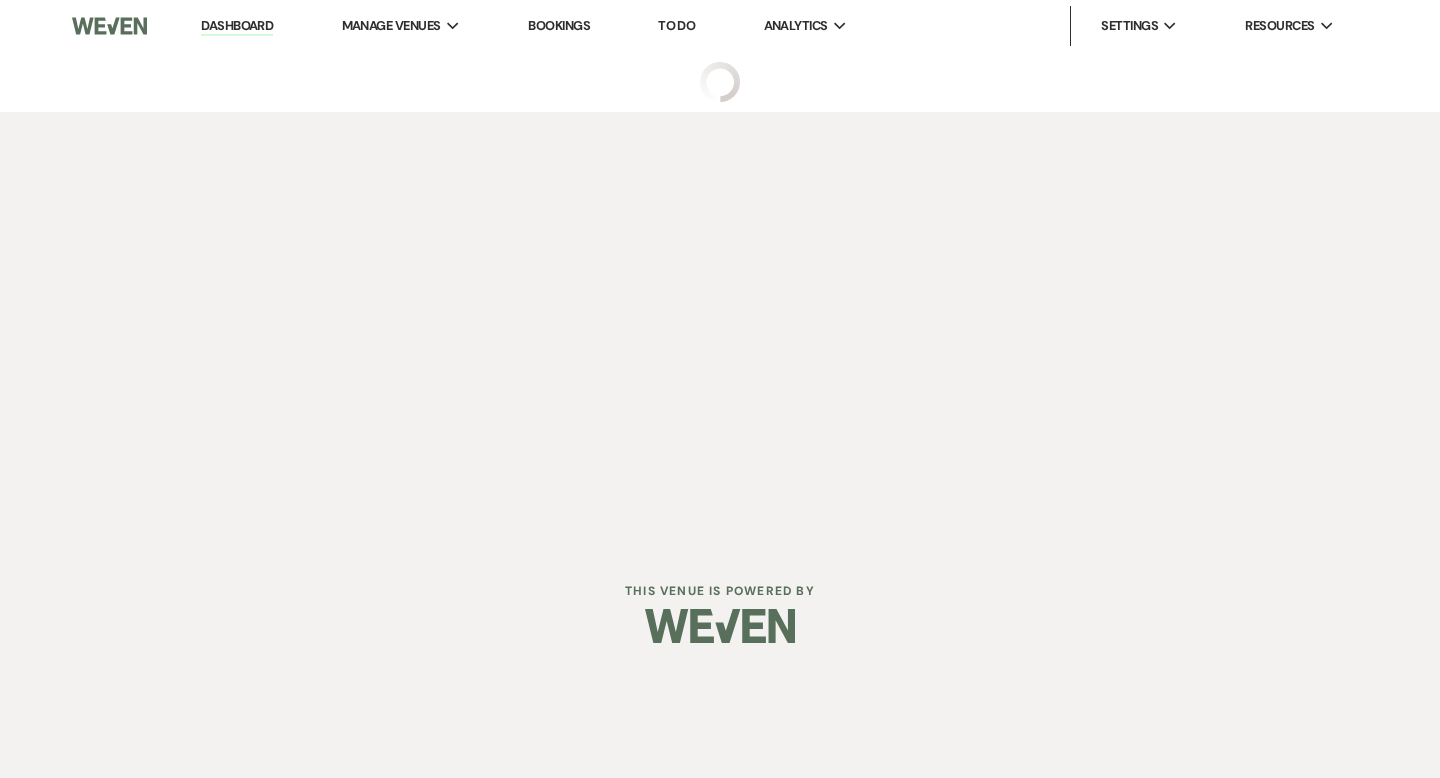 select on "2" 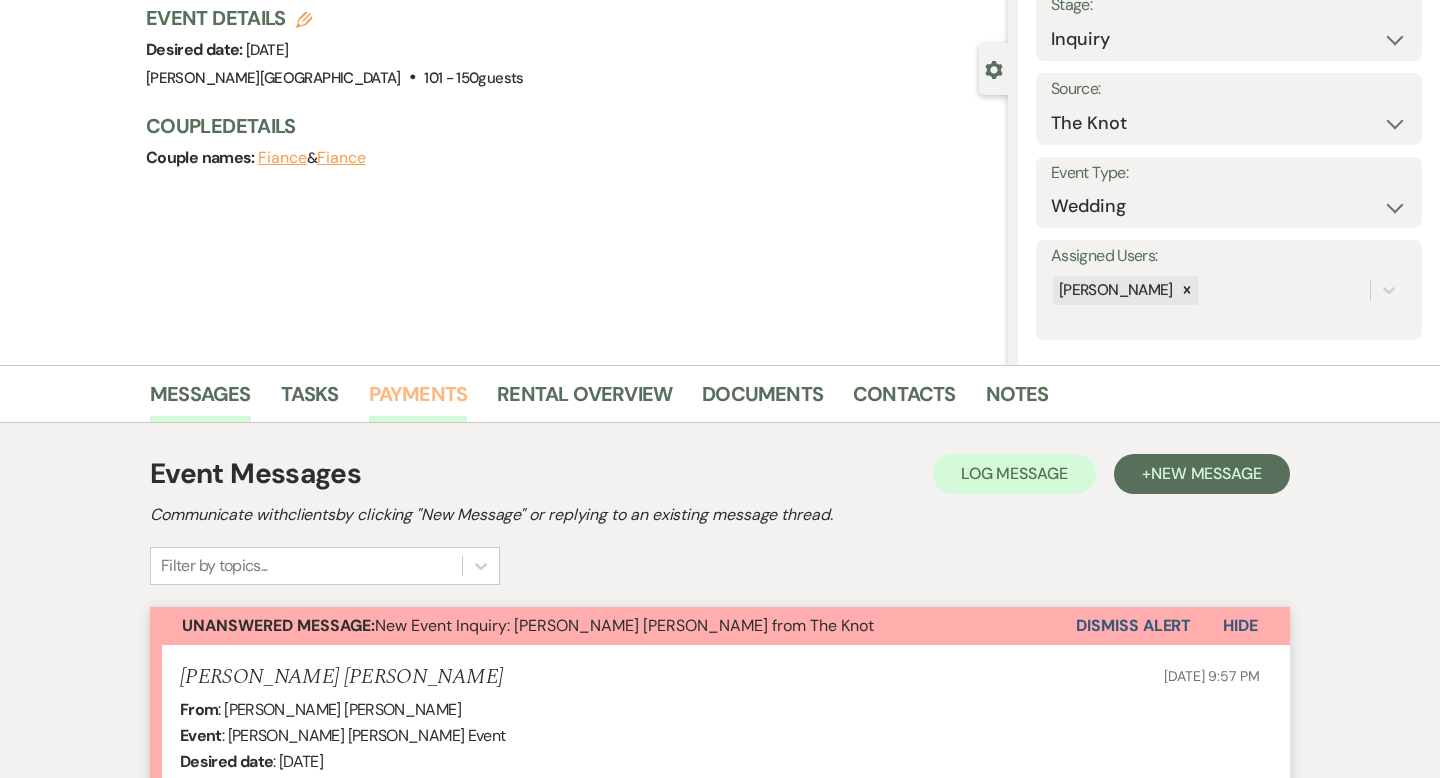 scroll, scrollTop: 0, scrollLeft: 0, axis: both 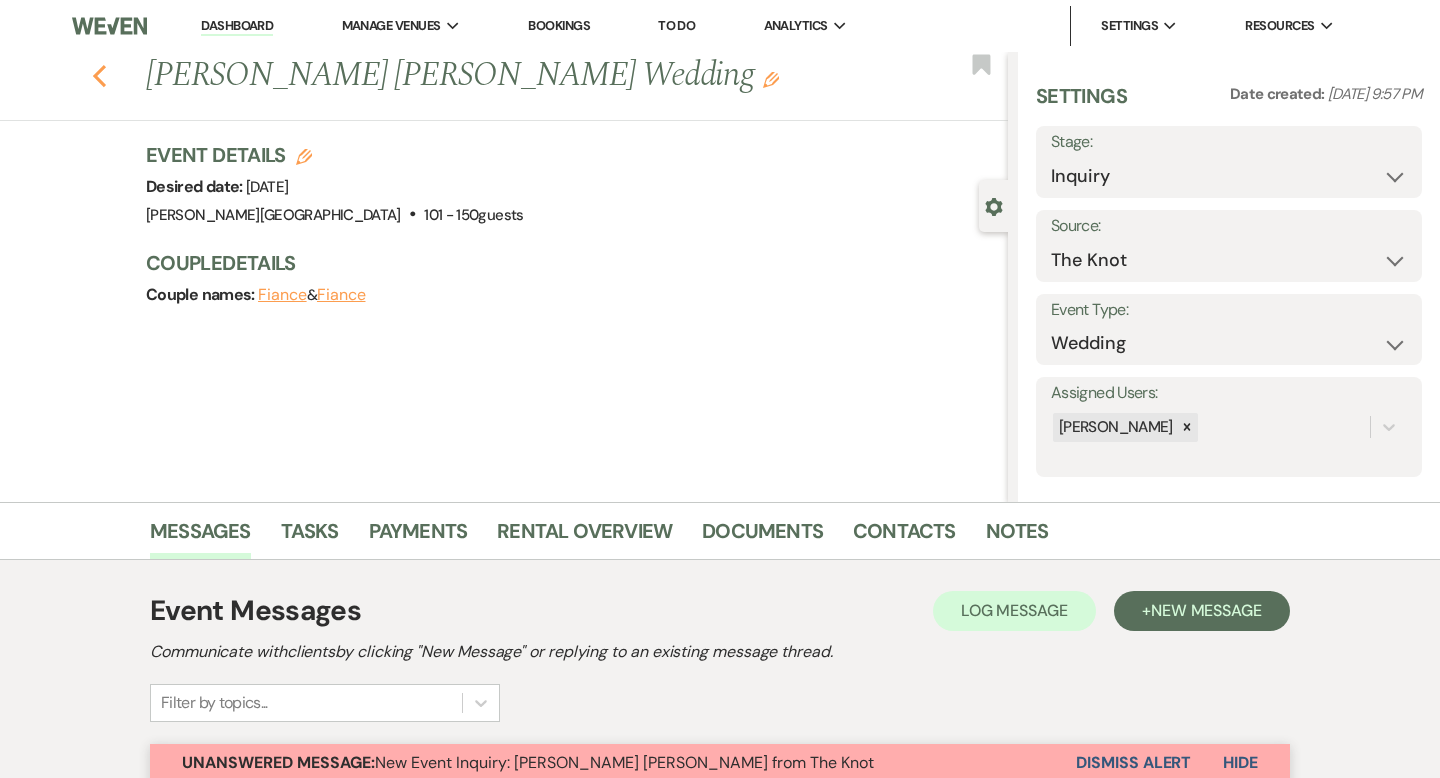 click 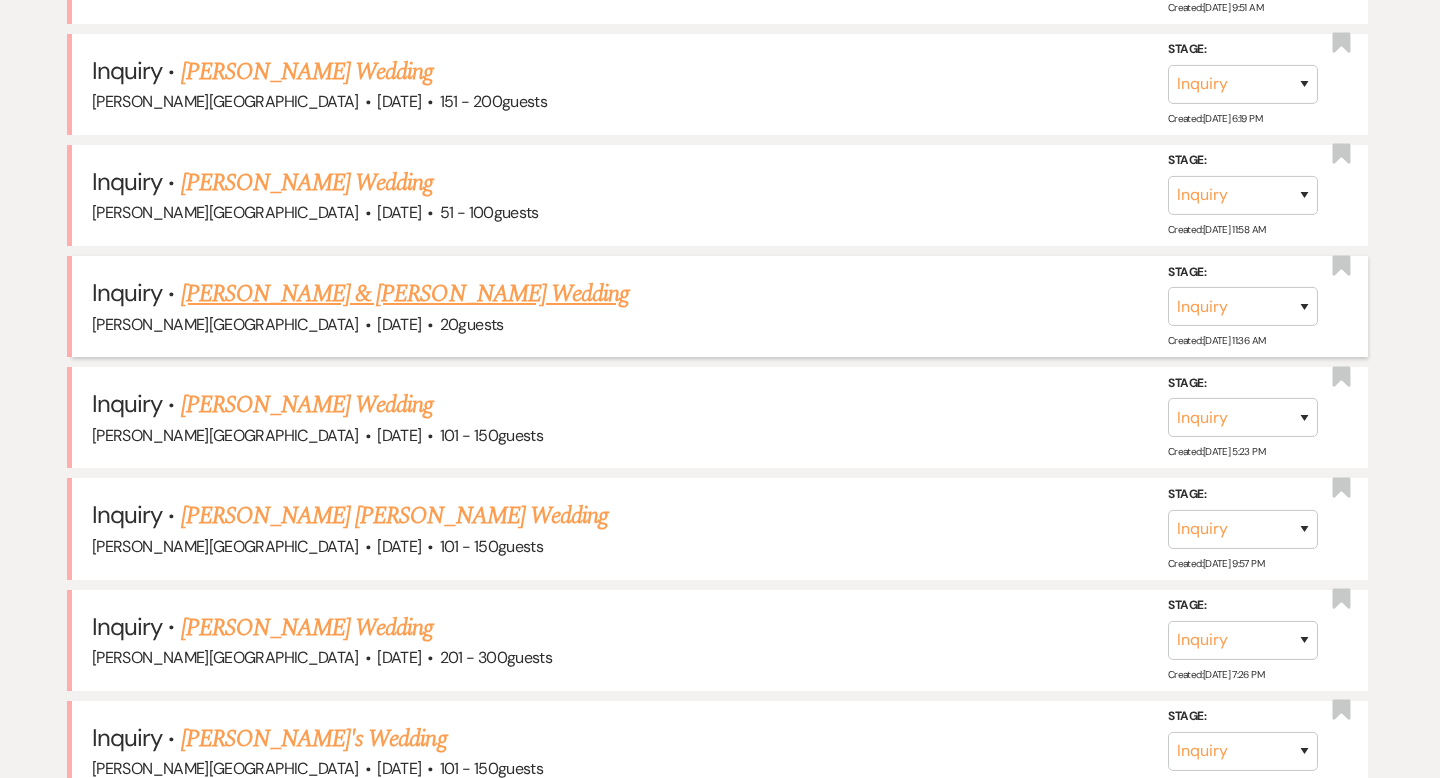 scroll, scrollTop: 1177, scrollLeft: 0, axis: vertical 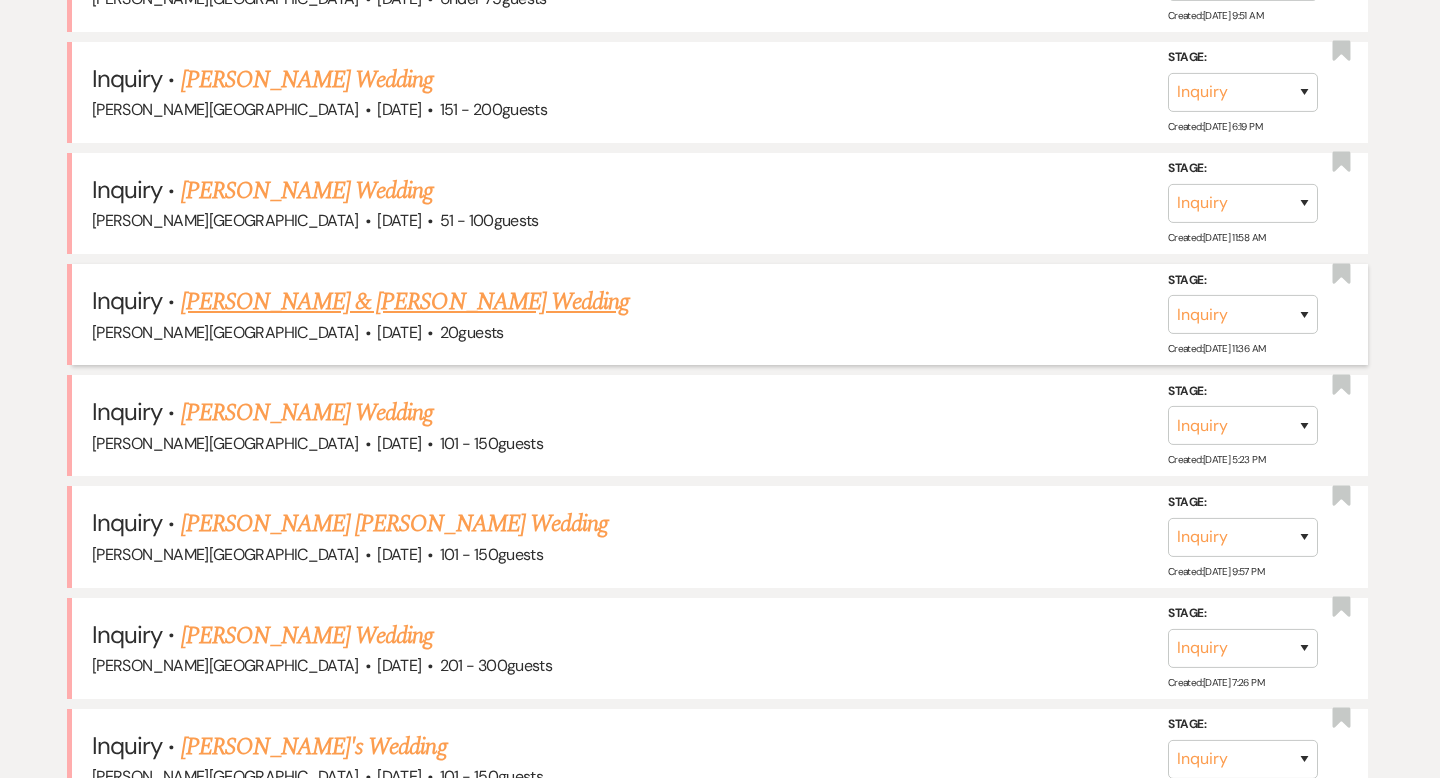 click on "[PERSON_NAME] & [PERSON_NAME] Wedding" at bounding box center (405, 302) 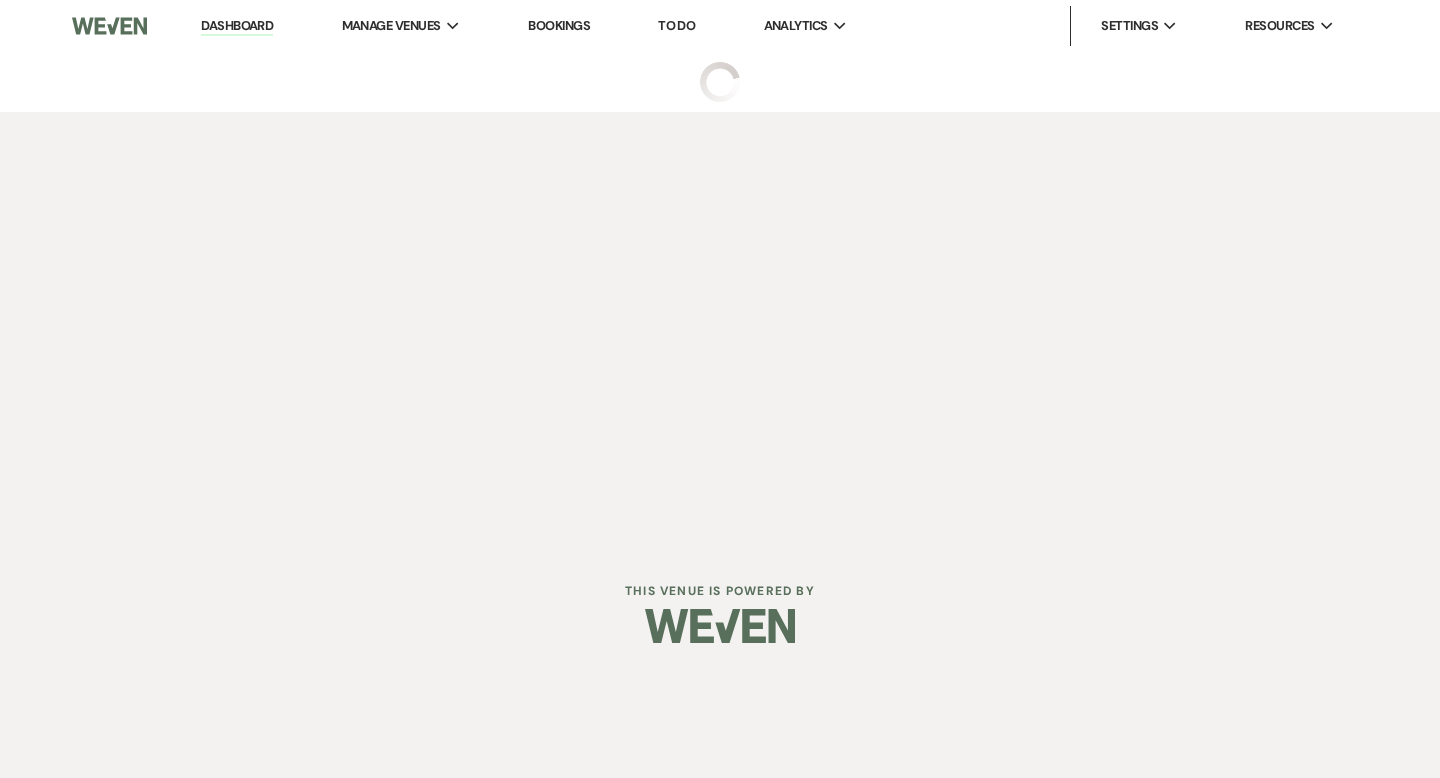 scroll, scrollTop: 0, scrollLeft: 0, axis: both 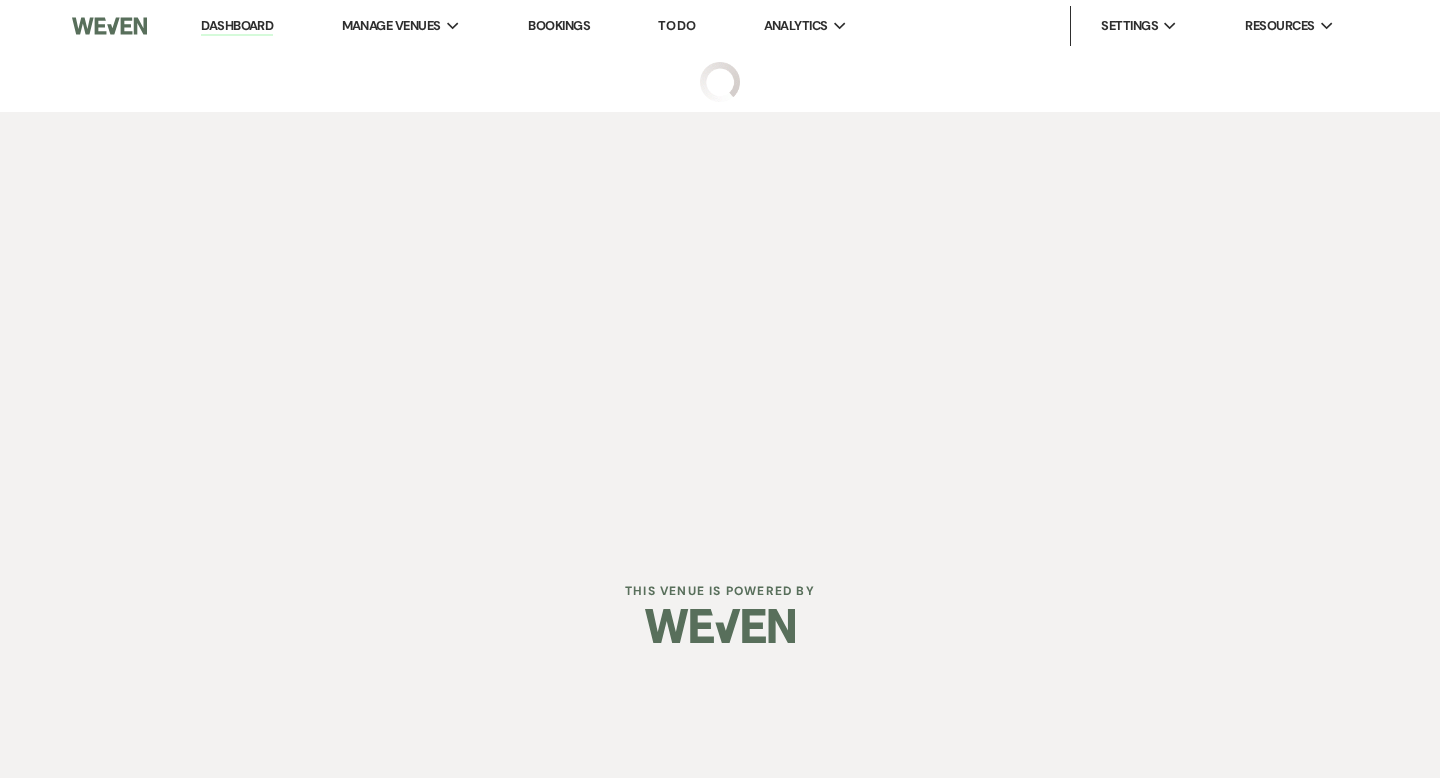 select on "5" 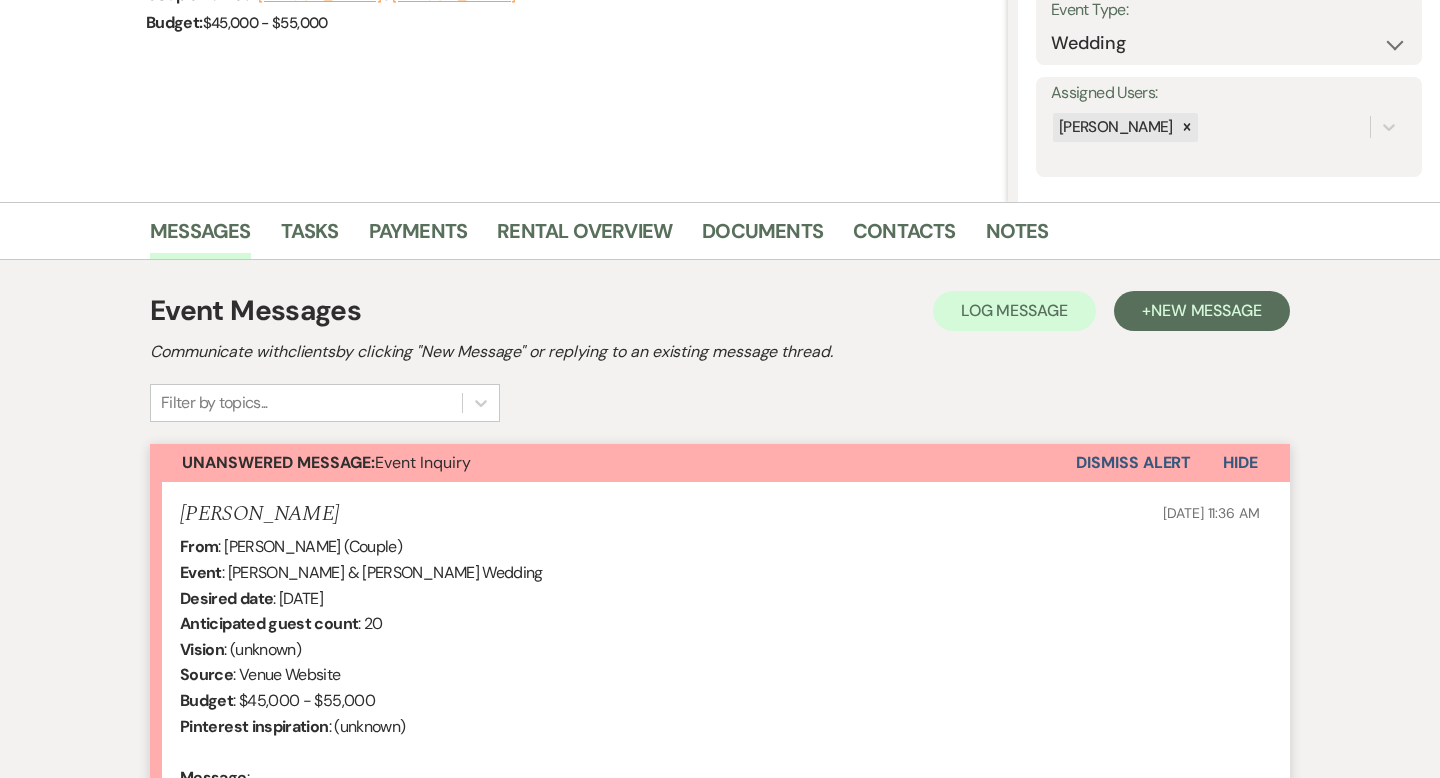 scroll, scrollTop: 599, scrollLeft: 0, axis: vertical 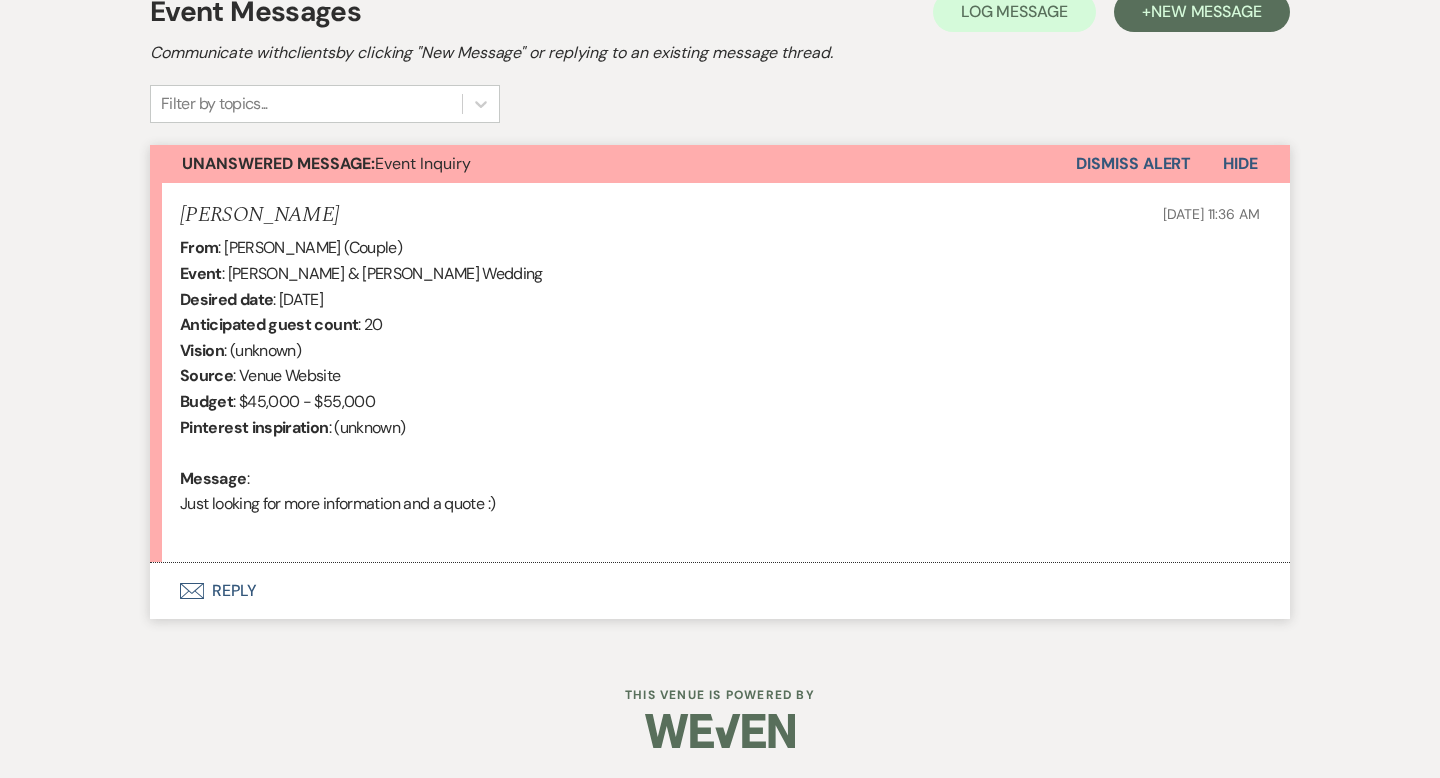 click on "Envelope Reply" at bounding box center (720, 591) 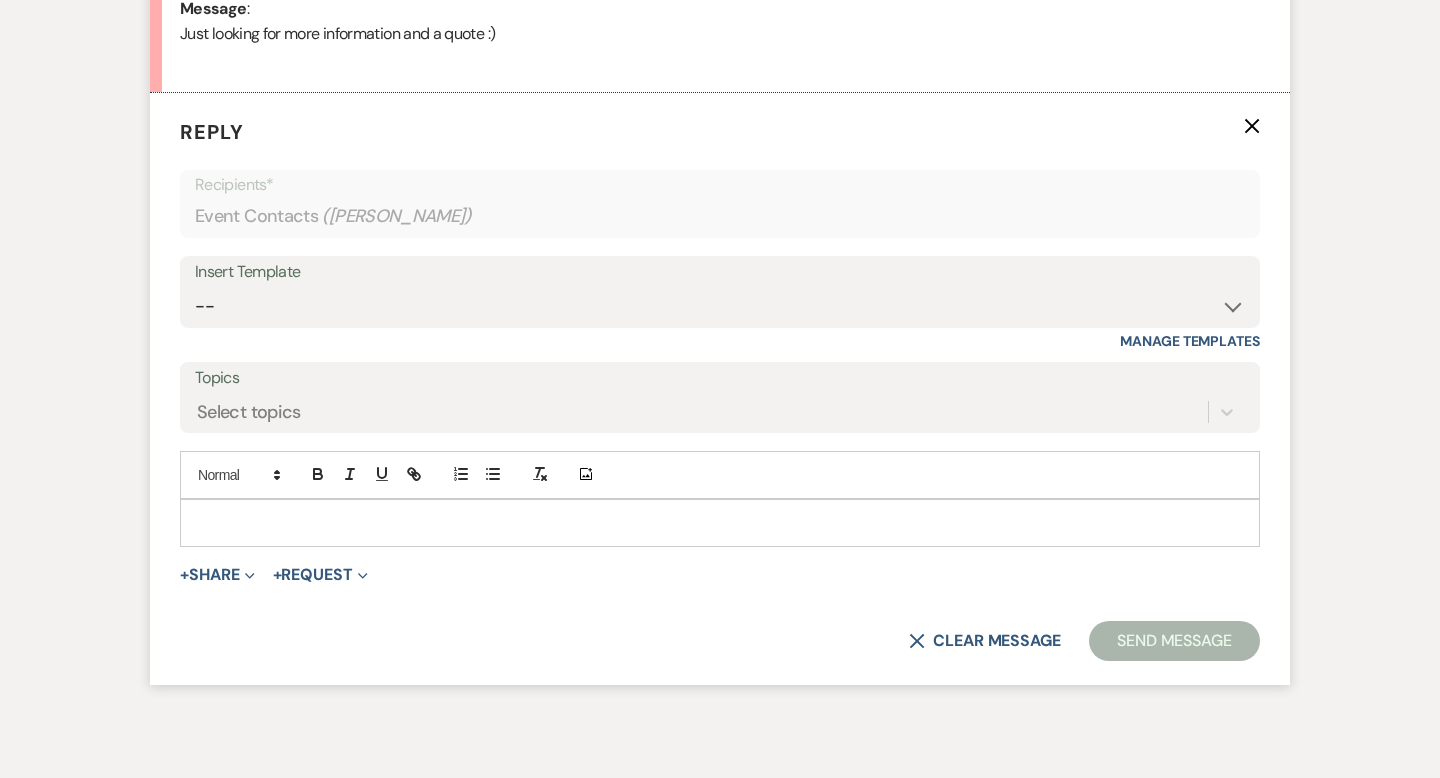 scroll, scrollTop: 1069, scrollLeft: 0, axis: vertical 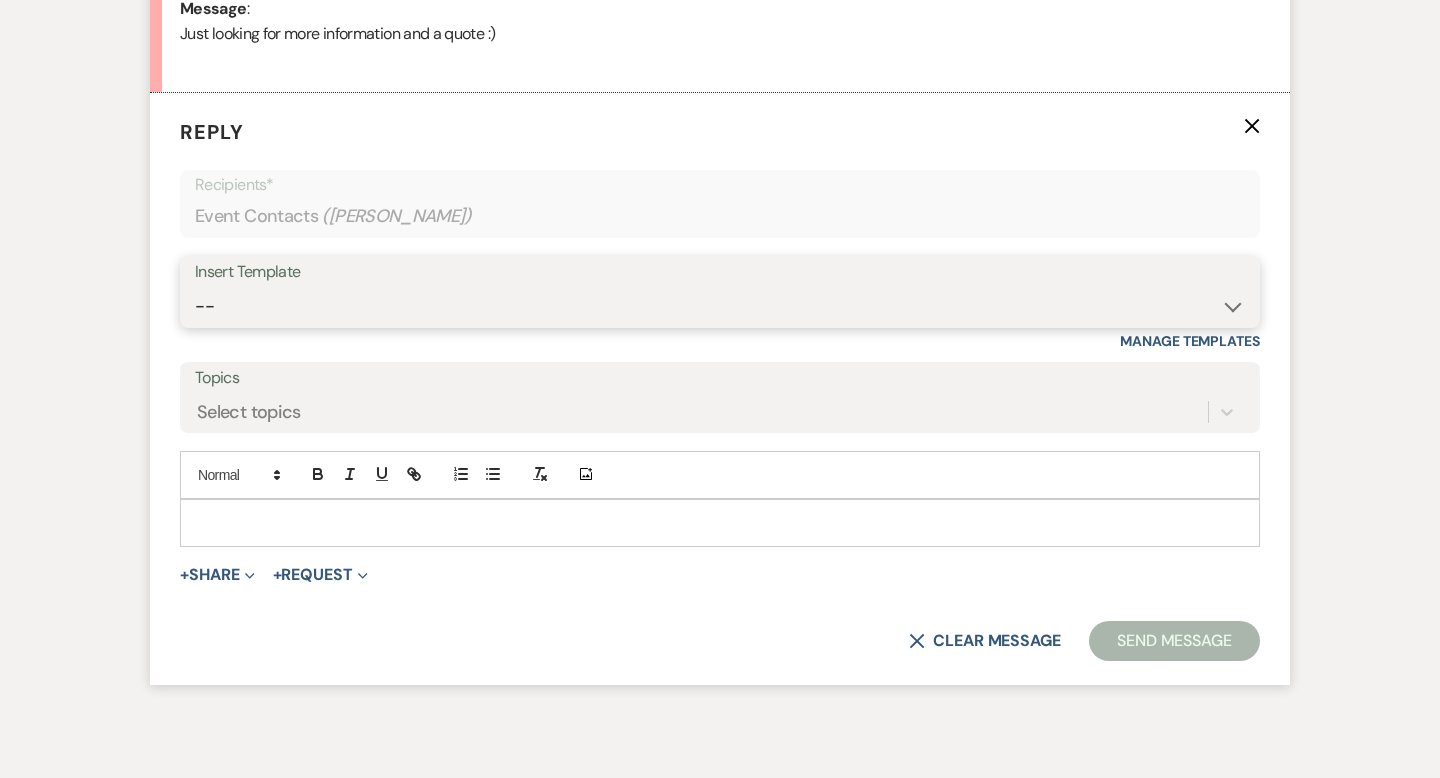 click on "-- Weven Planning Portal Introduction (Booked Events) Wedding Packages Booking Email Tour Request Shower Email Bridge Follow Up One month prior Insurance Reminder Rain Plan Check In Instructions Available Dates SFG Transparent Logos Upcoming Payment Reminder Late Payment Notice 1 Late Payment Notice 2 Cottage Email Copy of Weven Planning Portal Introduction (Booked Events) Deposit Return Via Check Mailed Deposit Return Via CC Refund Contract Questions Flower Announcement tour of grounds Knot Packages All-Inclusive Packages Rental Brochure Rental Updates All Inclusive Booking Email Flower Booking Email All-Inclusive Booking Intro Email Booking Intro Email" at bounding box center [720, 306] 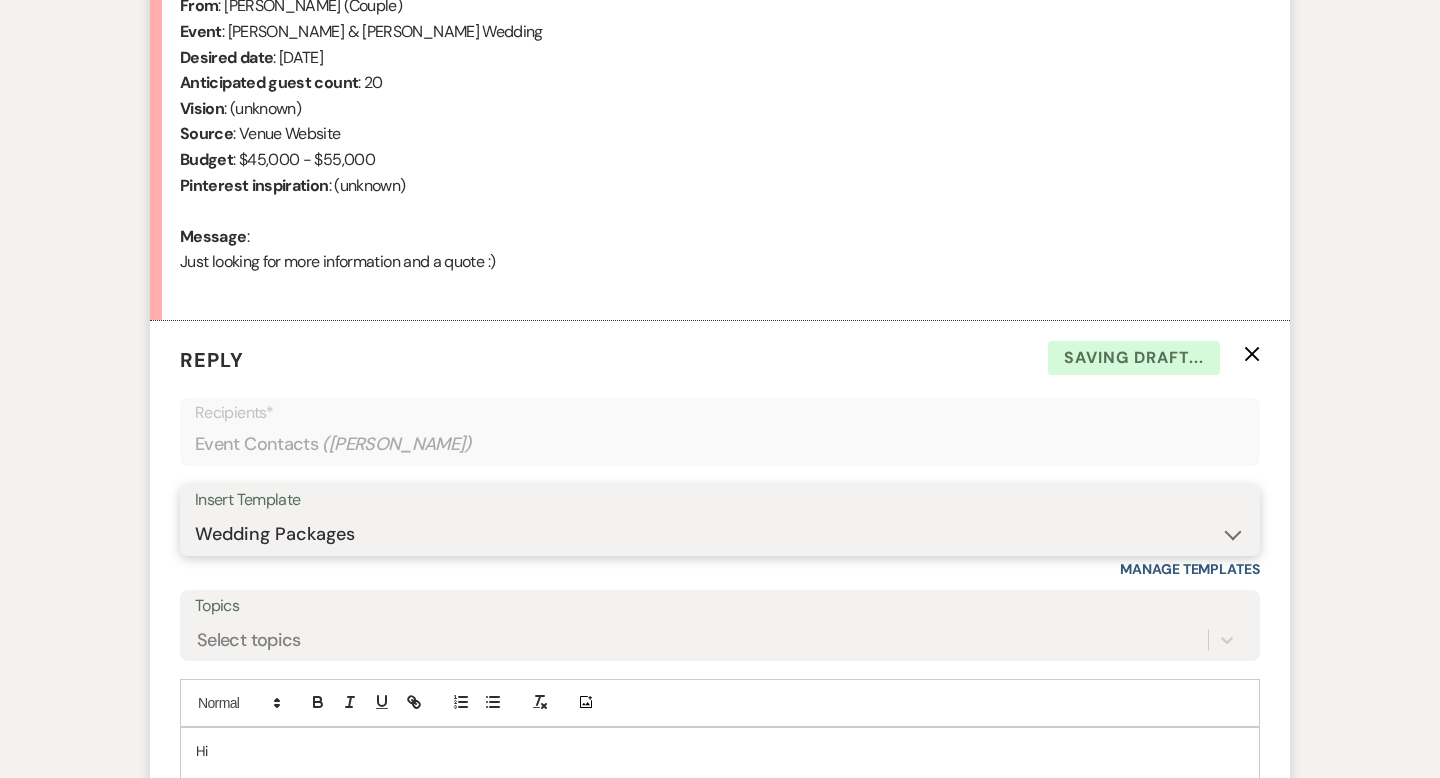 scroll, scrollTop: 1047, scrollLeft: 0, axis: vertical 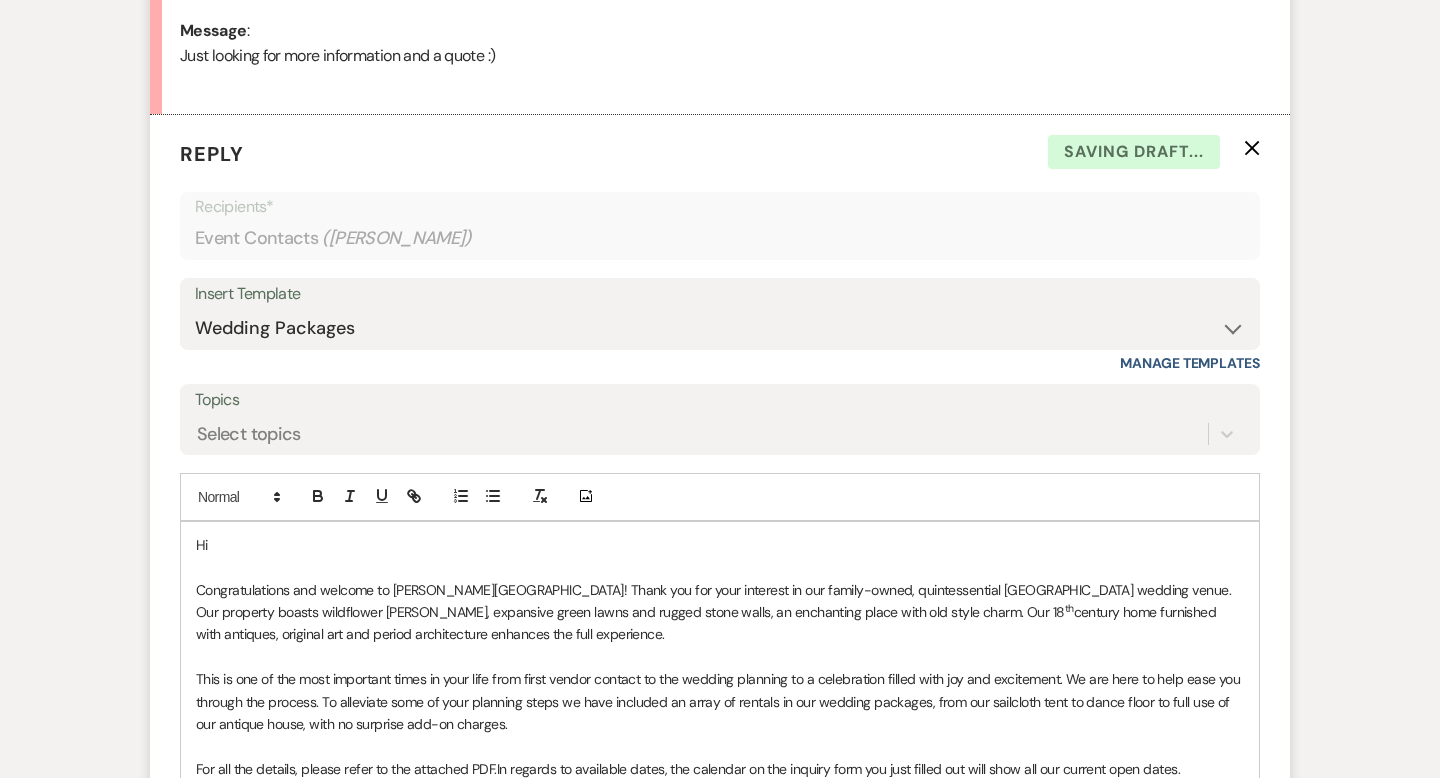 click on "Hi" at bounding box center (720, 545) 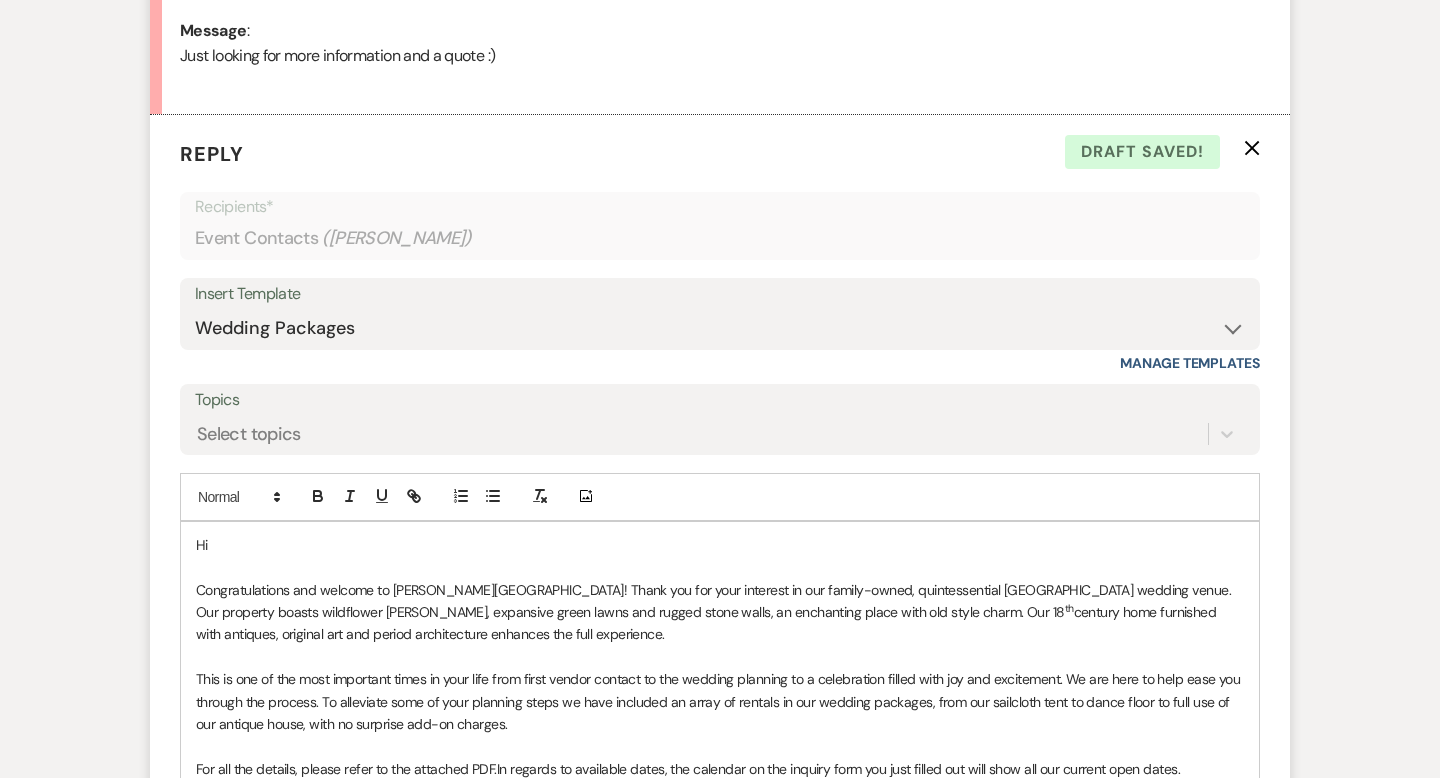 type 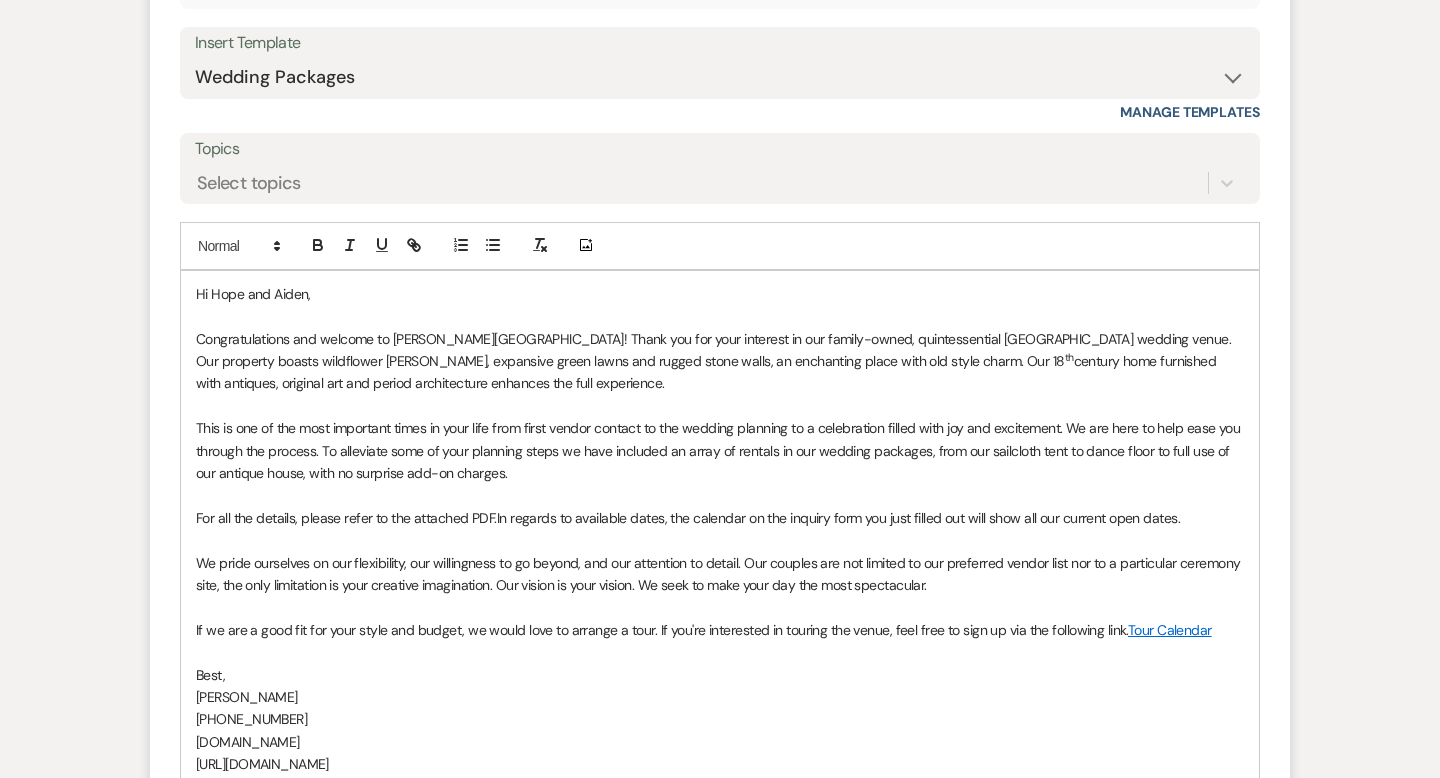 scroll, scrollTop: 1661, scrollLeft: 0, axis: vertical 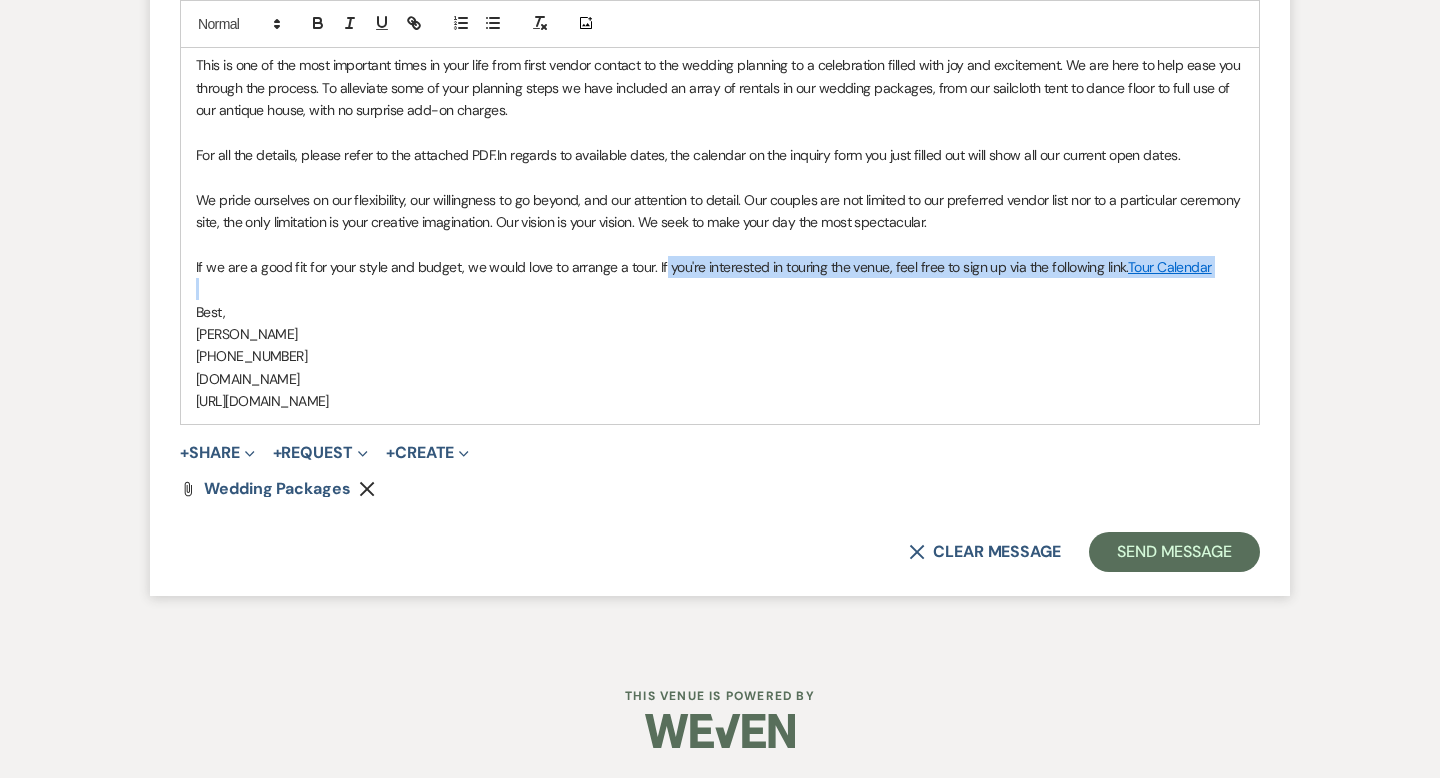 drag, startPoint x: 1214, startPoint y: 282, endPoint x: 658, endPoint y: 264, distance: 556.2913 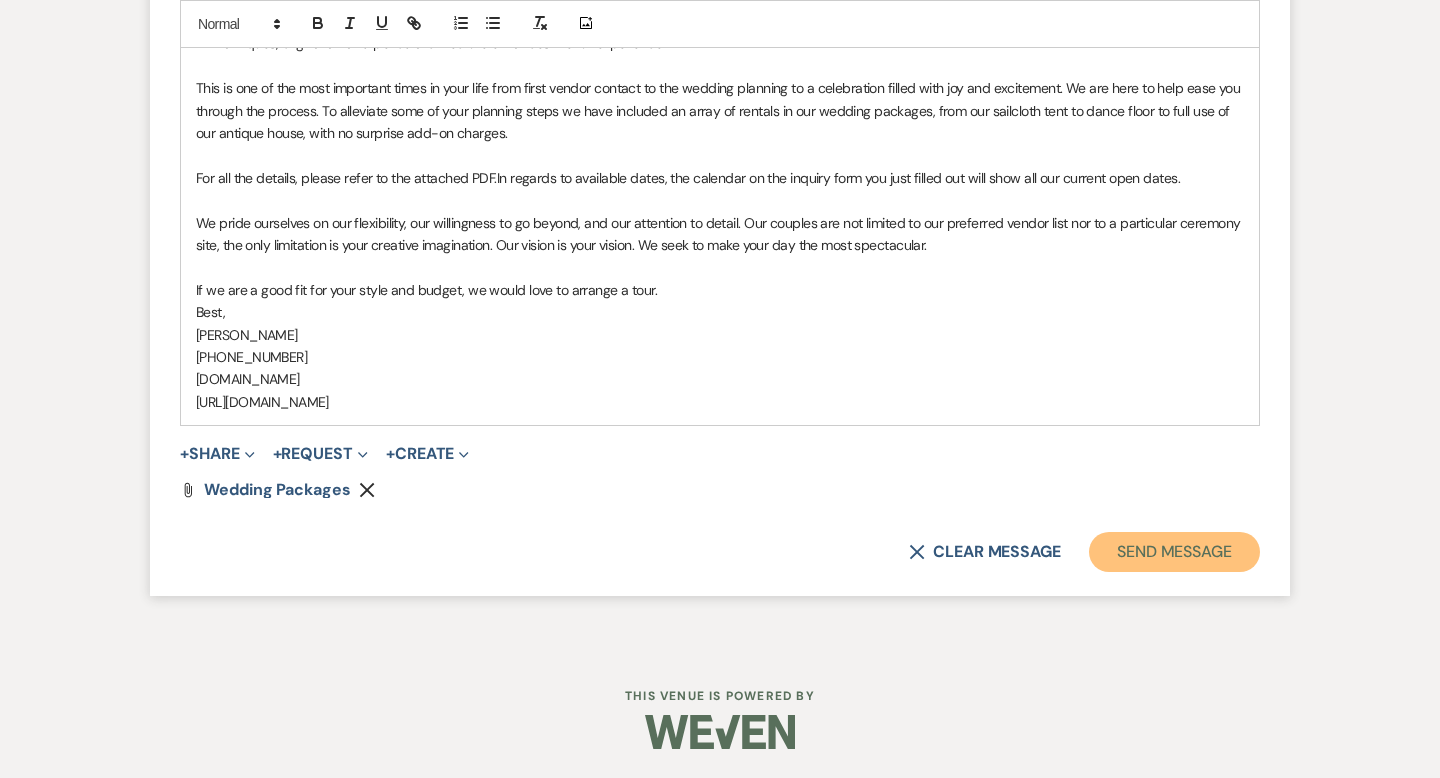 click on "Send Message" at bounding box center [1174, 552] 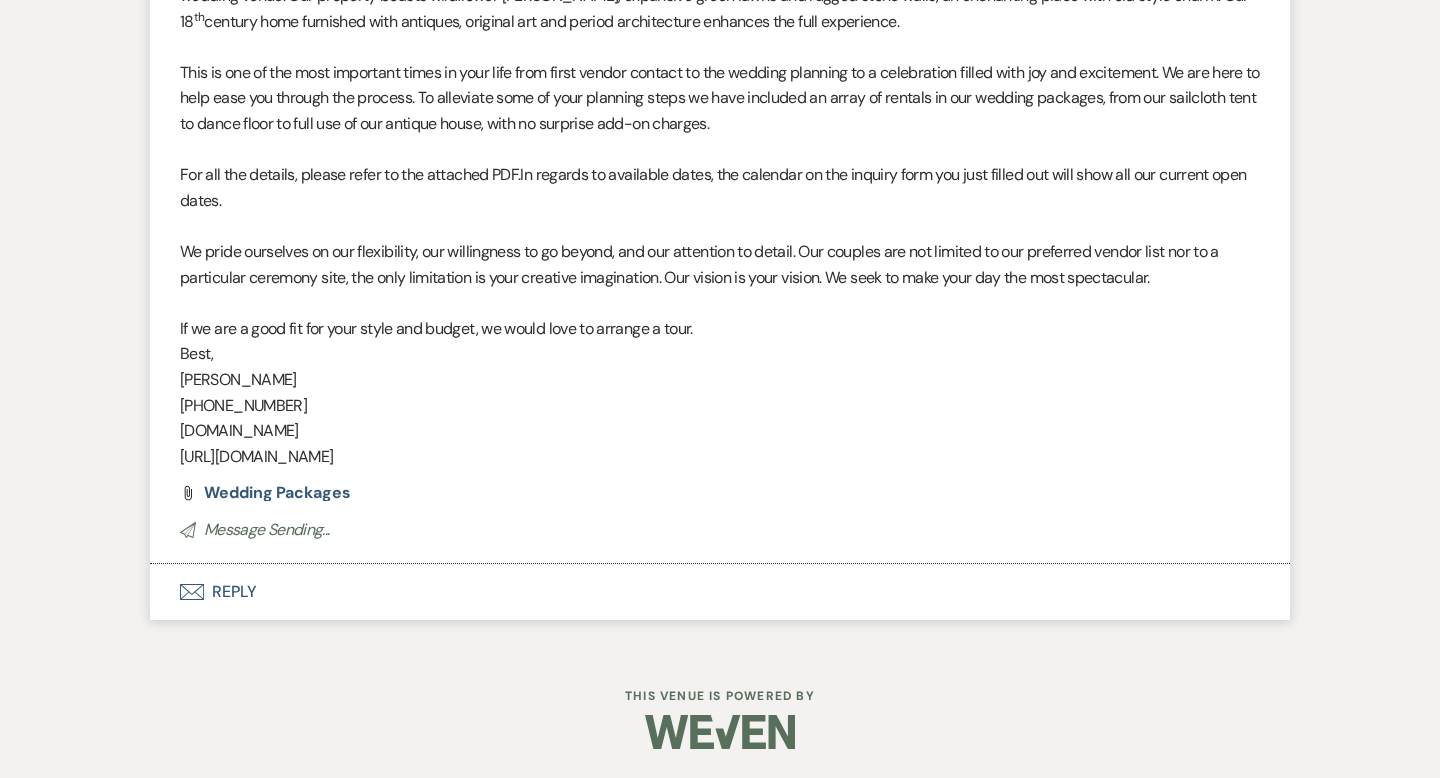 scroll, scrollTop: 0, scrollLeft: 0, axis: both 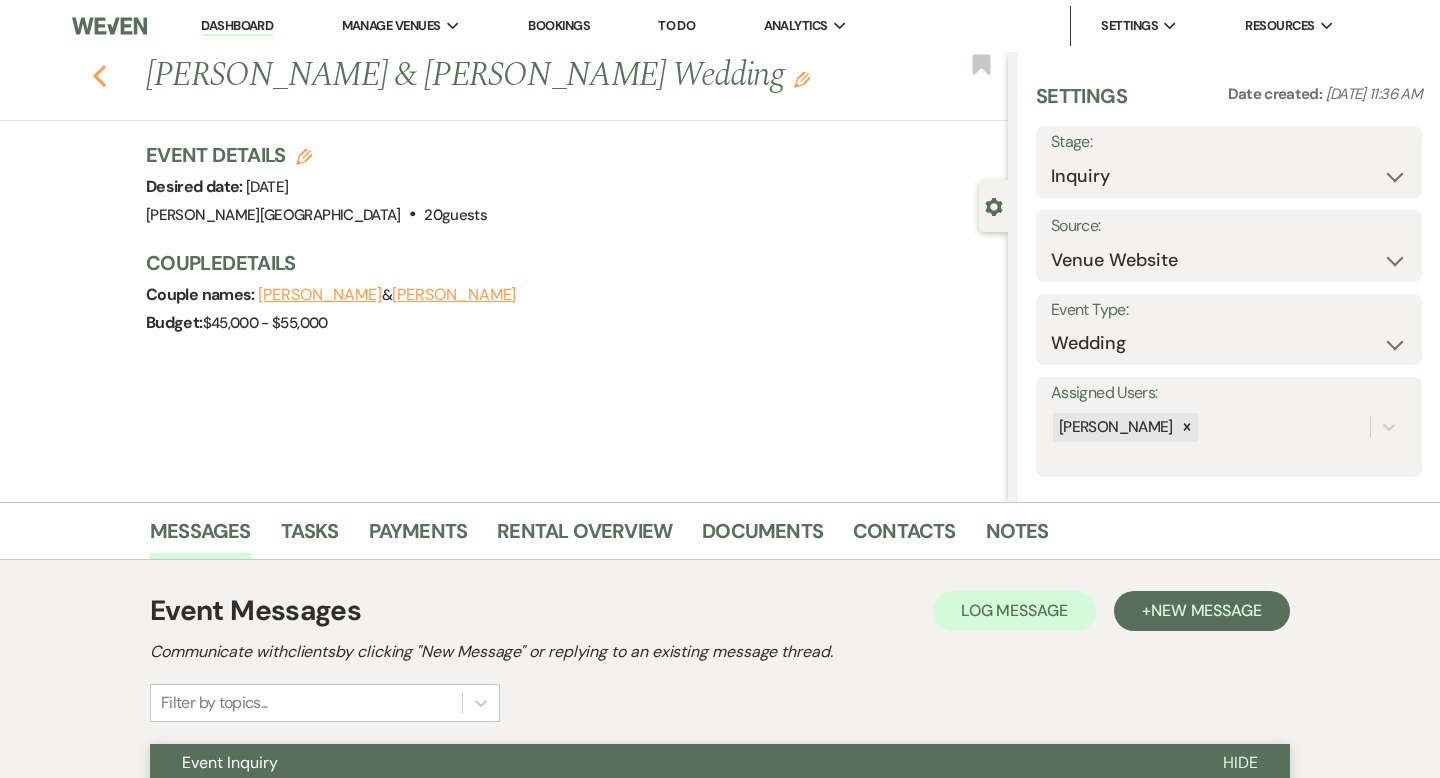 click on "Previous" 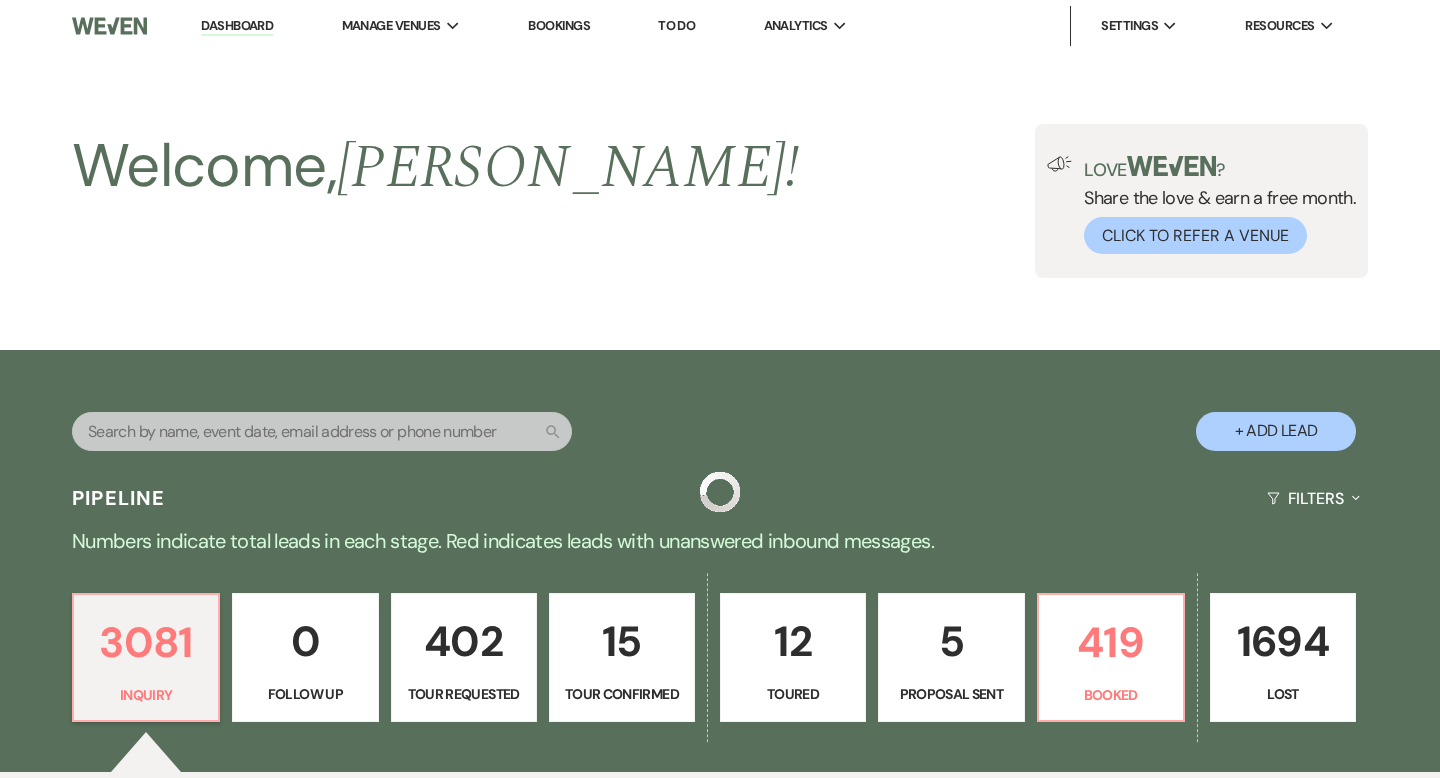 scroll, scrollTop: 1177, scrollLeft: 0, axis: vertical 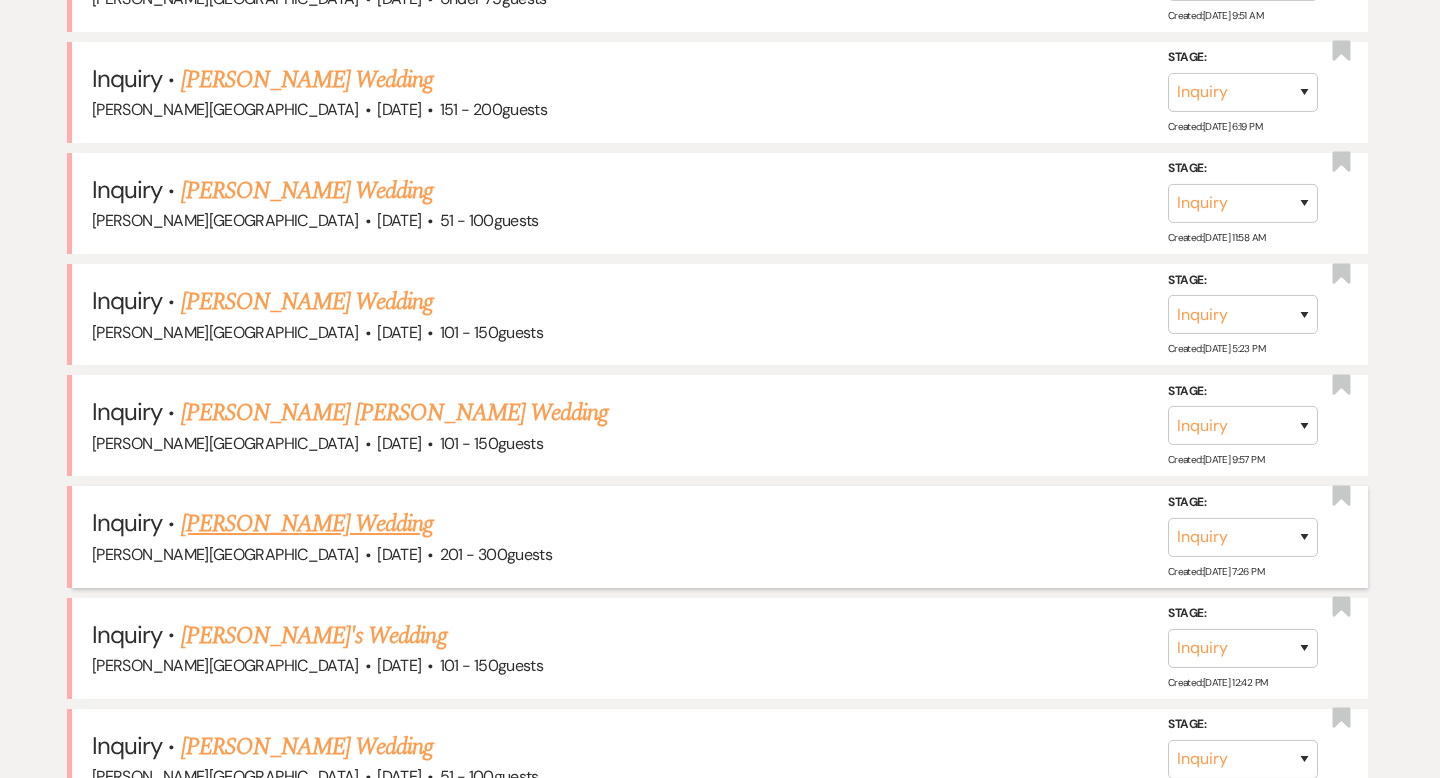 click on "[PERSON_NAME] Wedding" at bounding box center (307, 524) 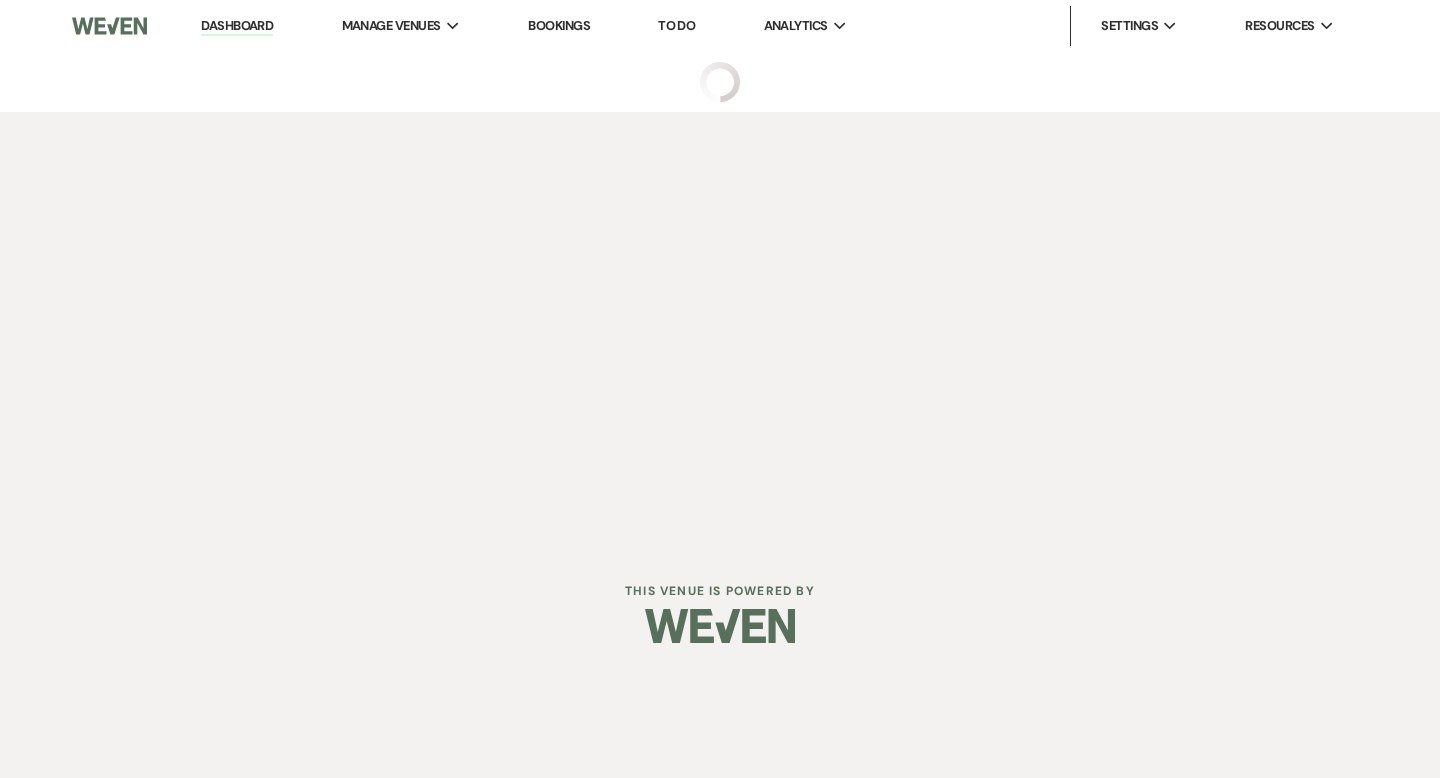 scroll, scrollTop: 0, scrollLeft: 0, axis: both 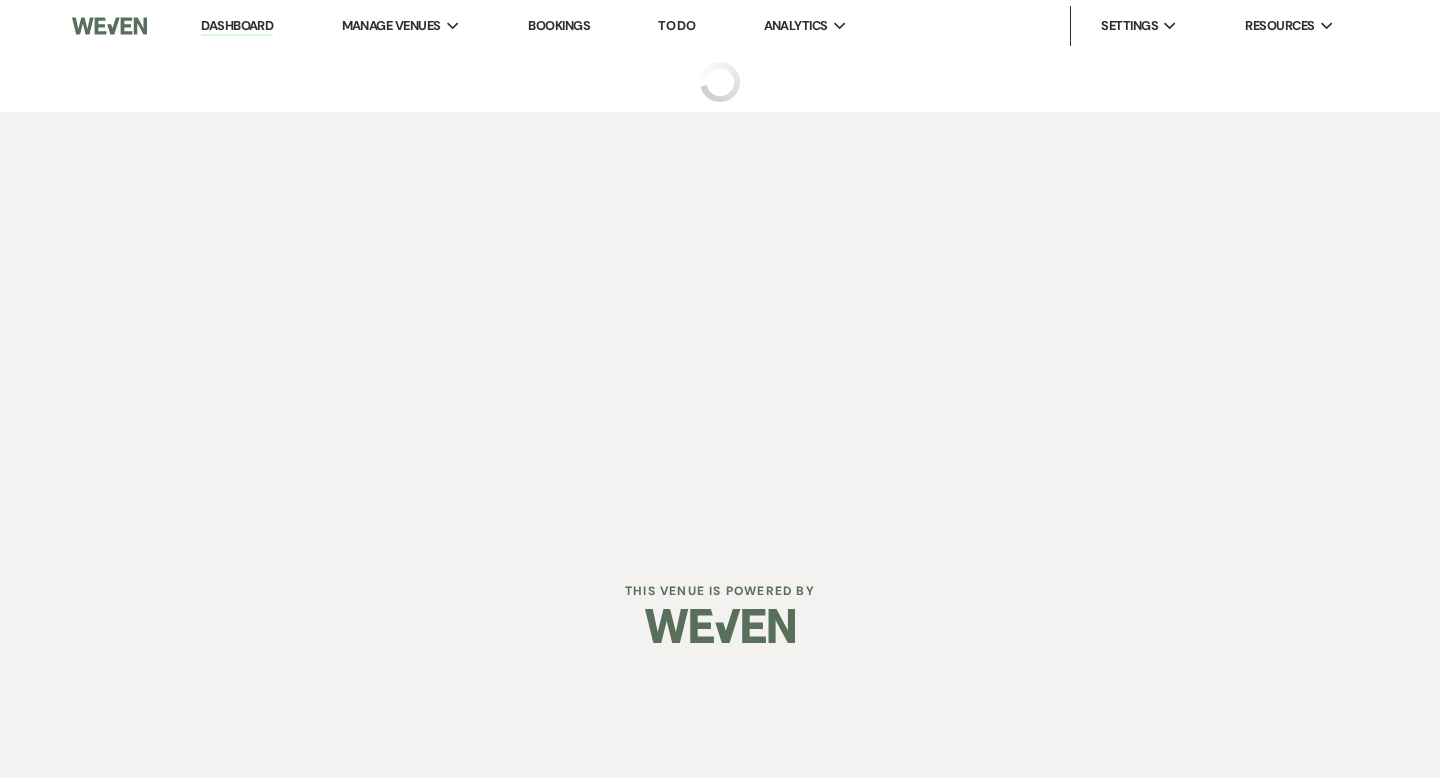 select on "2" 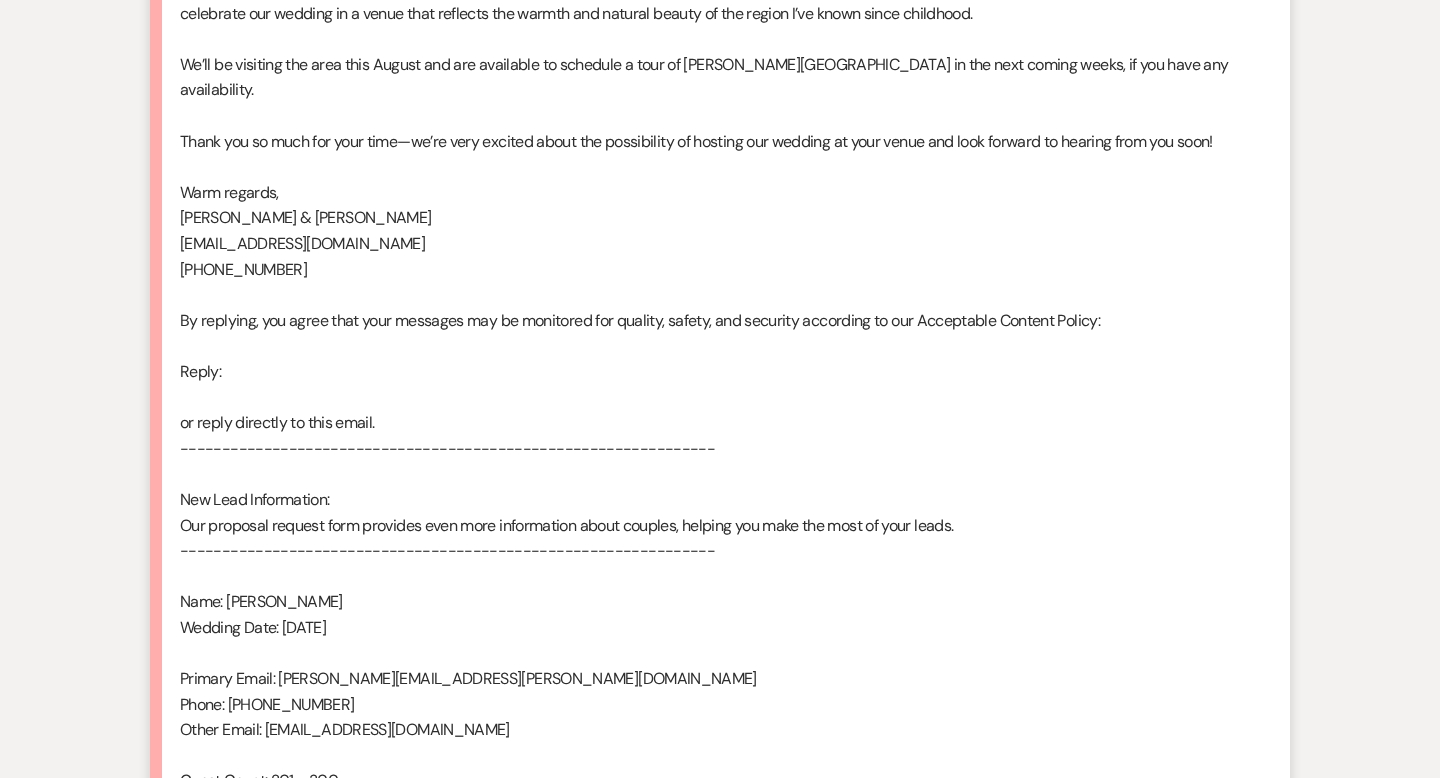 scroll, scrollTop: 20, scrollLeft: 0, axis: vertical 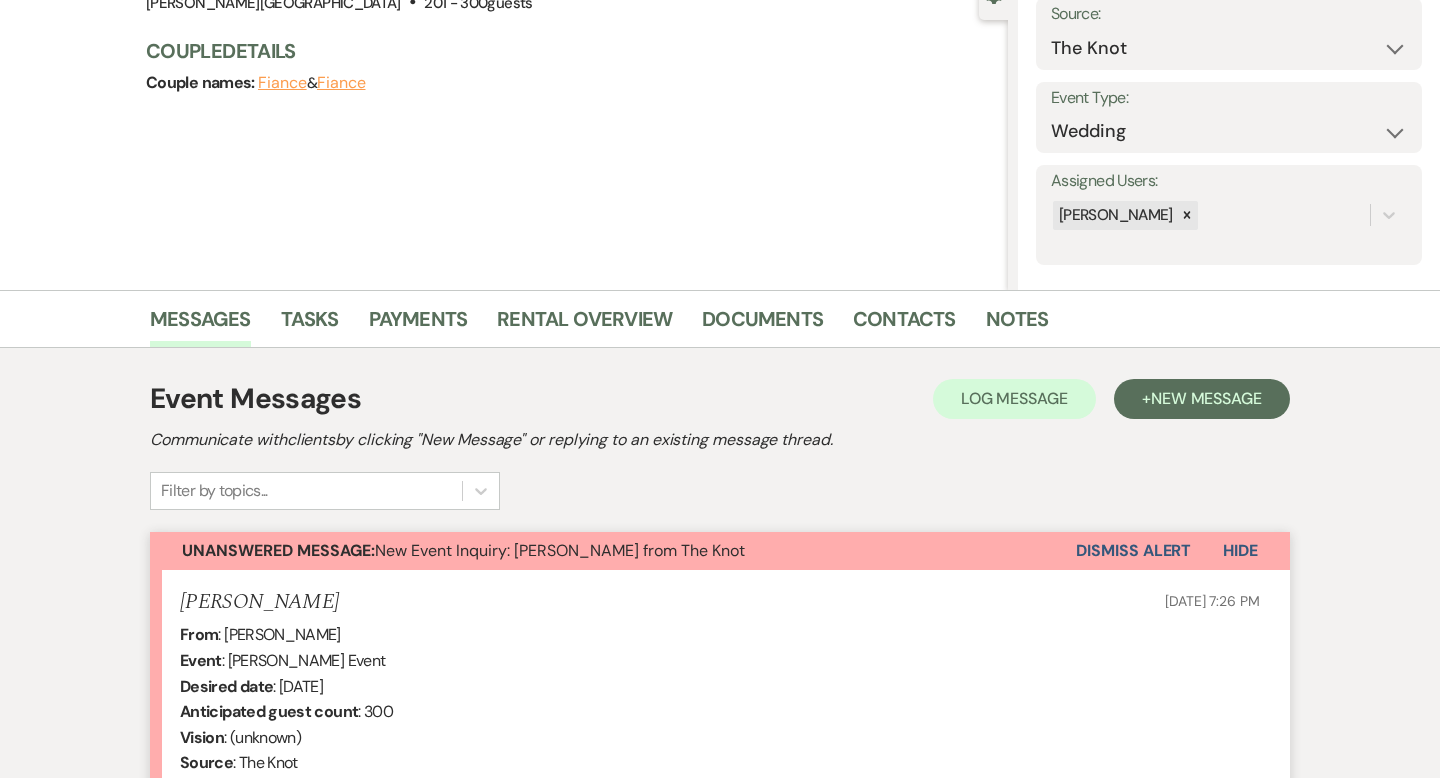 click on "Dismiss Alert" at bounding box center [1133, 551] 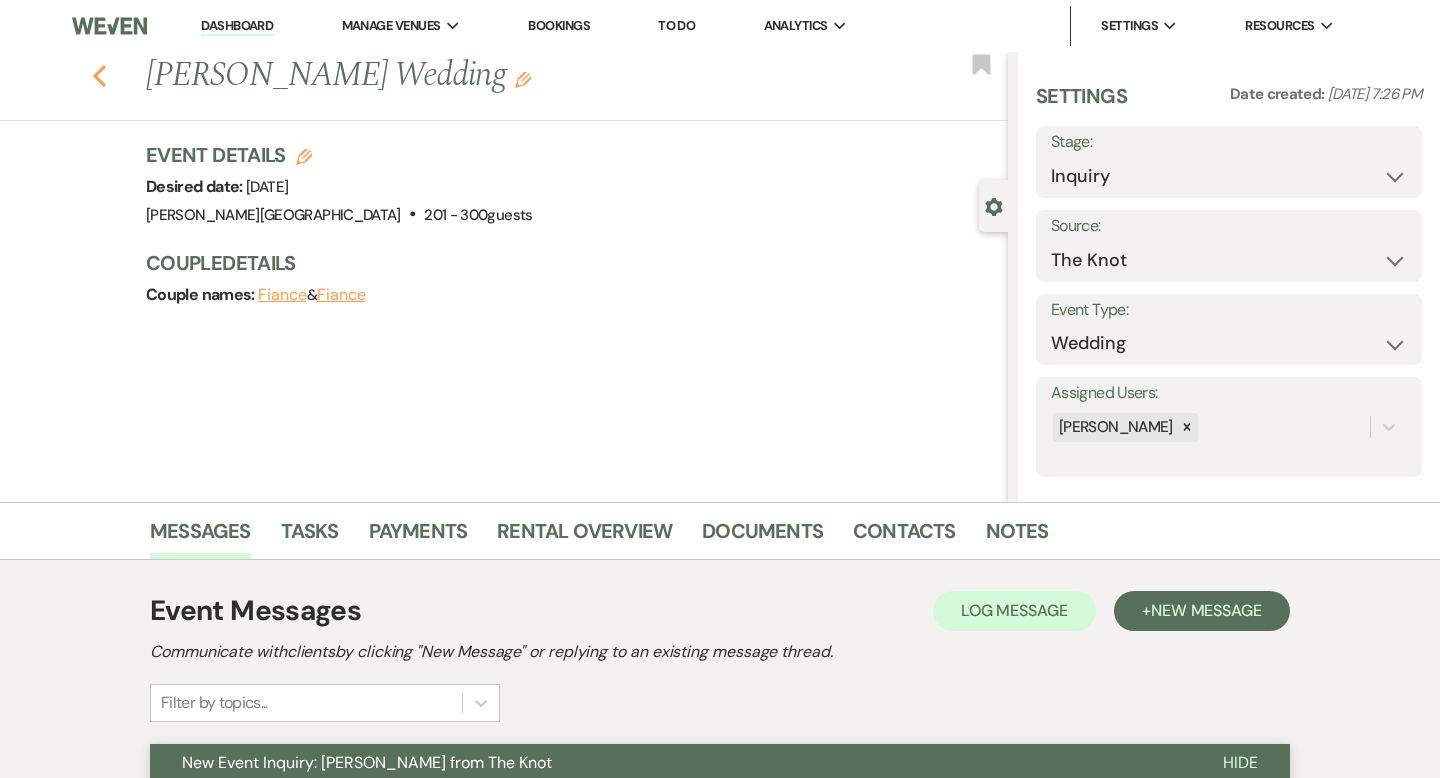 click on "Previous" 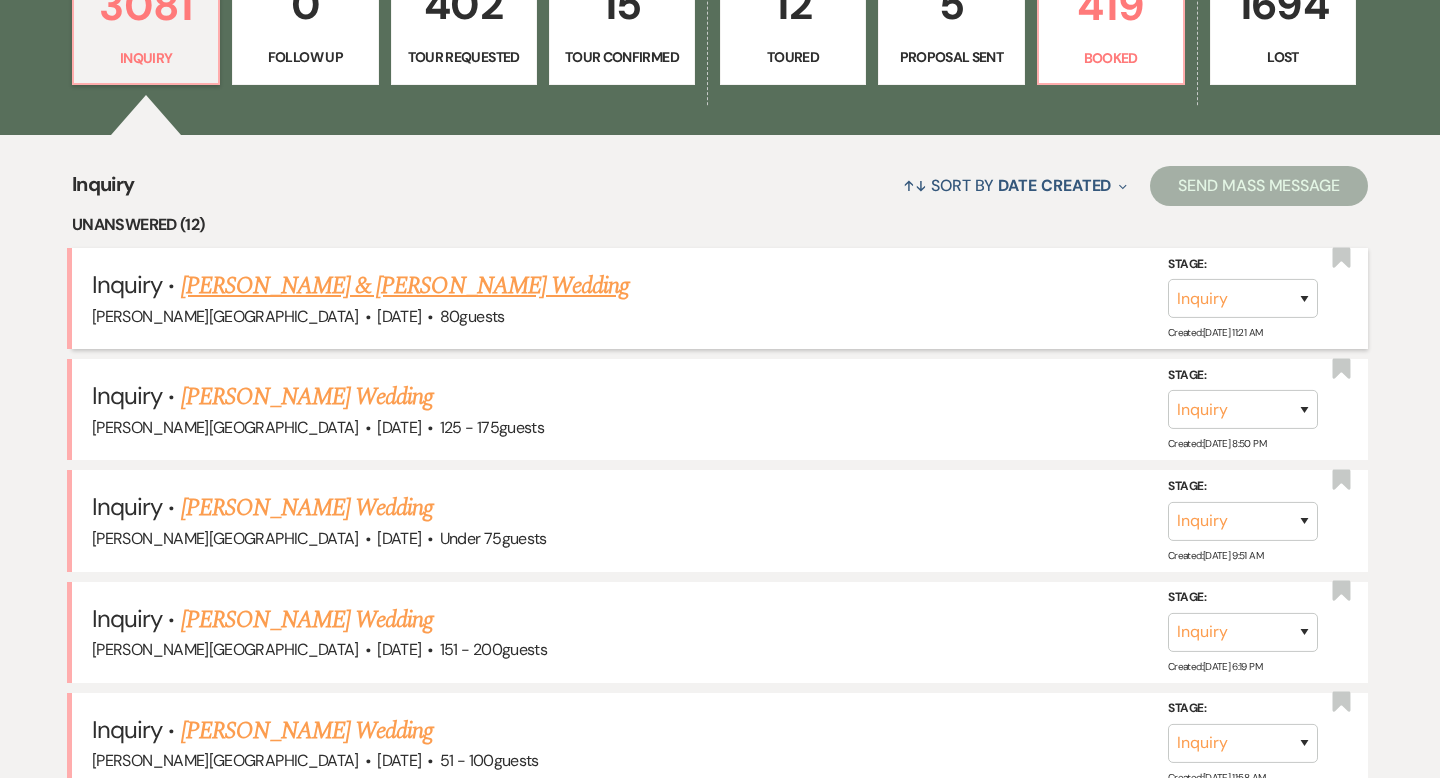 click on "[PERSON_NAME] & [PERSON_NAME] Wedding" at bounding box center (405, 286) 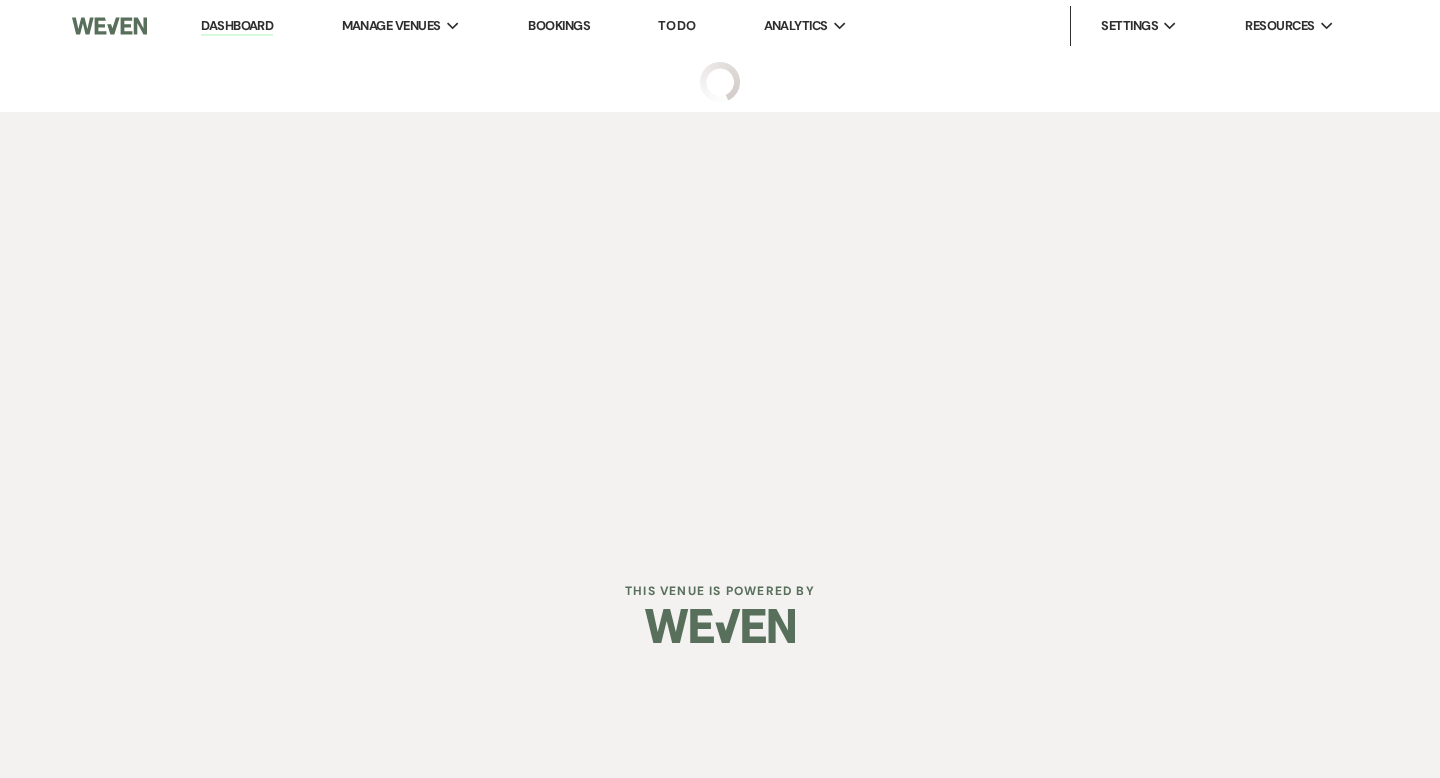 select on "5" 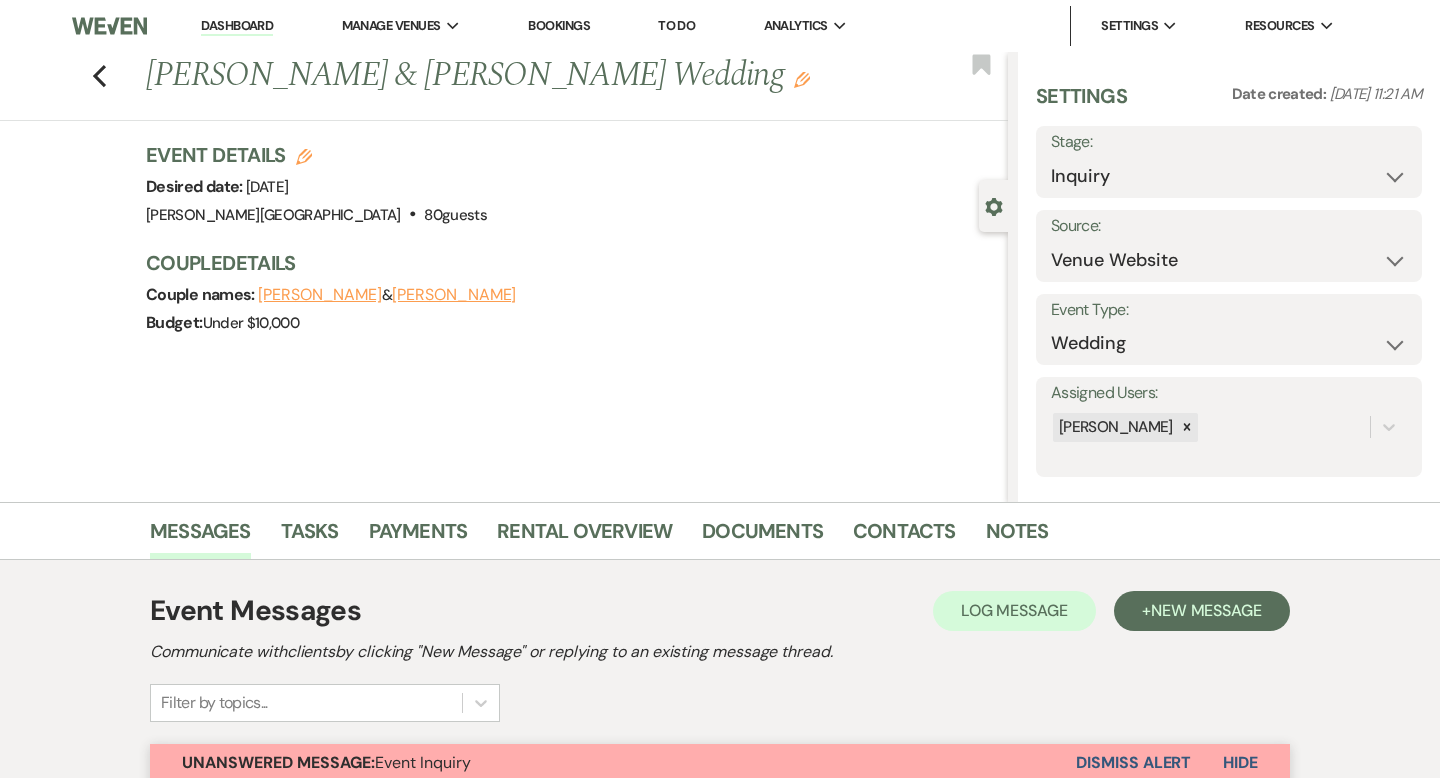 click on "Dashboard" at bounding box center (237, 26) 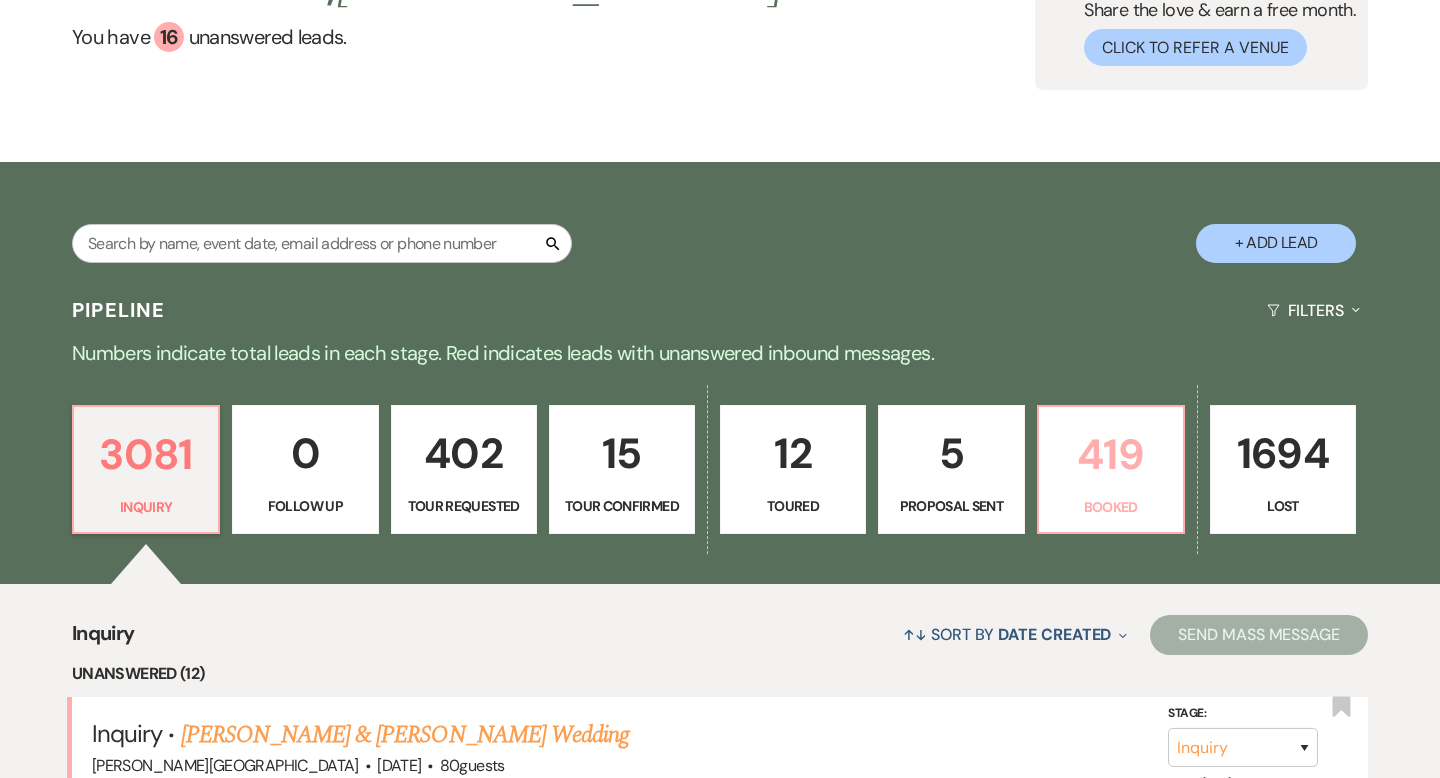 click on "419" at bounding box center (1111, 454) 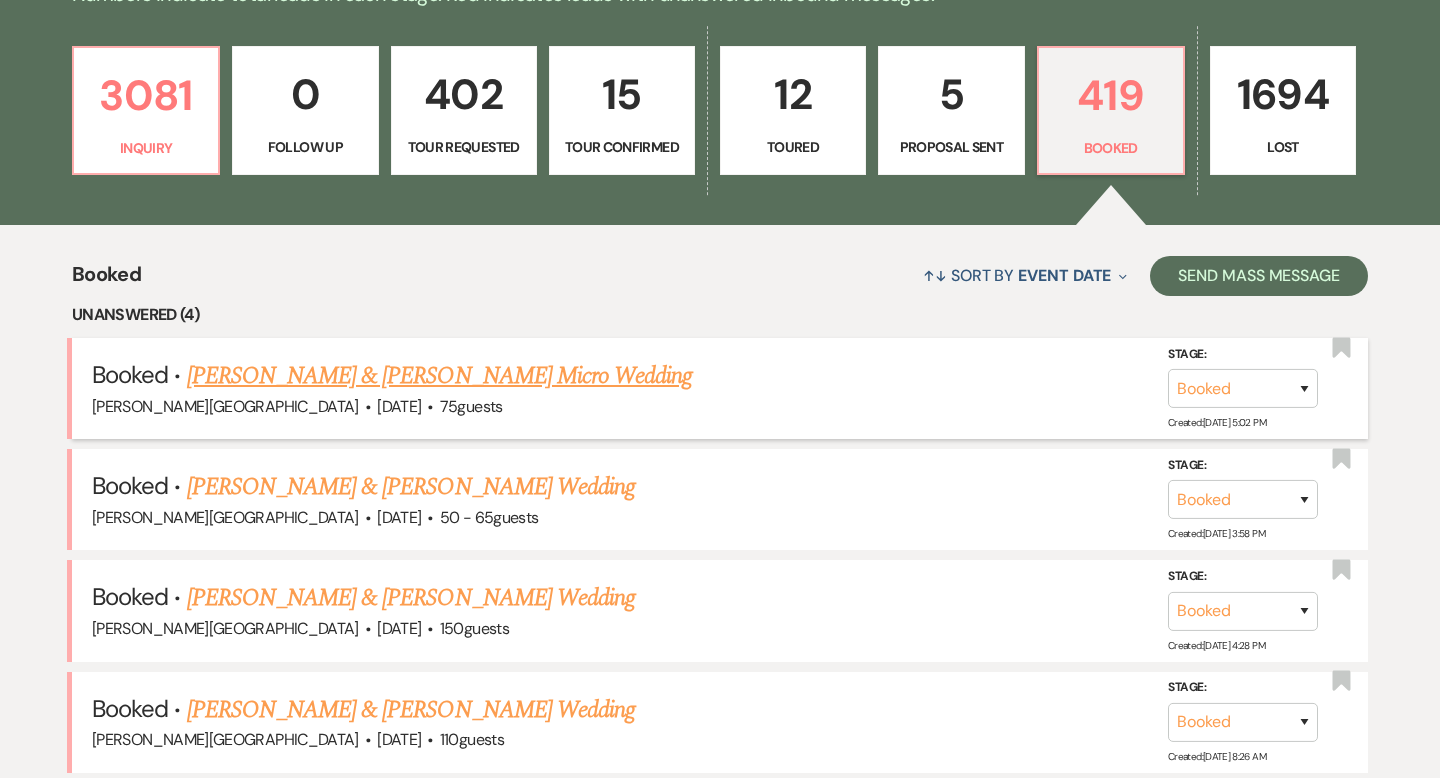 click on "[PERSON_NAME] & [PERSON_NAME] Micro Wedding" at bounding box center (440, 376) 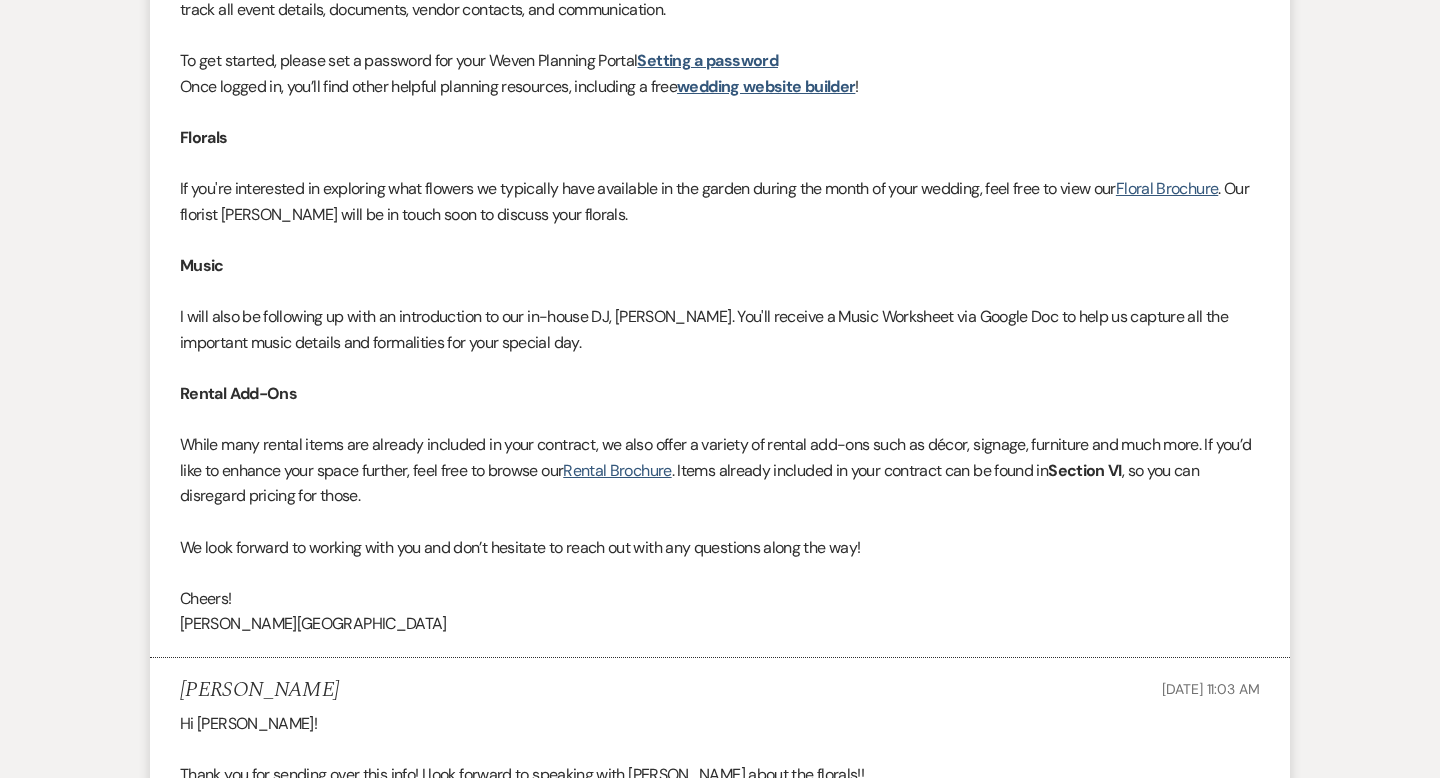 scroll, scrollTop: 0, scrollLeft: 0, axis: both 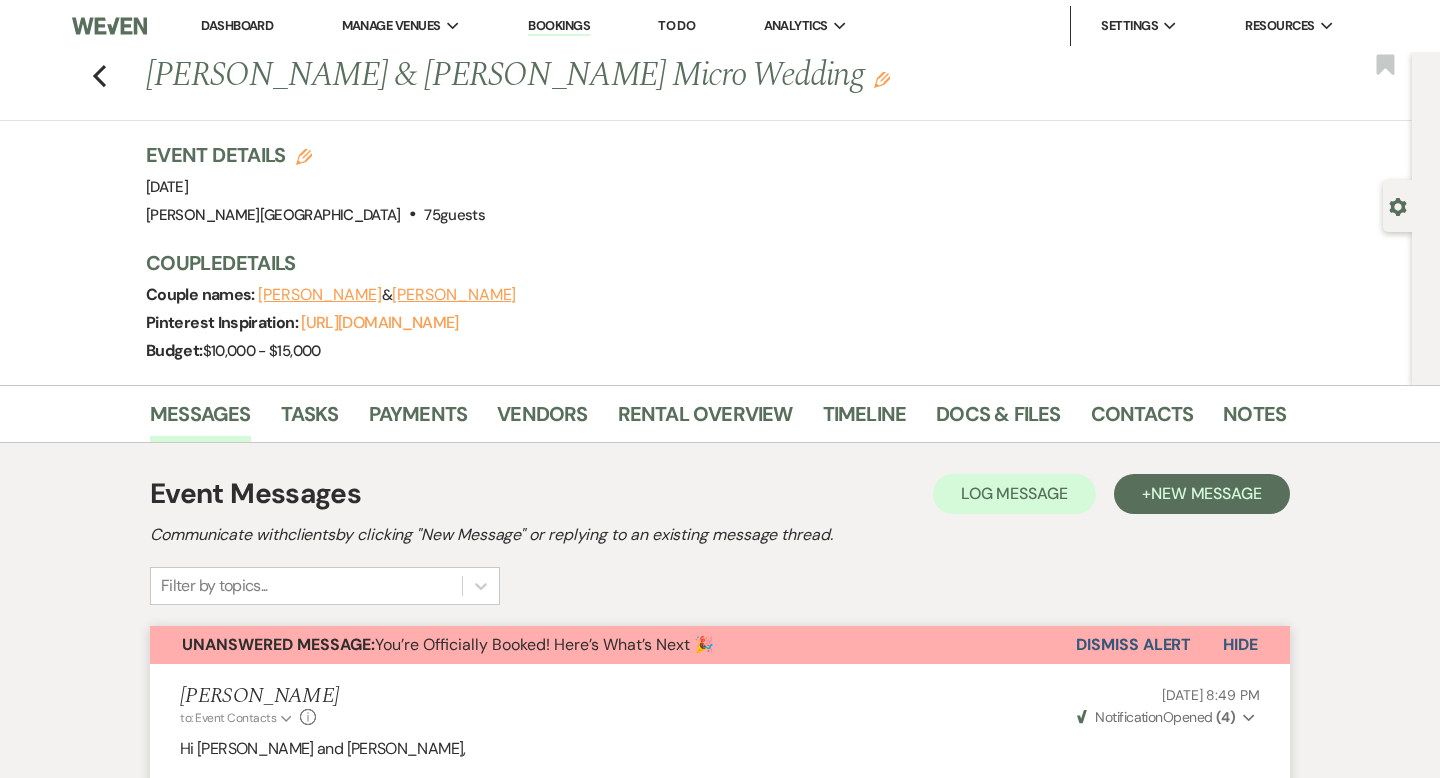 click on "Dismiss Alert" at bounding box center (1133, 645) 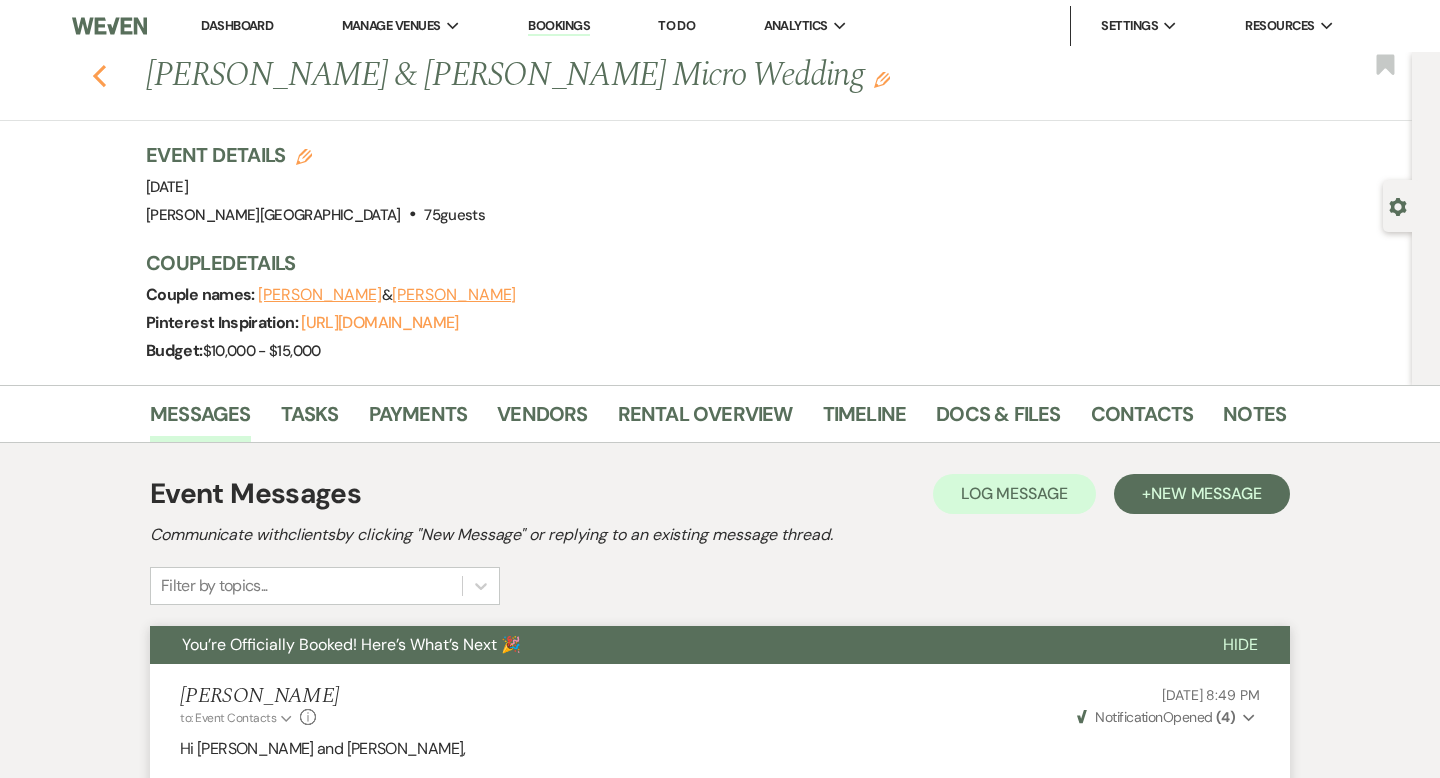 click 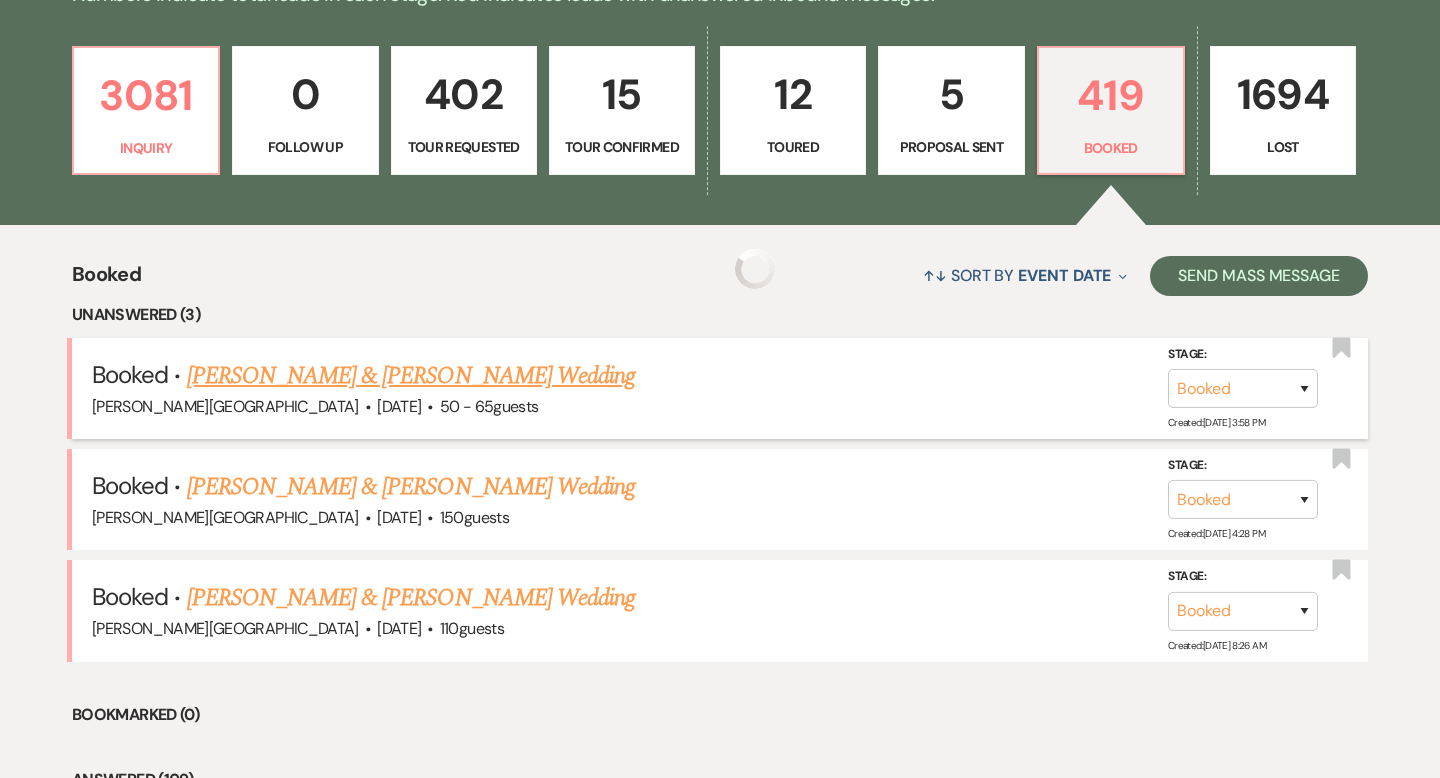 click on "[PERSON_NAME] & [PERSON_NAME] Wedding" at bounding box center [411, 376] 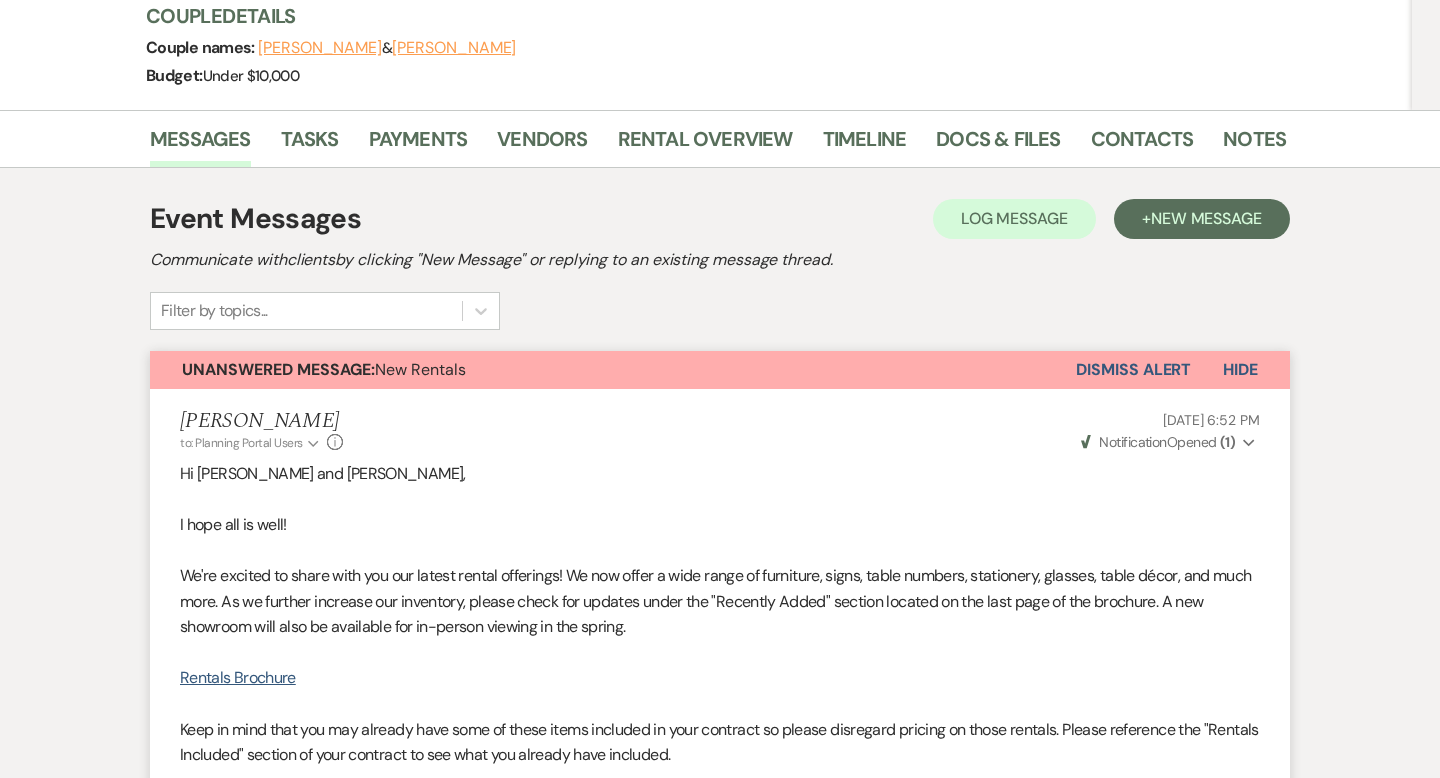 scroll, scrollTop: 0, scrollLeft: 0, axis: both 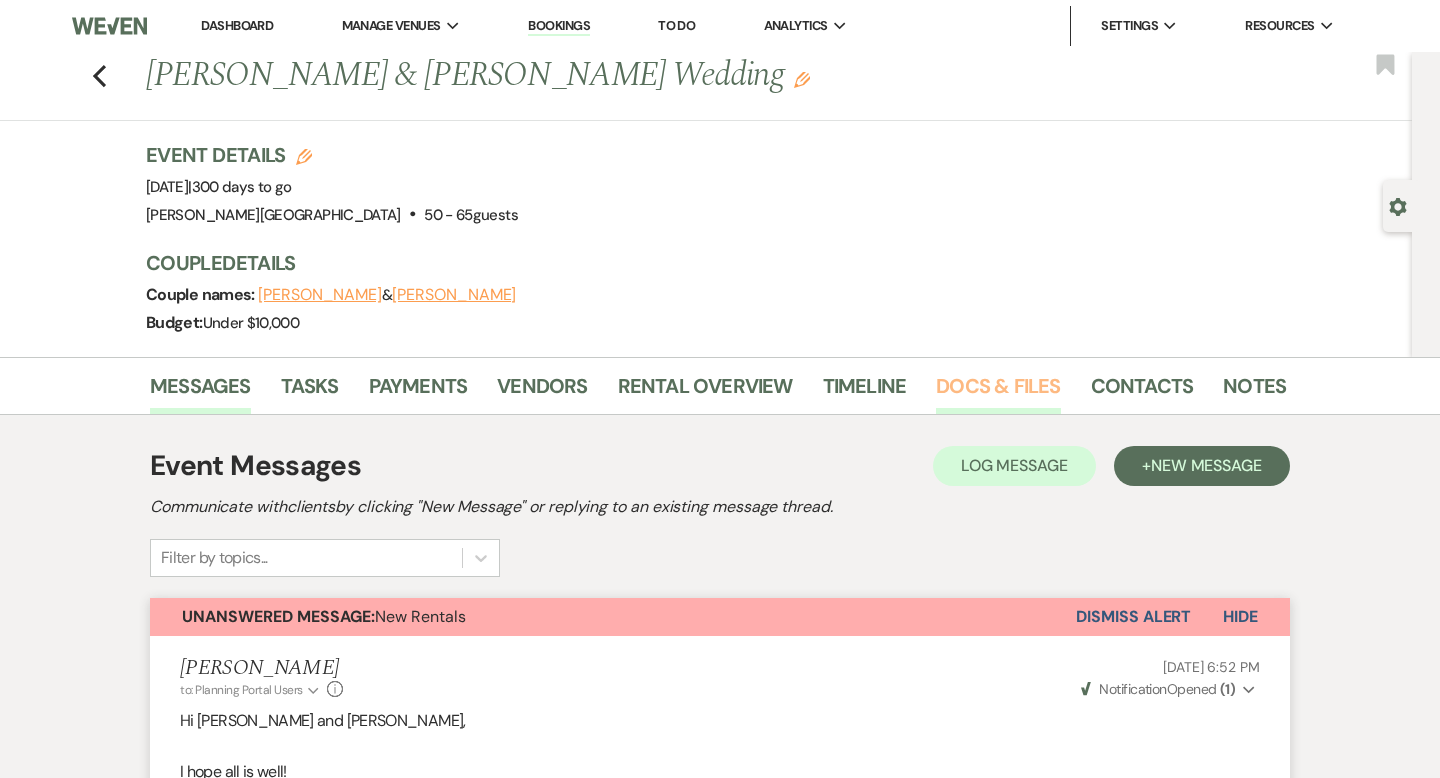 click on "Docs & Files" at bounding box center (998, 392) 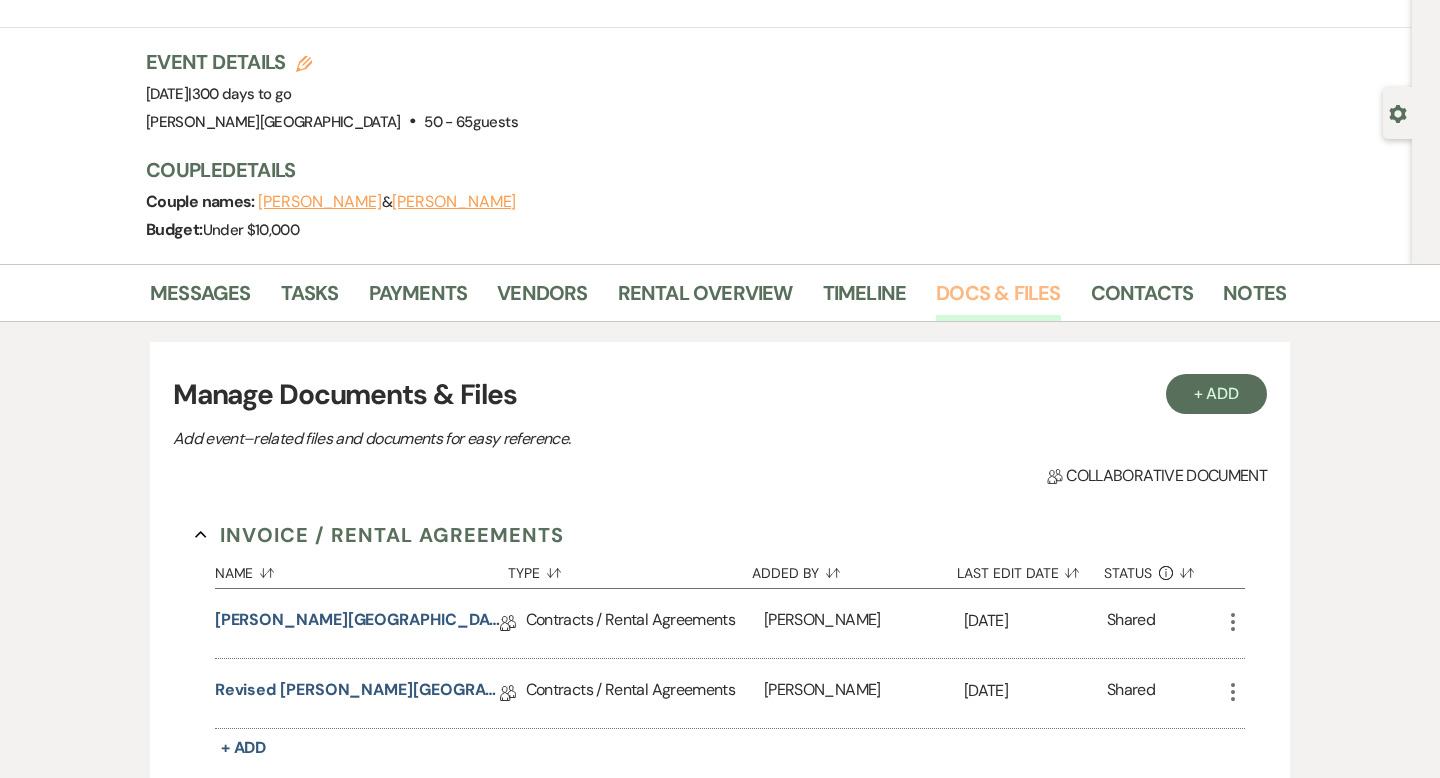 scroll, scrollTop: 201, scrollLeft: 0, axis: vertical 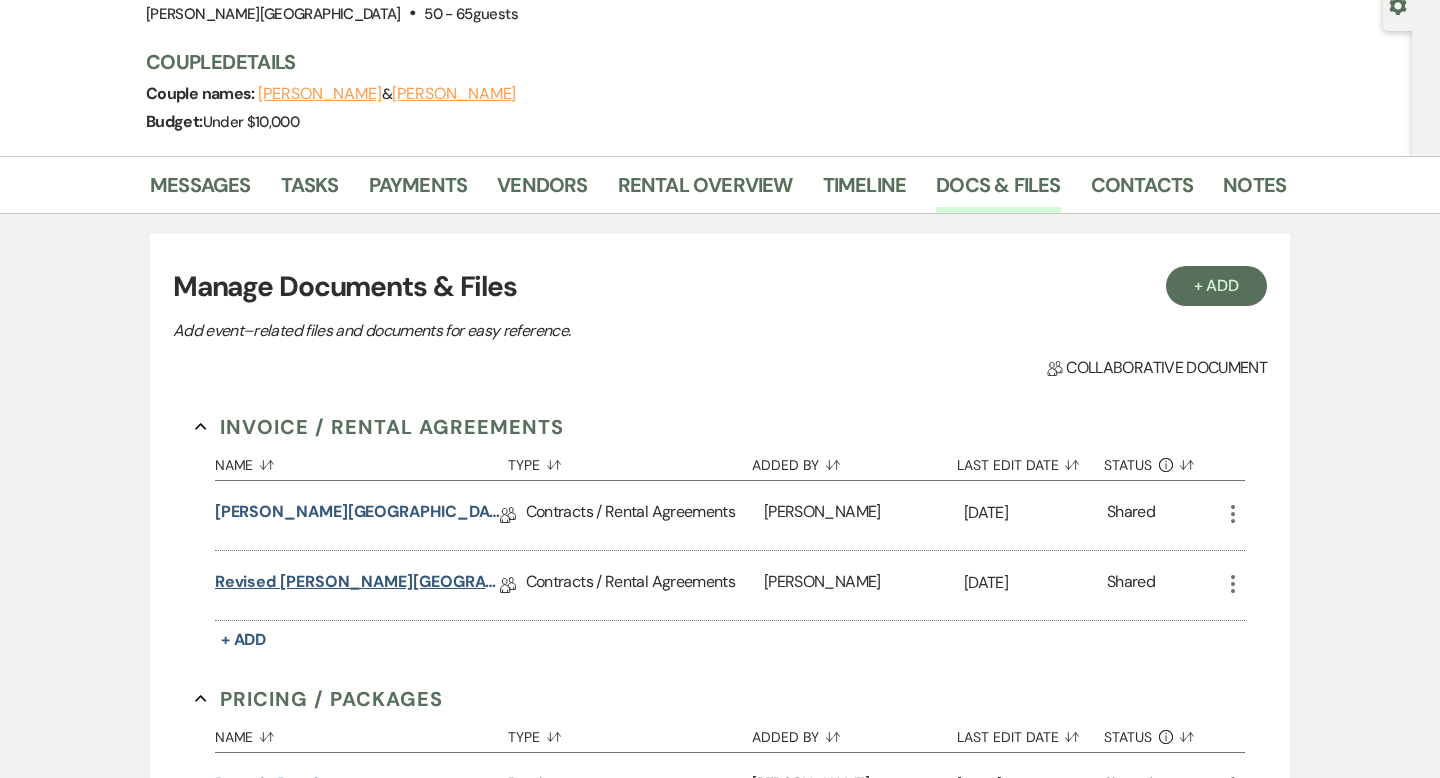 click on "Revised [PERSON_NAME][GEOGRAPHIC_DATA] Contract" at bounding box center [357, 585] 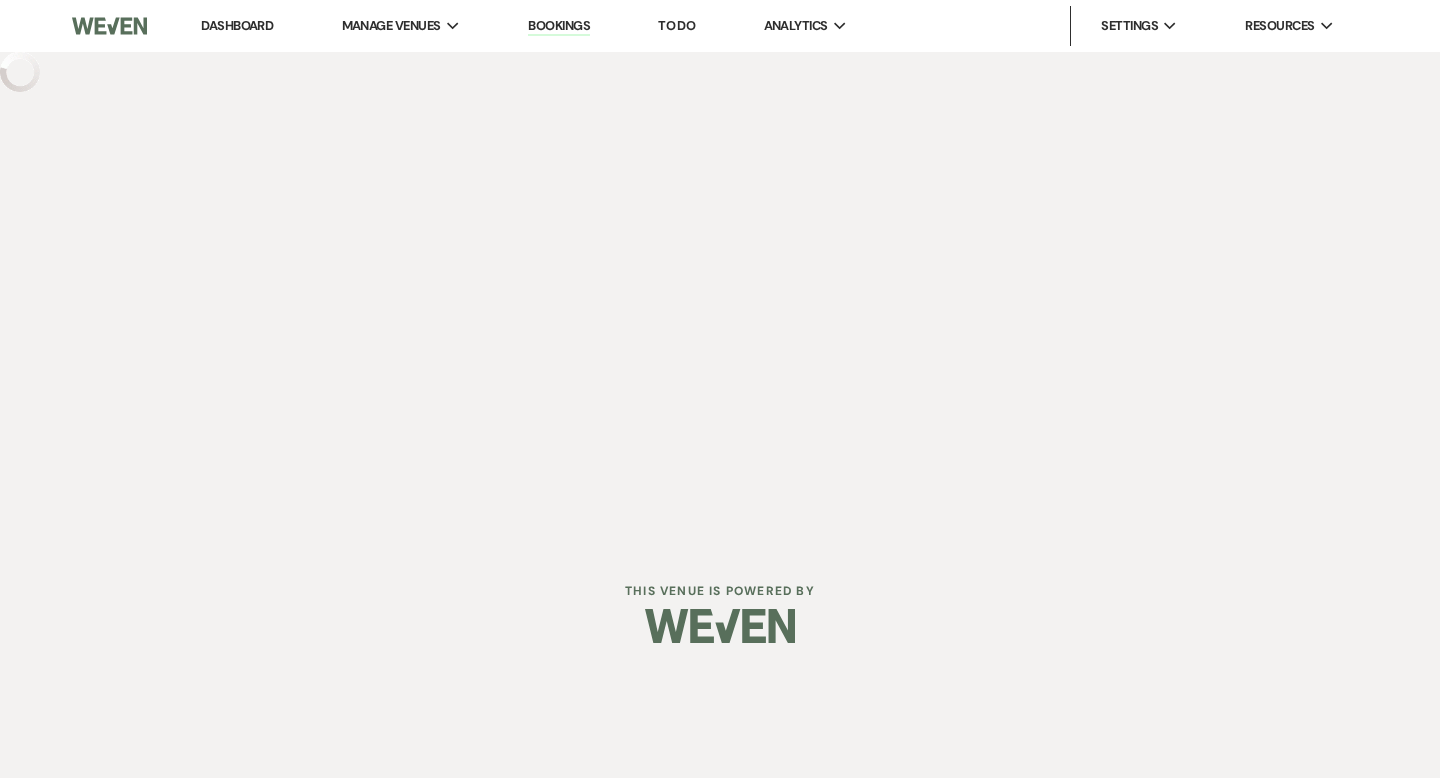 scroll, scrollTop: 0, scrollLeft: 0, axis: both 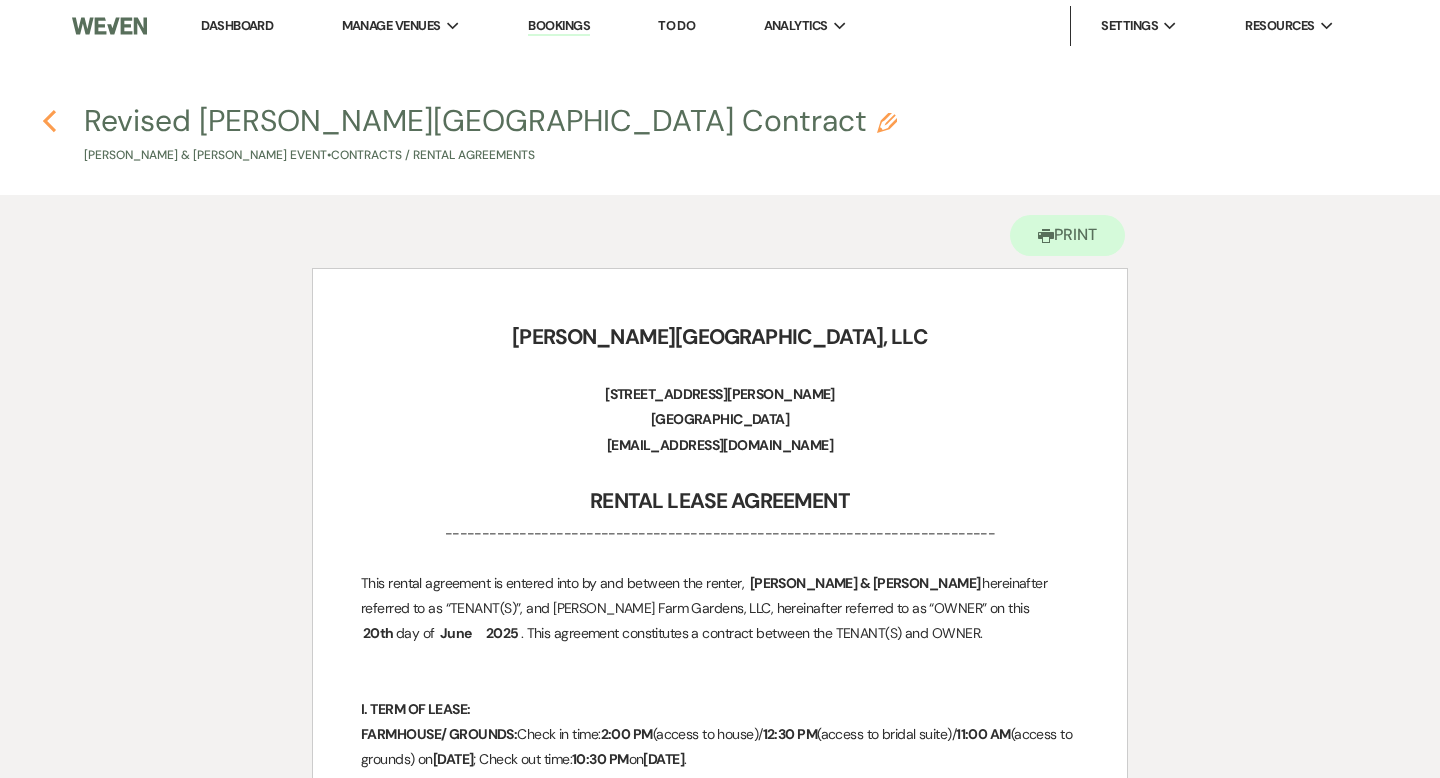 click 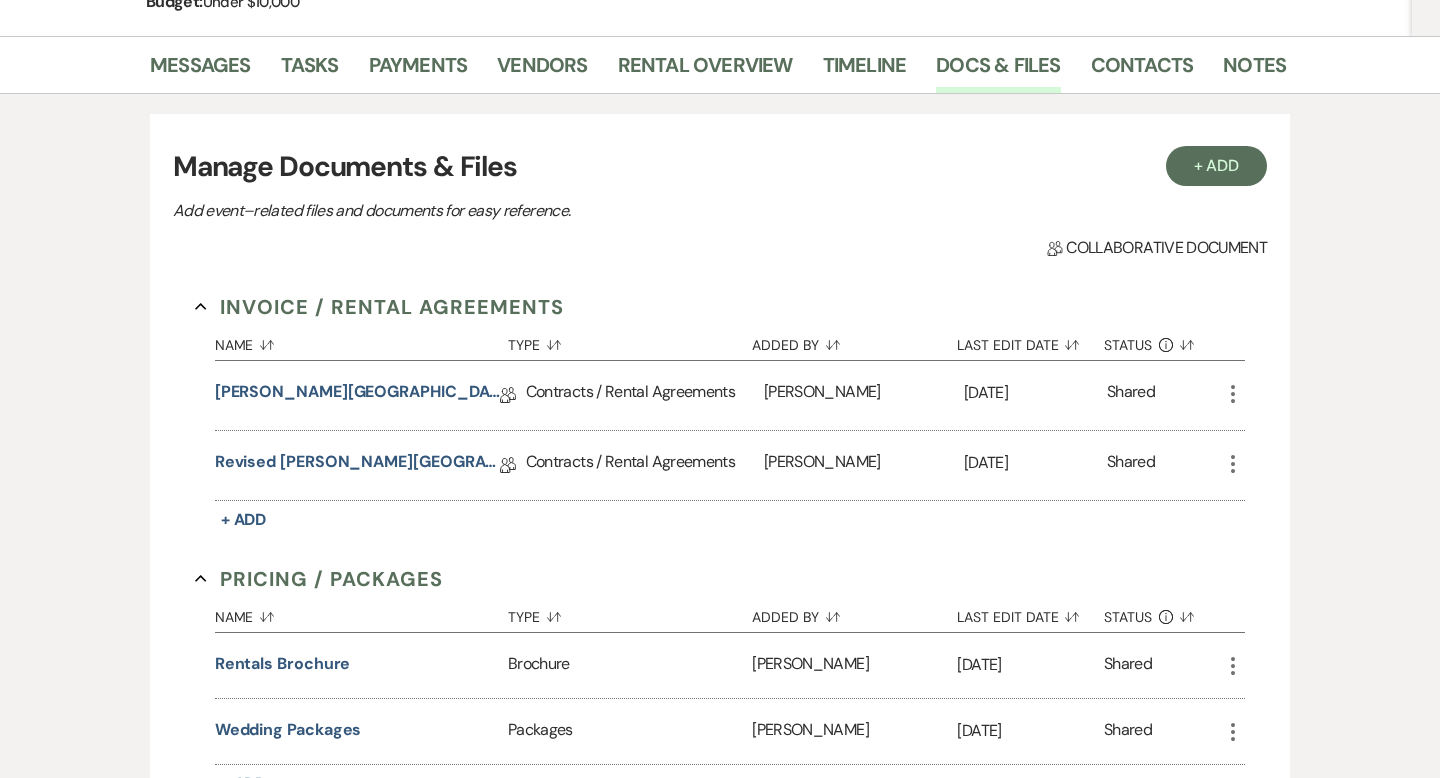 scroll, scrollTop: 460, scrollLeft: 0, axis: vertical 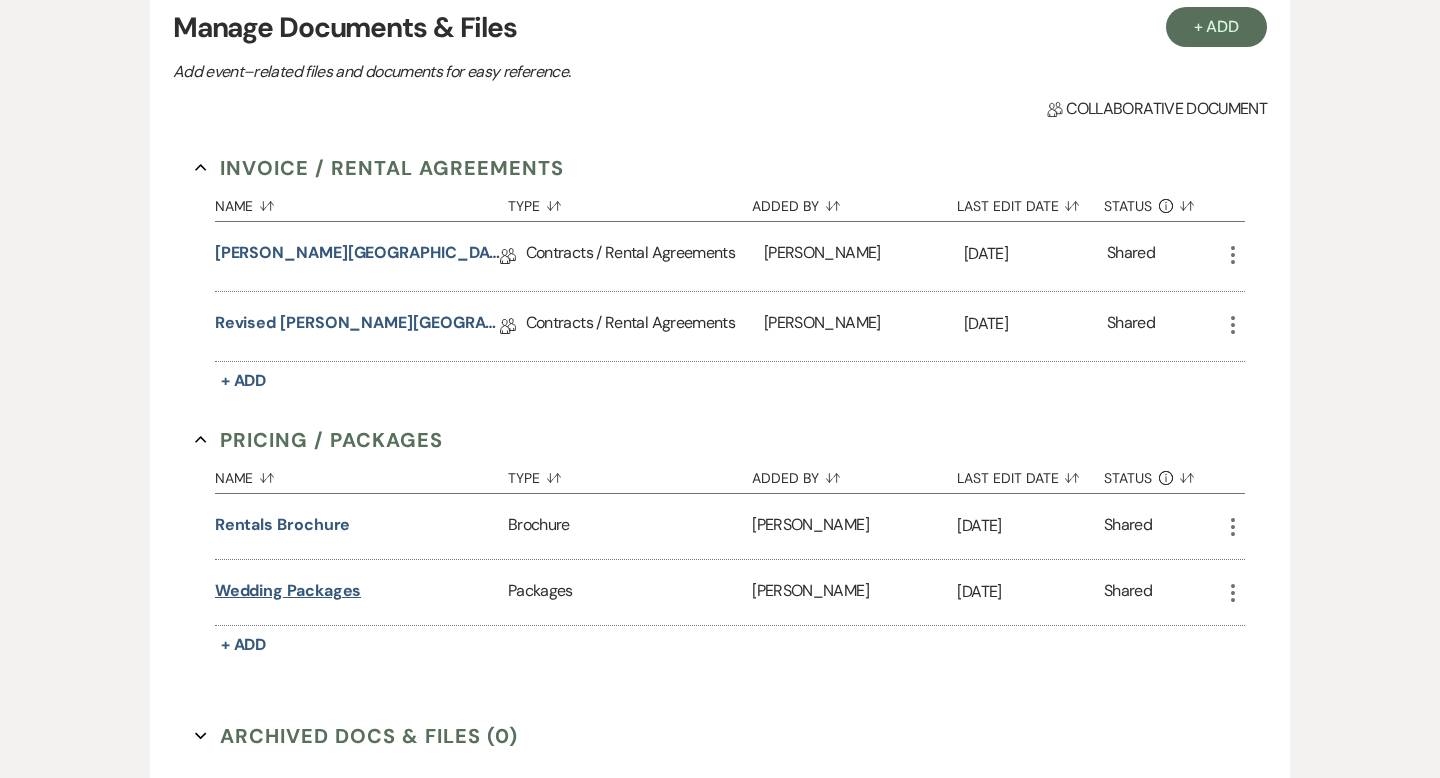 click on "Wedding Packages" at bounding box center (288, 591) 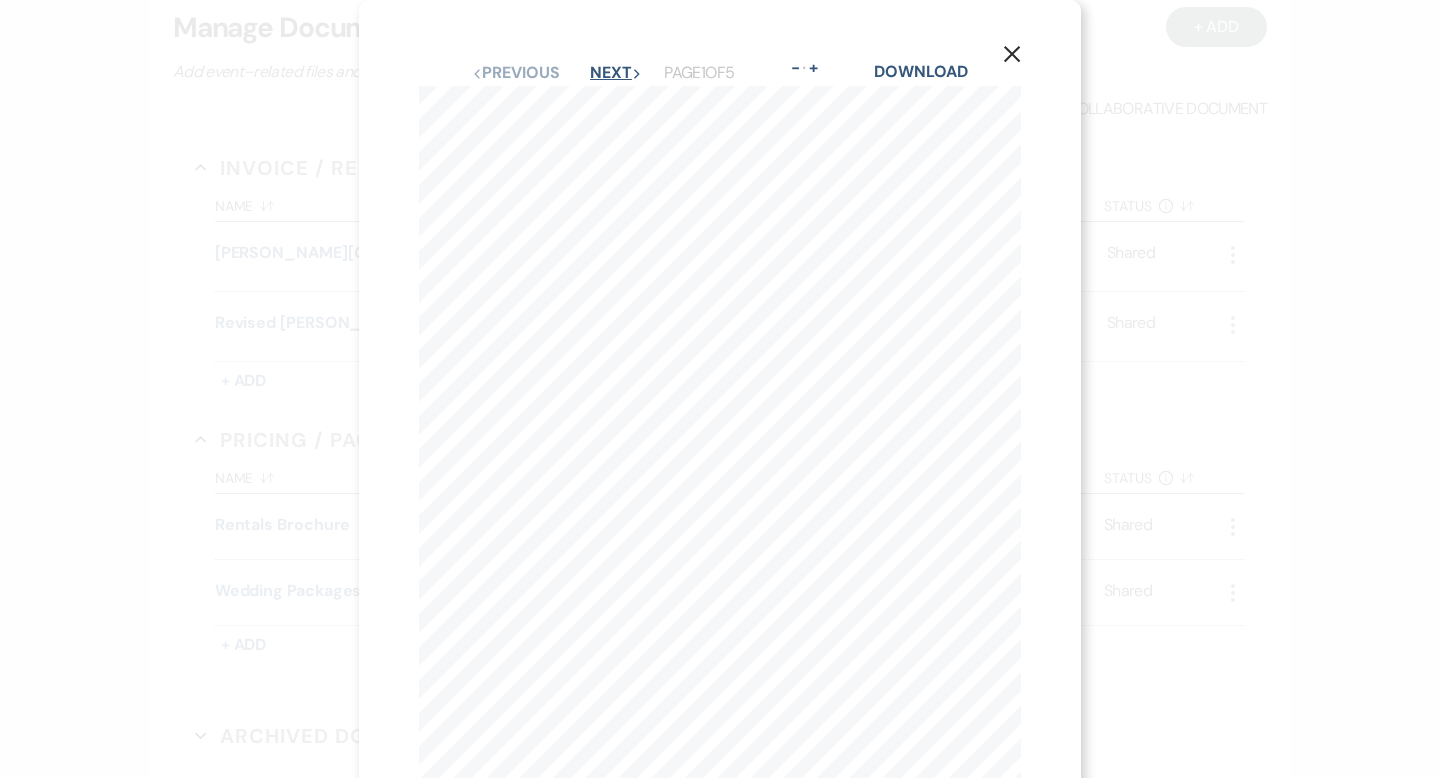 click on "Next  Next" at bounding box center (616, 73) 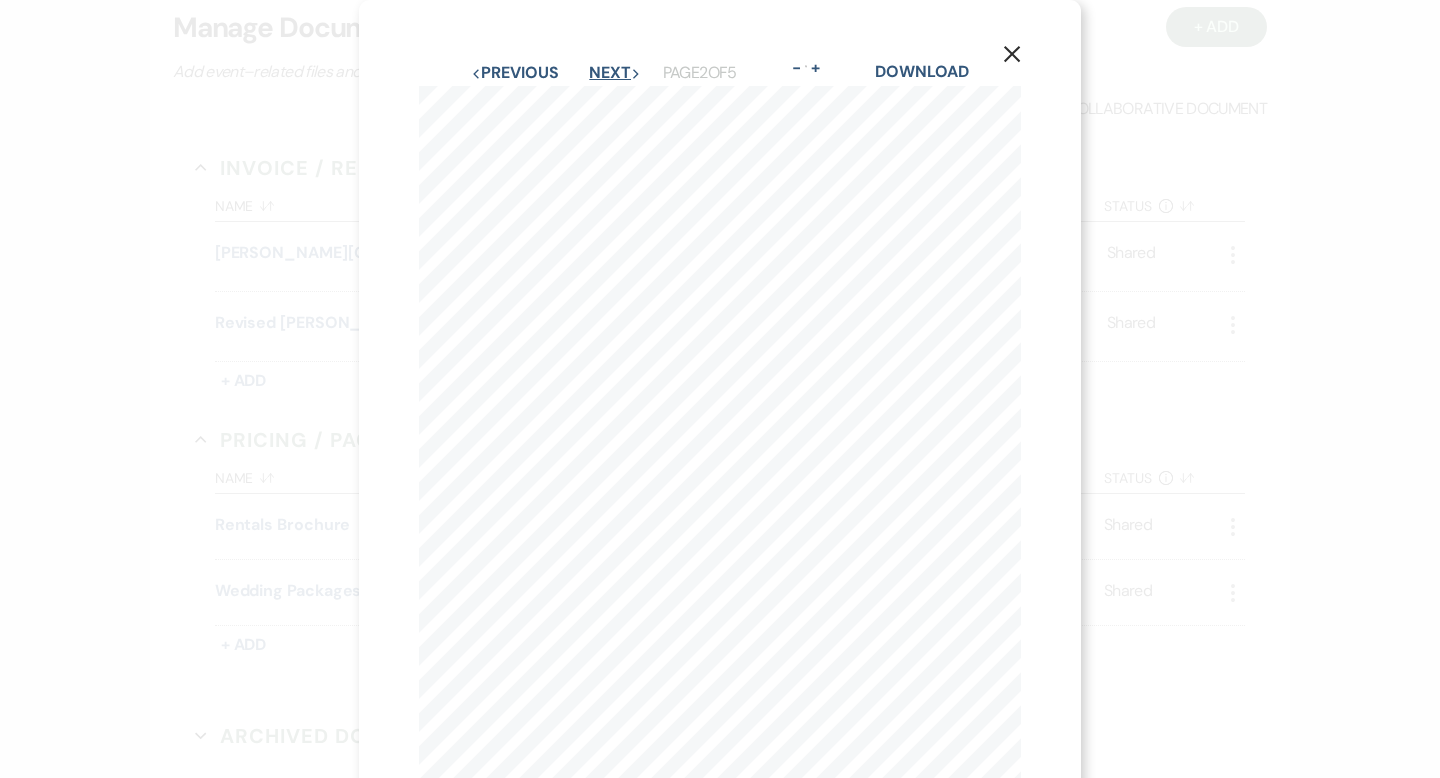 click on "Next  Next" at bounding box center [615, 73] 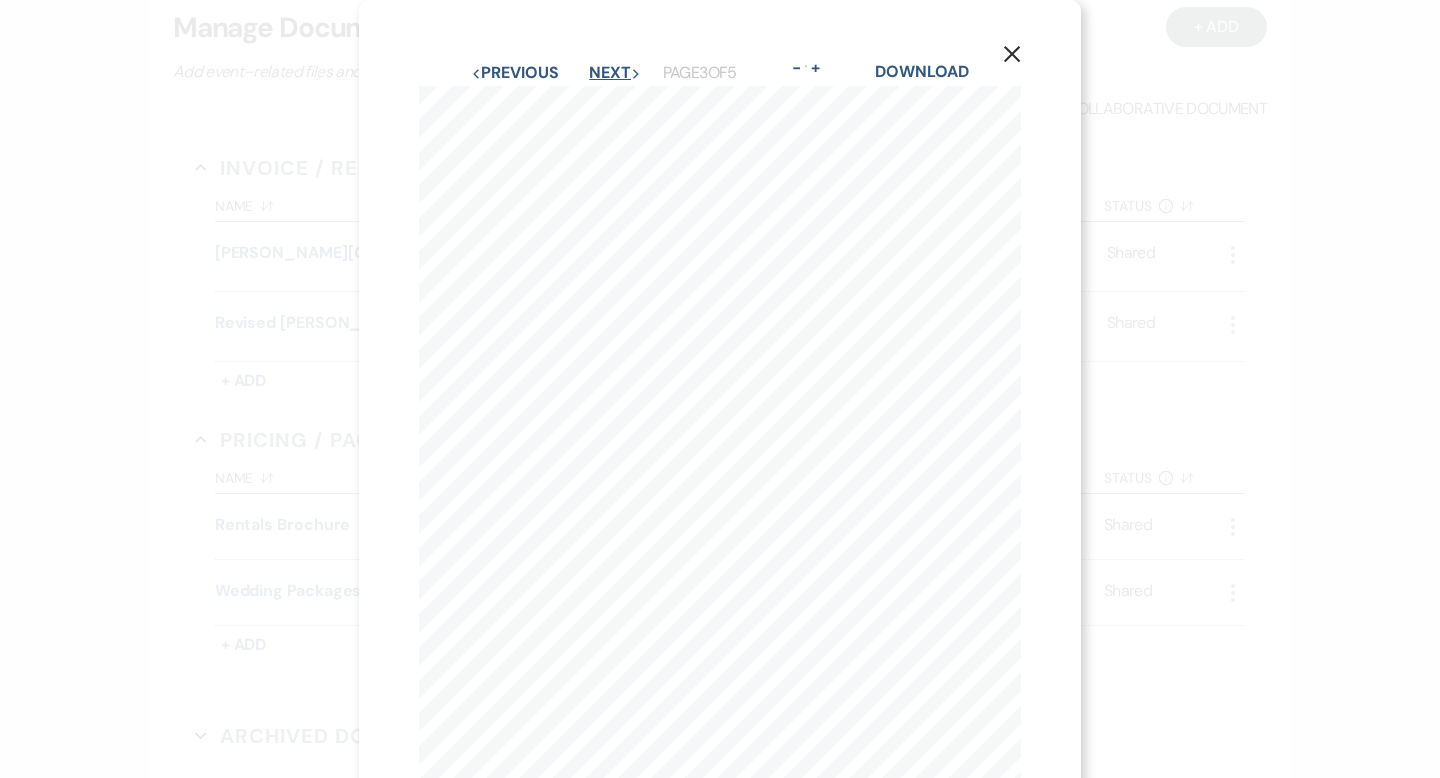 click on "Next  Next" at bounding box center [615, 73] 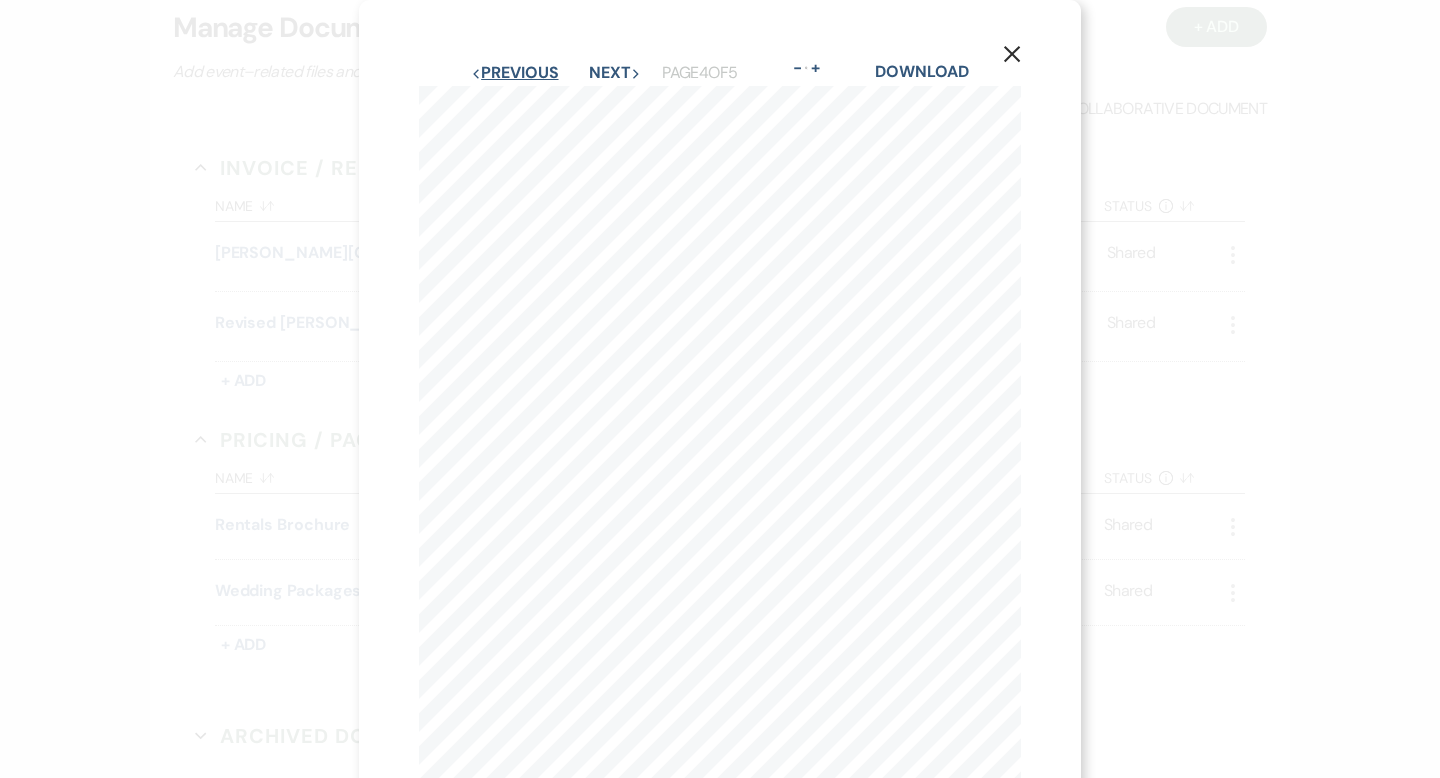 click on "Previous  Previous" at bounding box center (514, 73) 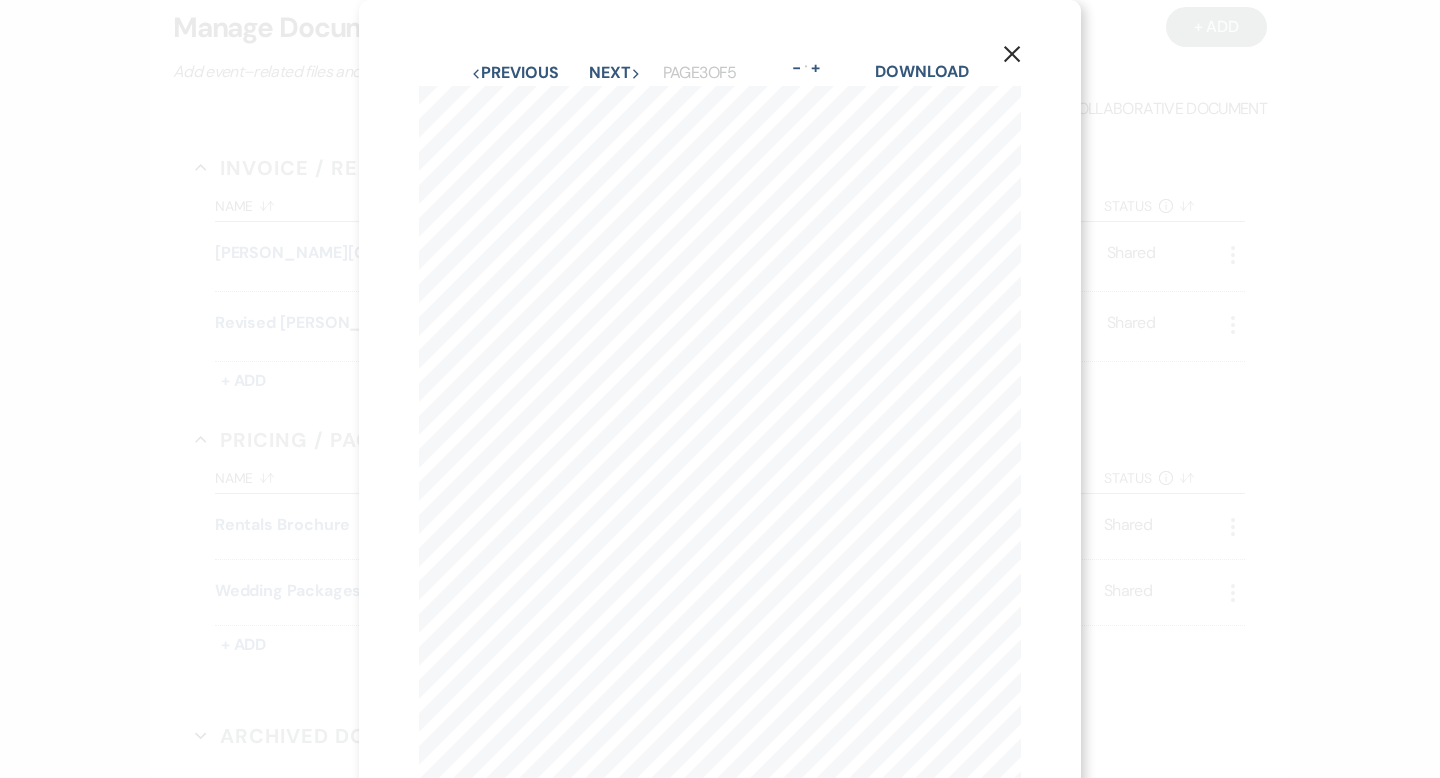 click 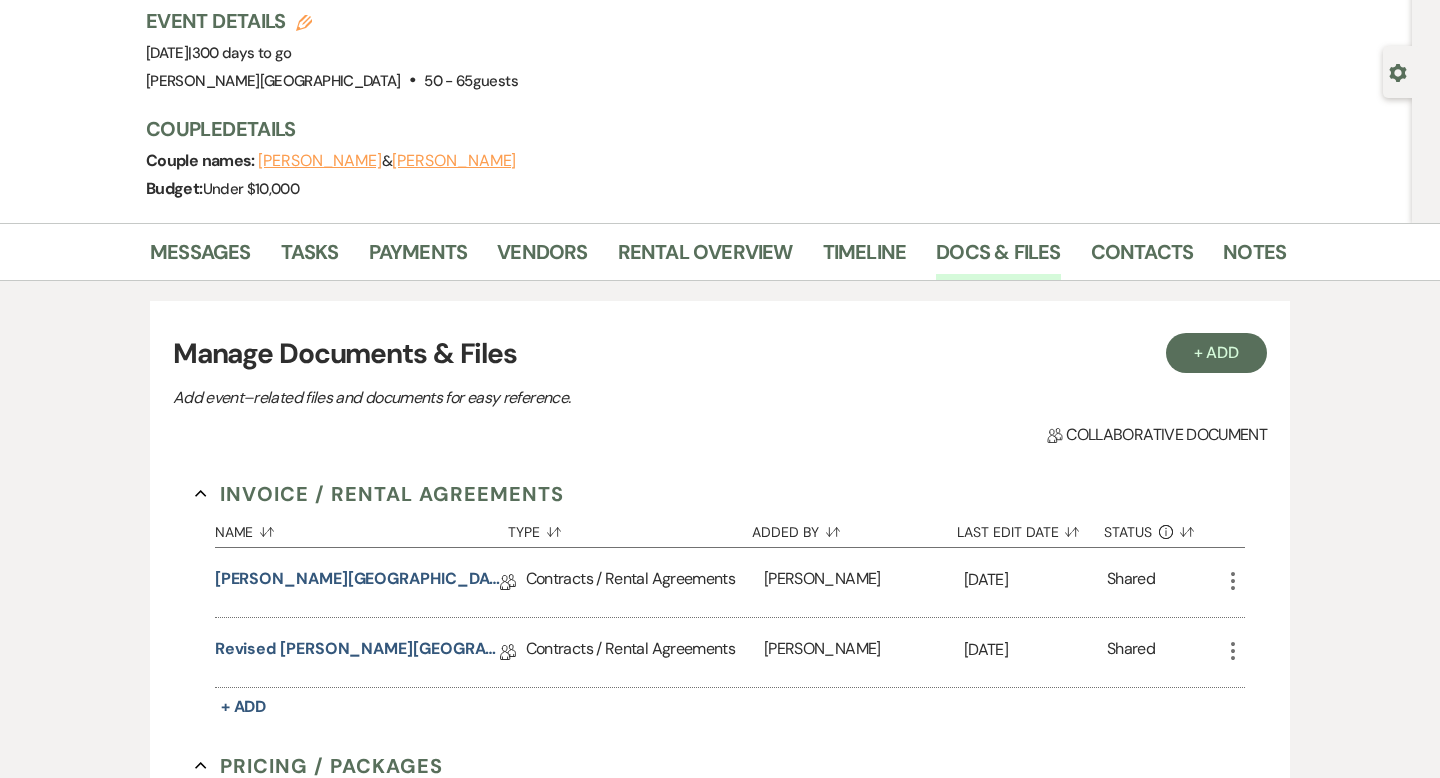 scroll, scrollTop: 0, scrollLeft: 0, axis: both 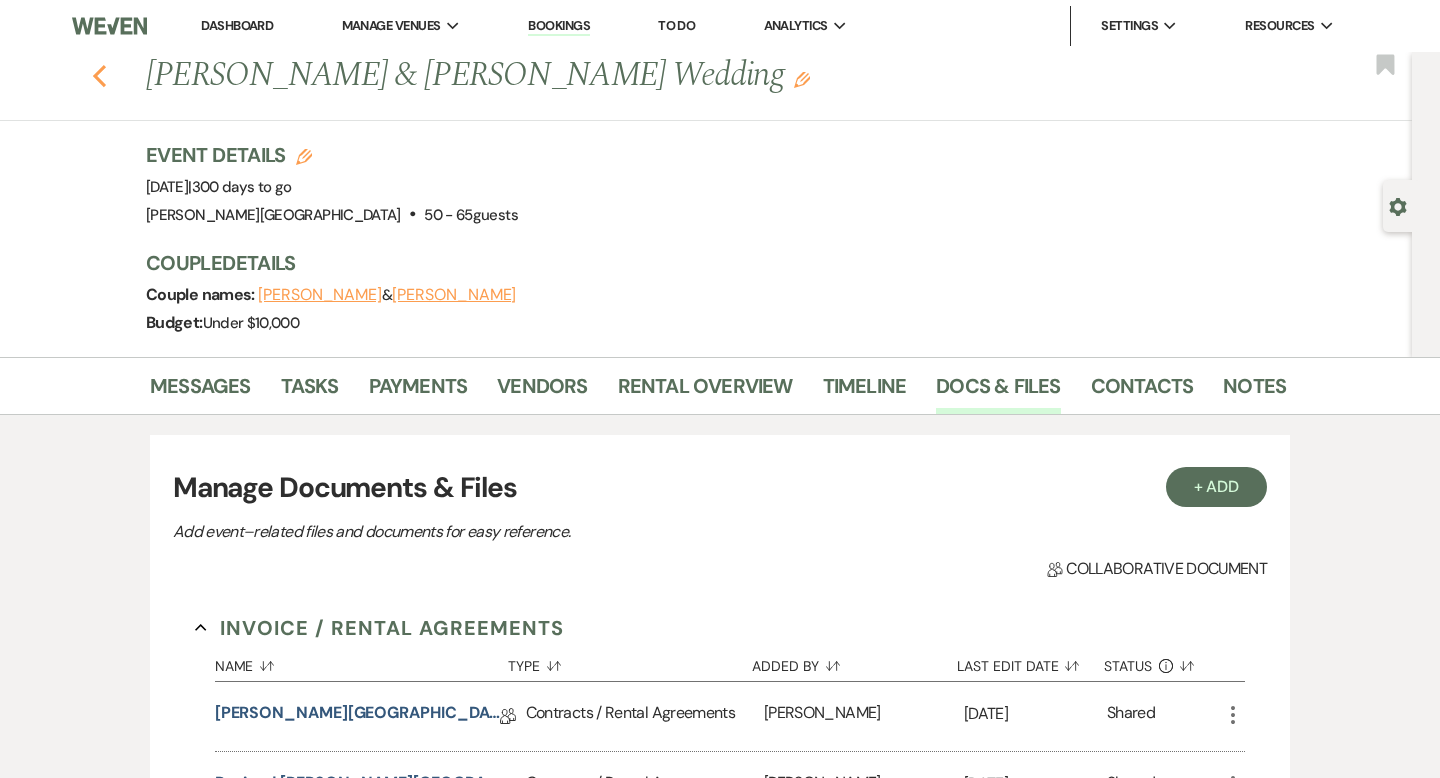 click on "Previous" 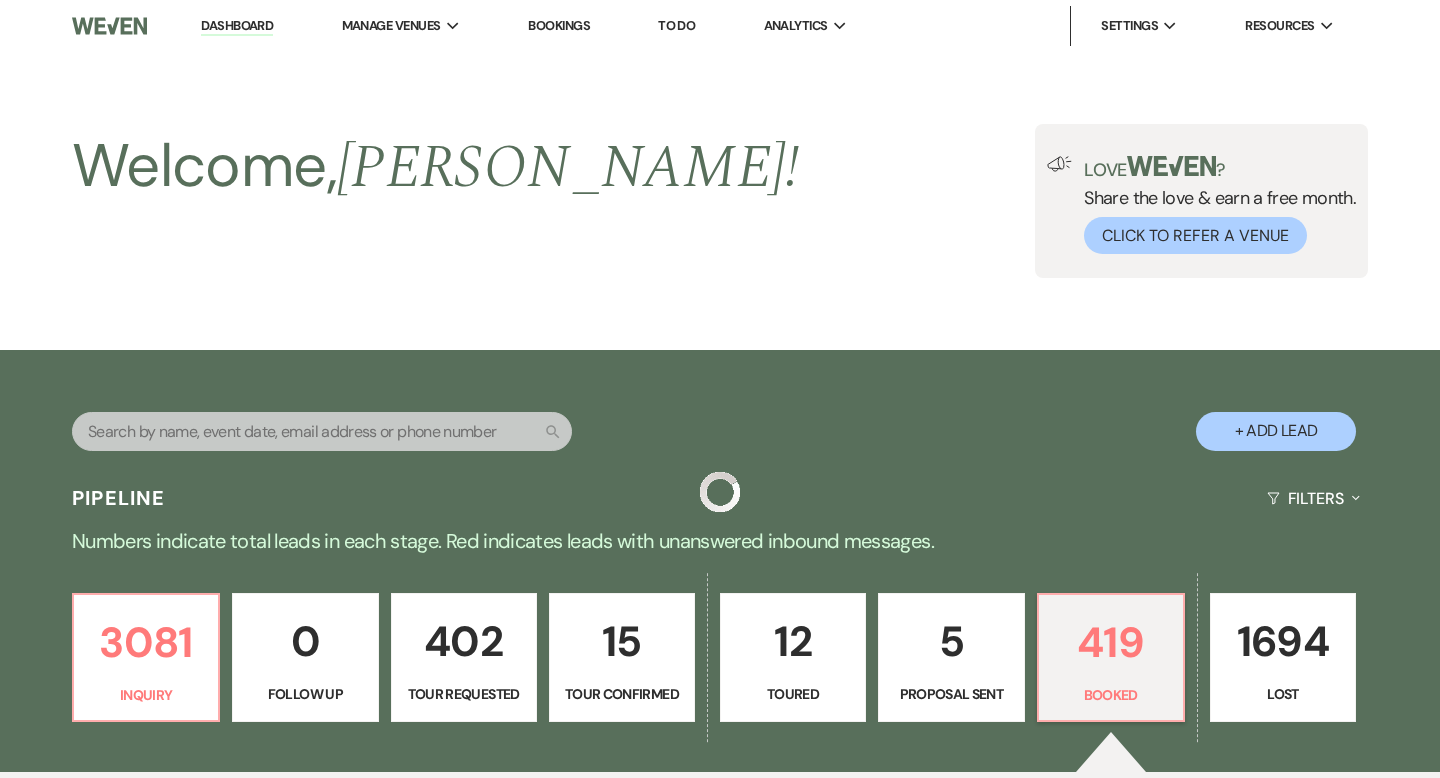 scroll, scrollTop: 547, scrollLeft: 0, axis: vertical 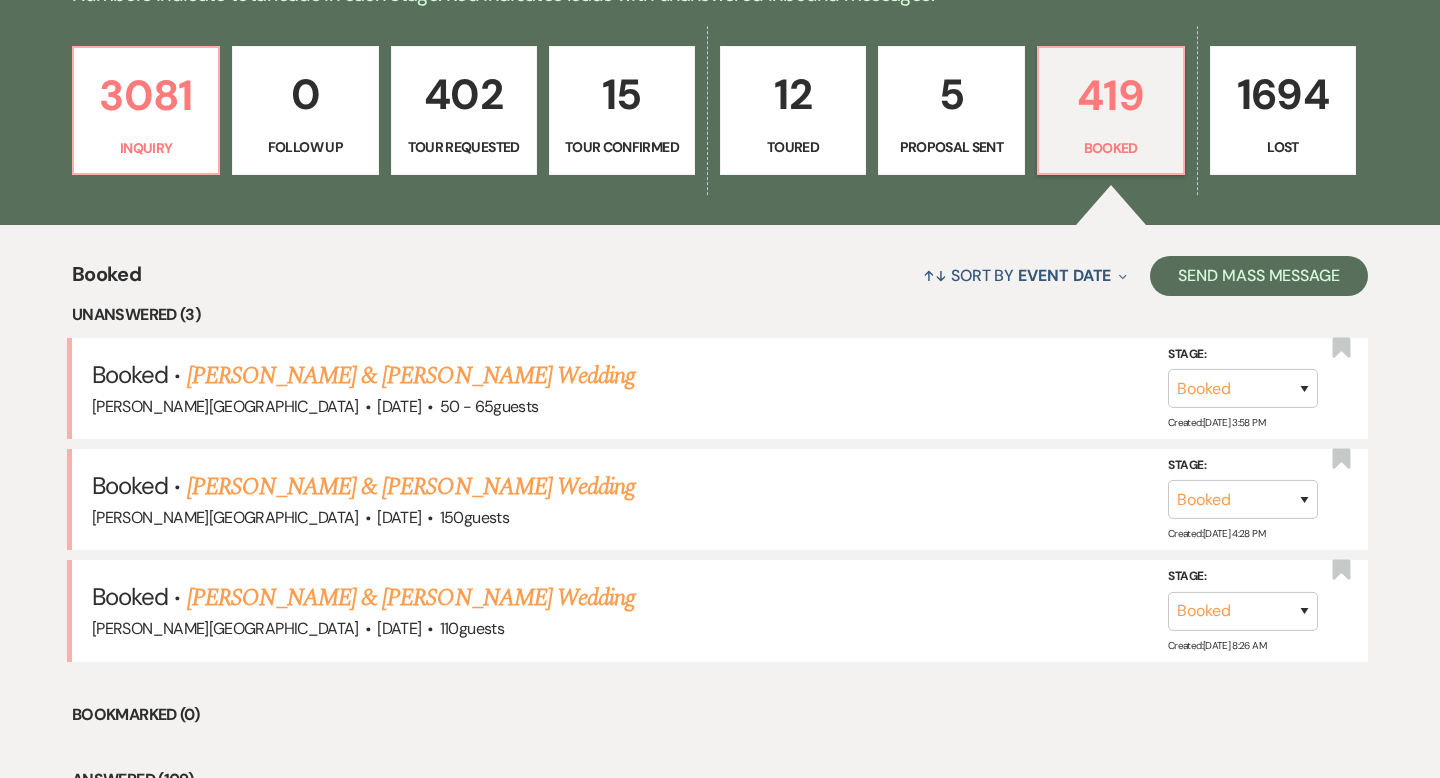 click on "5" at bounding box center (951, 94) 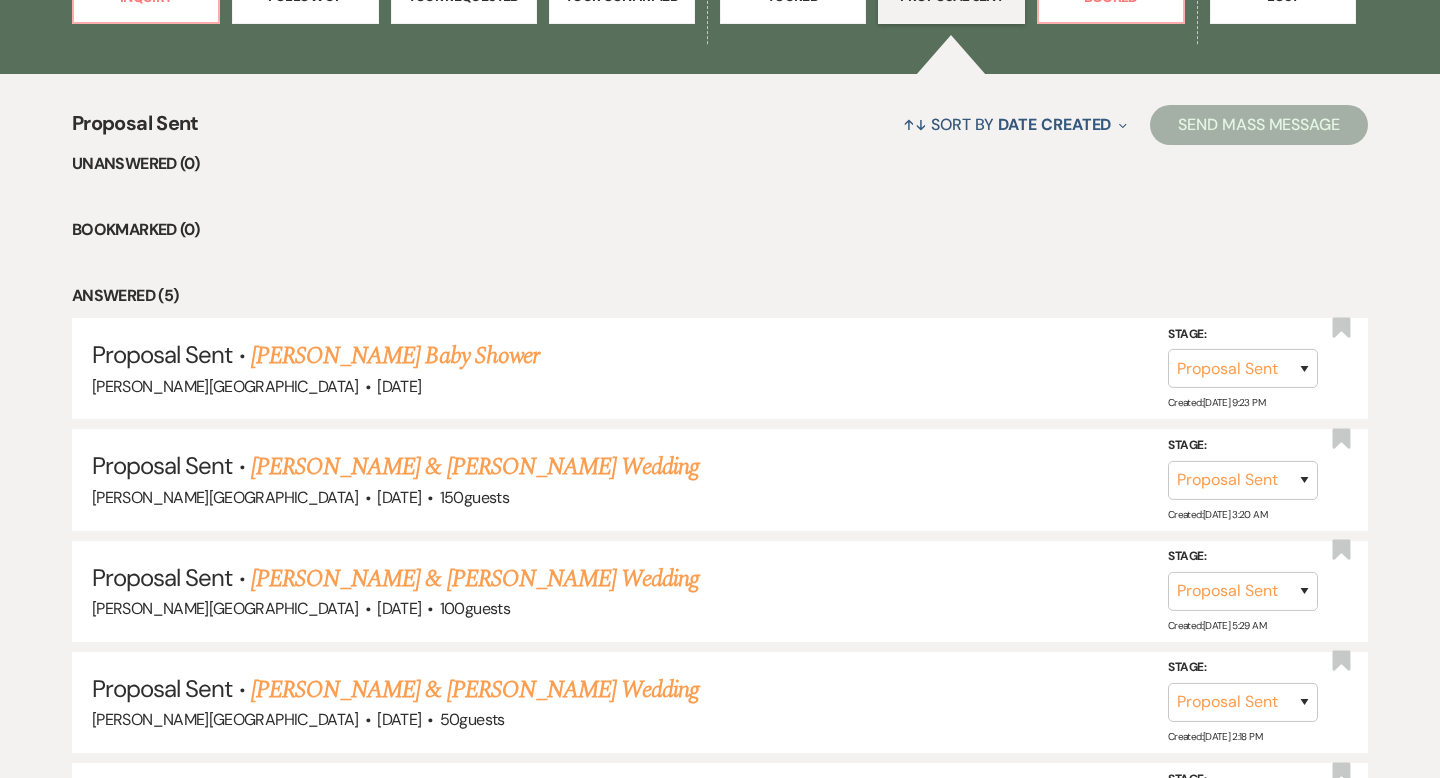 scroll, scrollTop: 772, scrollLeft: 0, axis: vertical 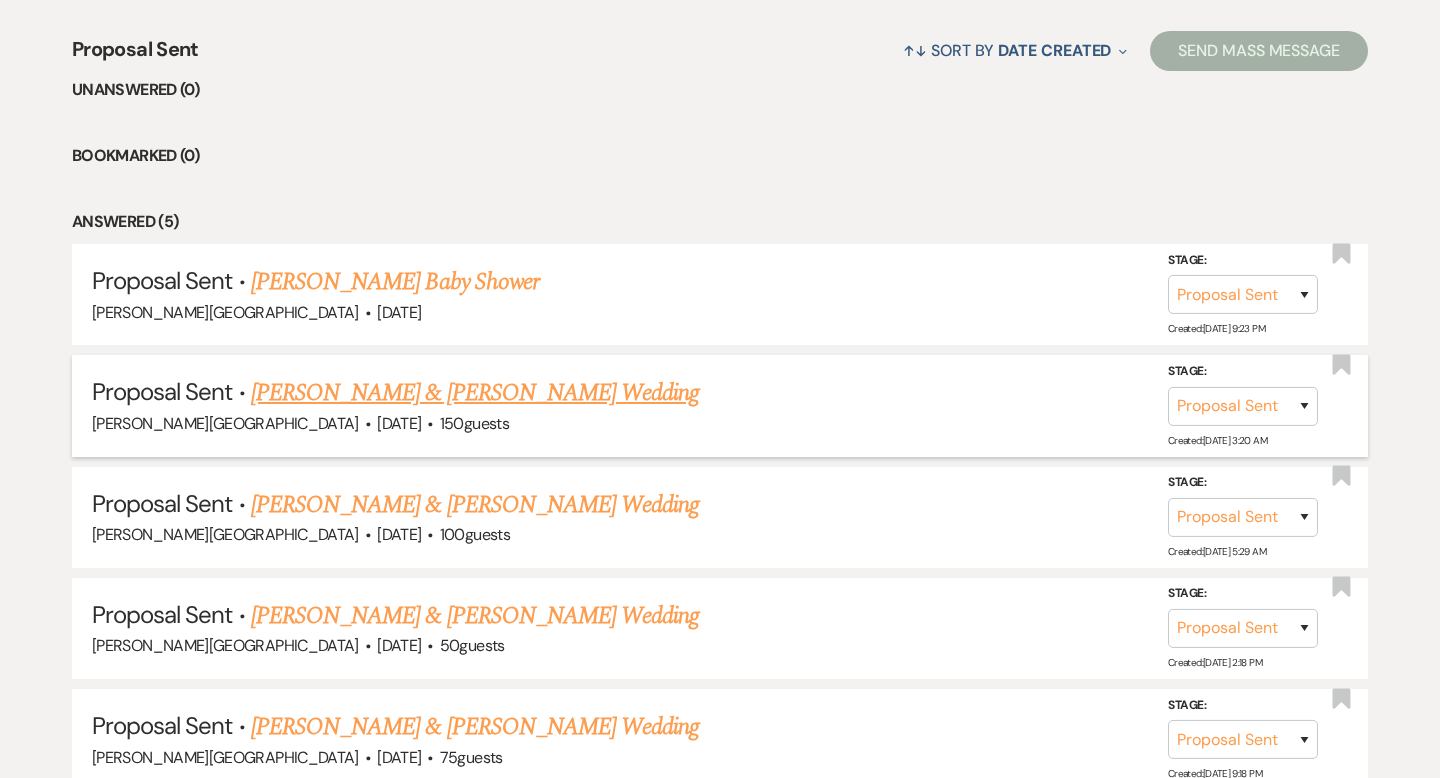 click on "[PERSON_NAME] & [PERSON_NAME] Wedding" at bounding box center [475, 393] 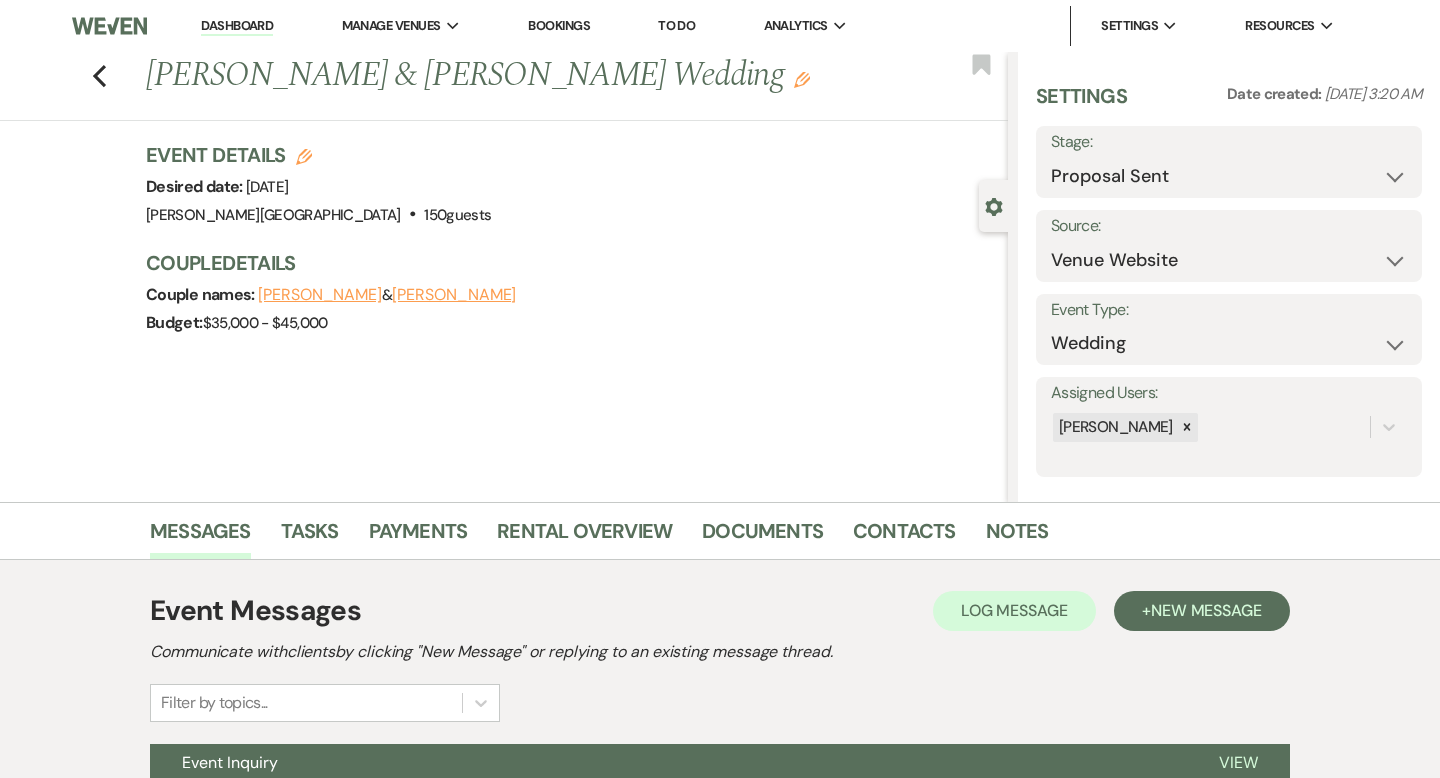 scroll, scrollTop: 196, scrollLeft: 0, axis: vertical 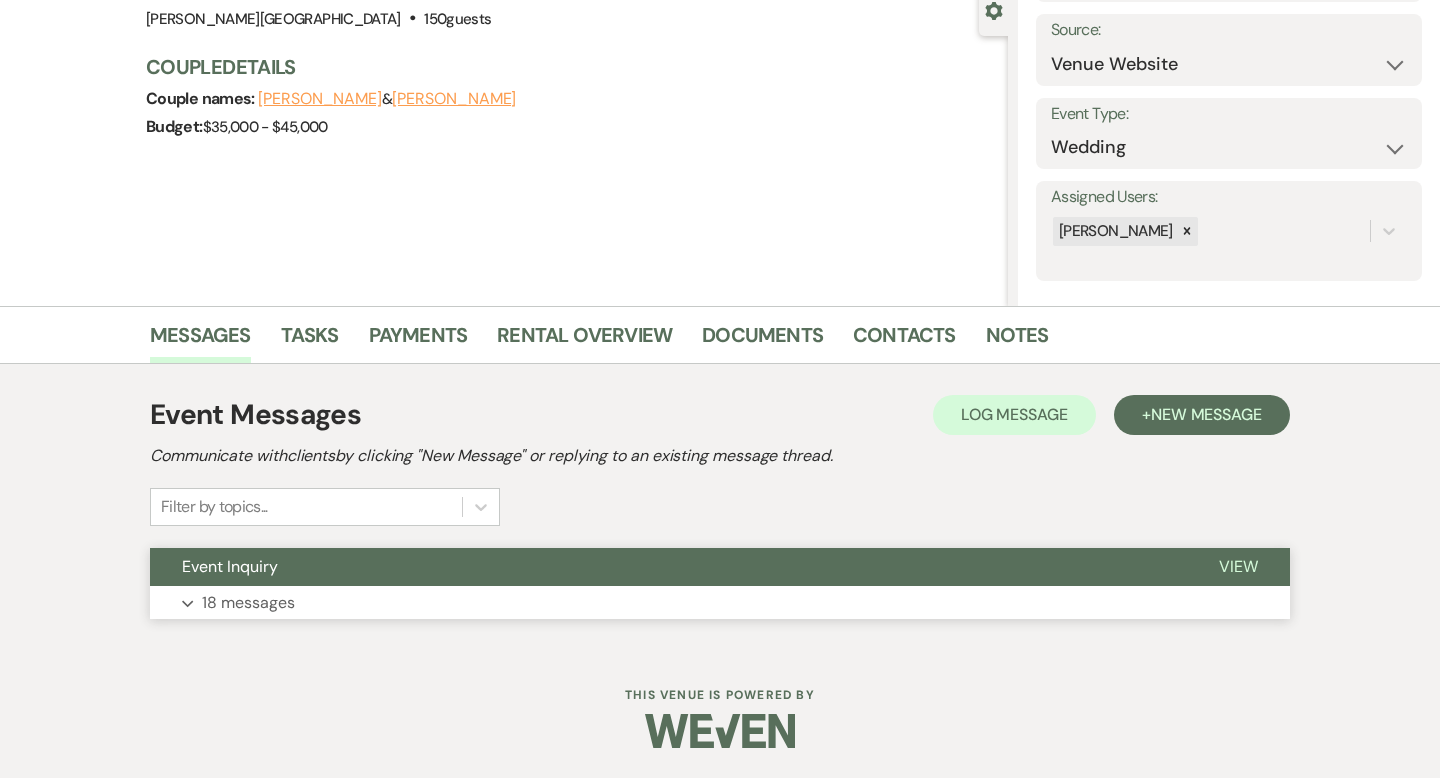 click on "Event Inquiry" at bounding box center [668, 567] 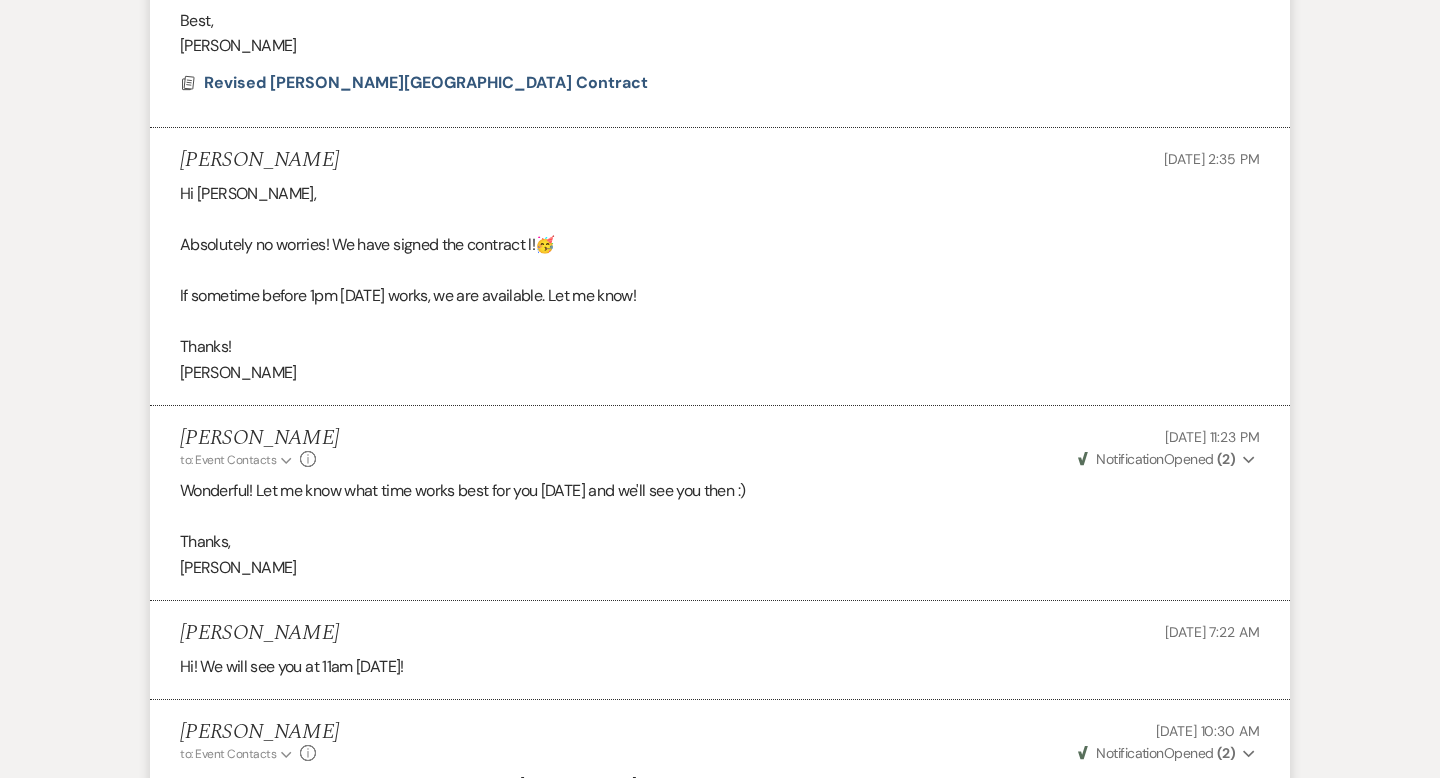 scroll, scrollTop: 5402, scrollLeft: 0, axis: vertical 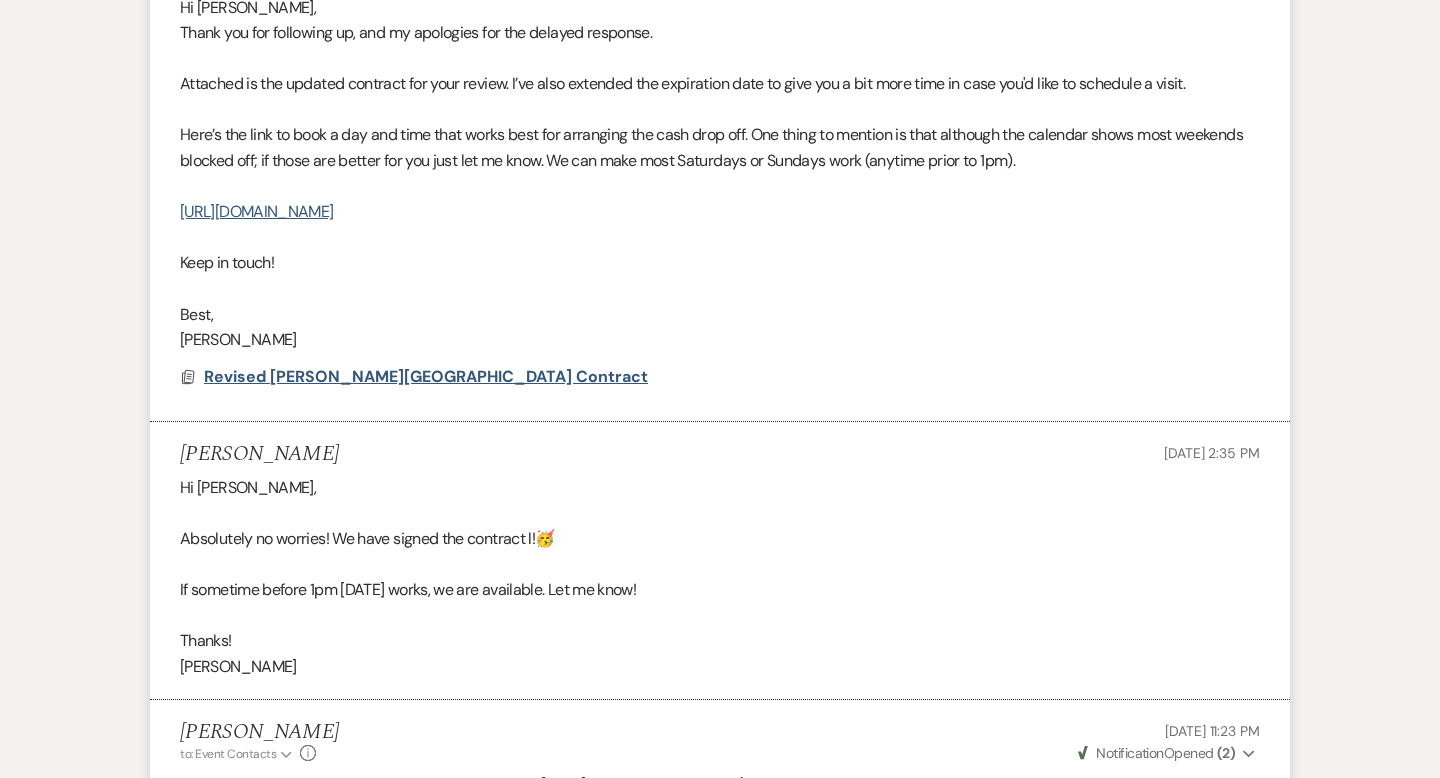 click on "Revised [PERSON_NAME][GEOGRAPHIC_DATA] Contract" at bounding box center (426, 376) 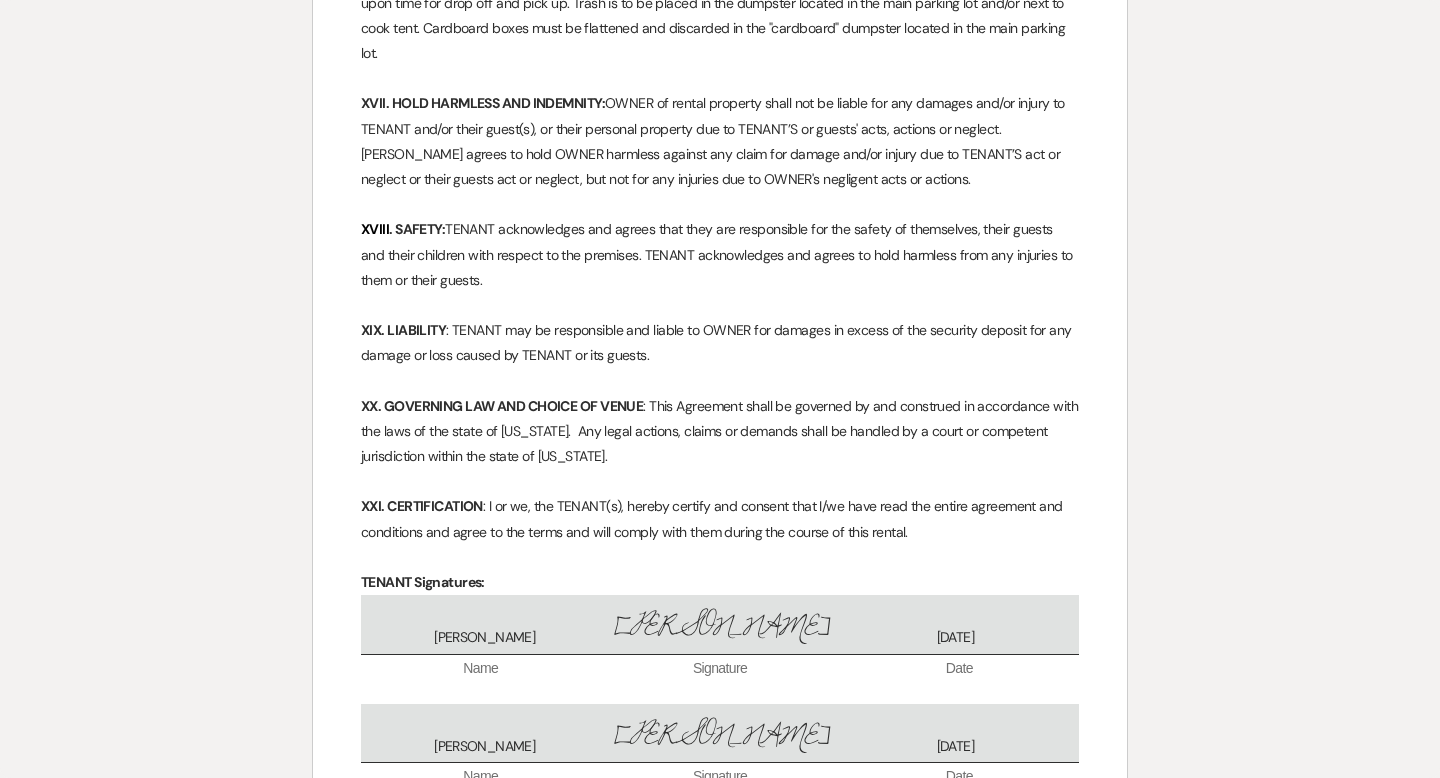scroll, scrollTop: 4512, scrollLeft: 0, axis: vertical 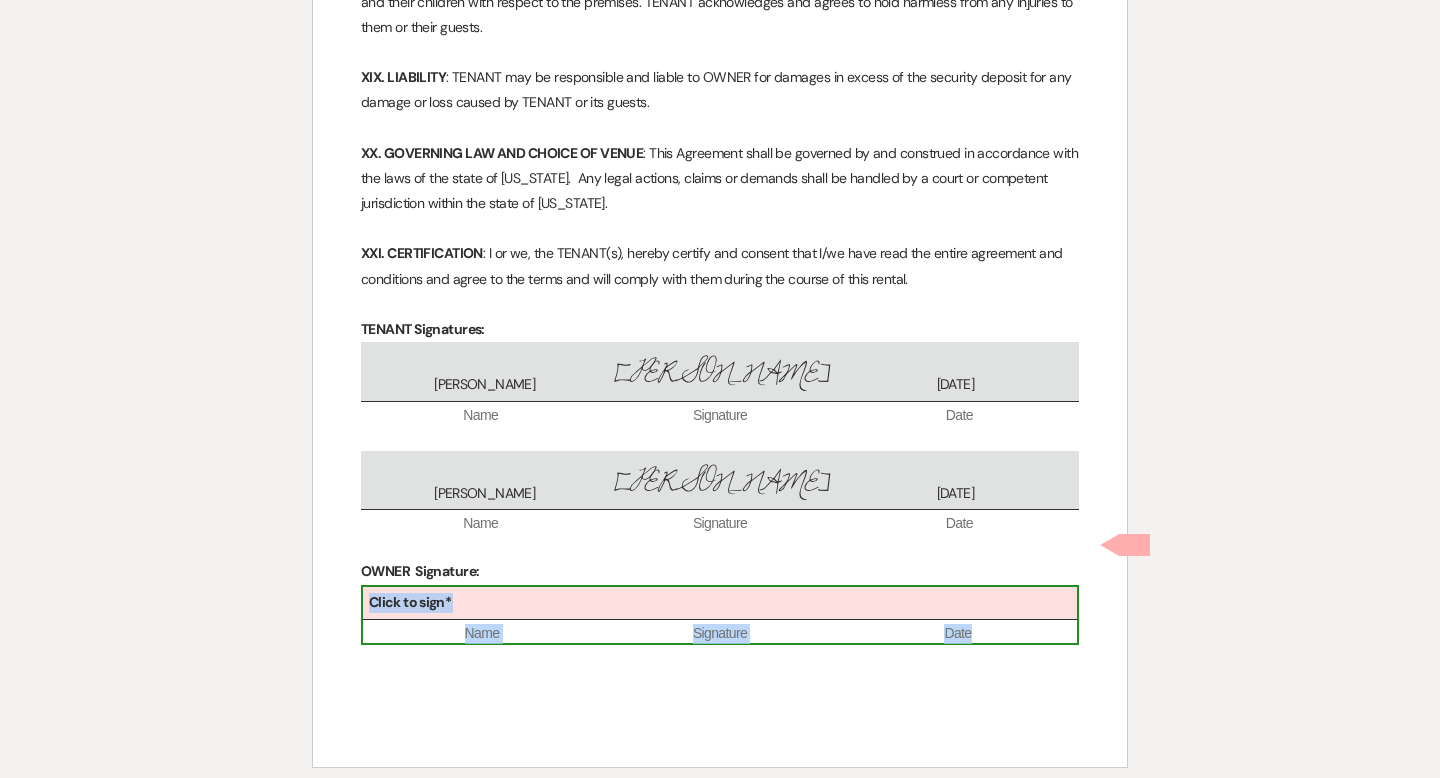 click on "Click to sign*" at bounding box center (720, 603) 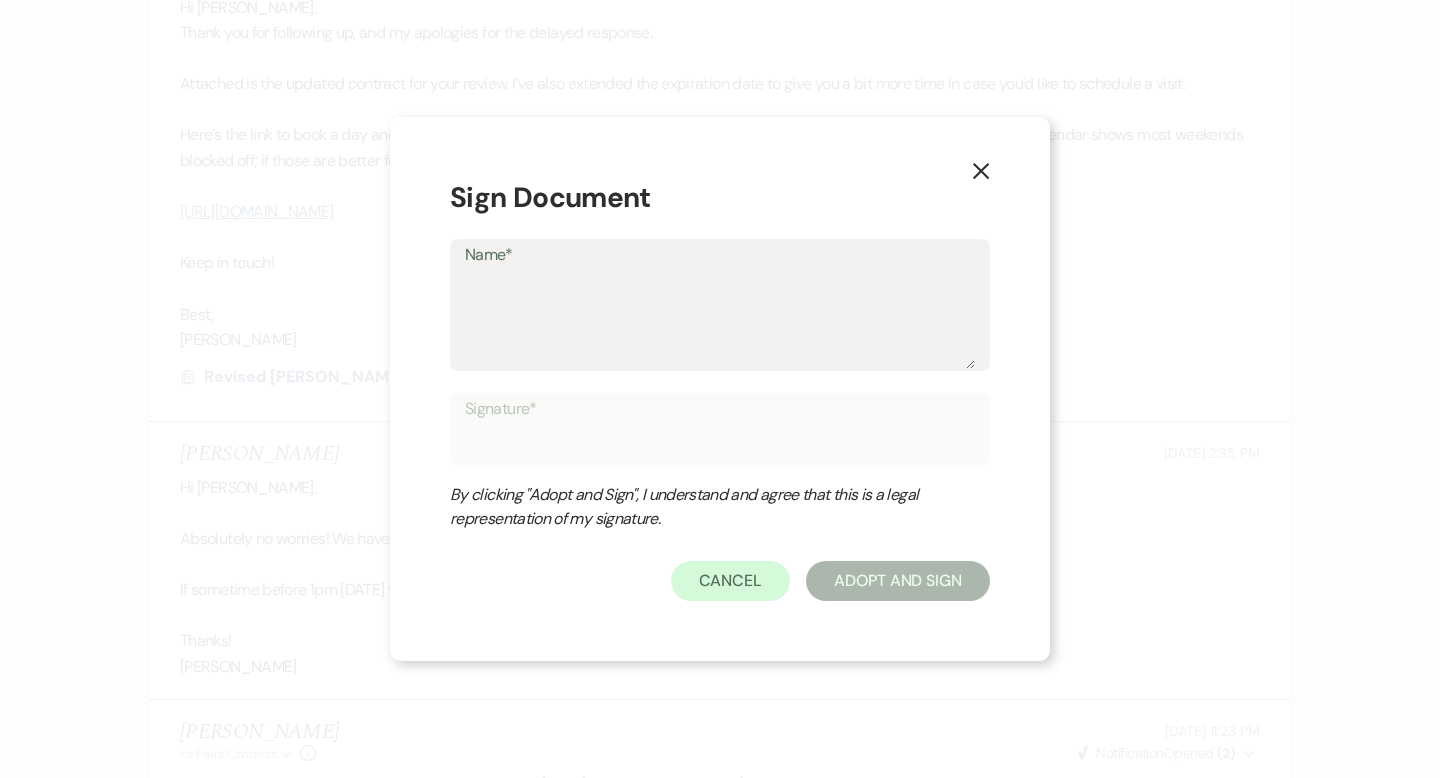 click on "Name*" at bounding box center (720, 319) 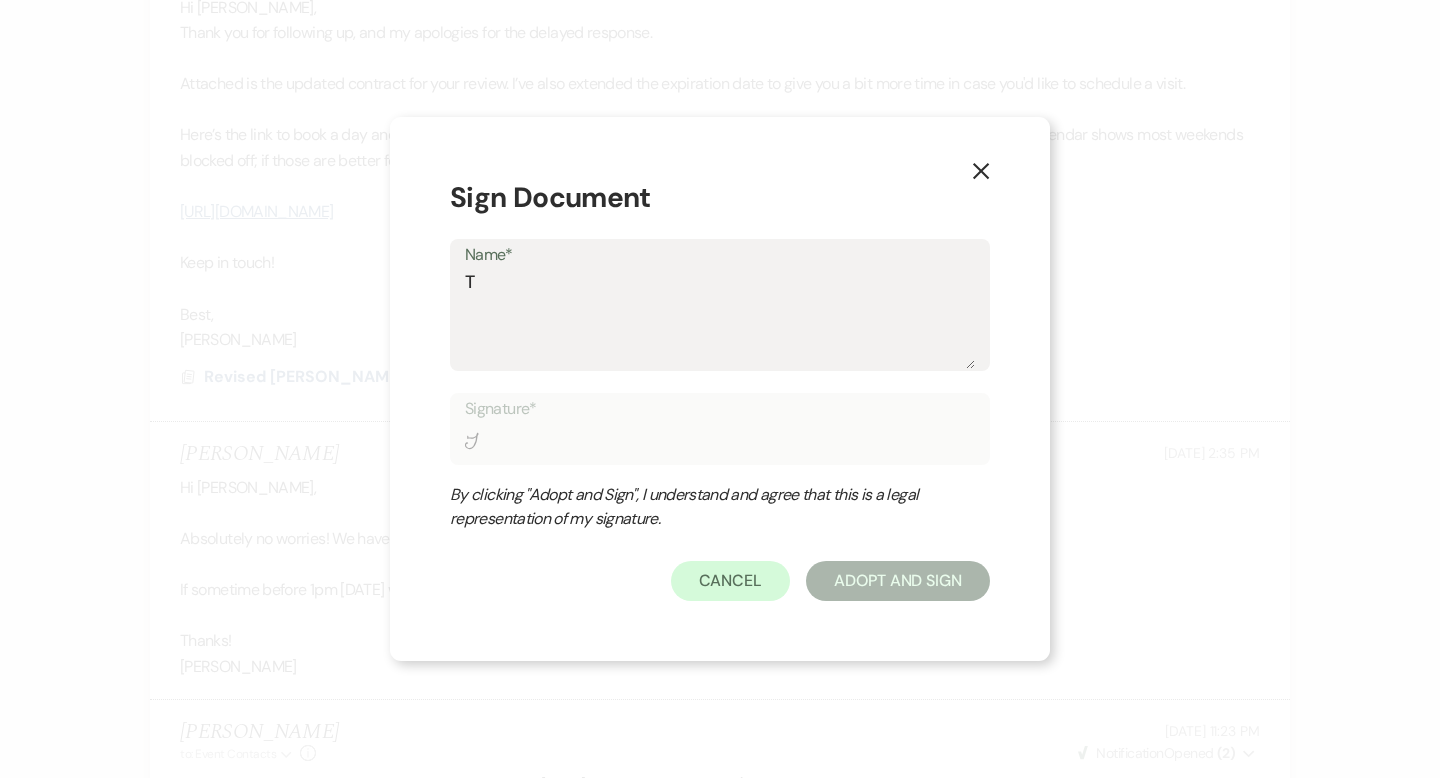 type on "Tr" 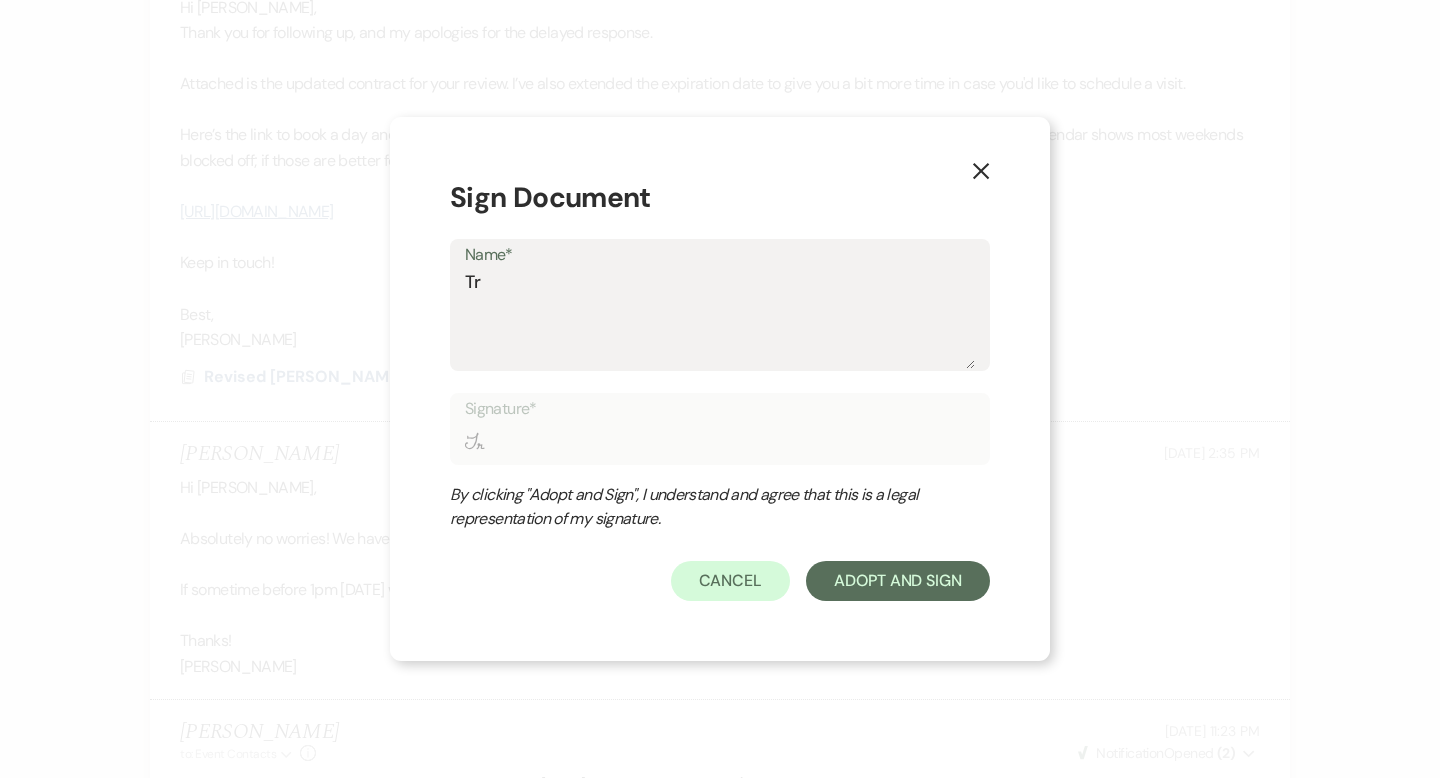 type on "Tra" 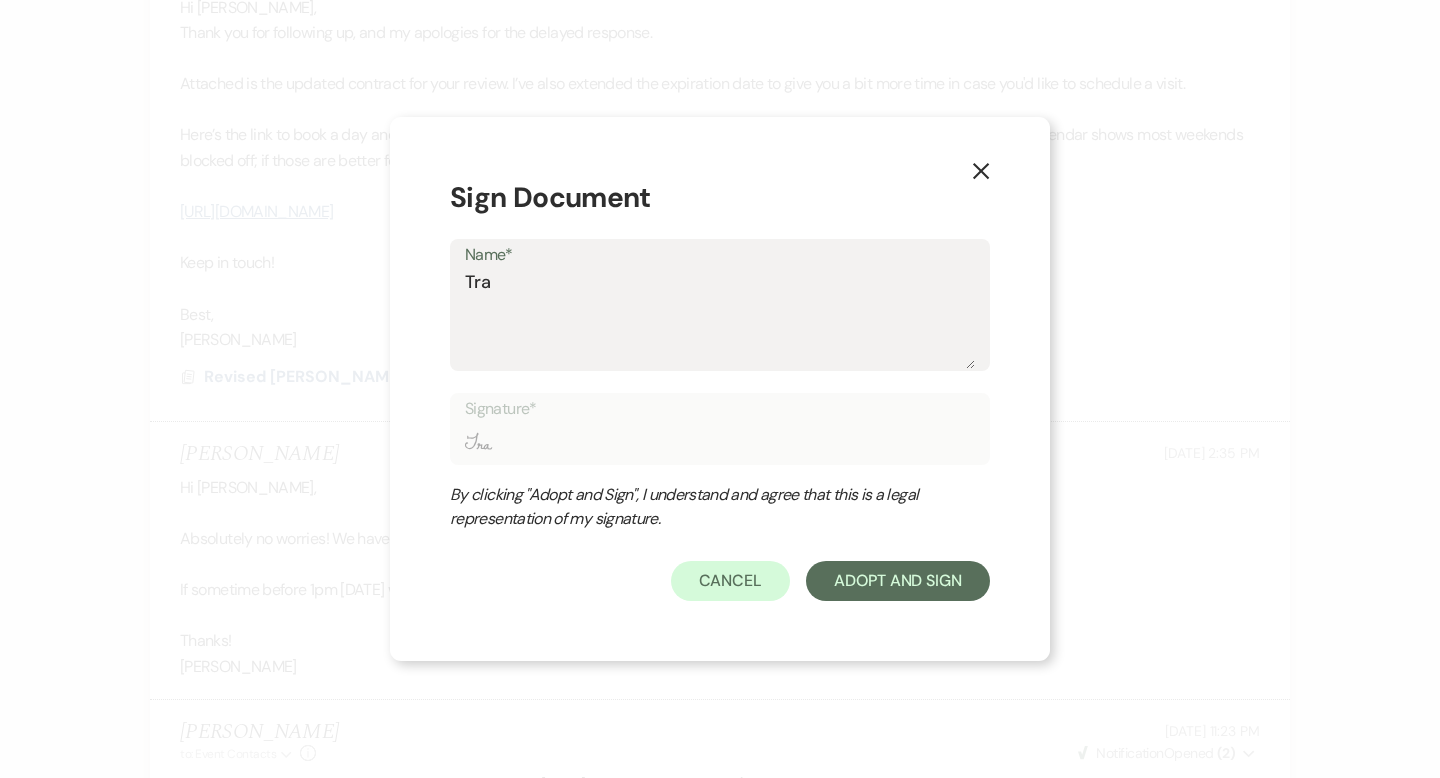 type on "Trav" 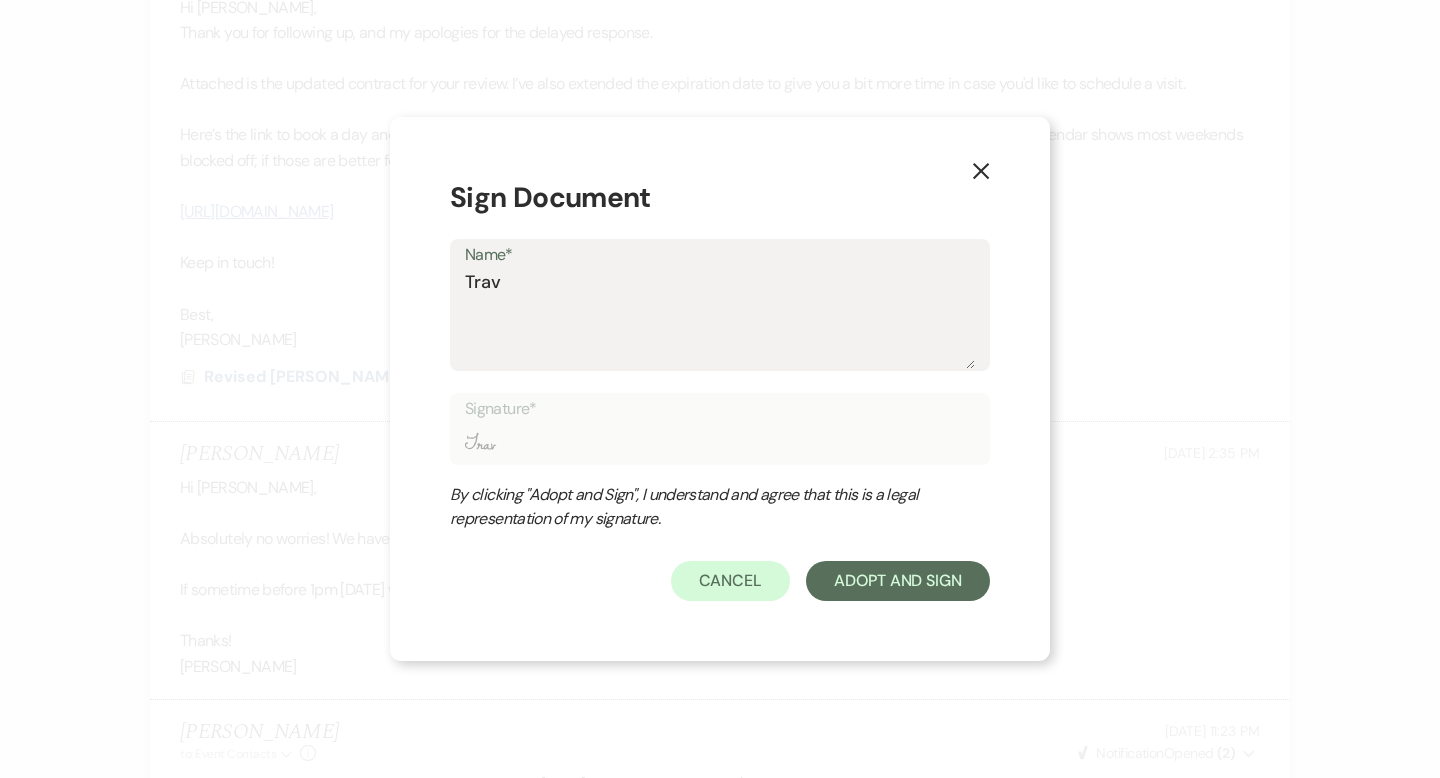 type on "Travi" 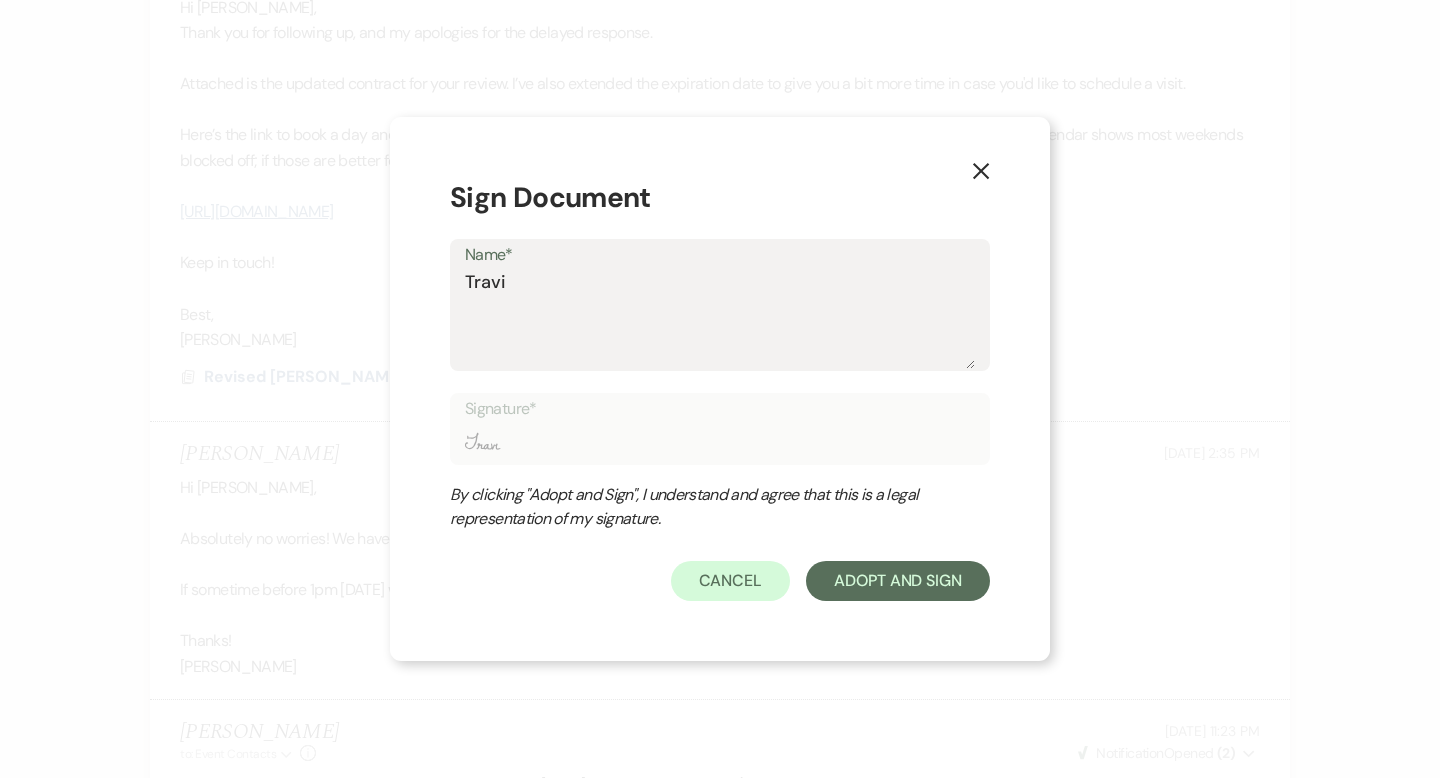 type on "[PERSON_NAME]" 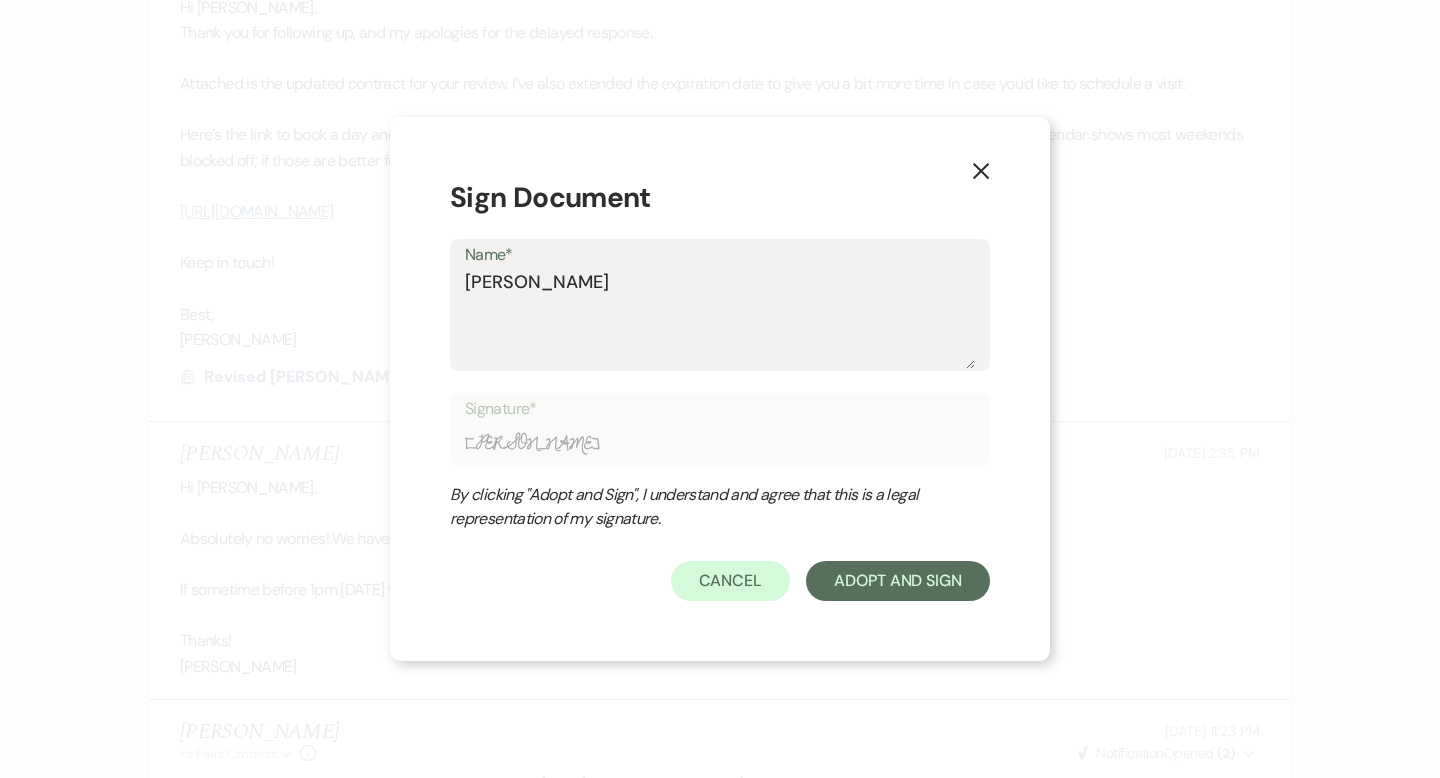 type on "[PERSON_NAME]" 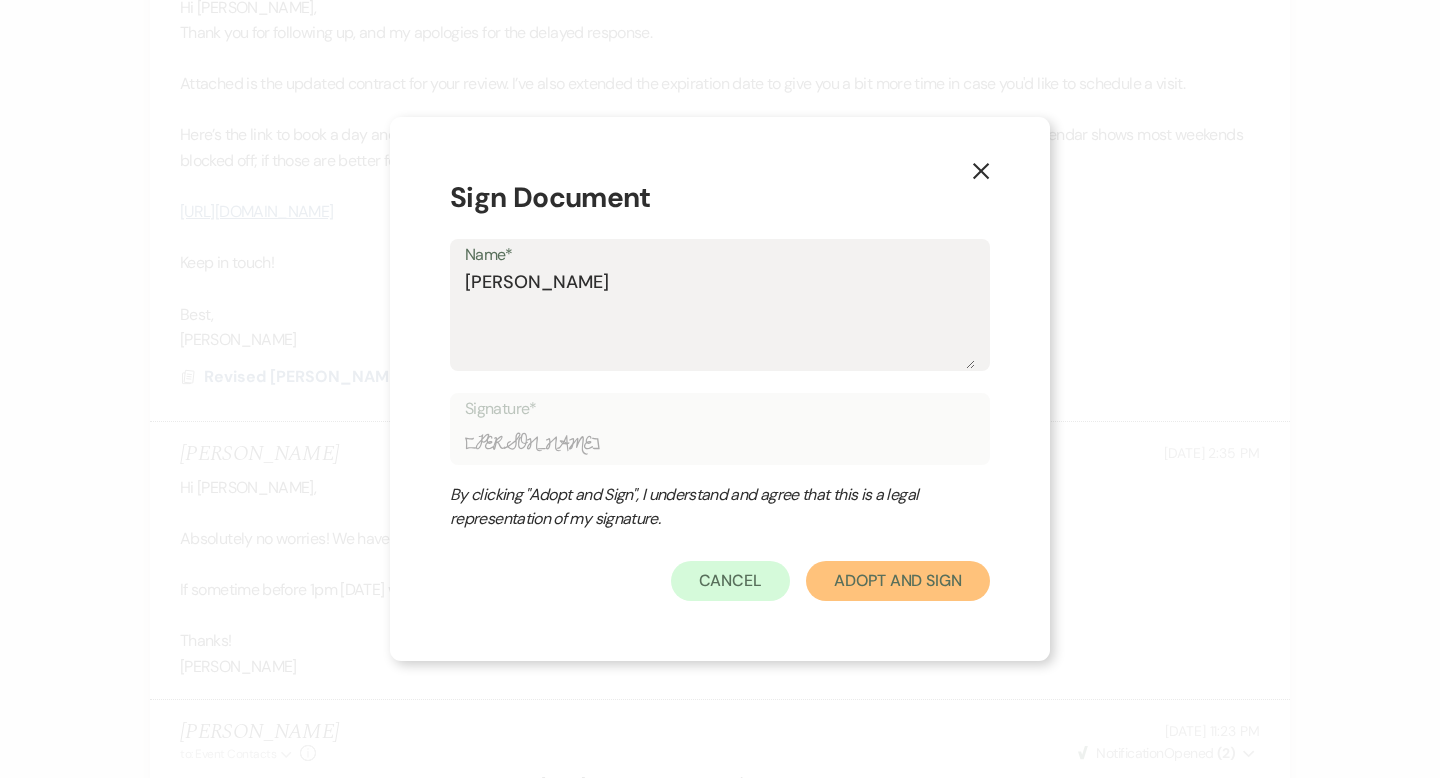 click on "Adopt And Sign" at bounding box center (898, 581) 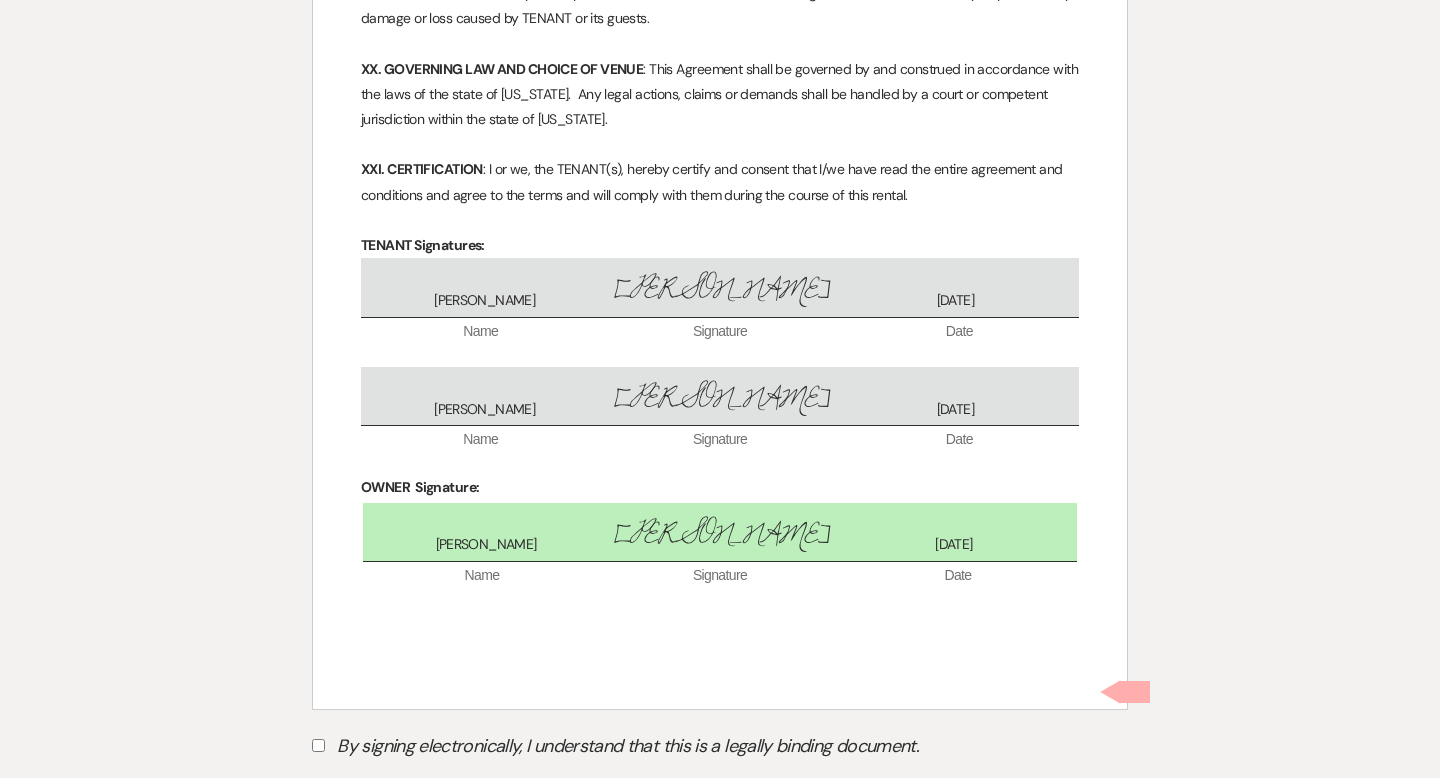scroll, scrollTop: 4597, scrollLeft: 0, axis: vertical 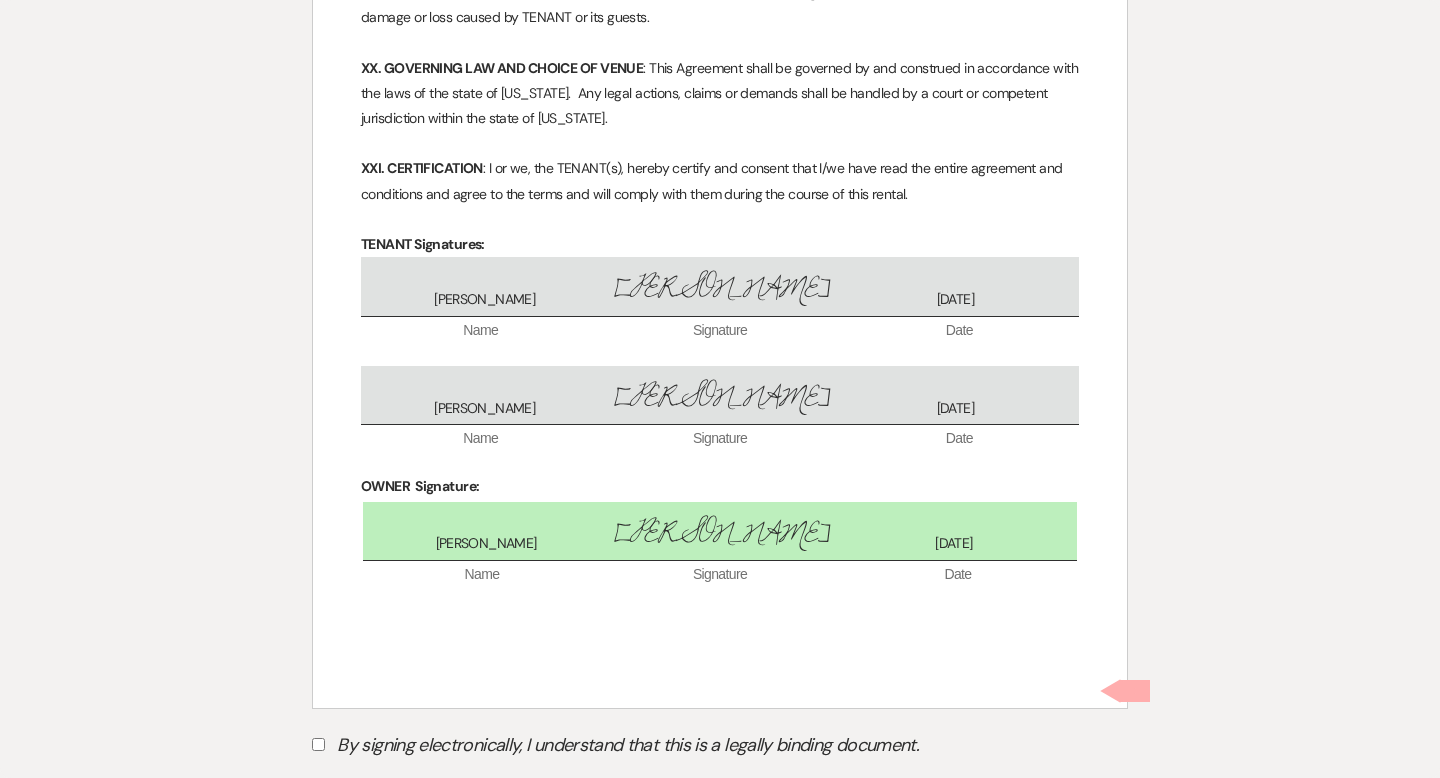 click on "By signing electronically, I understand that this is a legally binding document." at bounding box center (318, 744) 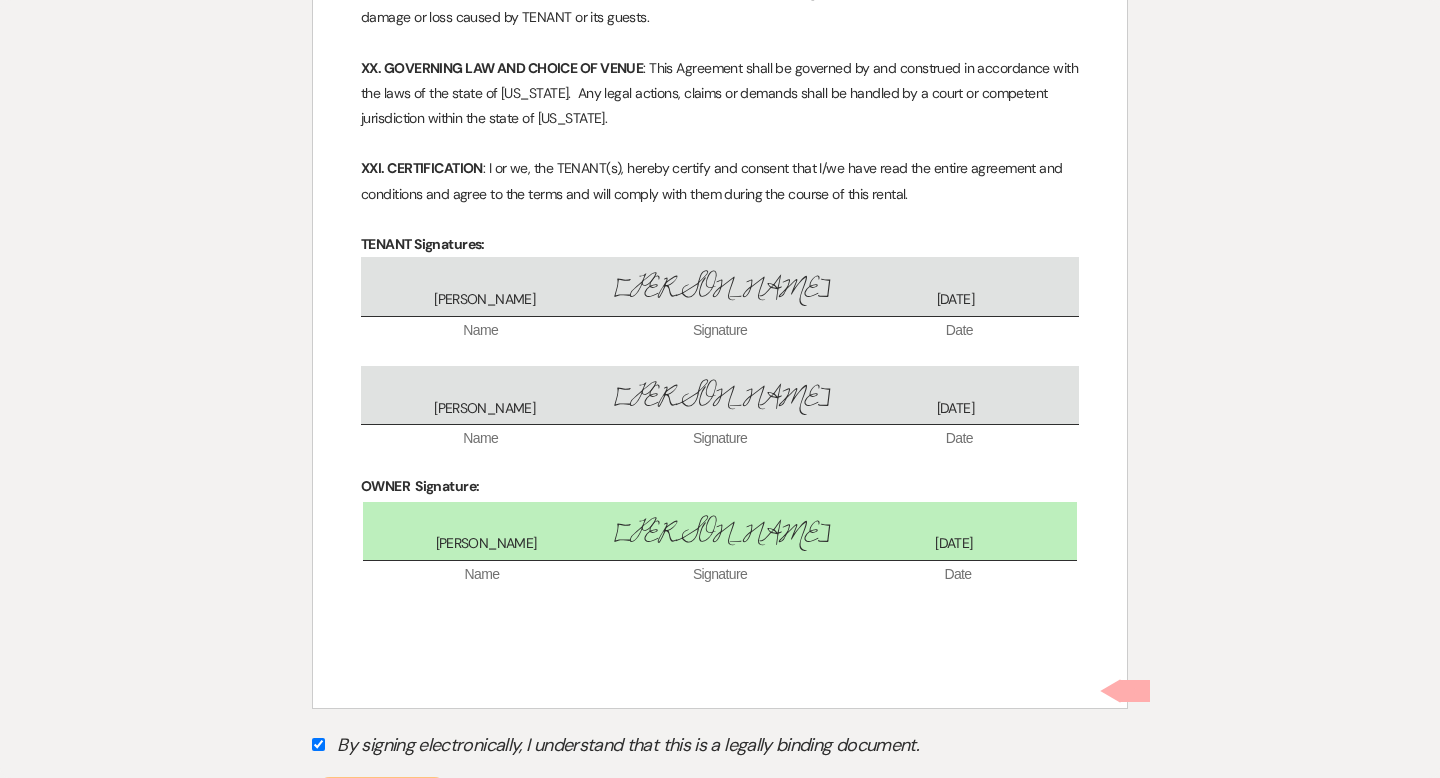 click on "Submit" at bounding box center (382, 795) 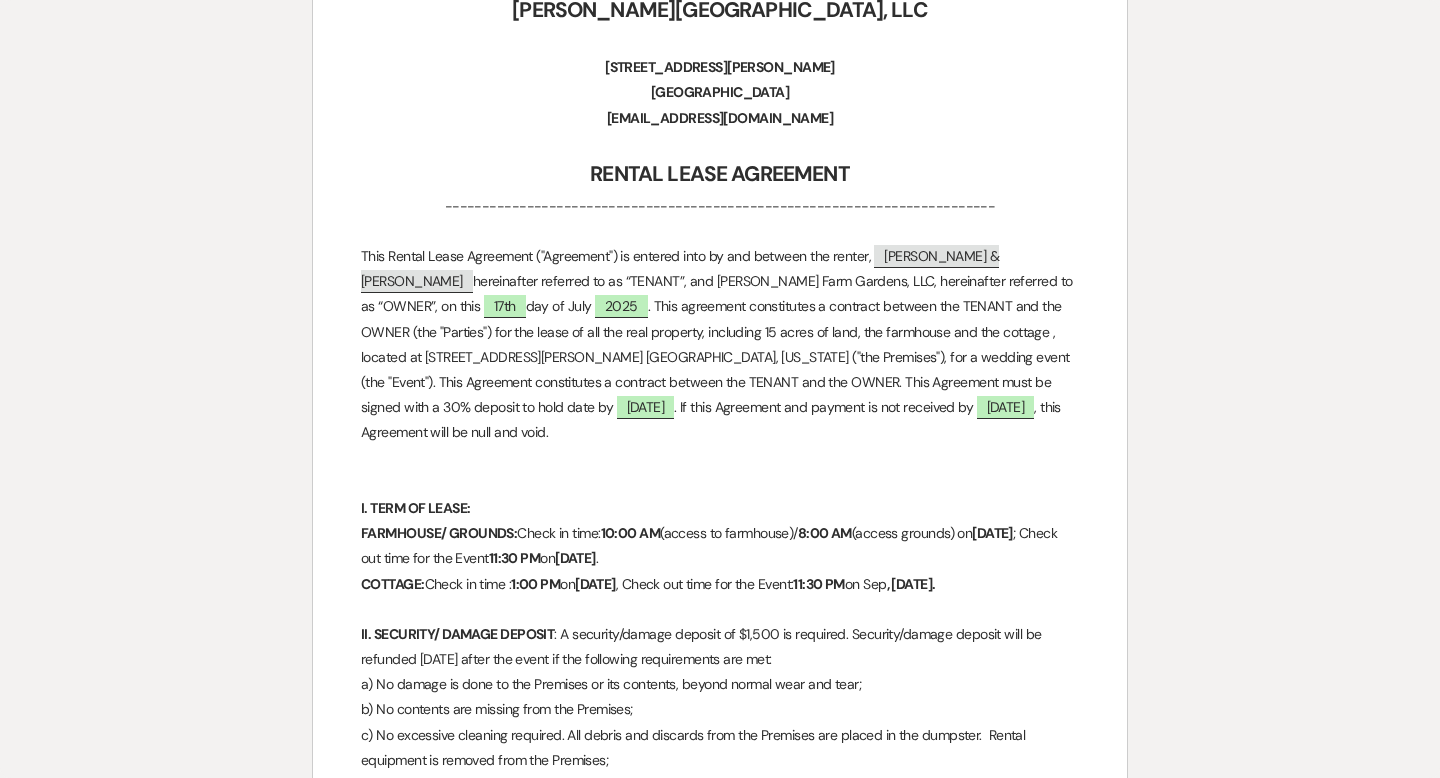 scroll, scrollTop: 0, scrollLeft: 0, axis: both 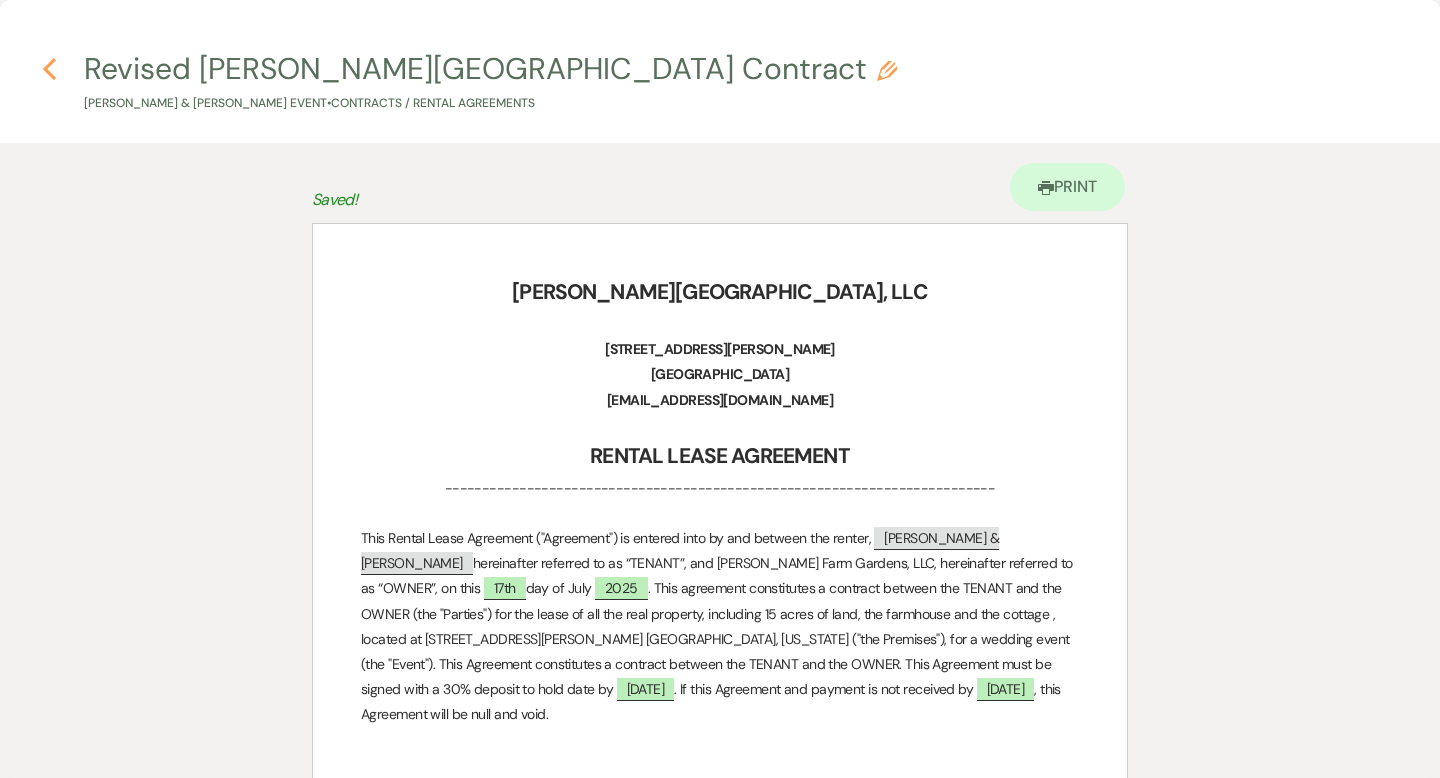 click 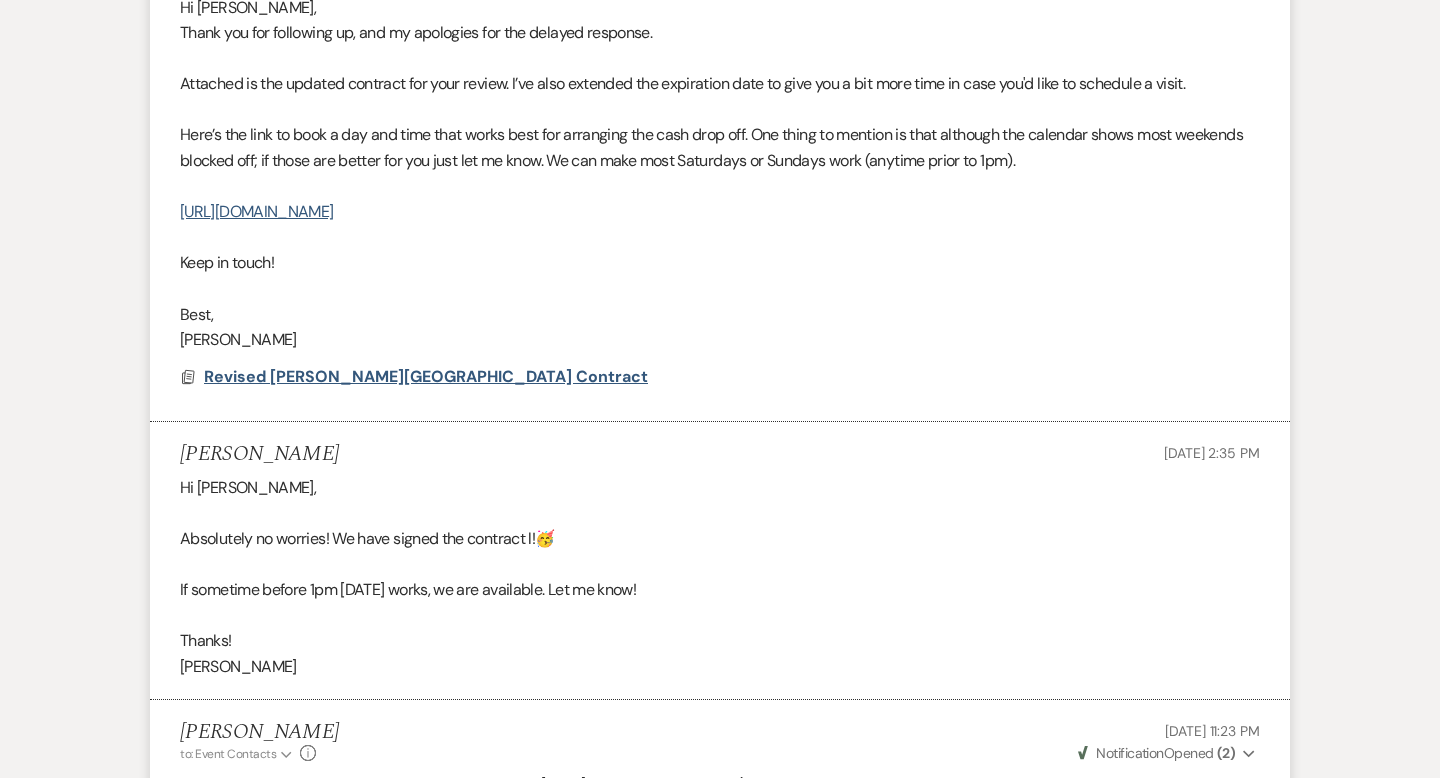 click on "Revised [PERSON_NAME][GEOGRAPHIC_DATA] Contract" at bounding box center [426, 376] 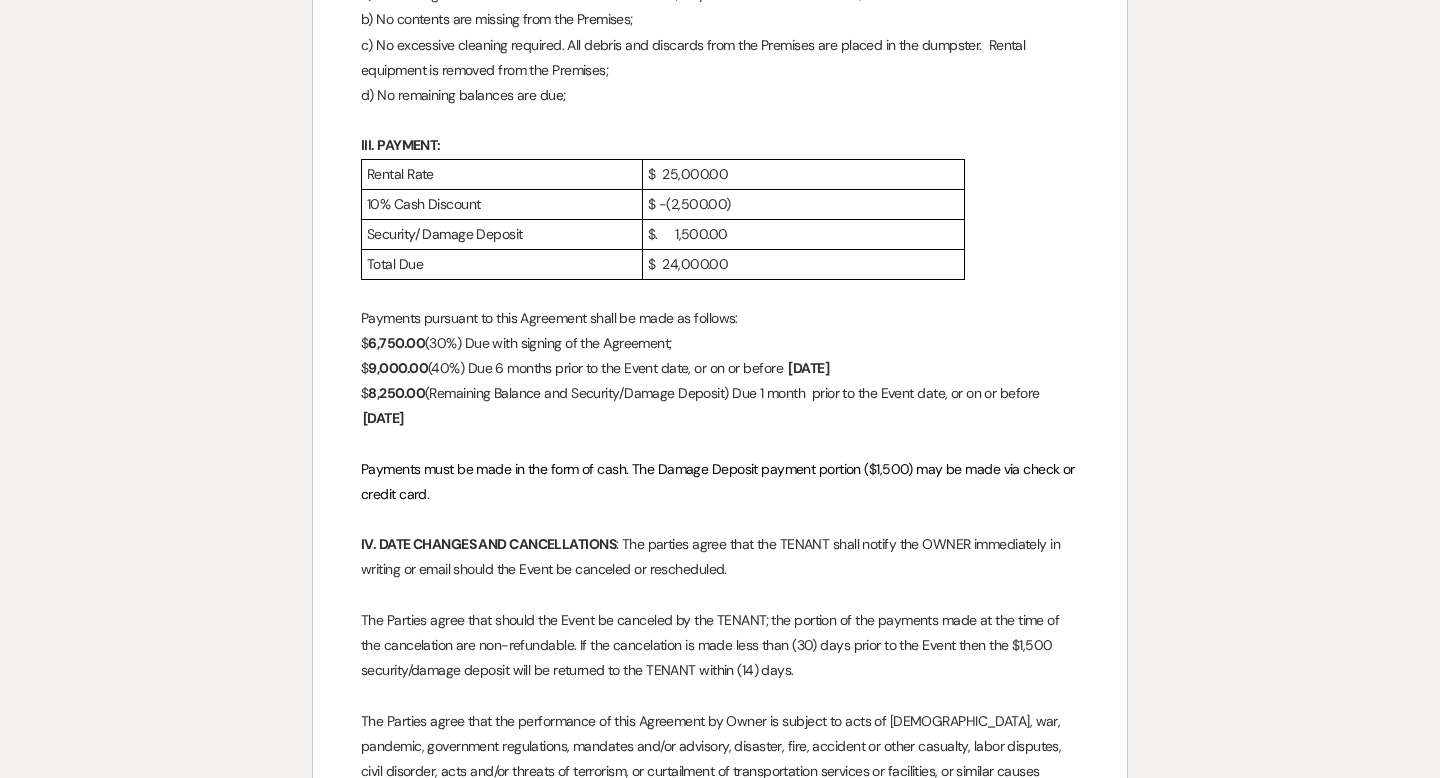 scroll, scrollTop: 0, scrollLeft: 0, axis: both 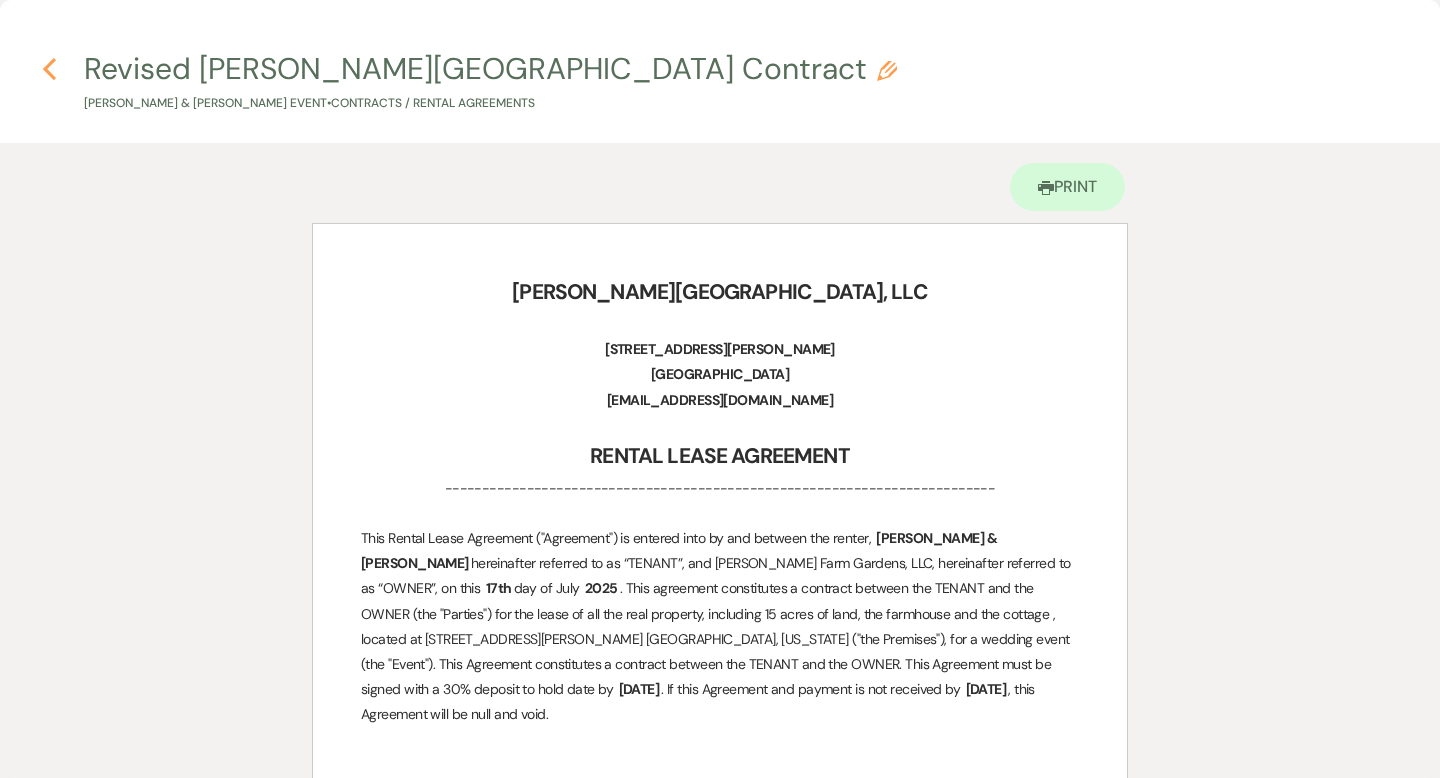 click 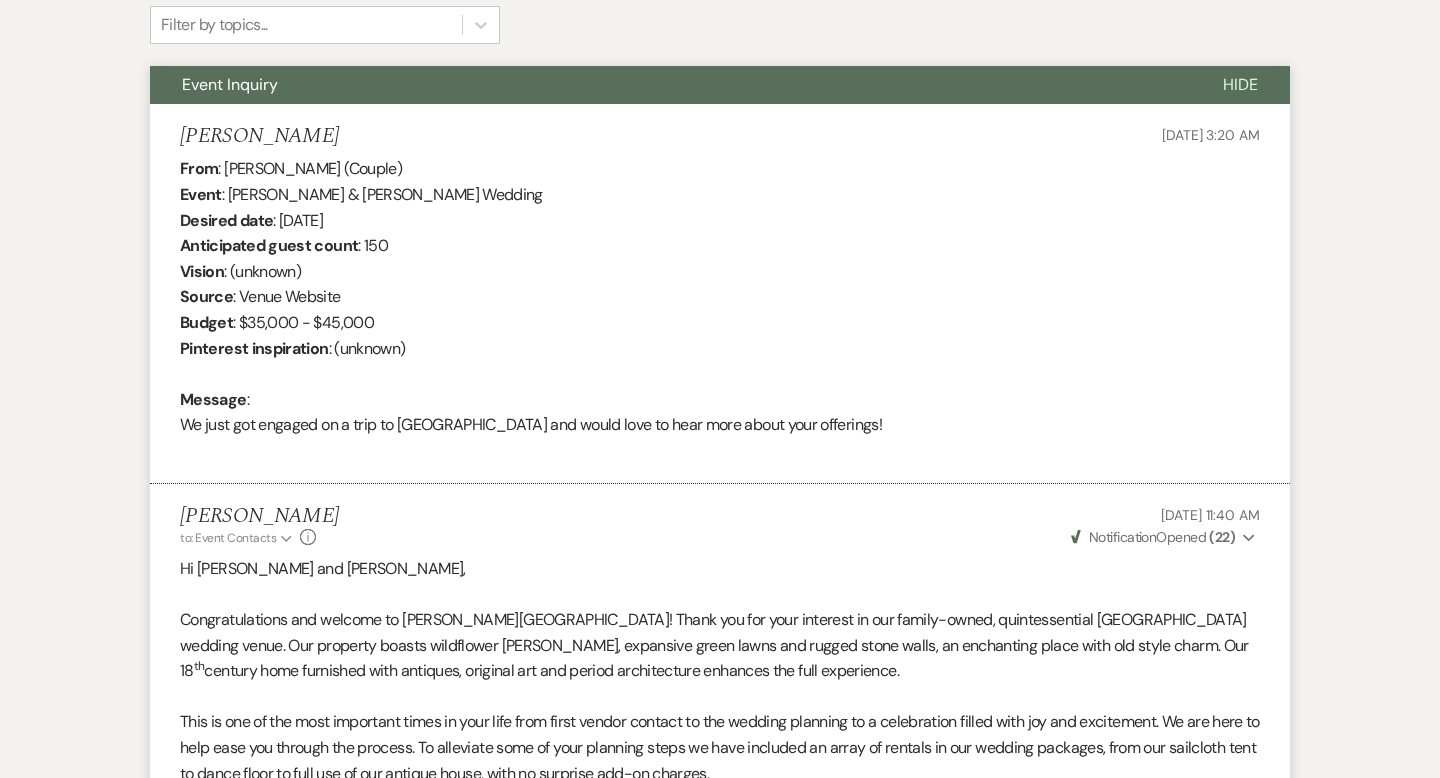 scroll, scrollTop: 0, scrollLeft: 0, axis: both 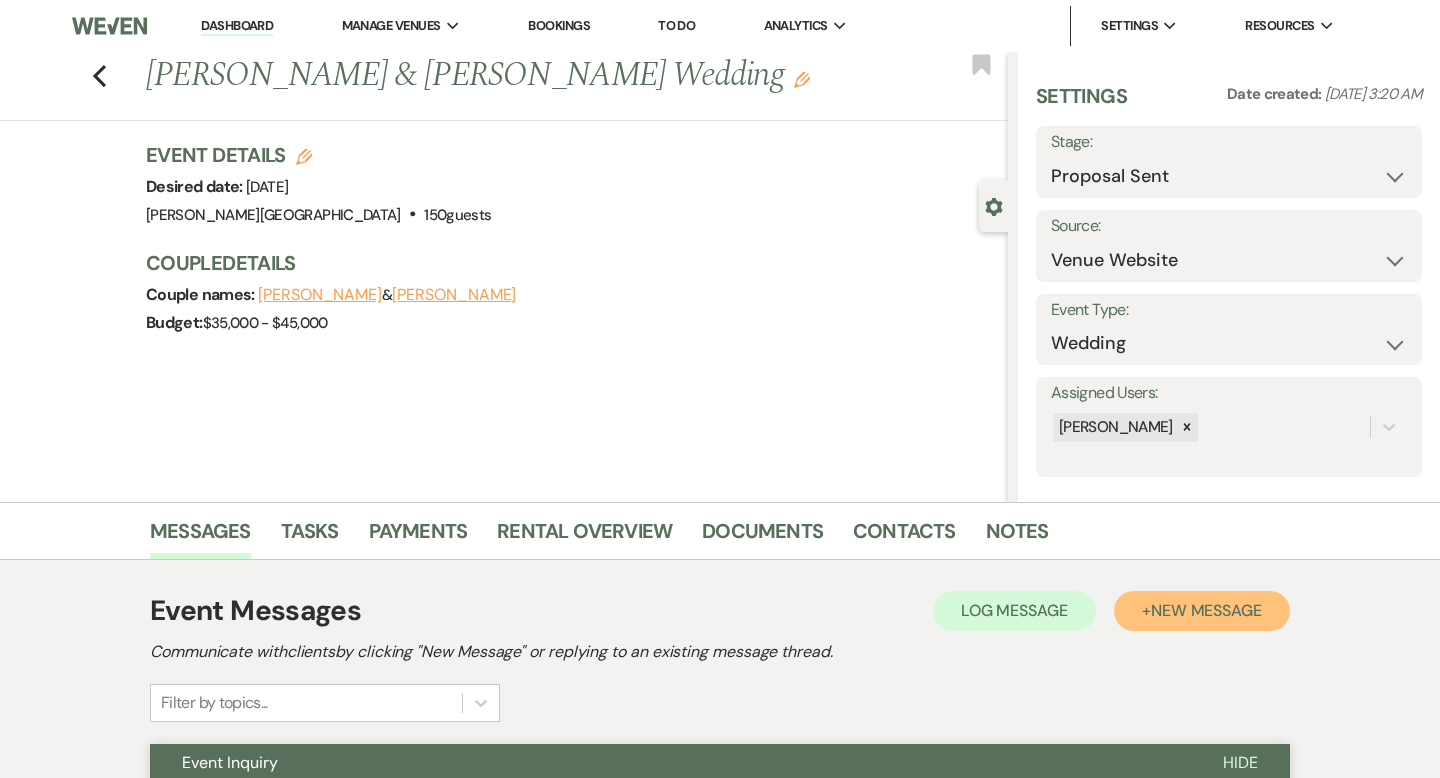 click on "New Message" at bounding box center [1206, 610] 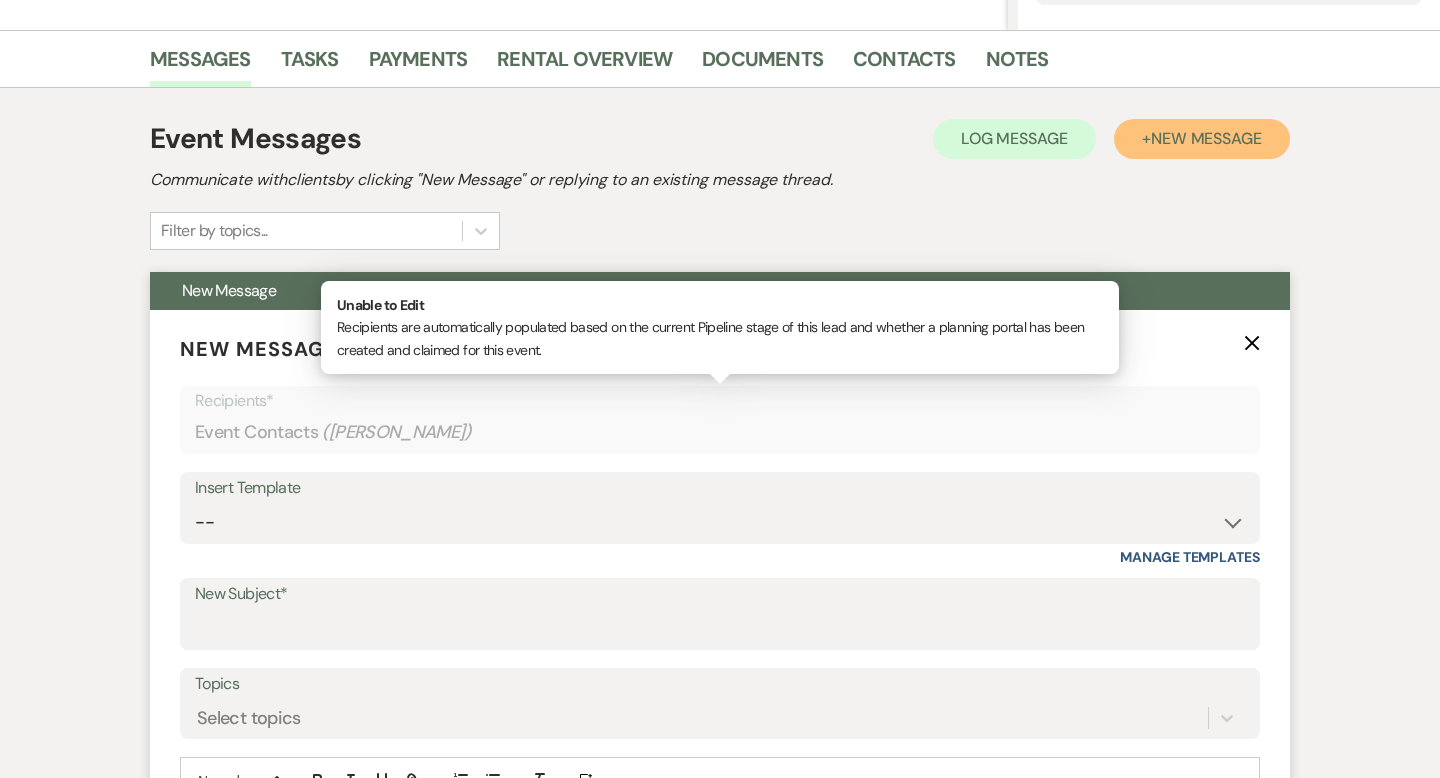 scroll, scrollTop: 539, scrollLeft: 0, axis: vertical 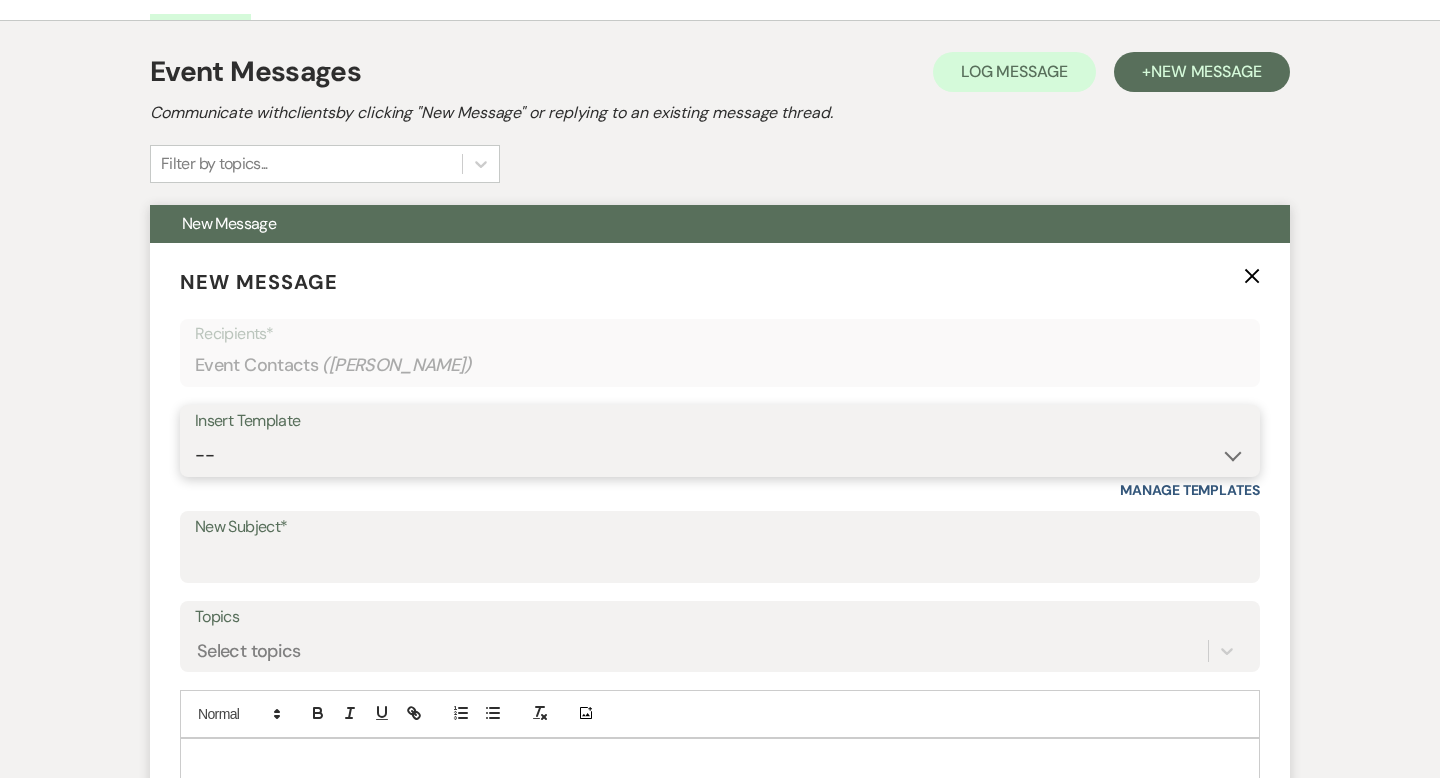 click on "-- Weven Planning Portal Introduction (Booked Events) Wedding Packages Booking Email Tour Request Shower Email Bridge Follow Up One month prior Insurance Reminder Rain Plan Check In Instructions Available Dates SFG Transparent Logos Upcoming Payment Reminder Late Payment Notice 1 Late Payment Notice 2 Cottage Email Copy of Weven Planning Portal Introduction (Booked Events) Deposit Return Via Check Mailed Deposit Return Via CC Refund Contract Questions Flower Announcement tour of grounds Knot Packages All-Inclusive Packages Rental Brochure Rental Updates All Inclusive Booking Email Flower Booking Email All-Inclusive Booking Intro Email Booking Intro Email" at bounding box center (720, 455) 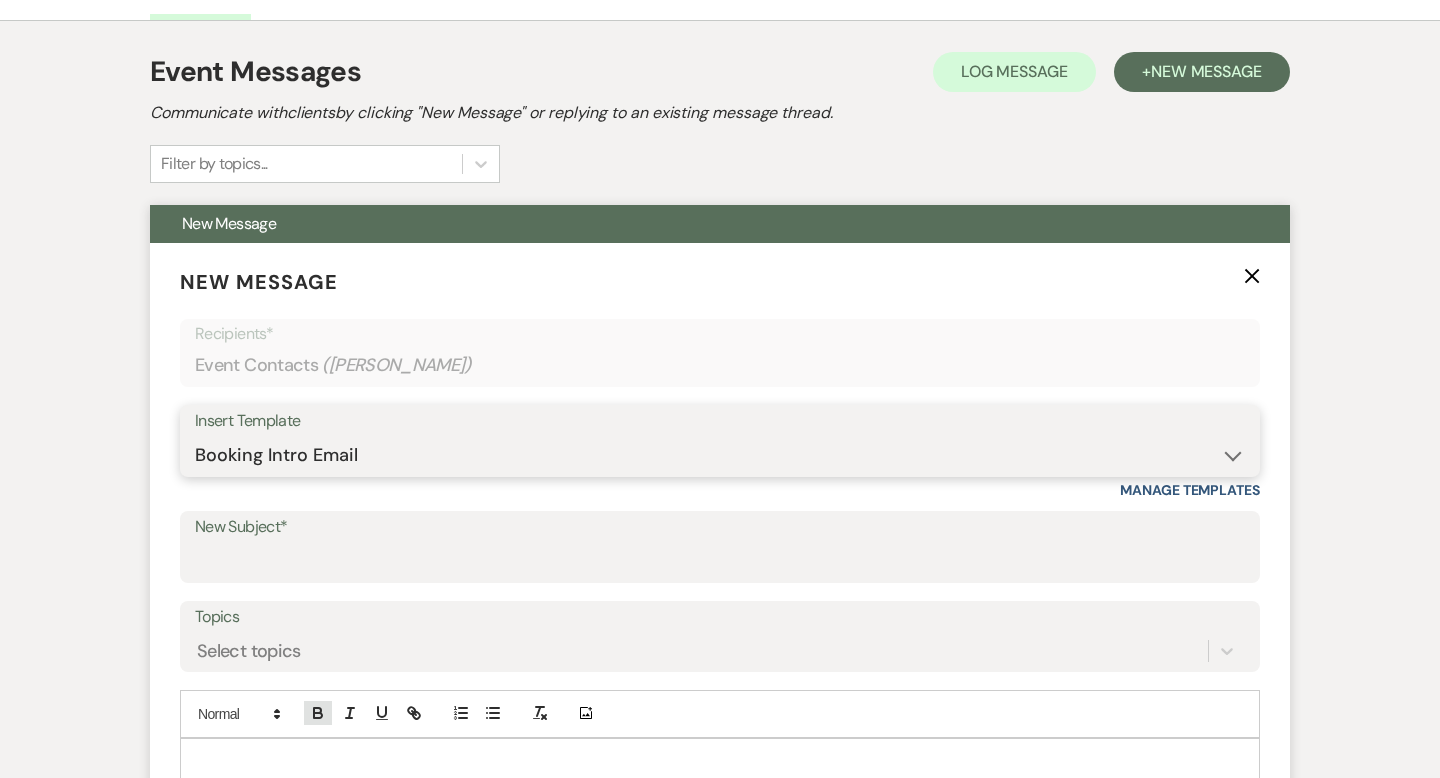 type on "You’re Officially Booked! Here’s What’s Next 🎉" 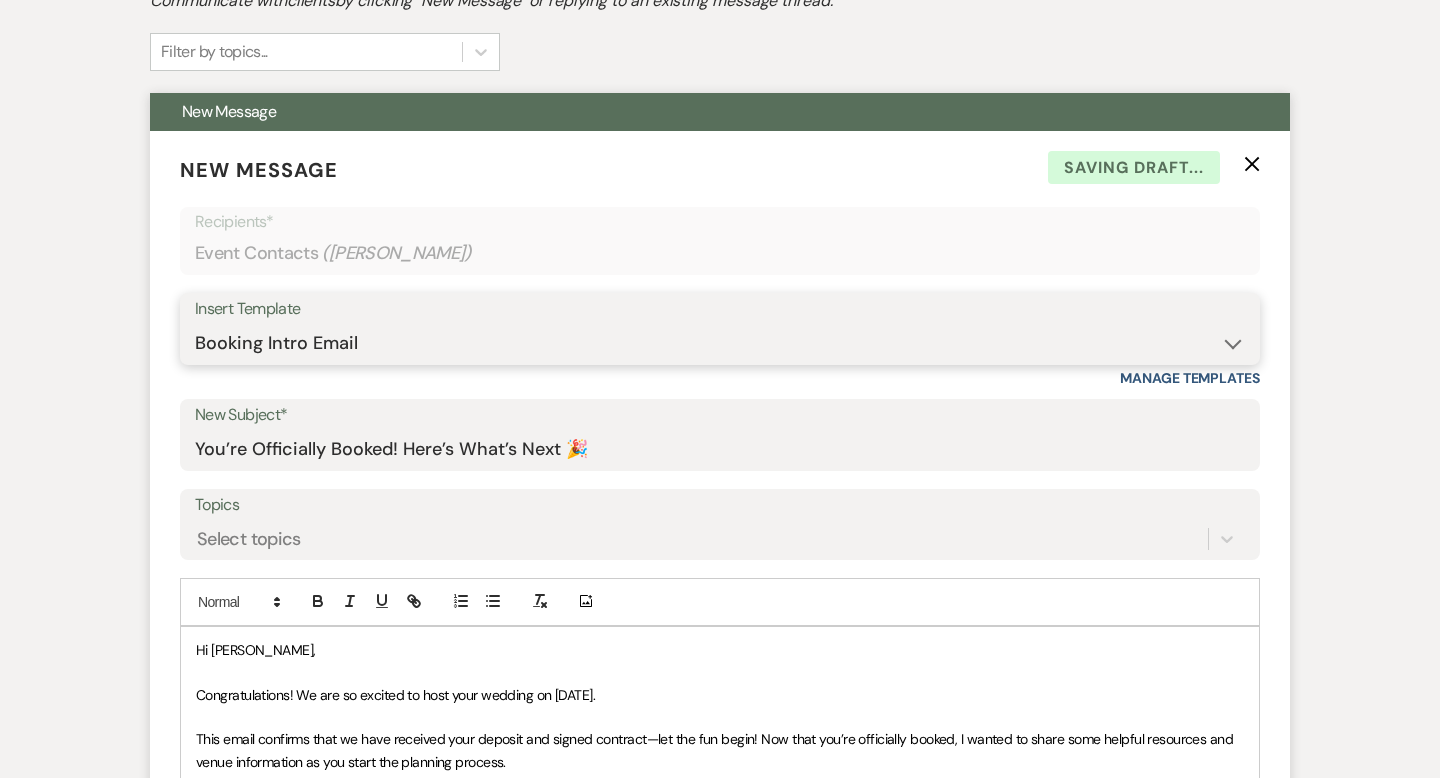 scroll, scrollTop: 735, scrollLeft: 0, axis: vertical 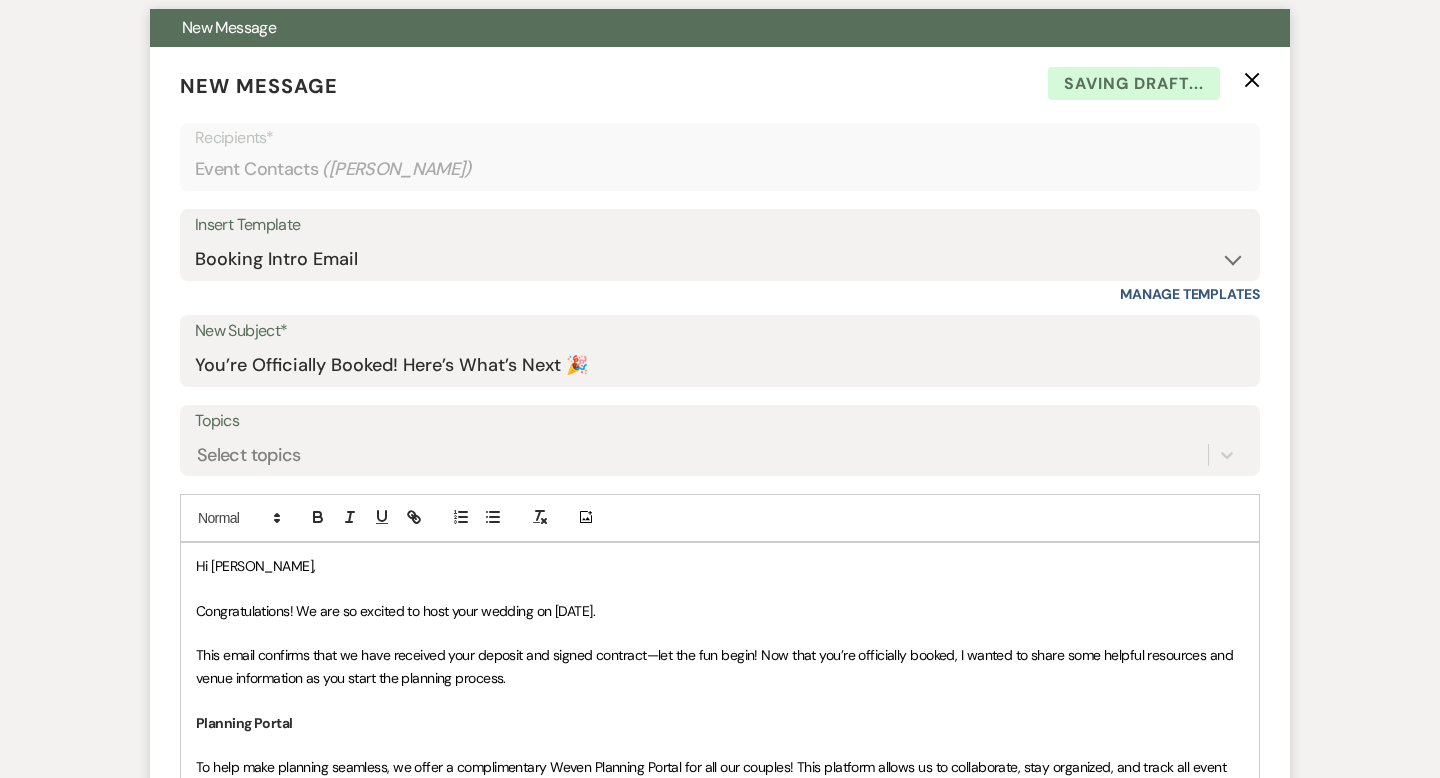 click on "Hi [PERSON_NAME]," at bounding box center (720, 566) 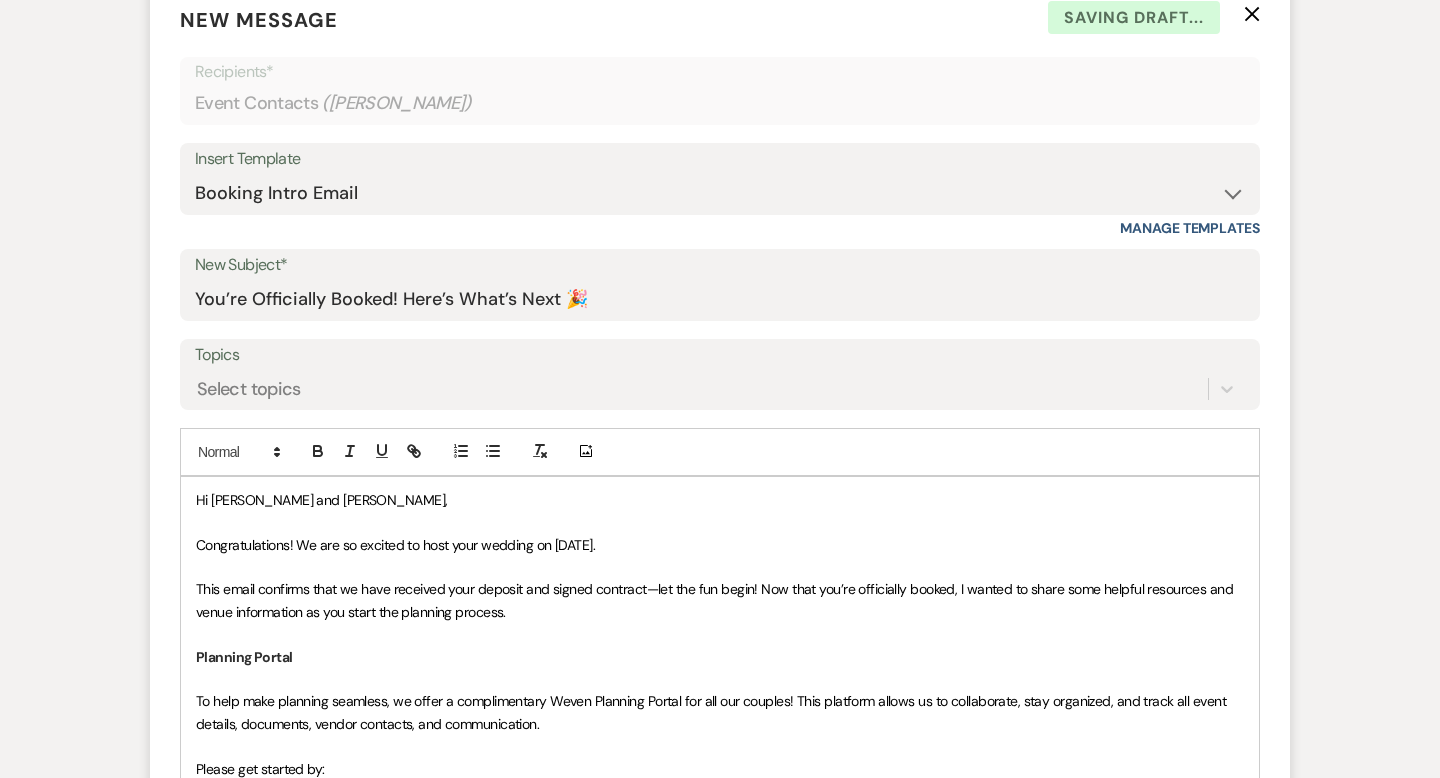 scroll, scrollTop: 804, scrollLeft: 0, axis: vertical 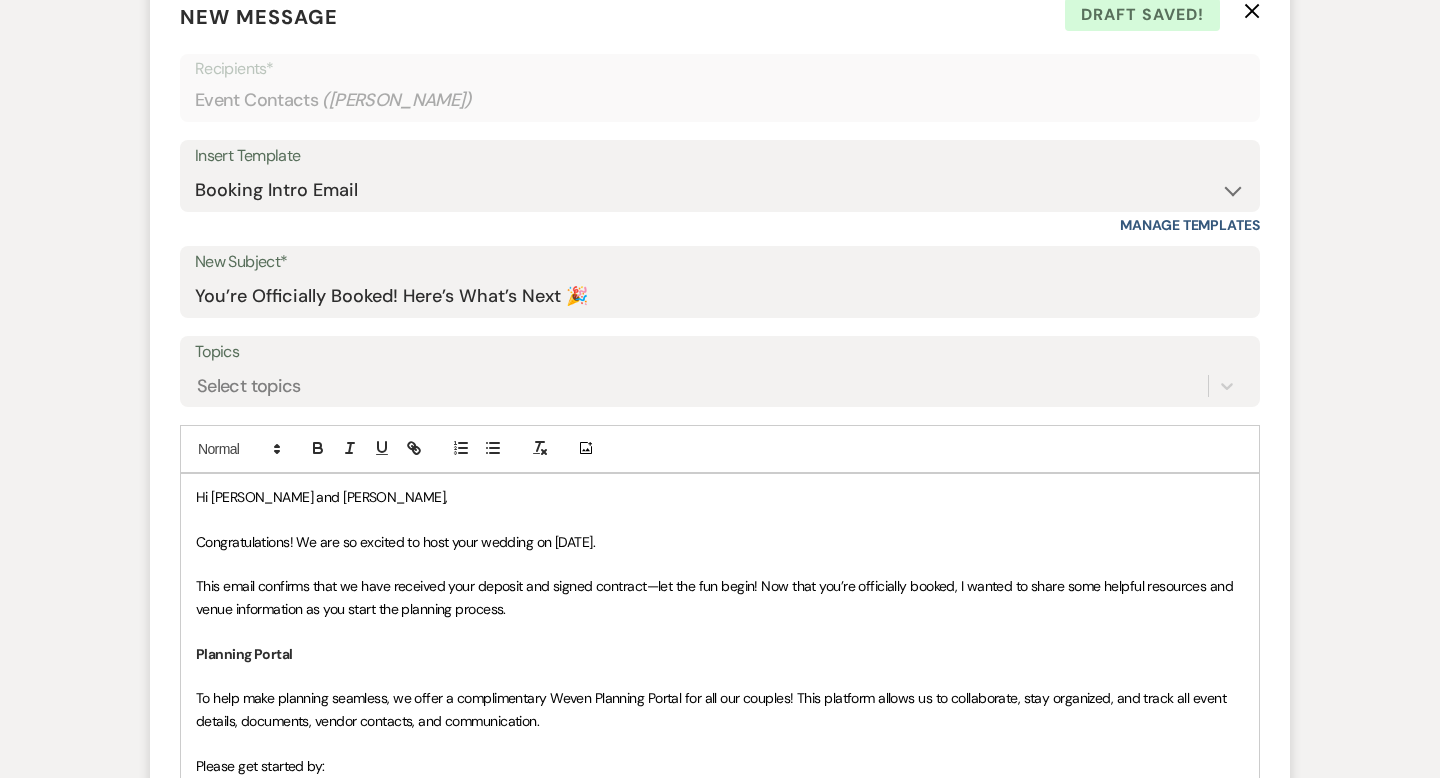 click on "This email confirms that we have received your deposit and signed contract—let the fun begin! Now that you’re officially booked, I wanted to share some helpful resources and venue information as you start the planning process." at bounding box center (716, 597) 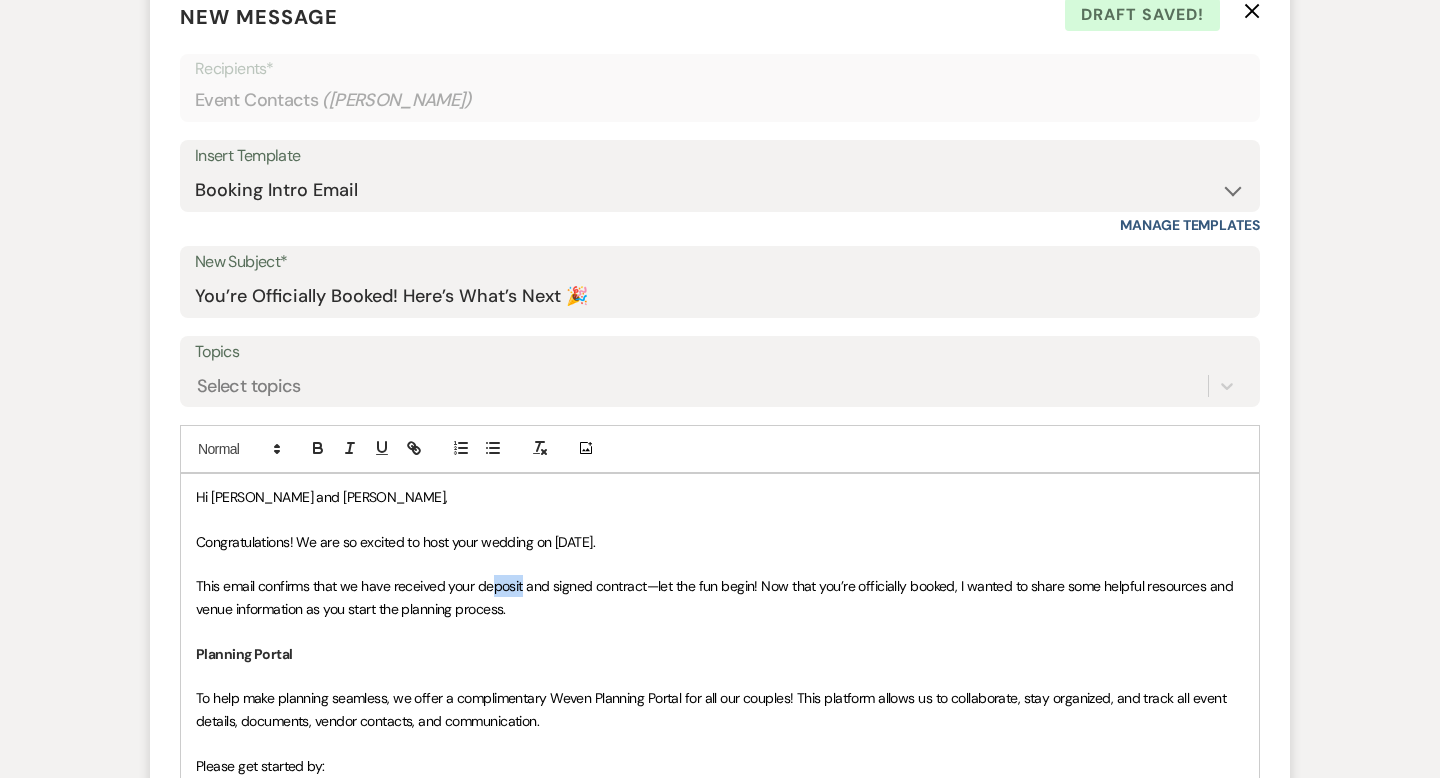 drag, startPoint x: 523, startPoint y: 583, endPoint x: 493, endPoint y: 582, distance: 30.016663 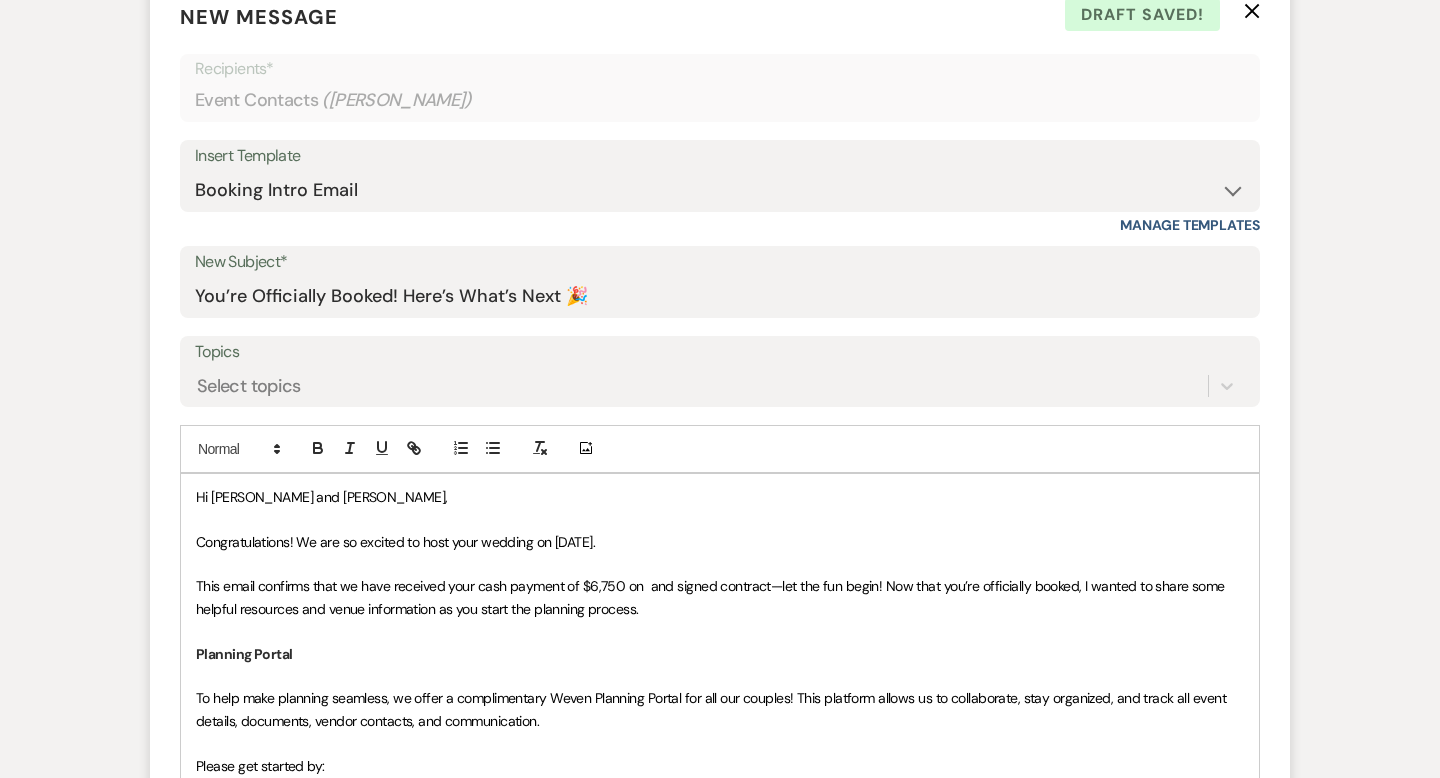click on "This email confirms that we have received your cash payment of $6,750 on  and signed contract—let the fun begin! Now that you’re officially booked, I wanted to share some helpful resources and venue information as you start the planning process." at bounding box center [712, 597] 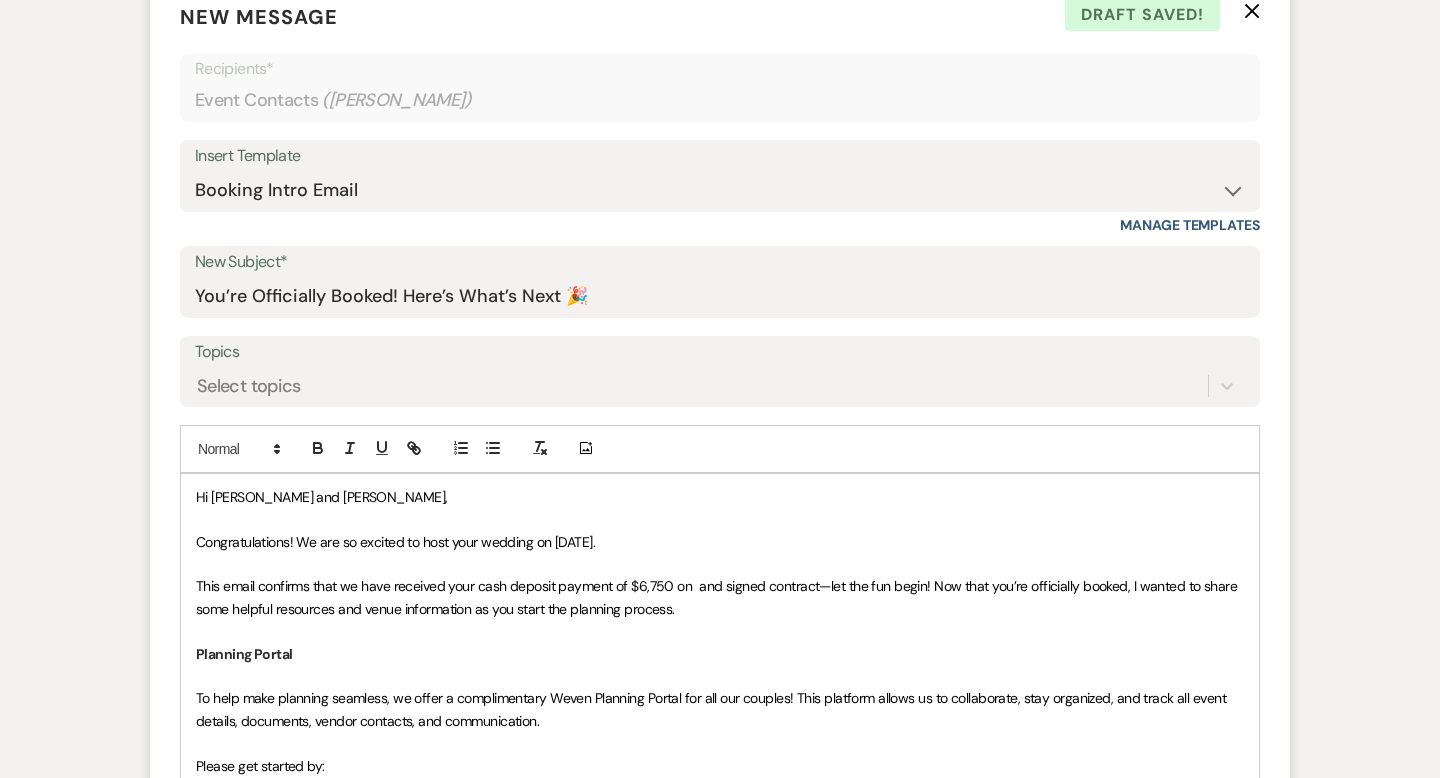 click on "This email confirms that we have received your cash deposit payment of $6,750 on  and signed contract—let the fun begin! Now that you’re officially booked, I wanted to share some helpful resources and venue information as you start the planning process." at bounding box center (718, 597) 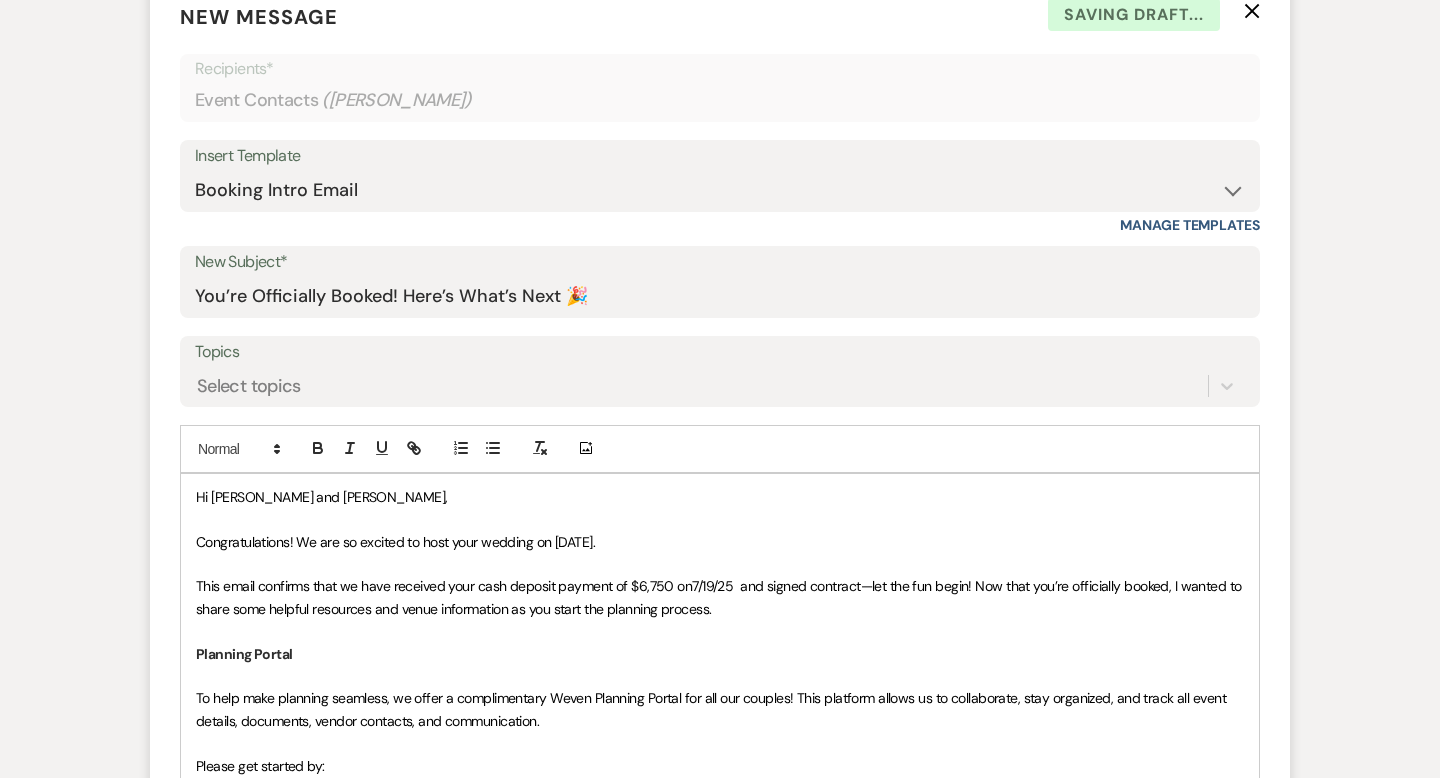 click at bounding box center [720, 564] 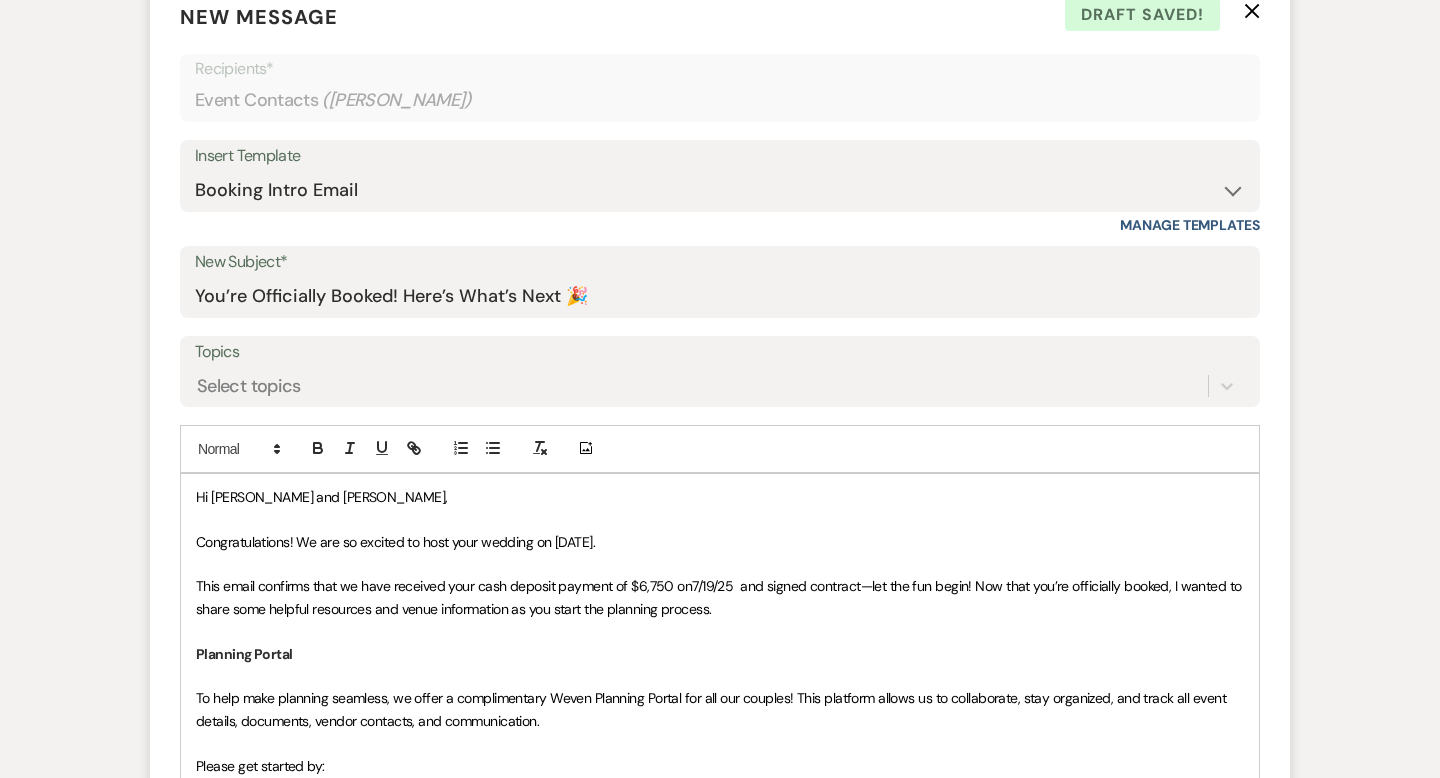 click on "This email confirms that we have received your cash deposit payment of $6,750 on7/19/25  and signed contract—let the fun begin! Now that you’re officially booked, I wanted to share some helpful resources and venue information as you start the planning process." at bounding box center (720, 597) 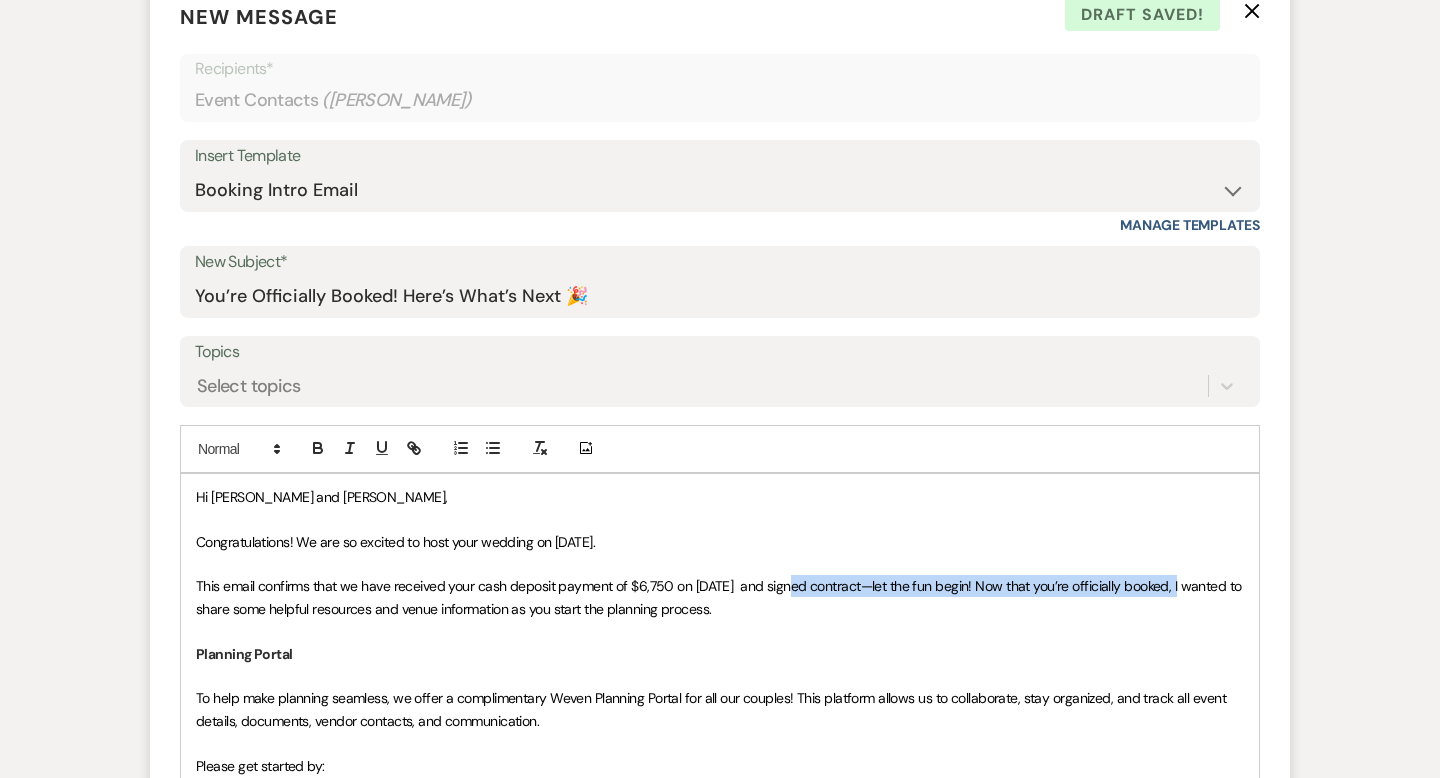 drag, startPoint x: 1174, startPoint y: 584, endPoint x: 781, endPoint y: 581, distance: 393.01144 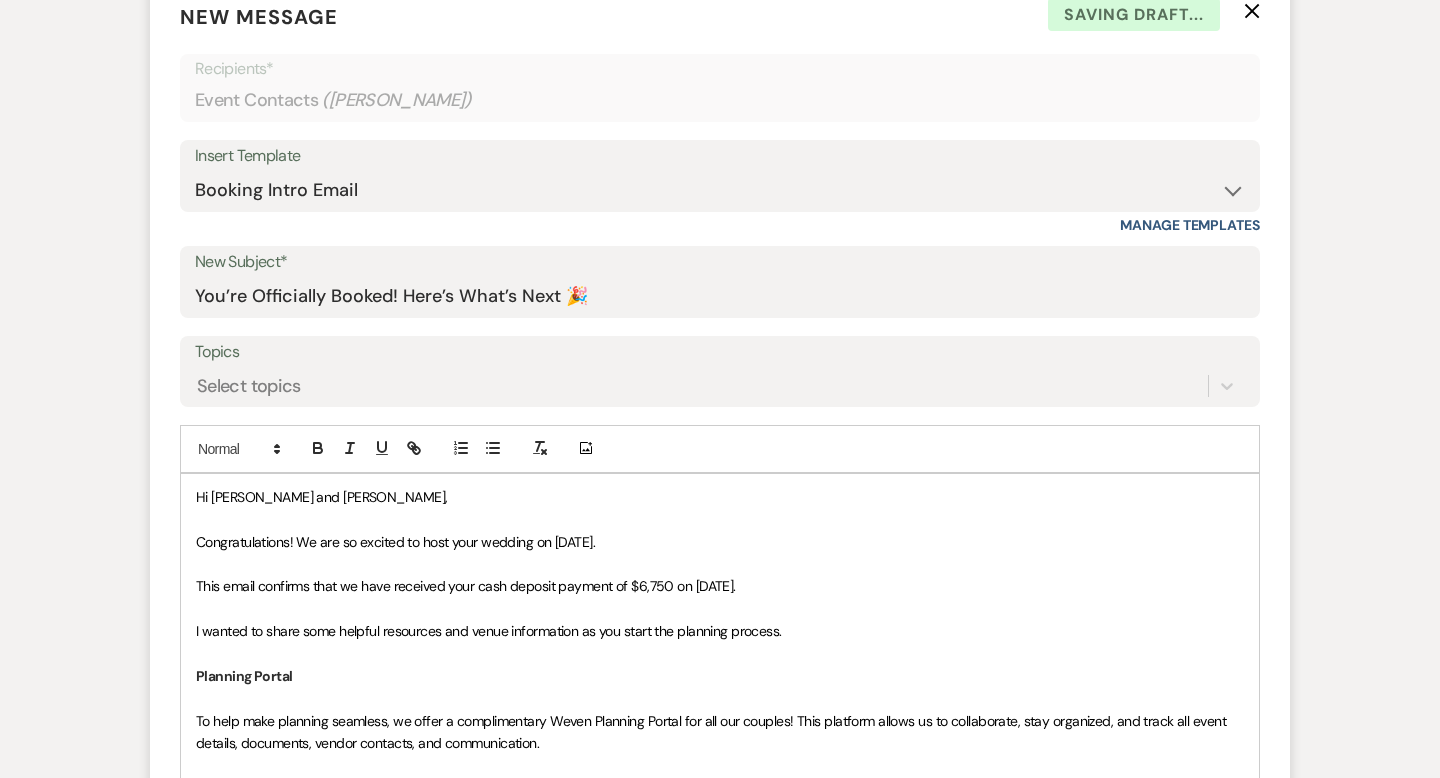 scroll, scrollTop: 858, scrollLeft: 0, axis: vertical 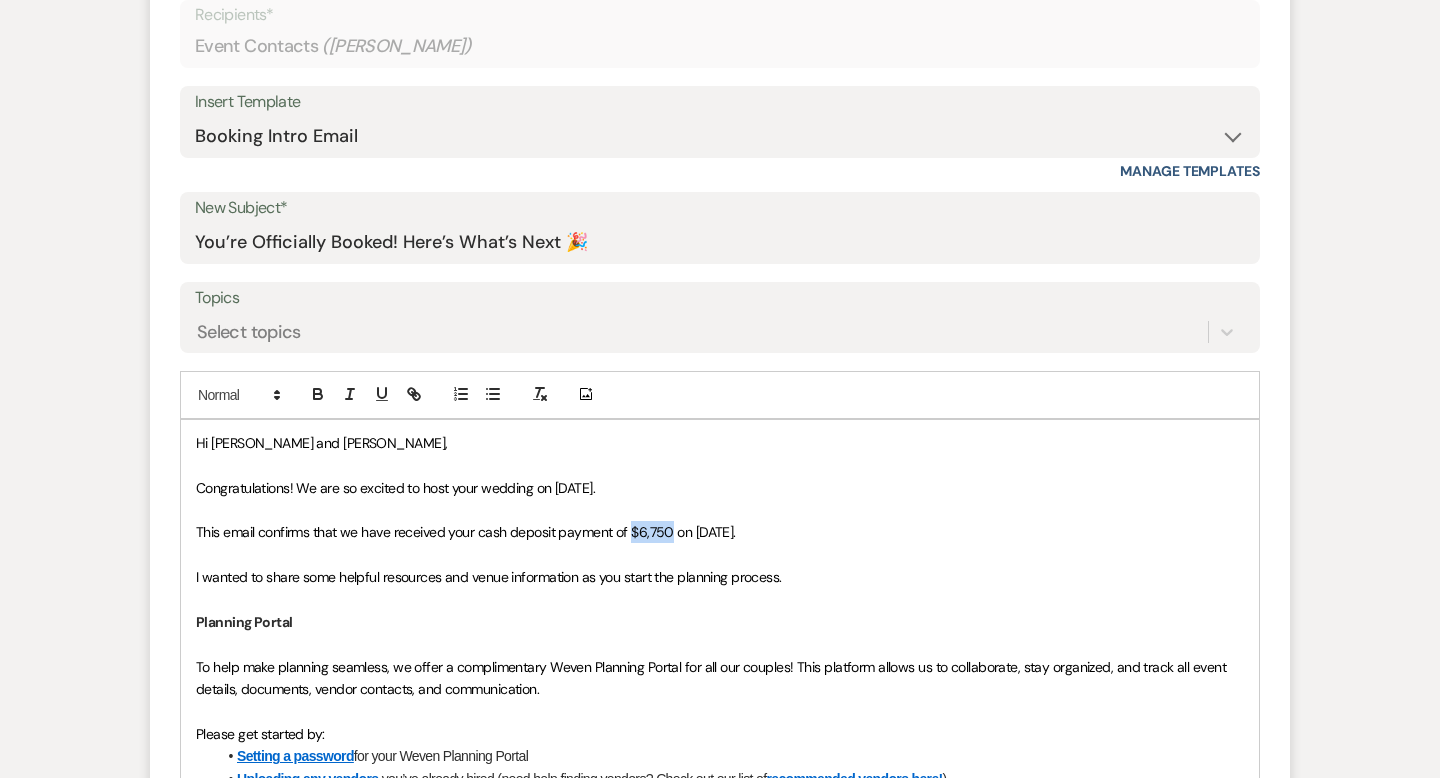 drag, startPoint x: 672, startPoint y: 527, endPoint x: 629, endPoint y: 525, distance: 43.046486 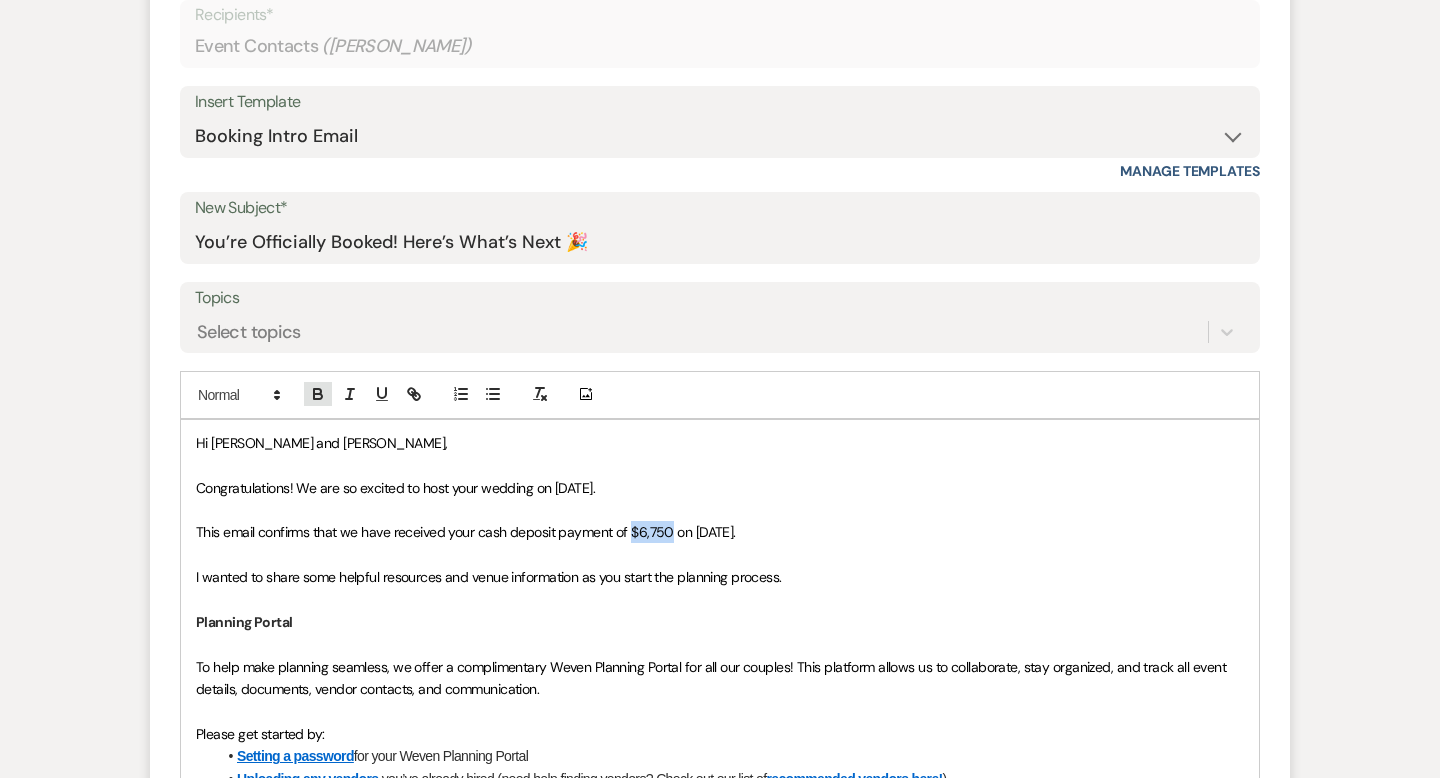 click at bounding box center [318, 394] 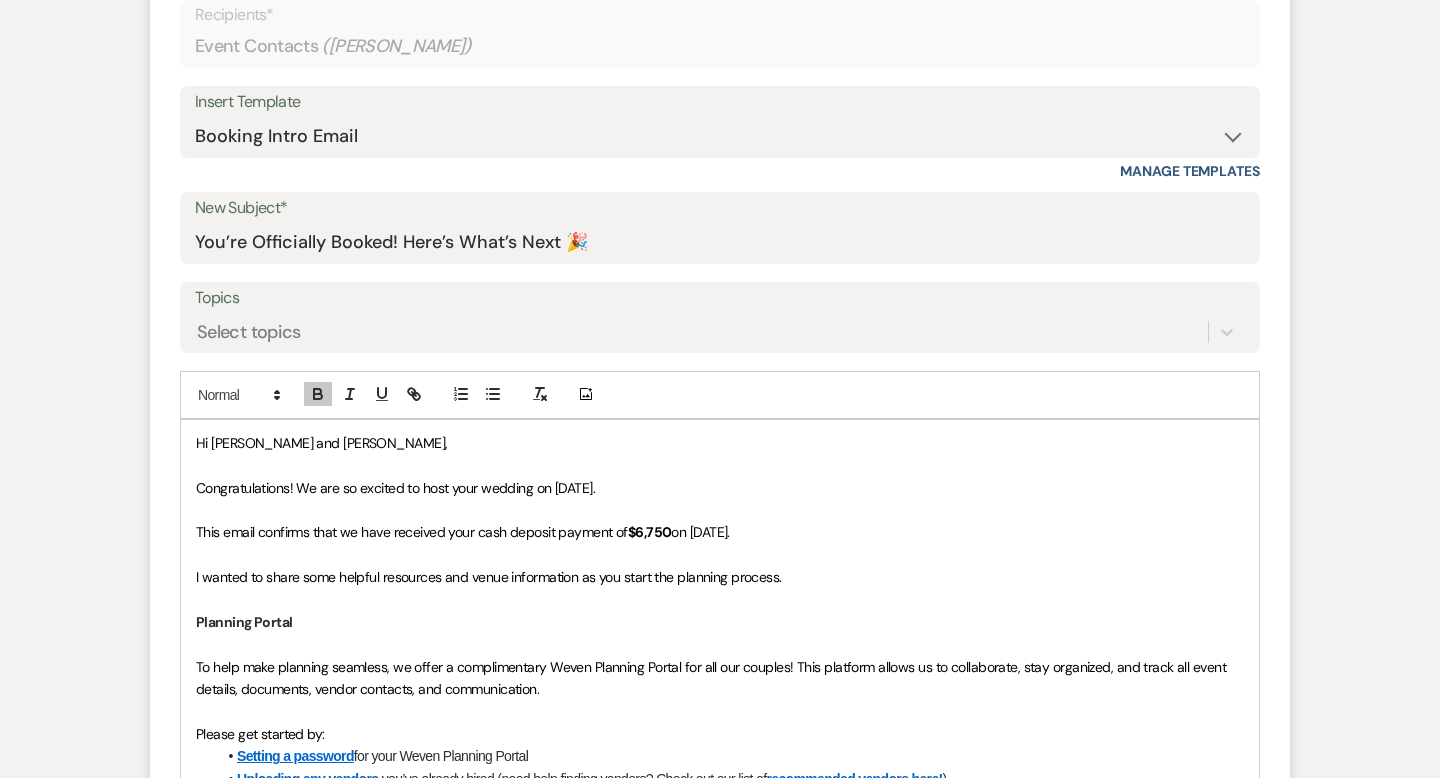 click on "Congratulations! We are so excited to host your wedding on [DATE]." at bounding box center (720, 488) 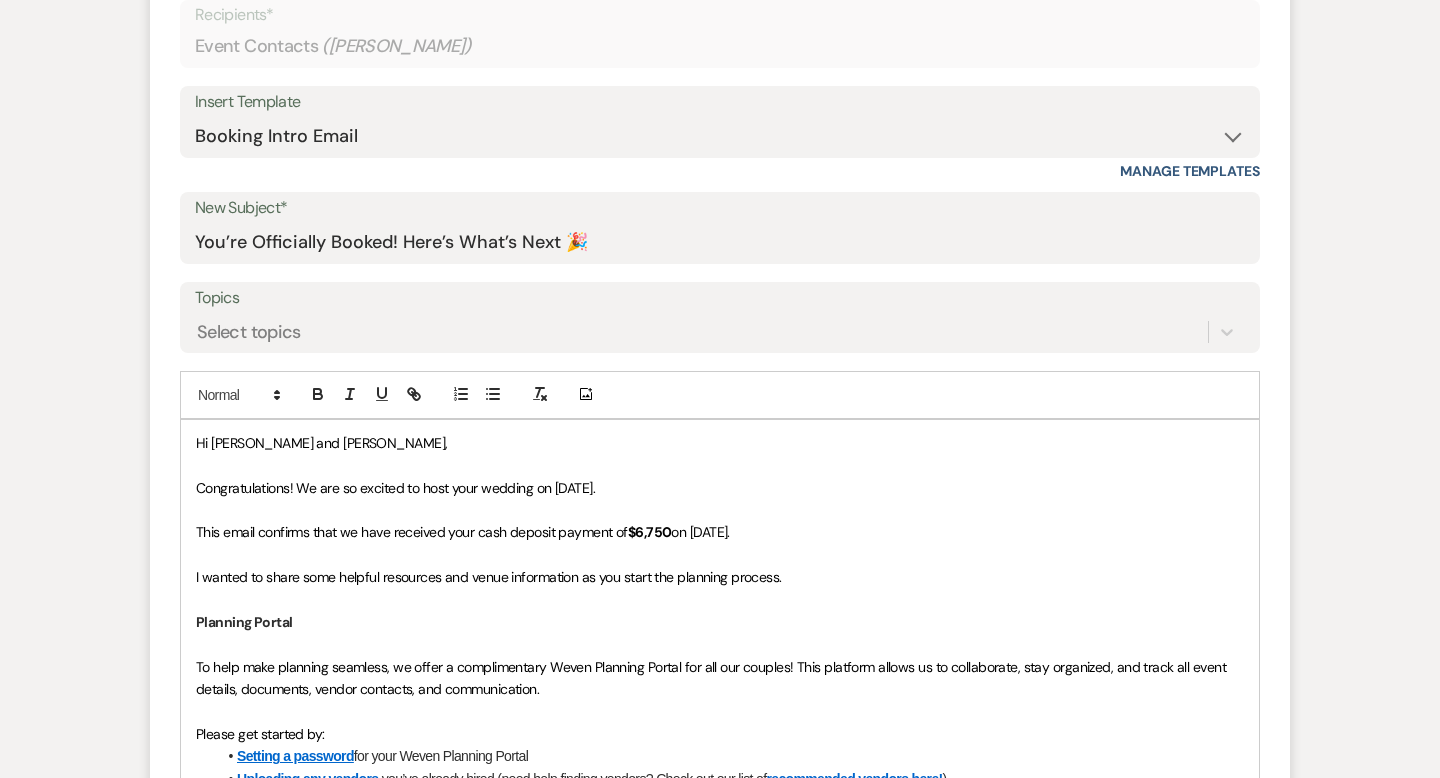 drag, startPoint x: 739, startPoint y: 526, endPoint x: 696, endPoint y: 526, distance: 43 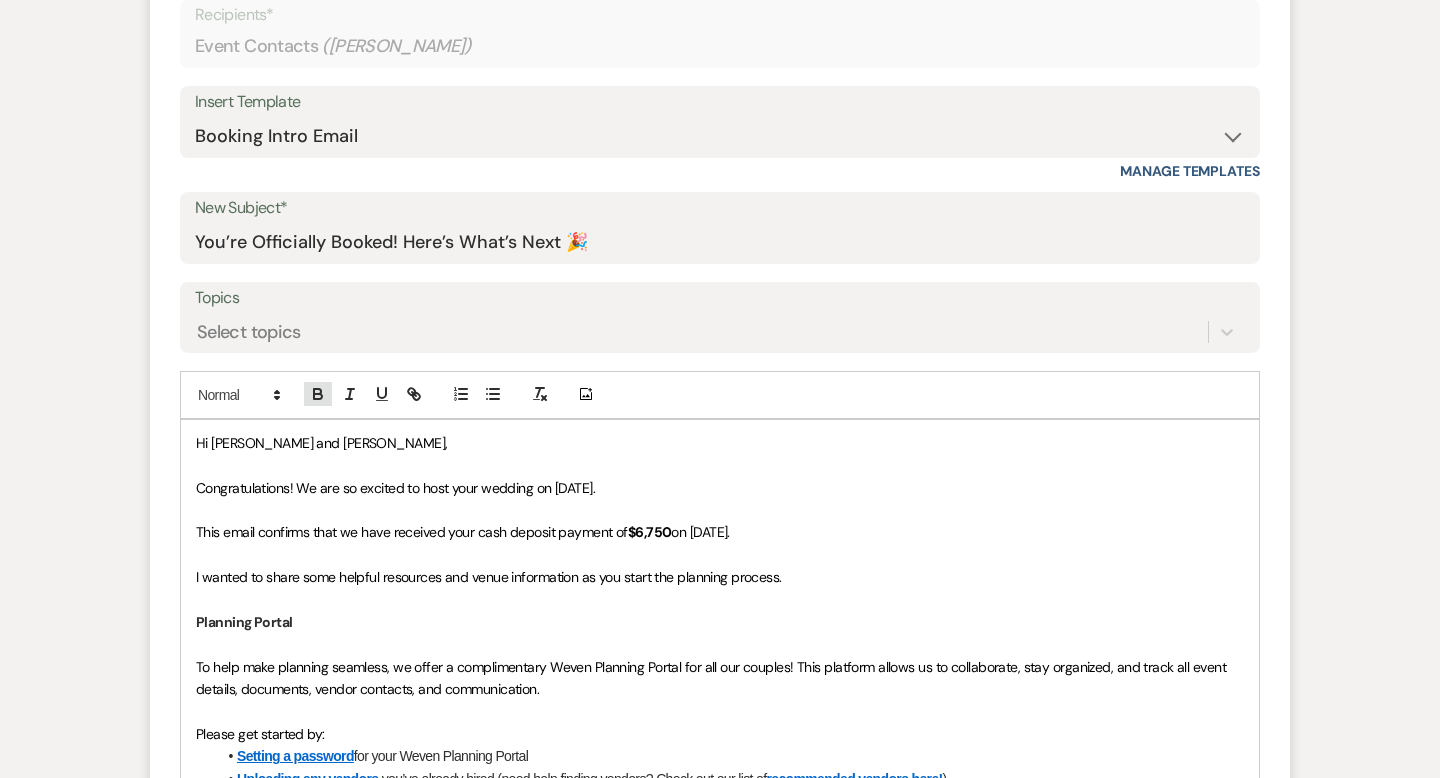 click 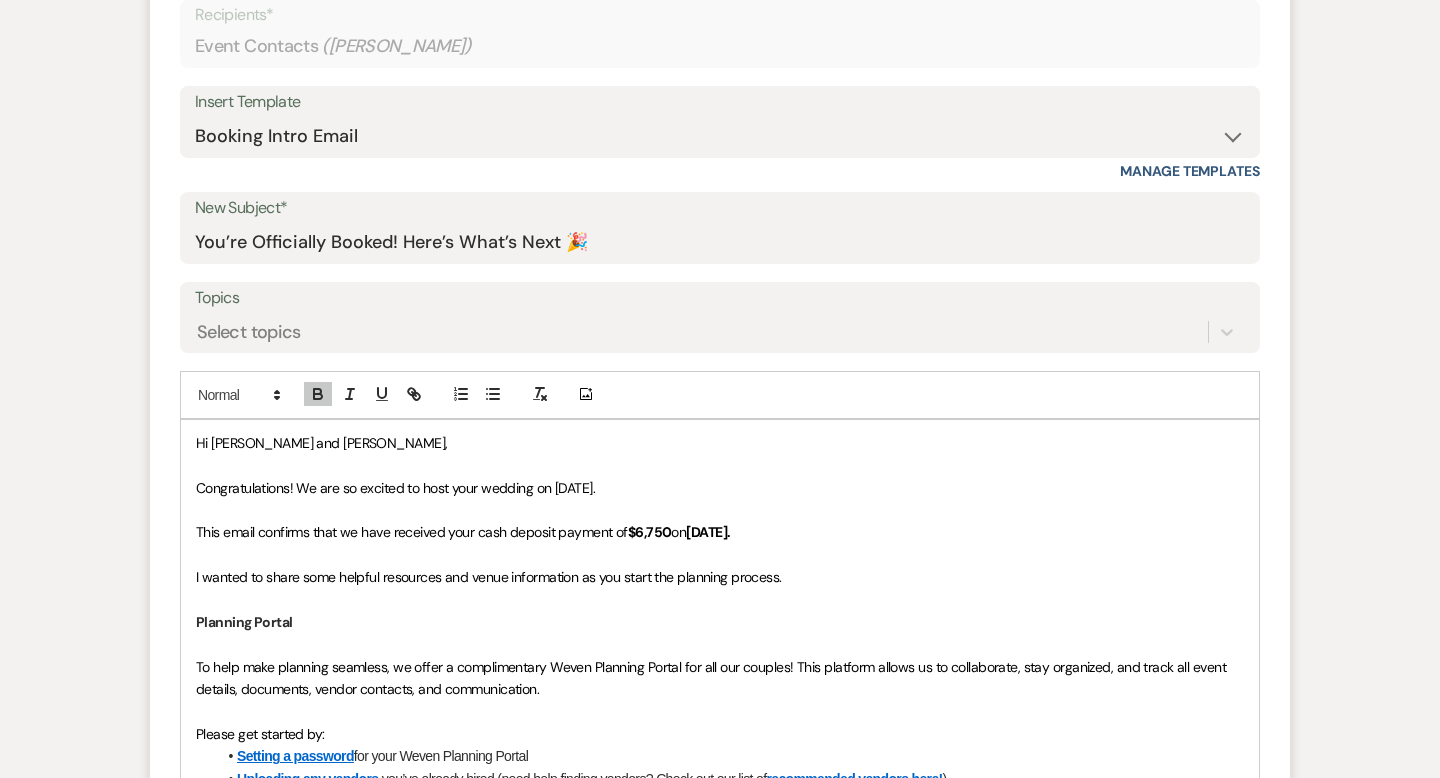 click on "Hi [PERSON_NAME] and [PERSON_NAME]," at bounding box center [720, 443] 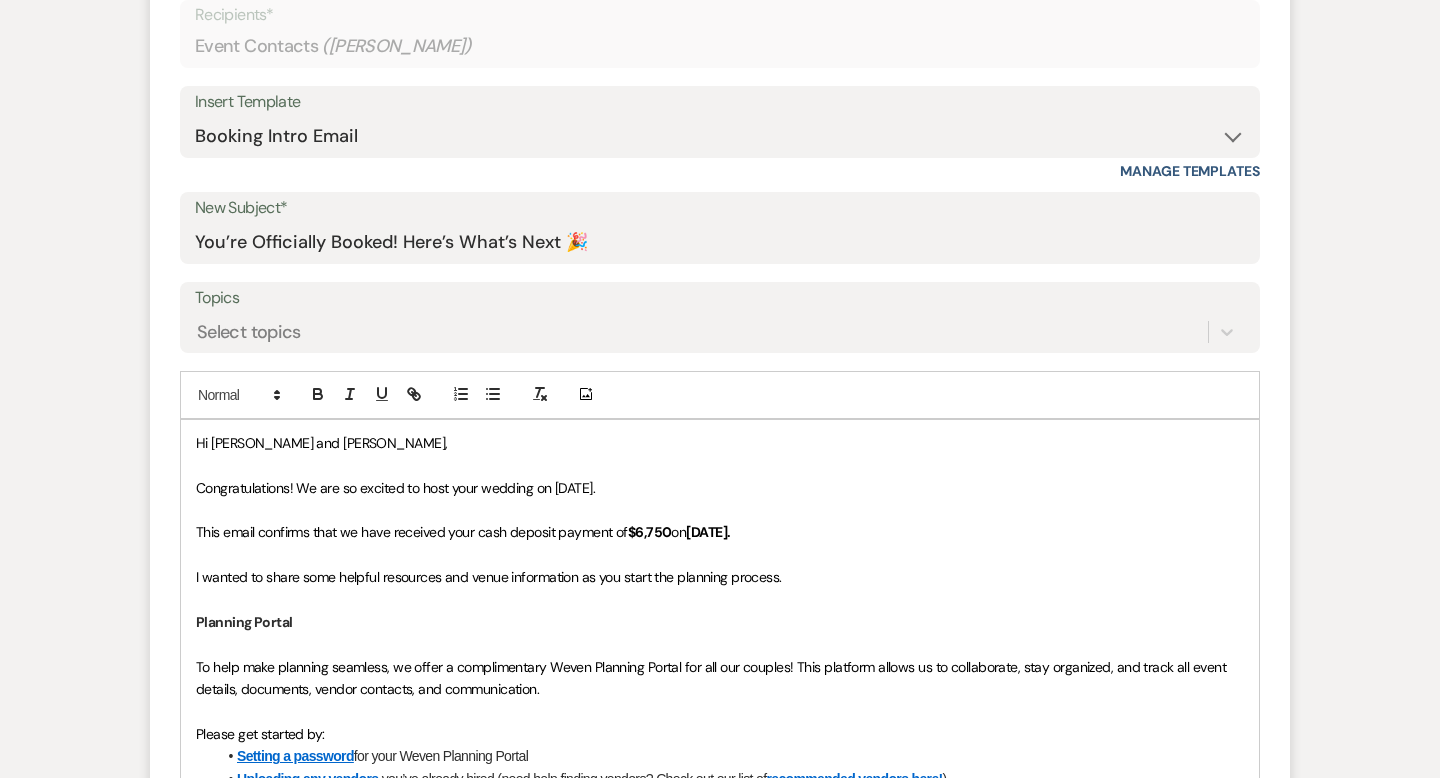 click on "This email confirms that we have received your cash deposit payment of  $6,750  on  [DATE]." at bounding box center [720, 532] 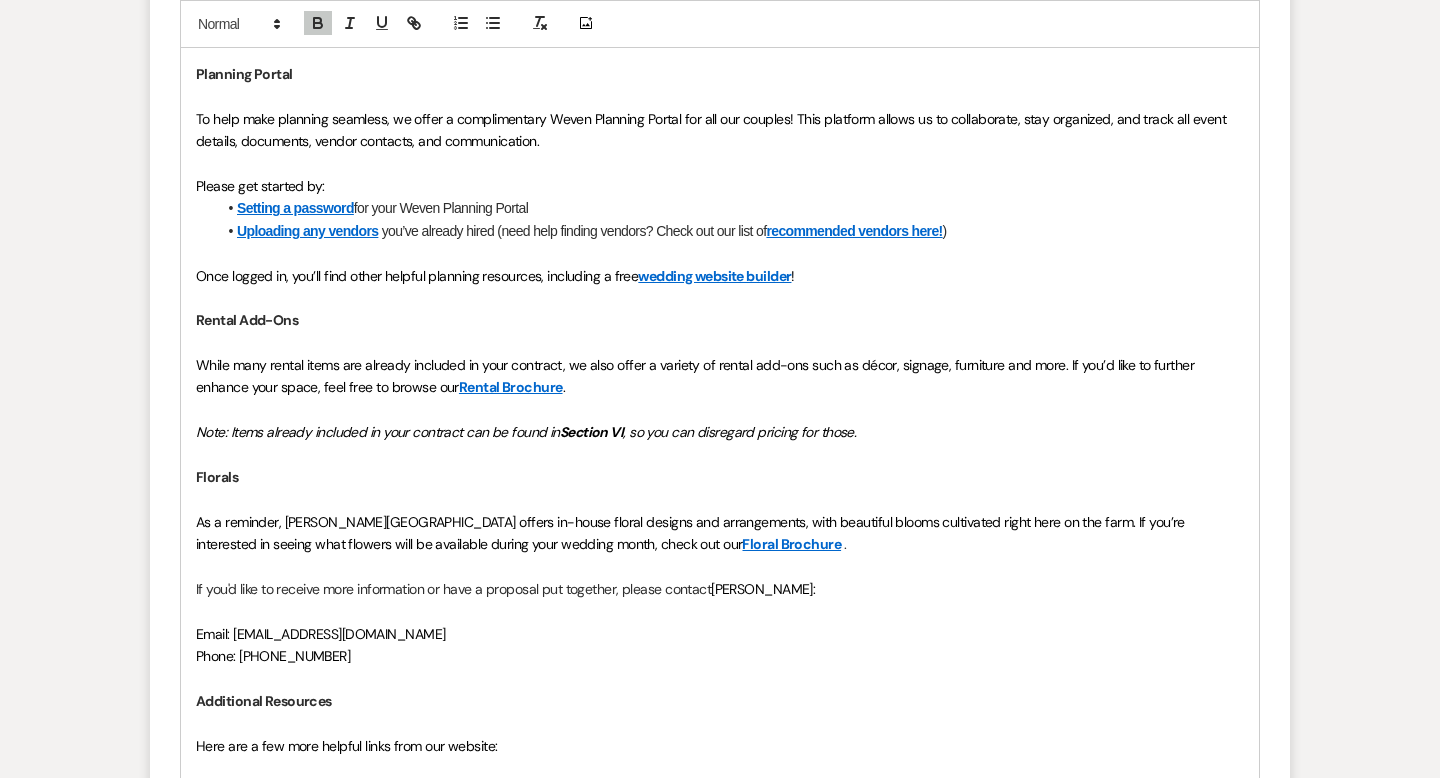 scroll, scrollTop: 1450, scrollLeft: 0, axis: vertical 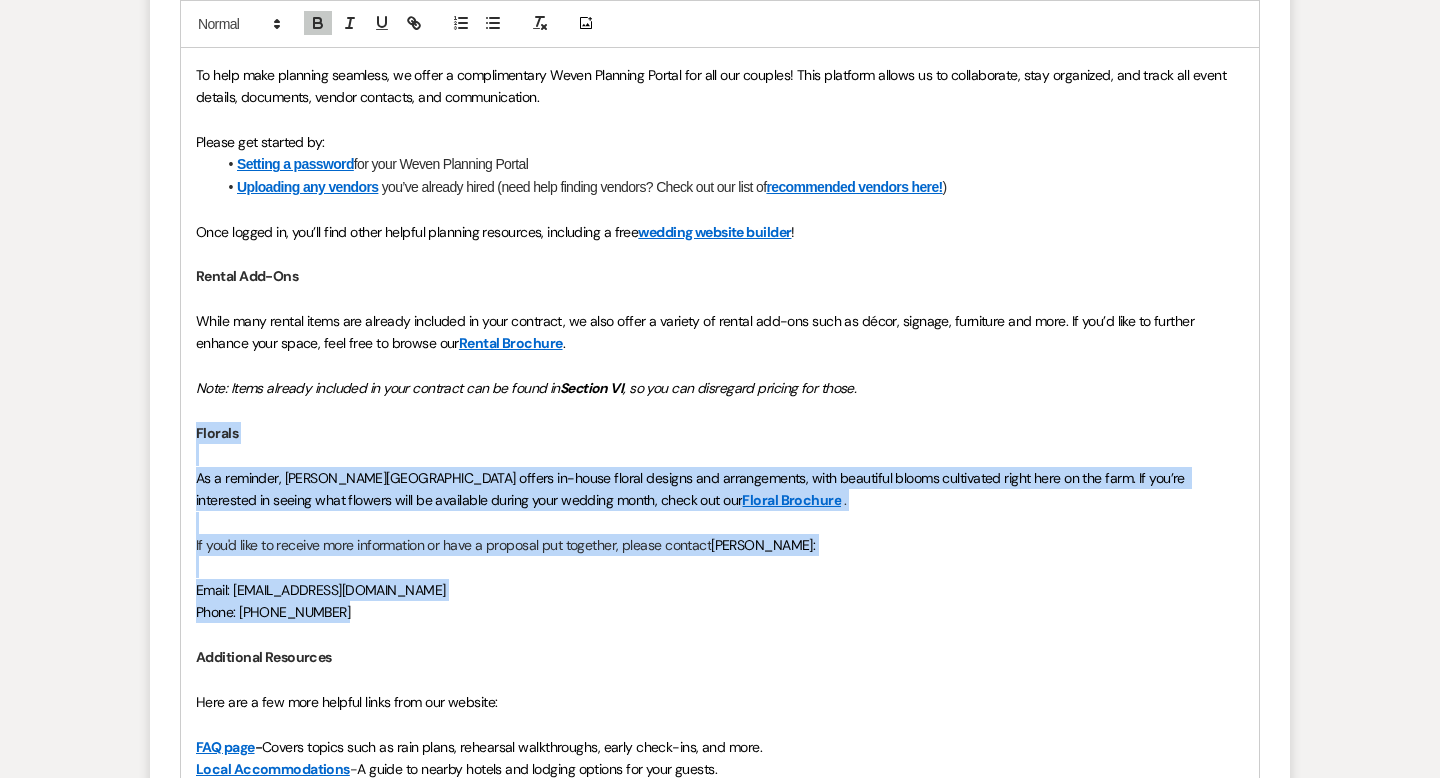 drag, startPoint x: 359, startPoint y: 620, endPoint x: 188, endPoint y: 426, distance: 258.60587 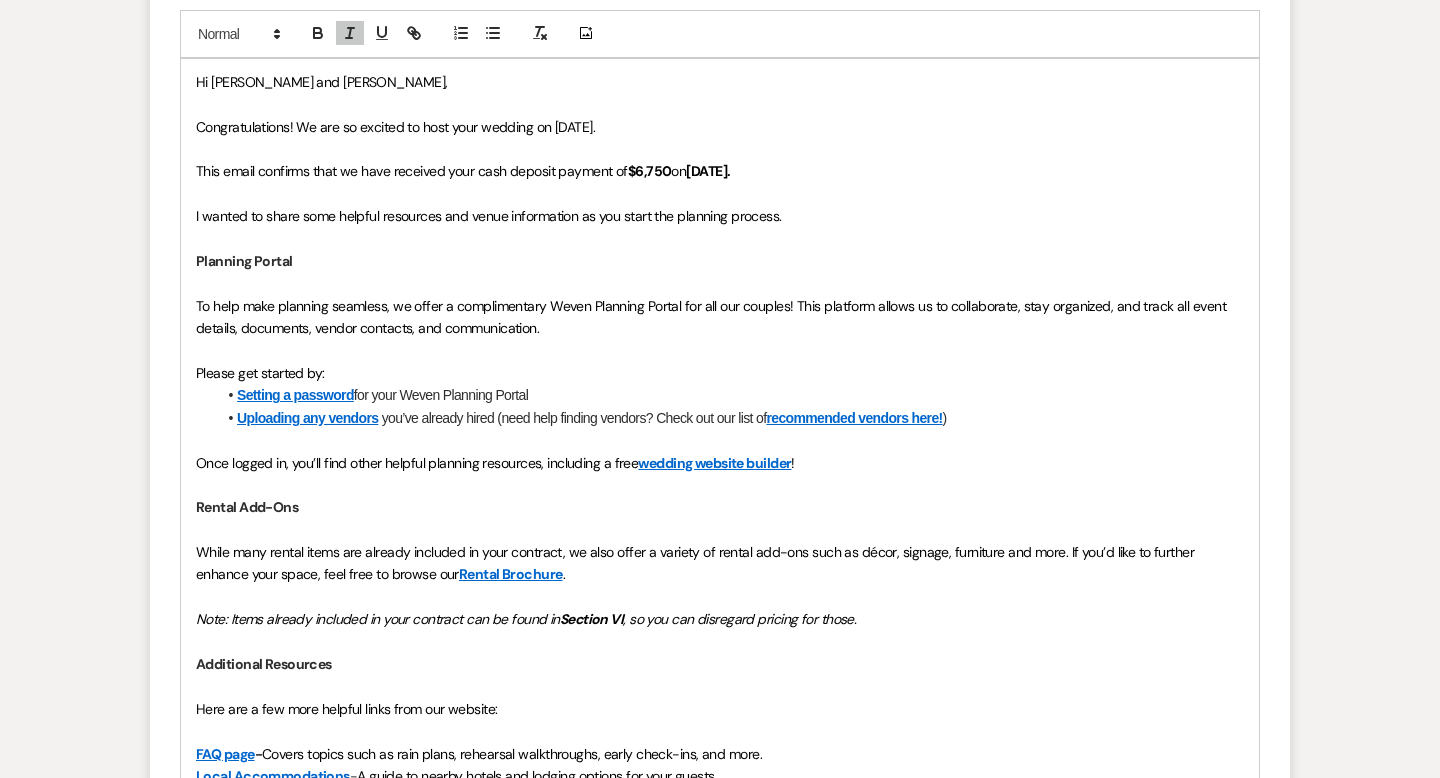 scroll, scrollTop: 1216, scrollLeft: 0, axis: vertical 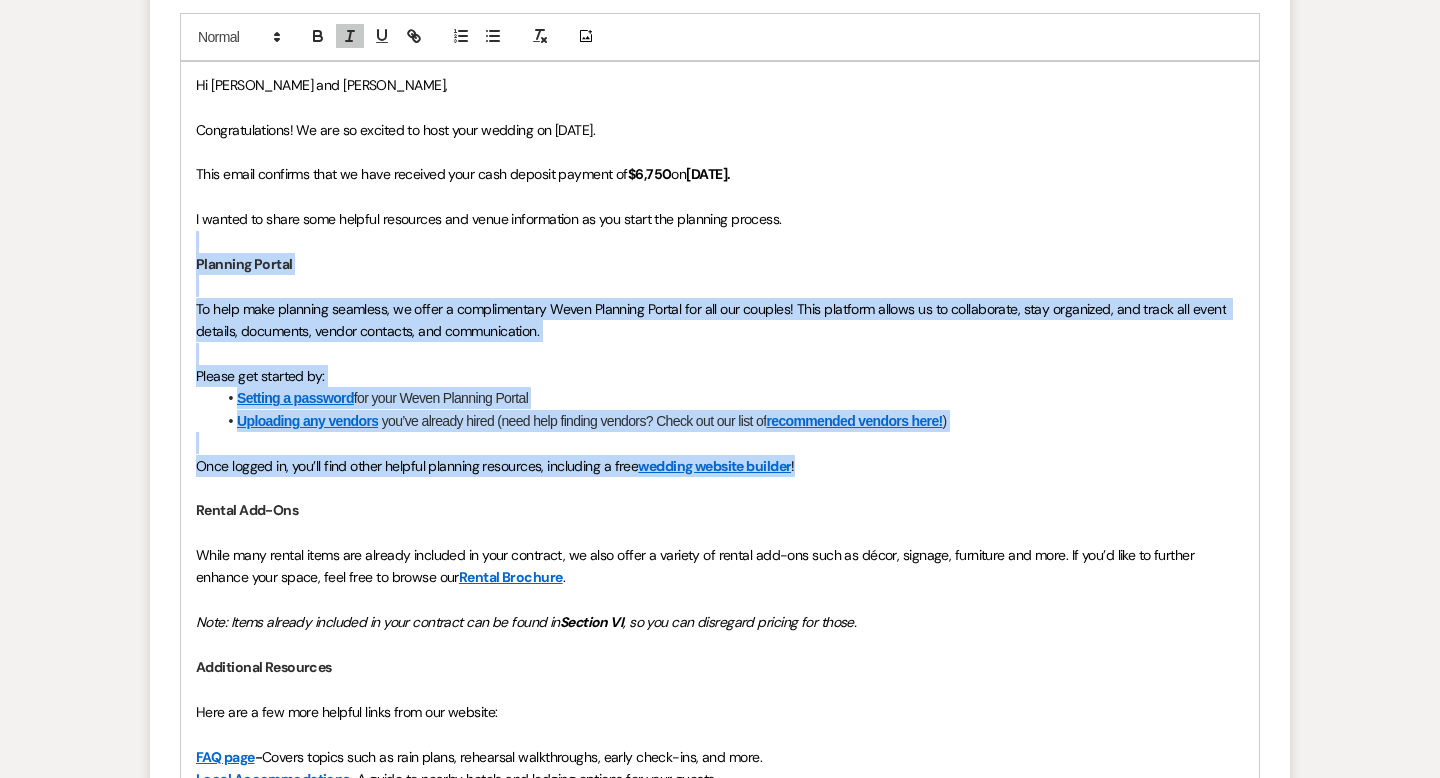 drag, startPoint x: 826, startPoint y: 470, endPoint x: 202, endPoint y: 242, distance: 664.3493 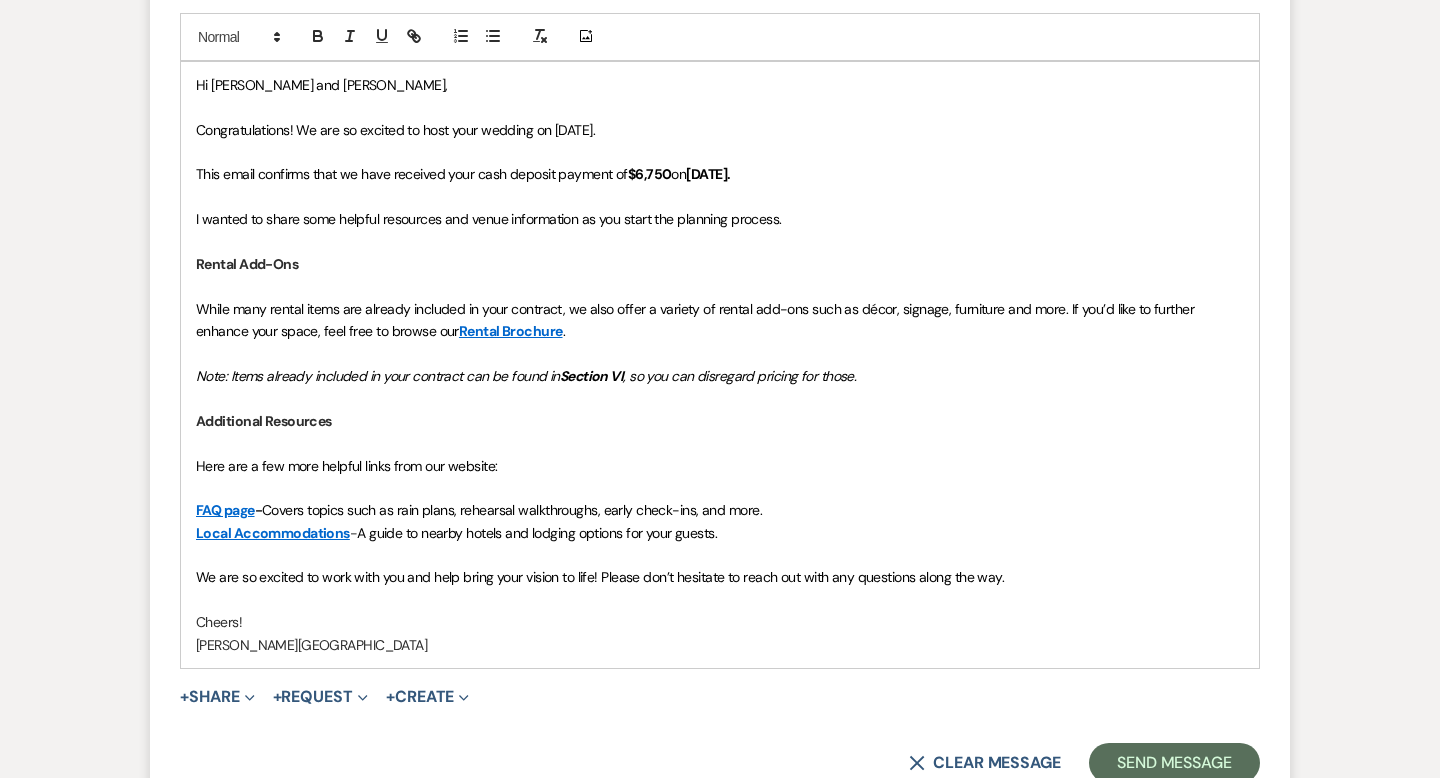 click on "I wanted to share some helpful resources and venue information as you start the planning process." at bounding box center (489, 219) 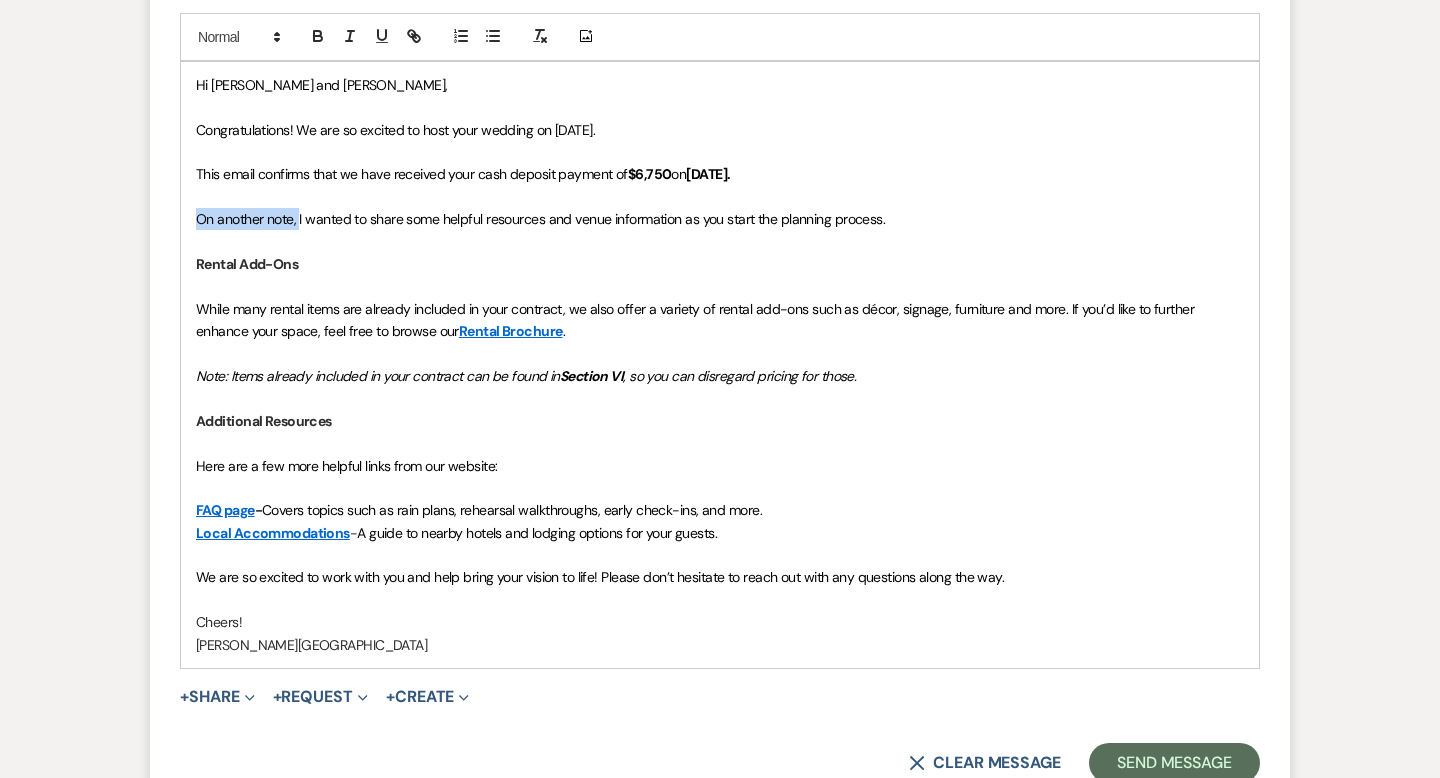 drag, startPoint x: 297, startPoint y: 218, endPoint x: 193, endPoint y: 221, distance: 104.04326 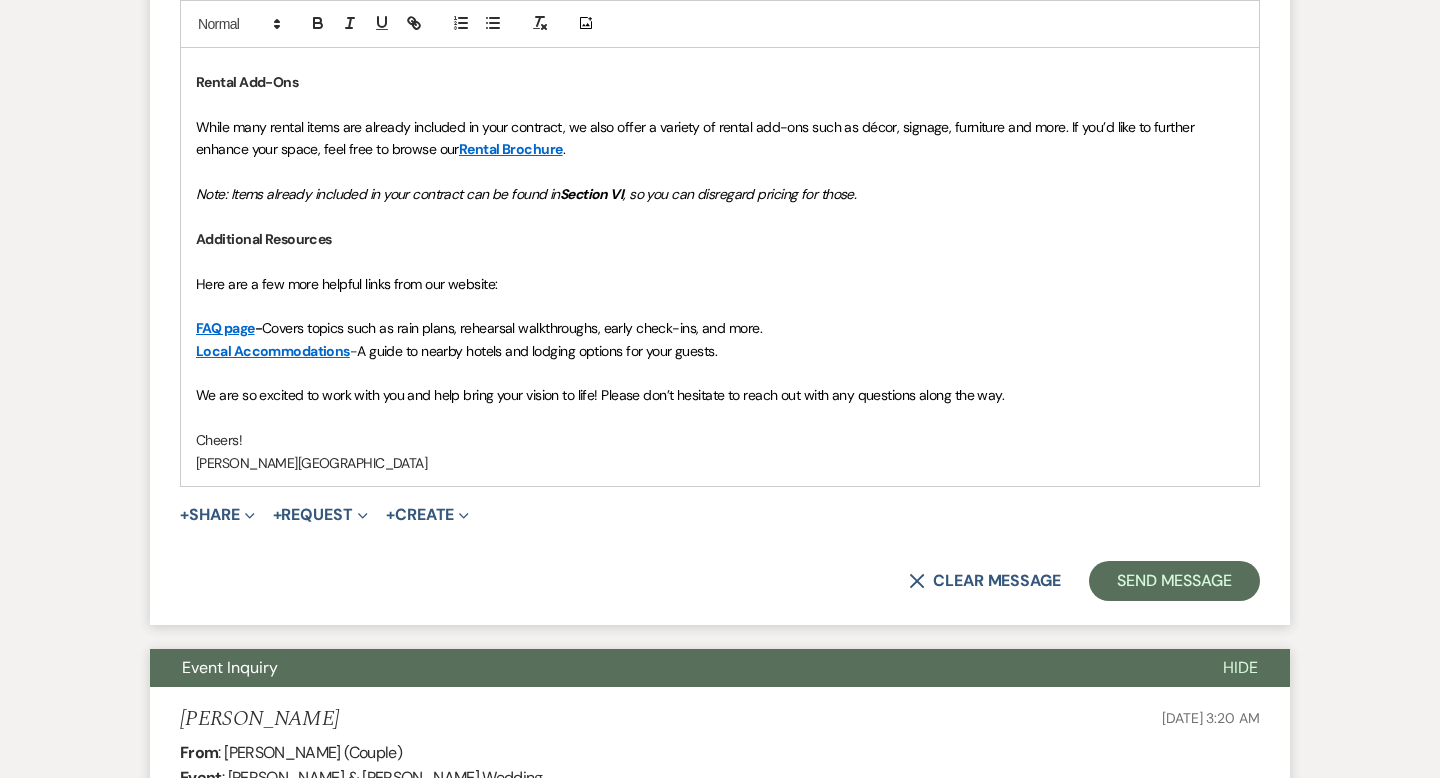 scroll, scrollTop: 1404, scrollLeft: 0, axis: vertical 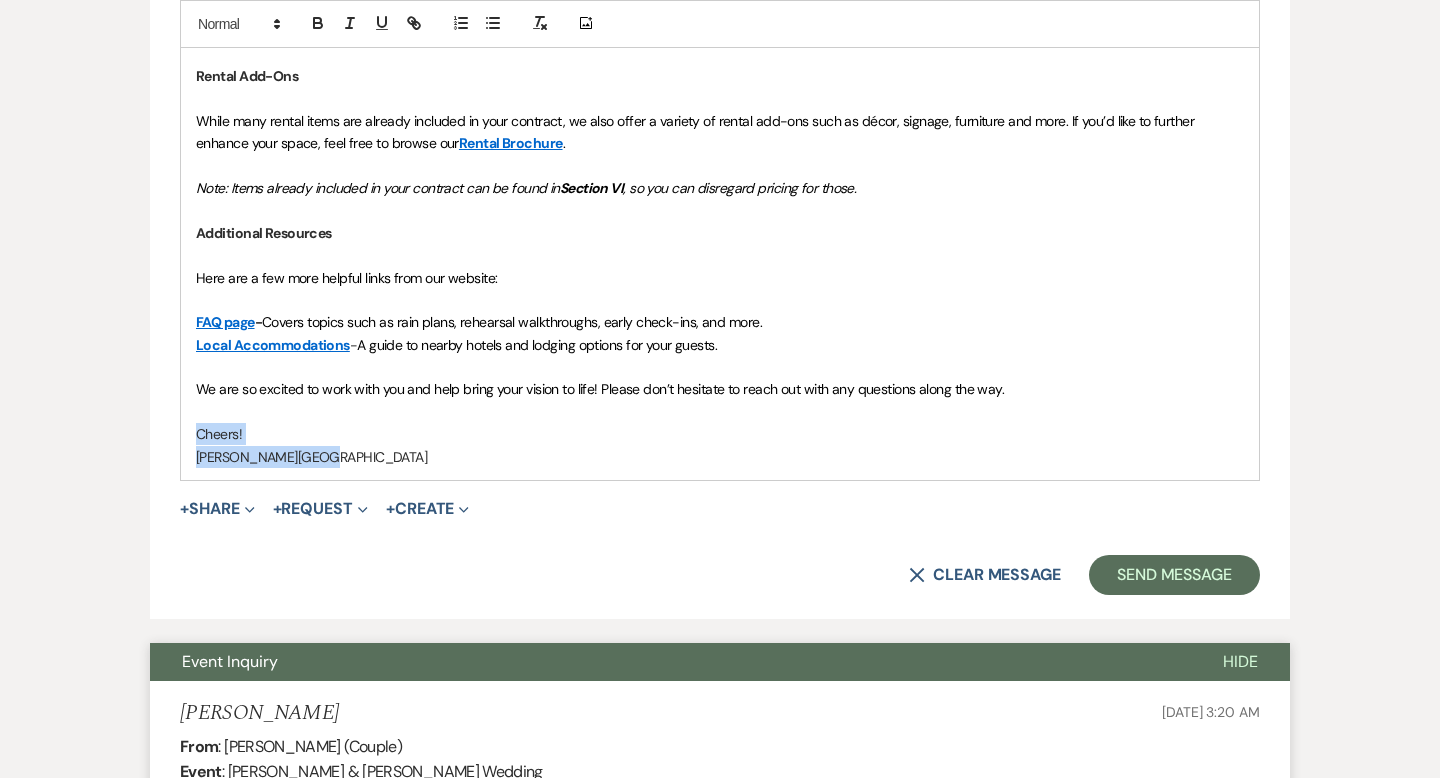 drag, startPoint x: 362, startPoint y: 462, endPoint x: 40, endPoint y: 445, distance: 322.44846 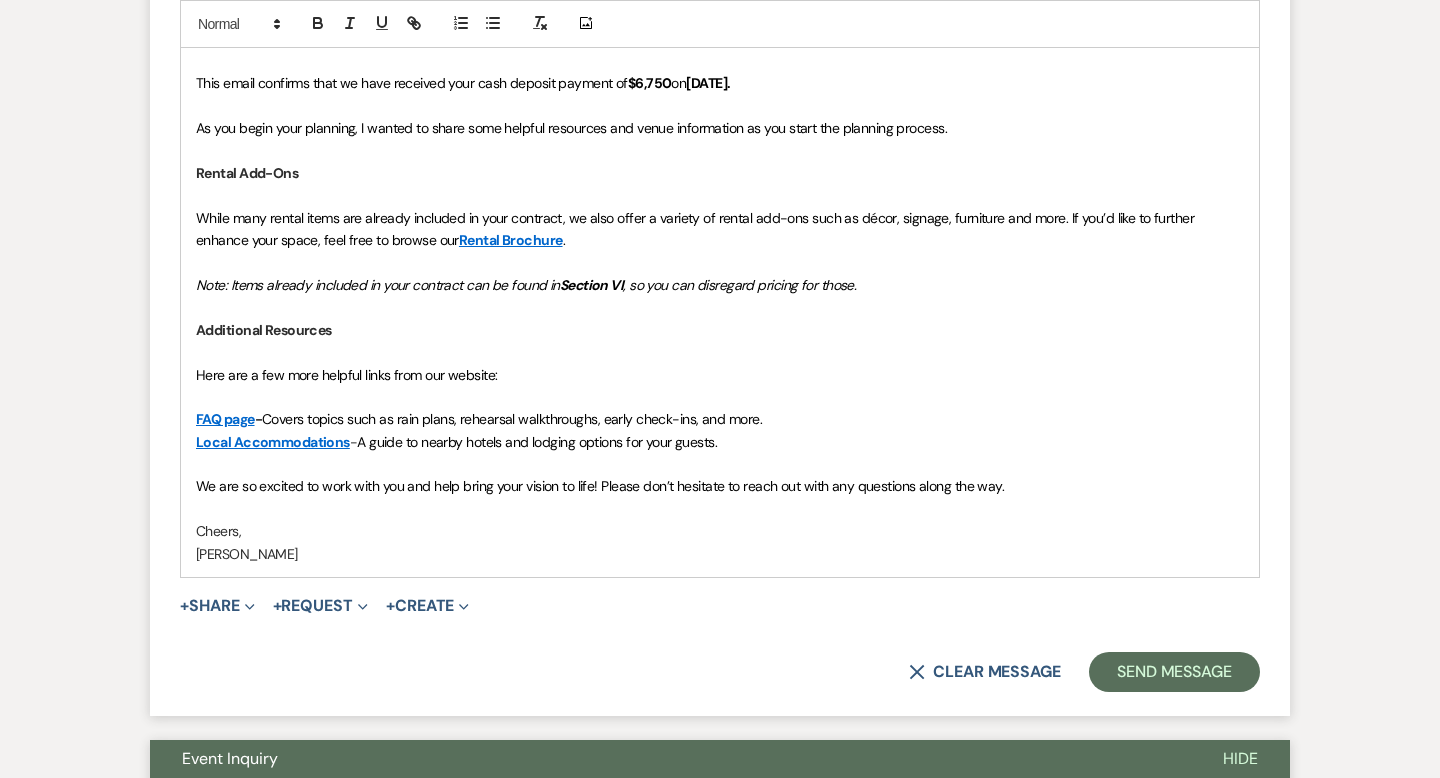 scroll, scrollTop: 1160, scrollLeft: 0, axis: vertical 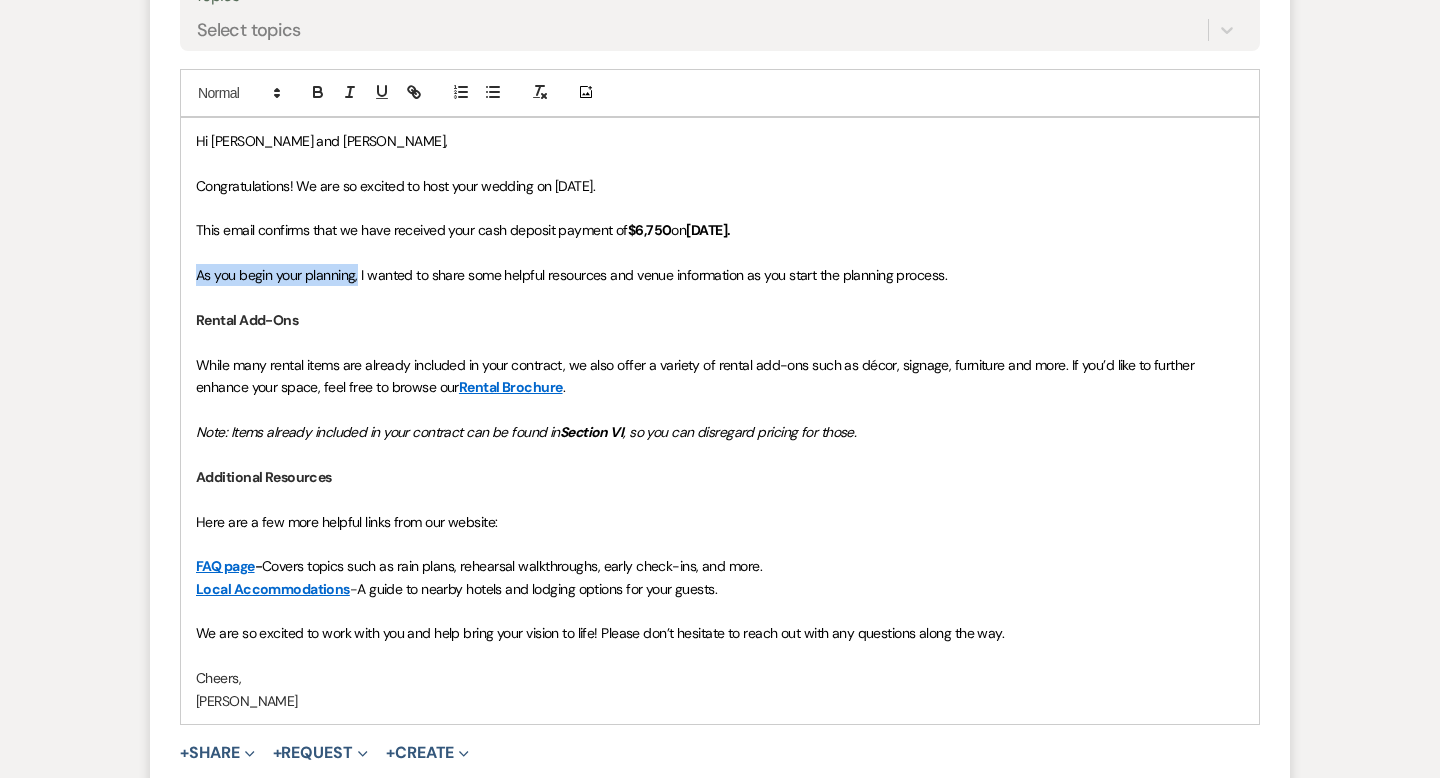 drag, startPoint x: 356, startPoint y: 279, endPoint x: 197, endPoint y: 278, distance: 159.00314 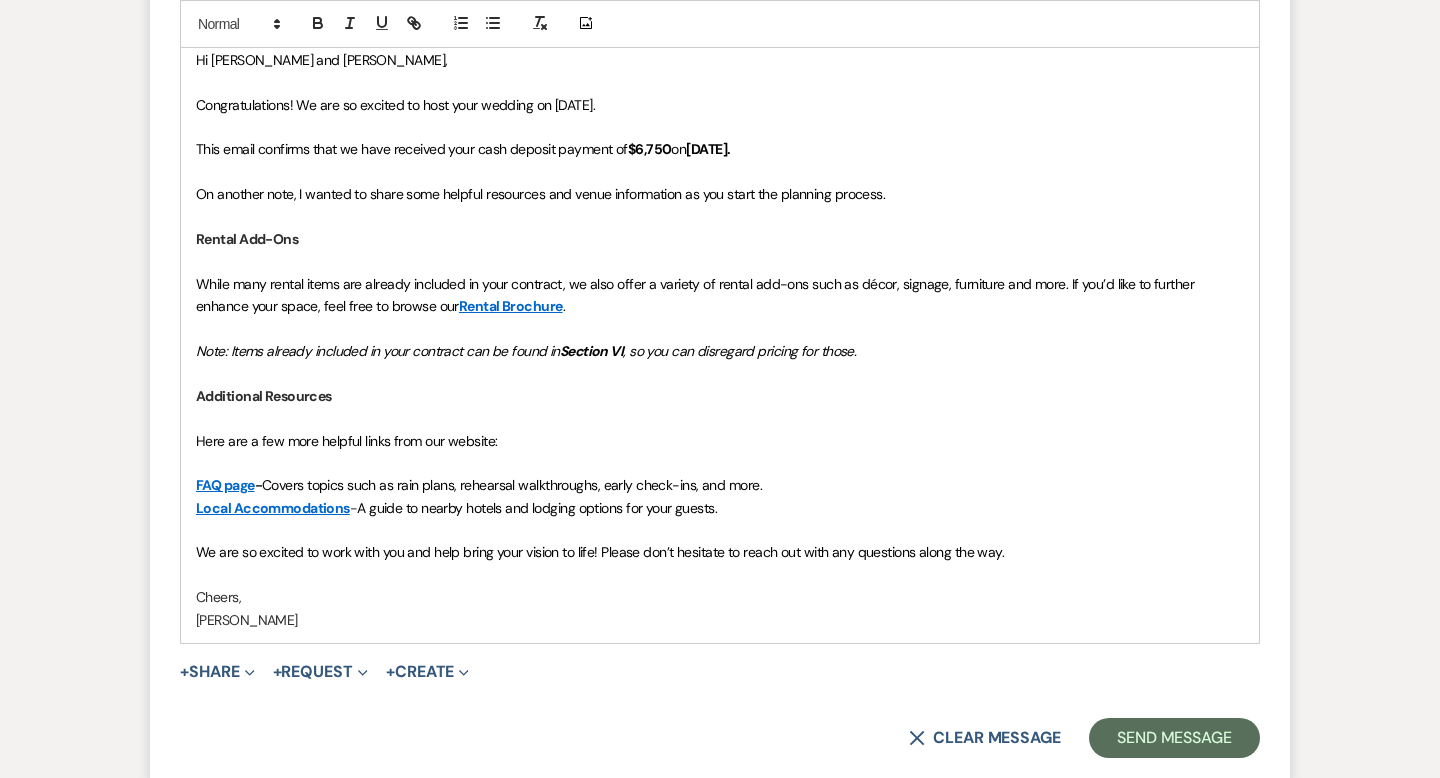 scroll, scrollTop: 1406, scrollLeft: 0, axis: vertical 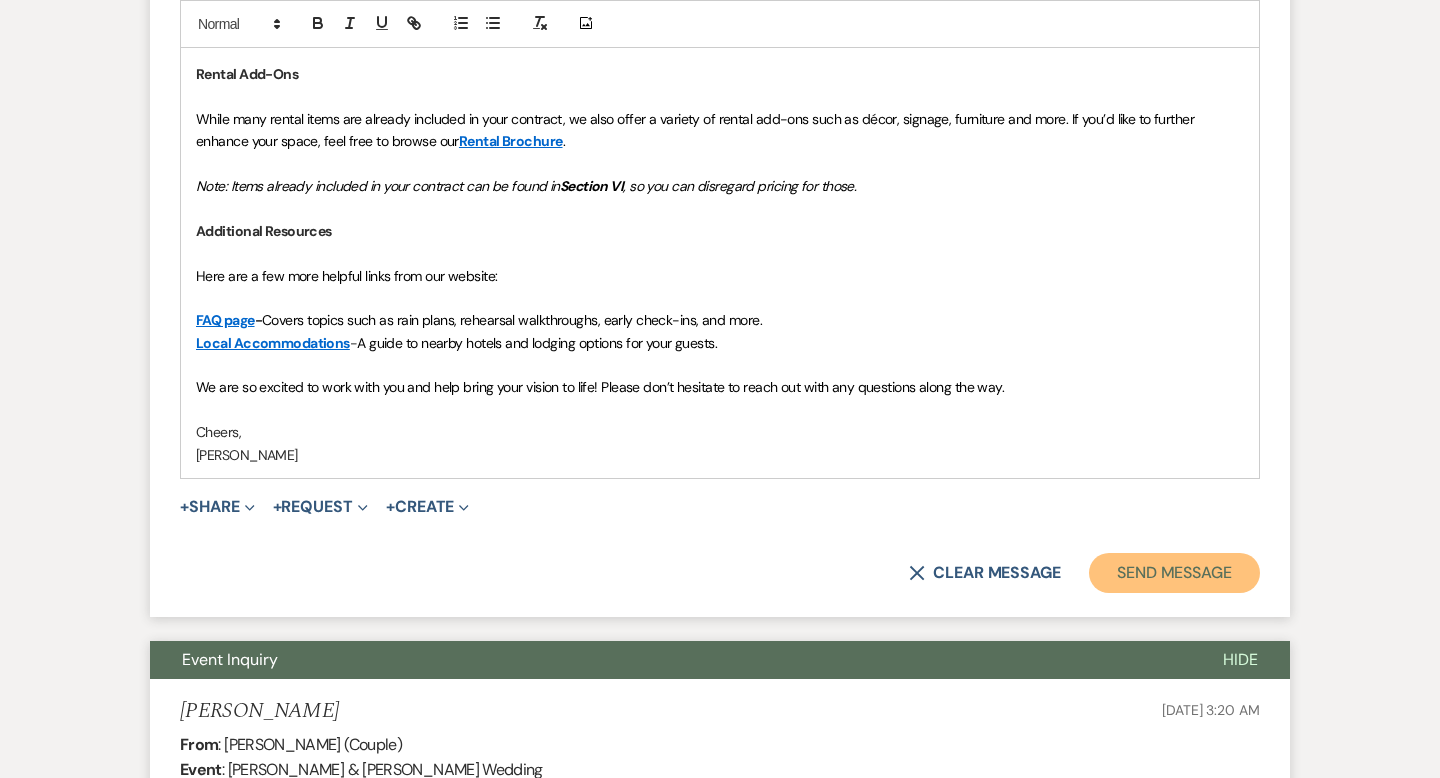 click on "Send Message" at bounding box center [1174, 573] 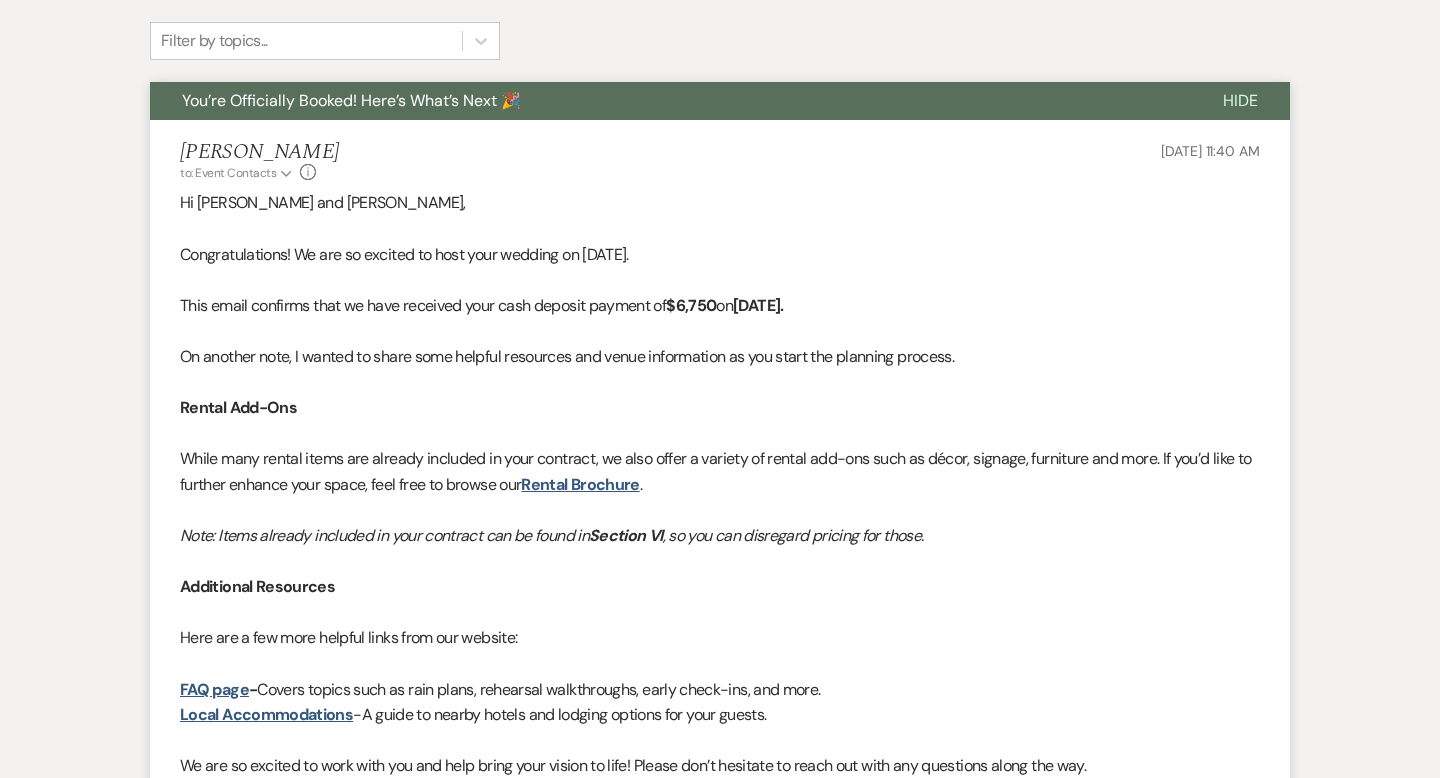 scroll, scrollTop: 0, scrollLeft: 0, axis: both 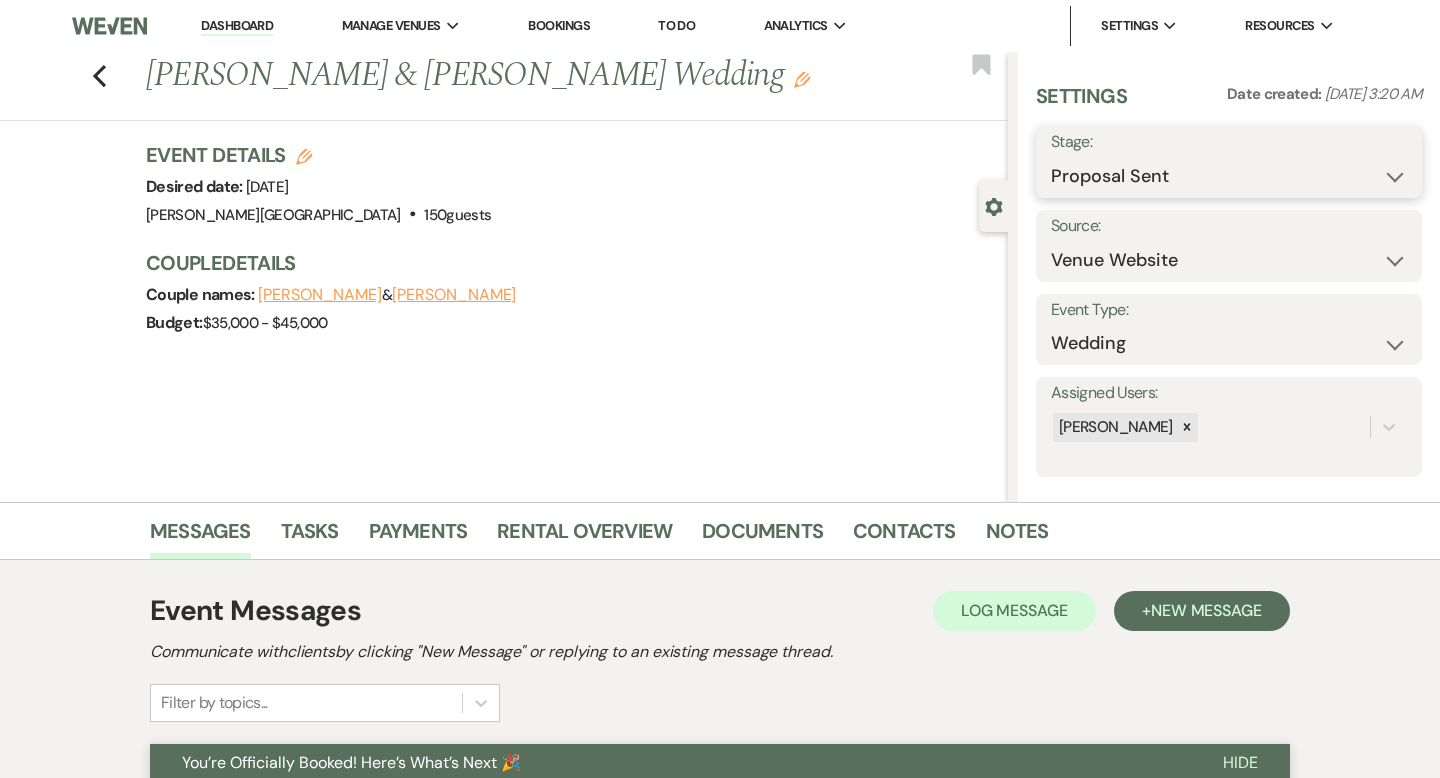 click on "Inquiry Follow Up Tour Requested Tour Confirmed Toured Proposal Sent Booked Lost" at bounding box center (1229, 176) 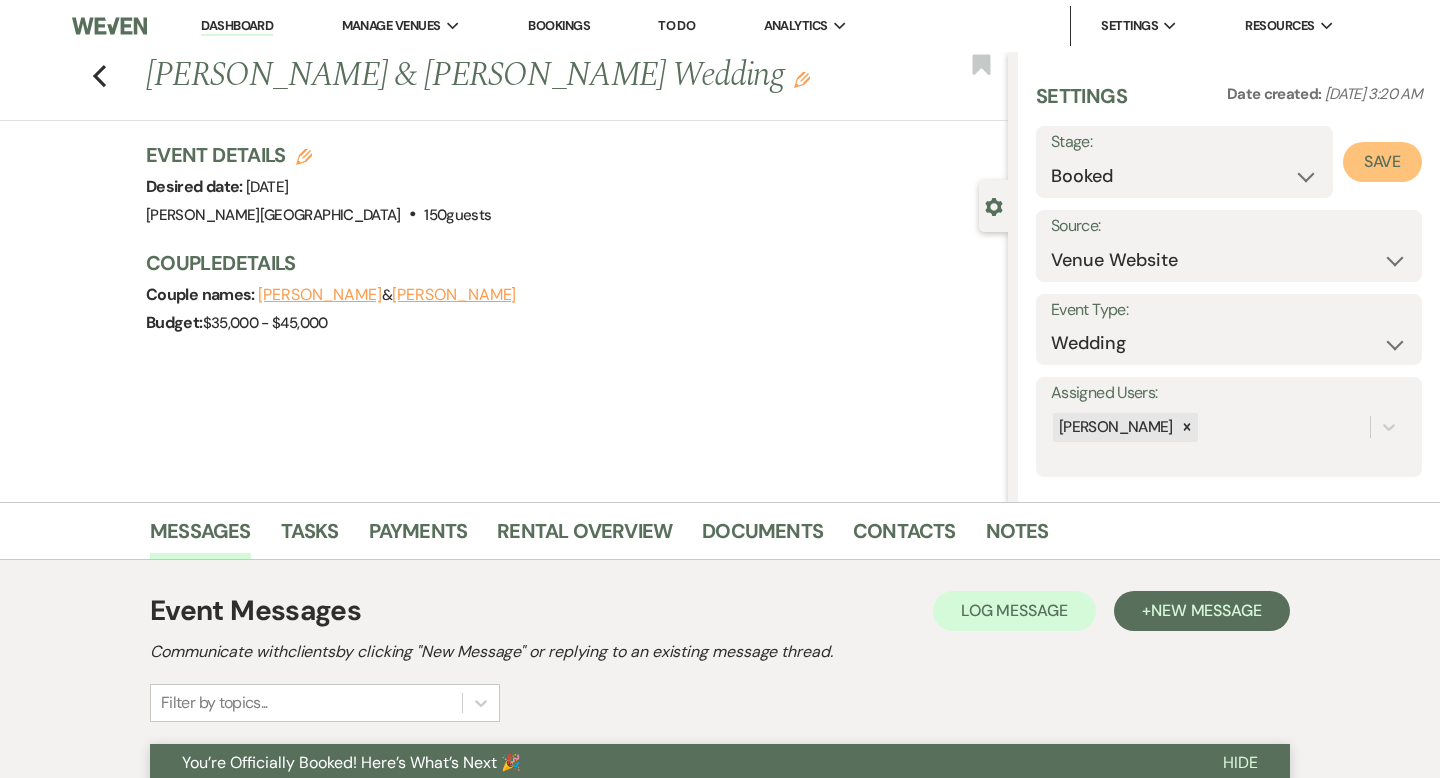 click on "Save" at bounding box center [1382, 162] 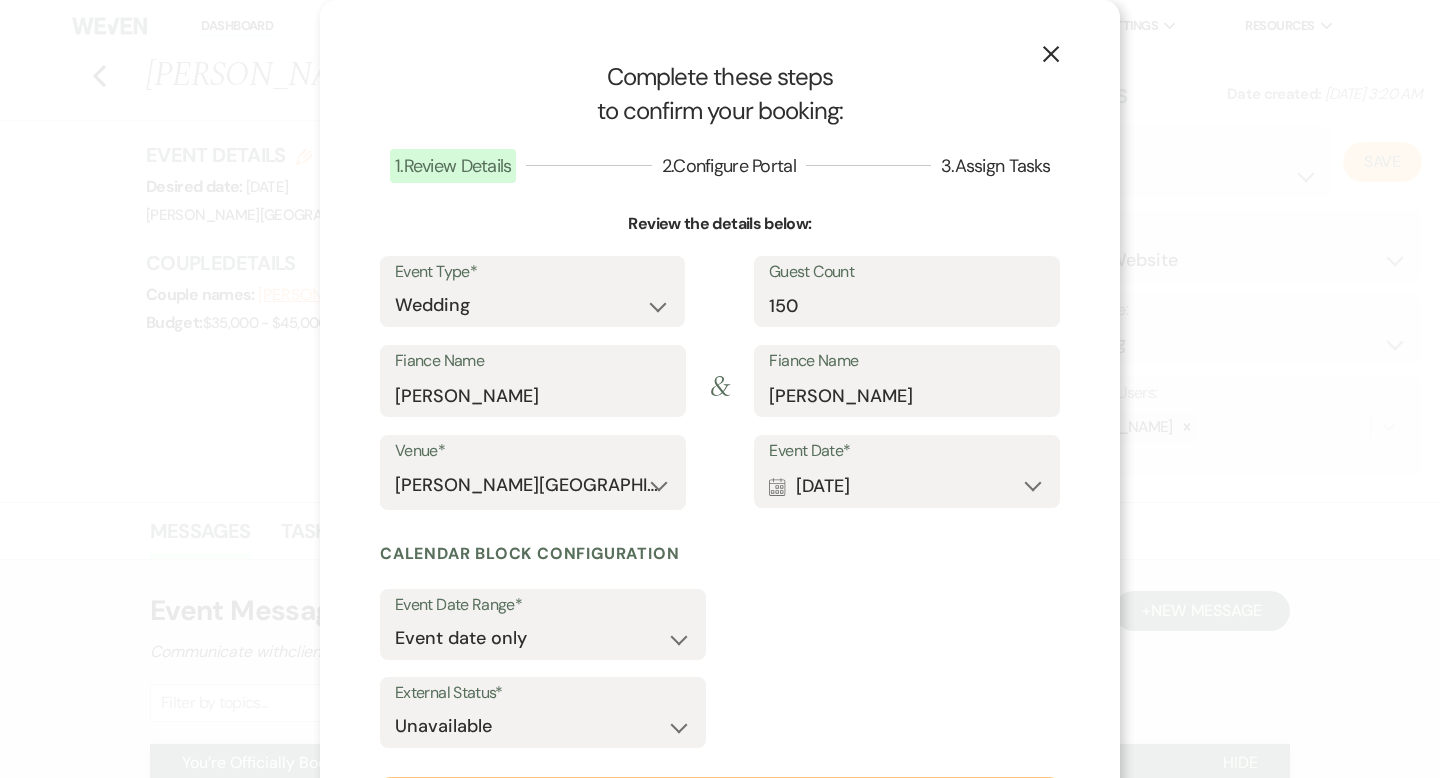 scroll, scrollTop: 229, scrollLeft: 0, axis: vertical 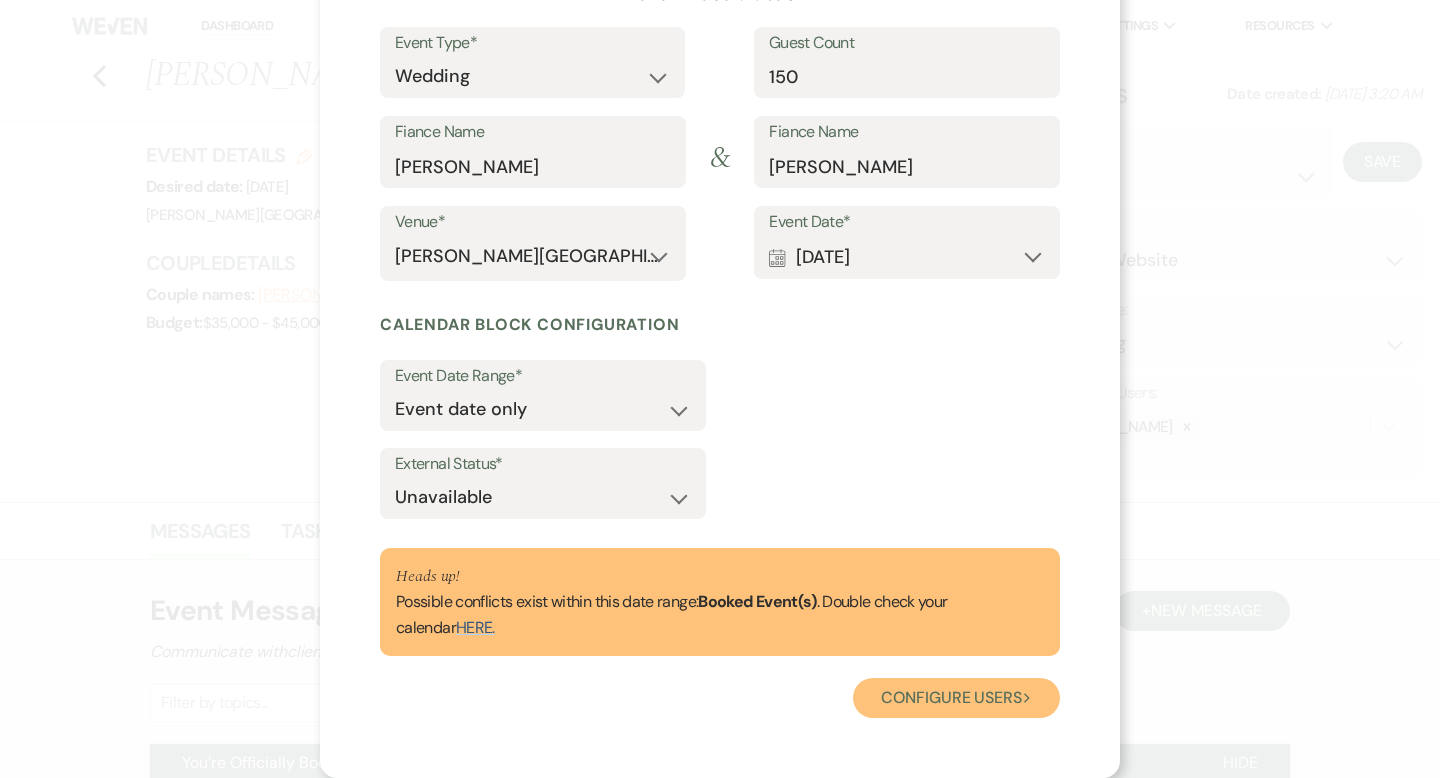 click on "Configure users  Next" at bounding box center (956, 698) 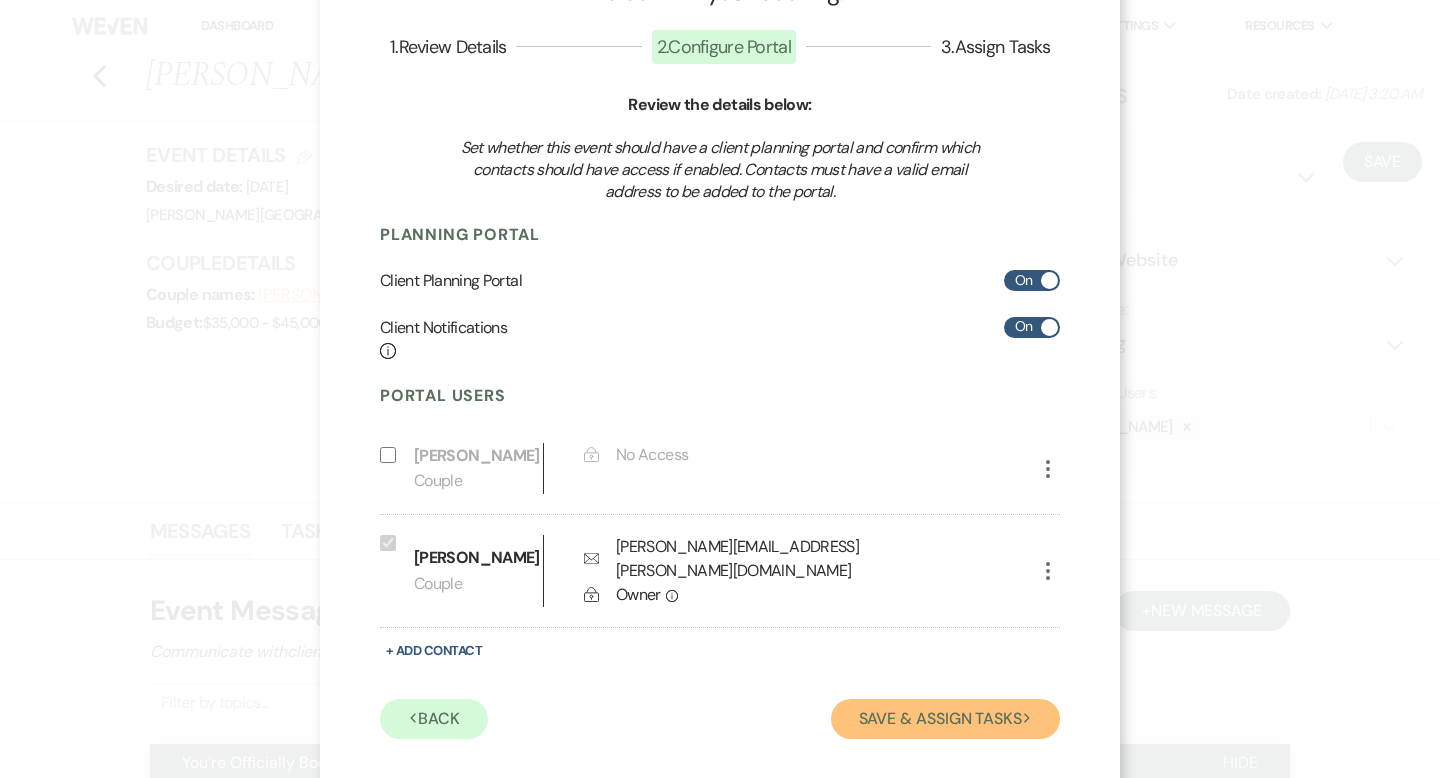 click on "Save & Assign Tasks  Next" at bounding box center (945, 719) 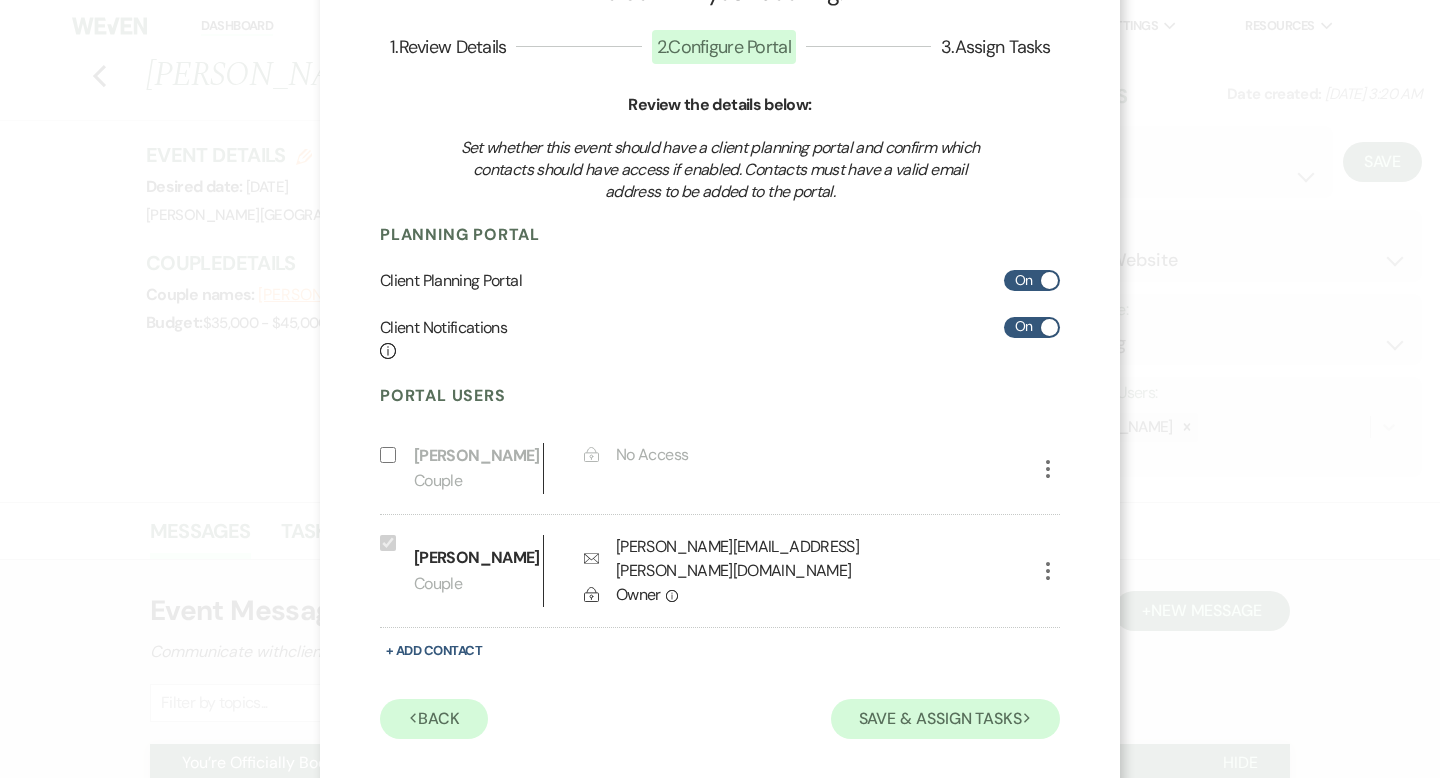 scroll, scrollTop: 8, scrollLeft: 0, axis: vertical 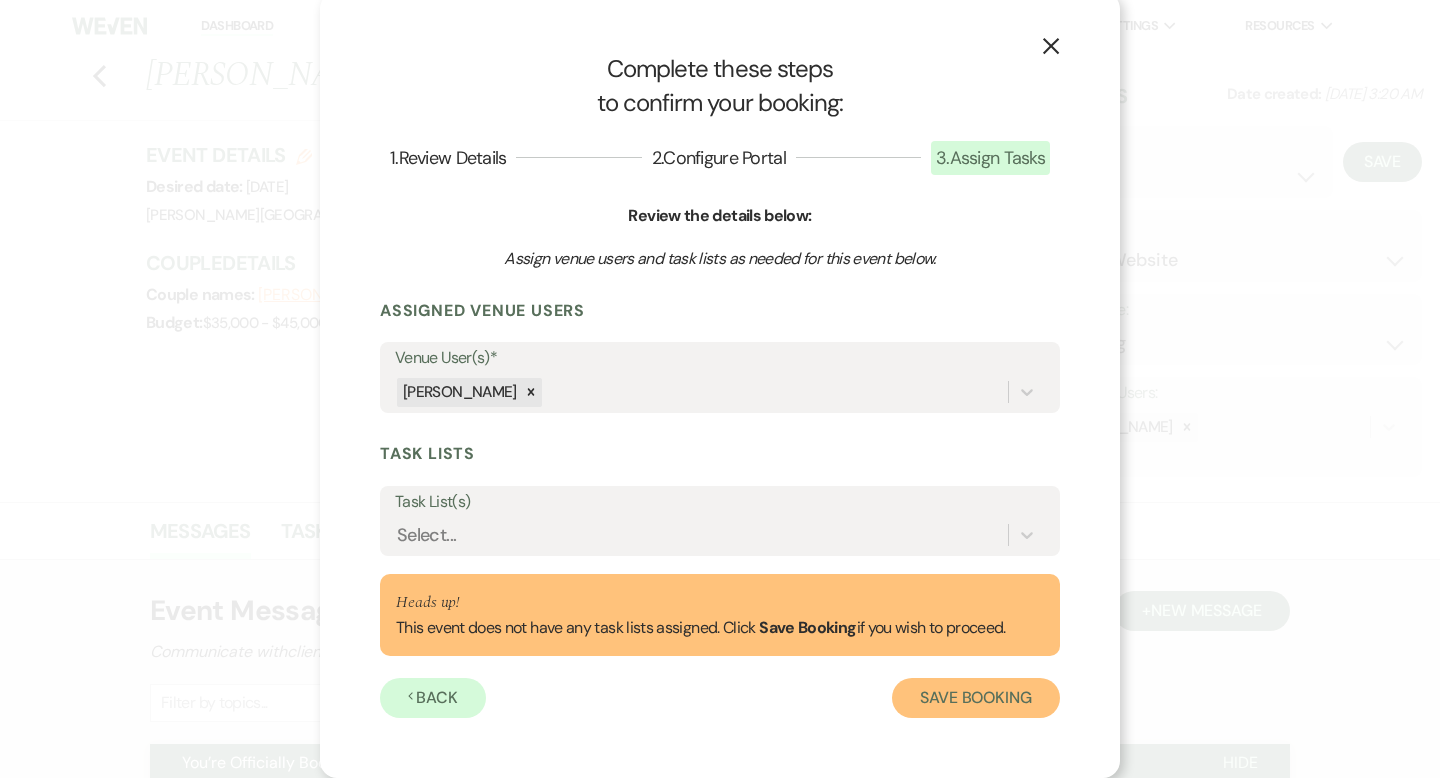 click on "Save Booking" at bounding box center [976, 698] 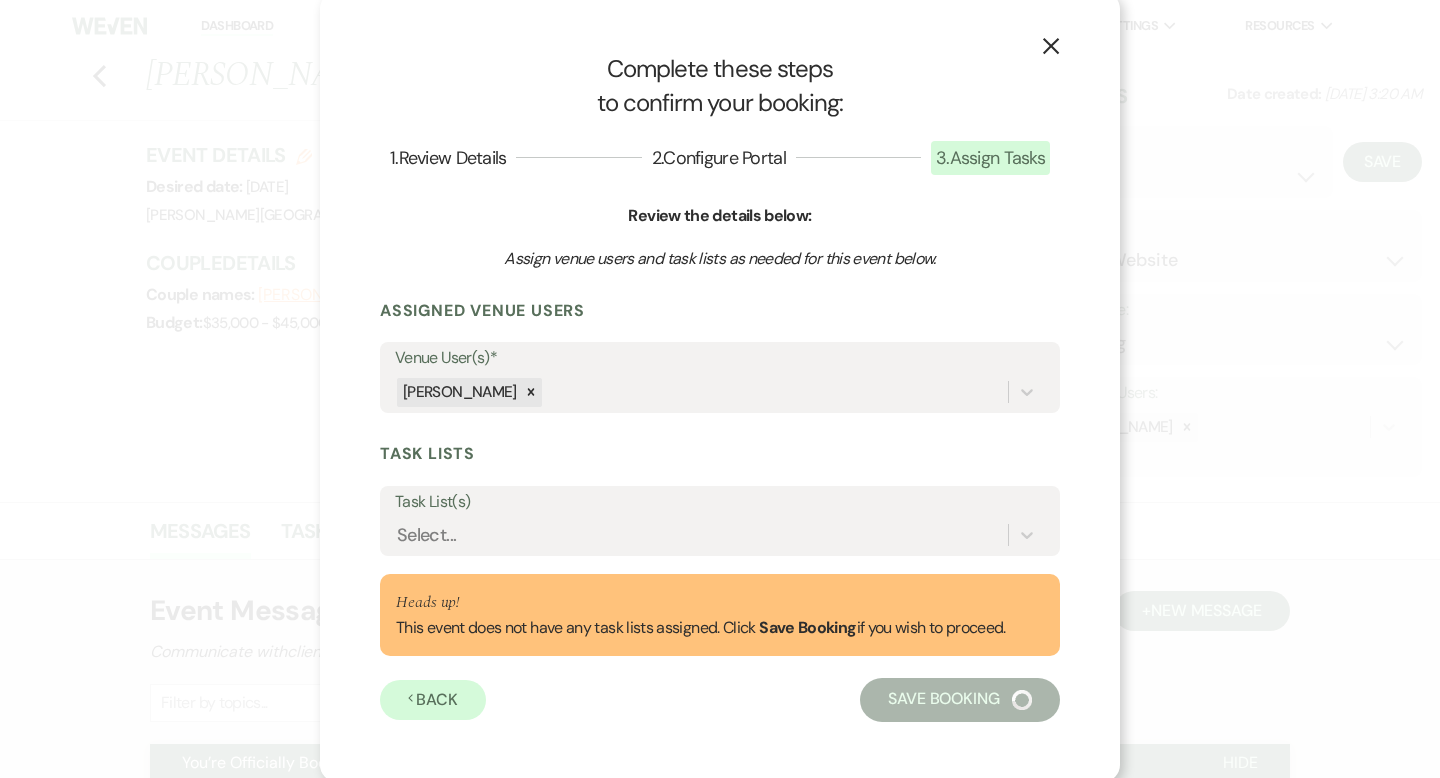 select on "14" 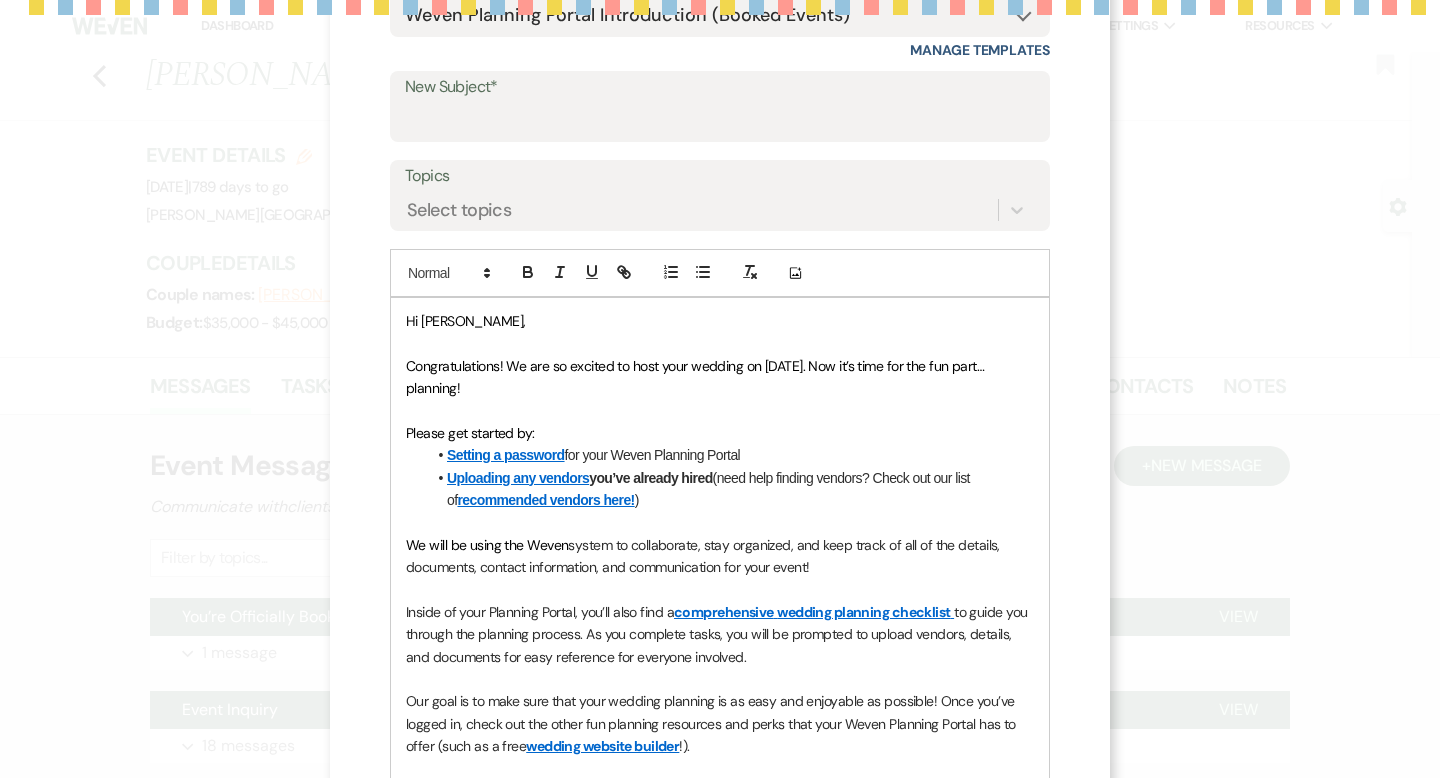 scroll, scrollTop: 0, scrollLeft: 0, axis: both 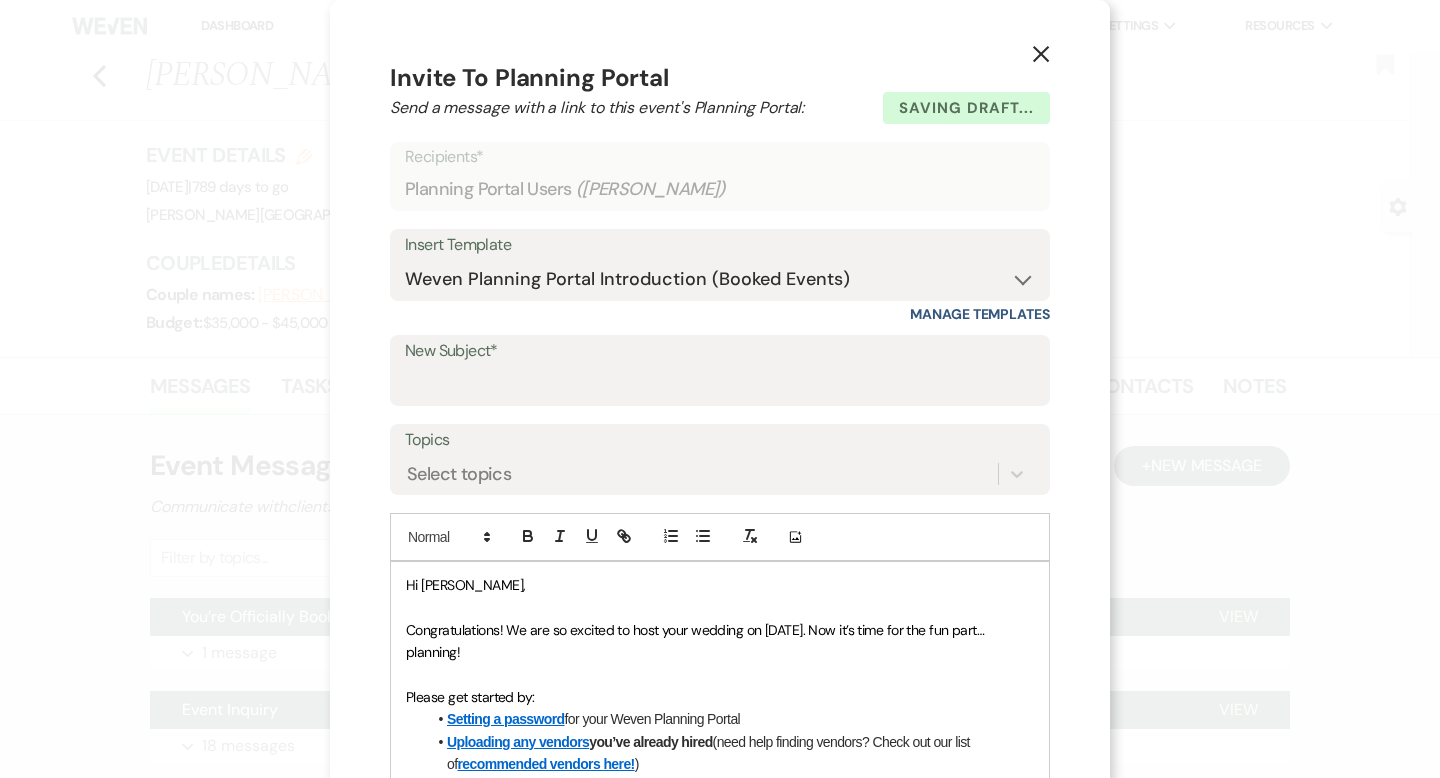 click on "X" 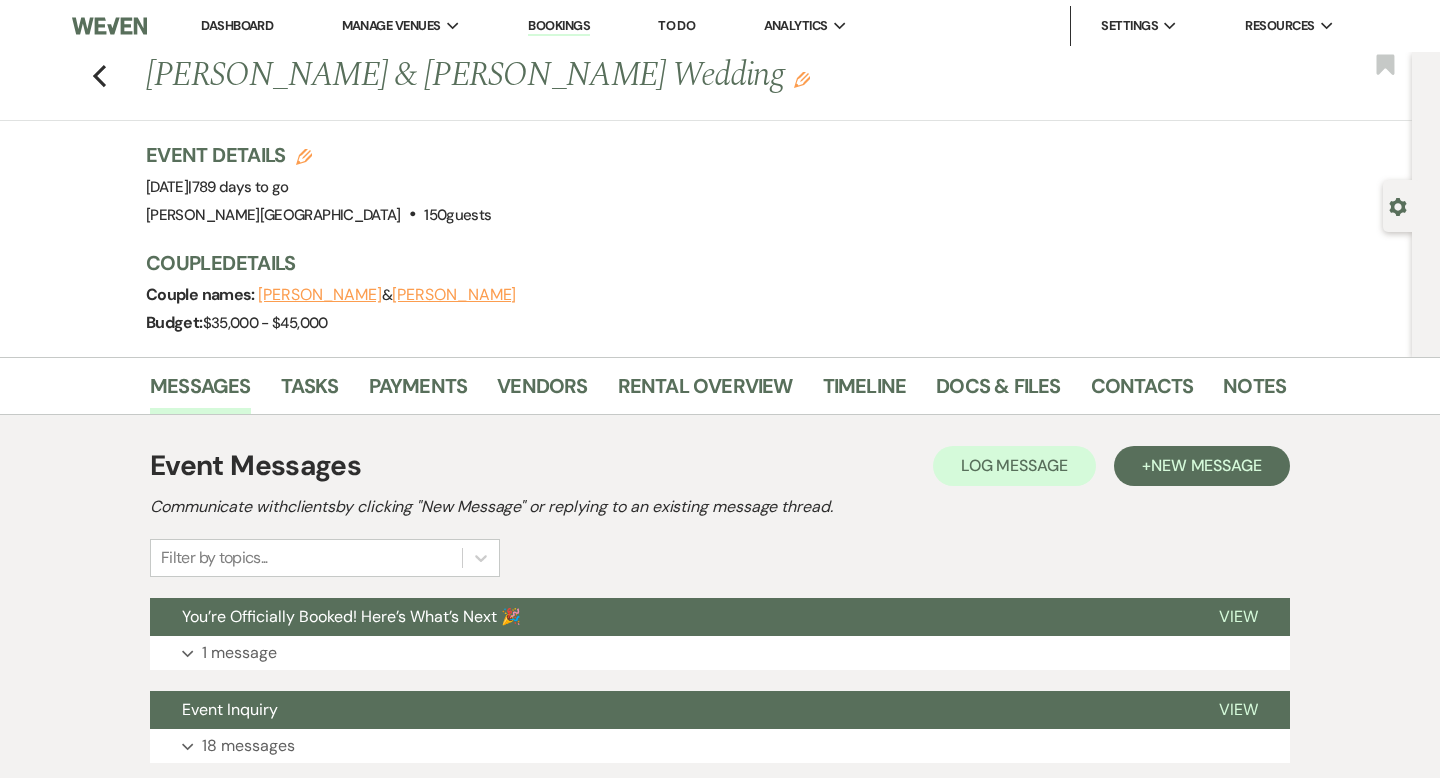 click on "Dashboard" at bounding box center (237, 25) 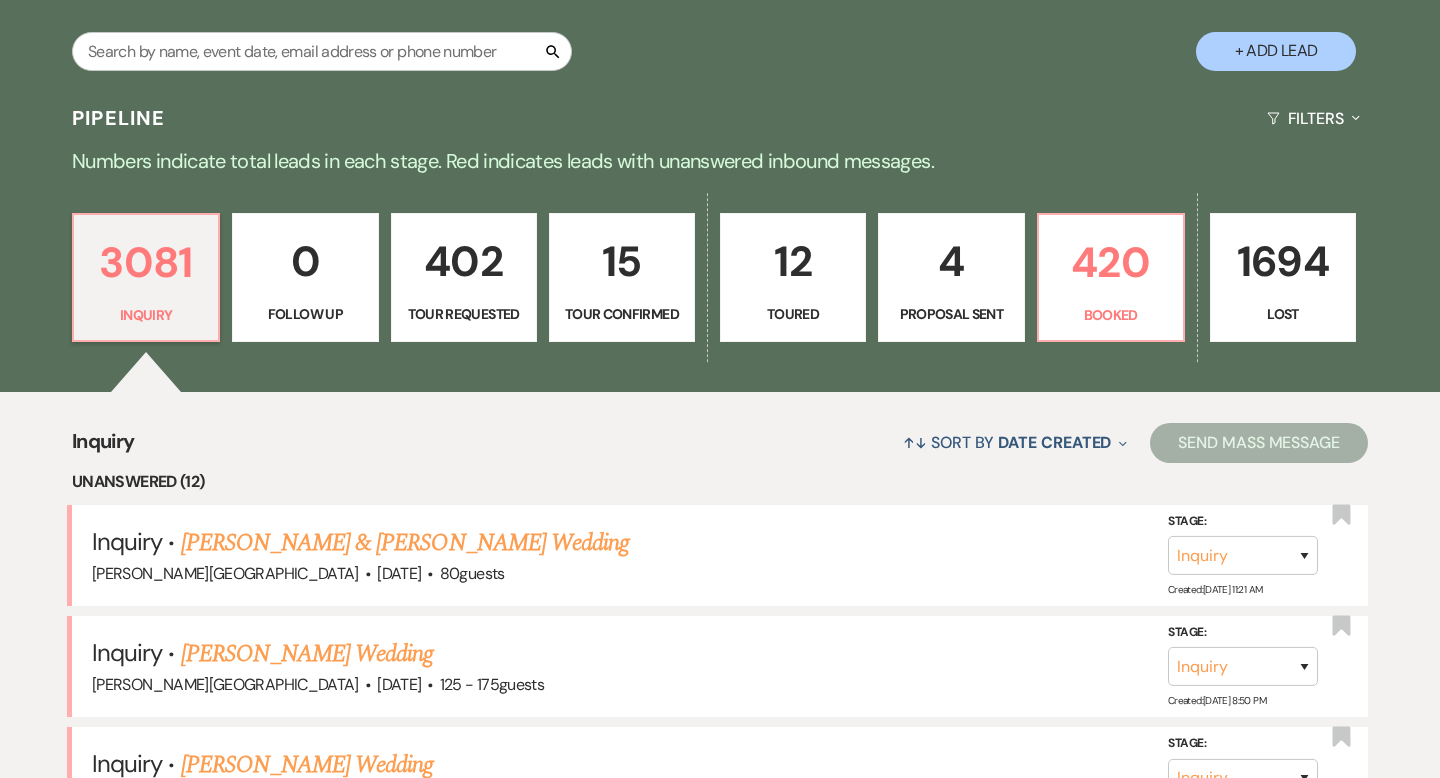 scroll, scrollTop: 161, scrollLeft: 0, axis: vertical 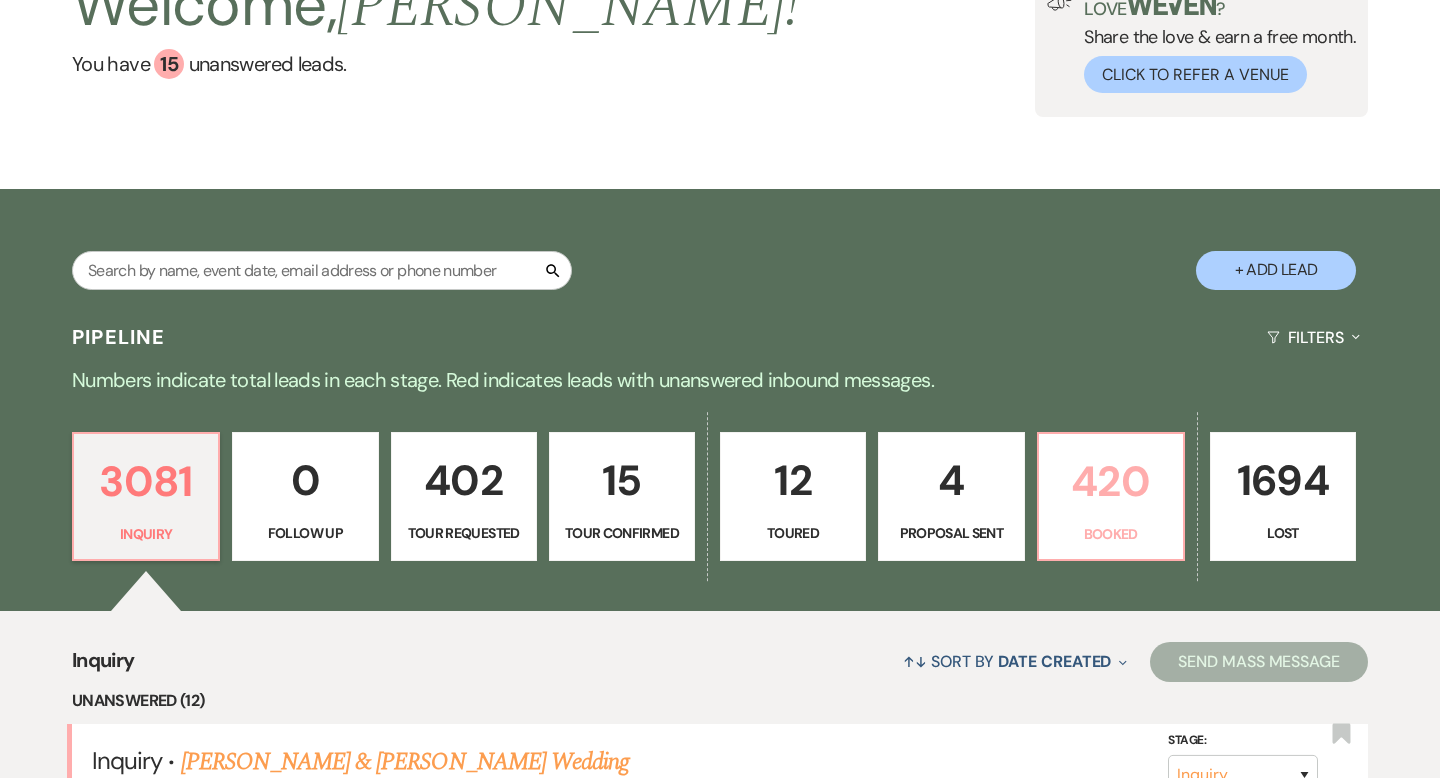 click on "420" at bounding box center (1111, 481) 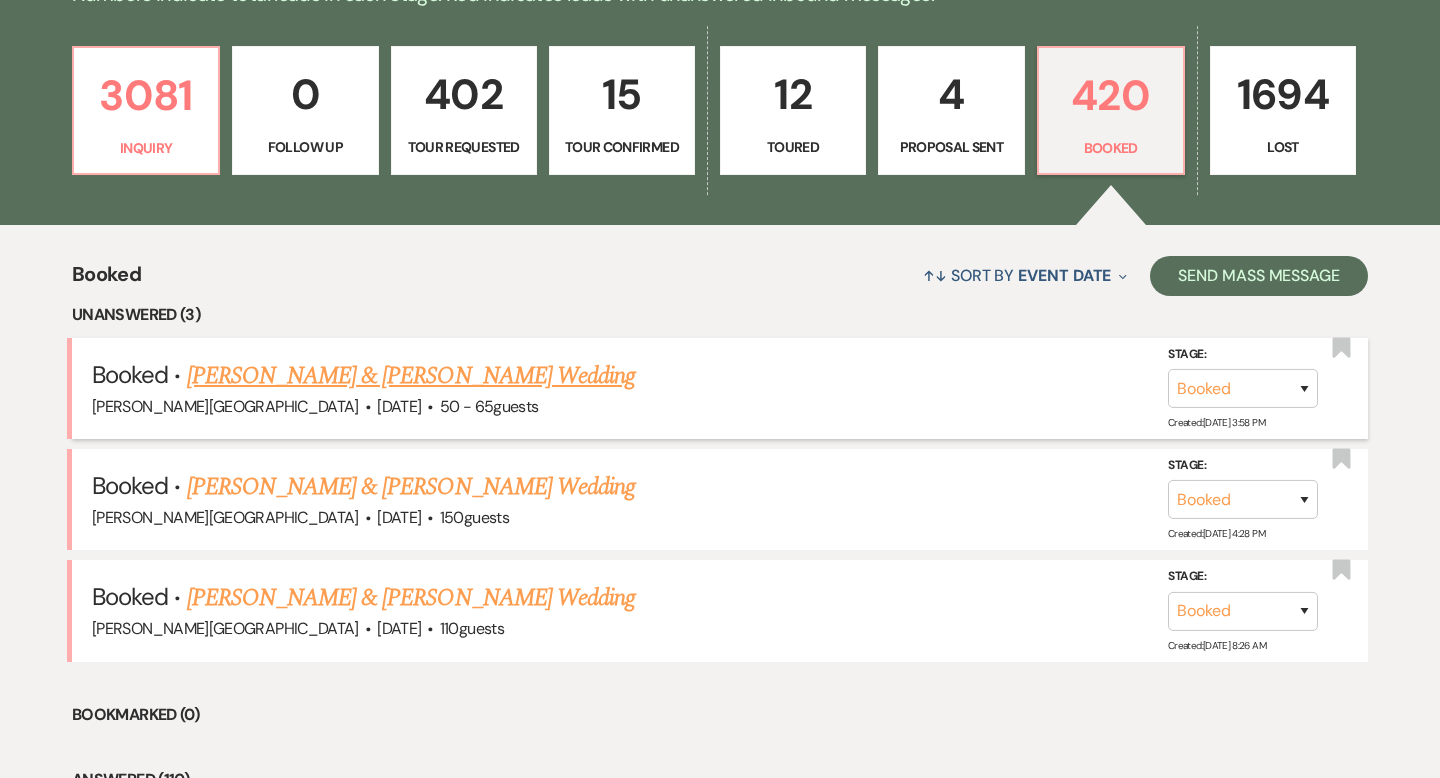 scroll, scrollTop: 560, scrollLeft: 0, axis: vertical 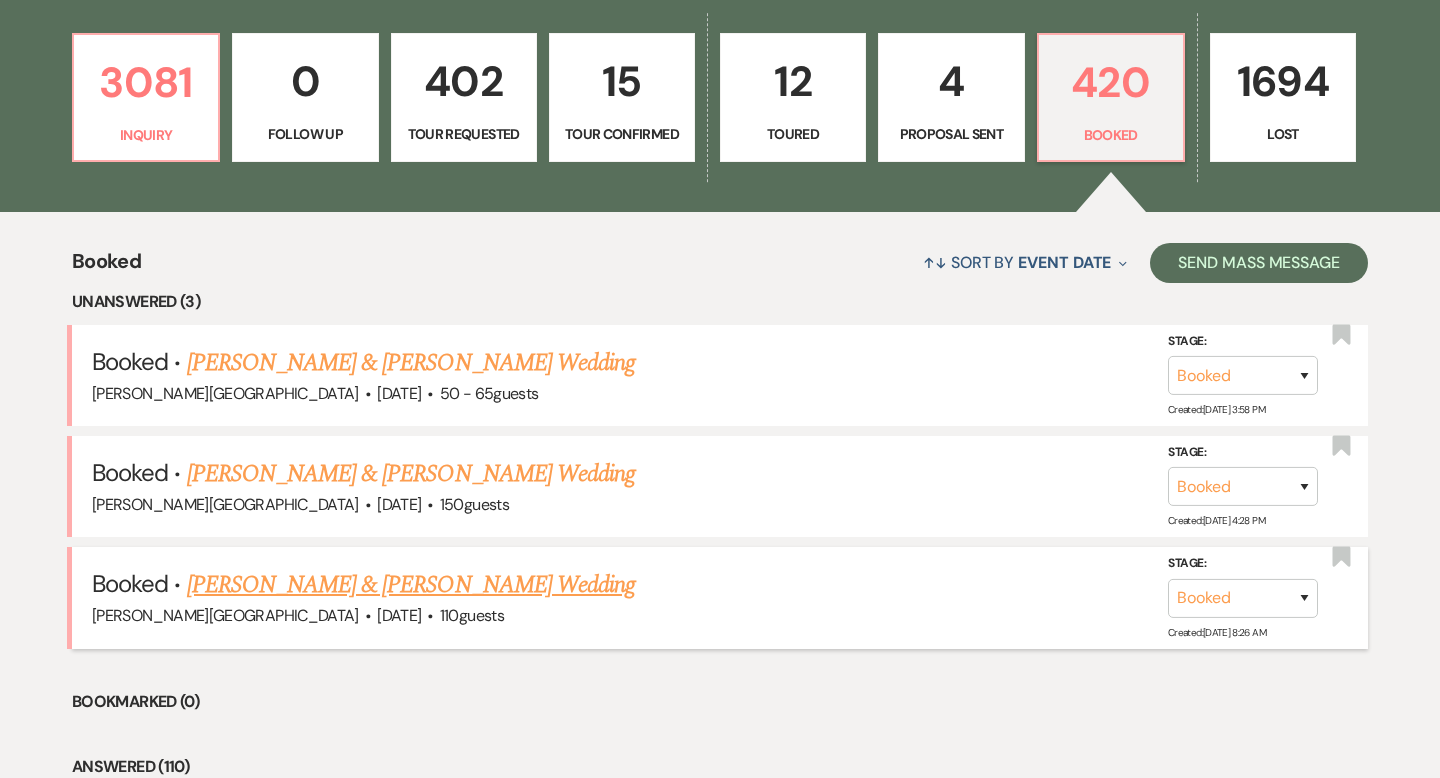 click on "[PERSON_NAME] & [PERSON_NAME] Wedding" at bounding box center [411, 585] 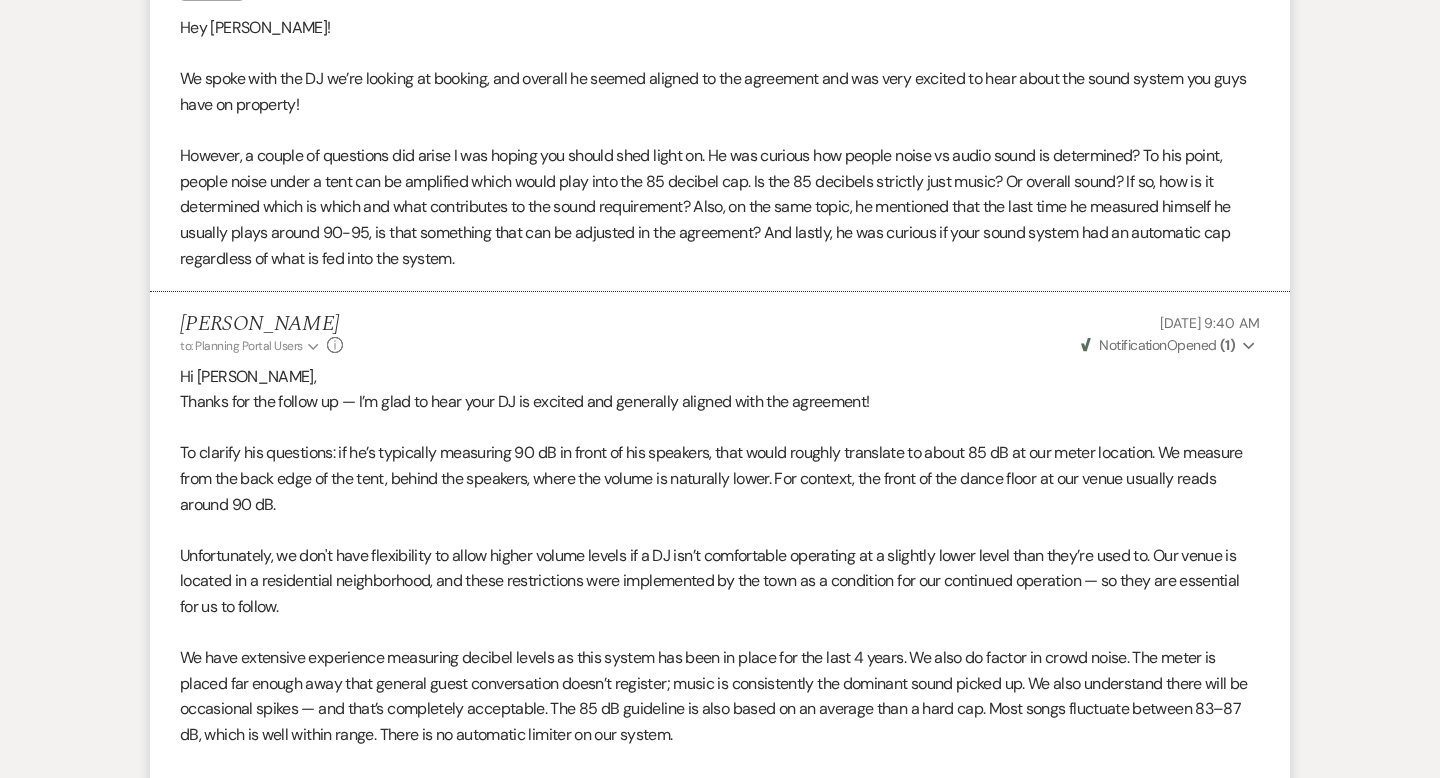 scroll, scrollTop: 2200, scrollLeft: 0, axis: vertical 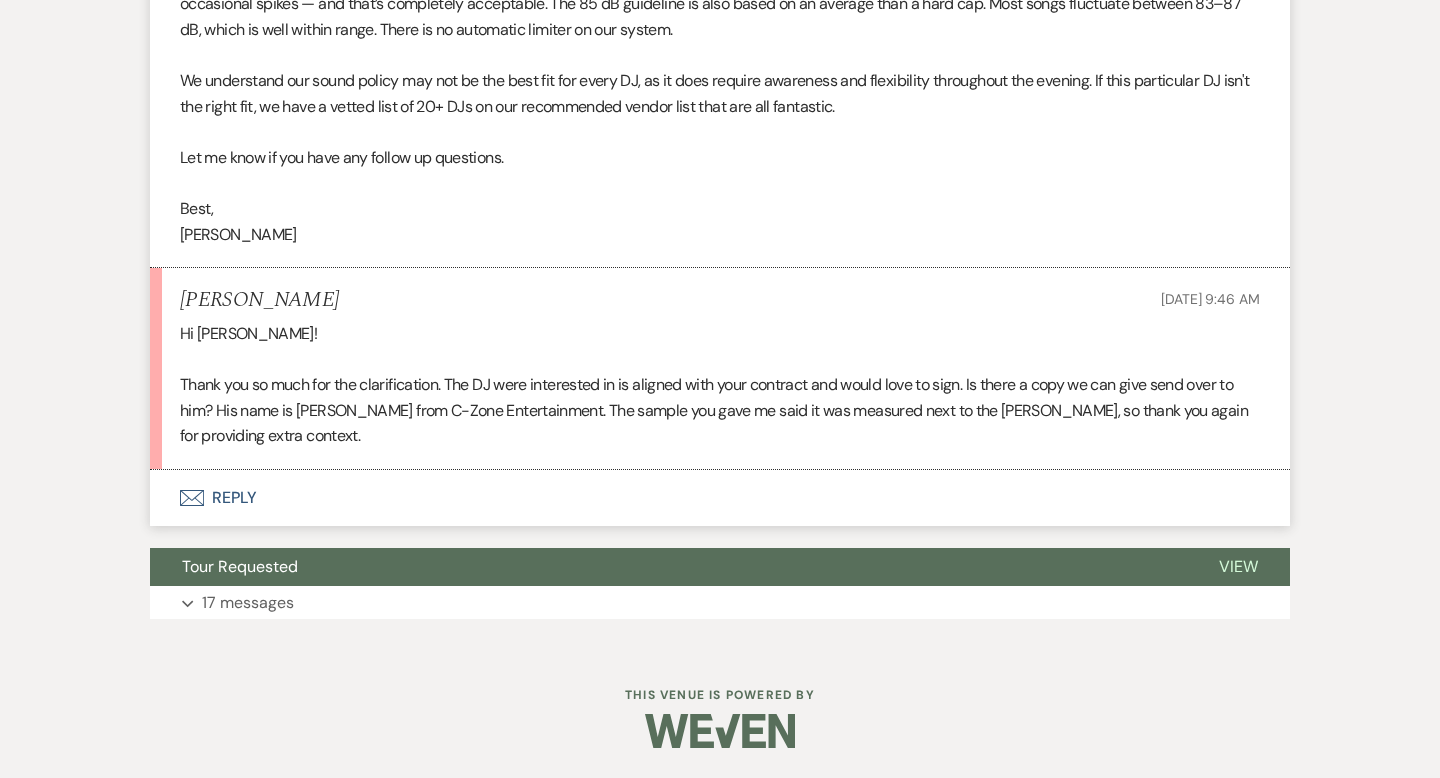 click on "Envelope Reply" at bounding box center (720, 498) 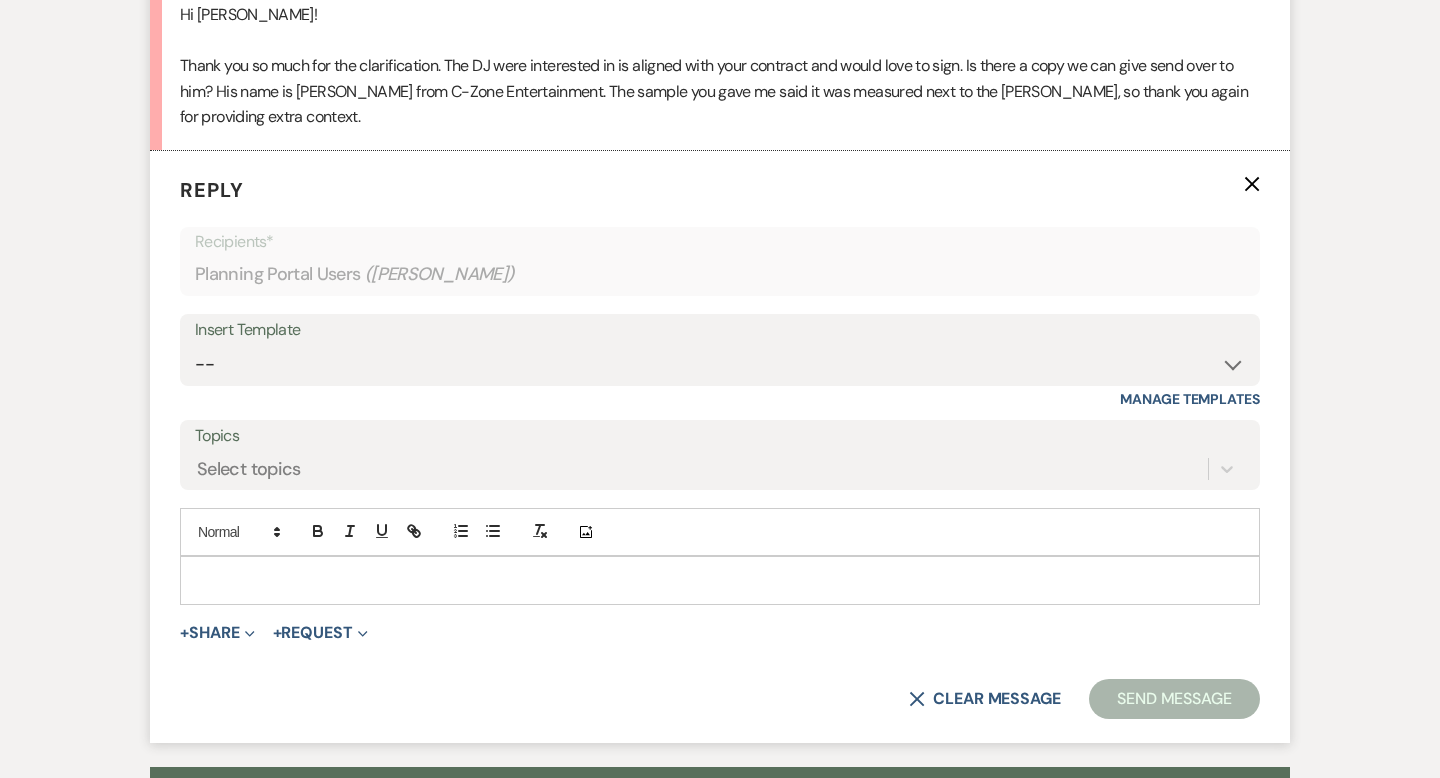 scroll, scrollTop: 2577, scrollLeft: 0, axis: vertical 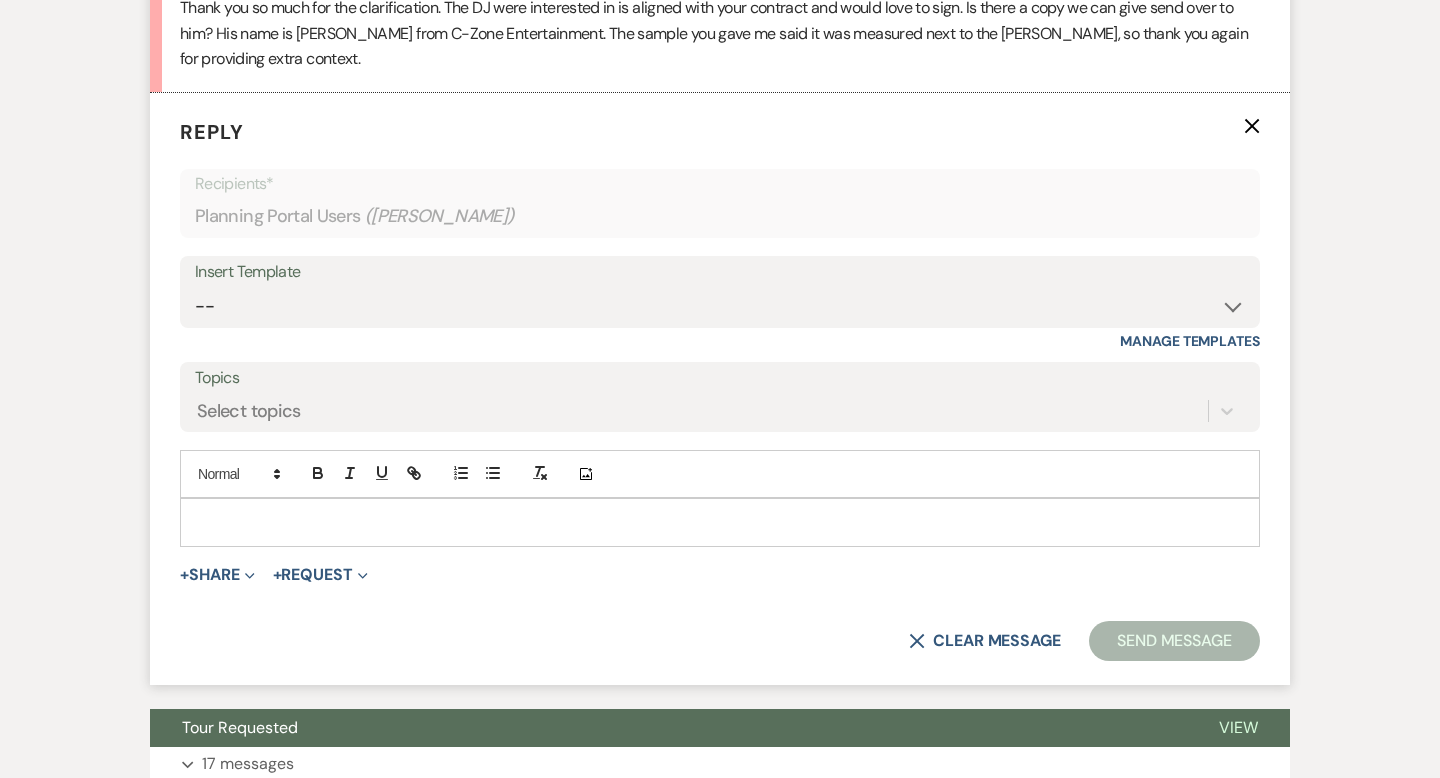 click at bounding box center [720, 522] 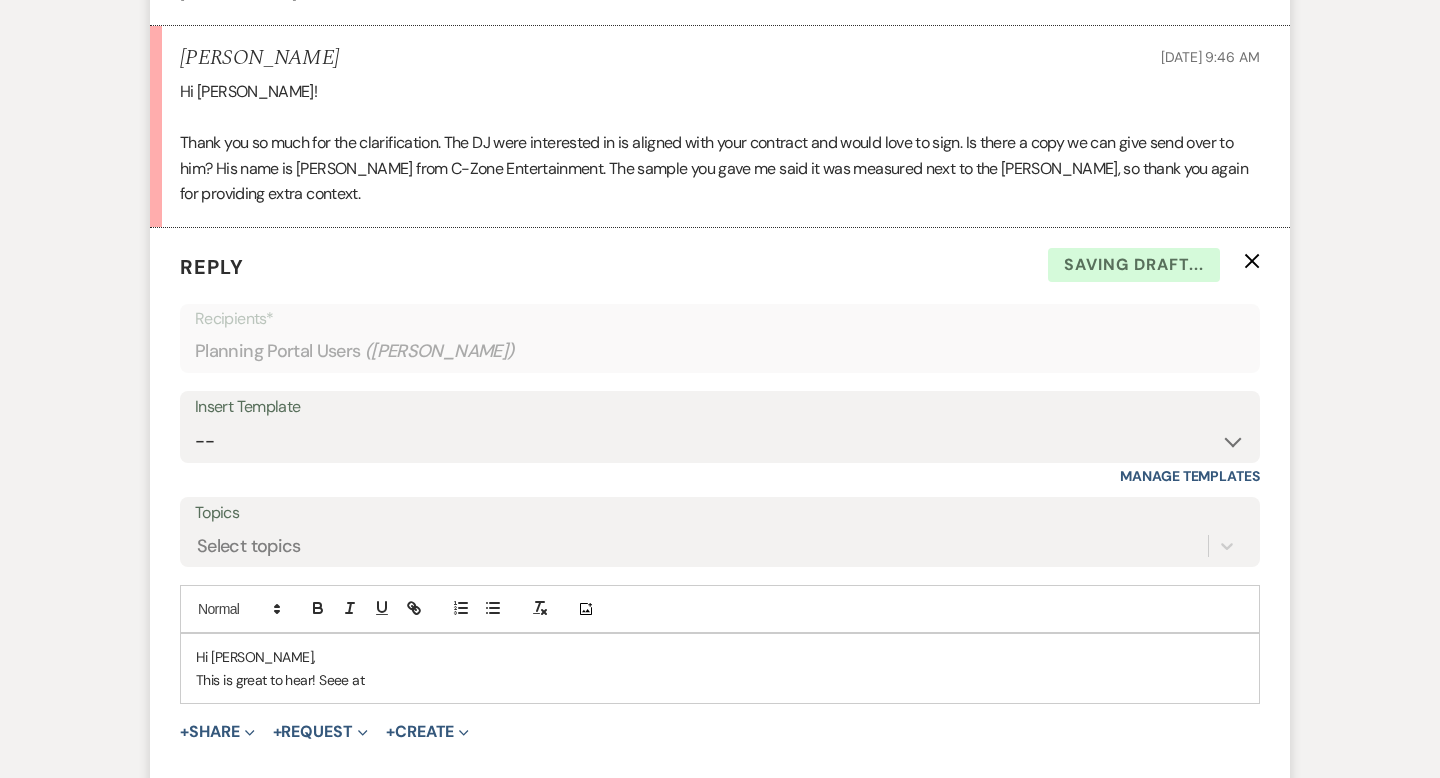 scroll, scrollTop: 2253, scrollLeft: 0, axis: vertical 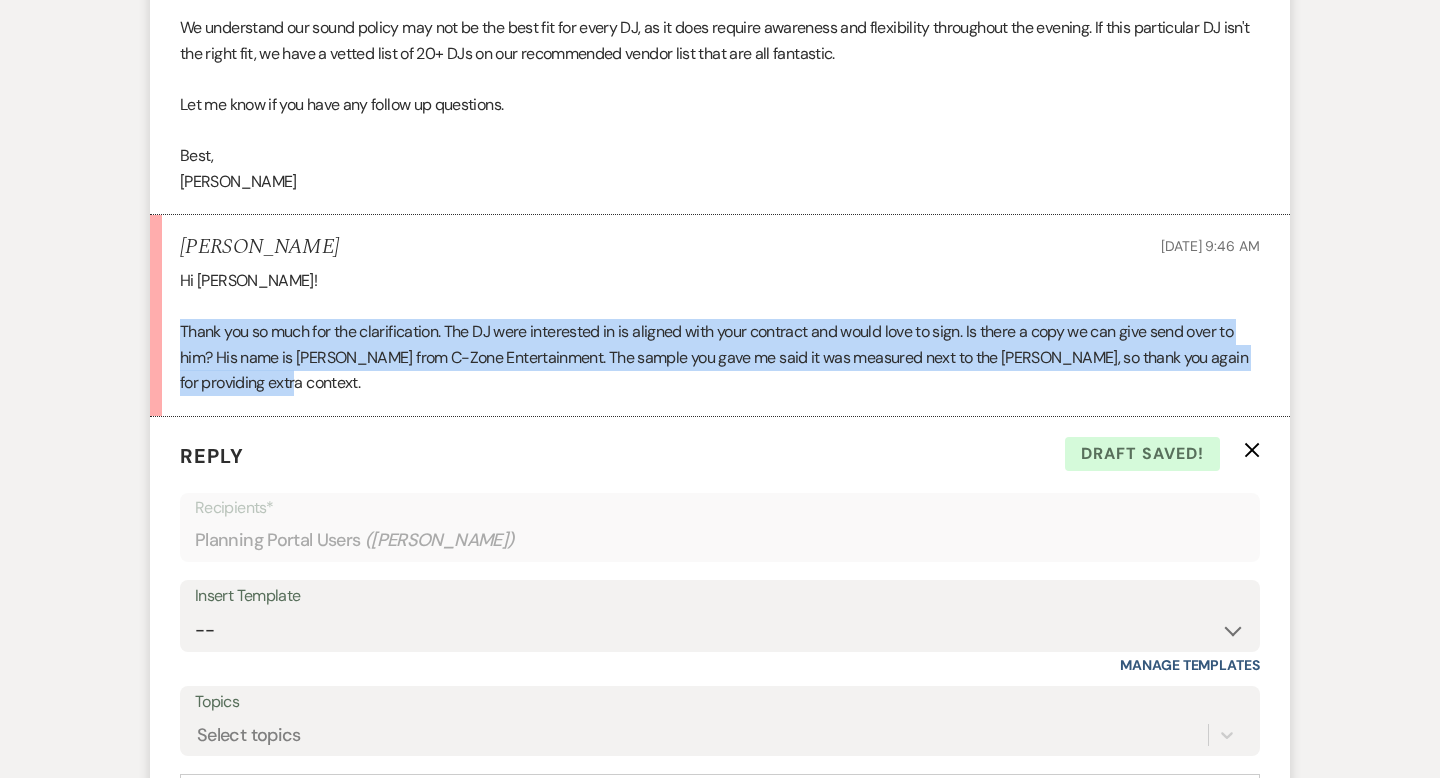 drag, startPoint x: 297, startPoint y: 381, endPoint x: 179, endPoint y: 330, distance: 128.5496 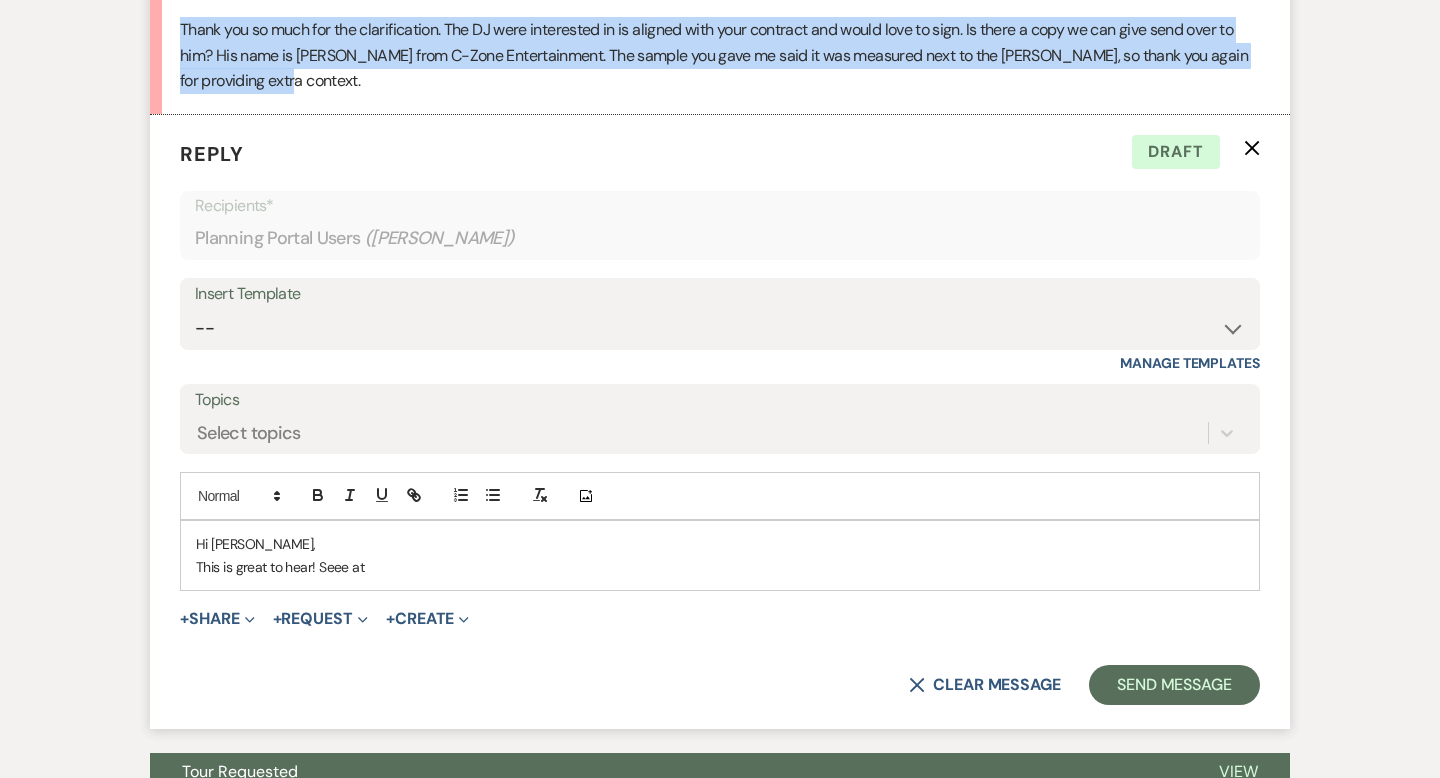 scroll, scrollTop: 2556, scrollLeft: 0, axis: vertical 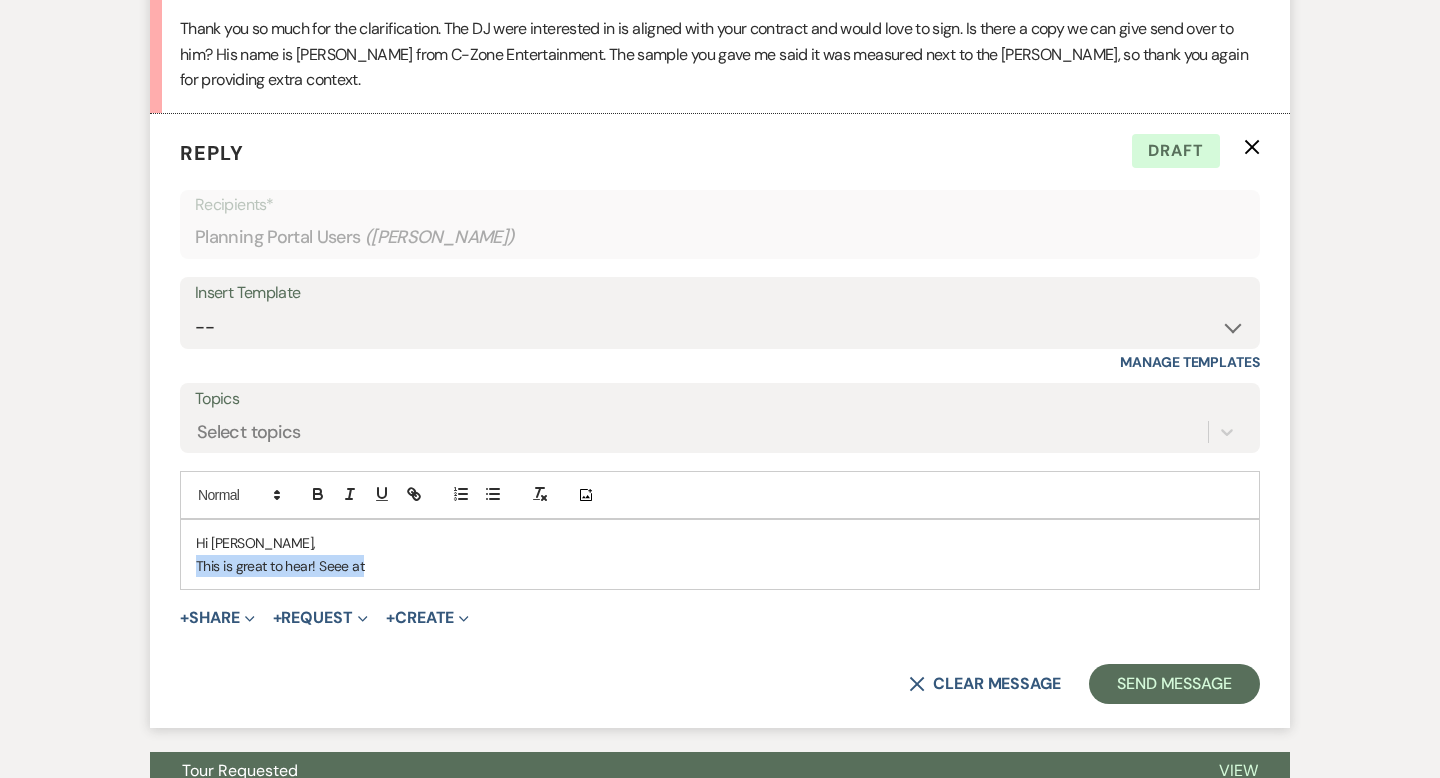 drag, startPoint x: 394, startPoint y: 567, endPoint x: 189, endPoint y: 565, distance: 205.00975 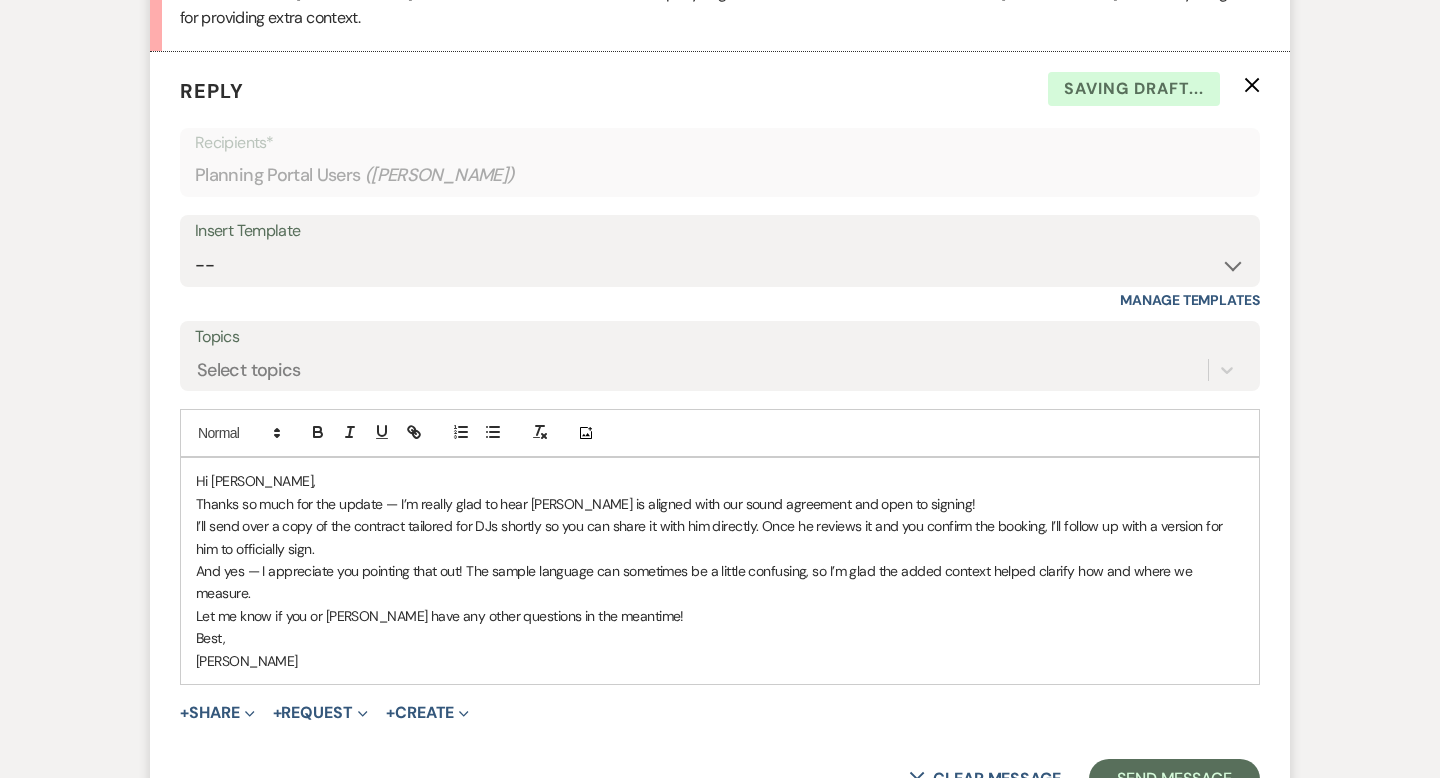 scroll, scrollTop: 2620, scrollLeft: 0, axis: vertical 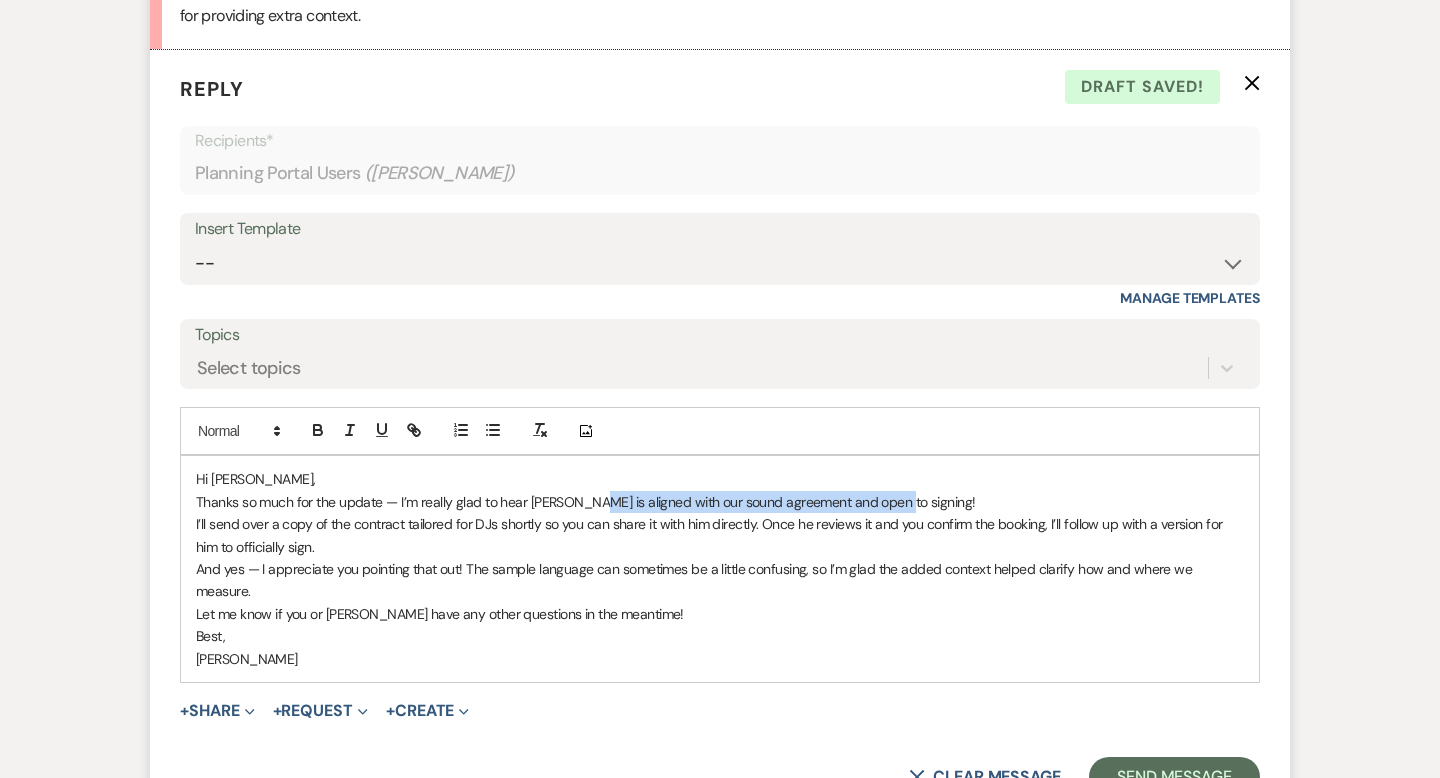 drag, startPoint x: 890, startPoint y: 501, endPoint x: 580, endPoint y: 494, distance: 310.079 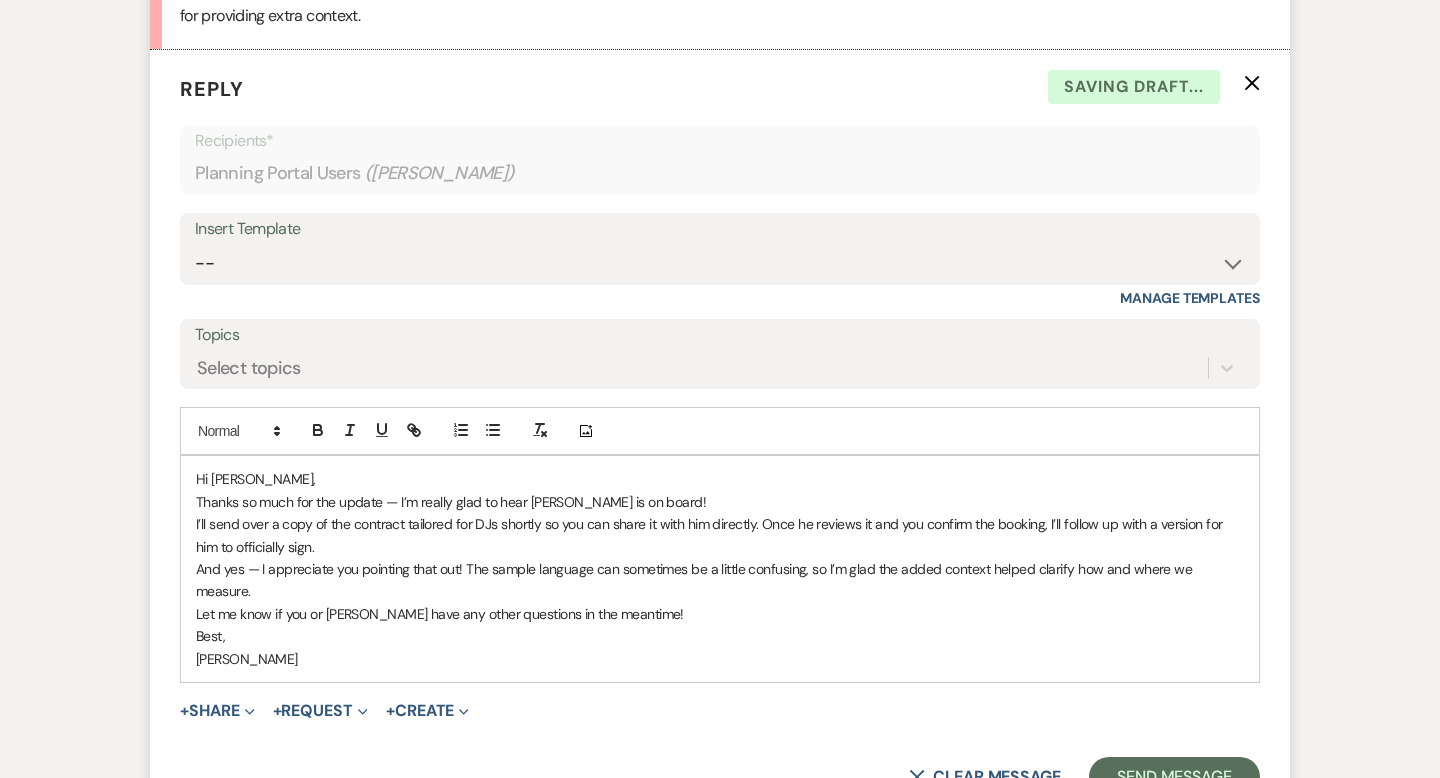 click on "Thanks so much for the update — I’m really glad to hear [PERSON_NAME] is on board!" at bounding box center [720, 502] 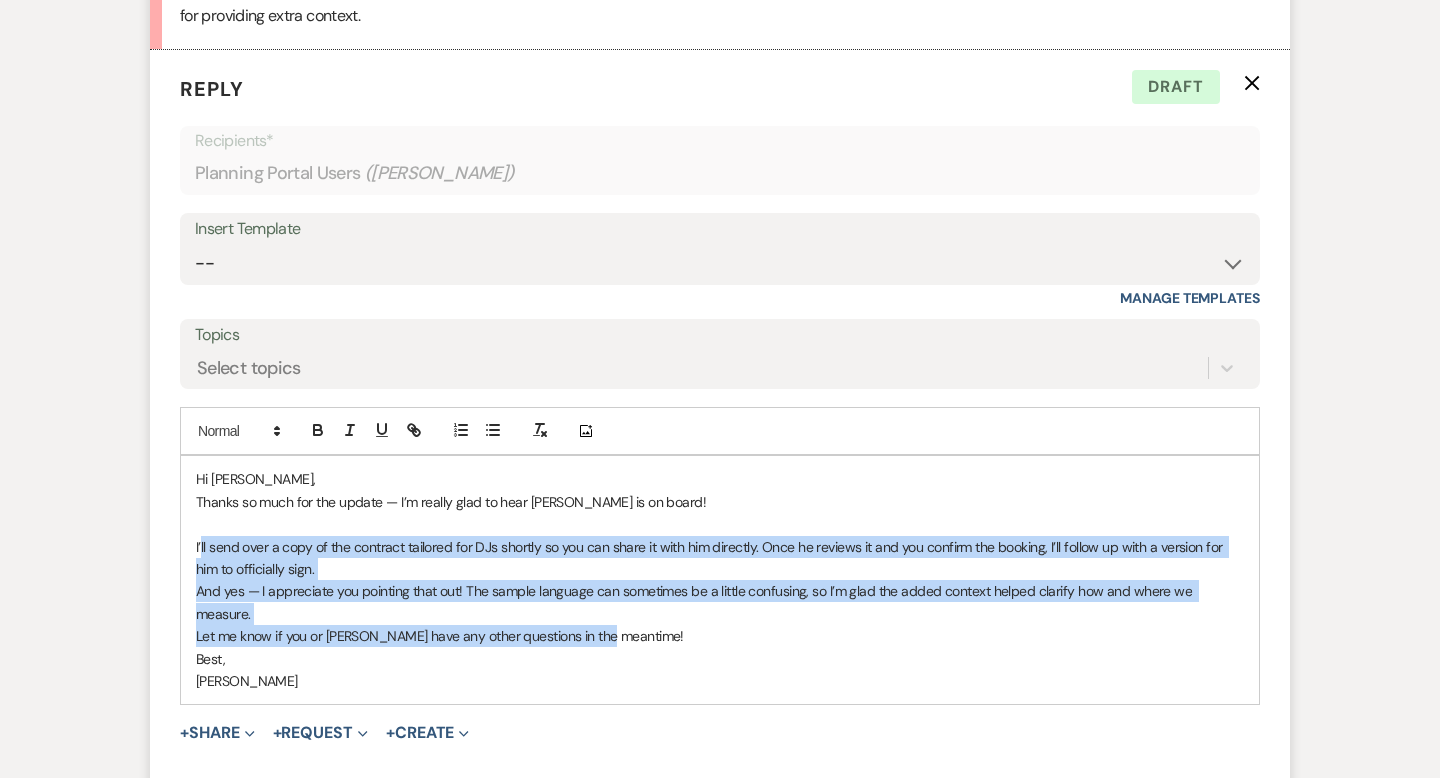 drag, startPoint x: 622, startPoint y: 611, endPoint x: 201, endPoint y: 542, distance: 426.6169 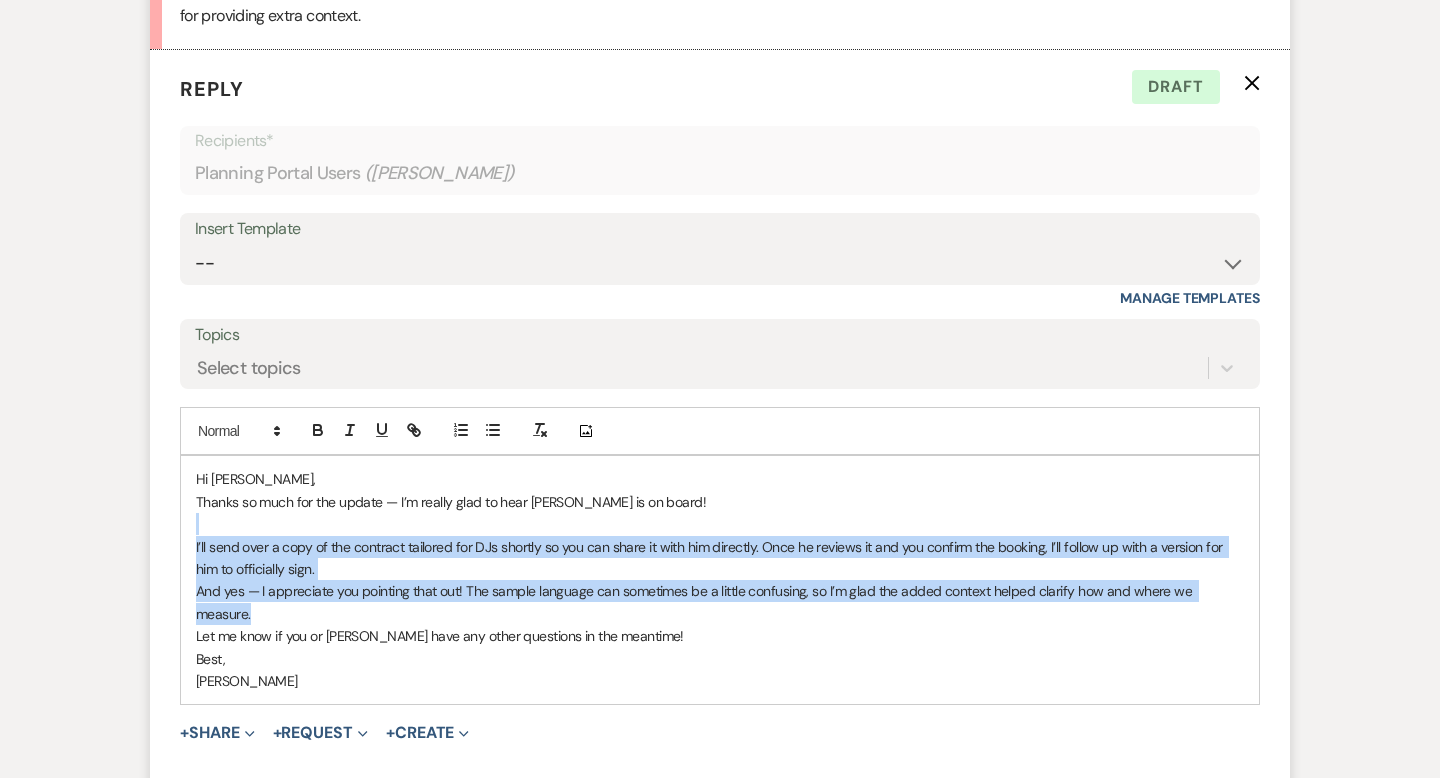 drag, startPoint x: 1245, startPoint y: 589, endPoint x: 206, endPoint y: 530, distance: 1040.6738 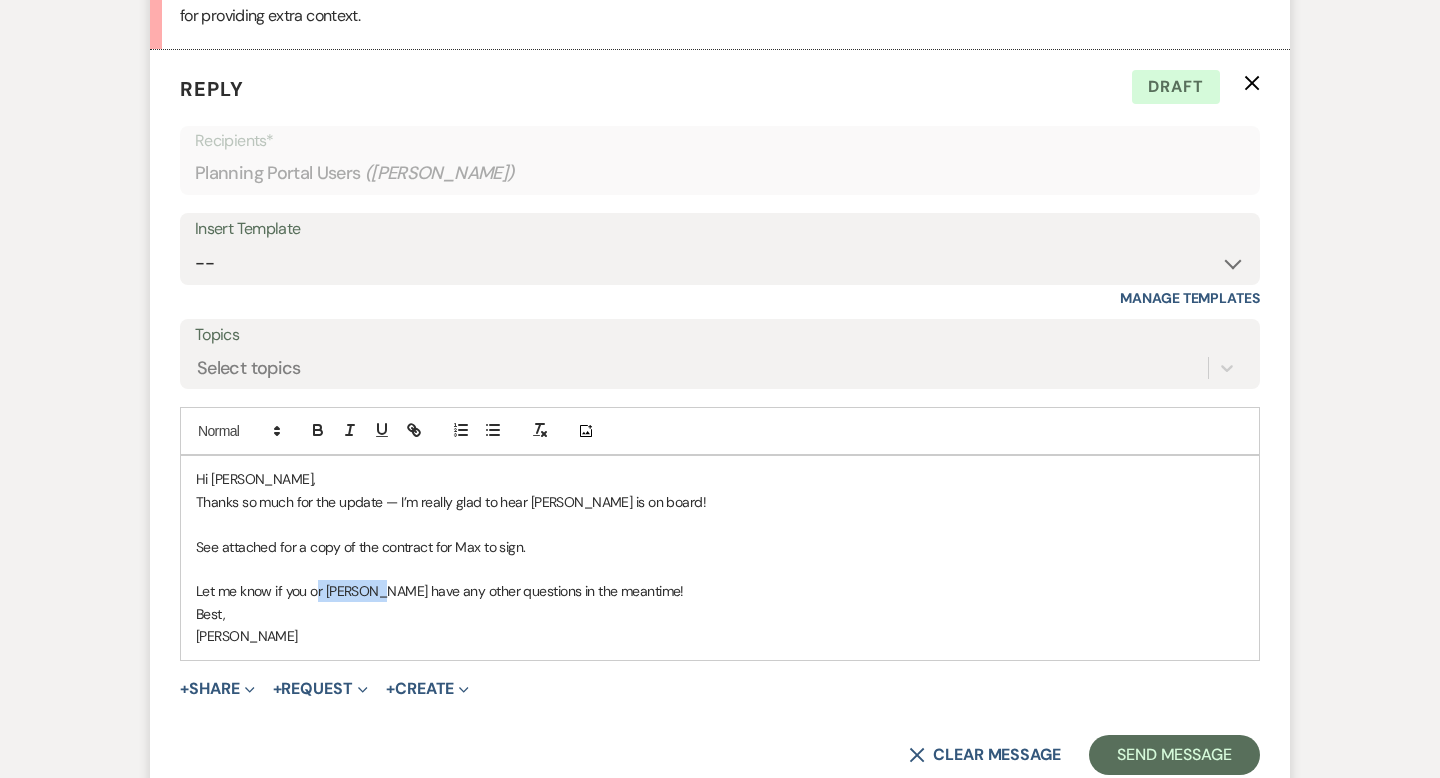 drag, startPoint x: 381, startPoint y: 591, endPoint x: 314, endPoint y: 587, distance: 67.11929 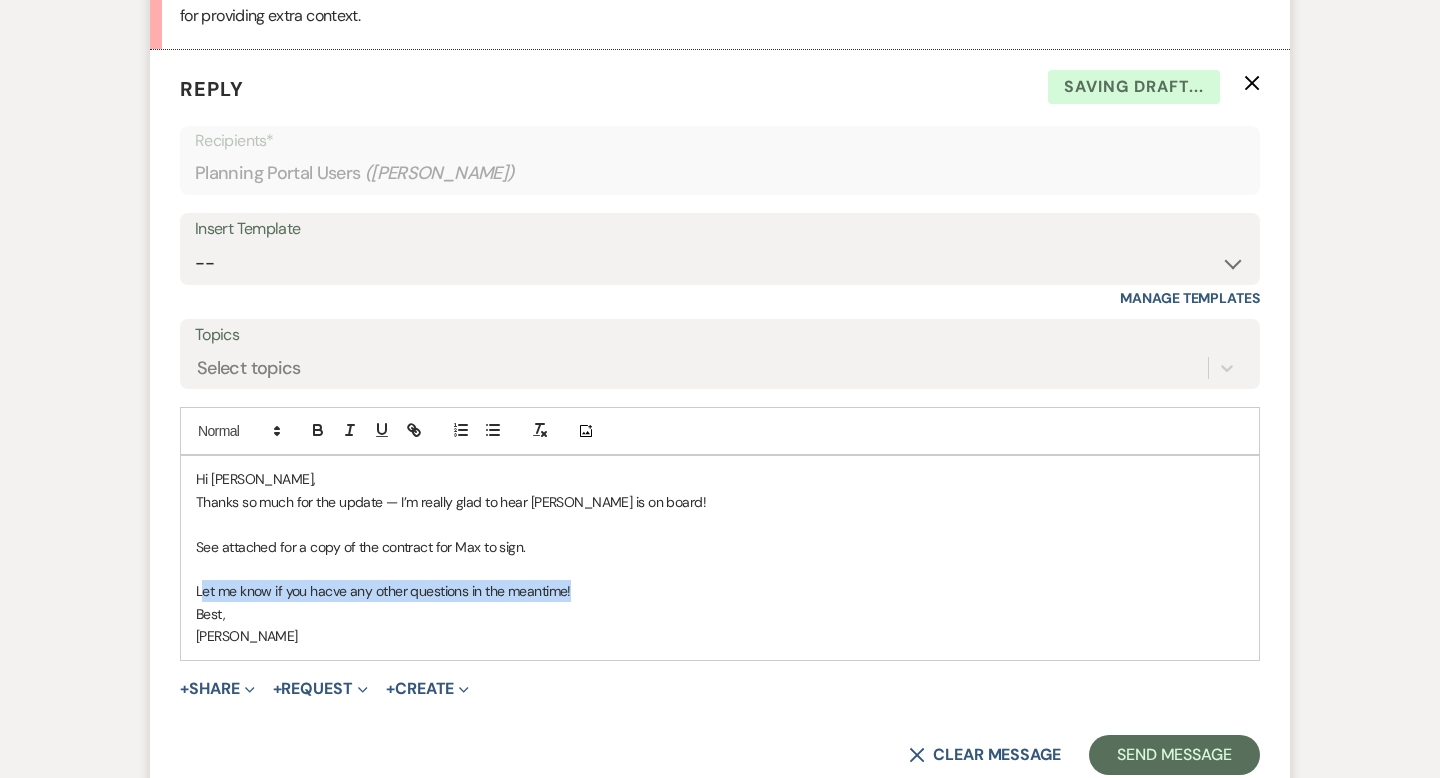 drag, startPoint x: 587, startPoint y: 593, endPoint x: 201, endPoint y: 584, distance: 386.10492 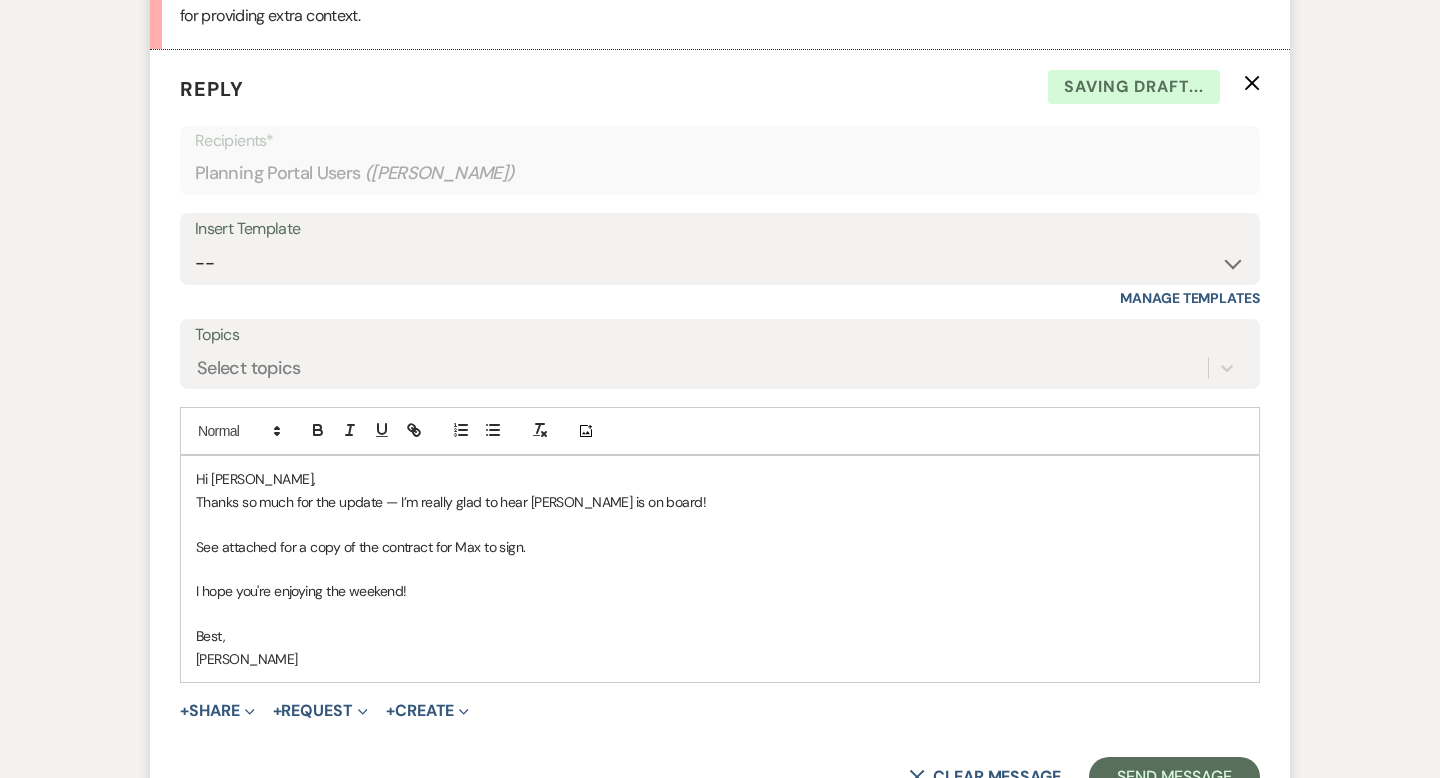 click on "[PERSON_NAME]" at bounding box center (720, 659) 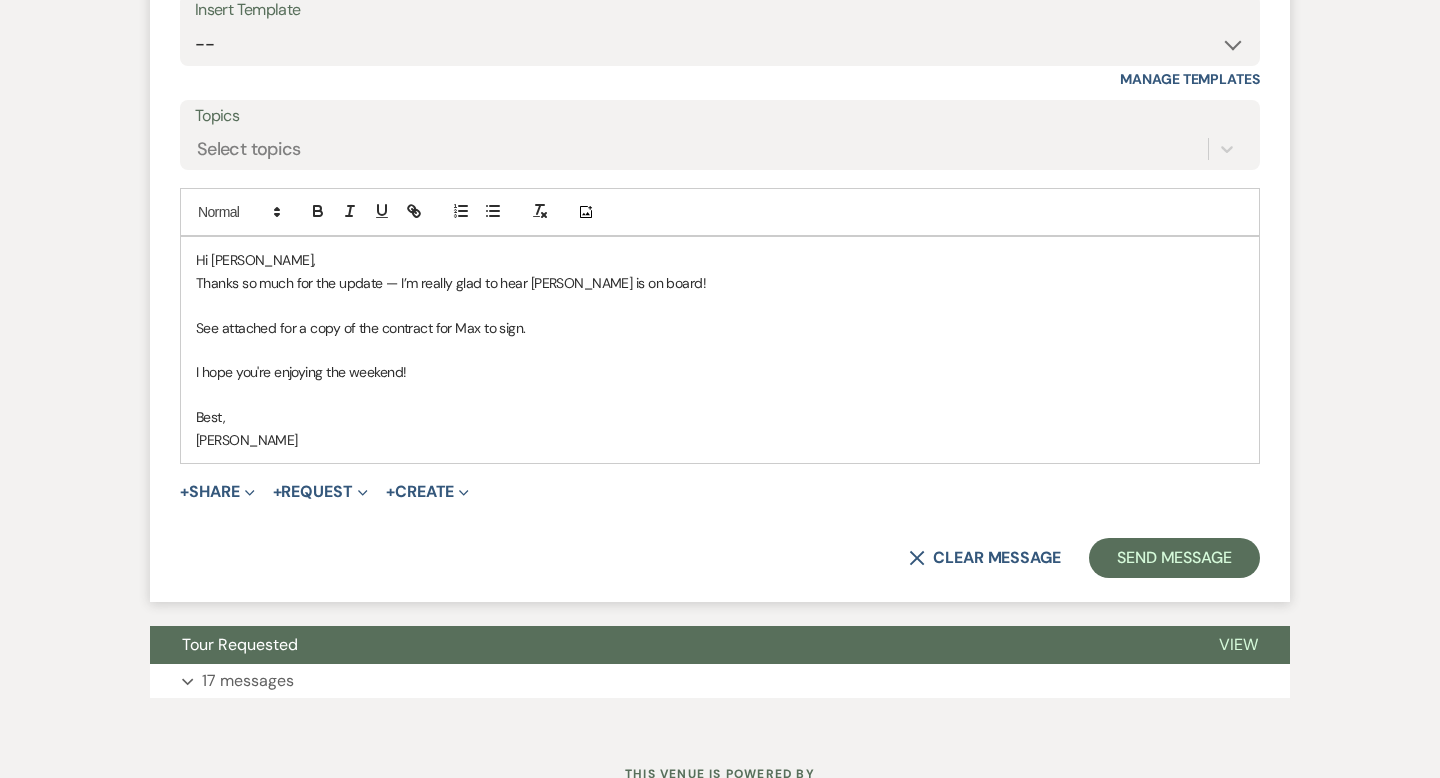 scroll, scrollTop: 2844, scrollLeft: 0, axis: vertical 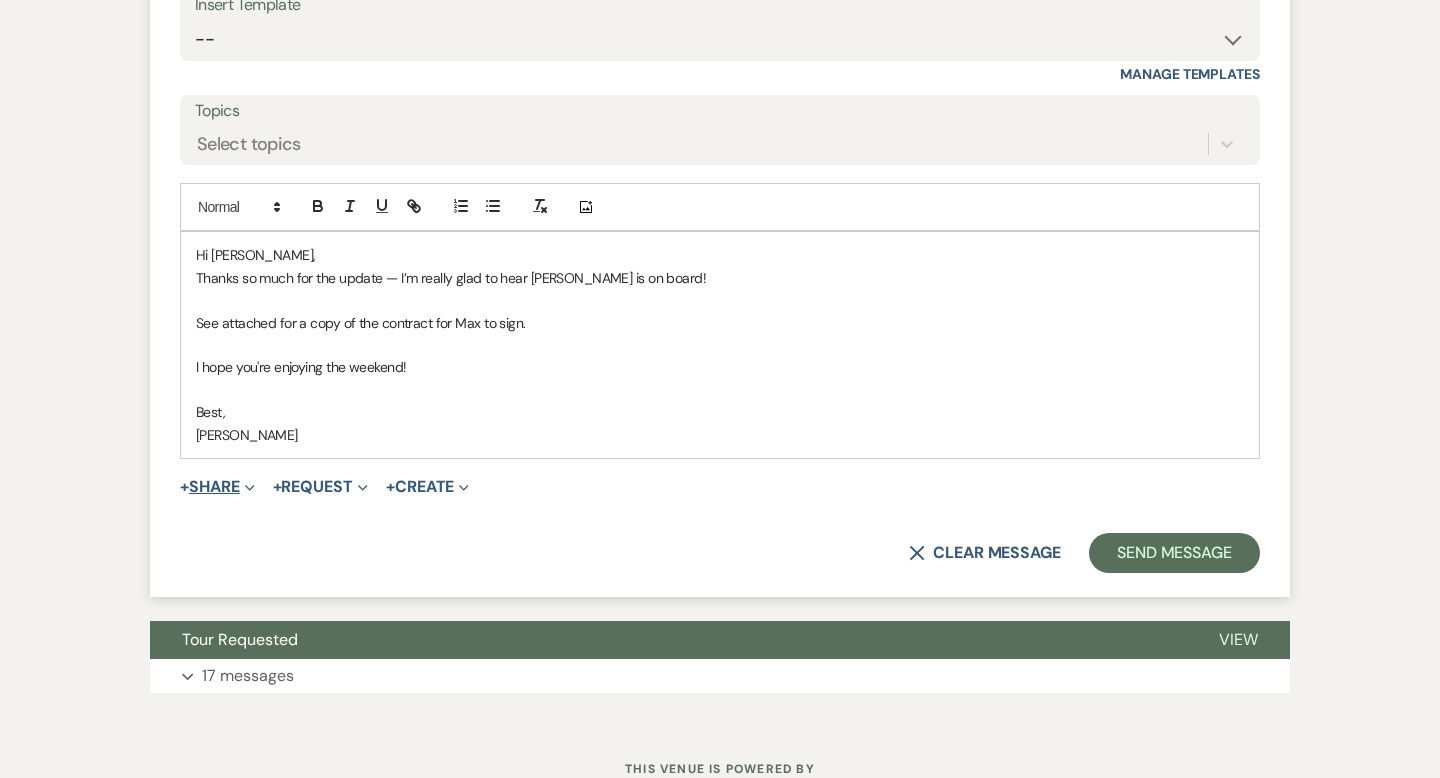 click on "+  Share Expand" at bounding box center [217, 487] 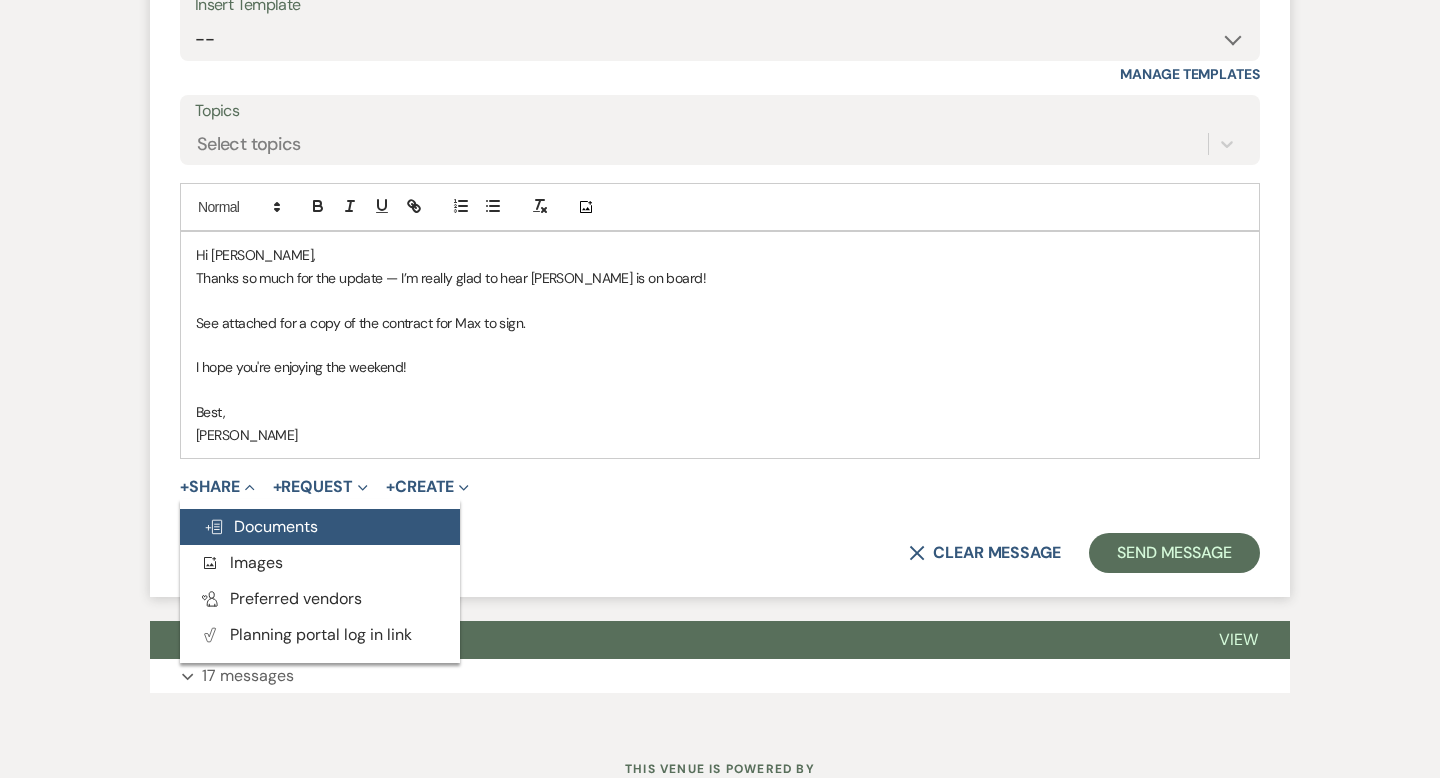 click on "Doc Upload Documents" at bounding box center [261, 526] 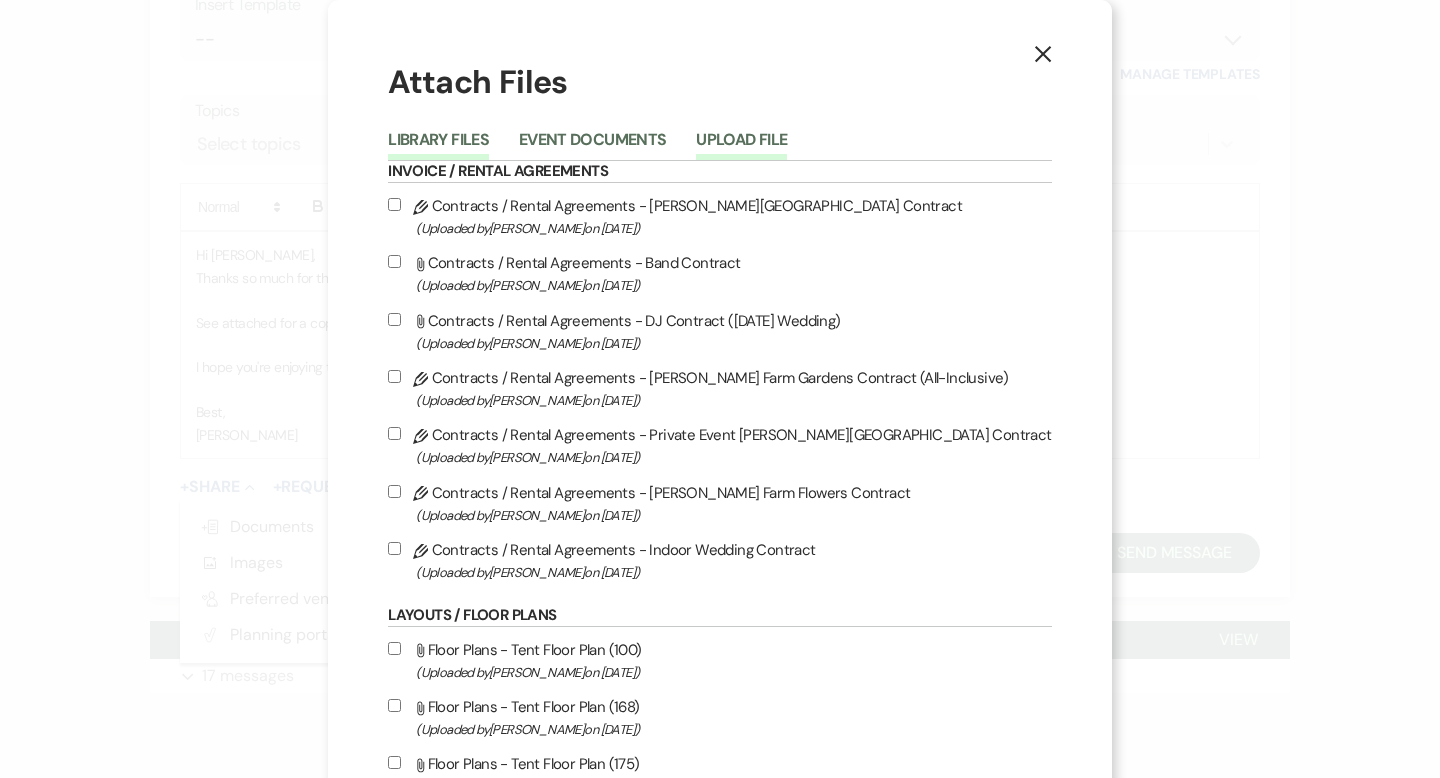click on "Upload File" at bounding box center [741, 146] 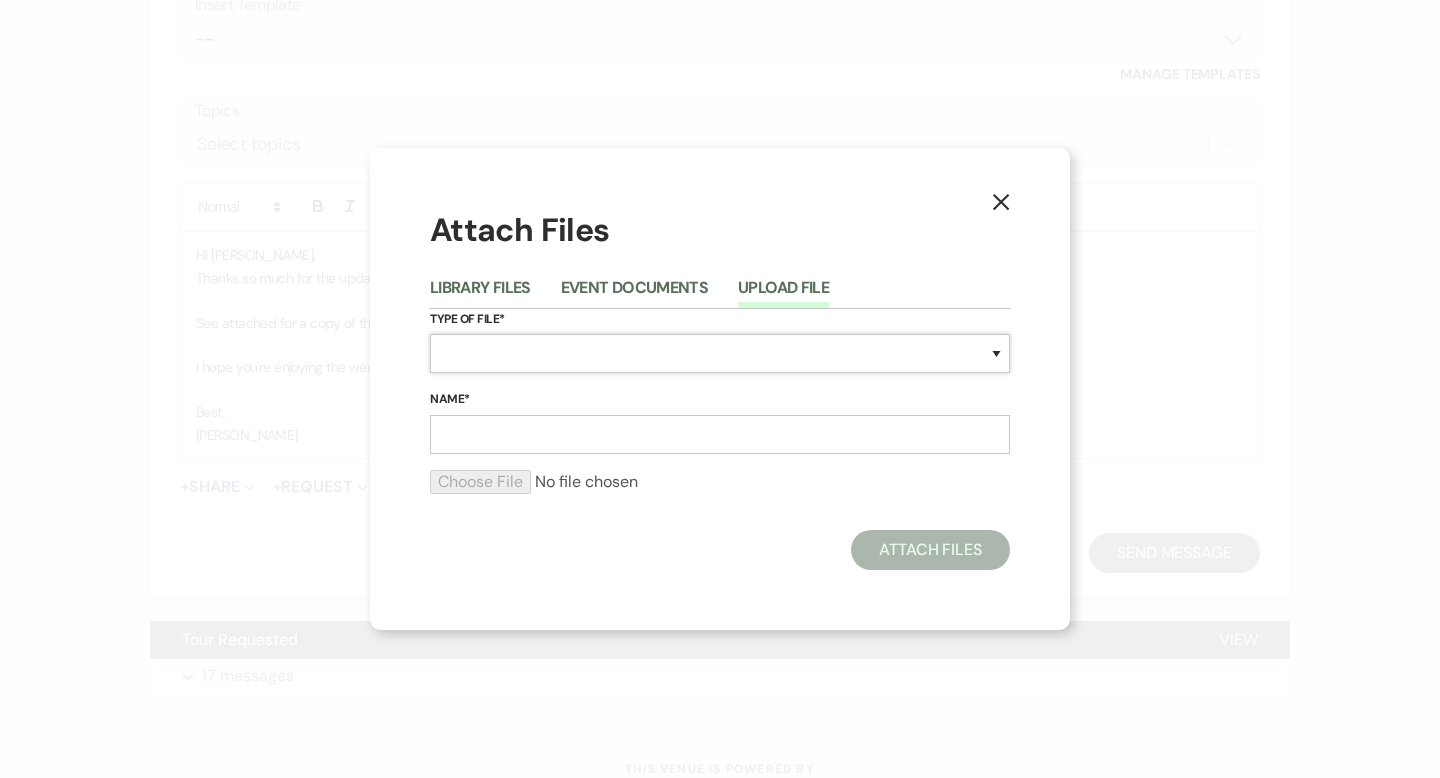 click on "Special Event Insurance Vendor Certificate of Insurance Contracts / Rental Agreements Invoices Receipts Event Maps Floor Plans Rain Plan Seating Charts Venue Layout Catering / Alcohol Permit Event Permit Fire Permit Fuel Permit Generator Permit Tent Permit Venue Permit Other Permit Inventory  Promotional Sample Venue Beverage Ceremony Event Finalize + Share Guests Lodging Menu Vendors Venue Beverage Brochure Menu Packages Product Specifications Quotes Beverage Event and Ceremony Details Finalize & Share Guests Lodging Menu Vendors Venue Event Timeline Family / Wedding Party Timeline Food and Beverage Timeline MC / DJ / Band Timeline Master Timeline Photography Timeline Set-Up / Clean-Up Vendor Timeline Bartender Safe Serve / TiPS Certification Vendor Certification Vendor License Other" at bounding box center (720, 353) 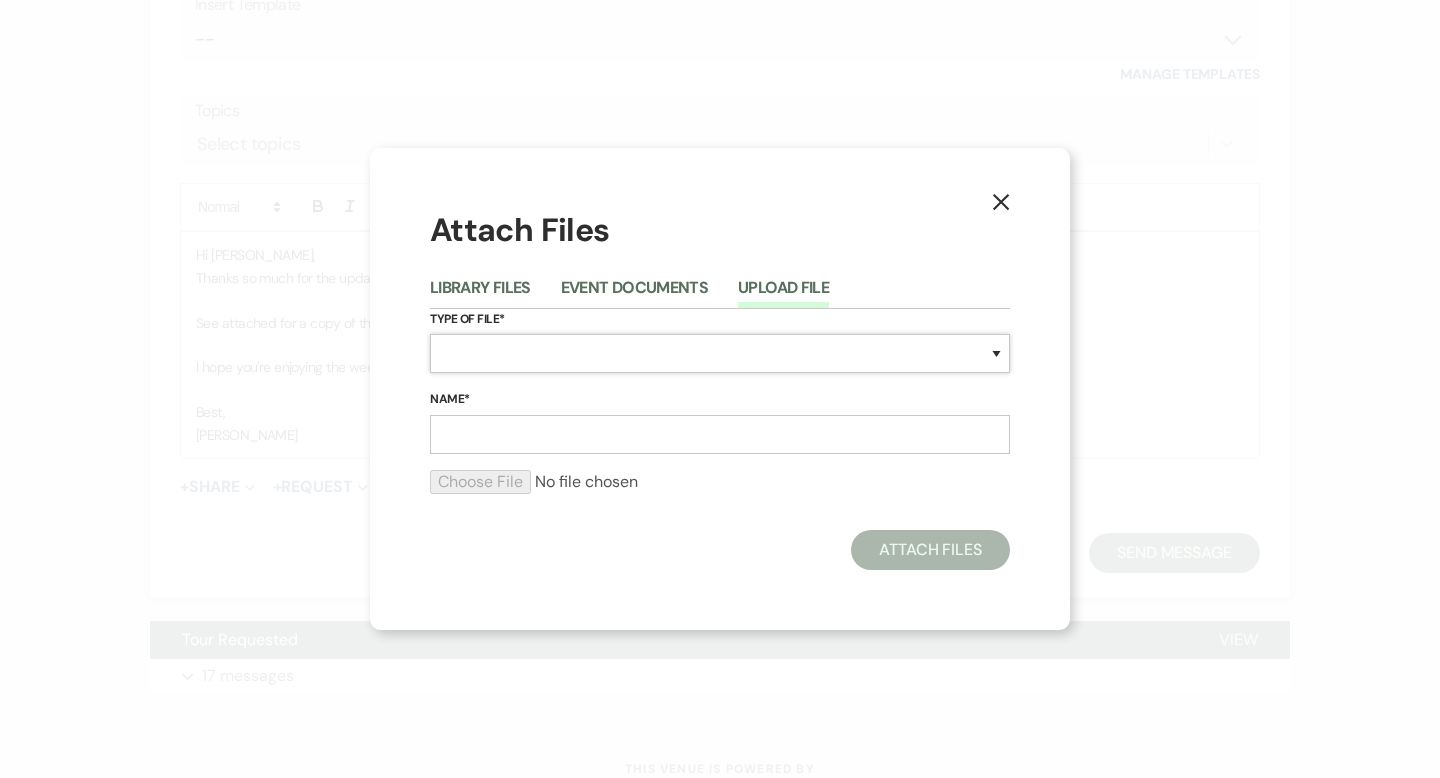 select on "0" 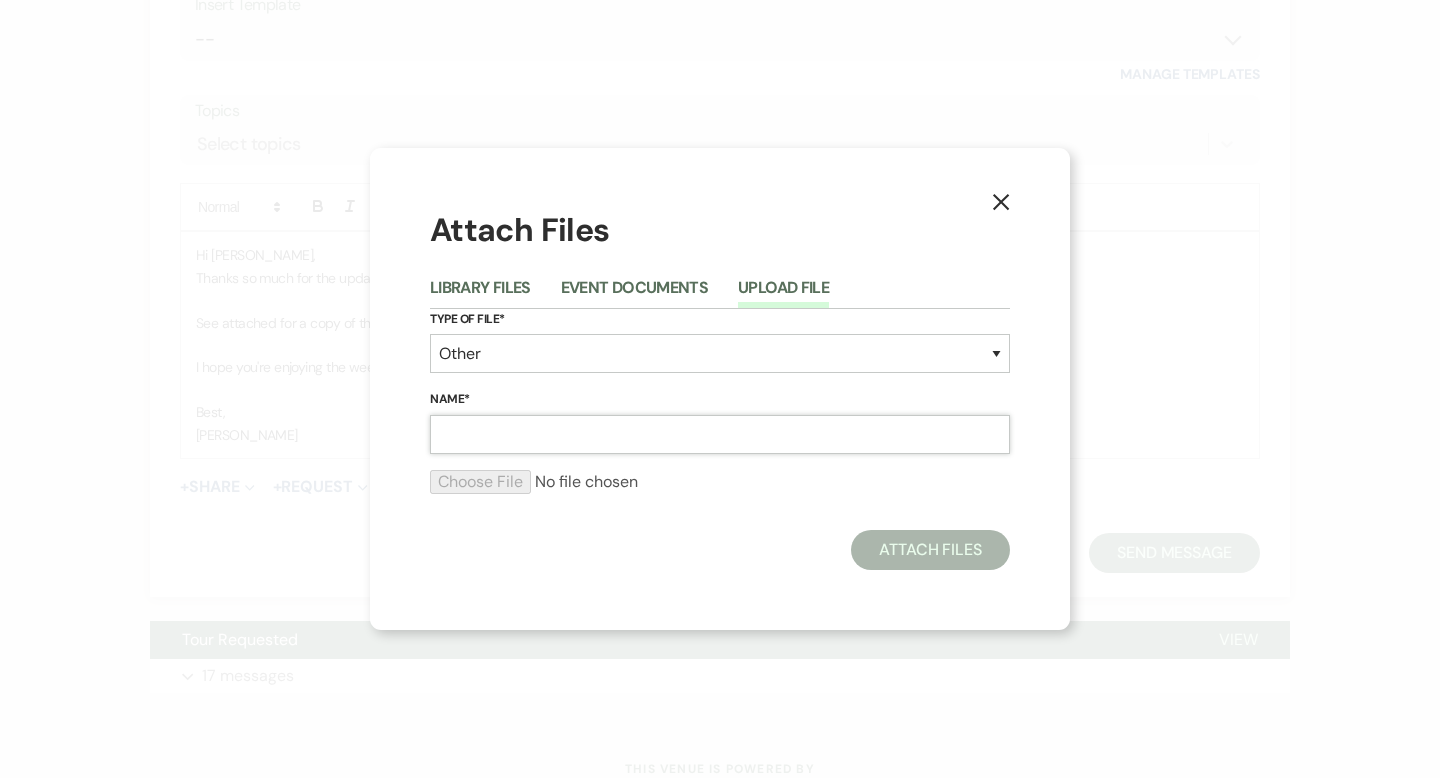 click on "Name*" at bounding box center [720, 434] 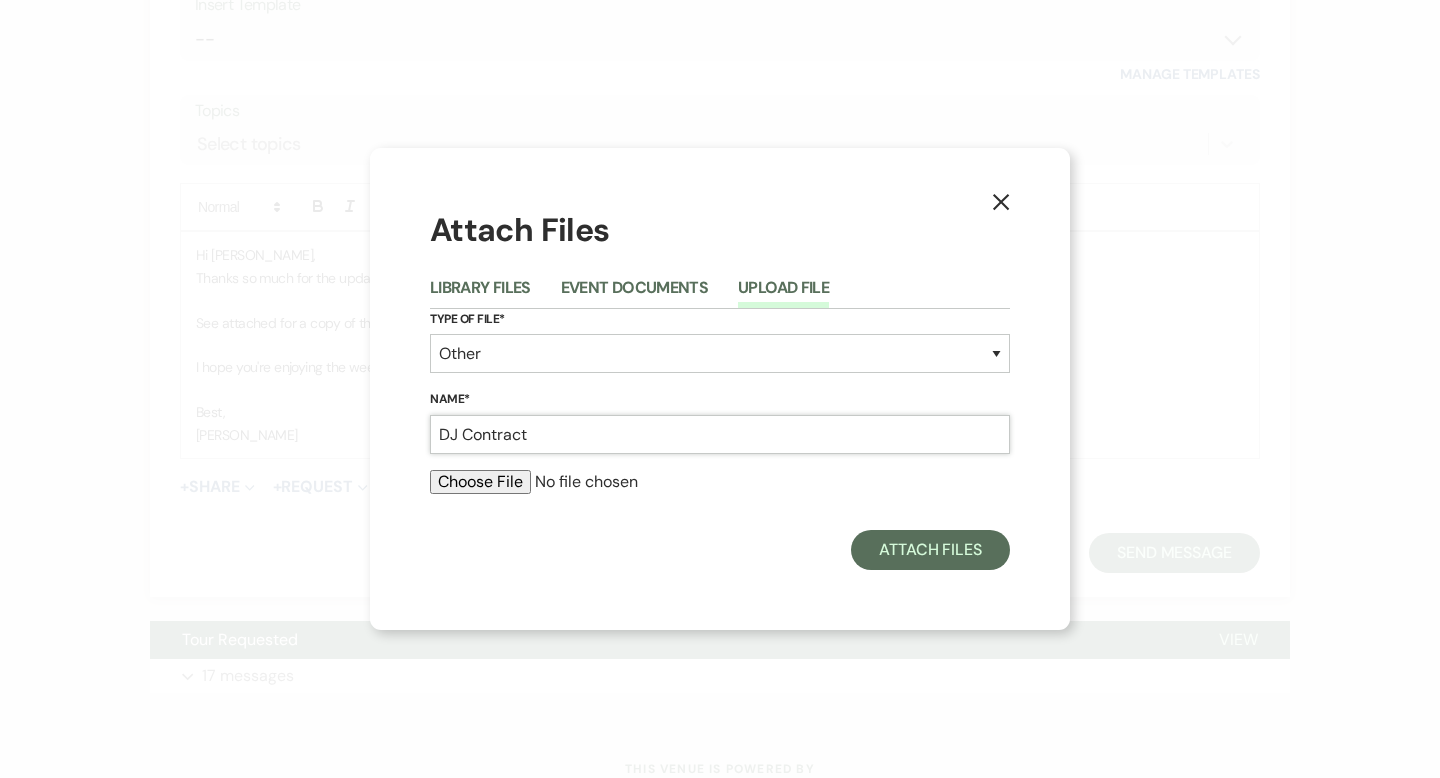 type on "DJ Contract" 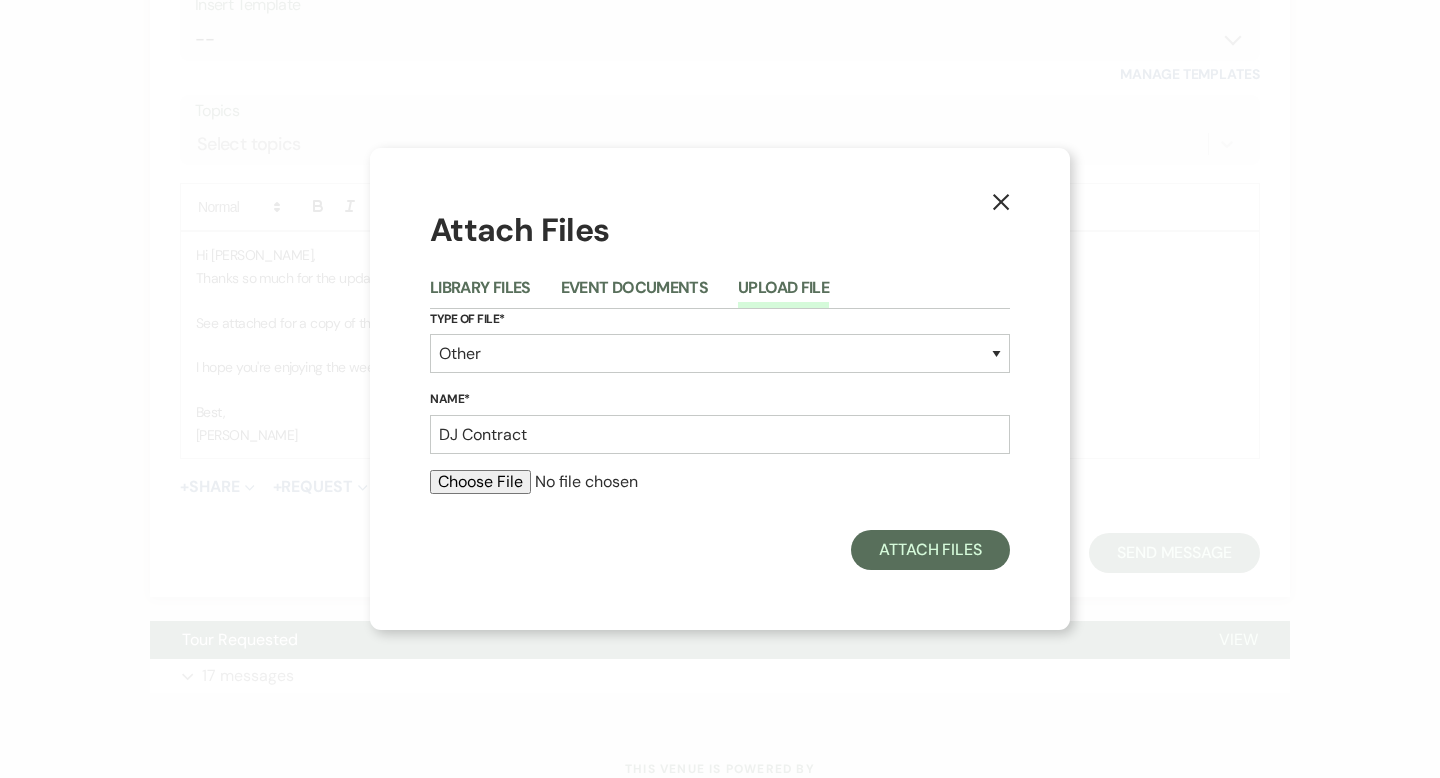 click at bounding box center (720, 482) 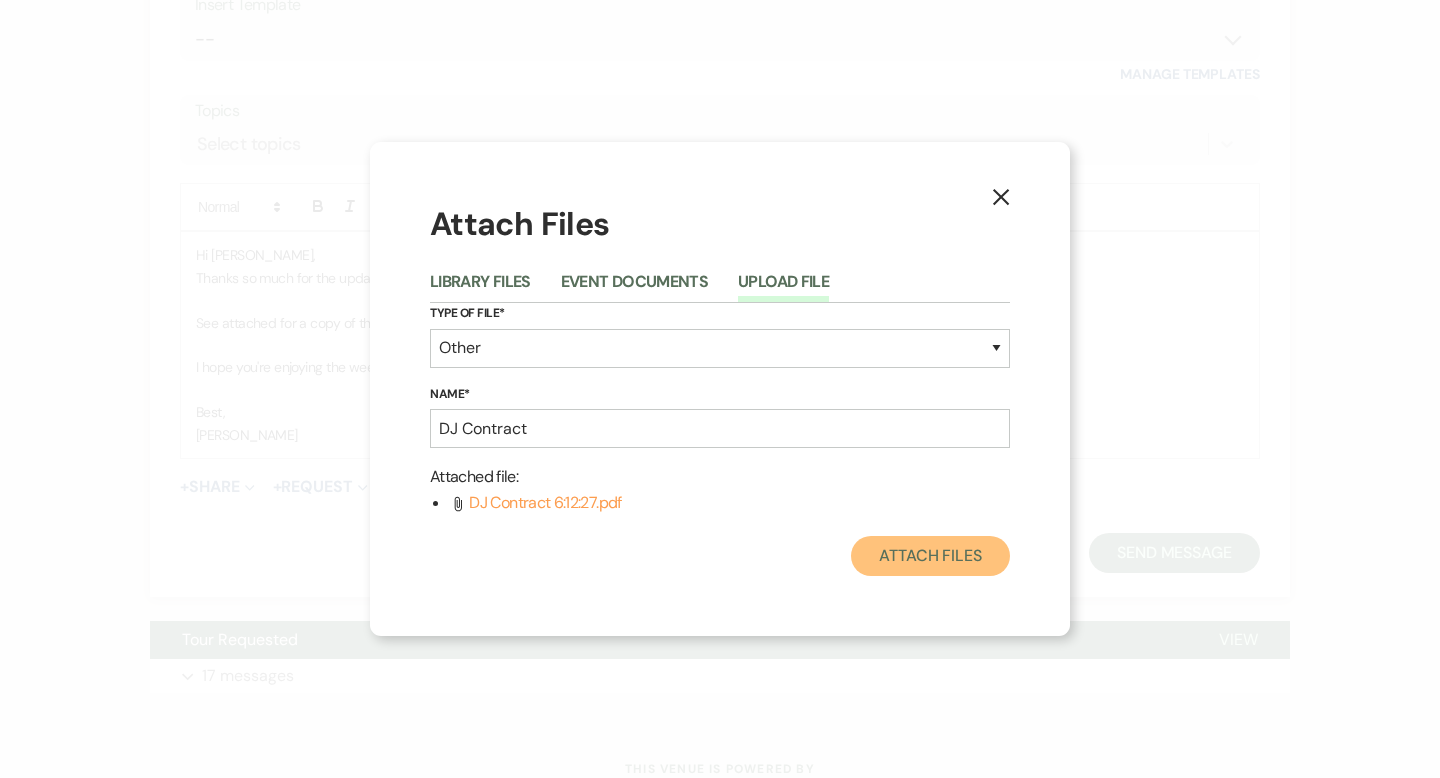 click on "Attach Files" at bounding box center [930, 556] 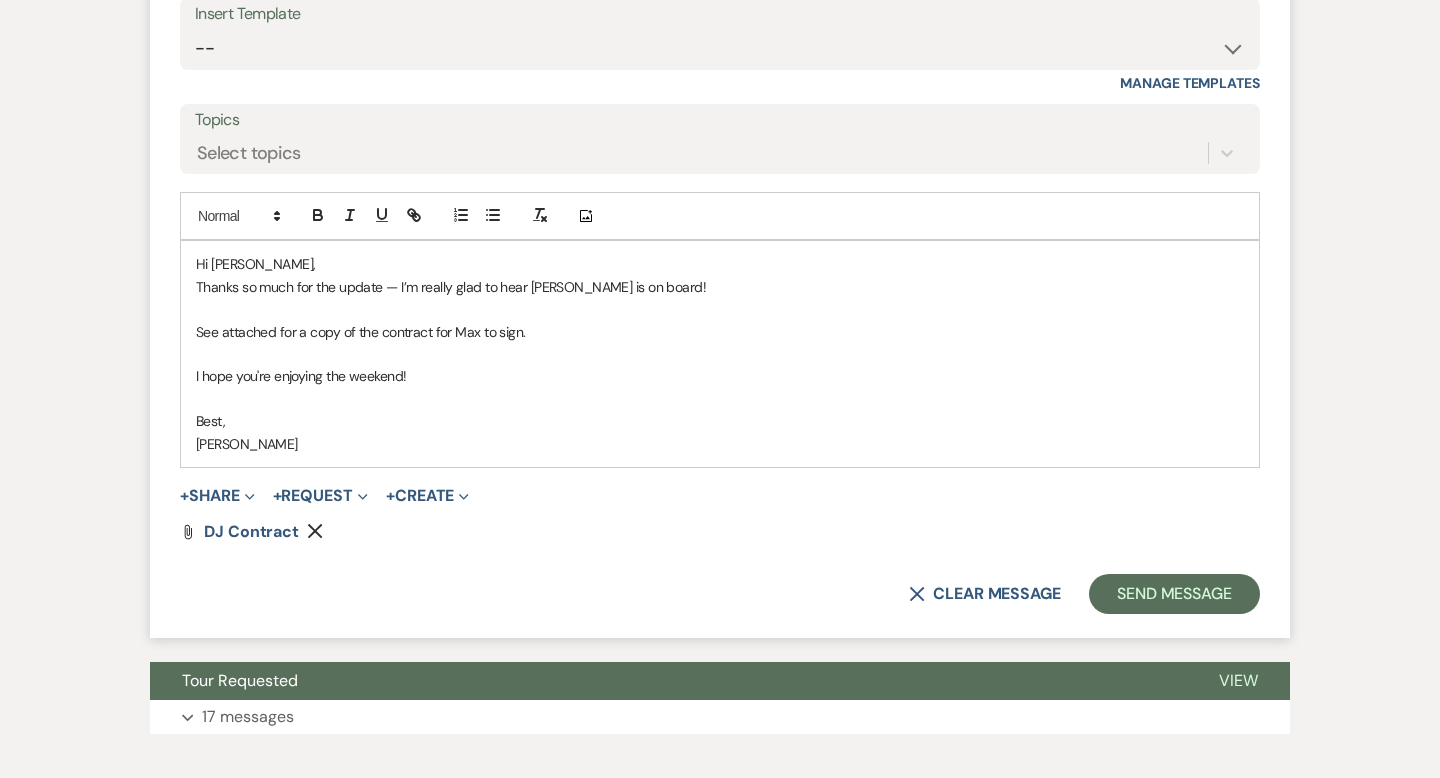 scroll, scrollTop: 2861, scrollLeft: 0, axis: vertical 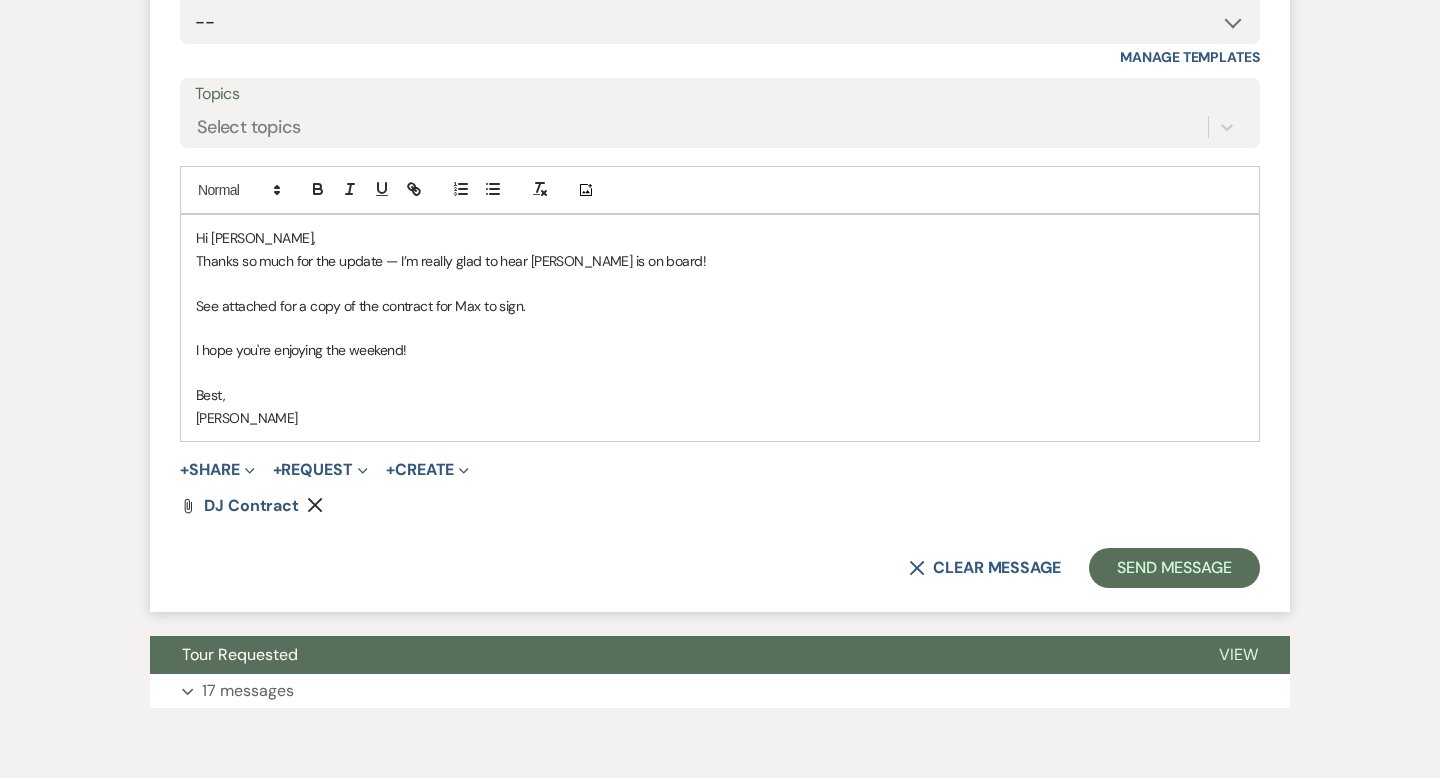 click on "Thanks so much for the update — I’m really glad to hear [PERSON_NAME] is on board!" at bounding box center [720, 261] 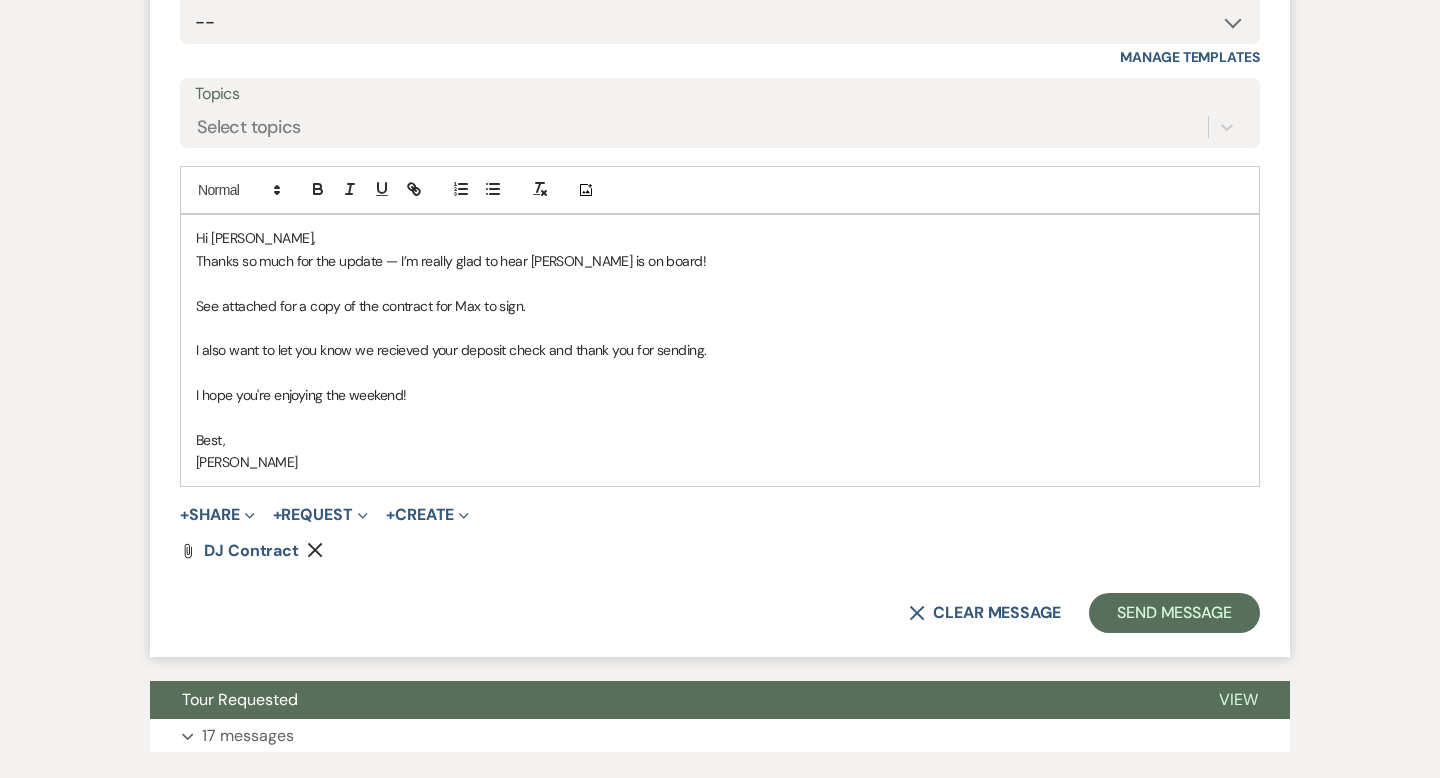 click on "I hope you're enjoying the weekend!" at bounding box center [720, 395] 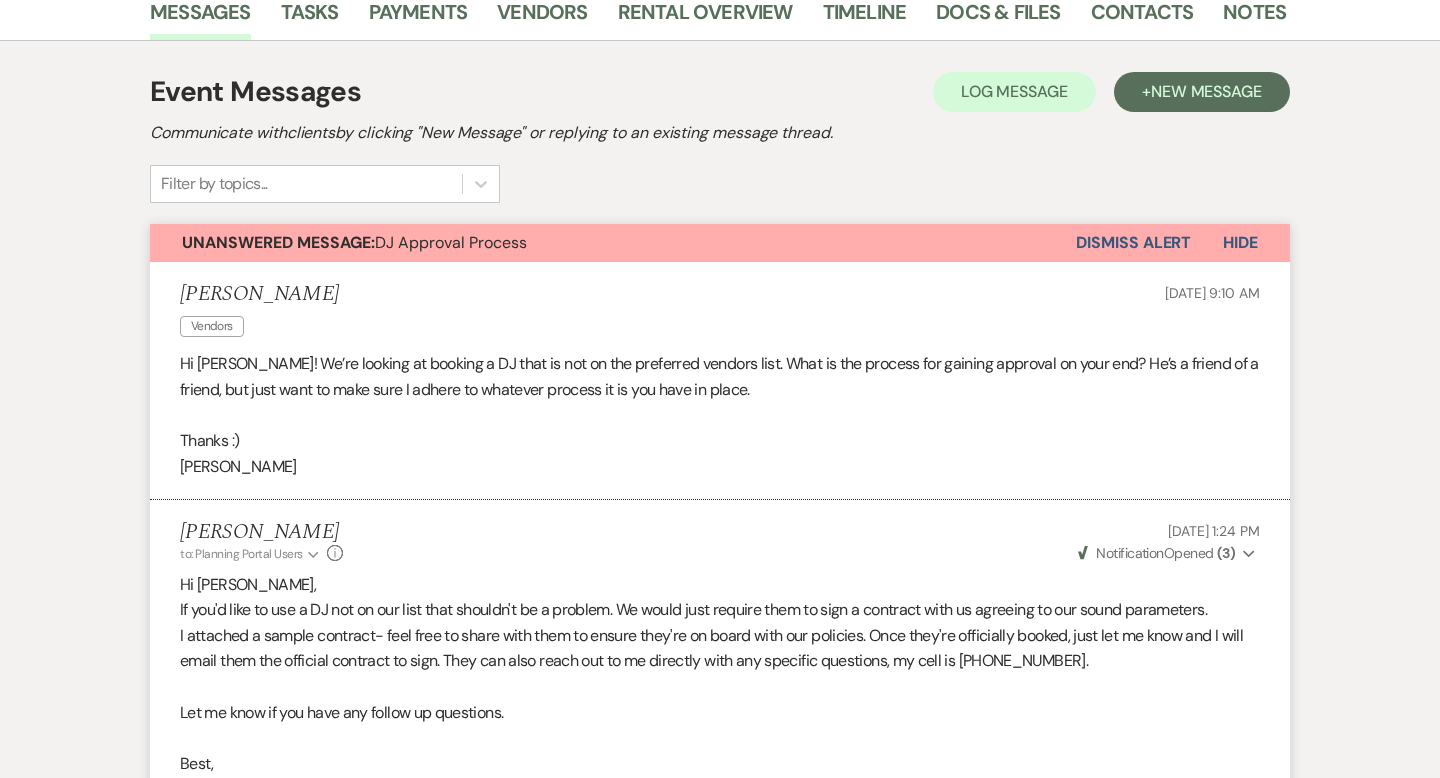 scroll, scrollTop: 0, scrollLeft: 0, axis: both 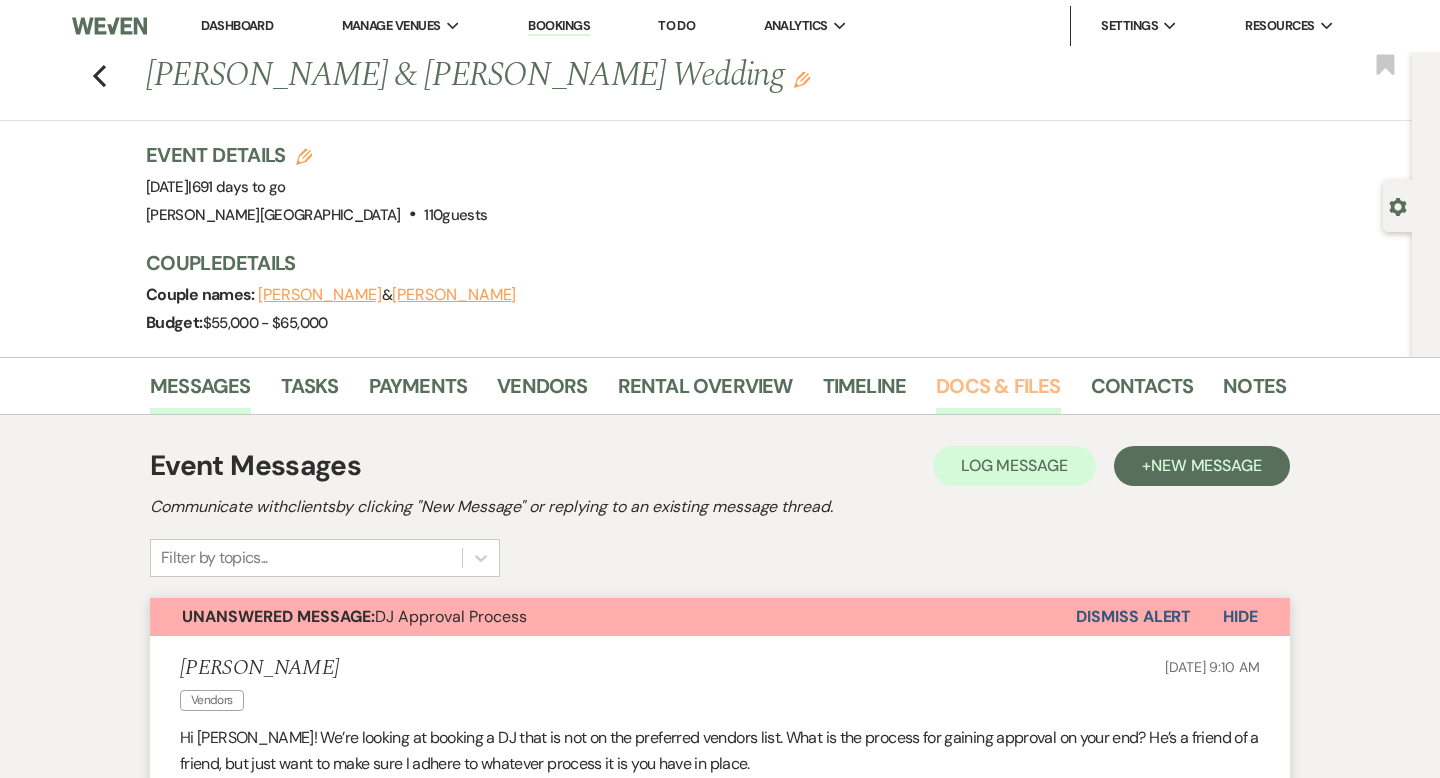click on "Docs & Files" at bounding box center (998, 392) 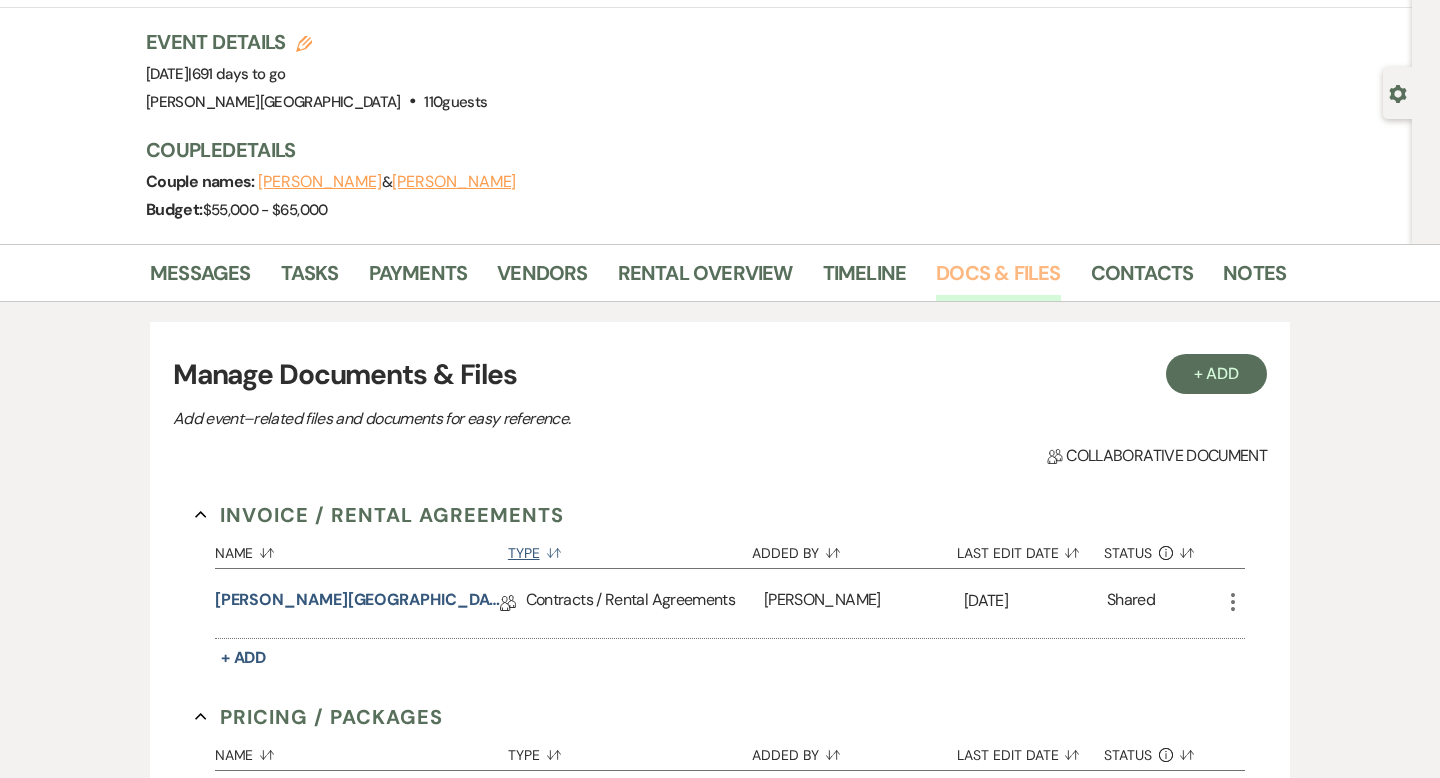 scroll, scrollTop: 210, scrollLeft: 0, axis: vertical 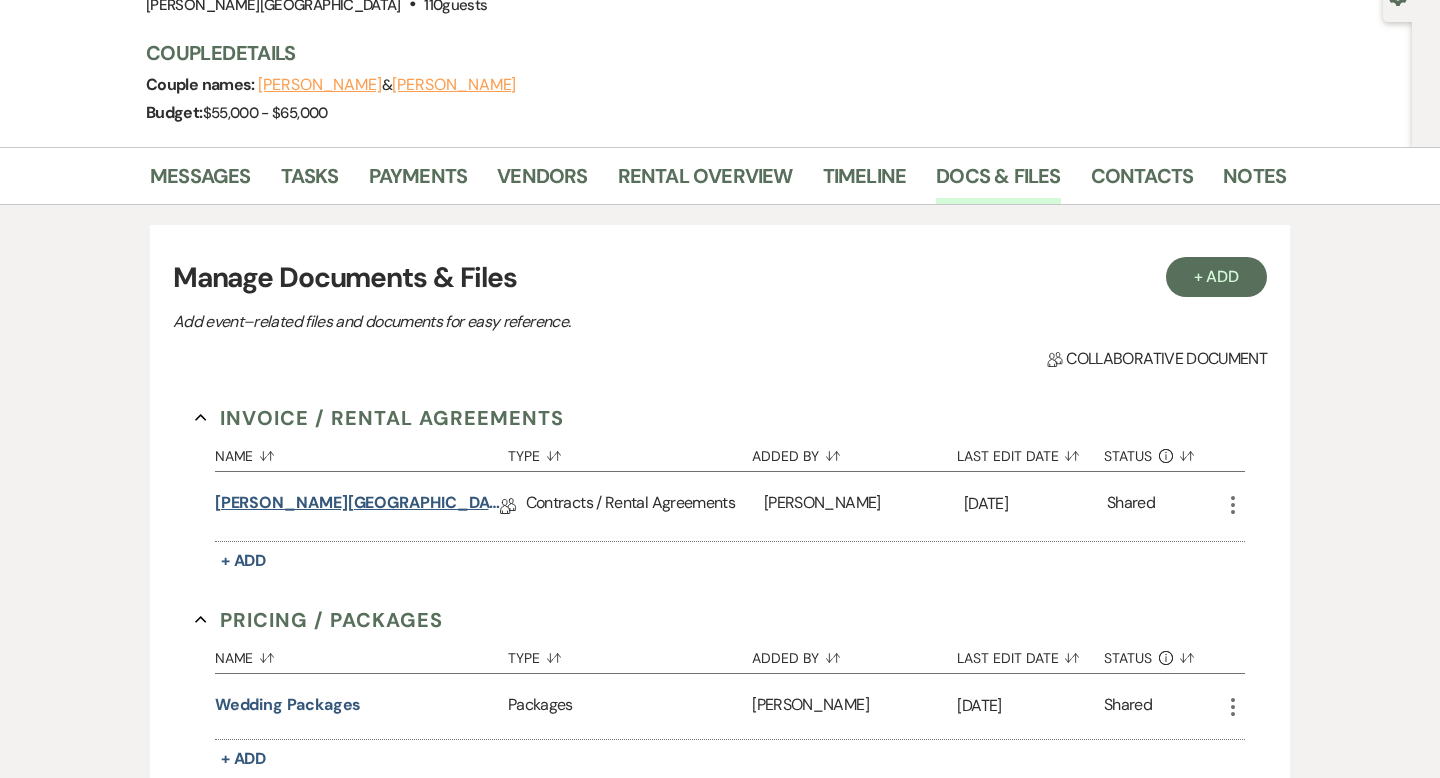 click on "[PERSON_NAME][GEOGRAPHIC_DATA] Contract" at bounding box center (357, 506) 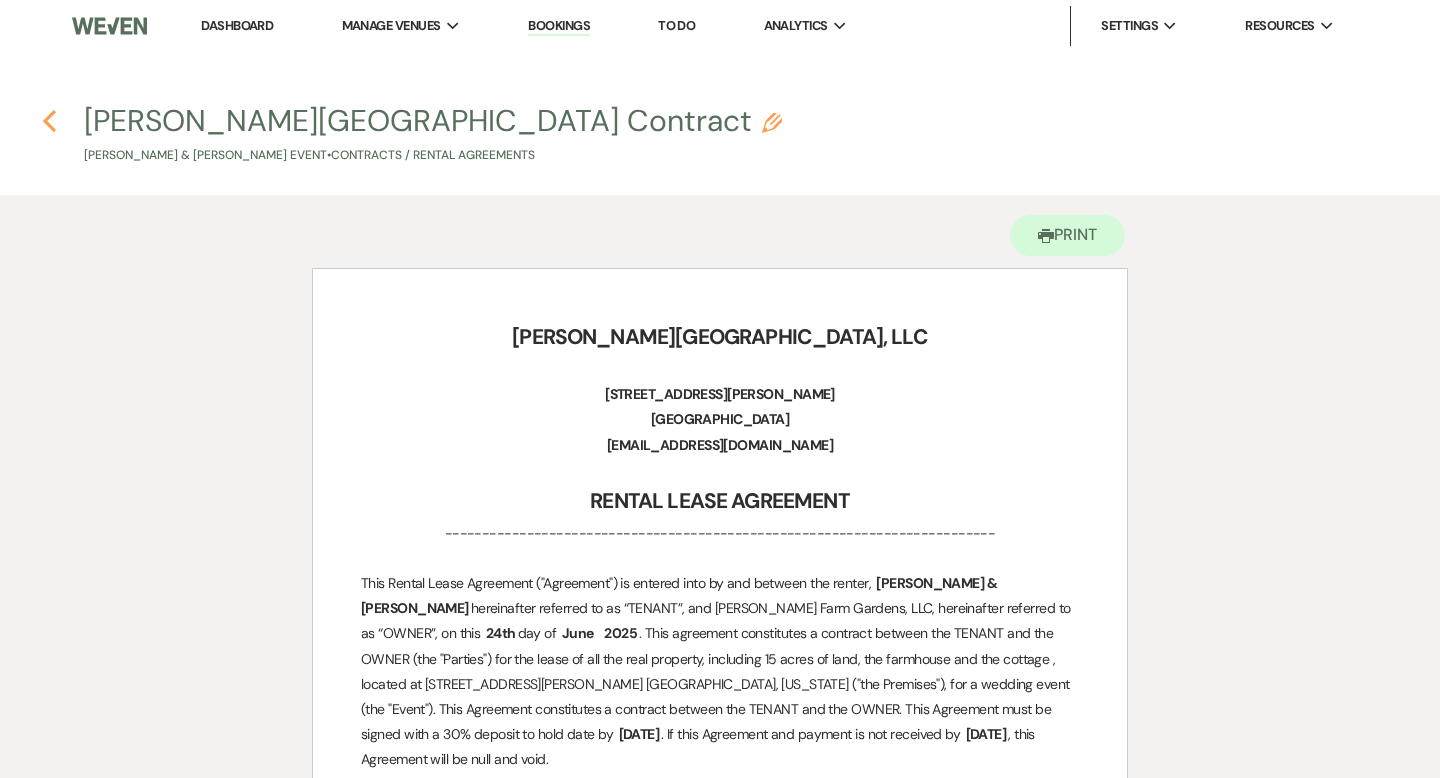 click on "Previous" 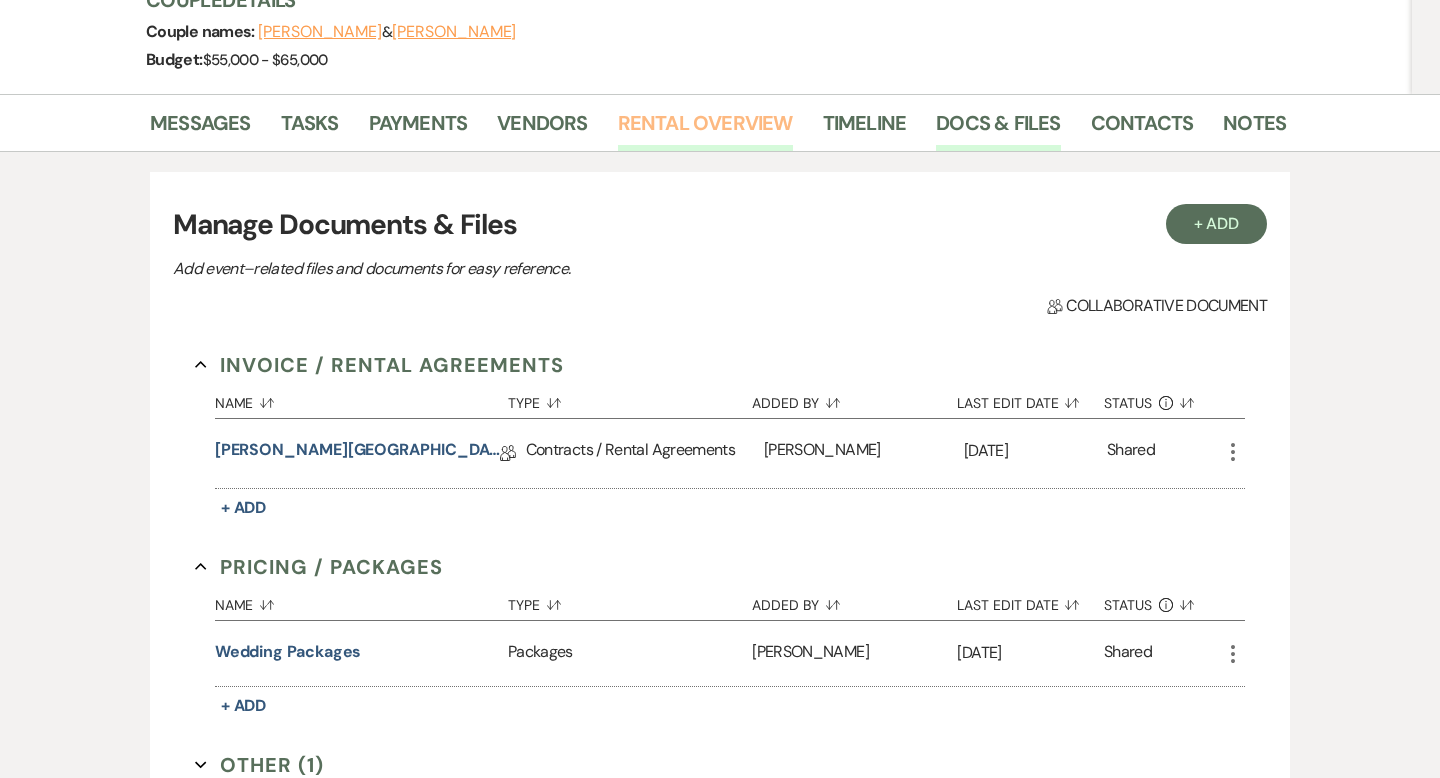 scroll, scrollTop: 337, scrollLeft: 0, axis: vertical 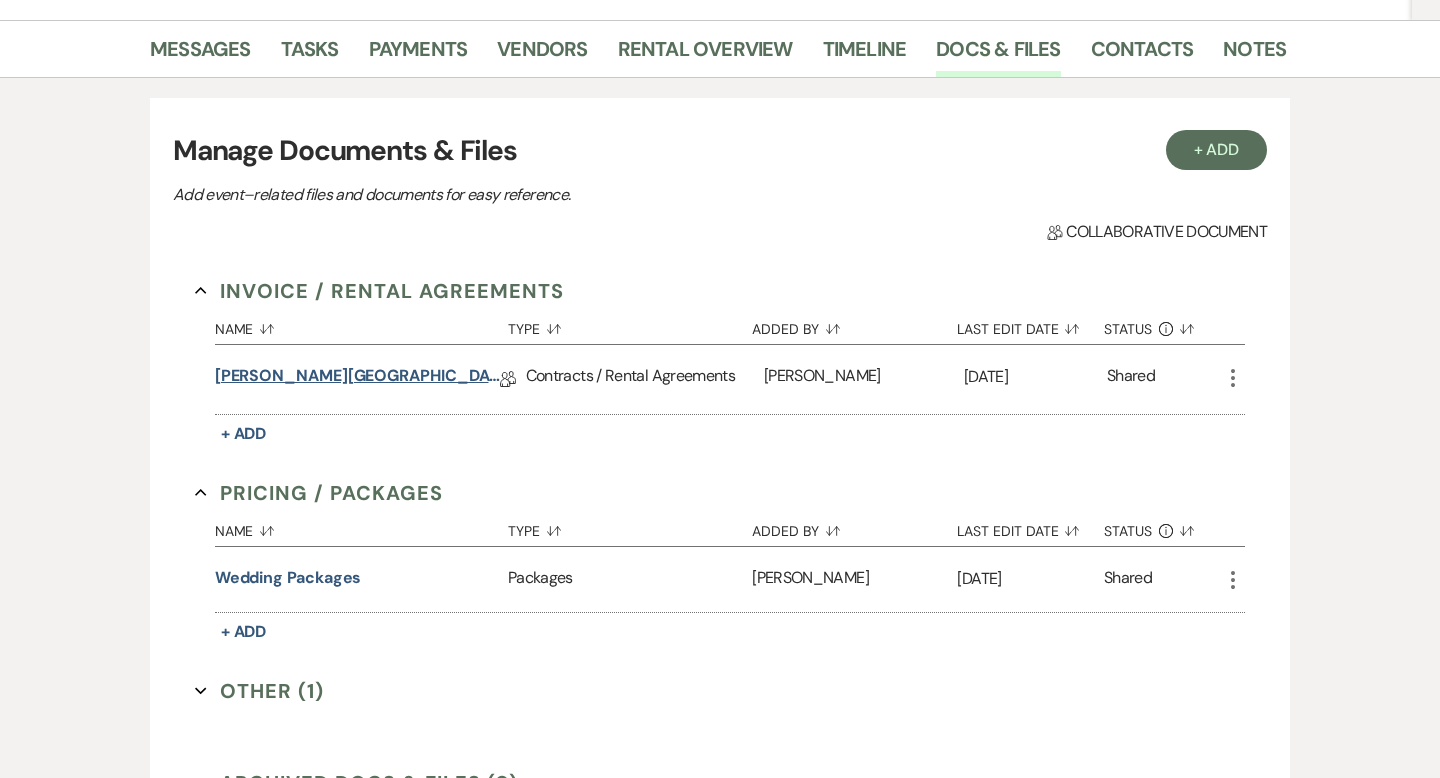 click on "[PERSON_NAME][GEOGRAPHIC_DATA] Contract" at bounding box center (357, 379) 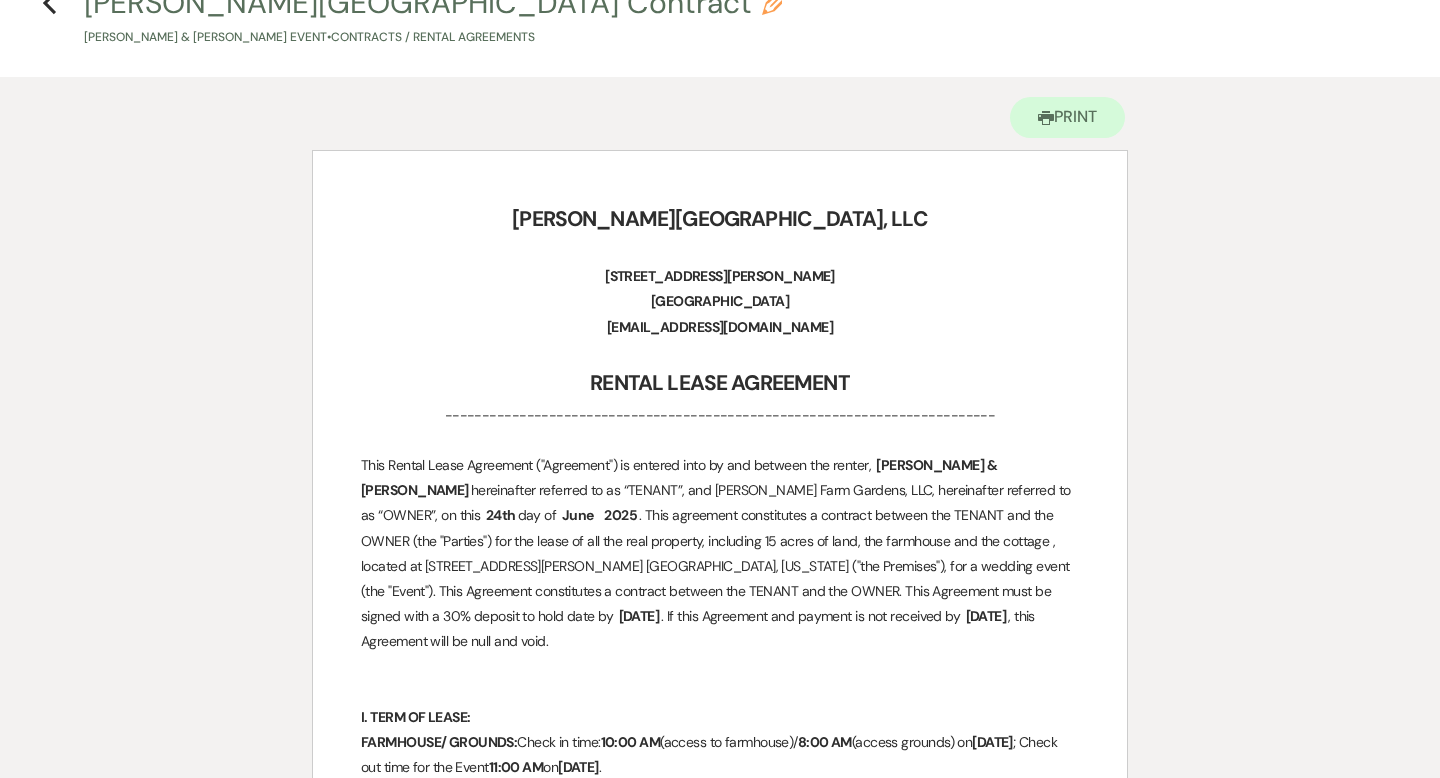 scroll, scrollTop: 0, scrollLeft: 0, axis: both 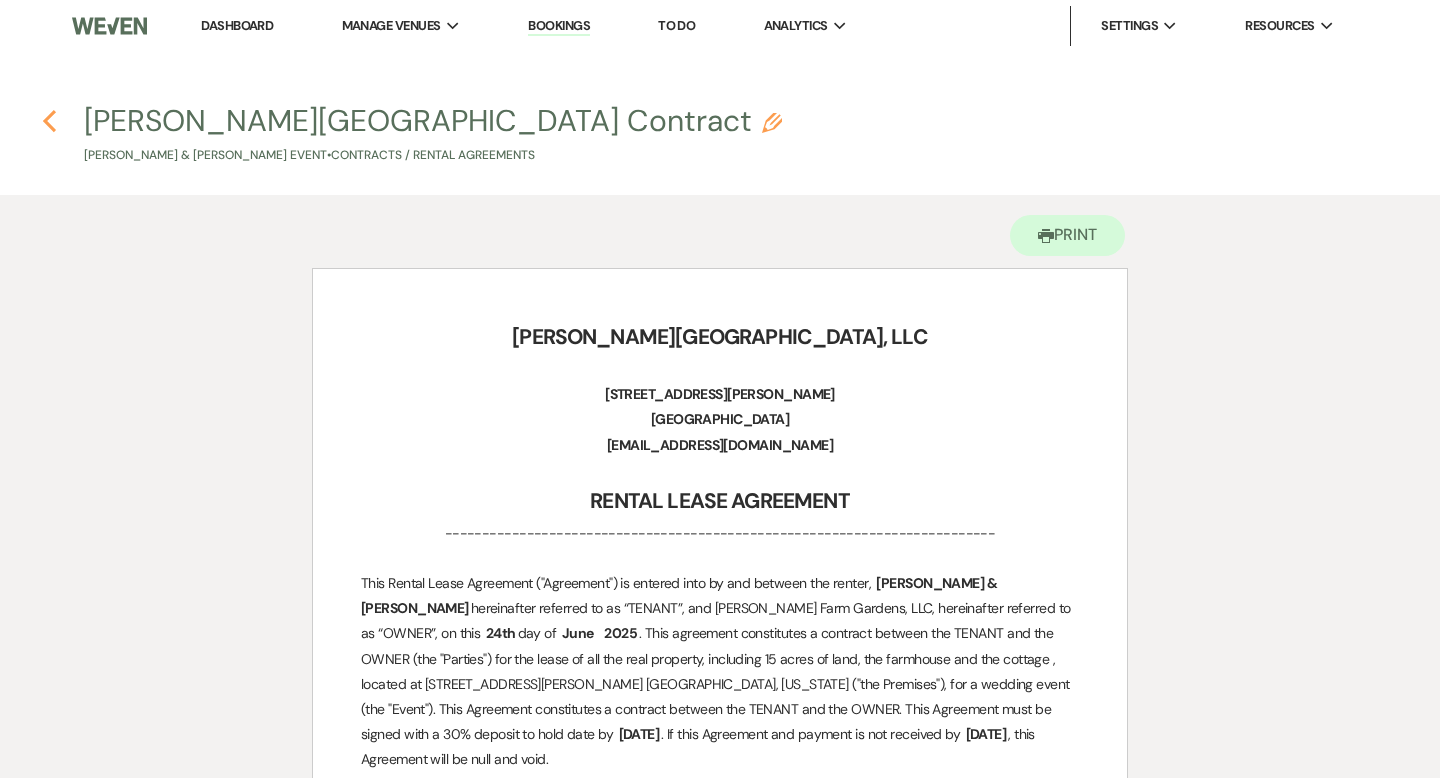 click on "Previous" 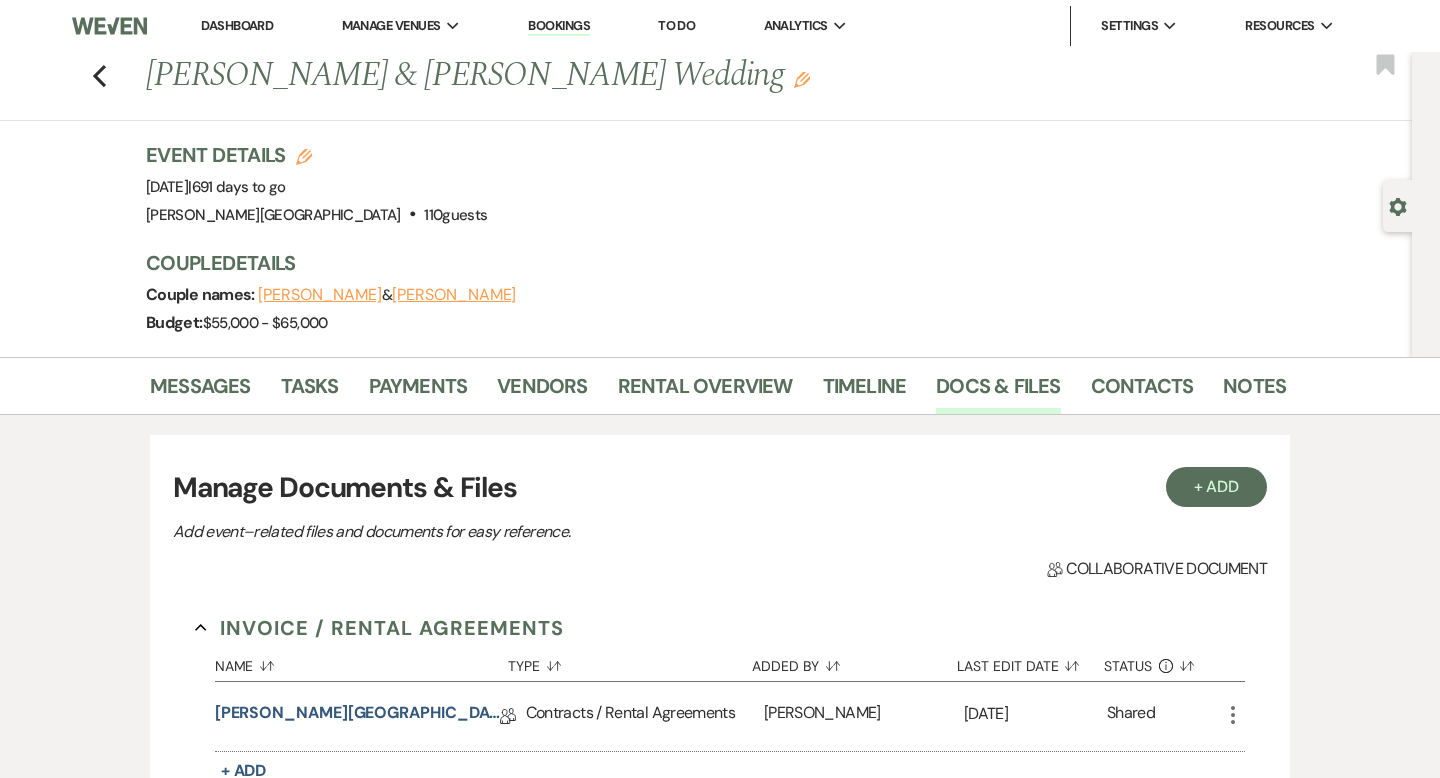 scroll, scrollTop: 337, scrollLeft: 0, axis: vertical 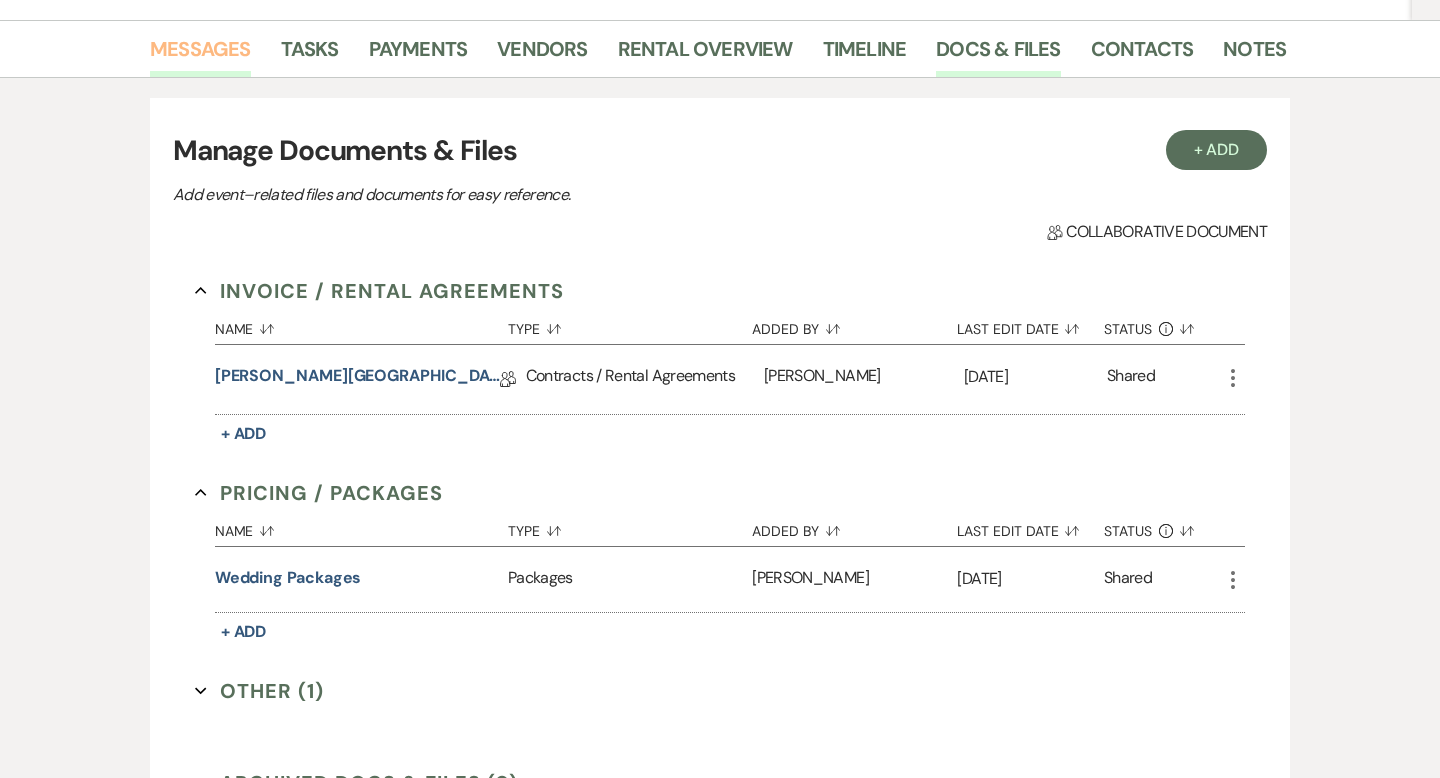 click on "Messages" at bounding box center (200, 55) 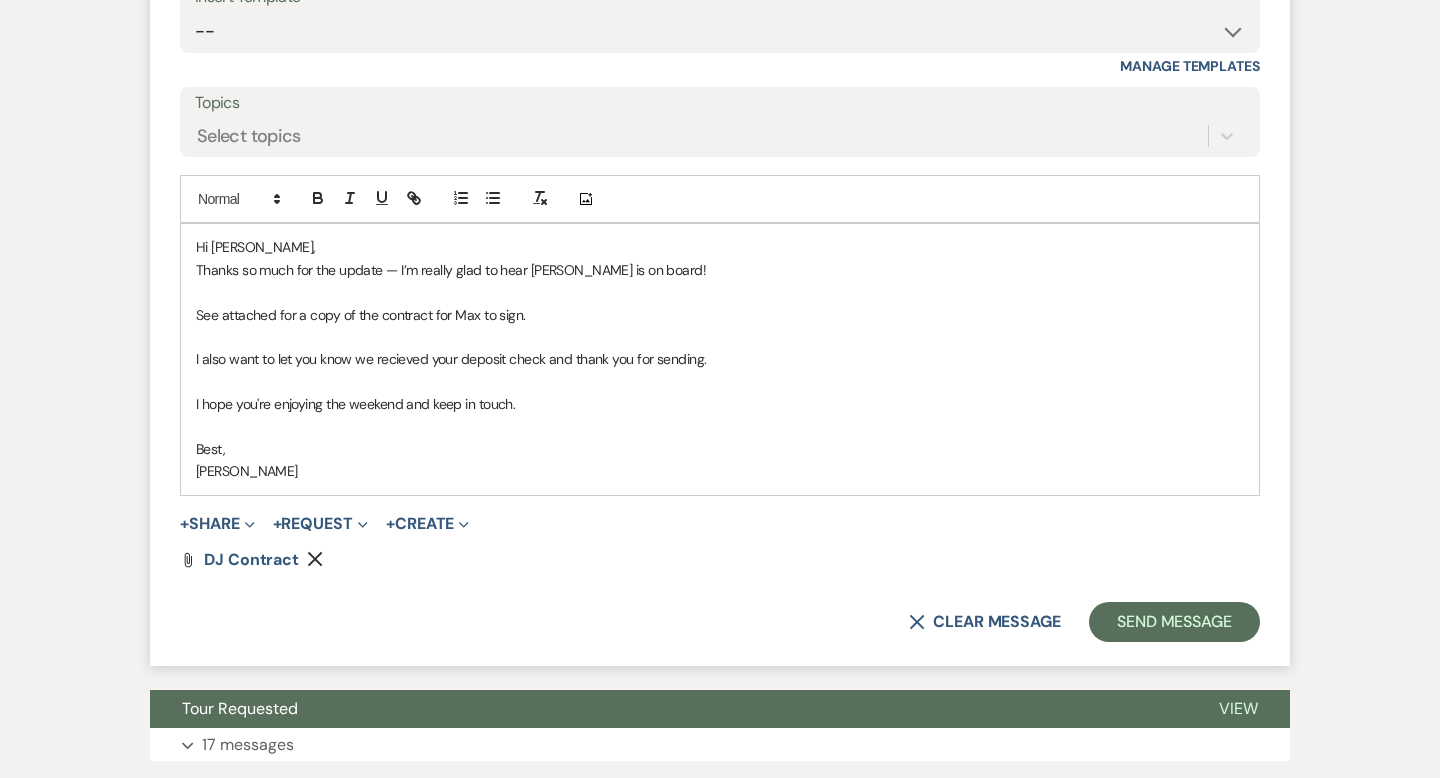 scroll, scrollTop: 2994, scrollLeft: 0, axis: vertical 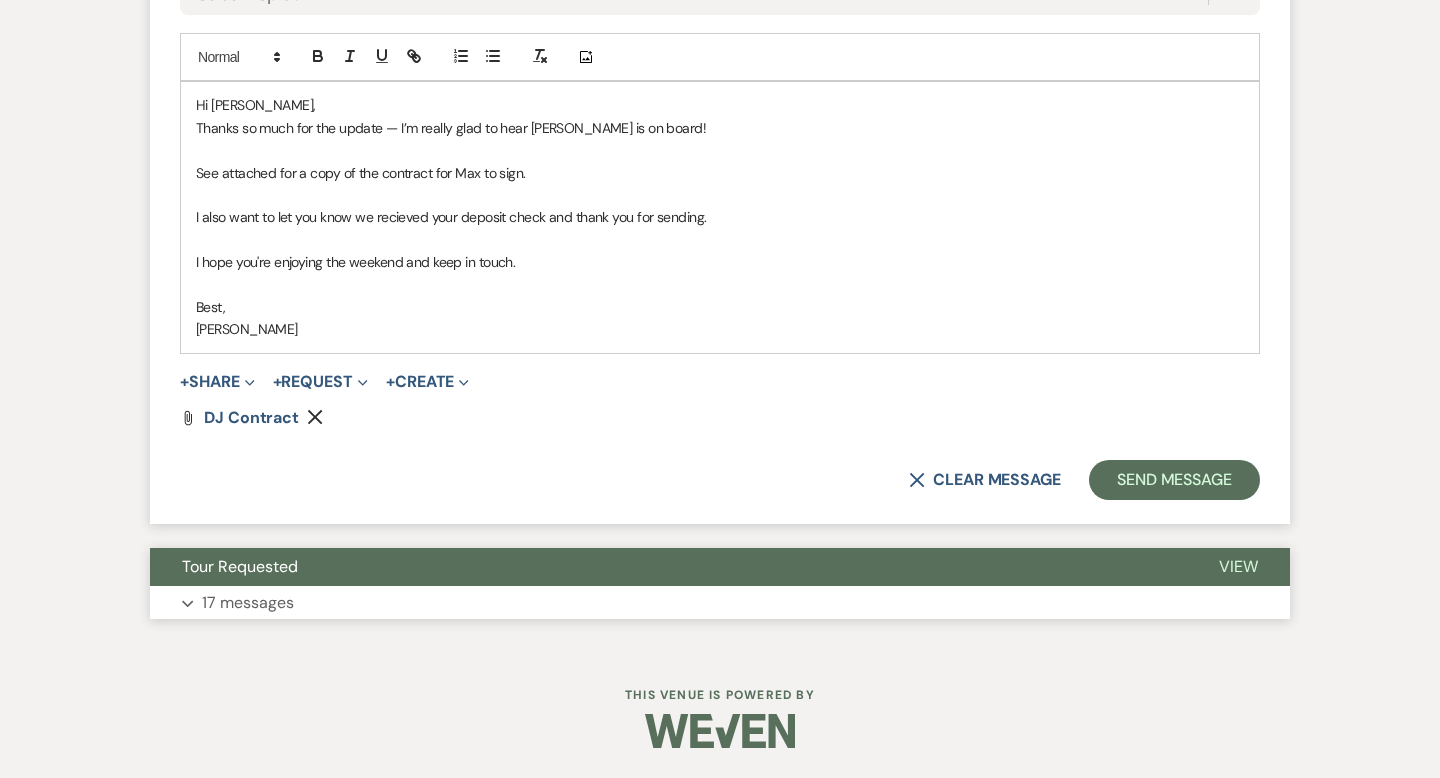 click on "Tour Requested" at bounding box center (668, 567) 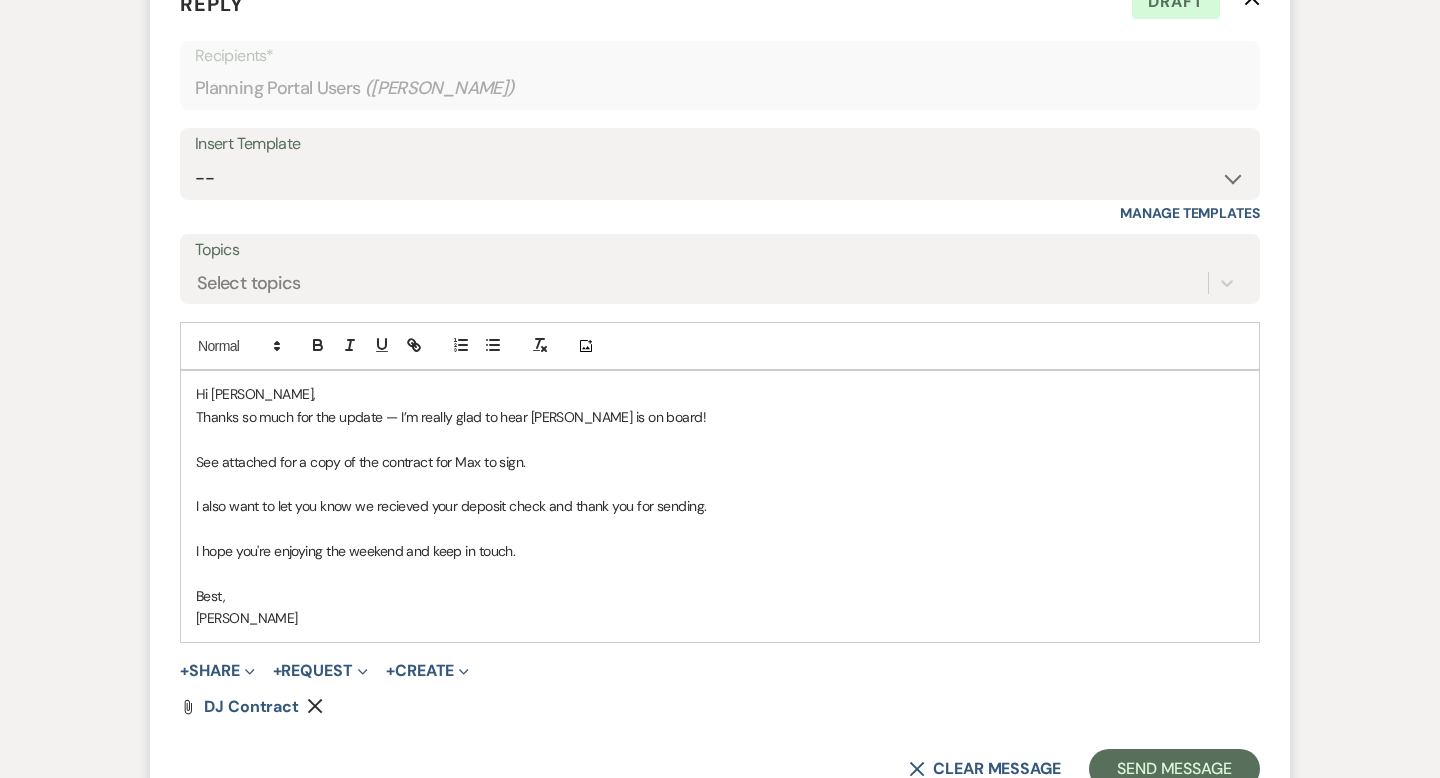 scroll, scrollTop: 2704, scrollLeft: 0, axis: vertical 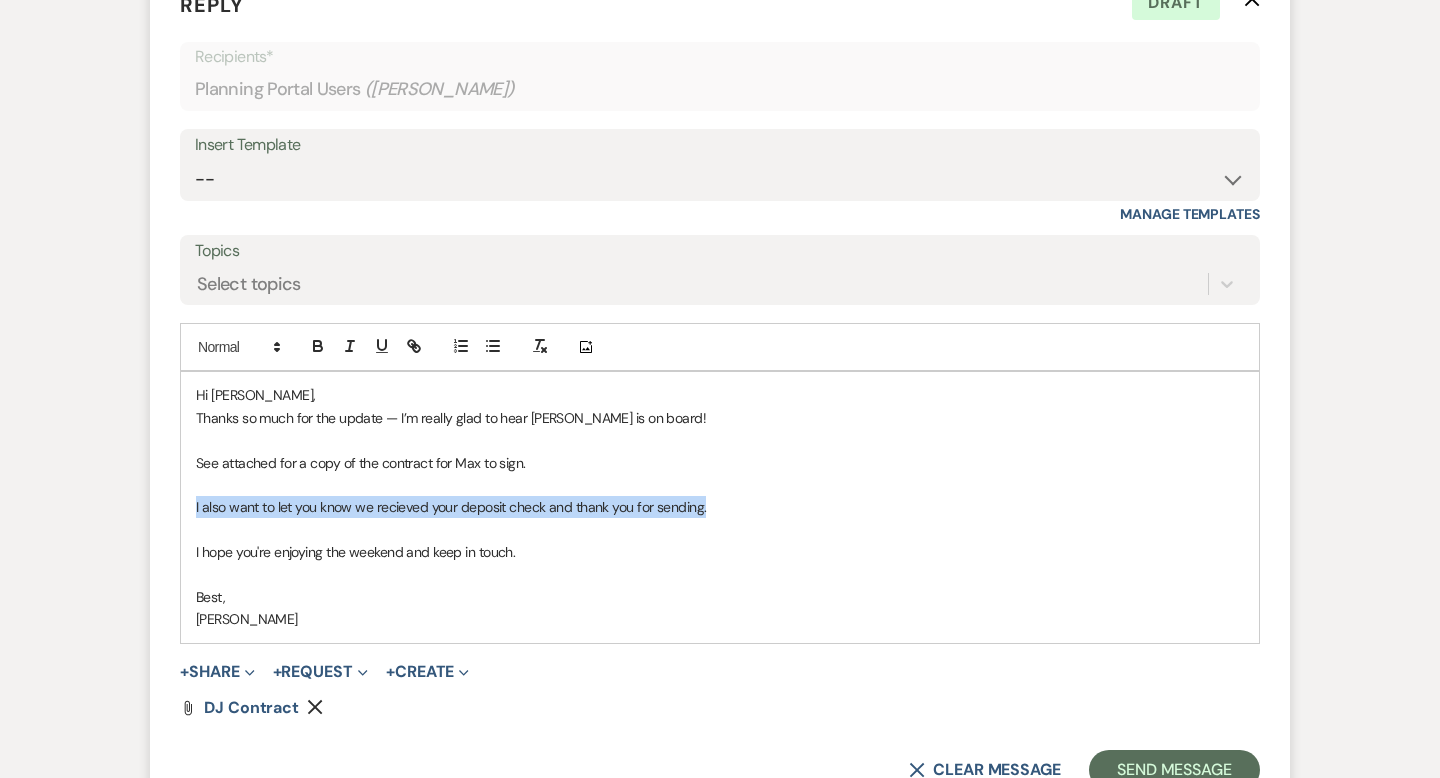 drag, startPoint x: 713, startPoint y: 508, endPoint x: 171, endPoint y: 503, distance: 542.0231 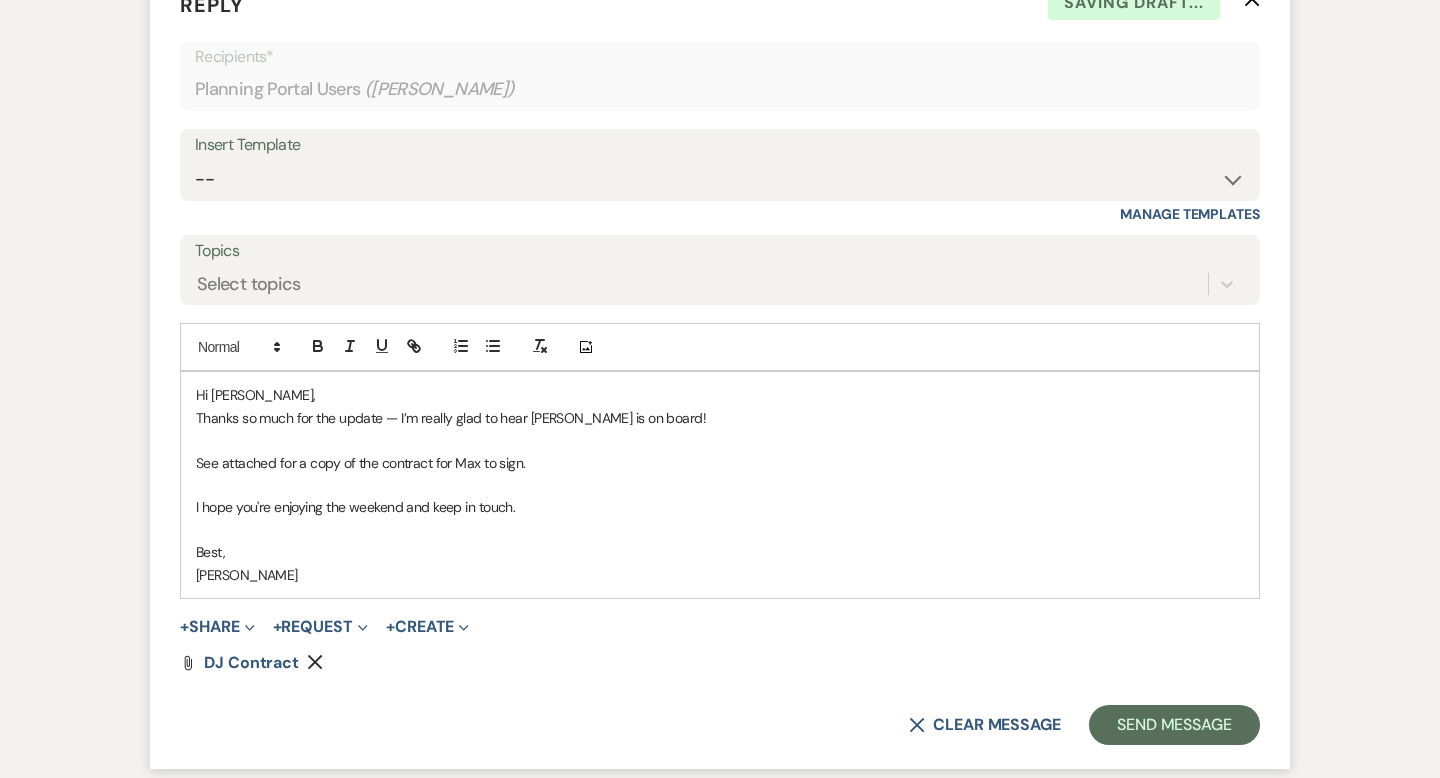 click on "I hope you're enjoying the weekend and keep in touch." at bounding box center (720, 507) 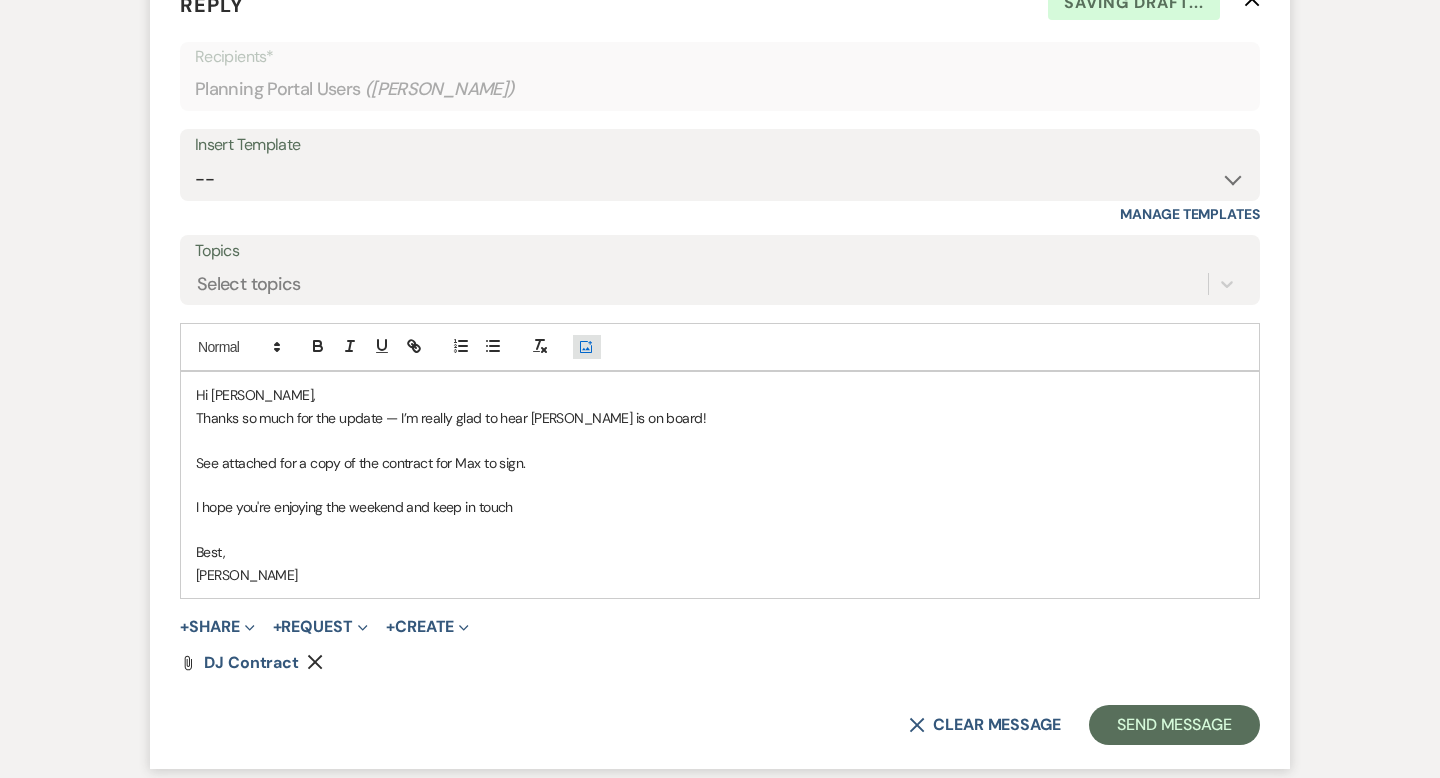 type 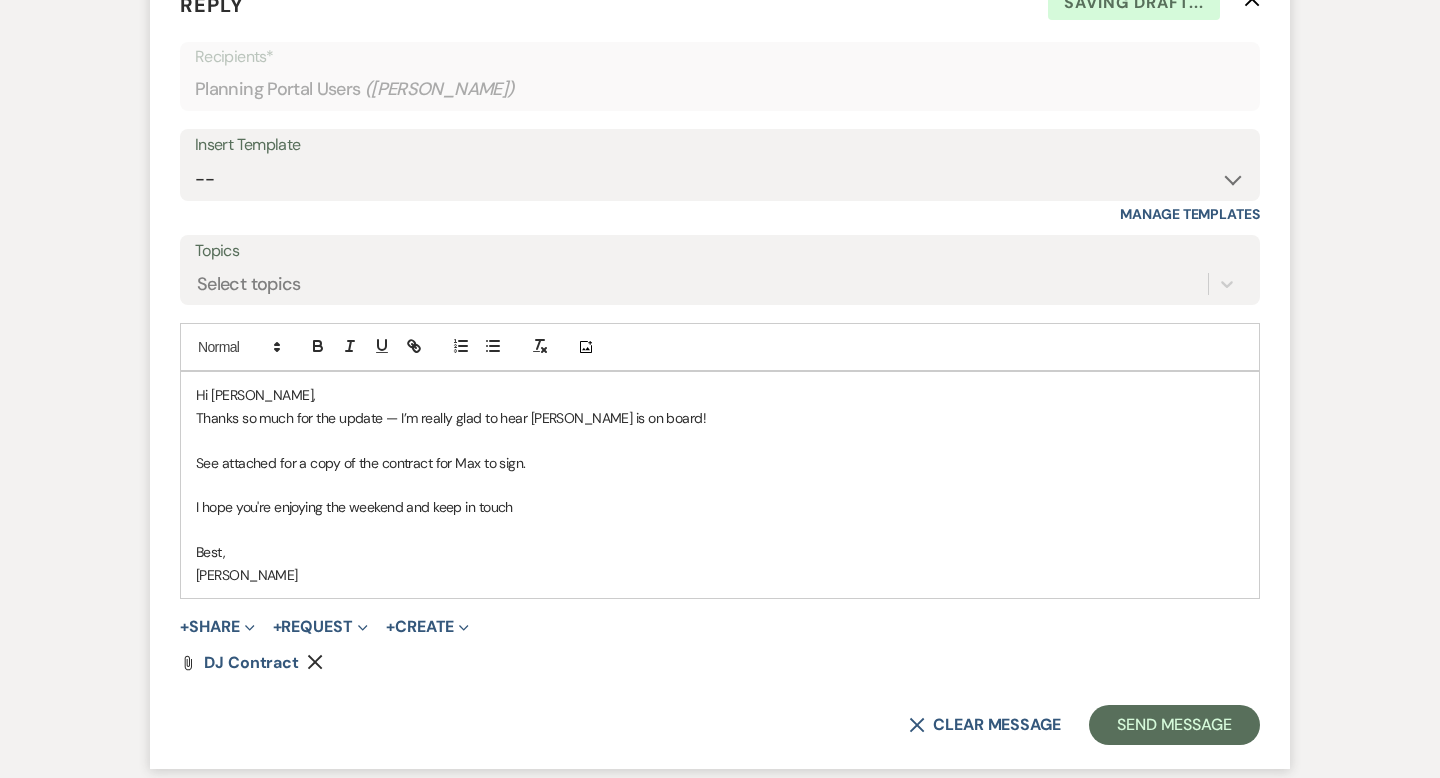click on "I hope you're enjoying the weekend and keep in touch" at bounding box center [720, 507] 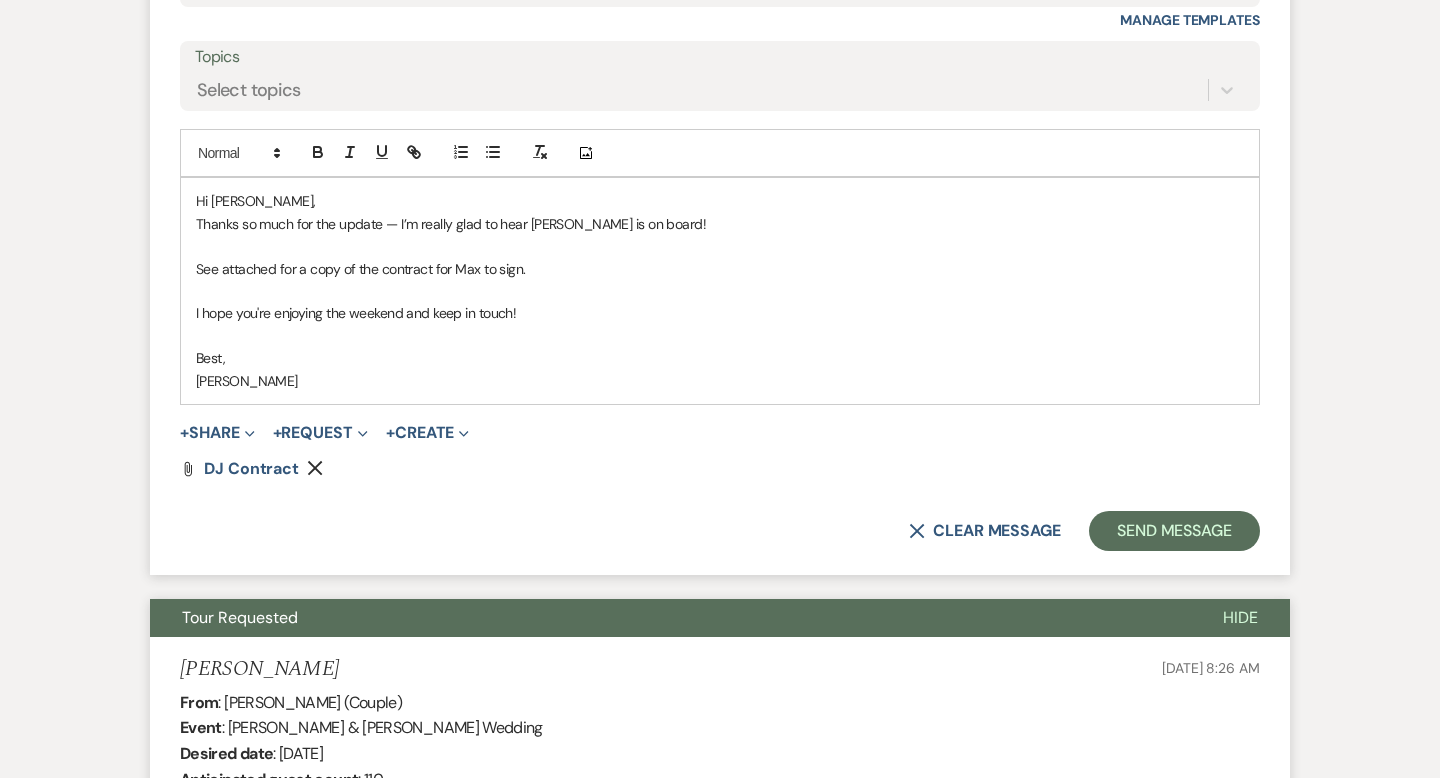 scroll, scrollTop: 3117, scrollLeft: 0, axis: vertical 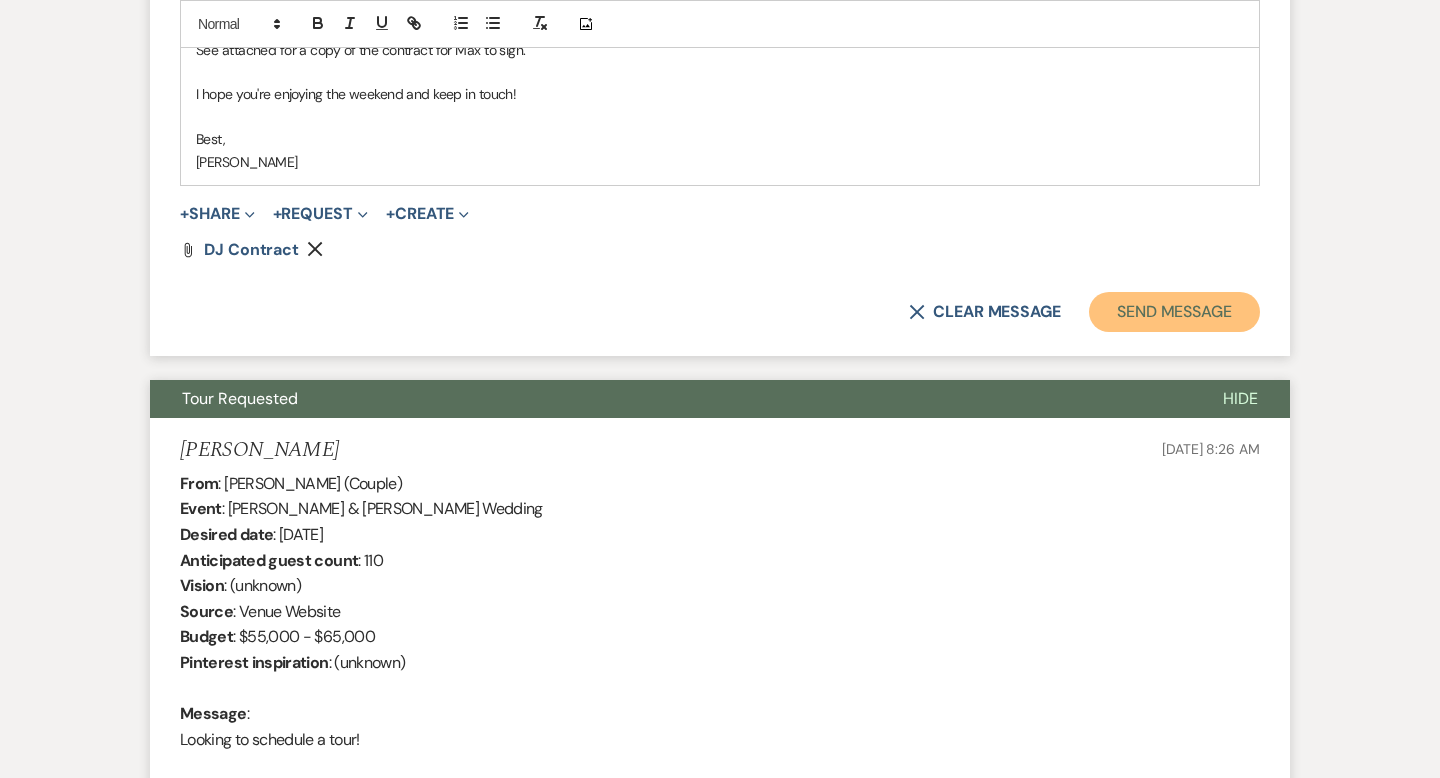 click on "Send Message" at bounding box center (1174, 312) 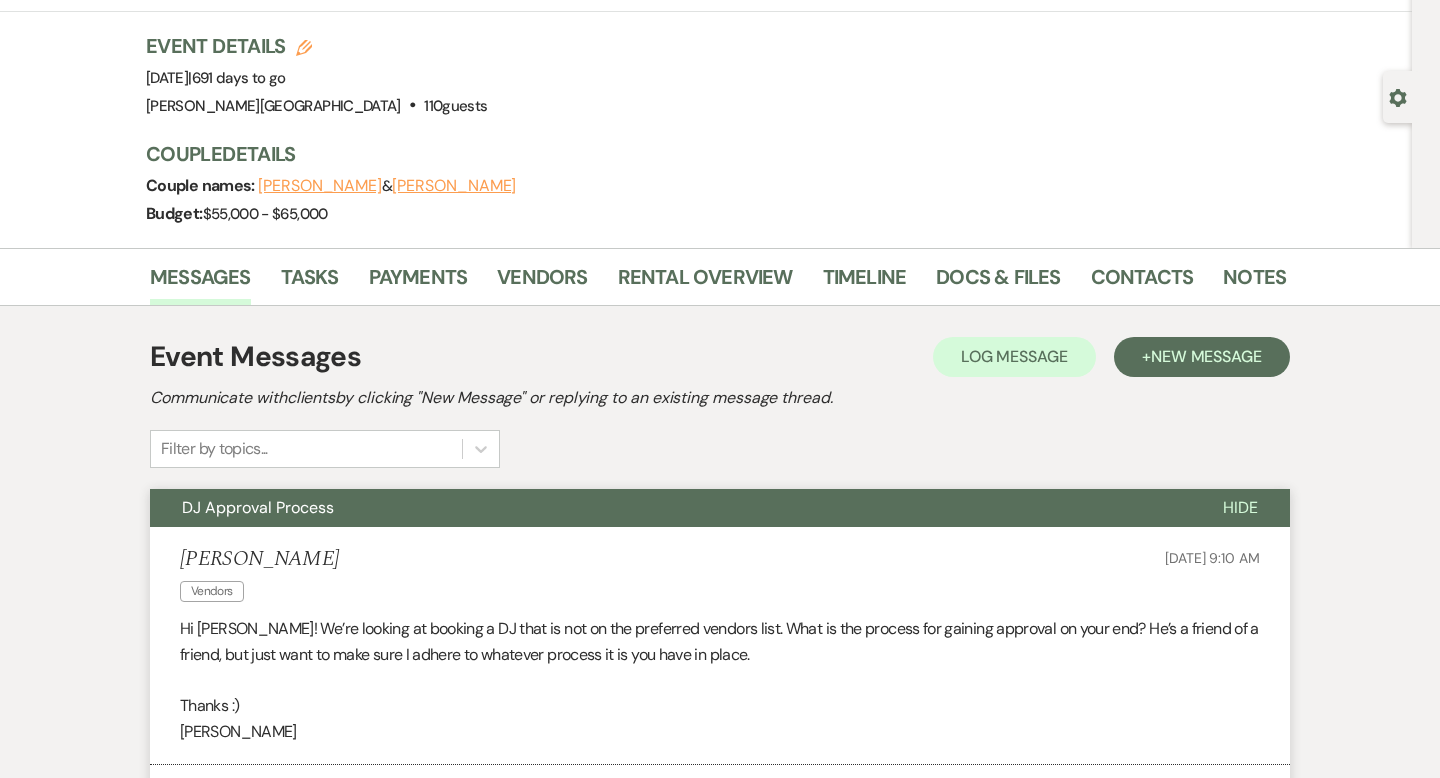 scroll, scrollTop: 0, scrollLeft: 0, axis: both 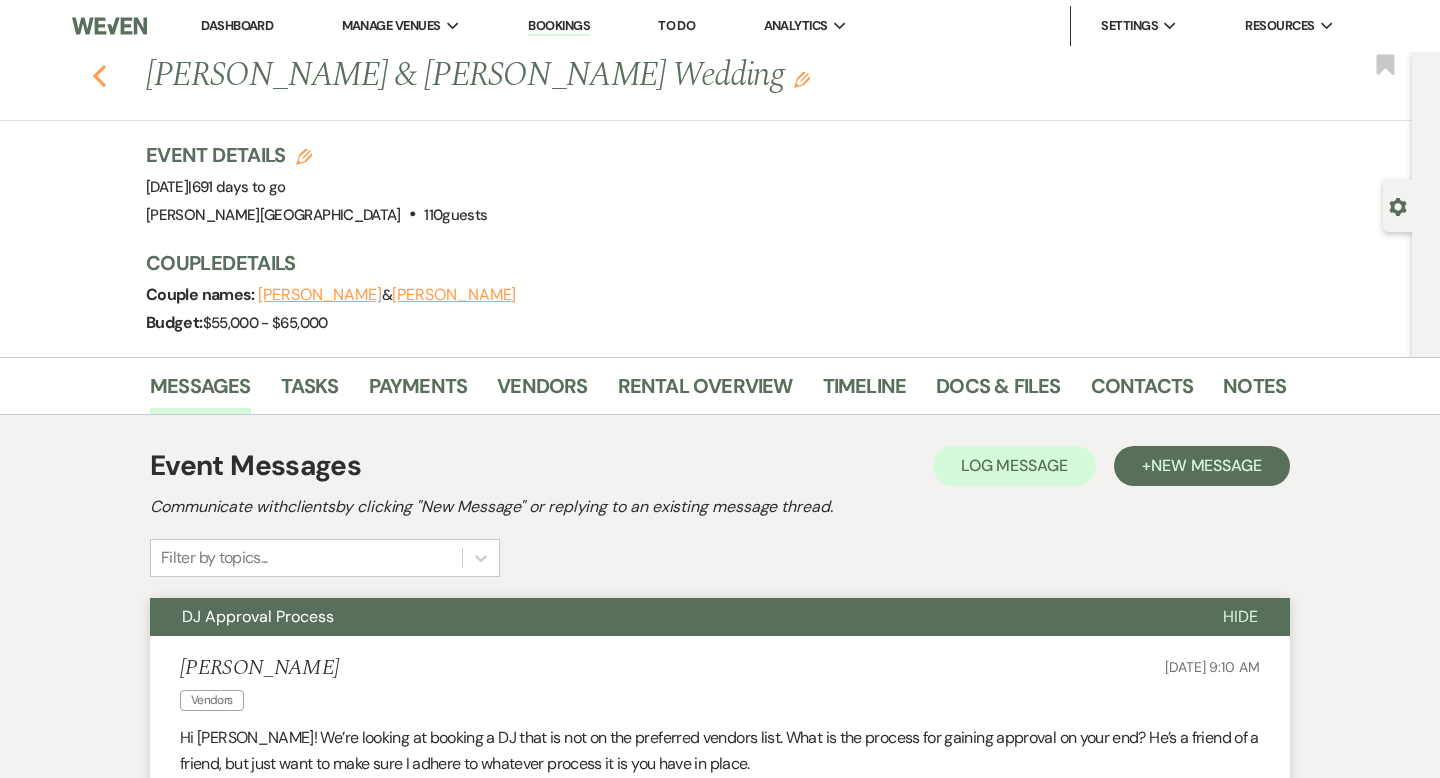 click 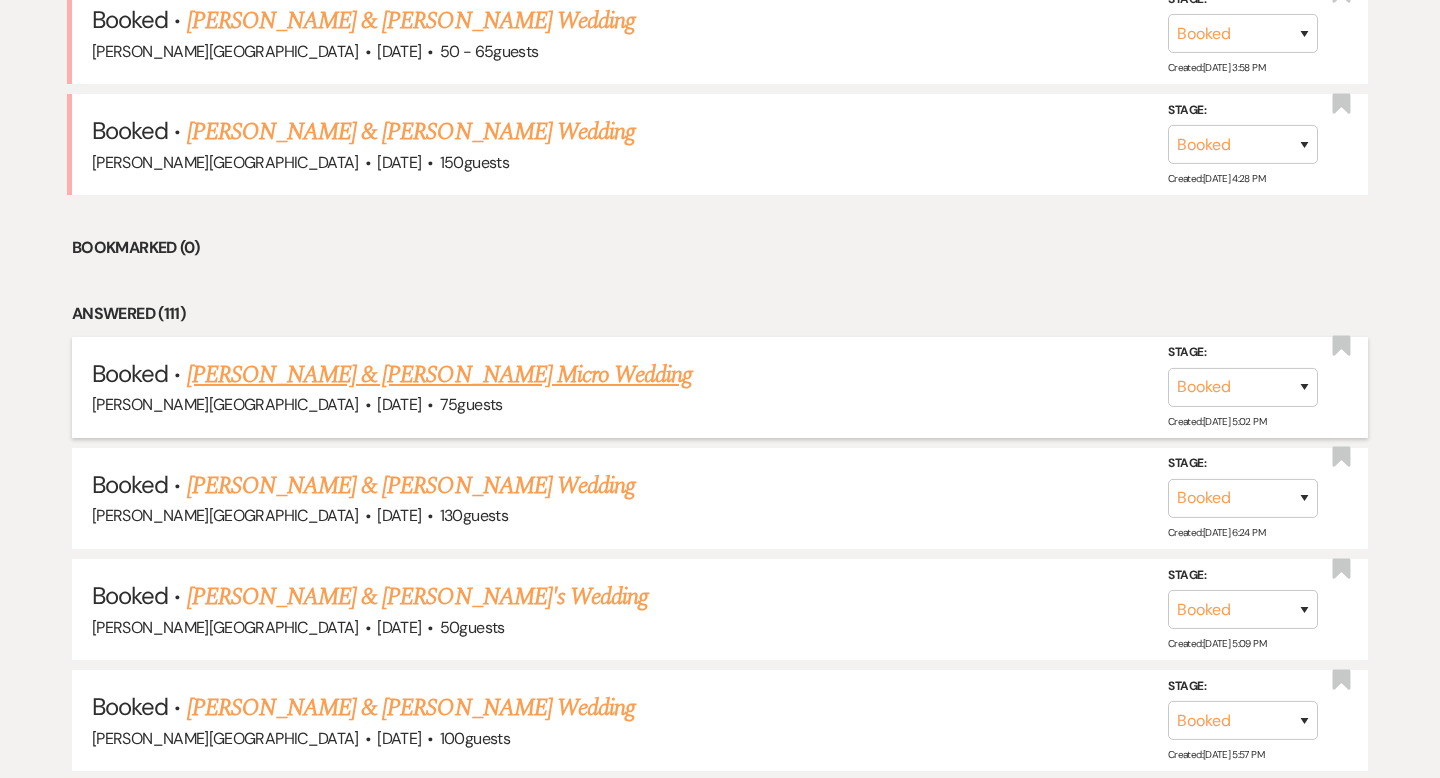 scroll, scrollTop: 233, scrollLeft: 0, axis: vertical 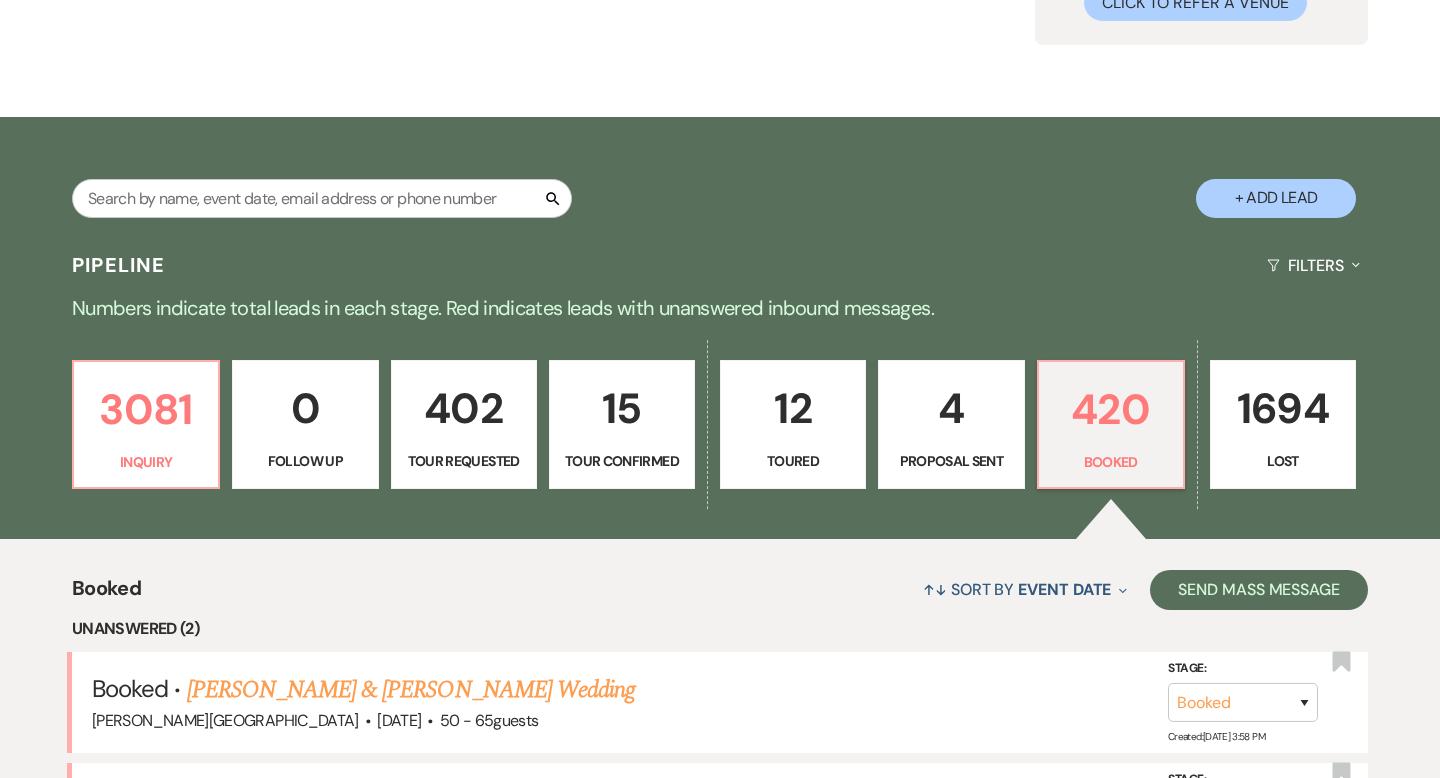 click on "4" at bounding box center [951, 408] 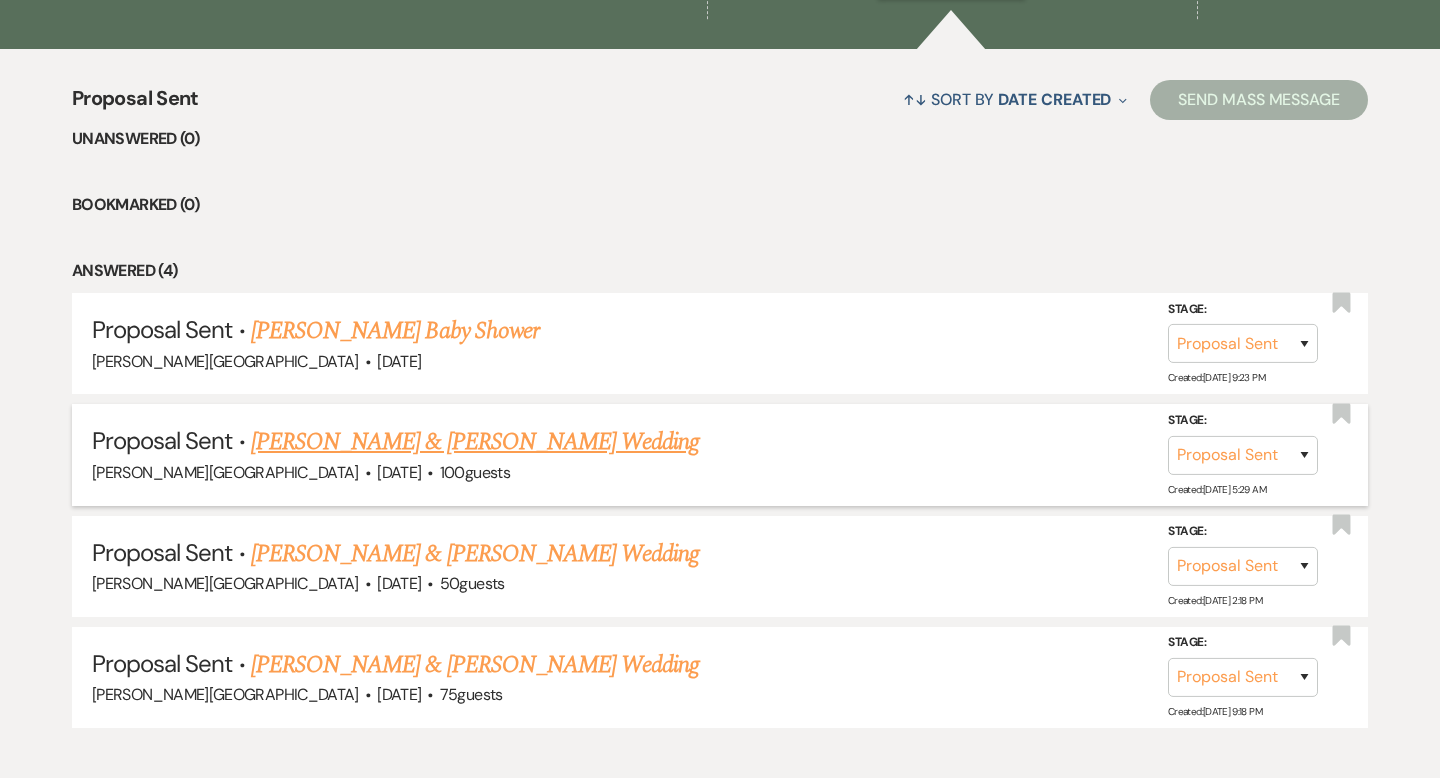scroll, scrollTop: 697, scrollLeft: 0, axis: vertical 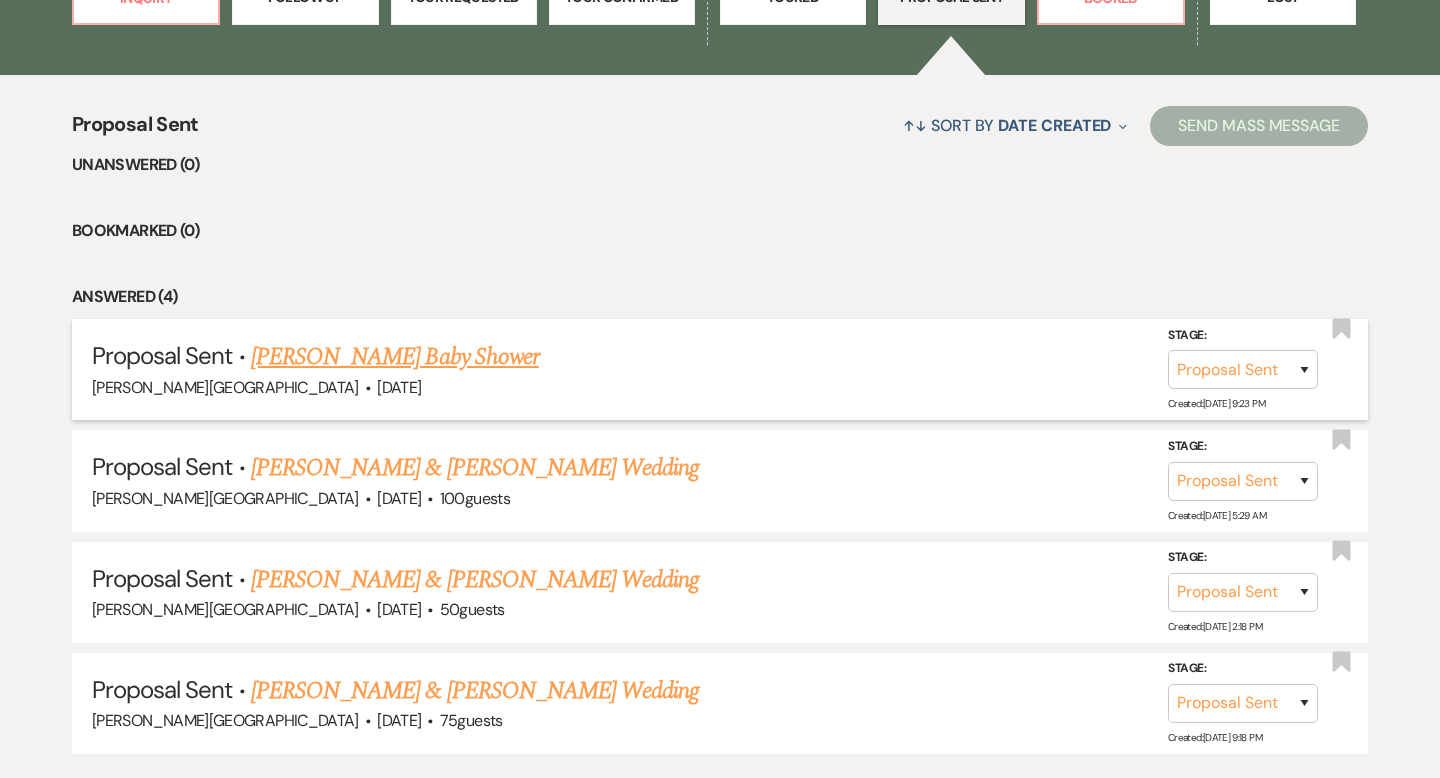 click on "[PERSON_NAME] Baby Shower" at bounding box center [395, 357] 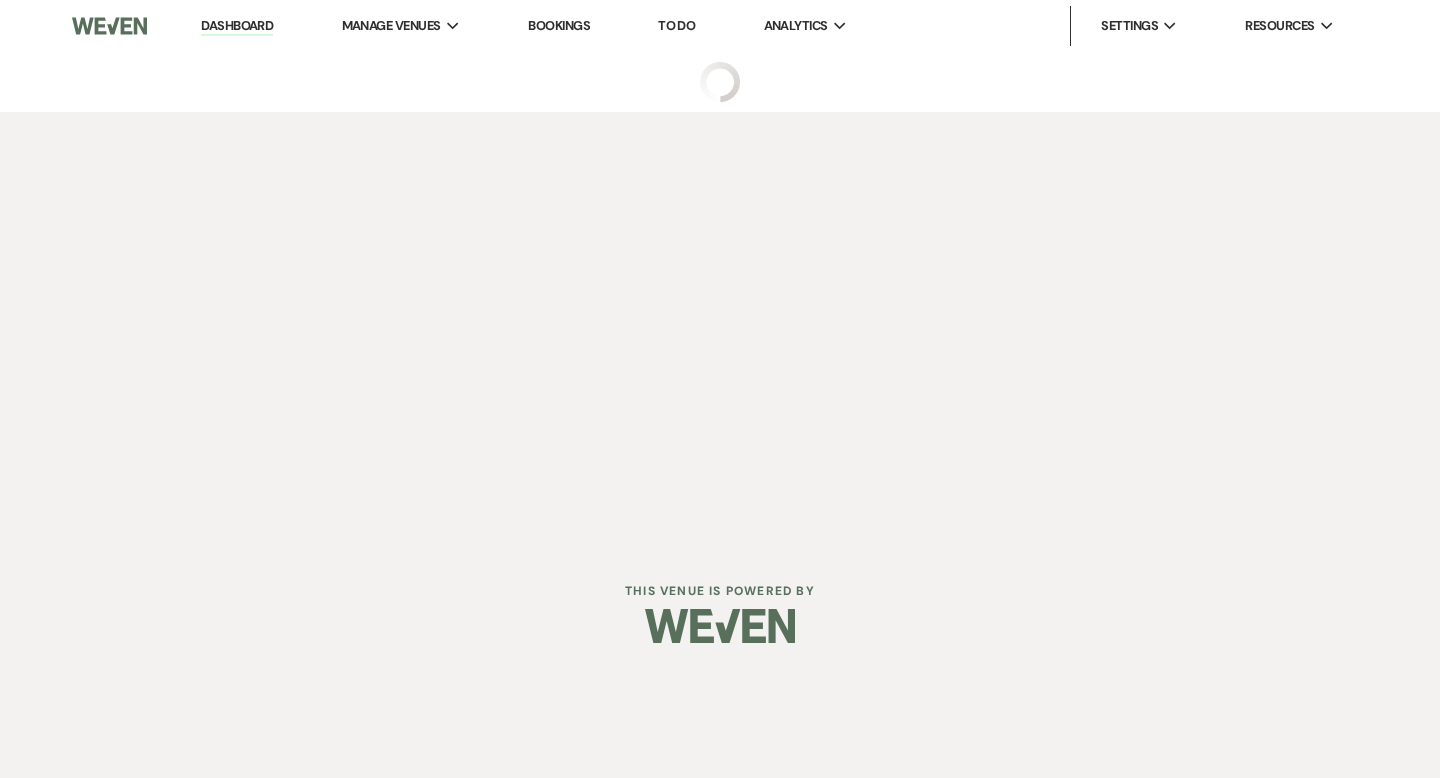 scroll, scrollTop: 0, scrollLeft: 0, axis: both 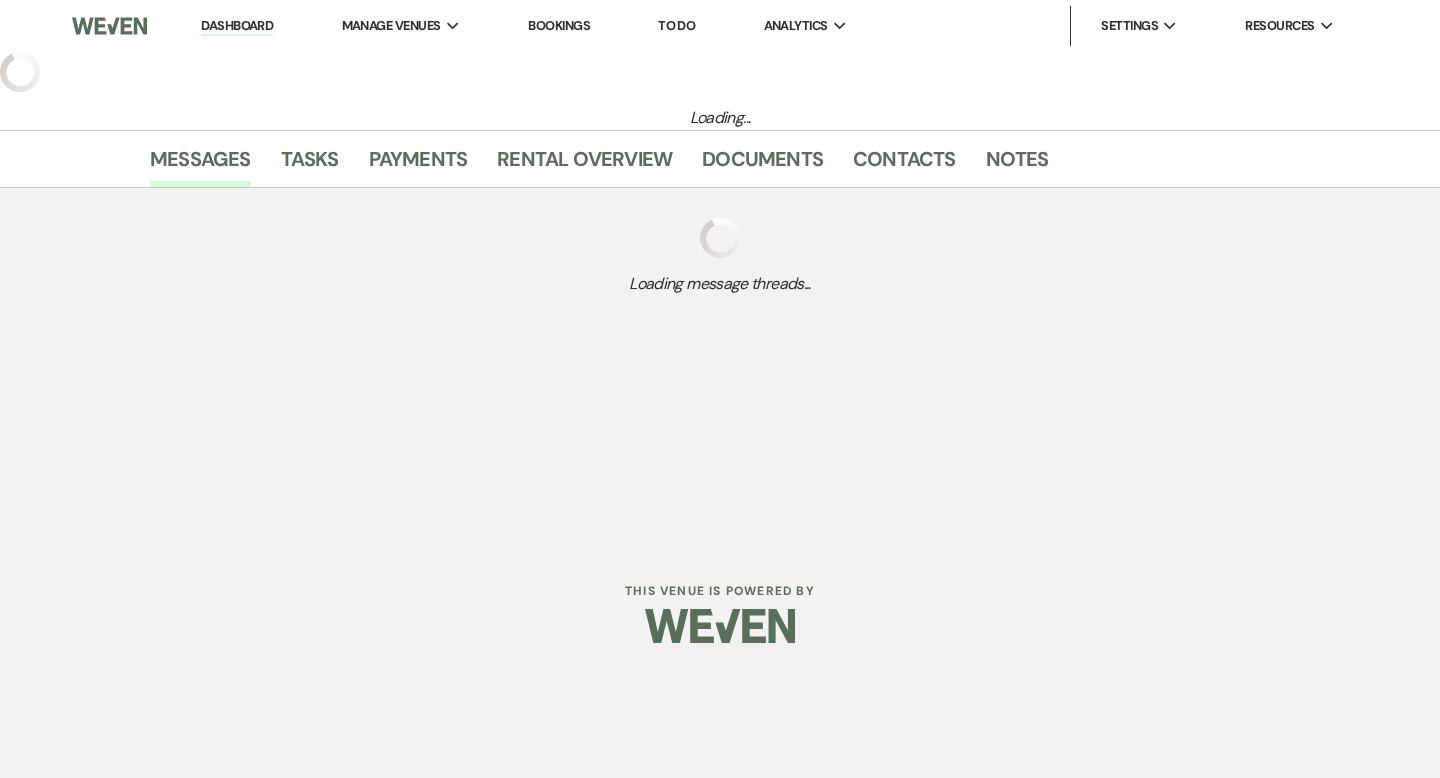 select on "6" 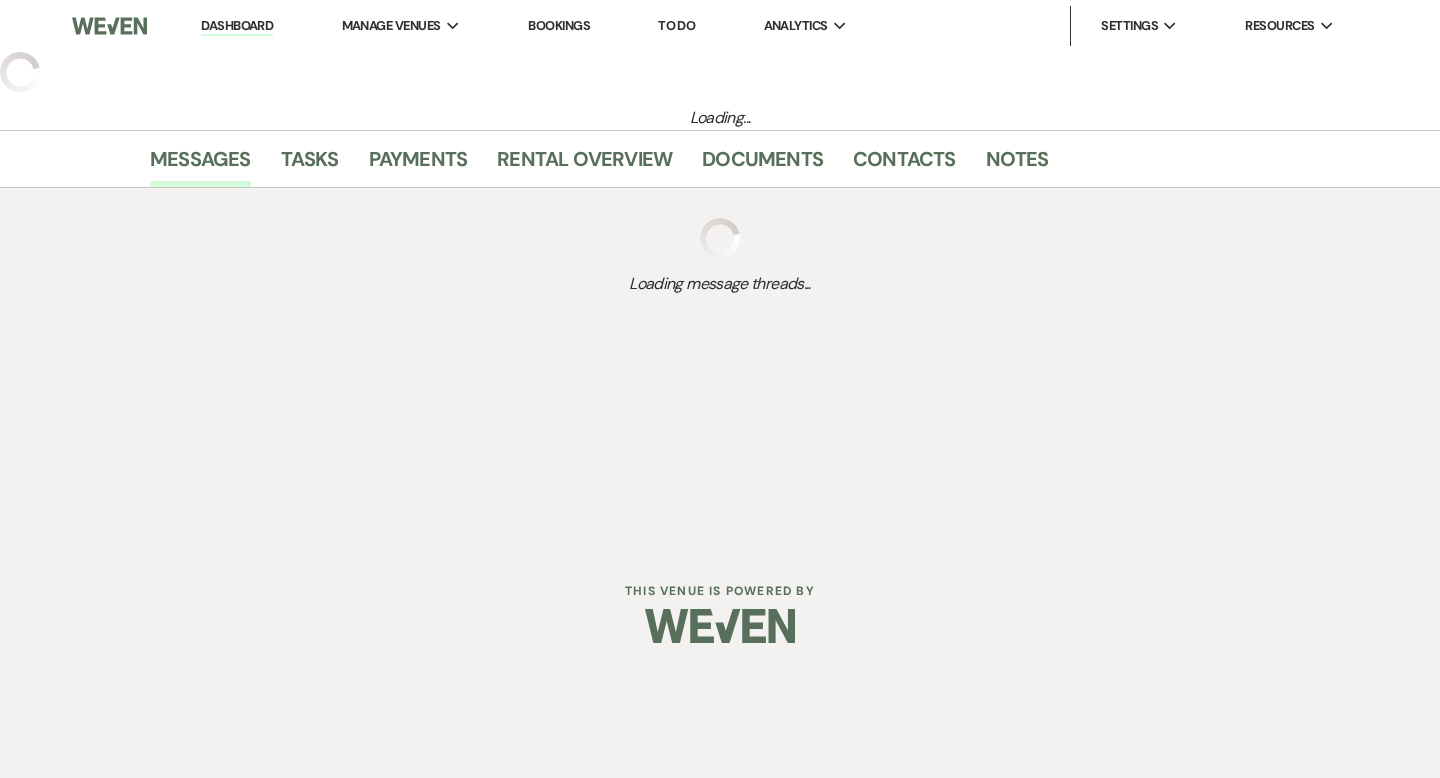 select on "14" 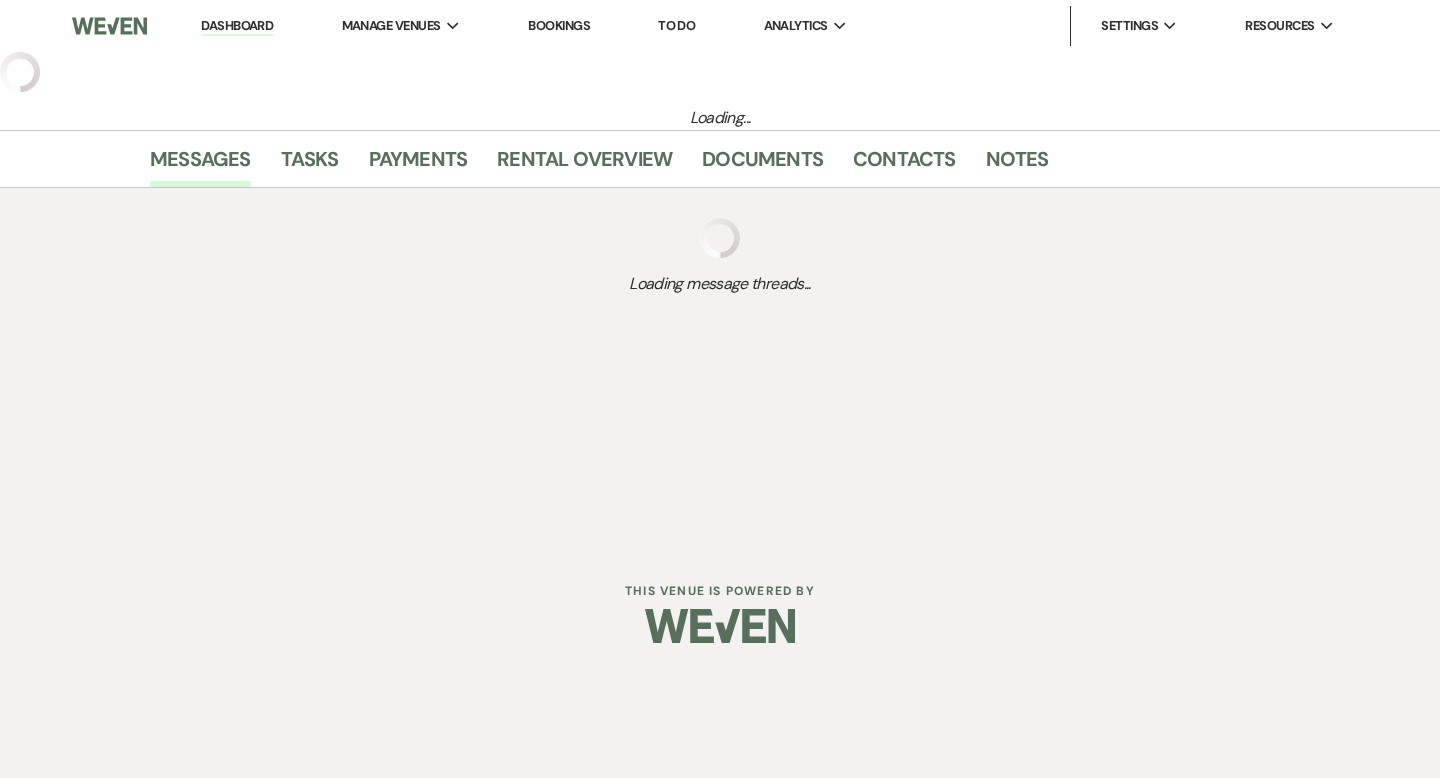 select on "3" 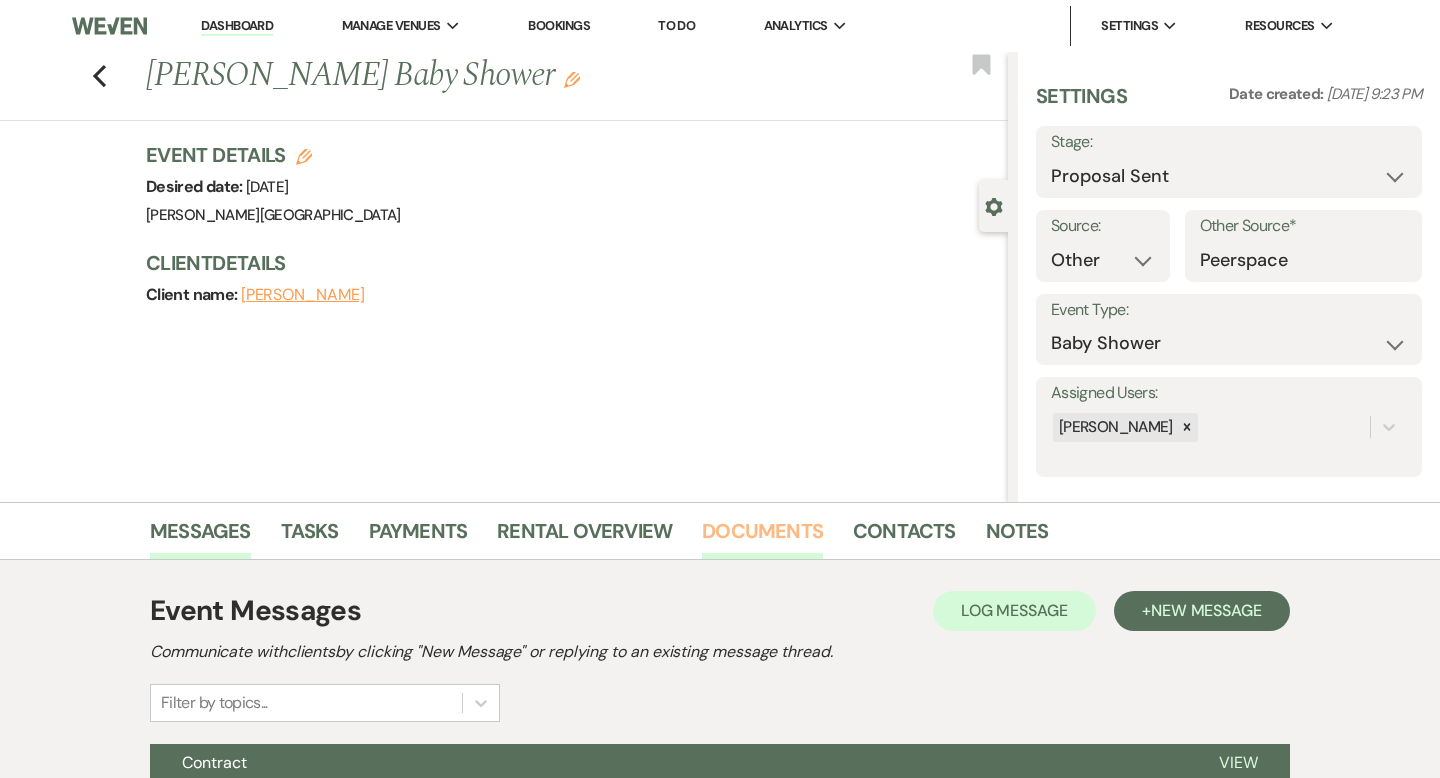 click on "Documents" at bounding box center [762, 537] 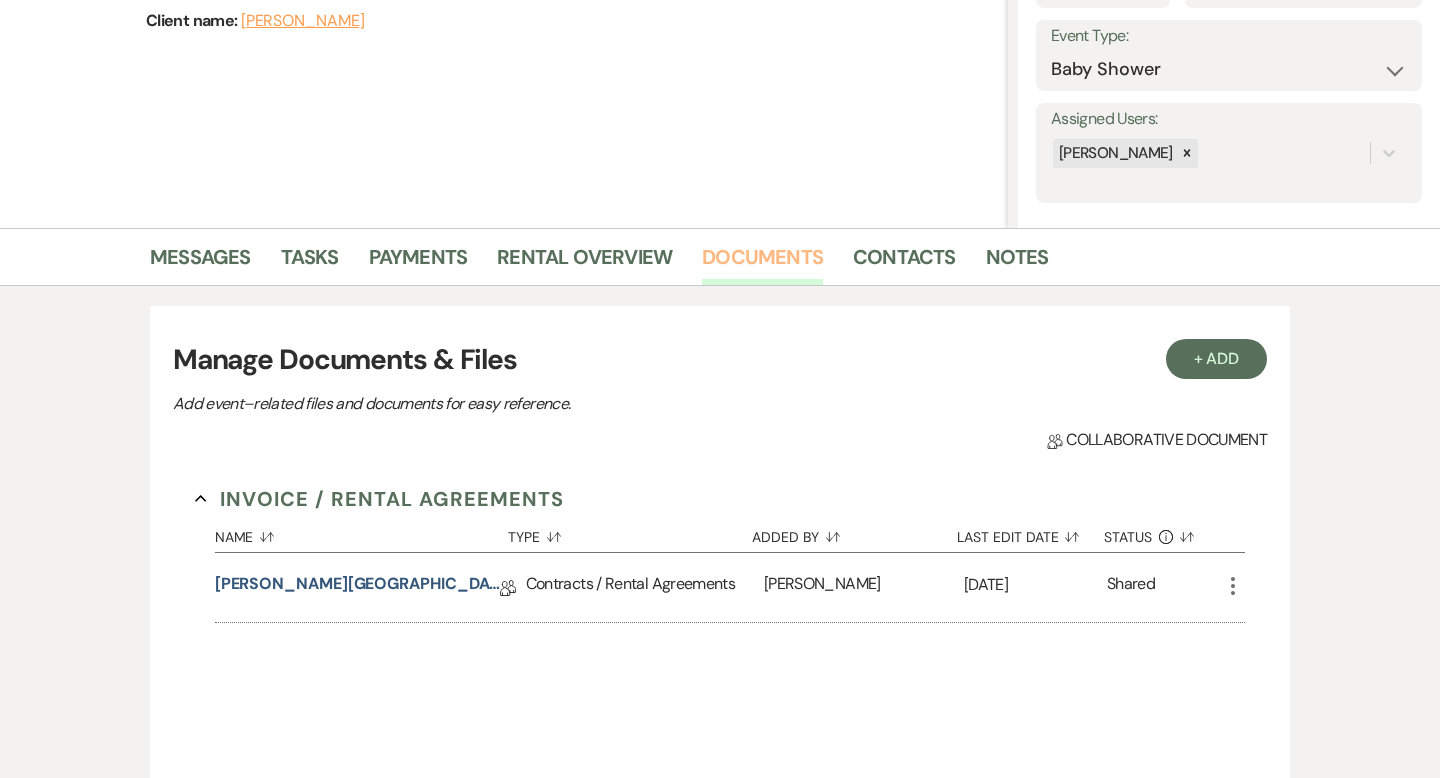 scroll, scrollTop: 298, scrollLeft: 0, axis: vertical 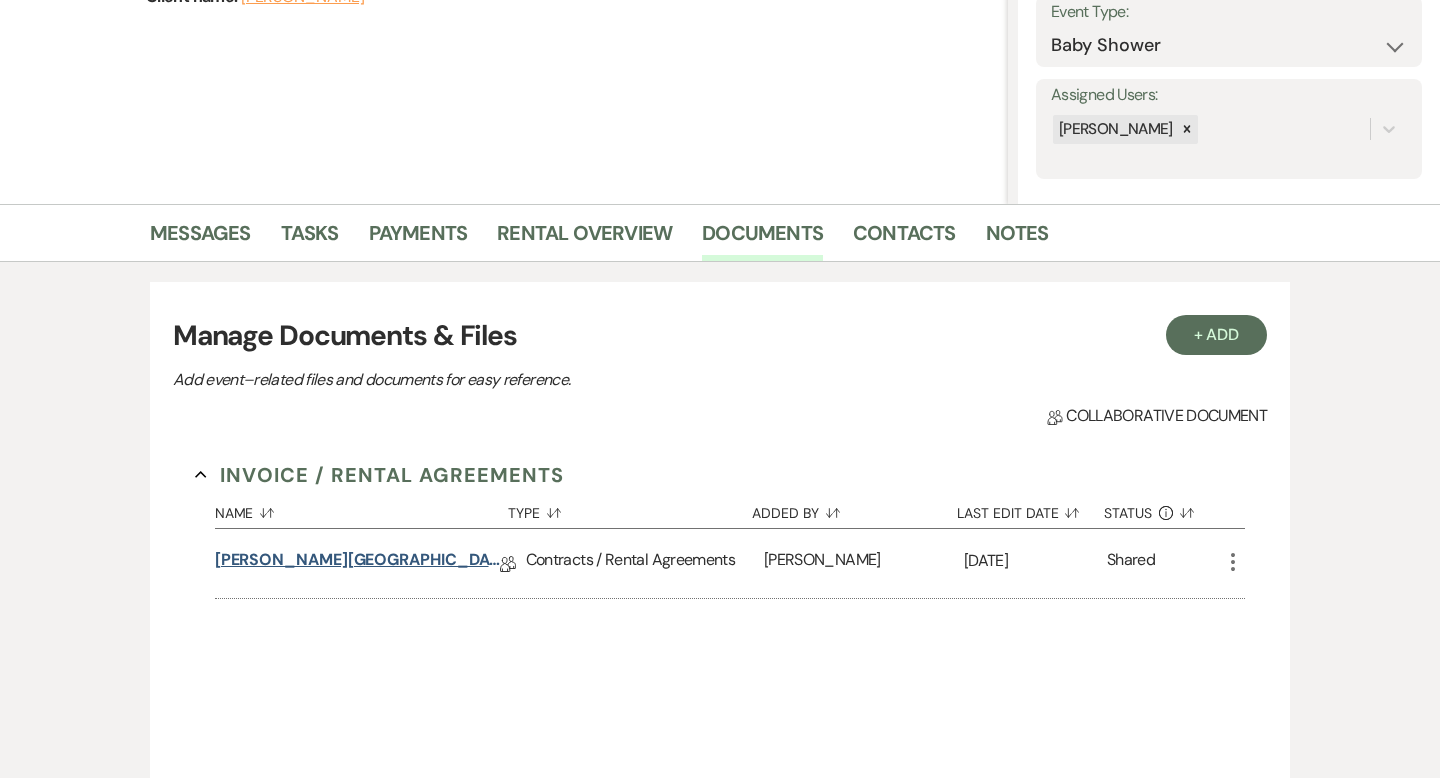 click on "[PERSON_NAME][GEOGRAPHIC_DATA] Contract" at bounding box center (357, 563) 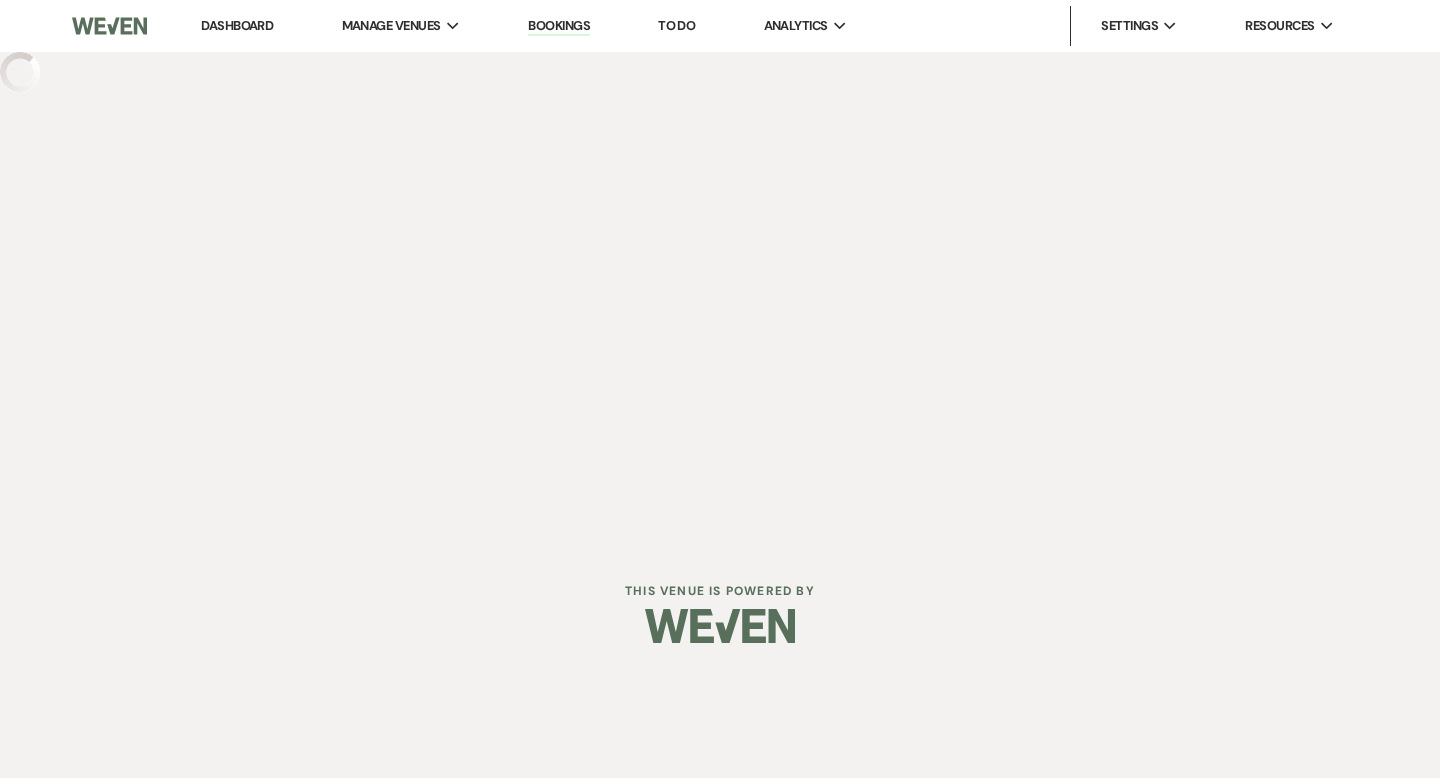 scroll, scrollTop: 0, scrollLeft: 0, axis: both 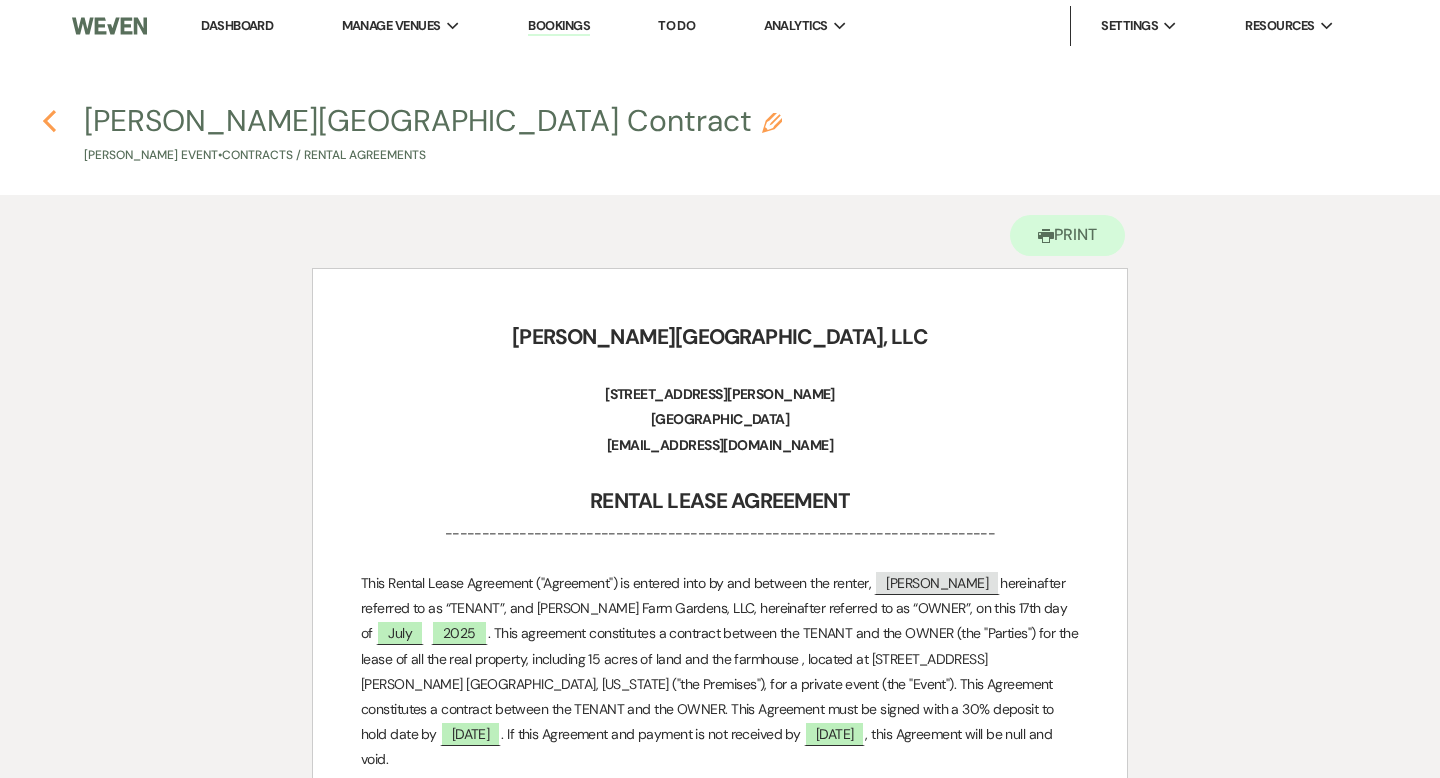 click on "Previous" 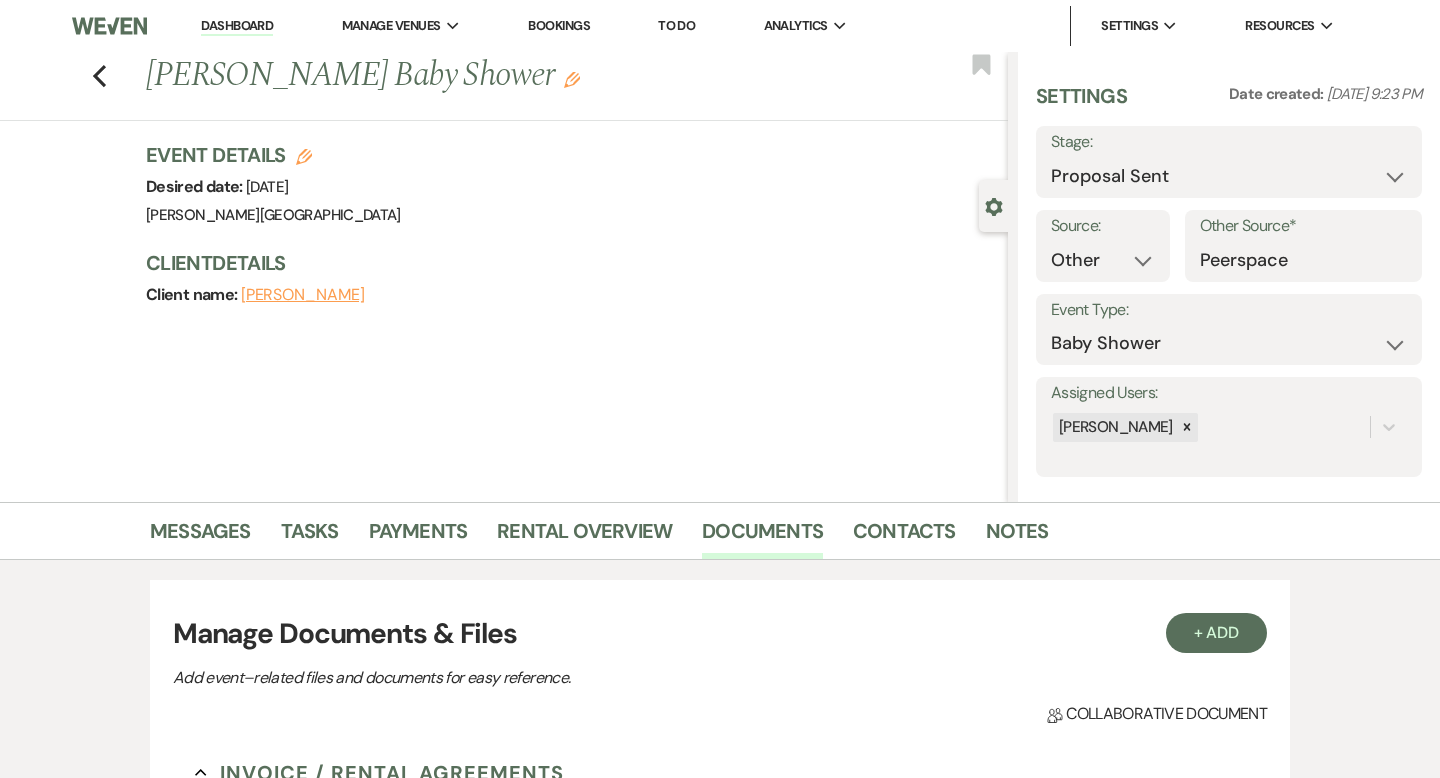 scroll, scrollTop: 298, scrollLeft: 0, axis: vertical 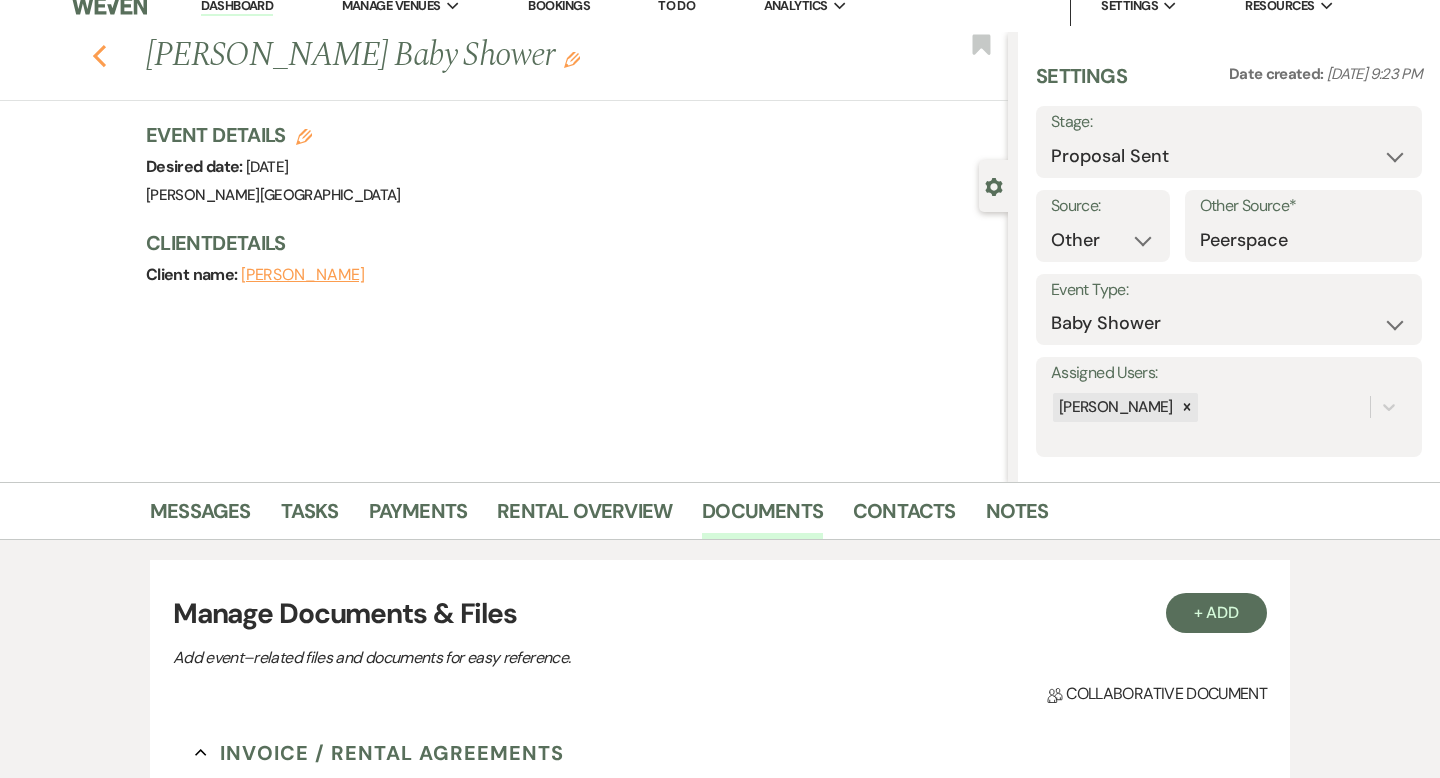 click on "Previous" 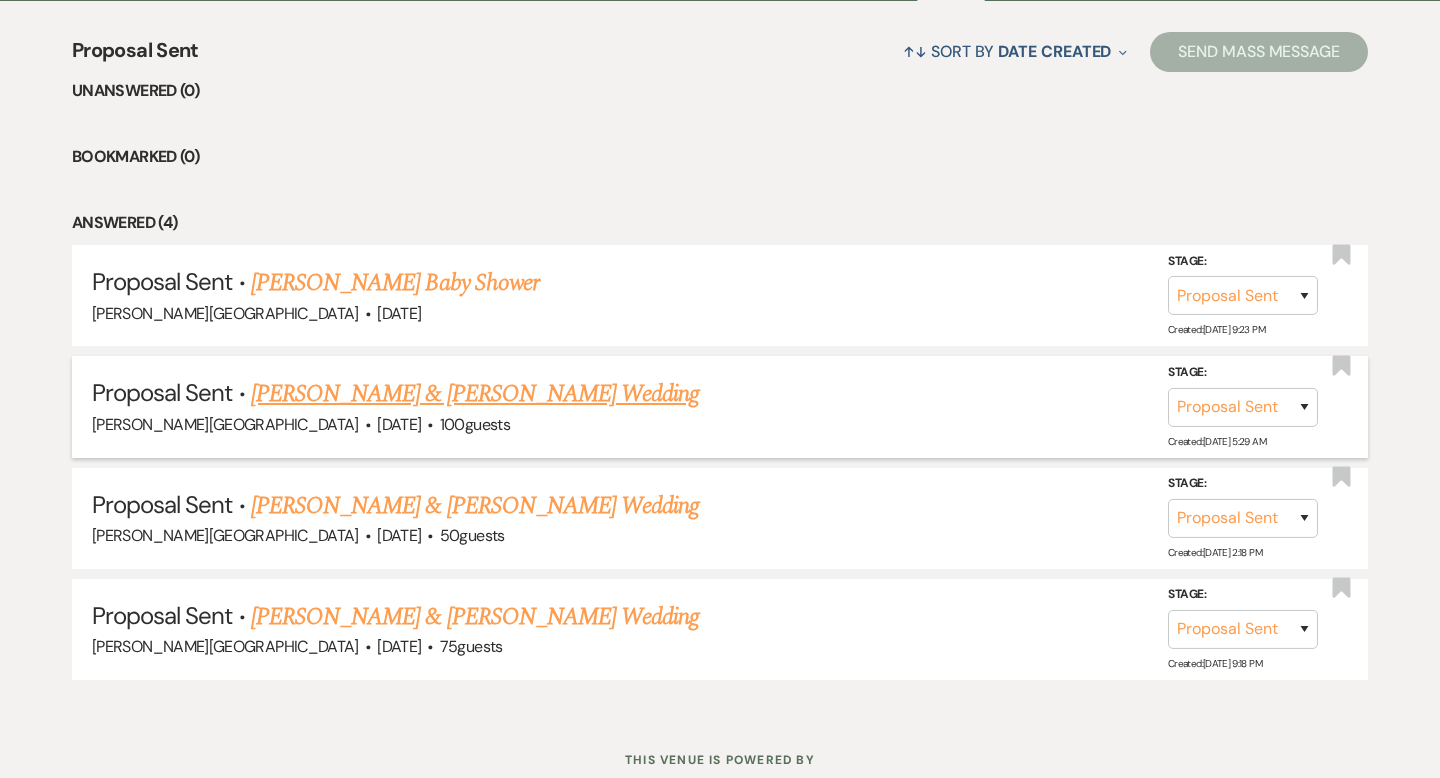 scroll, scrollTop: 776, scrollLeft: 0, axis: vertical 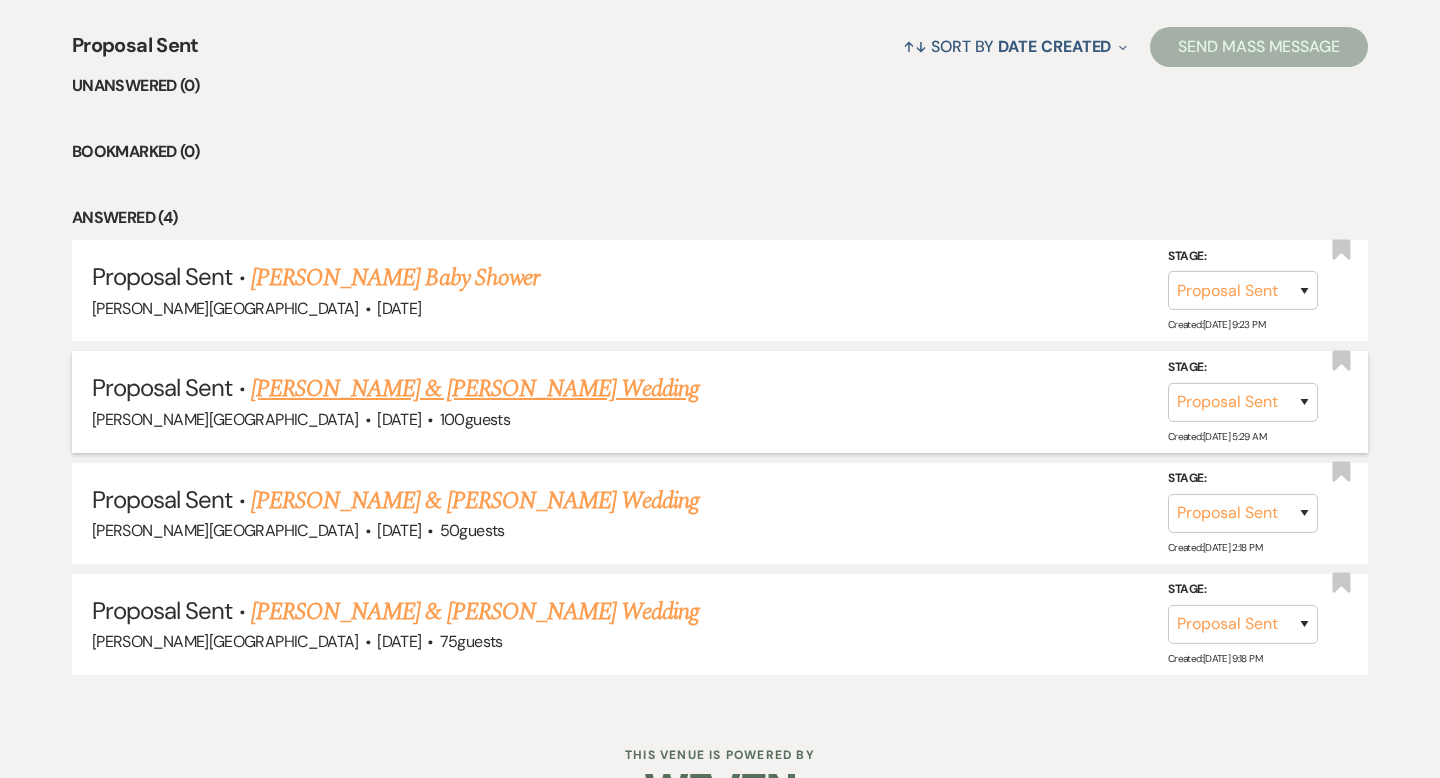 click on "[PERSON_NAME] & [PERSON_NAME] Wedding" at bounding box center [475, 389] 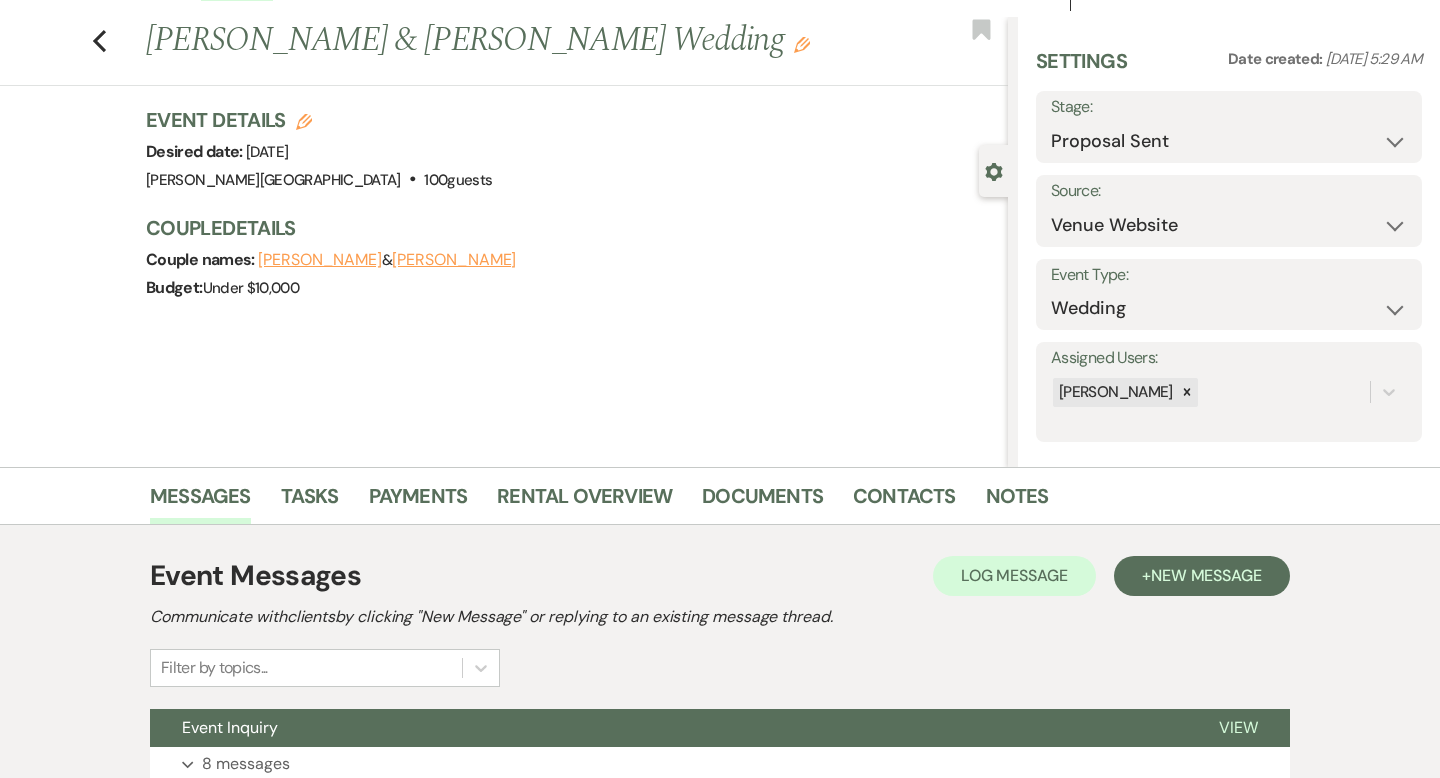 scroll, scrollTop: 0, scrollLeft: 0, axis: both 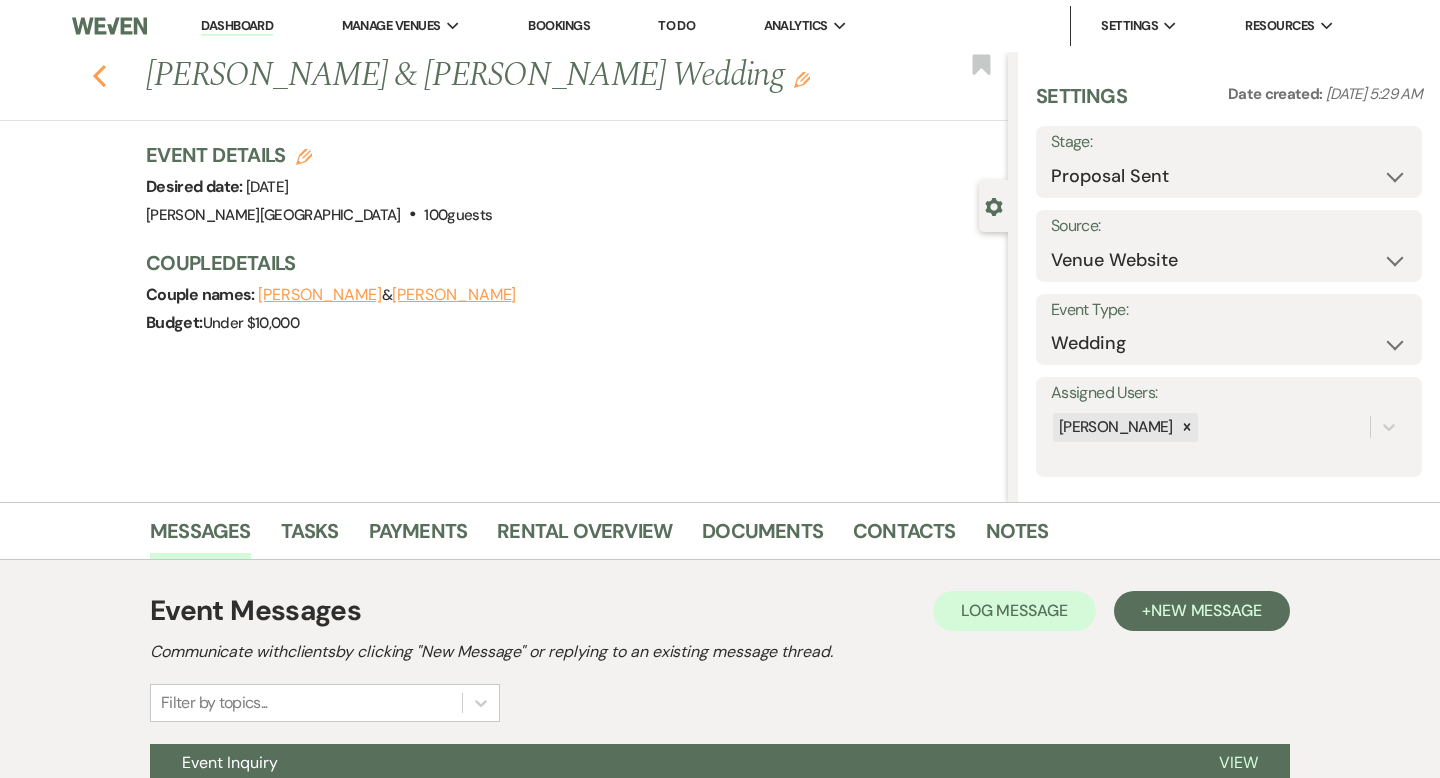 click 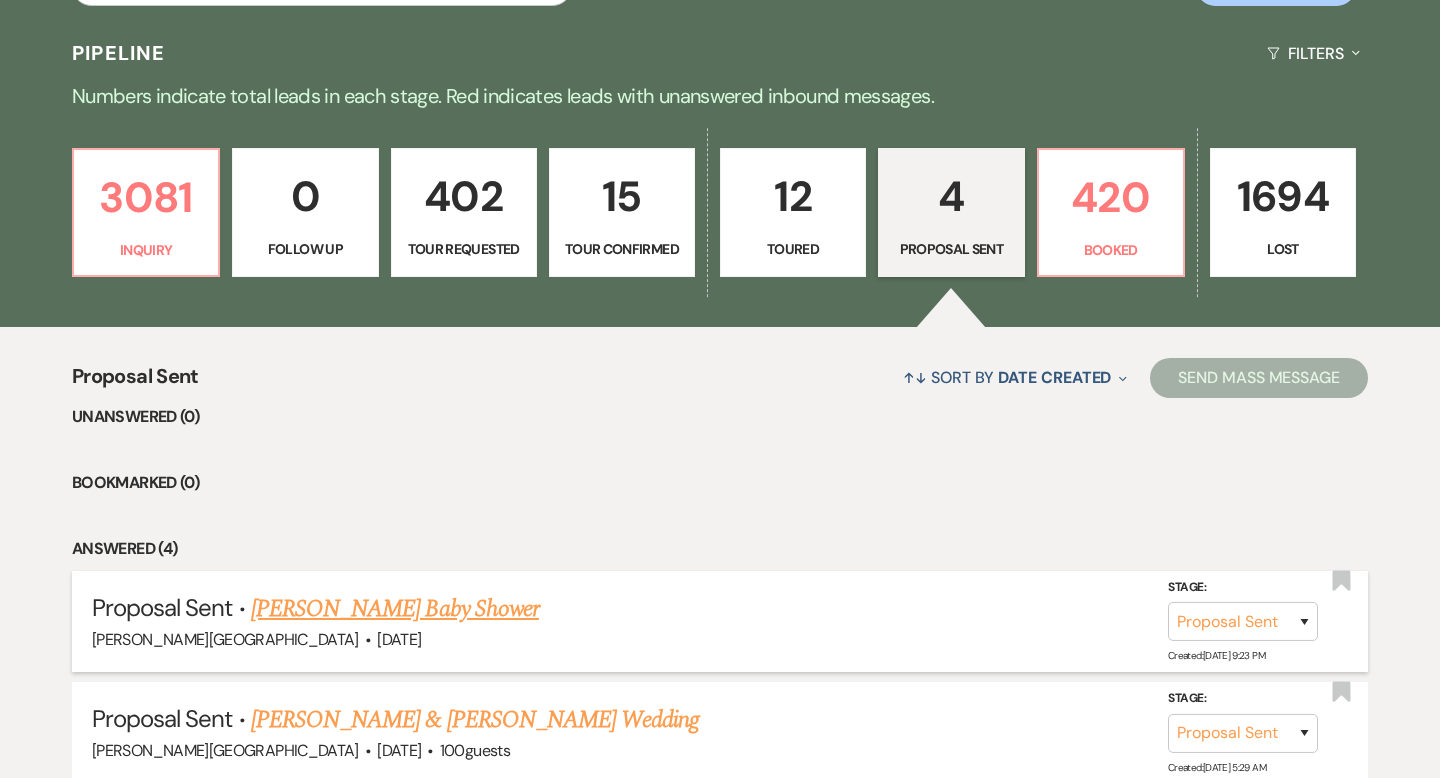 scroll, scrollTop: 332, scrollLeft: 0, axis: vertical 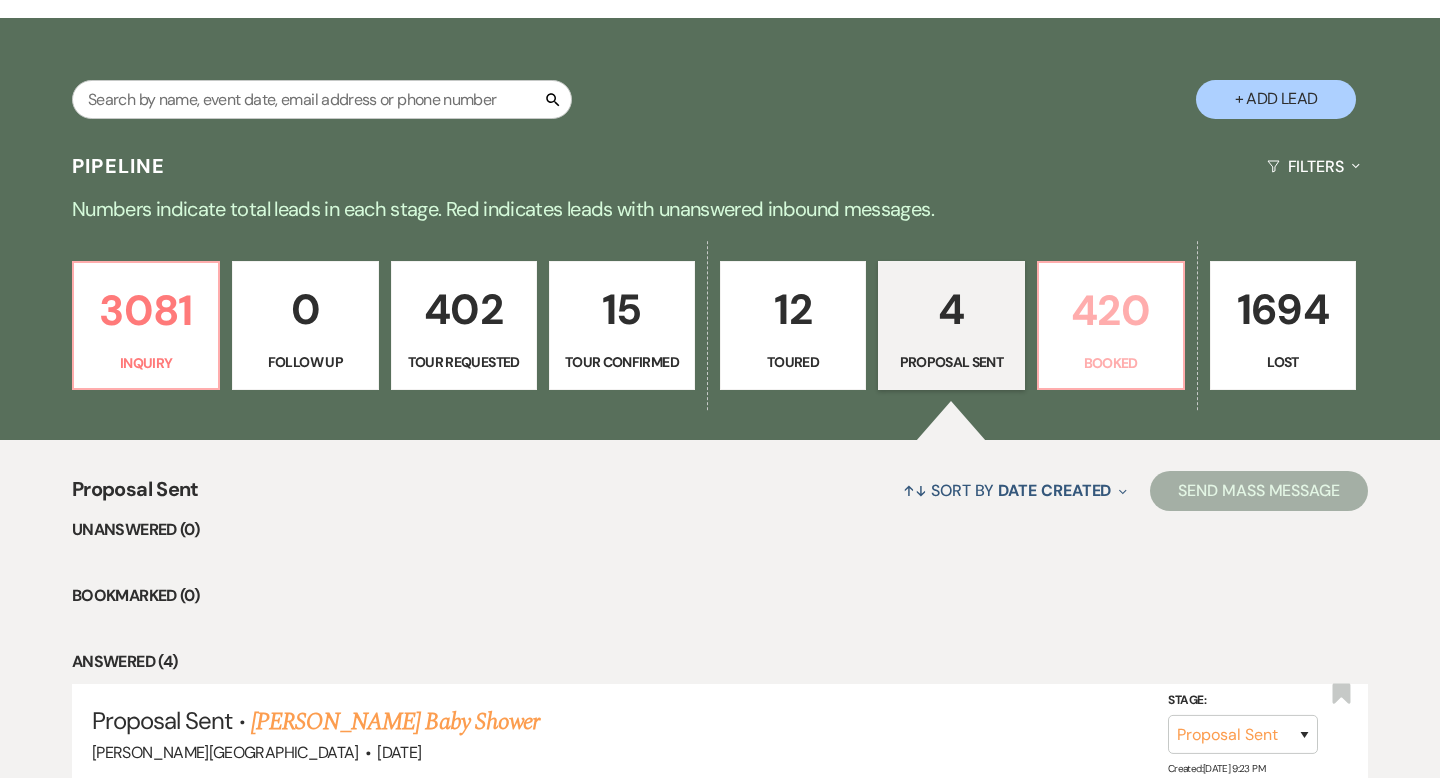 click on "420" at bounding box center (1111, 310) 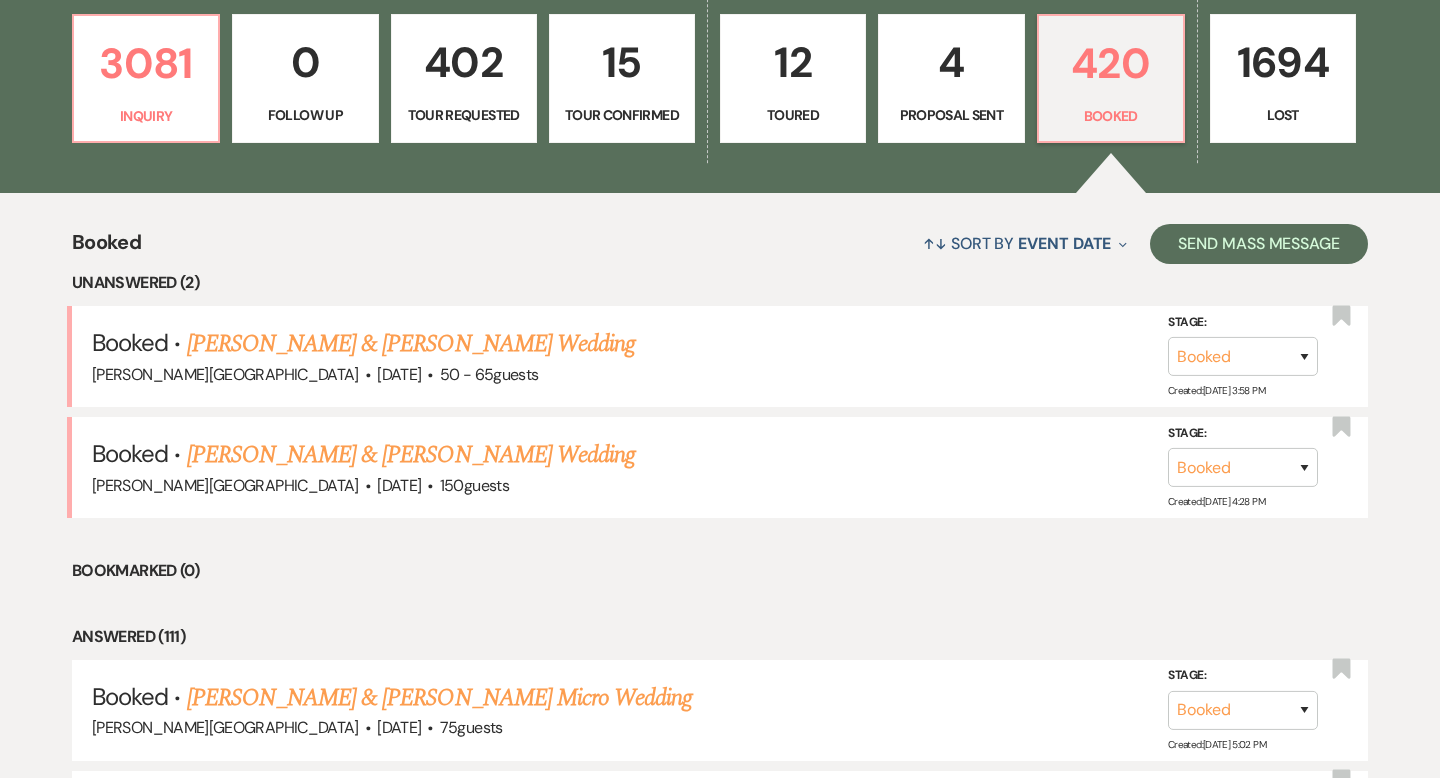 scroll, scrollTop: 593, scrollLeft: 0, axis: vertical 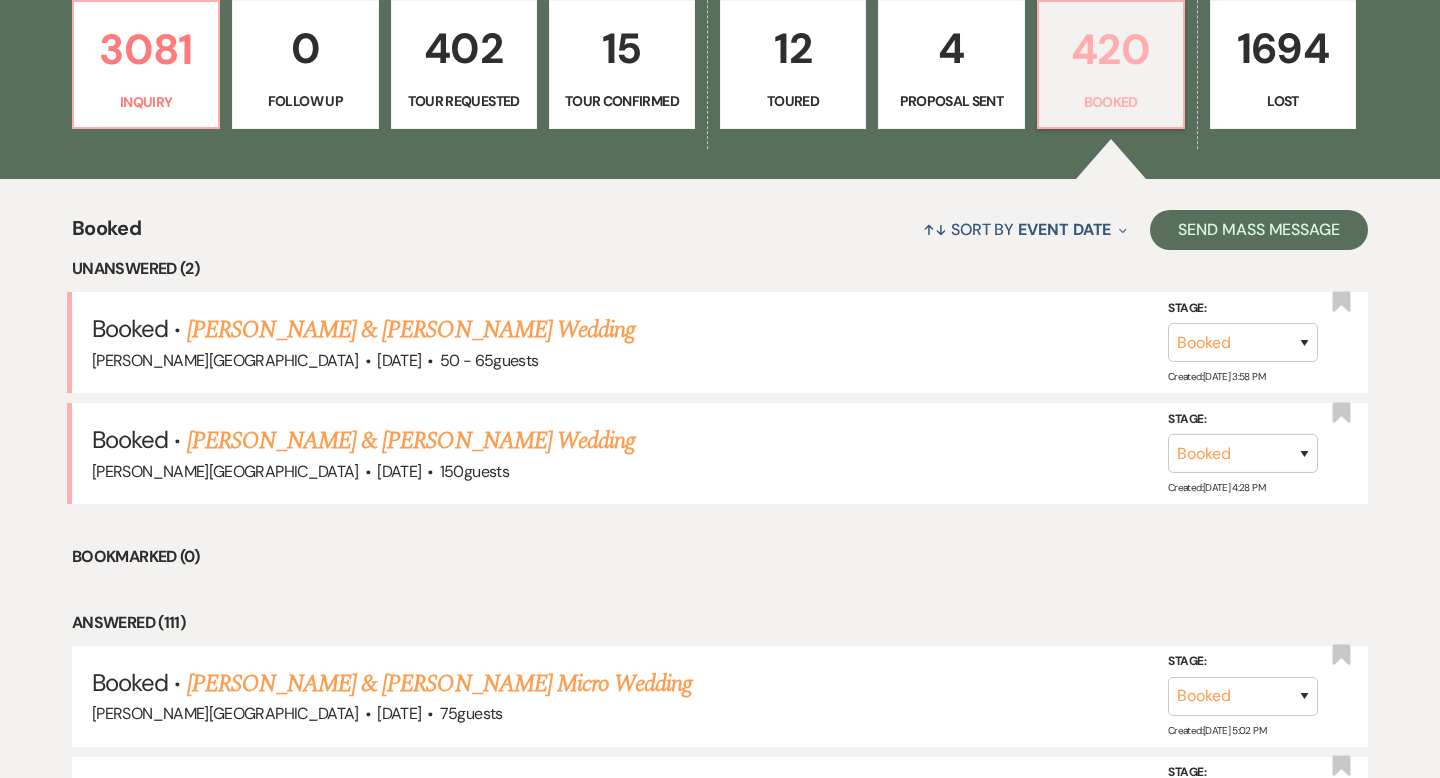 click on "420 Booked" at bounding box center (1111, 65) 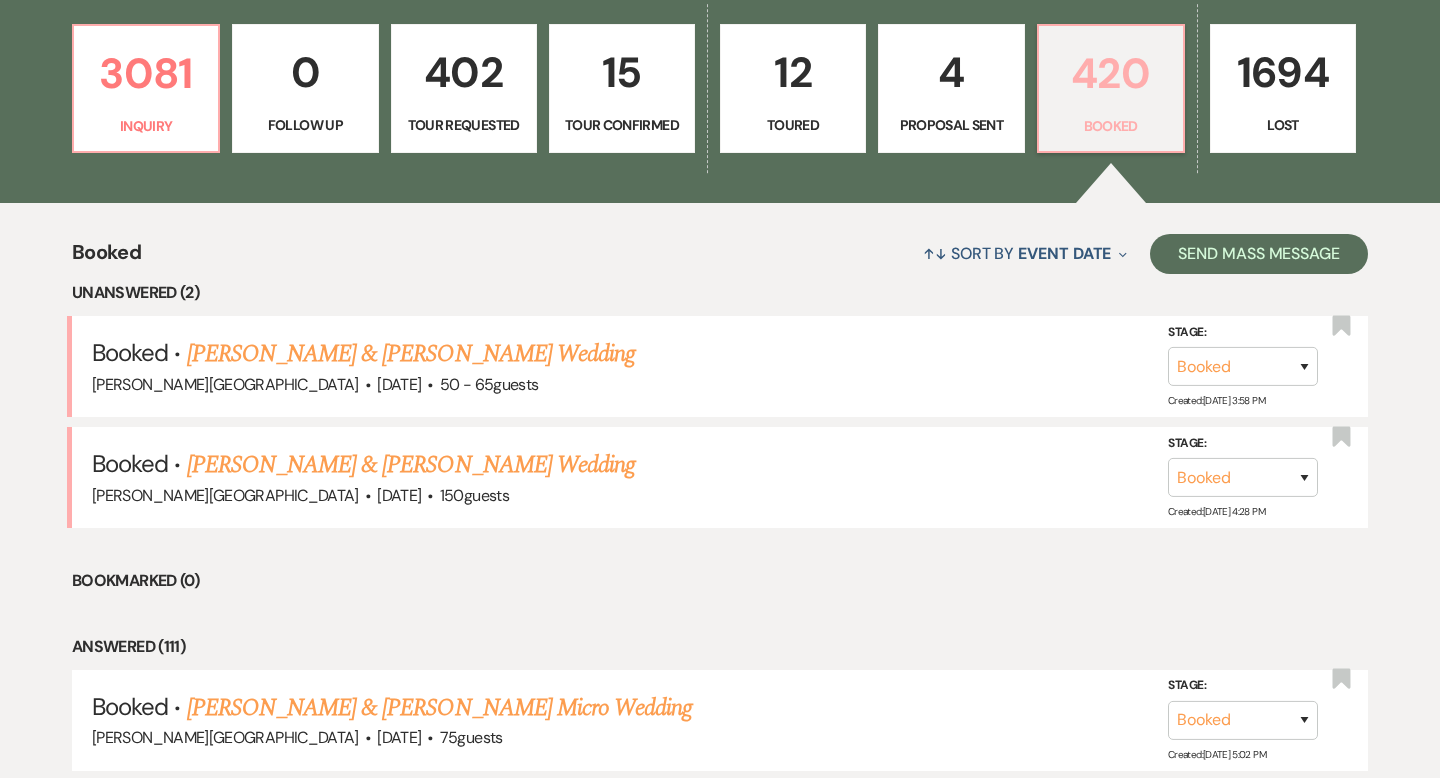 scroll, scrollTop: 586, scrollLeft: 0, axis: vertical 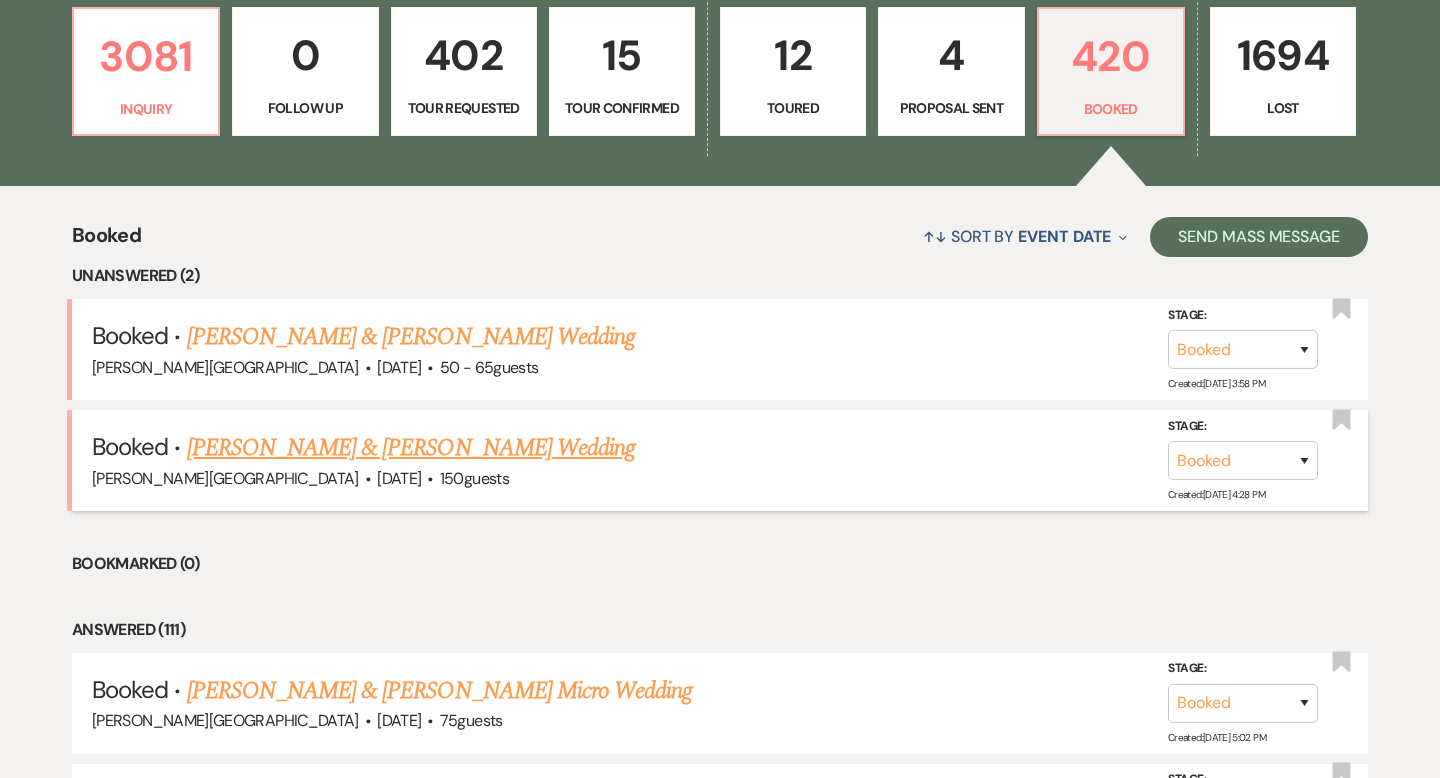 click on "[PERSON_NAME] & [PERSON_NAME] Wedding" at bounding box center [411, 448] 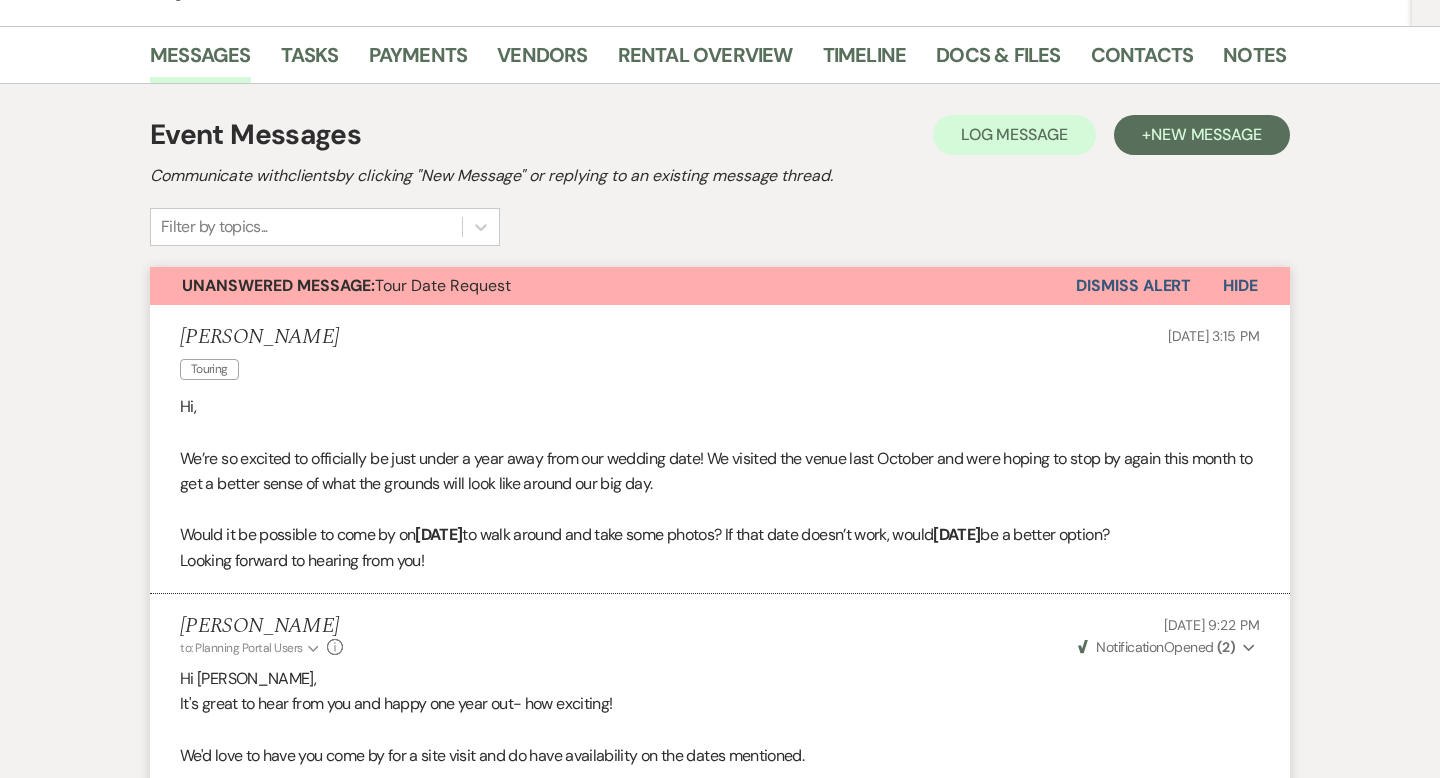 scroll, scrollTop: 0, scrollLeft: 0, axis: both 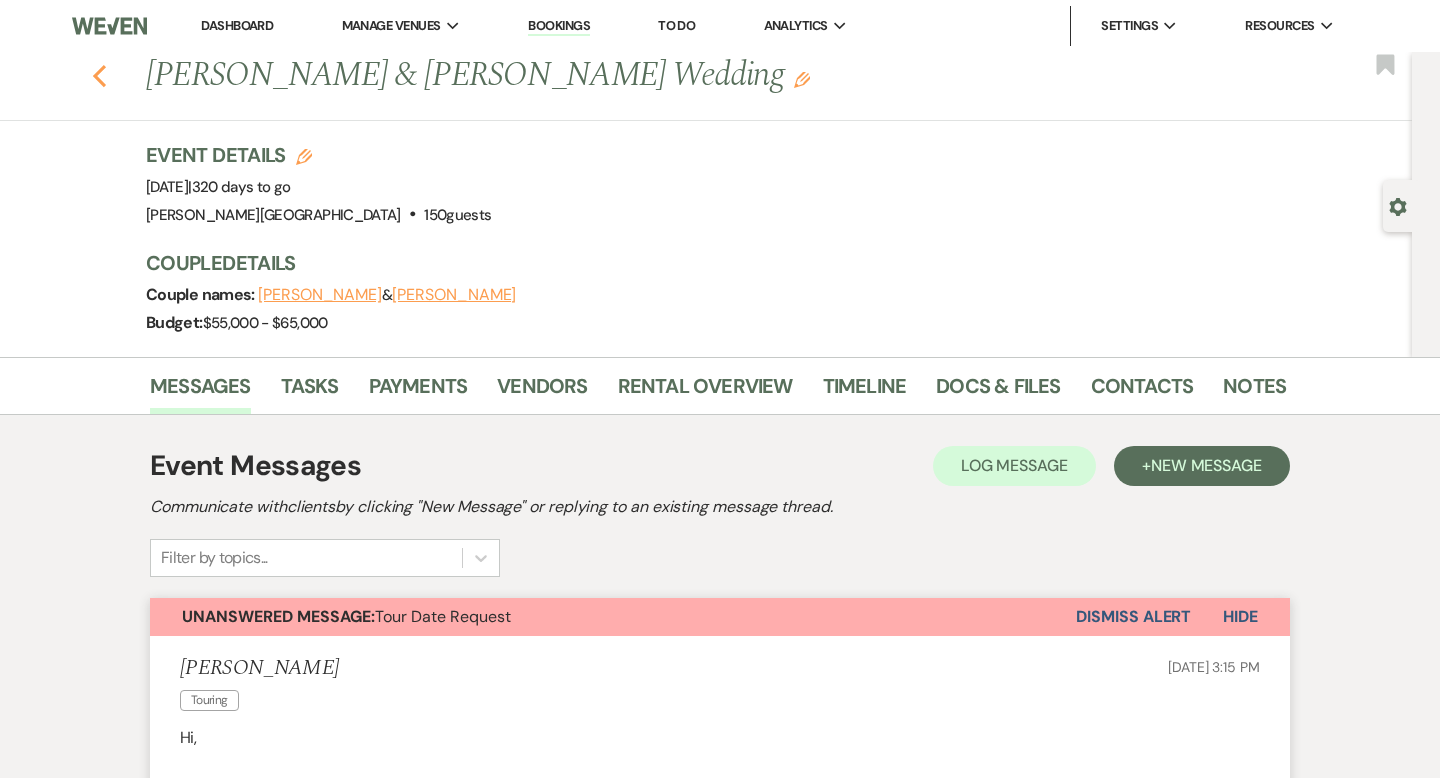 click 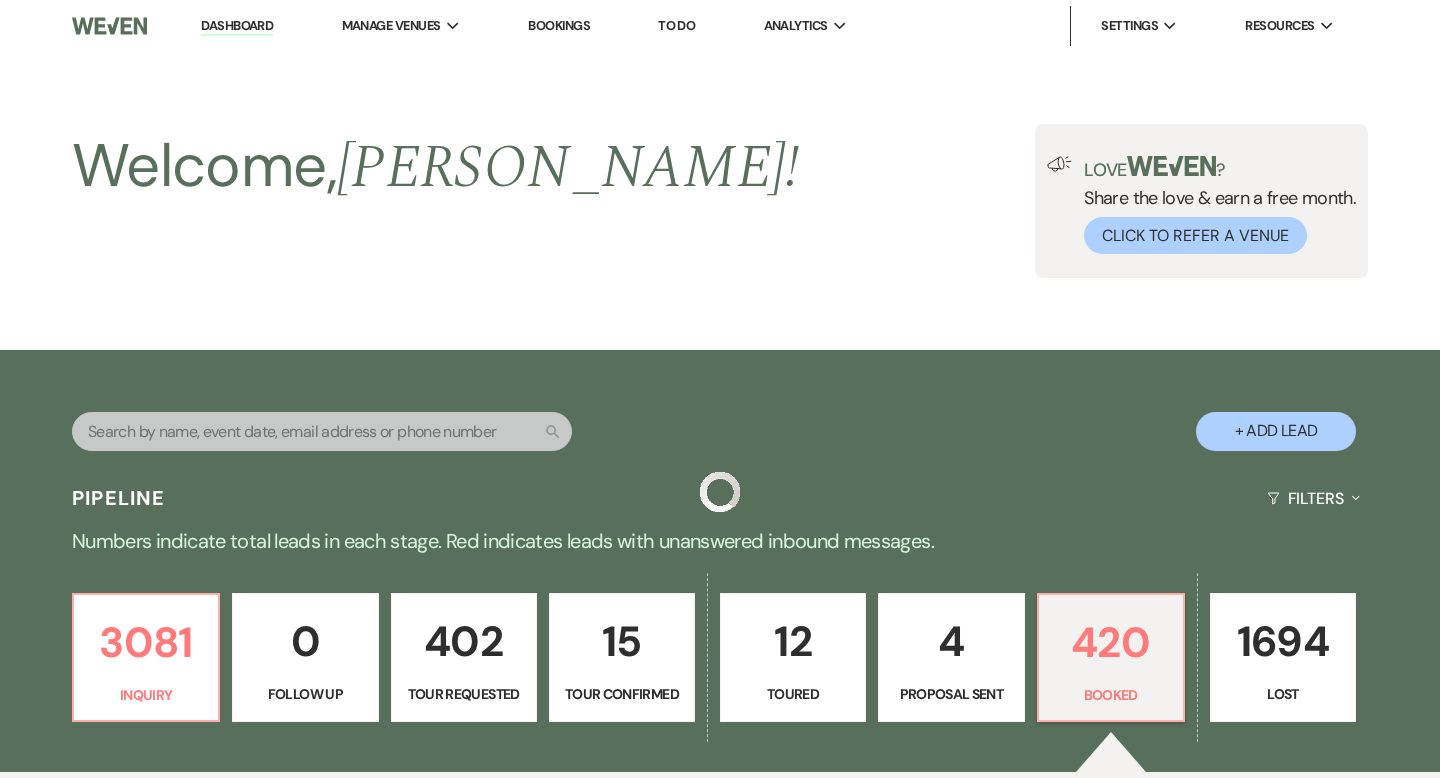 scroll, scrollTop: 586, scrollLeft: 0, axis: vertical 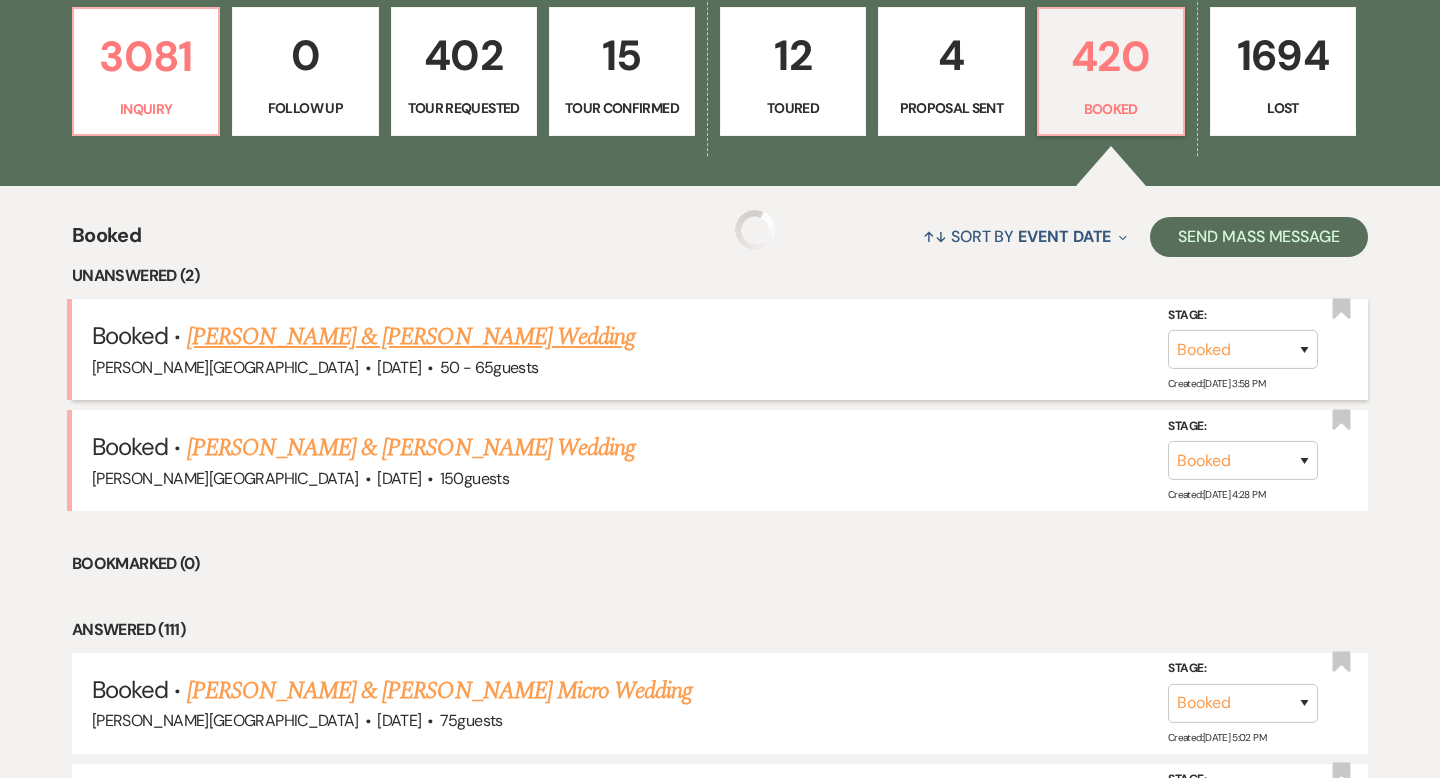 click on "[PERSON_NAME] & [PERSON_NAME] Wedding" at bounding box center (411, 337) 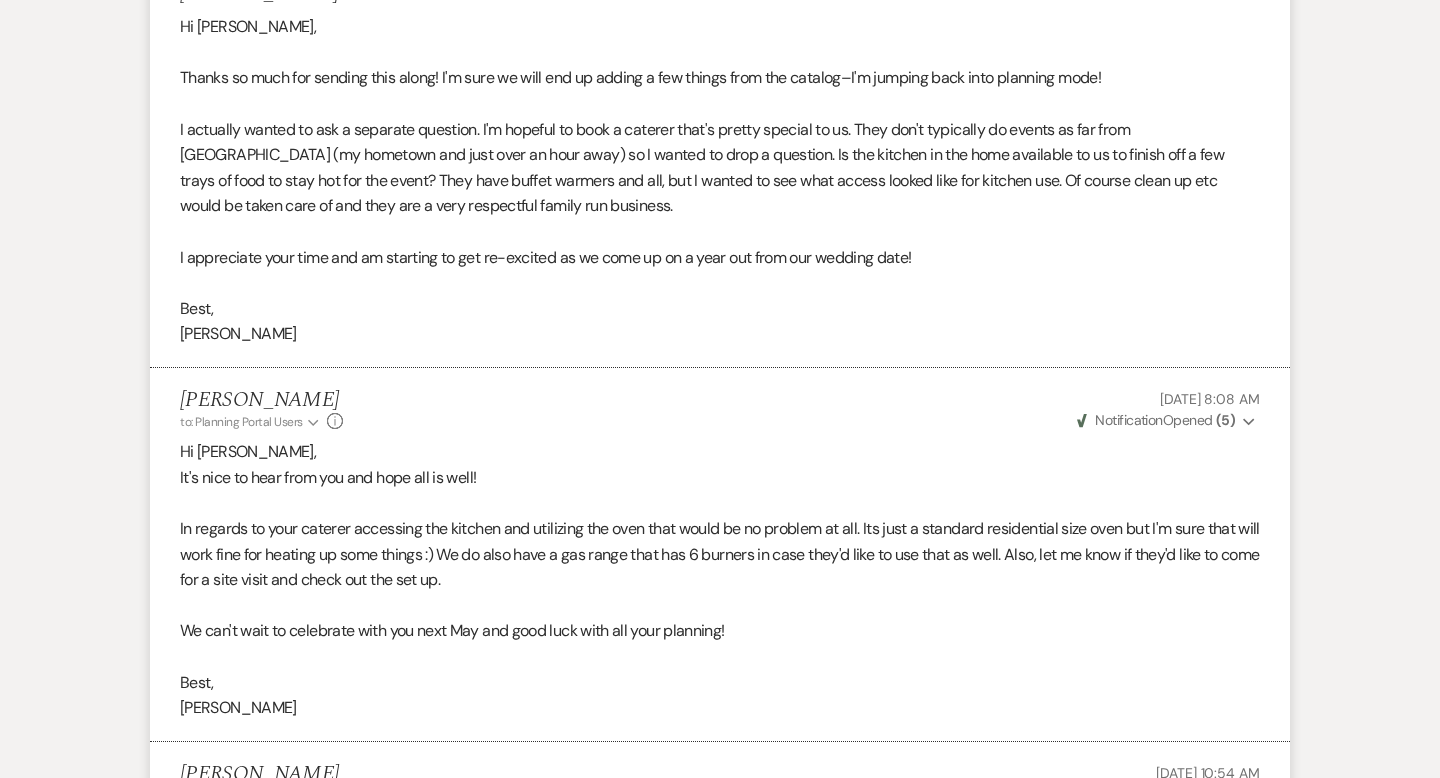 scroll, scrollTop: 0, scrollLeft: 0, axis: both 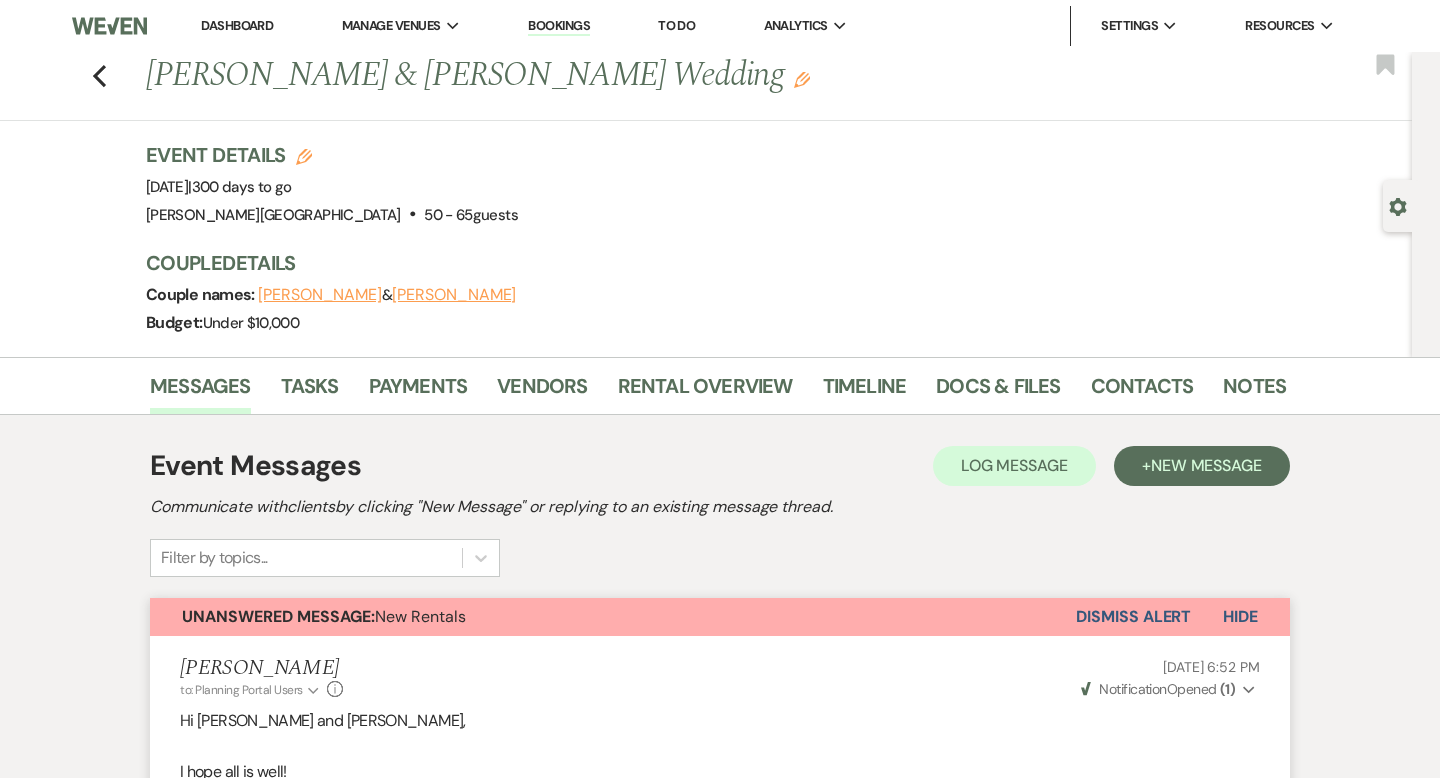 click on "Dashboard" at bounding box center [237, 25] 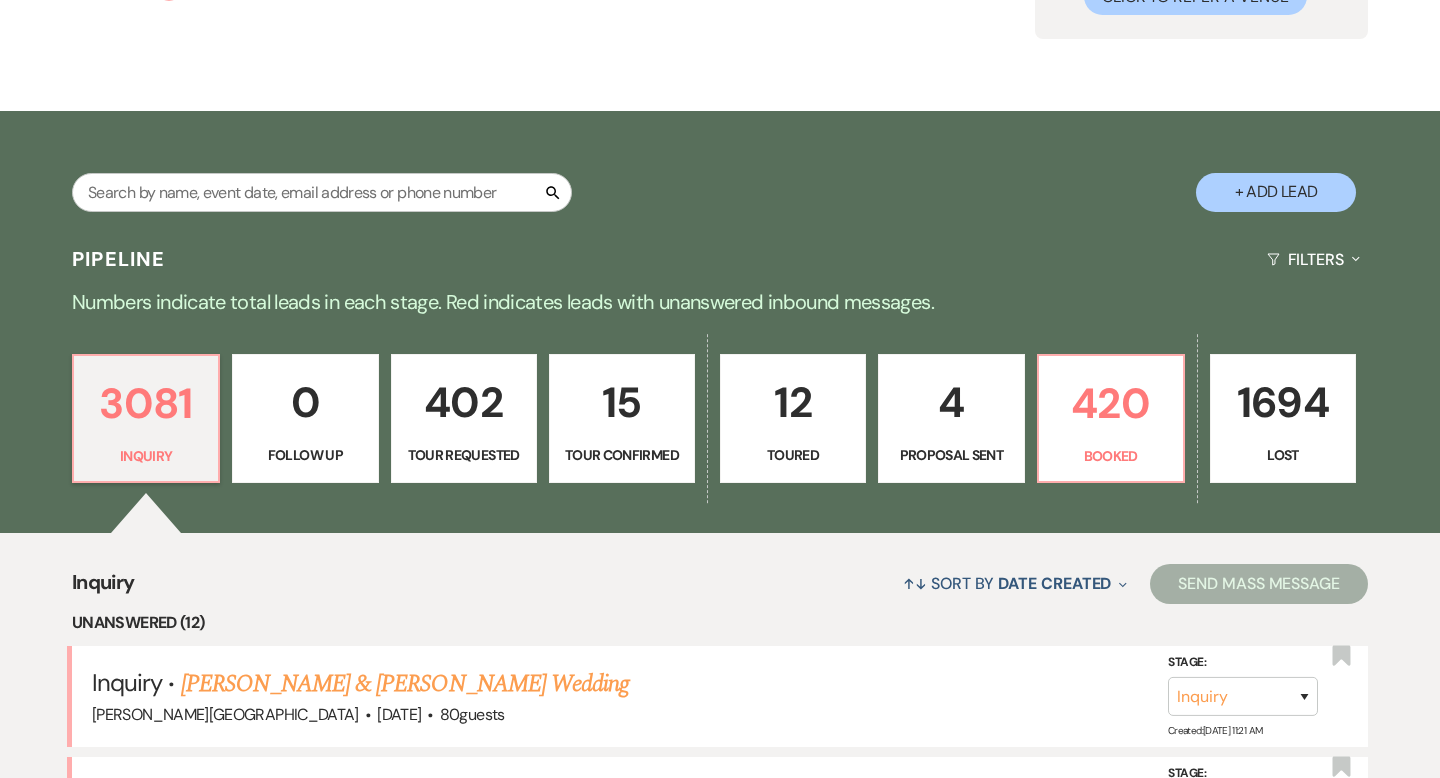 scroll, scrollTop: 267, scrollLeft: 0, axis: vertical 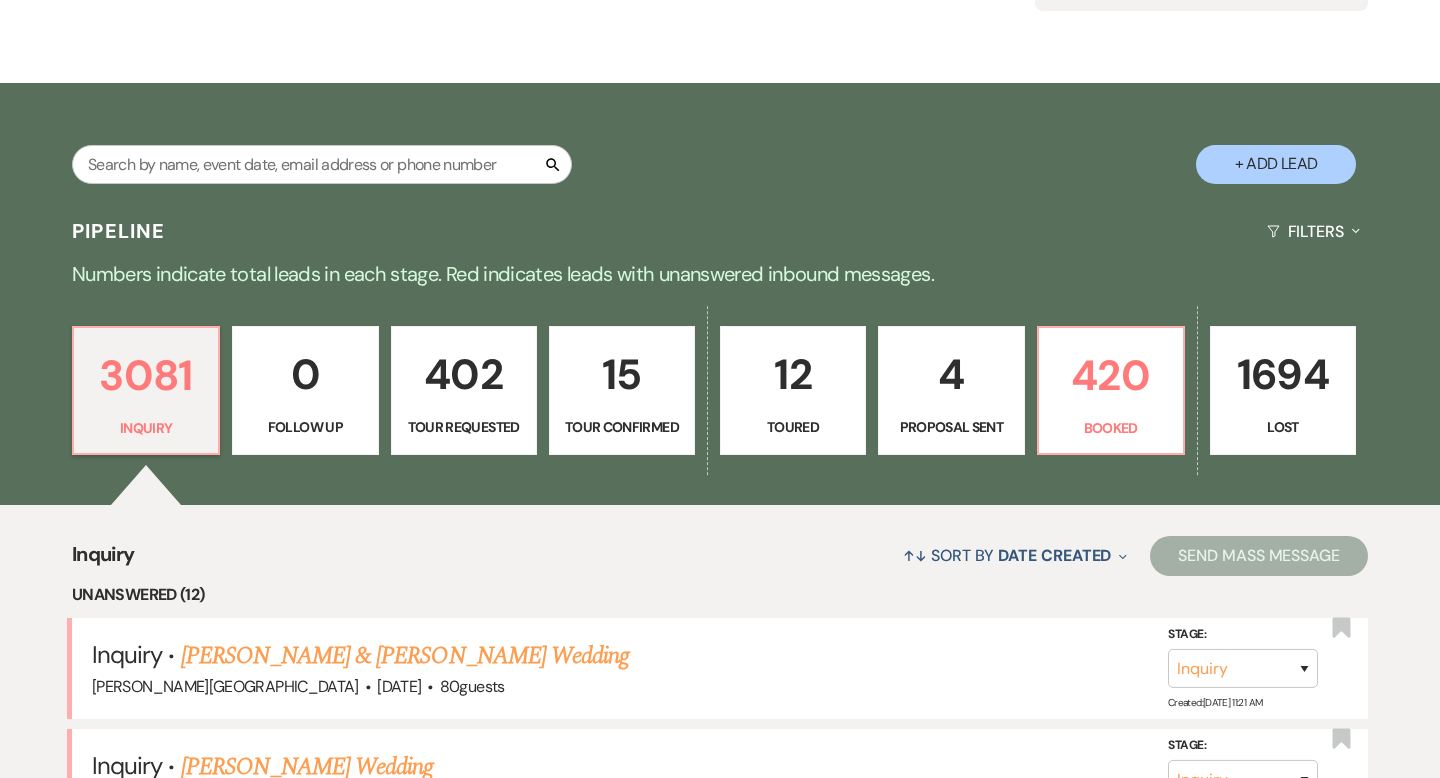 click on "4" at bounding box center (951, 374) 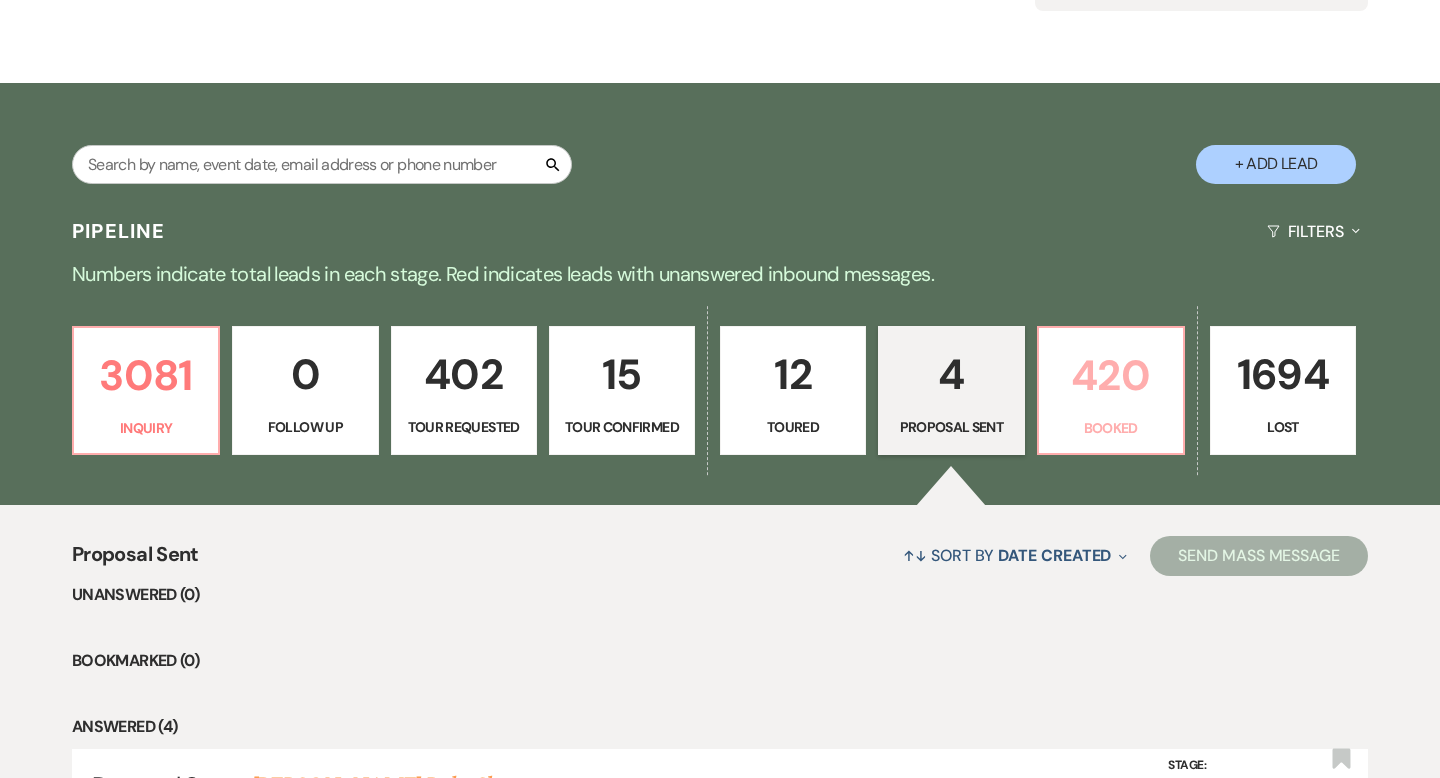 click on "420" at bounding box center [1111, 375] 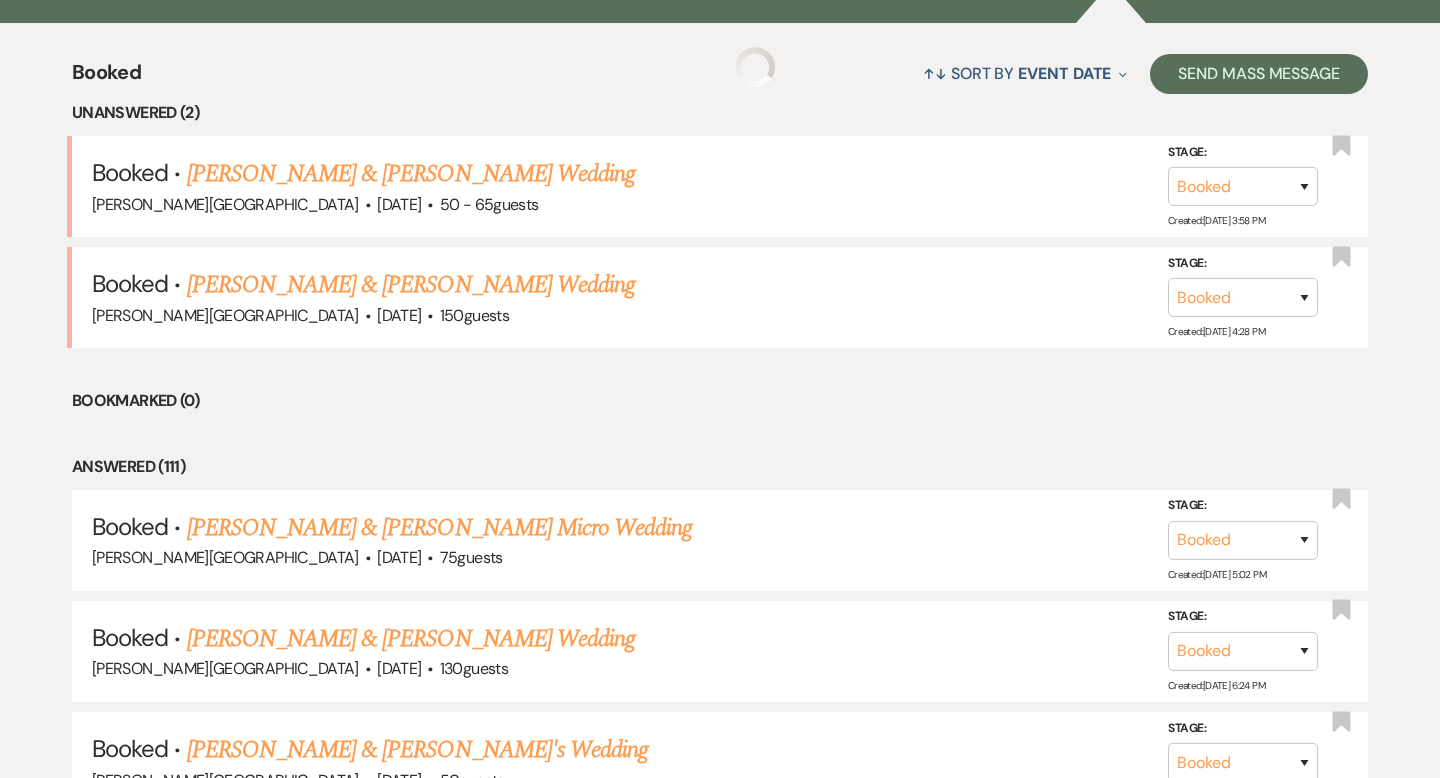 scroll, scrollTop: 797, scrollLeft: 0, axis: vertical 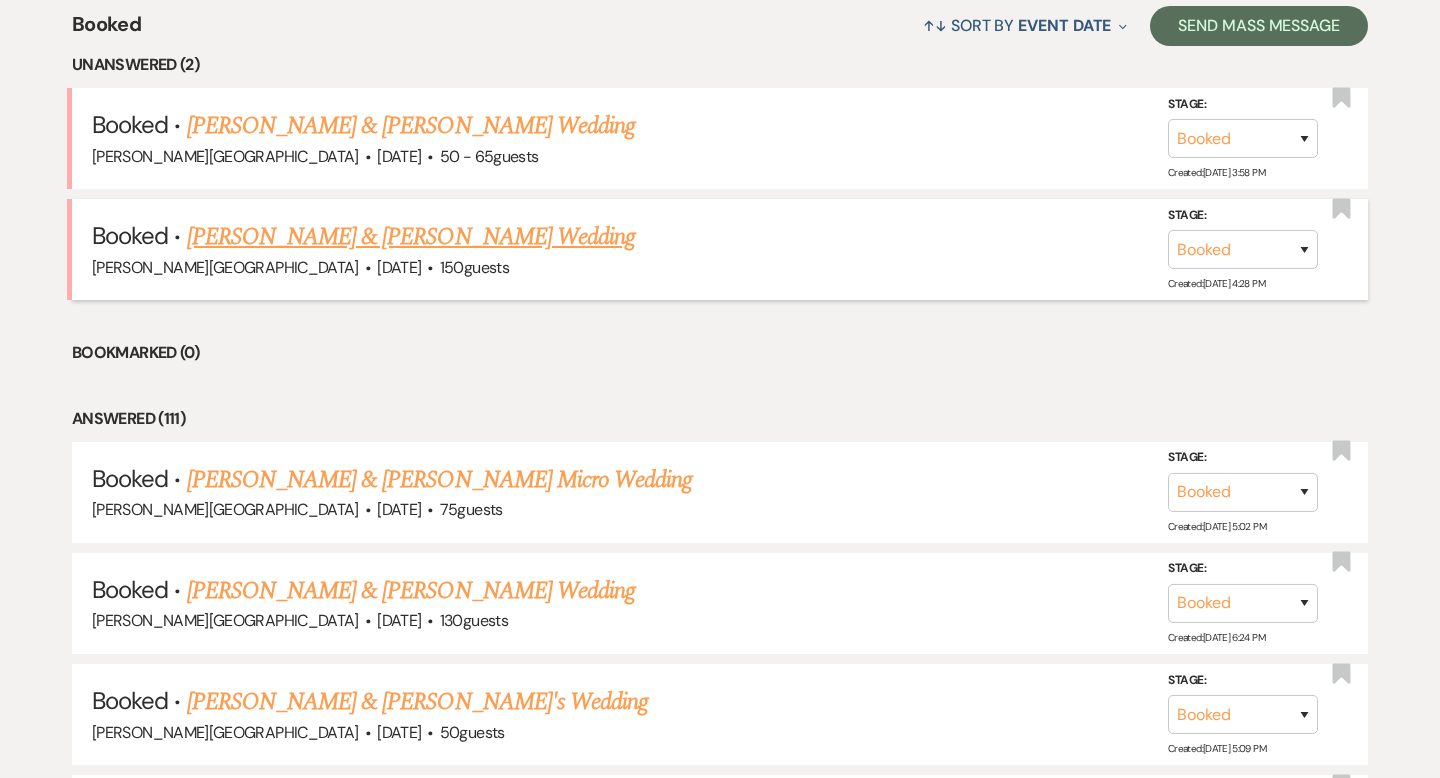 click on "[PERSON_NAME] & [PERSON_NAME] Wedding" at bounding box center [411, 237] 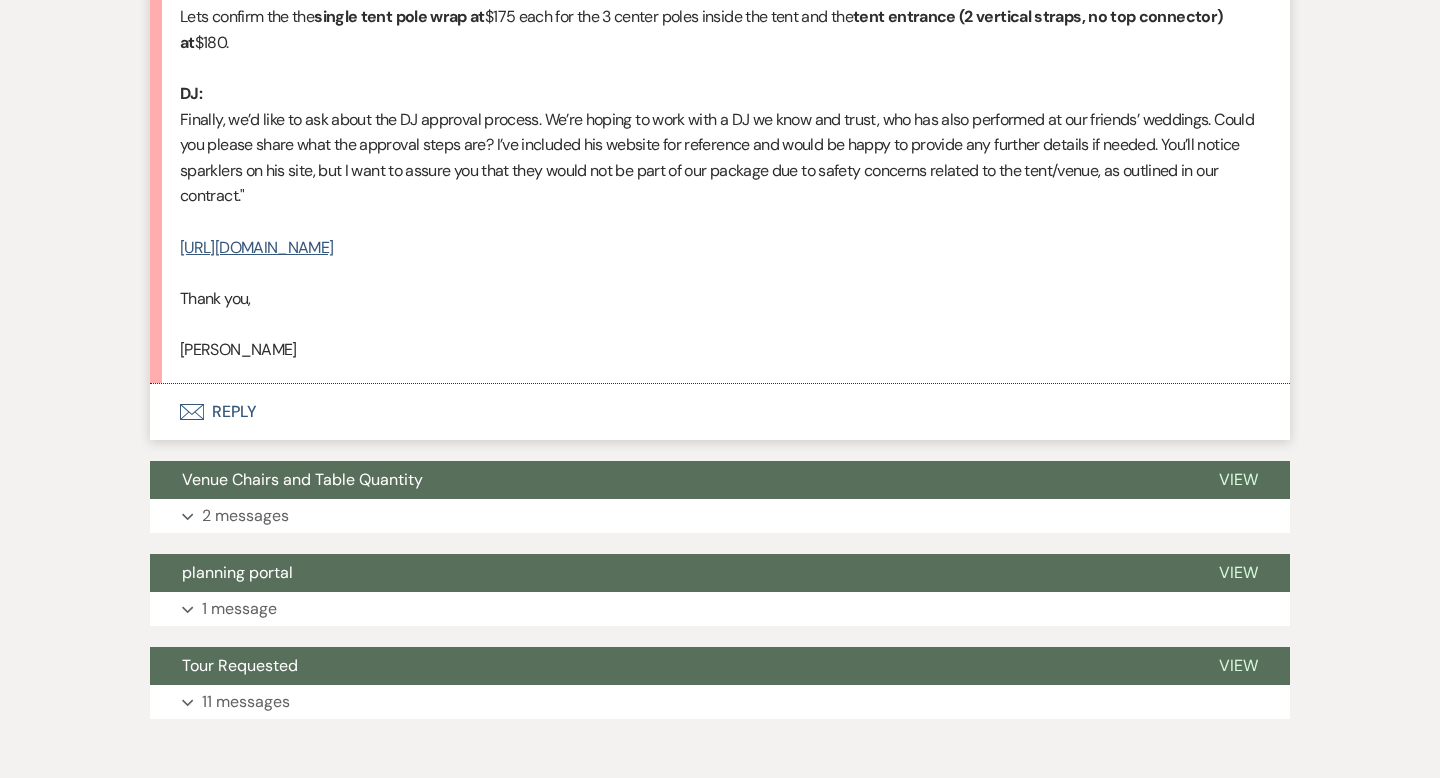 scroll, scrollTop: 3648, scrollLeft: 0, axis: vertical 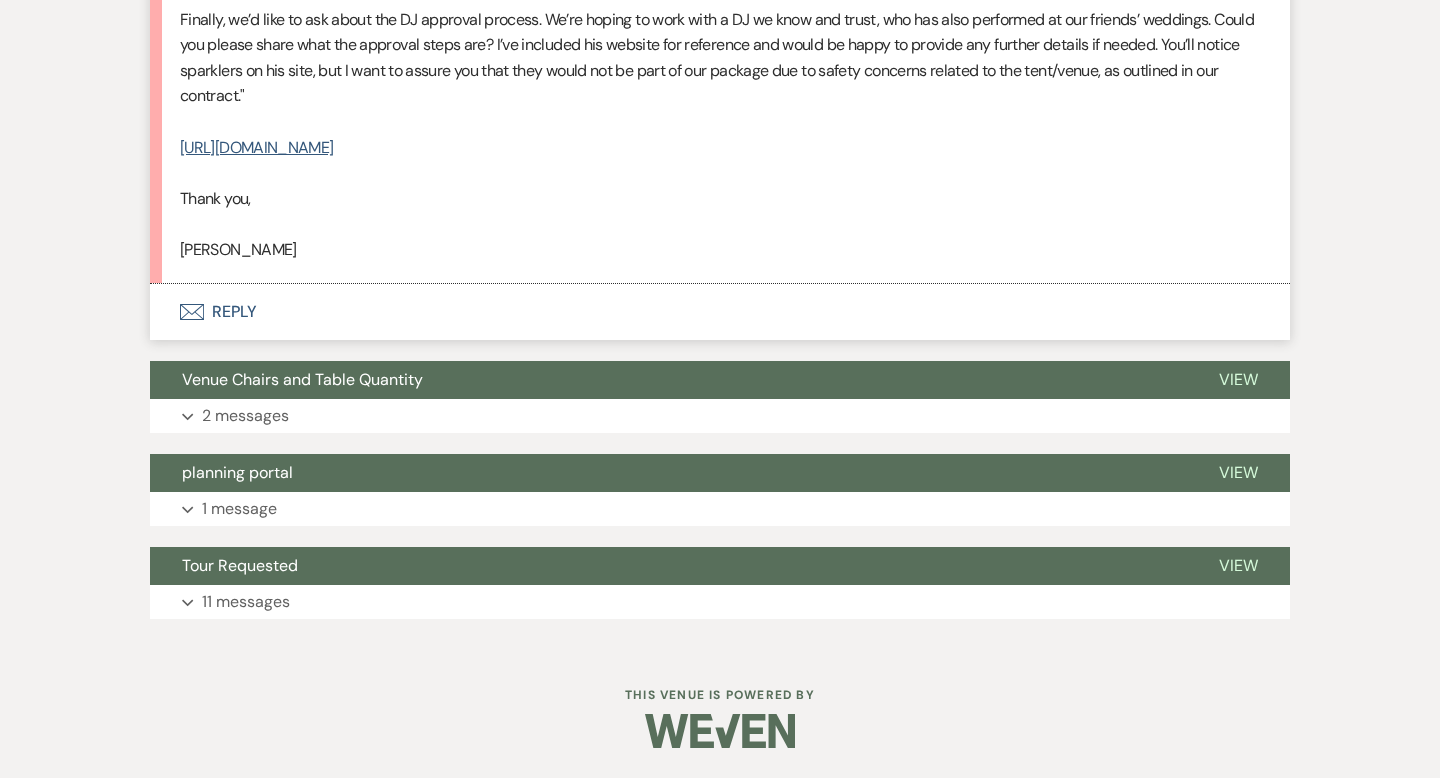 click on "Envelope Reply" at bounding box center (720, 312) 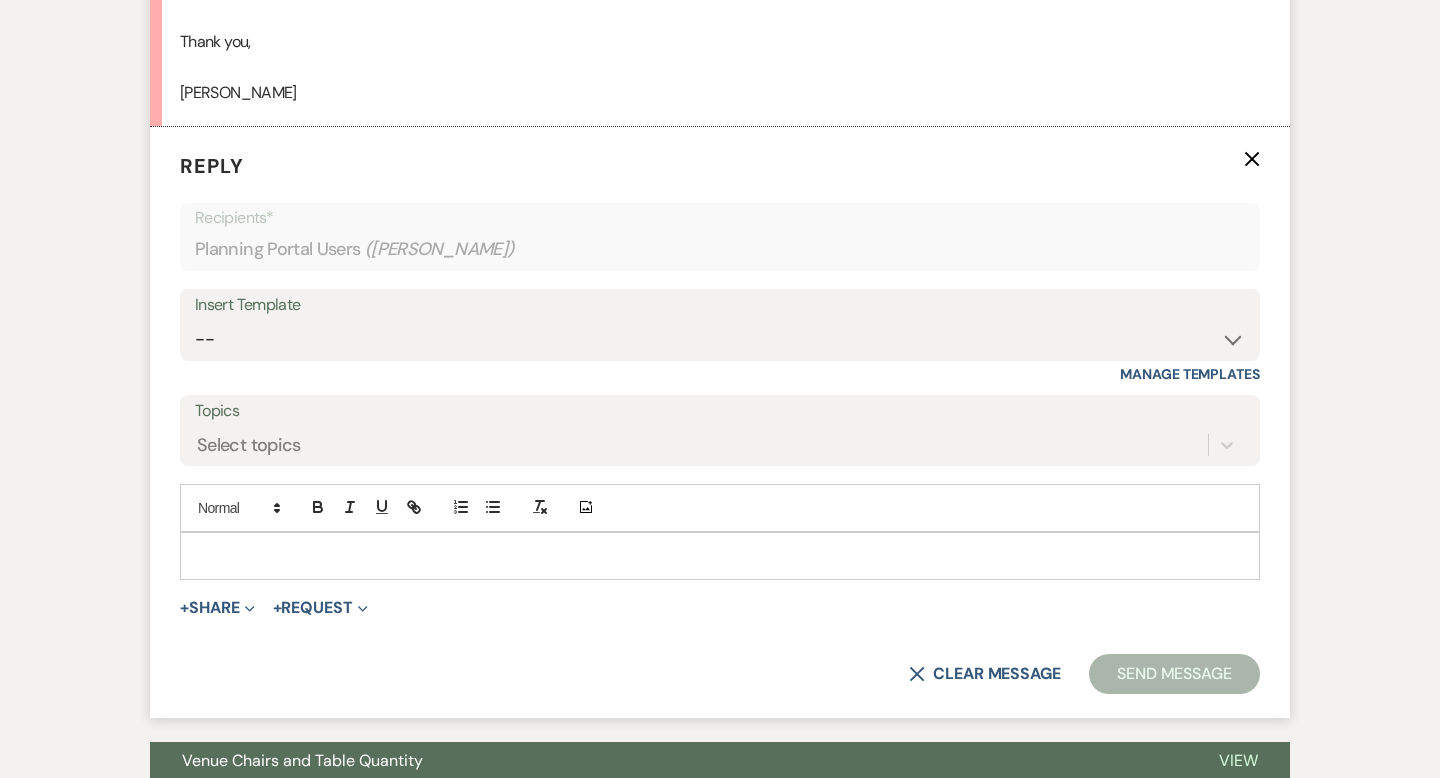 scroll, scrollTop: 3839, scrollLeft: 0, axis: vertical 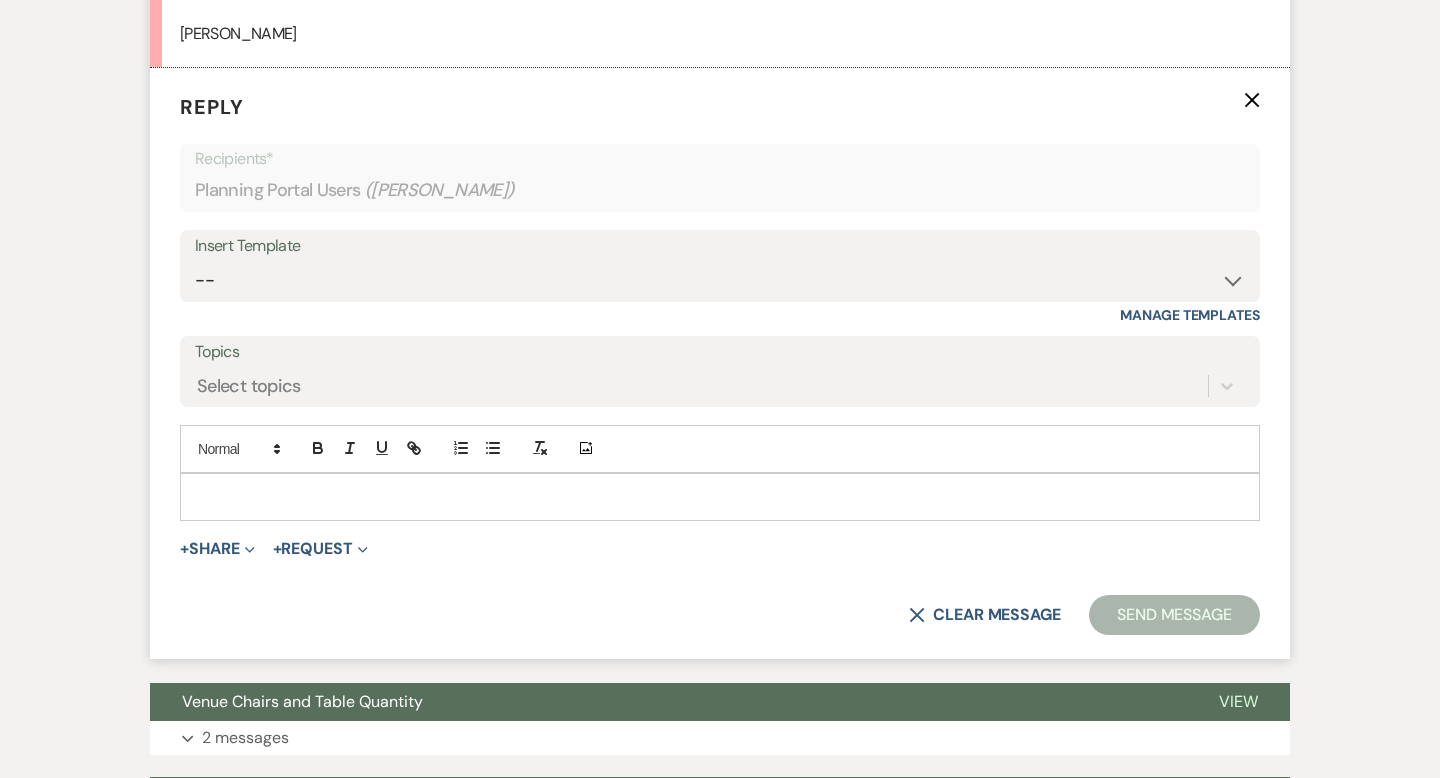 click at bounding box center (720, 497) 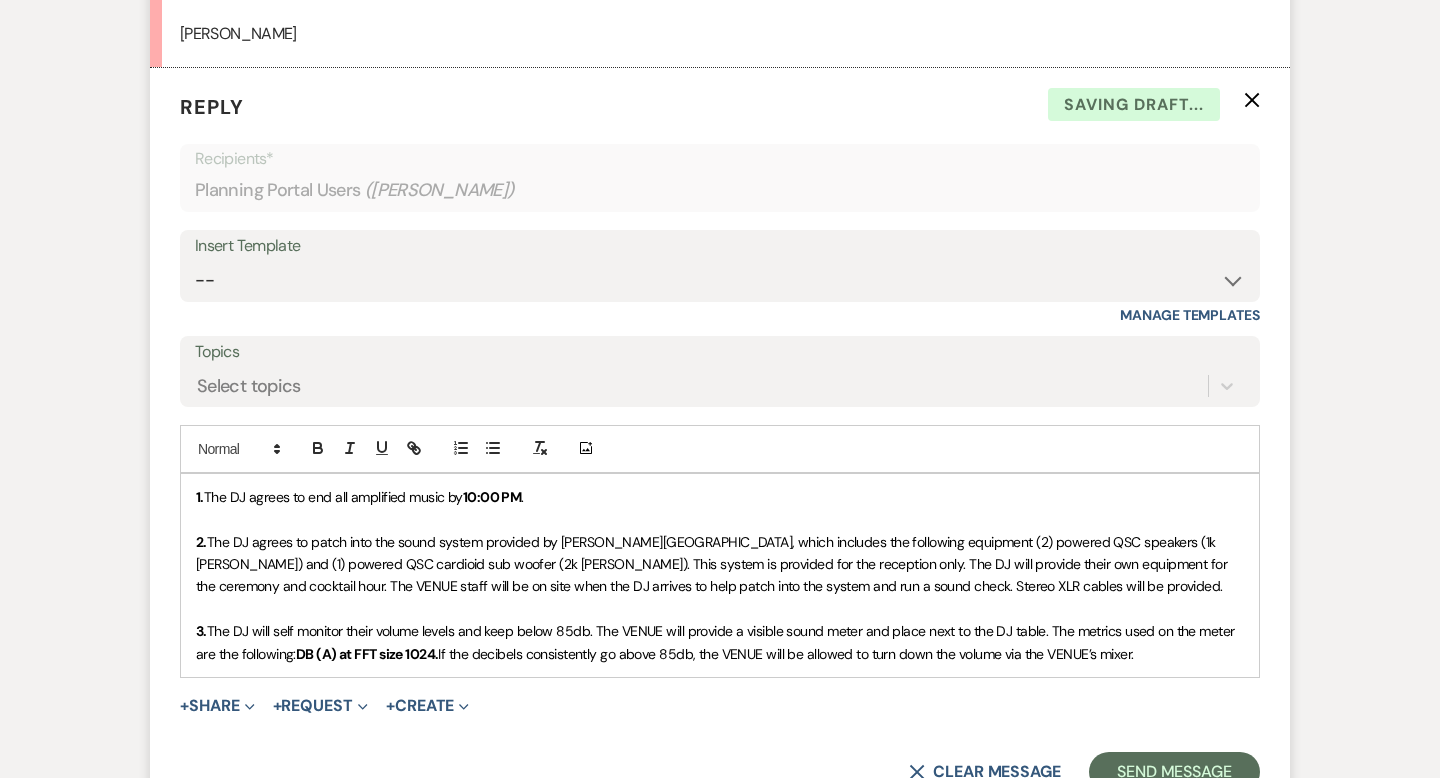 scroll, scrollTop: 3920, scrollLeft: 0, axis: vertical 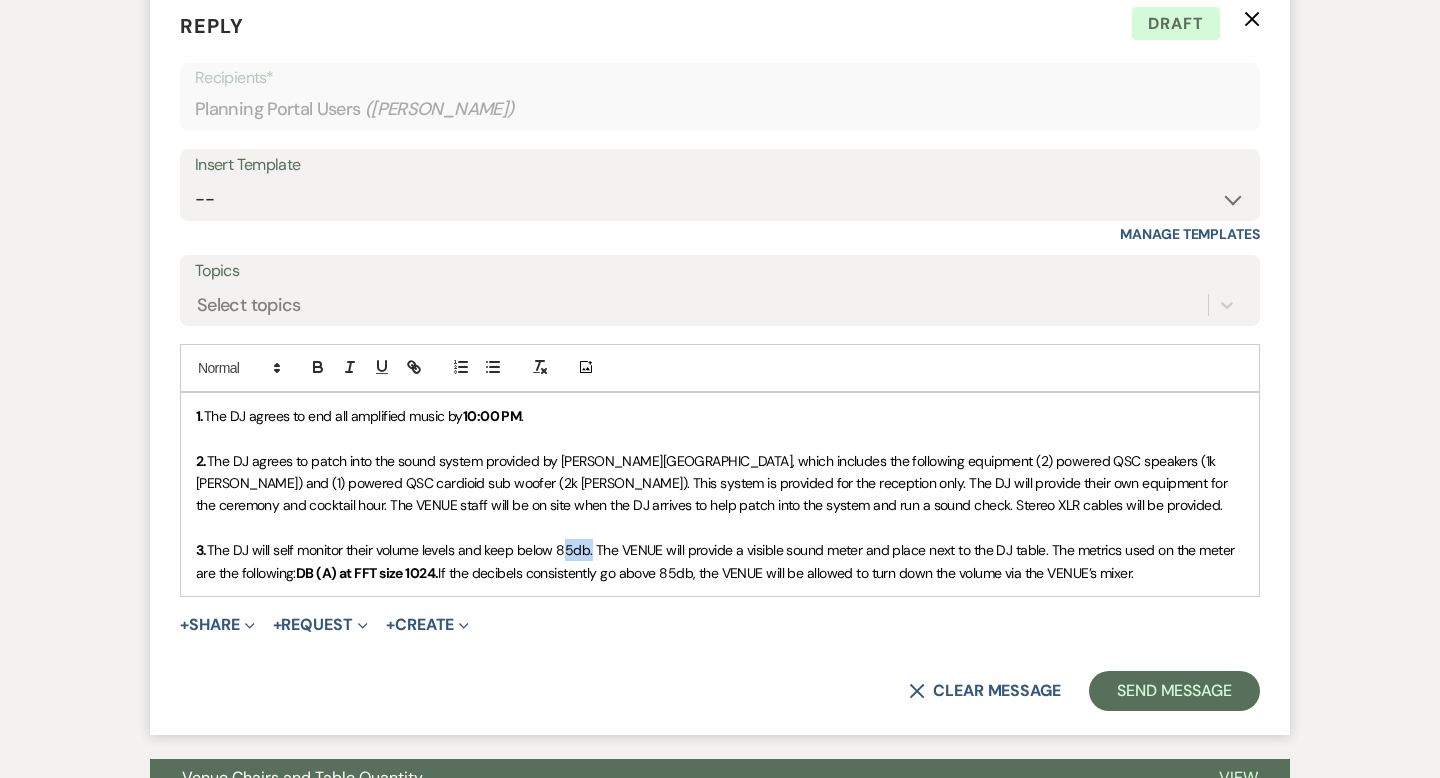 drag, startPoint x: 591, startPoint y: 571, endPoint x: 560, endPoint y: 567, distance: 31.257 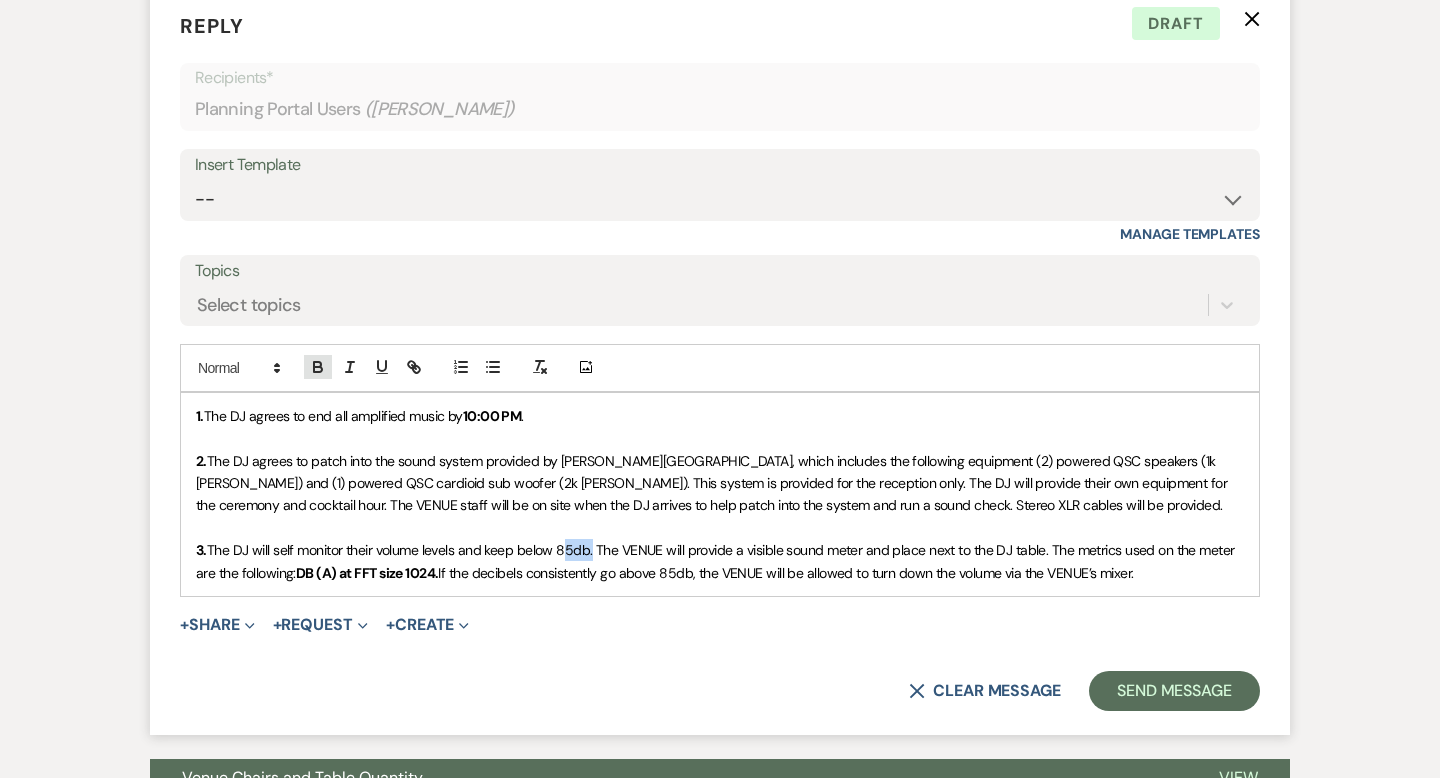 click 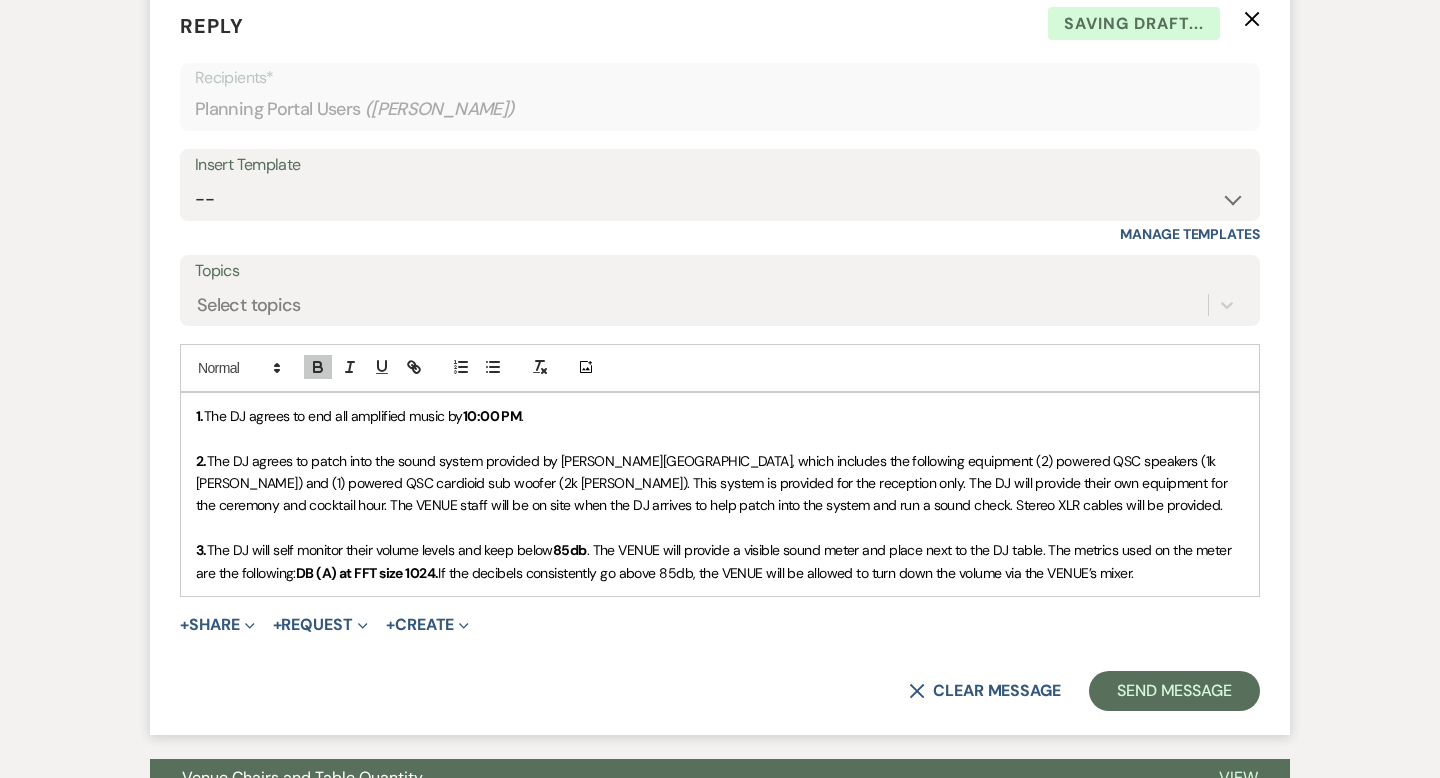 click on "2.  The DJ agrees to patch into the sound system provided by [PERSON_NAME][GEOGRAPHIC_DATA], which includes the following equipment (2) powered QSC speakers (1k [PERSON_NAME]) and (1) powered QSC cardioid sub woofer (2k [PERSON_NAME]). This system is provided for the reception only. The DJ will provide their own equipment for the ceremony and cocktail hour. The VENUE staff will be on site when the DJ arrives to help patch into the system and run a sound check. Stereo XLR cables will be provided." at bounding box center (720, 483) 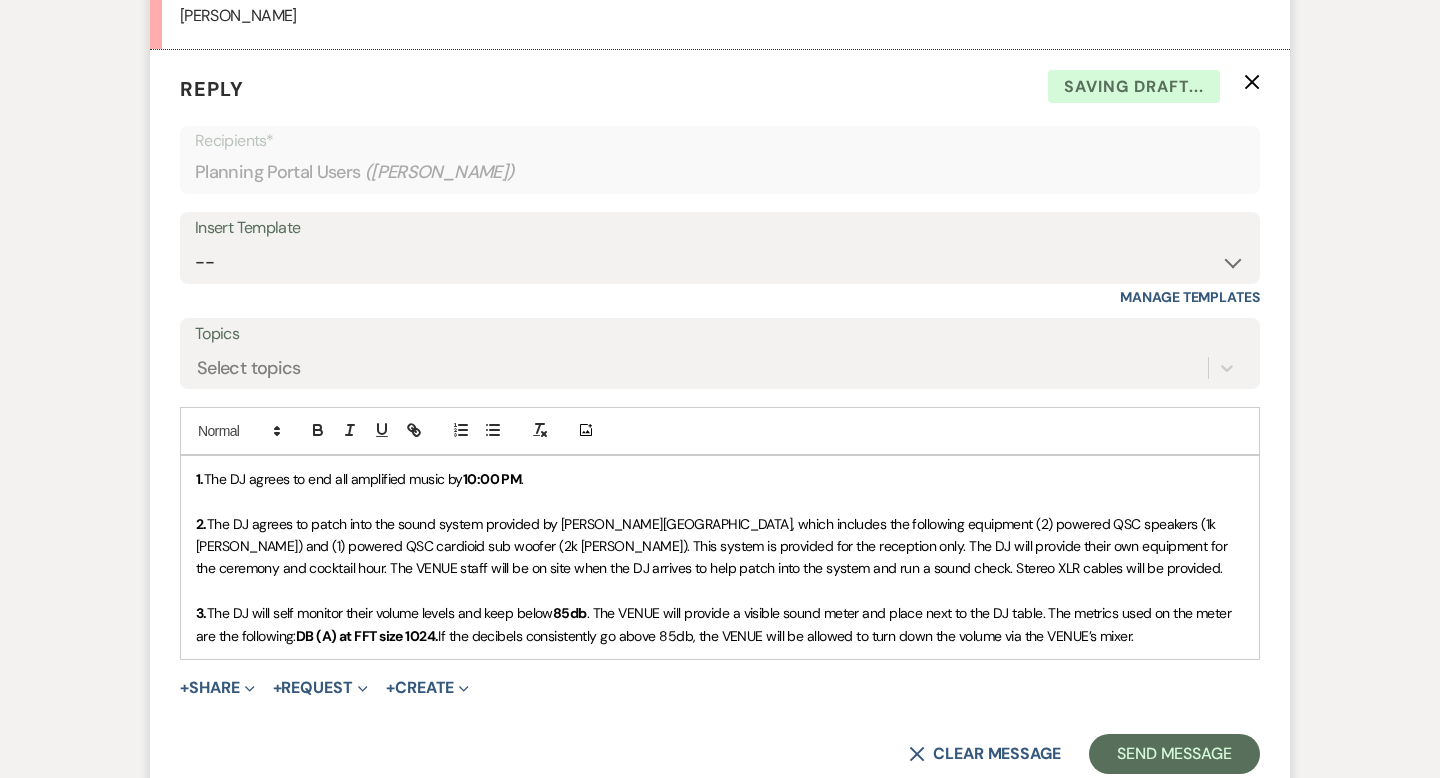 scroll, scrollTop: 3856, scrollLeft: 0, axis: vertical 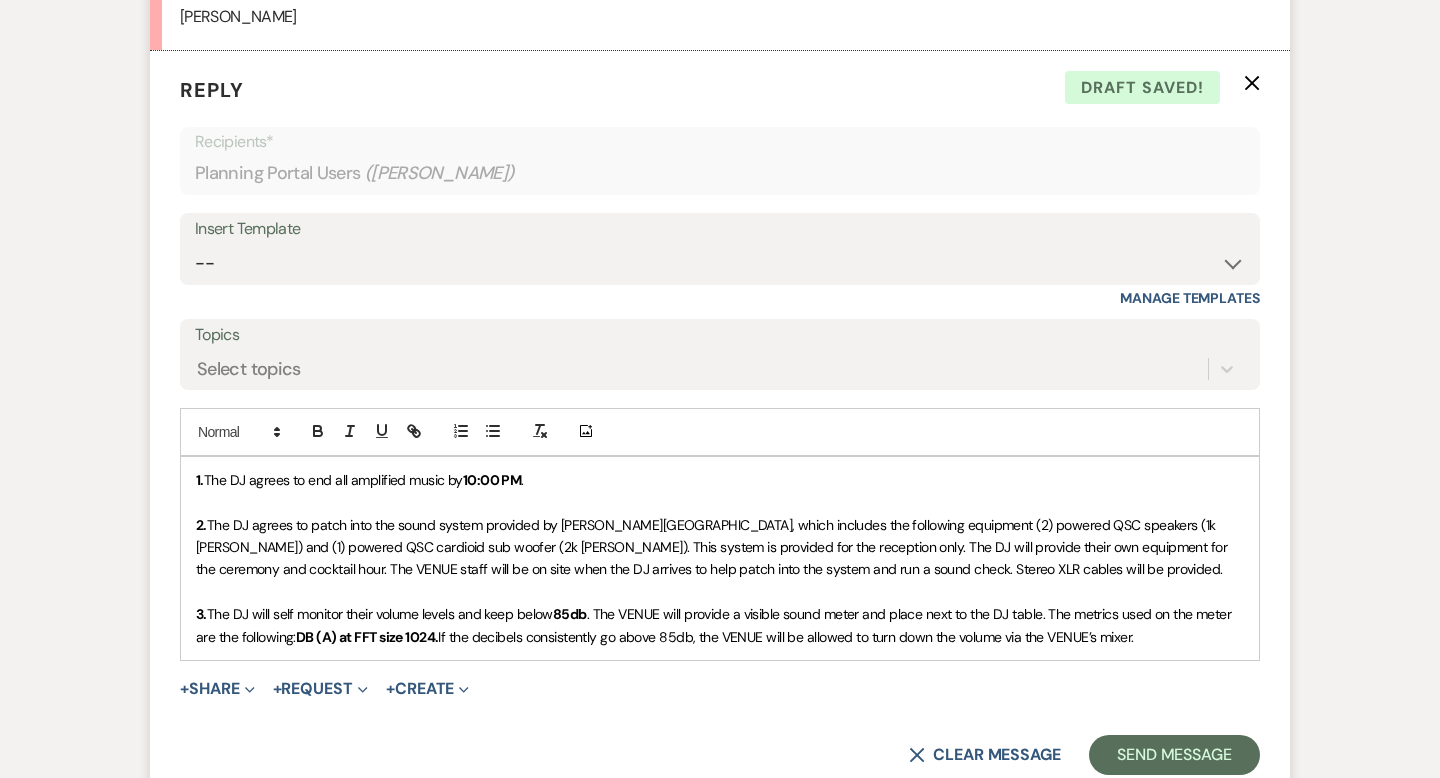 click on "85db" at bounding box center (570, 614) 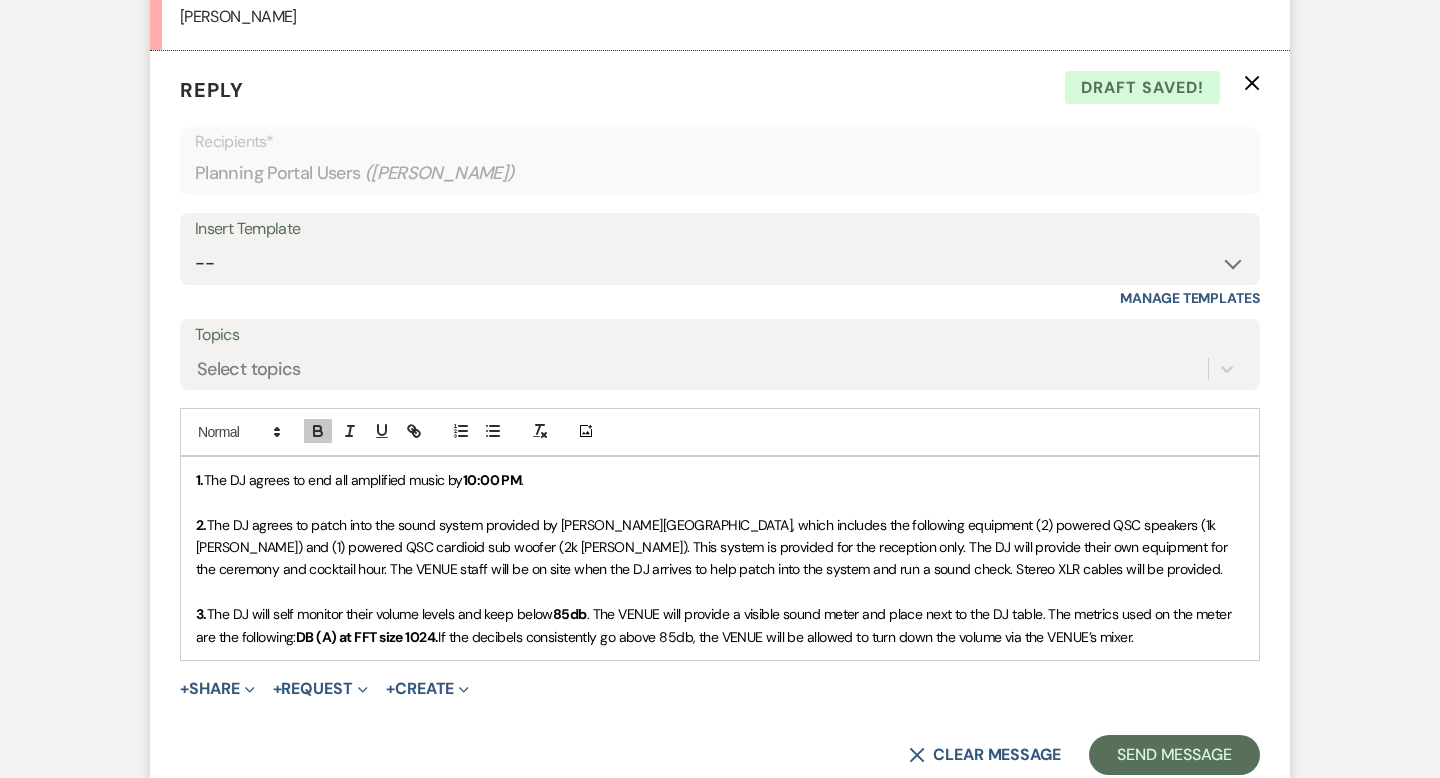 type 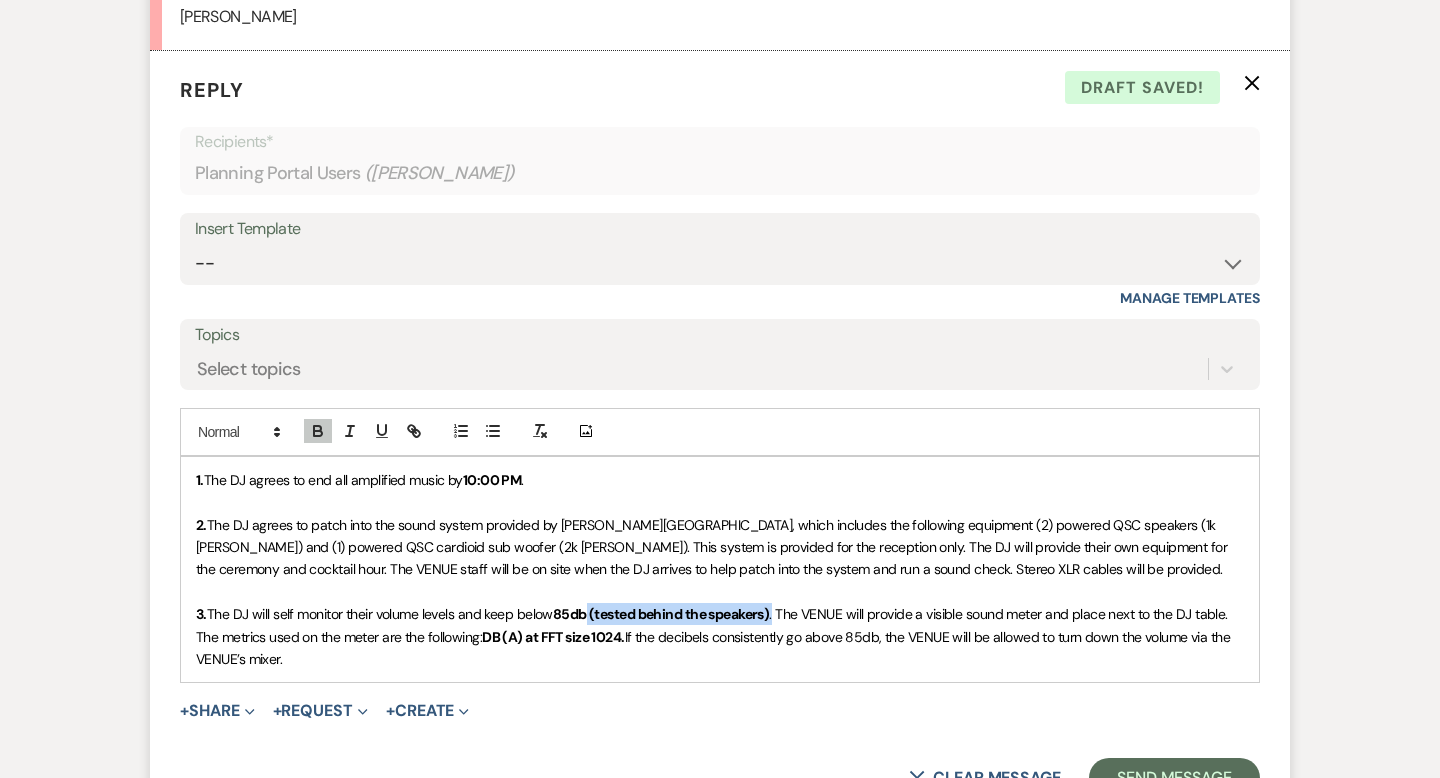 drag, startPoint x: 780, startPoint y: 638, endPoint x: 592, endPoint y: 631, distance: 188.13028 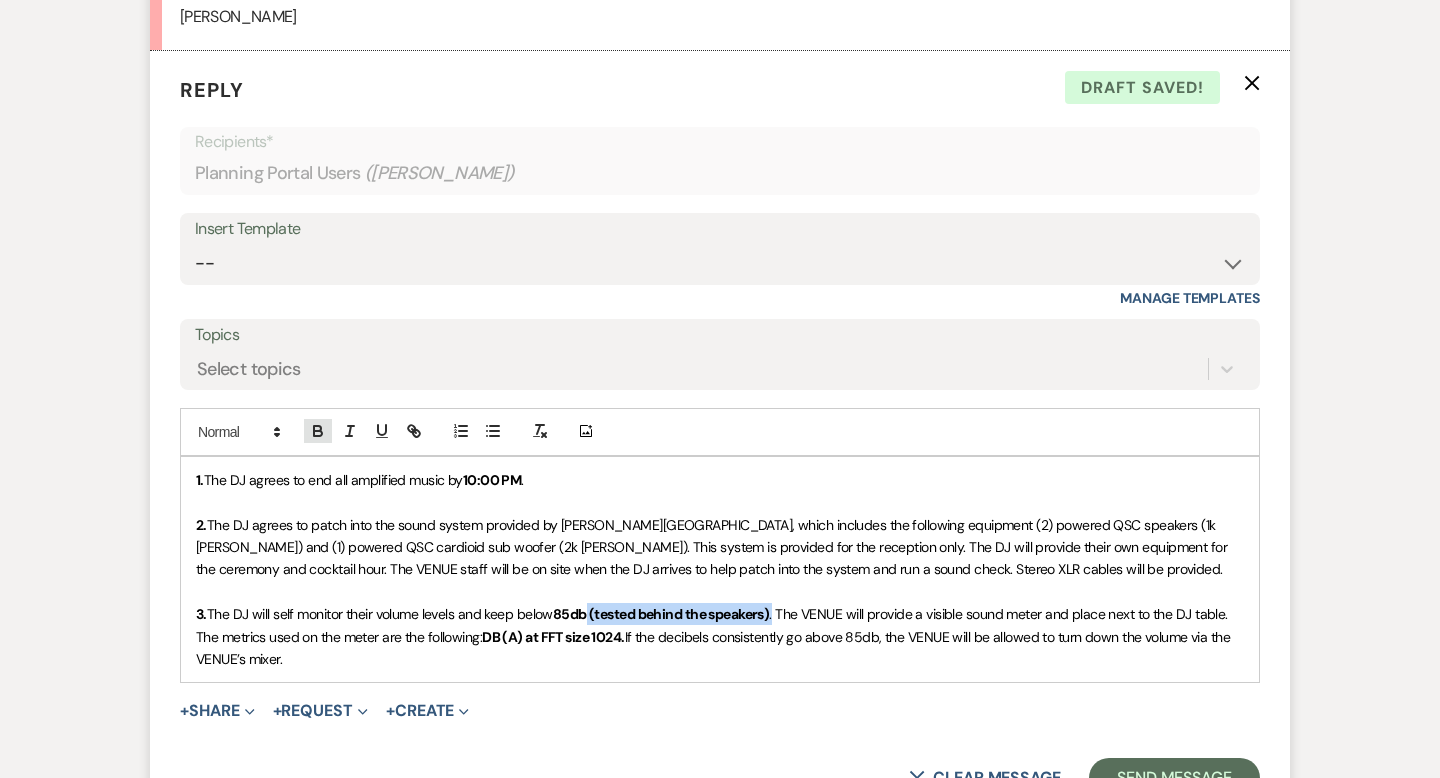 click 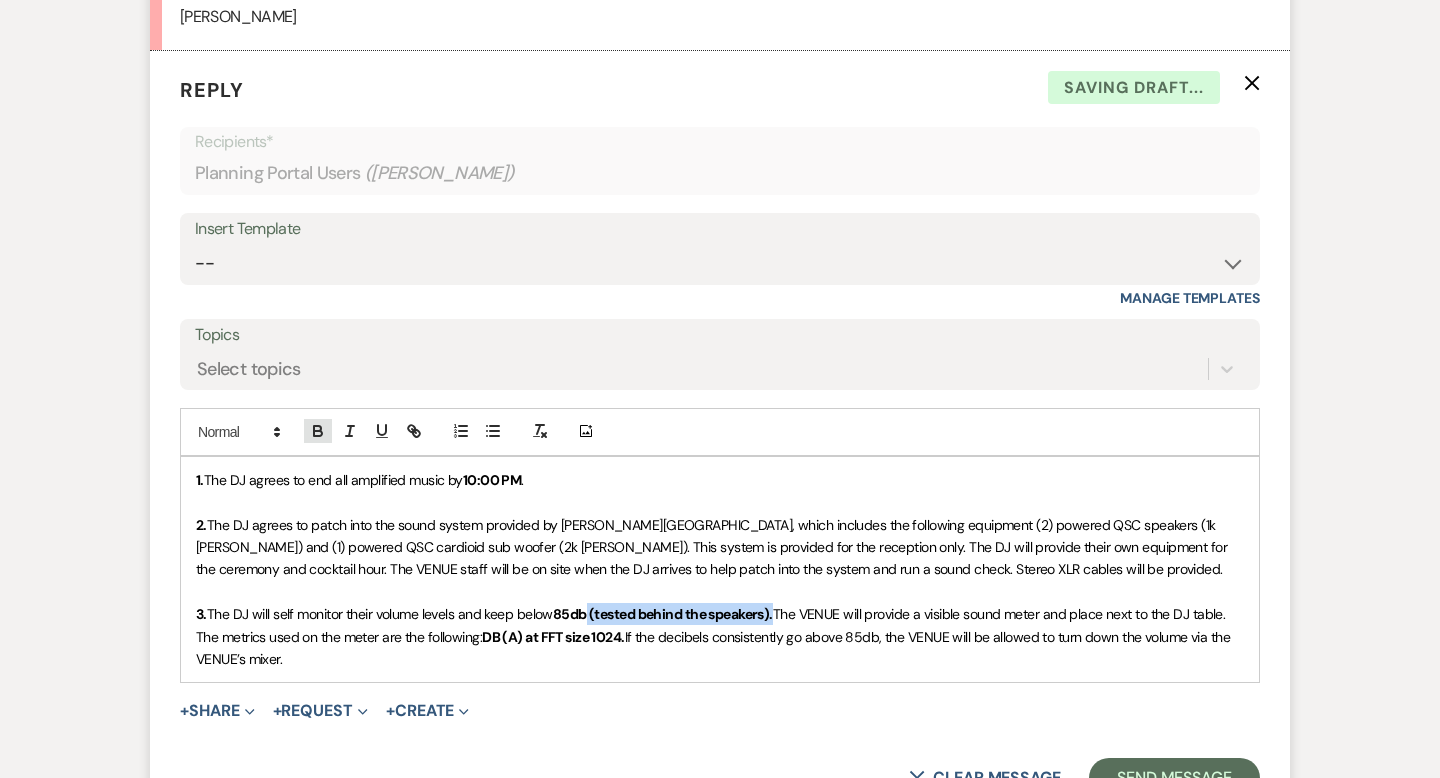 click 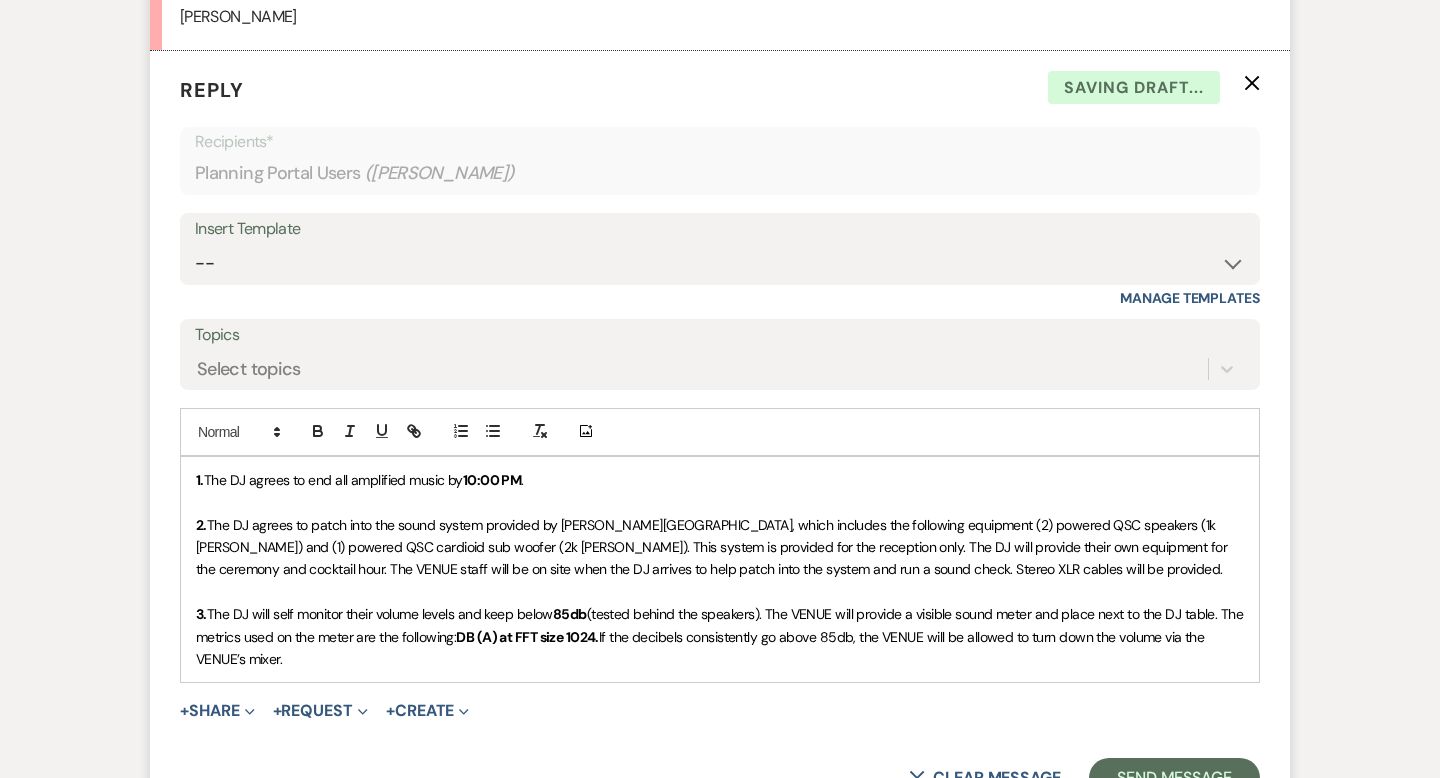 click on "3.  The DJ will self monitor their volume levels and keep below  85db  (tested behind the speakers). The VENUE will provide a visible sound meter and place next to the DJ table. The metrics used on the meter are the following:  DB (A) at FFT size 1024.   If the decibels consistently go above 85db, the VENUE will be allowed to turn down the volume via the VENUE’s mixer." at bounding box center [720, 636] 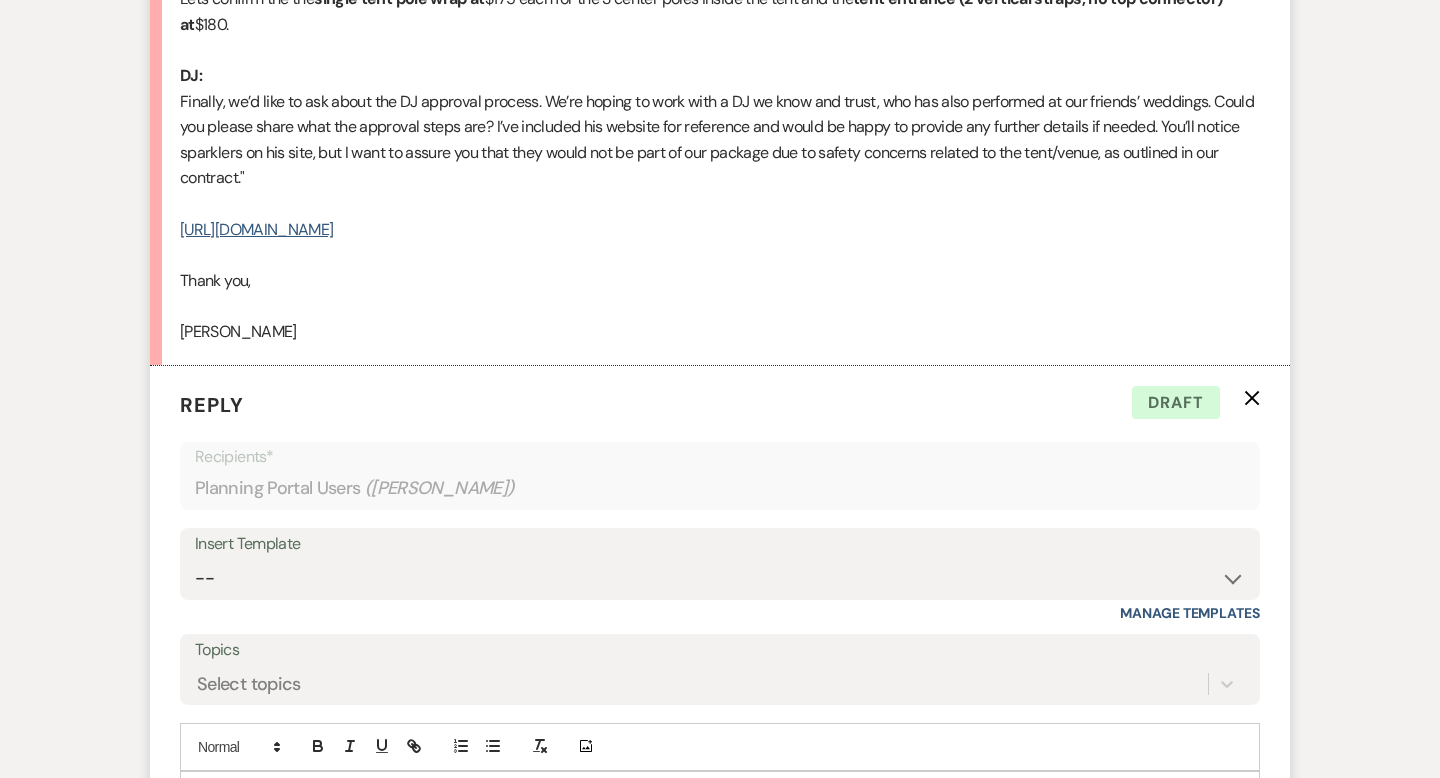 scroll, scrollTop: 3936, scrollLeft: 0, axis: vertical 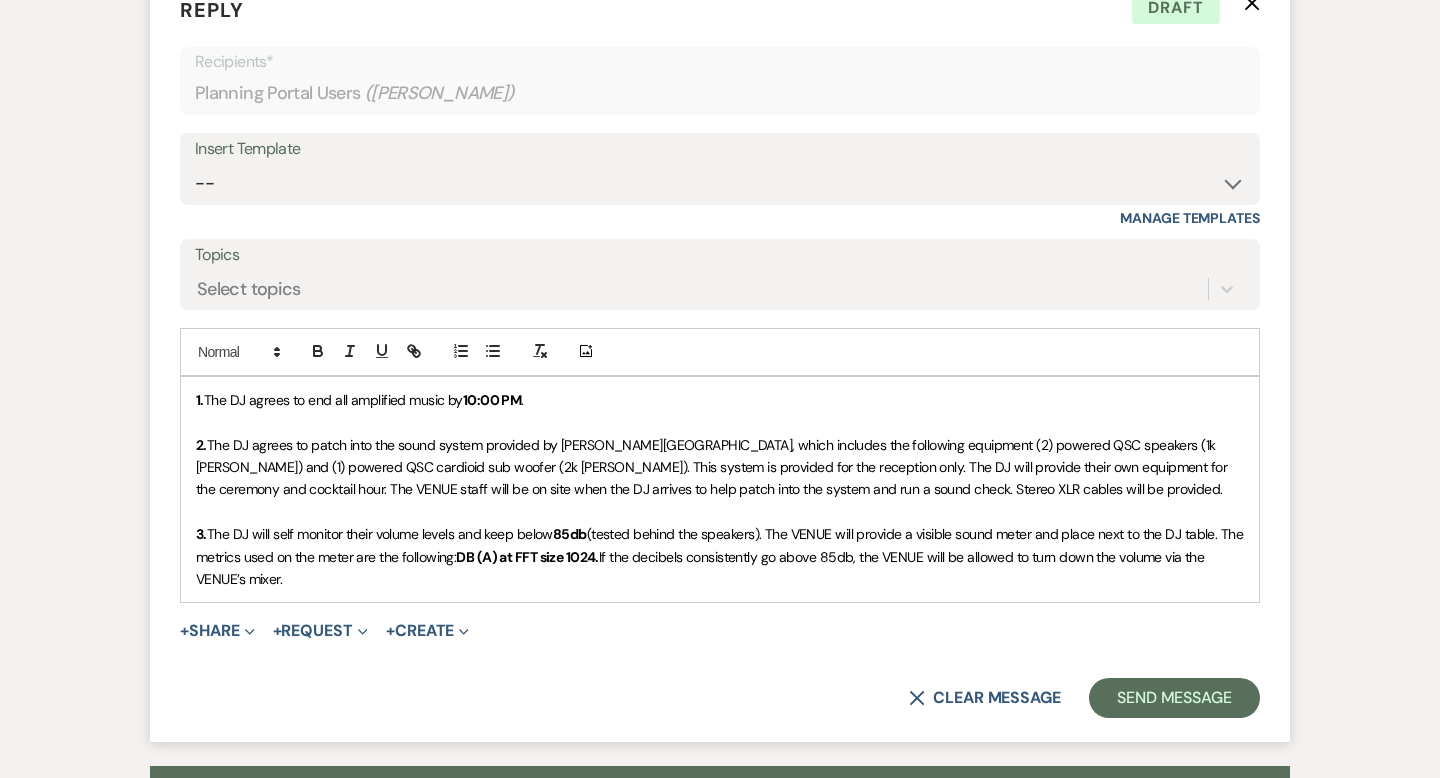 click on "1.  The DJ agrees to end all amplified music by  10:00 PM .  2.  The DJ agrees to patch into the sound system provided by [PERSON_NAME][GEOGRAPHIC_DATA], which includes the following equipment (2) powered QSC speakers (1k [PERSON_NAME]) and (1) powered QSC cardioid sub woofer (2k [PERSON_NAME]). This system is provided for the reception only. The DJ will provide their own equipment for the ceremony and cocktail hour. The VENUE staff will be on site when the DJ arrives to help patch into the system and run a sound check. Stereo XLR cables will be provided.  3.  The DJ will self monitor their volume levels and keep below  85db  (tested behind the speakers). The VENUE will provide a visible sound meter and place next to the DJ table. The metrics used on the meter are the following:  DB (A) at FFT size 1024.   If the decibels consistently go above 85db, the VENUE will be allowed to turn down the volume via the VENUE’s mixer." at bounding box center (720, 490) 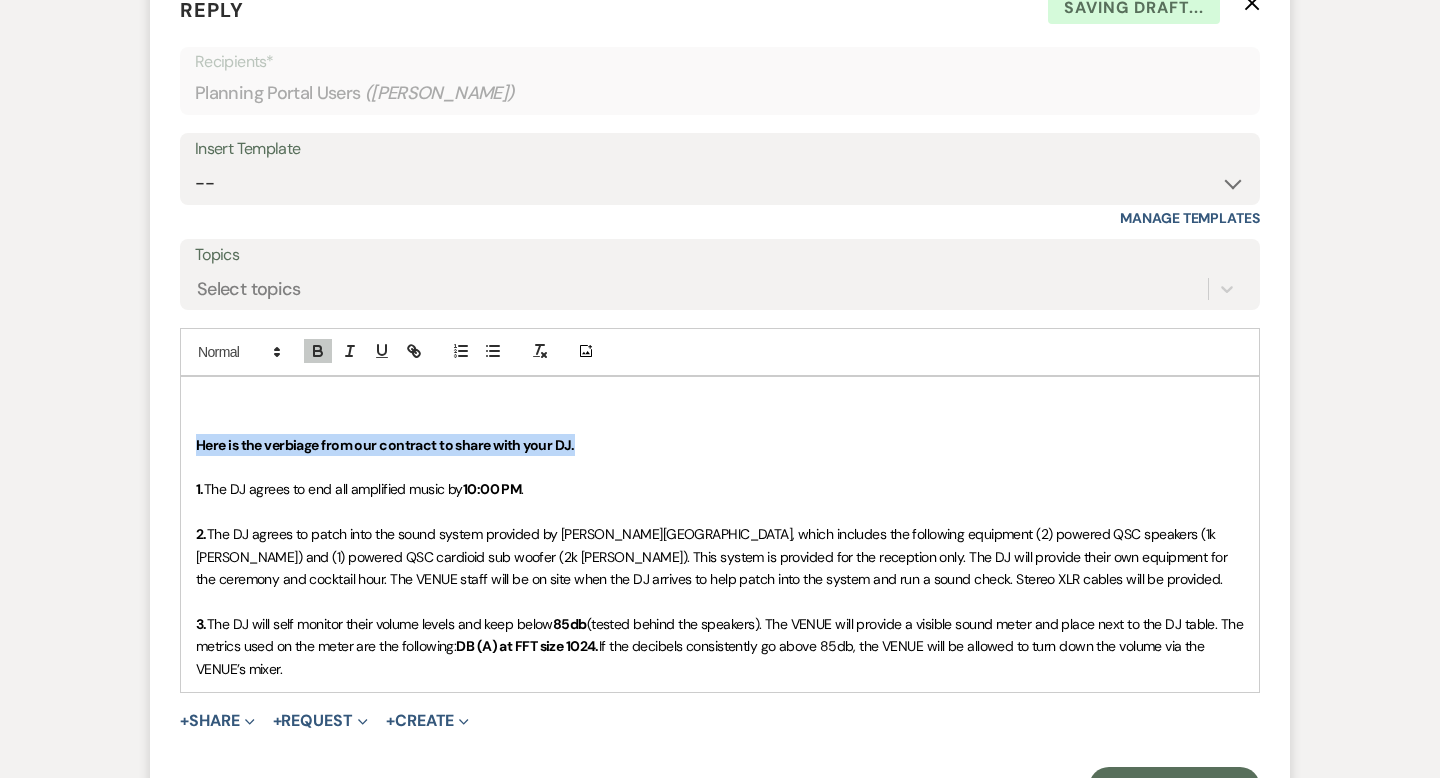 drag, startPoint x: 589, startPoint y: 469, endPoint x: 175, endPoint y: 464, distance: 414.03018 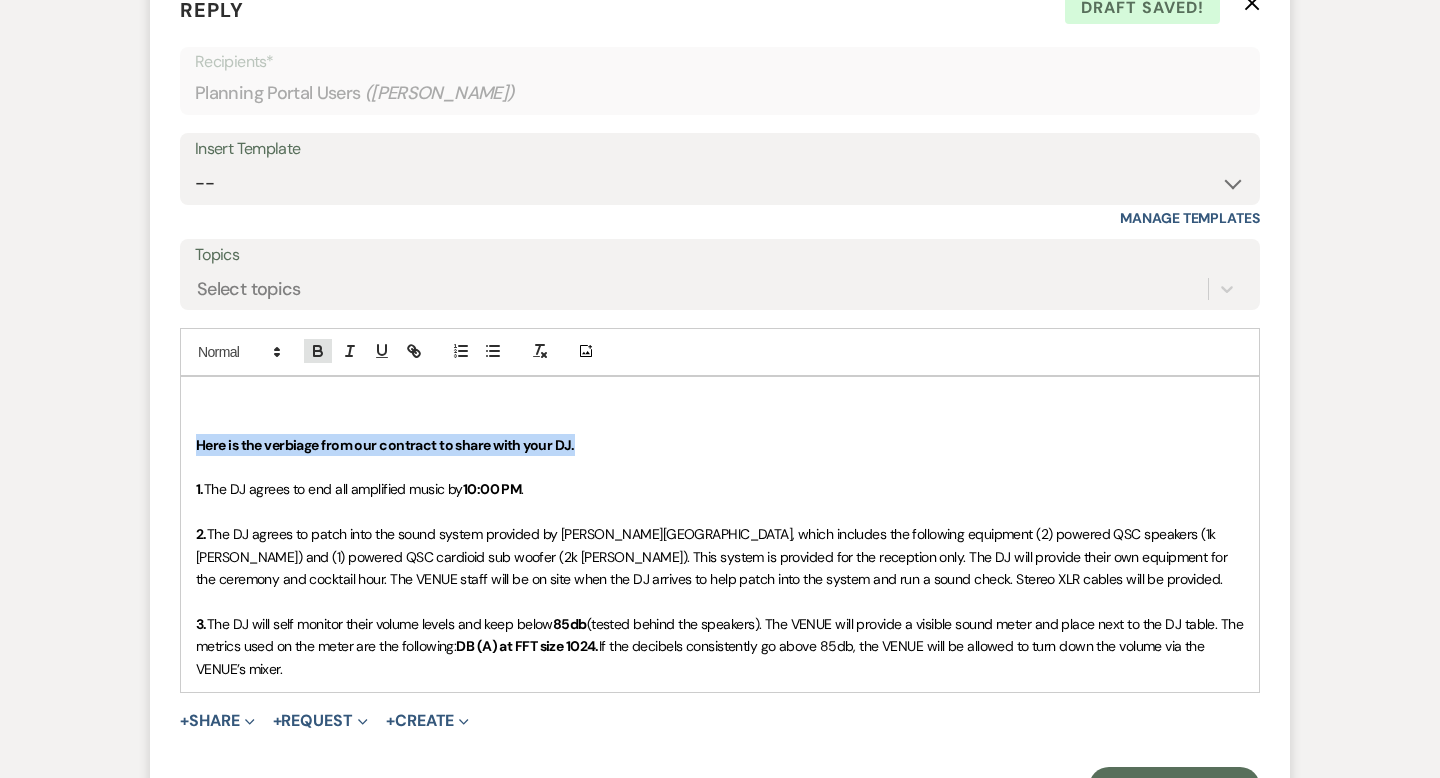 click 